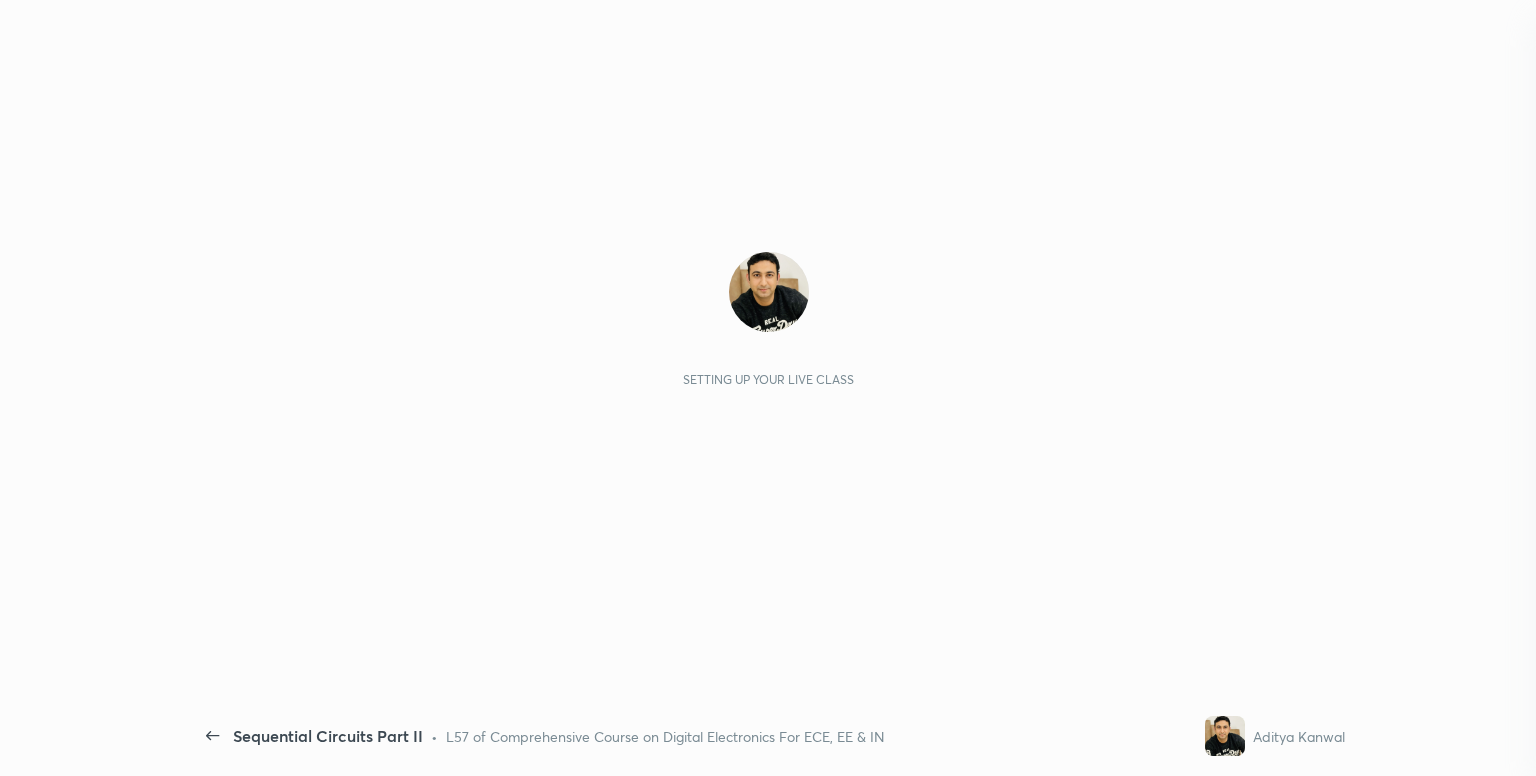 scroll, scrollTop: 0, scrollLeft: 0, axis: both 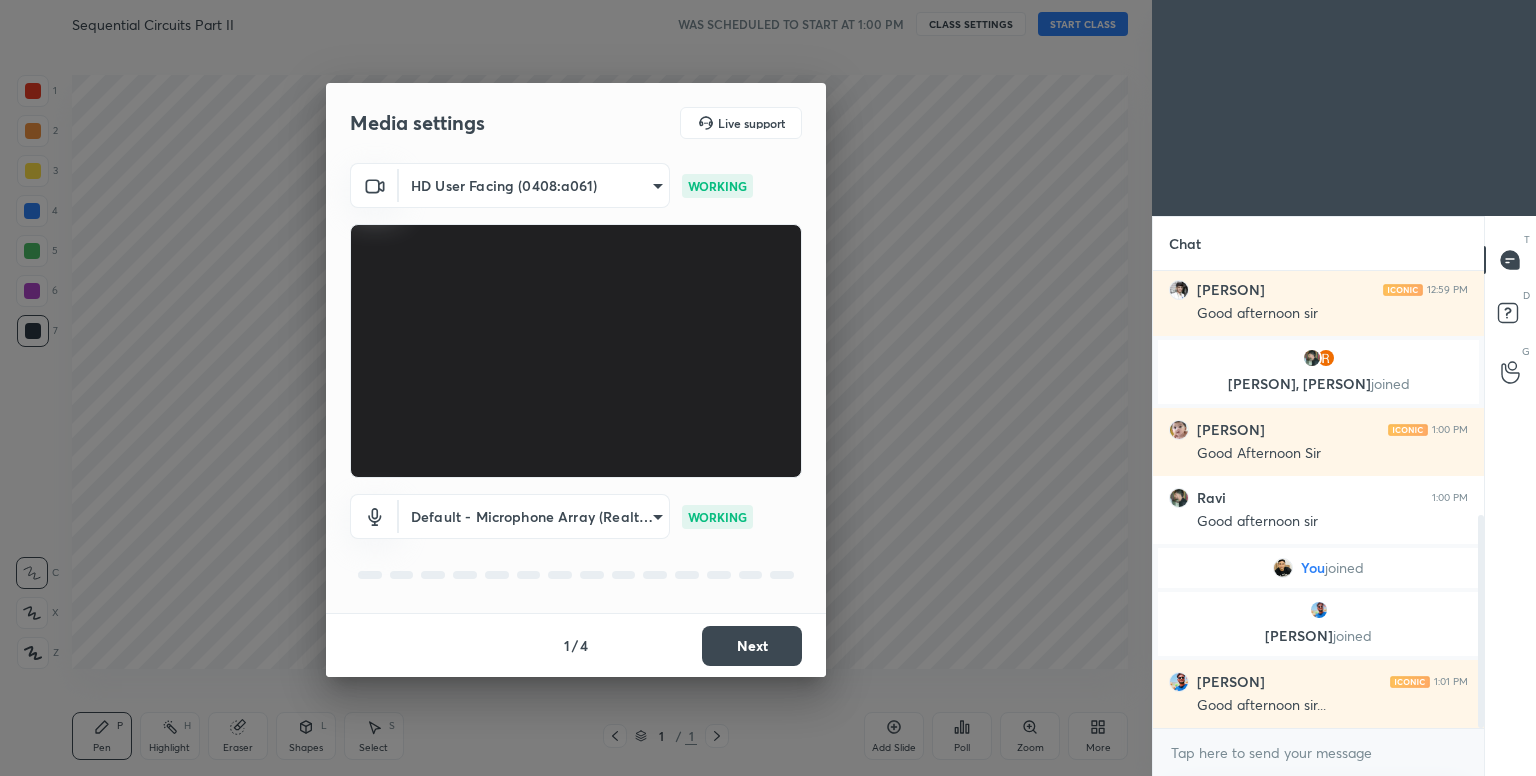 click on "Next" at bounding box center (752, 646) 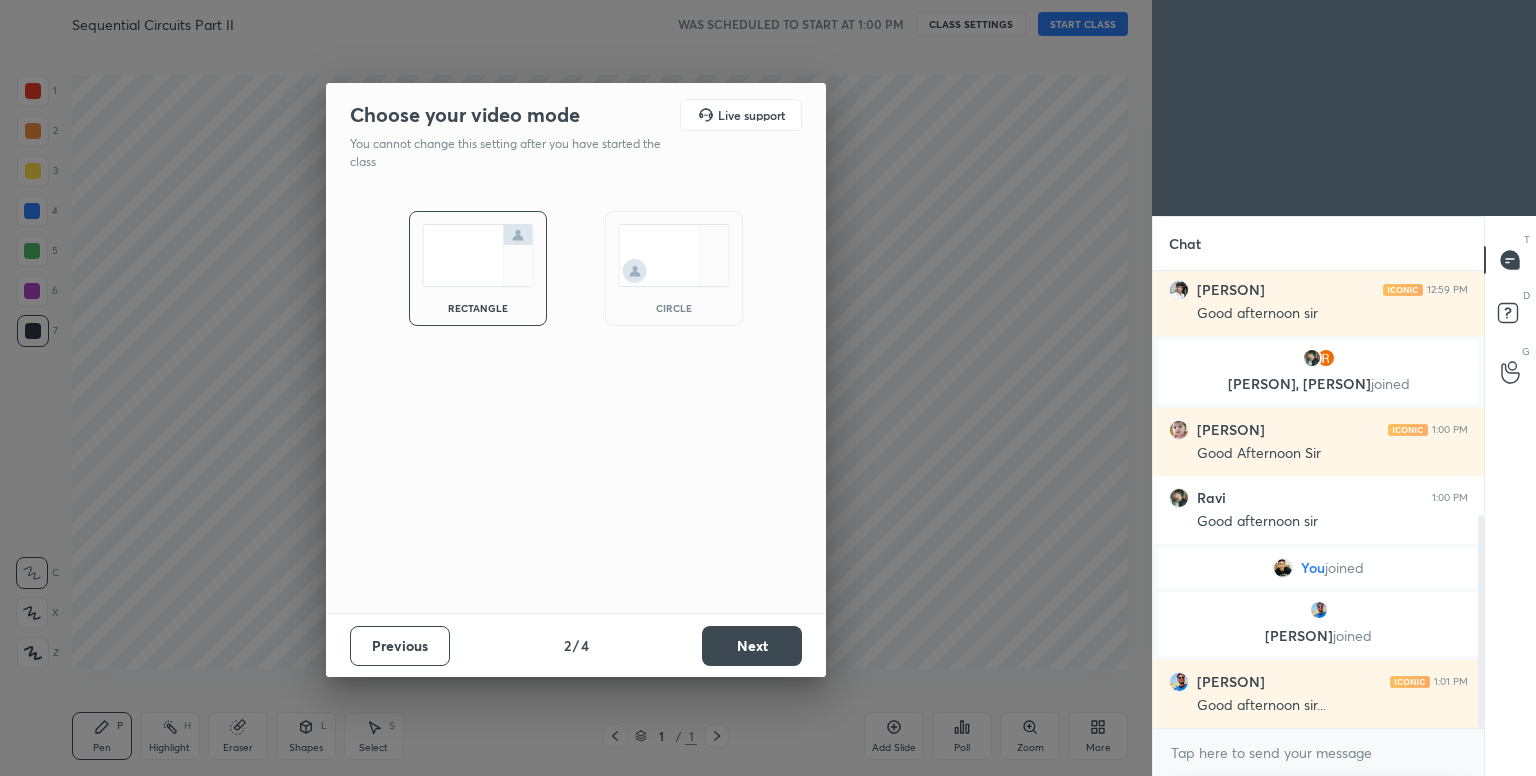 click on "Next" at bounding box center (752, 646) 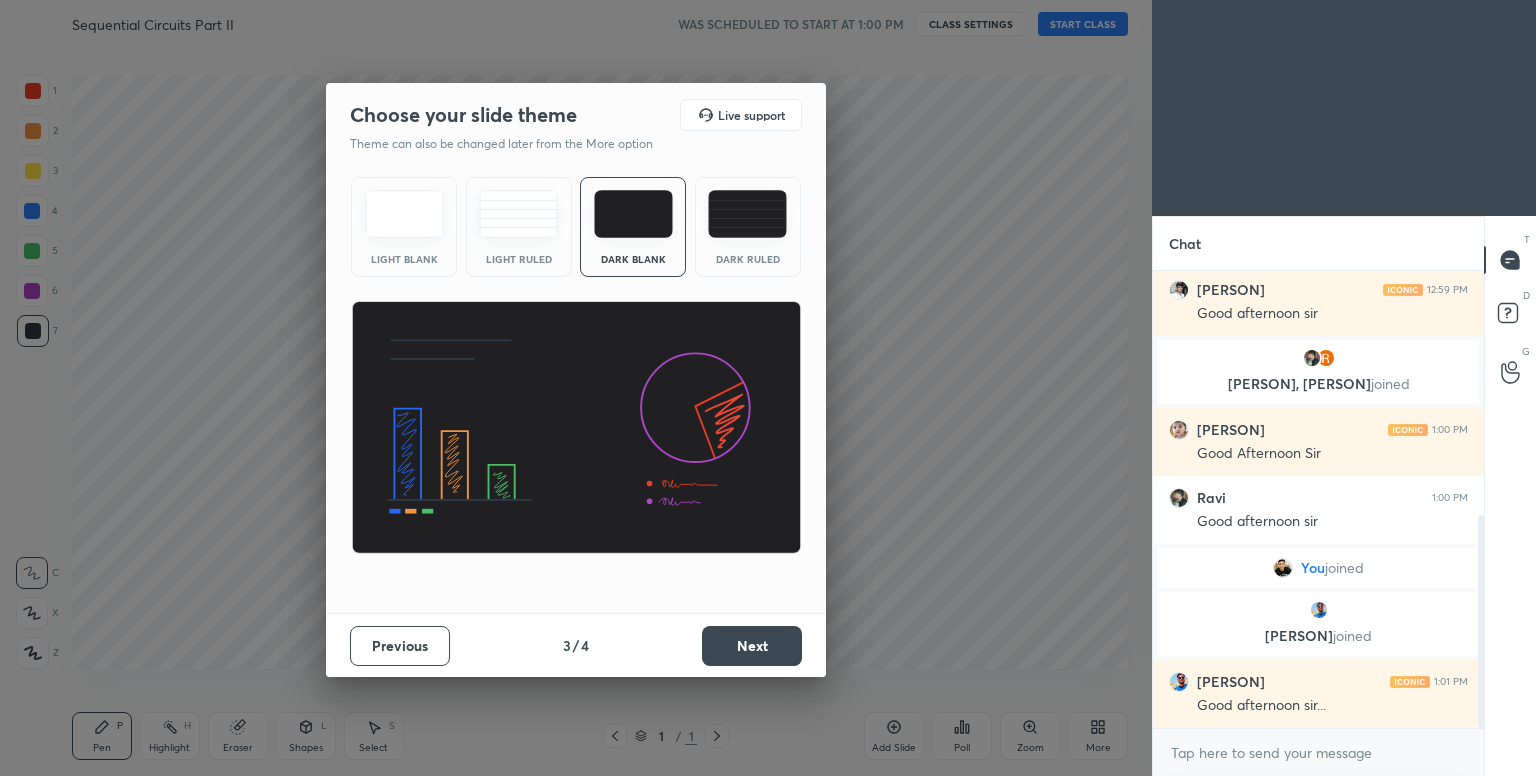 click on "Next" at bounding box center (752, 646) 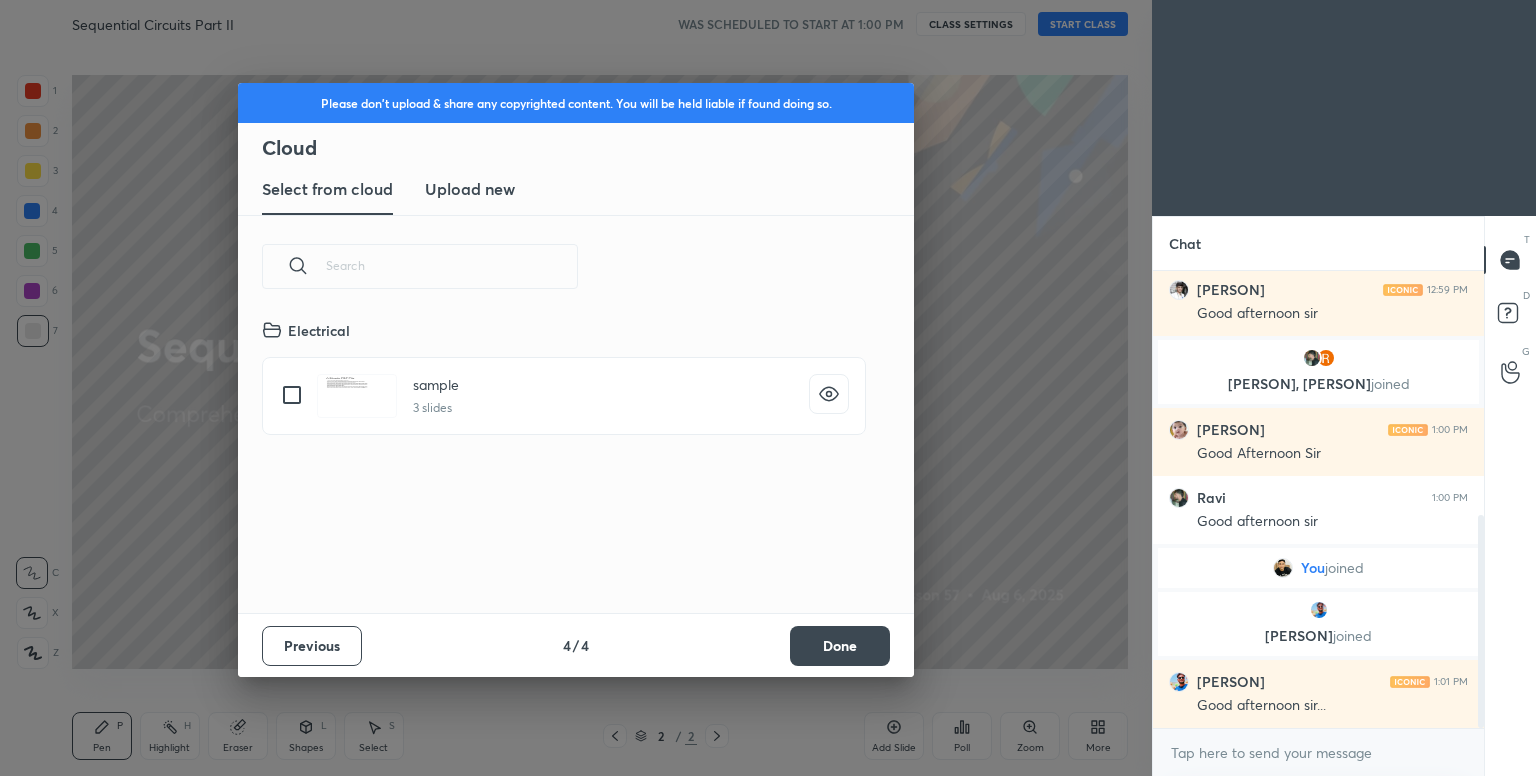 scroll, scrollTop: 6, scrollLeft: 10, axis: both 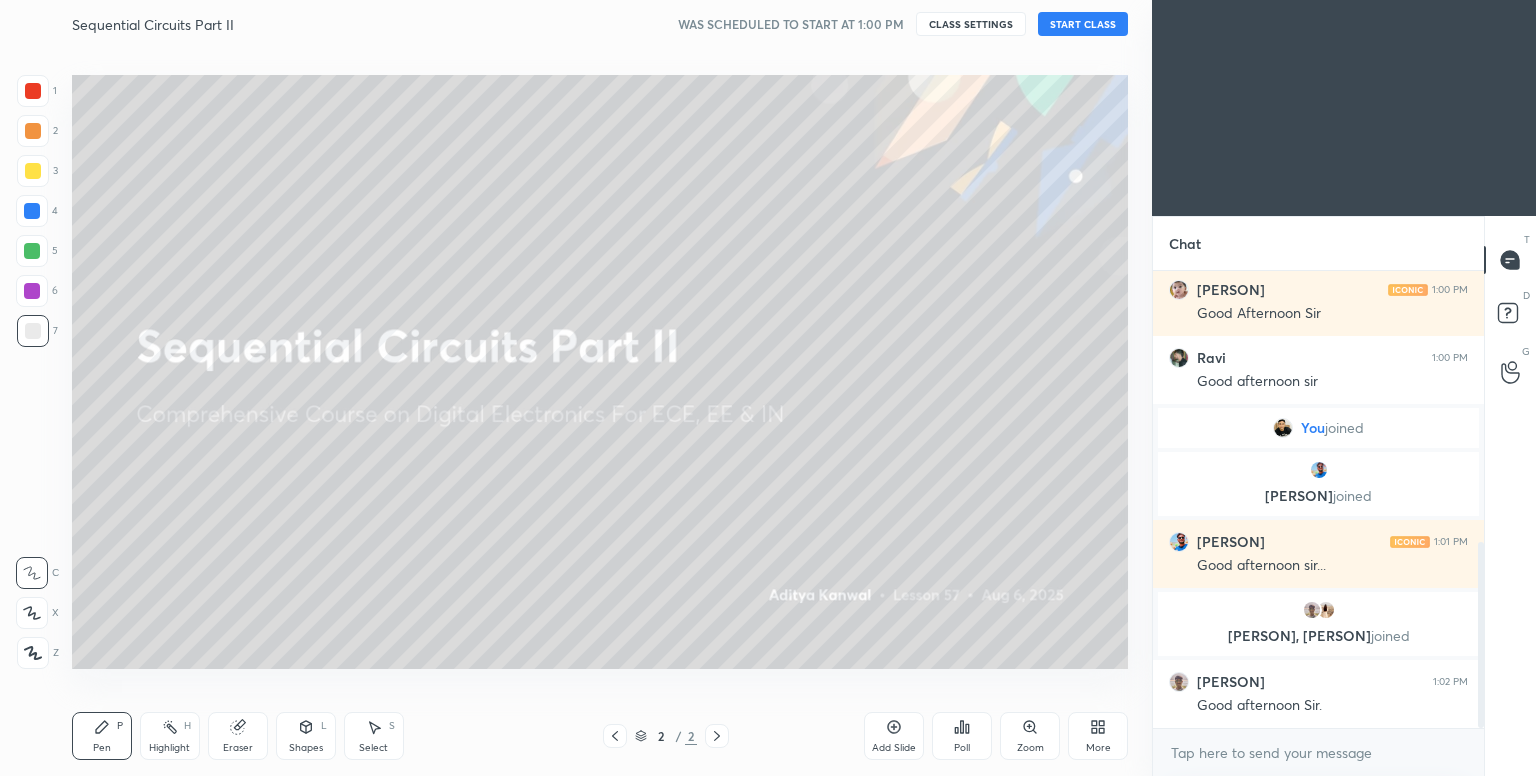 click on "START CLASS" at bounding box center [1083, 24] 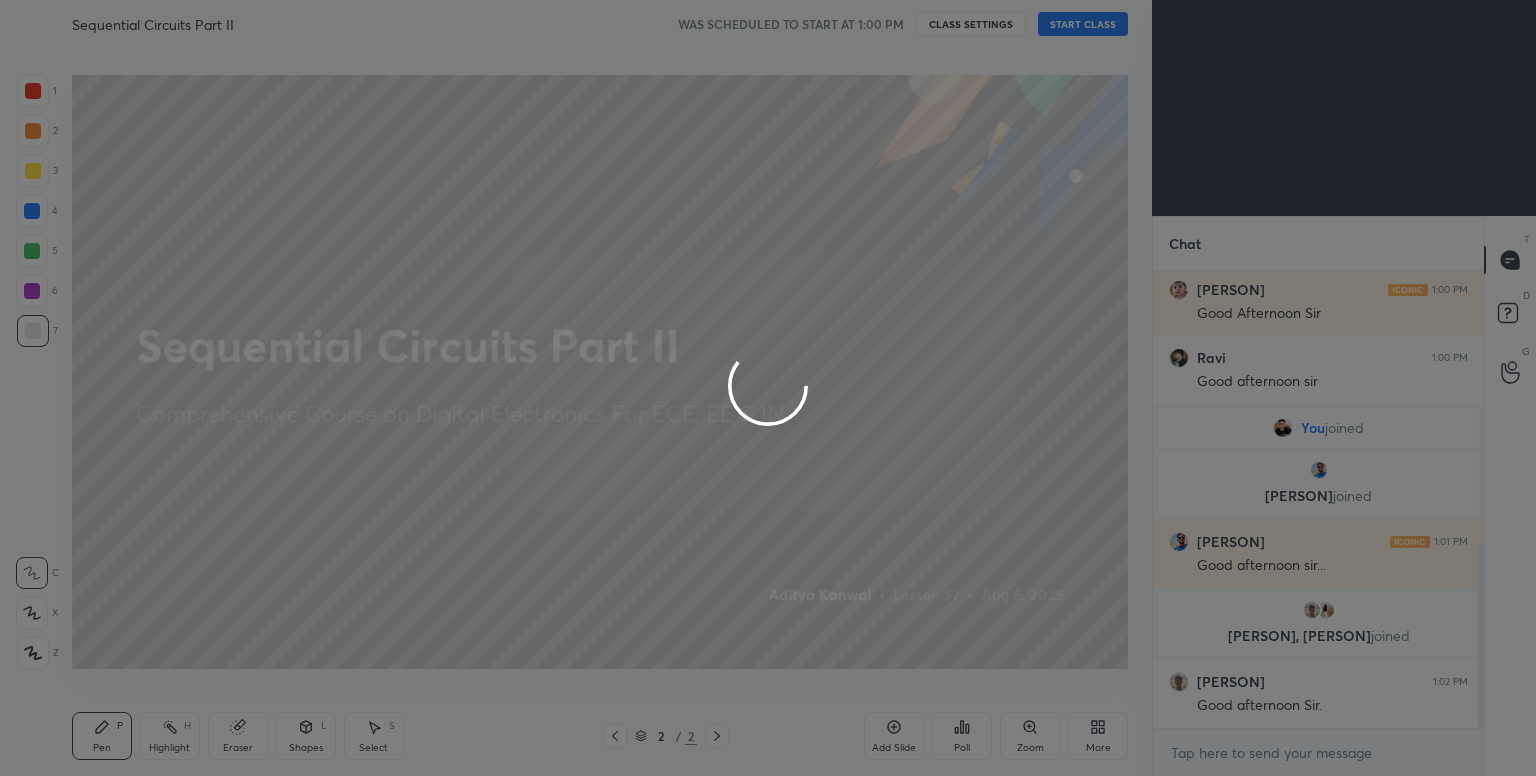 type on "x" 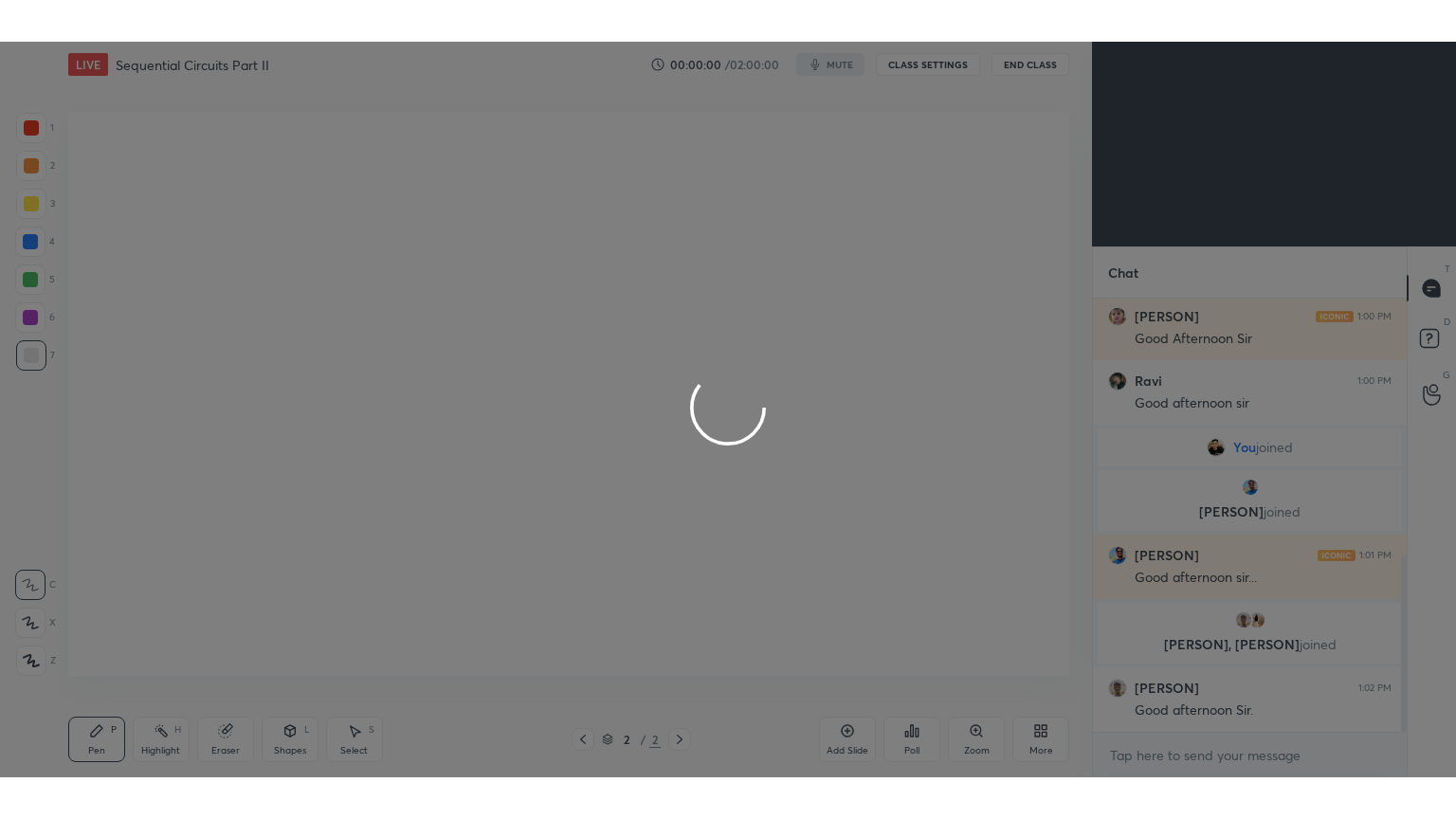 scroll, scrollTop: 697, scrollLeft: 0, axis: vertical 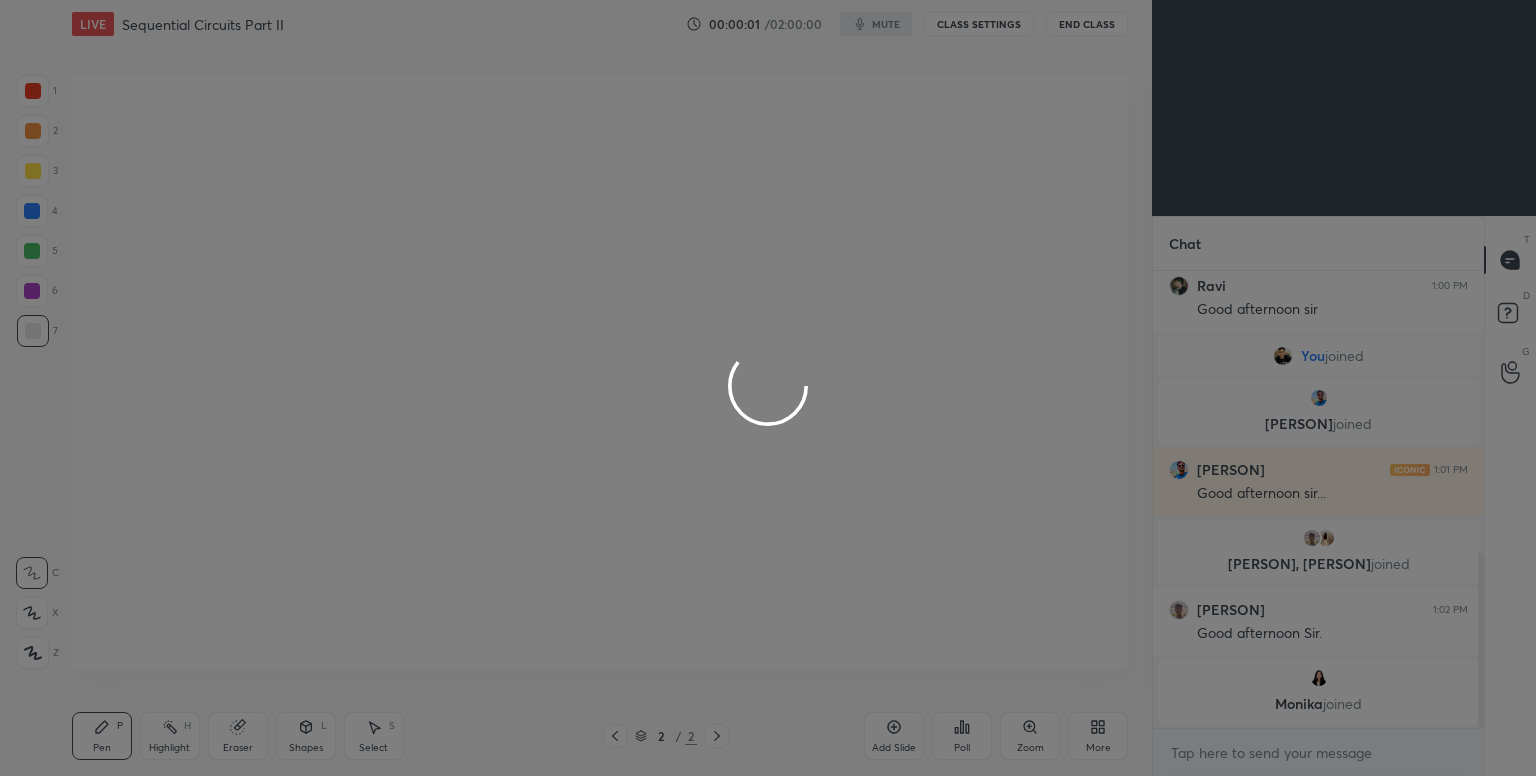 type 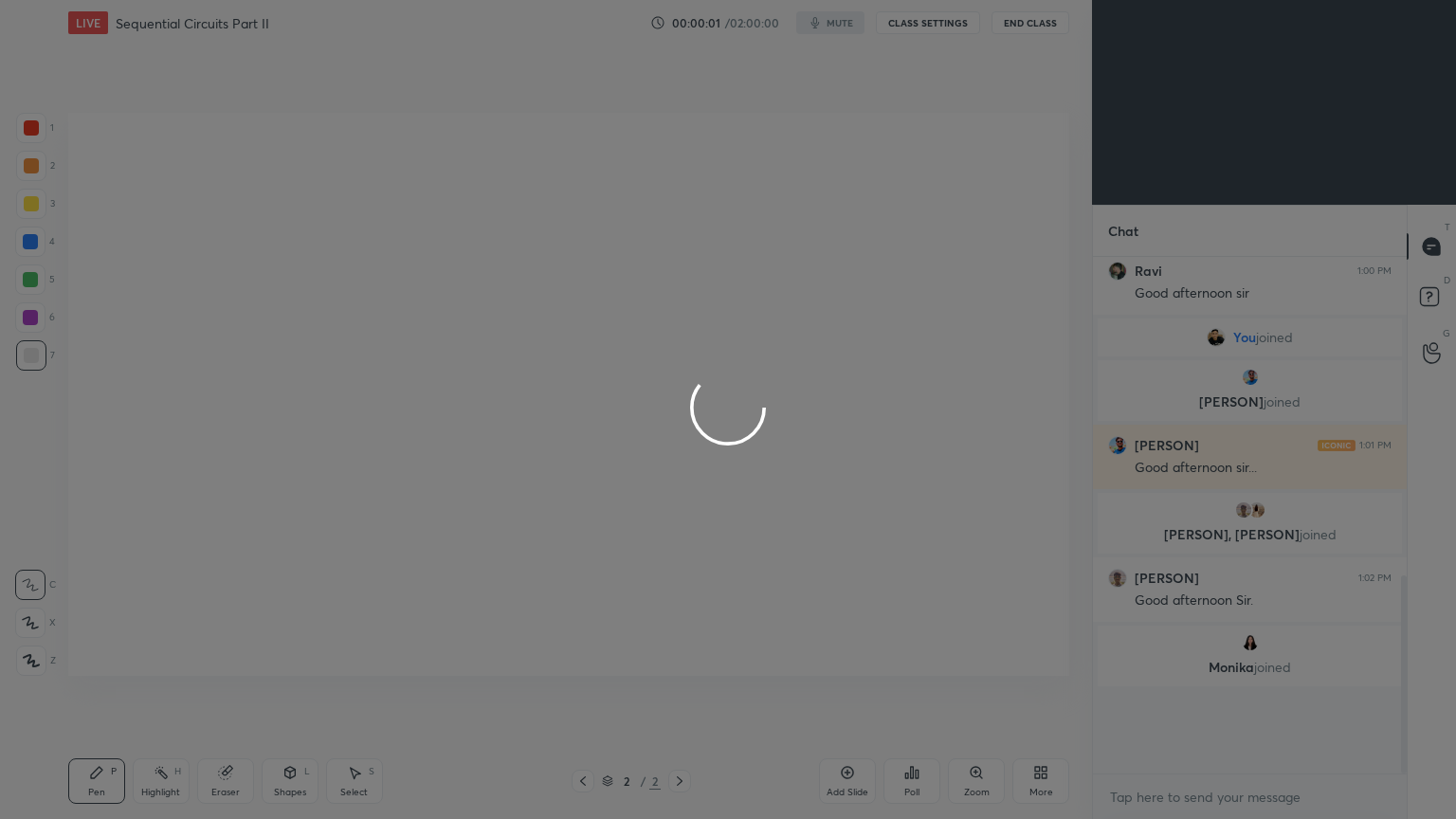 scroll, scrollTop: 94094, scrollLeft: 93776, axis: both 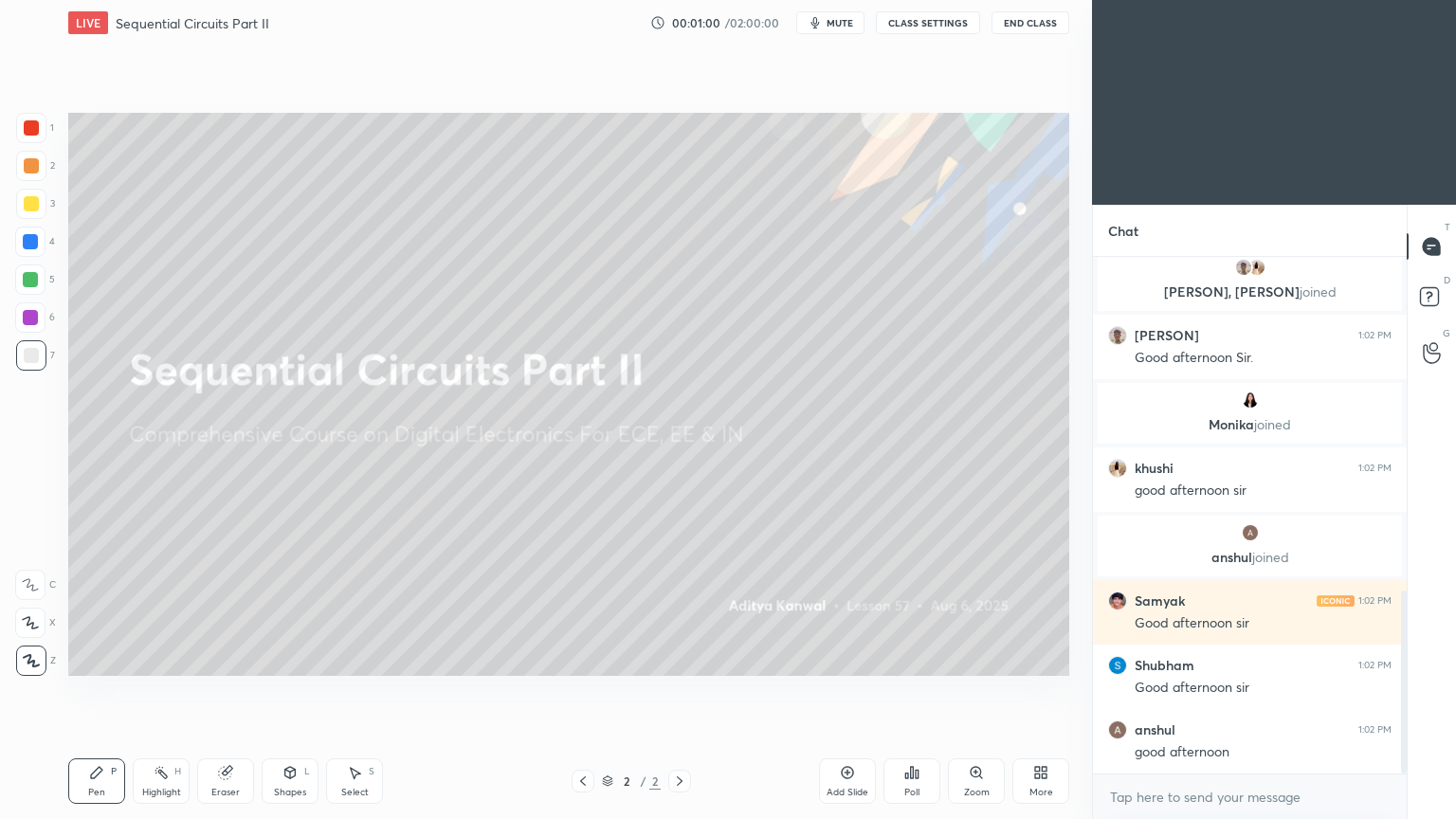 click at bounding box center [31, 204] 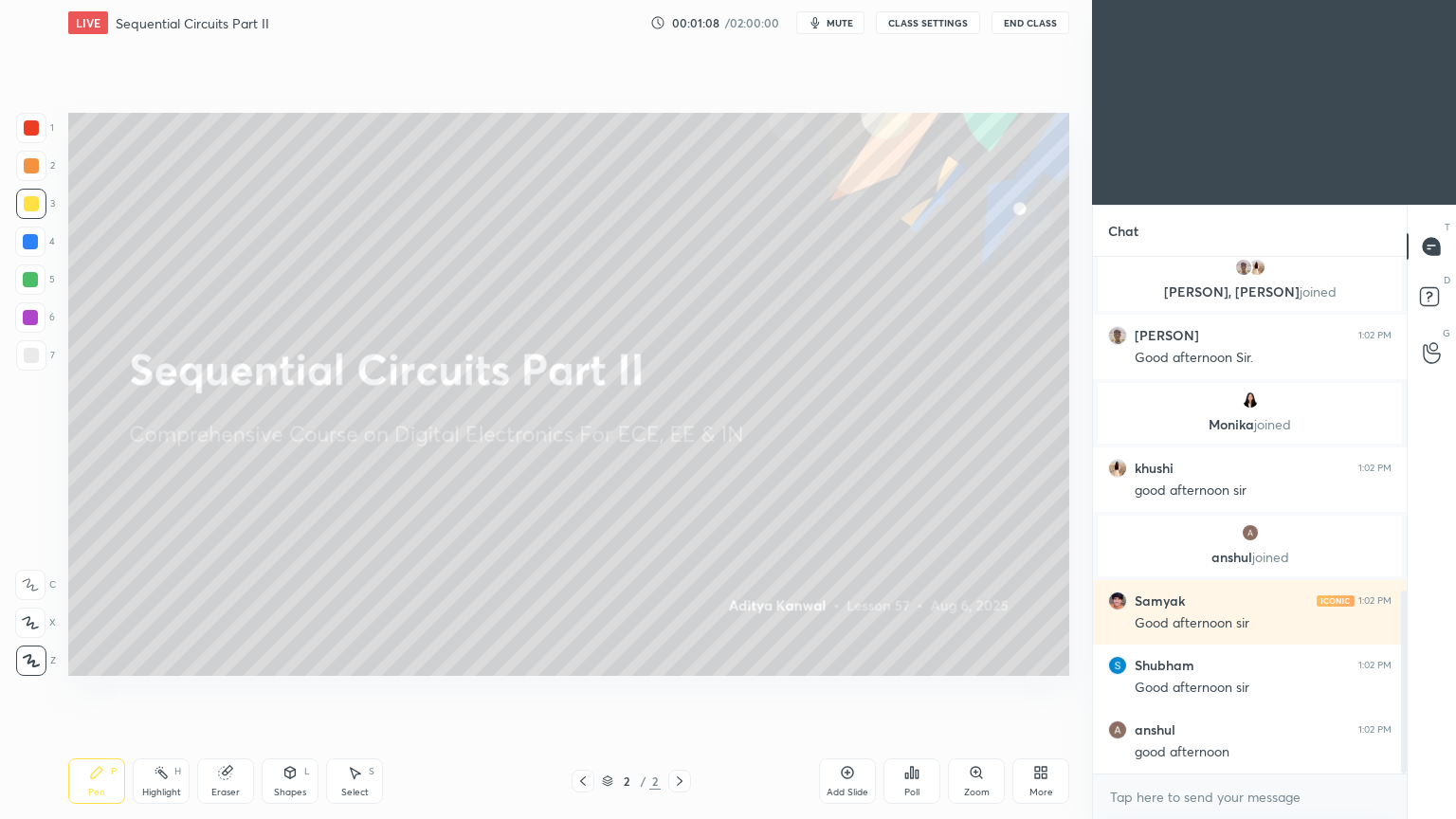 click 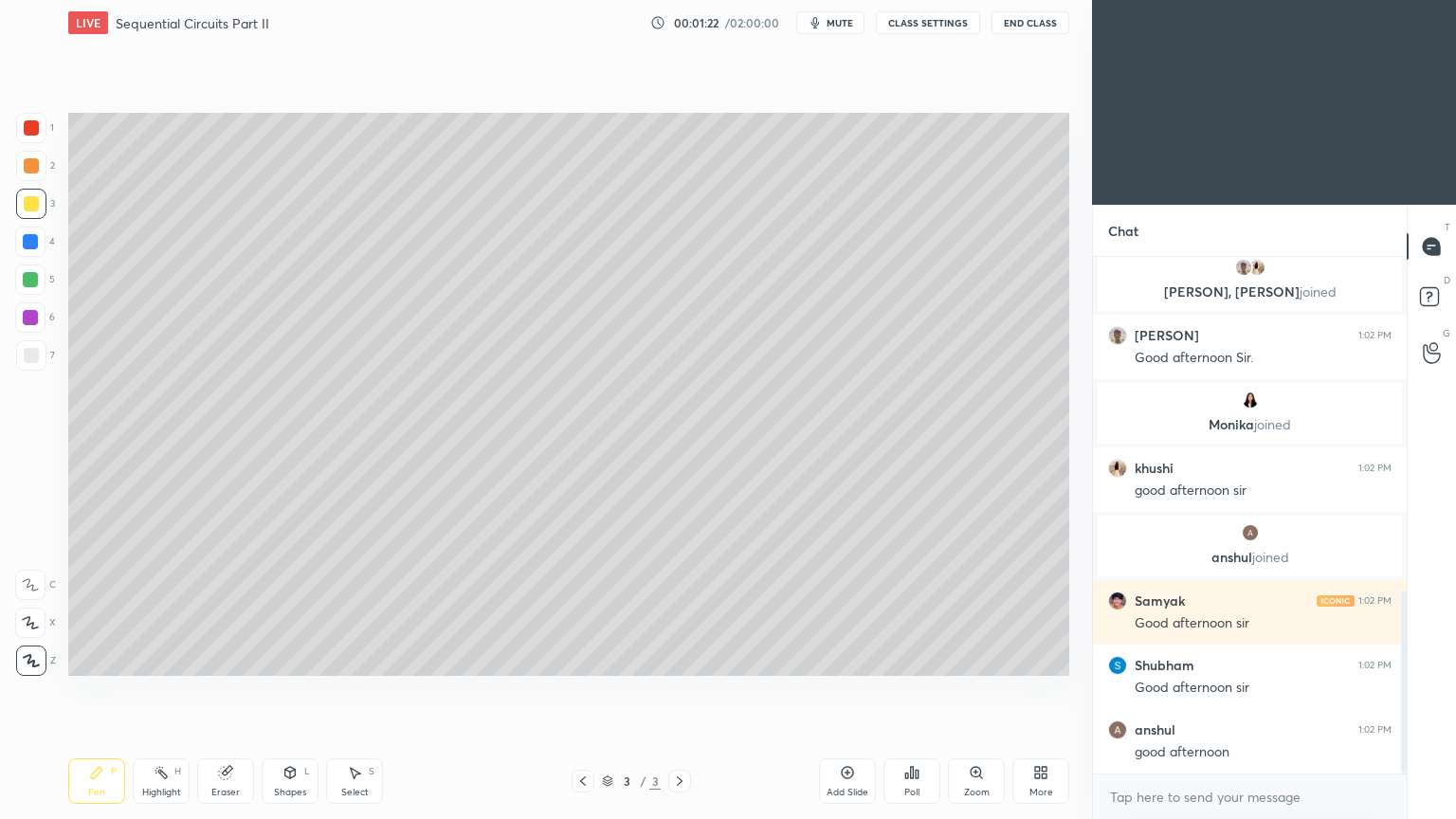 scroll, scrollTop: 1004, scrollLeft: 0, axis: vertical 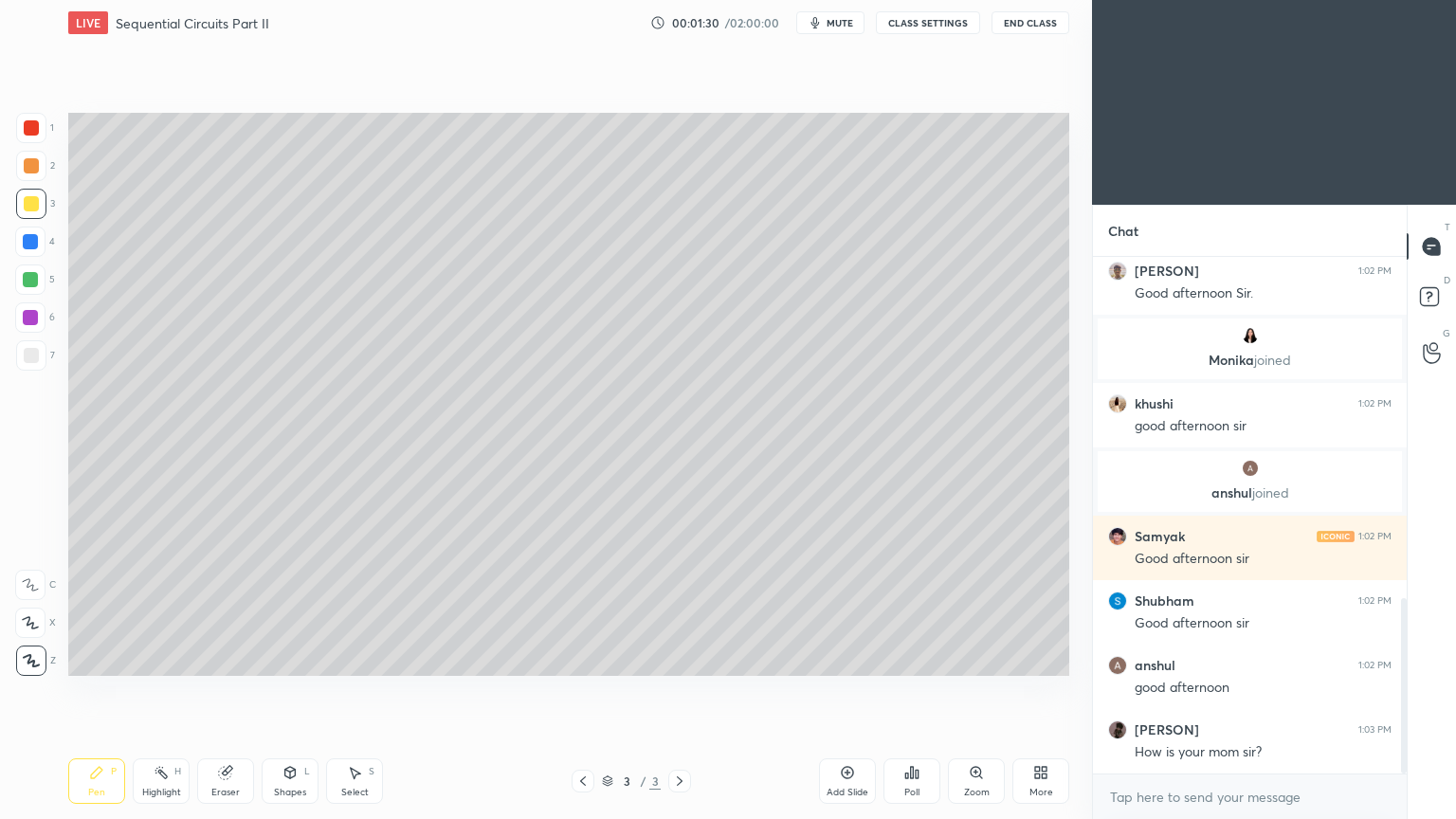 click at bounding box center [31, 355] 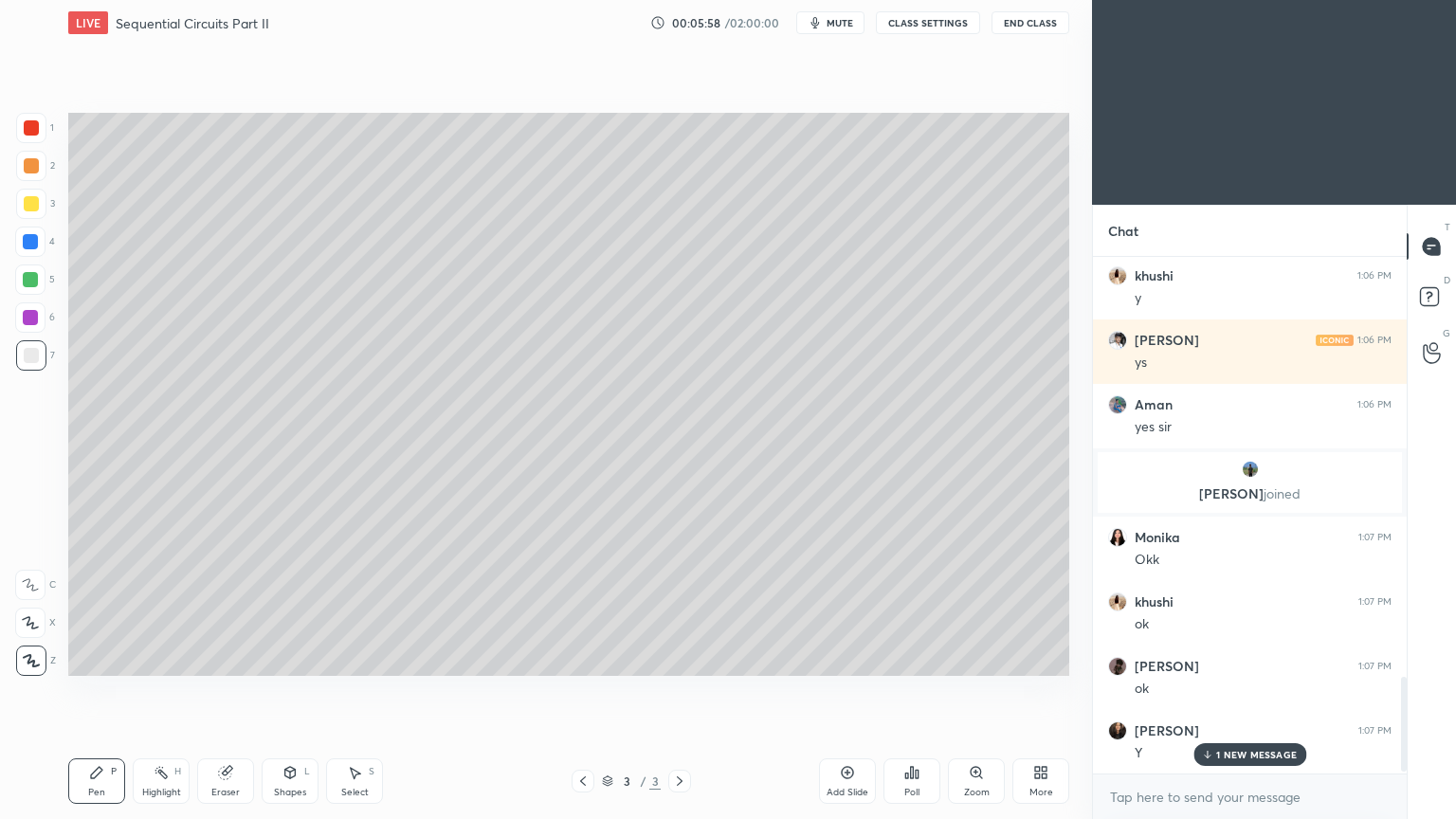 scroll, scrollTop: 2309, scrollLeft: 0, axis: vertical 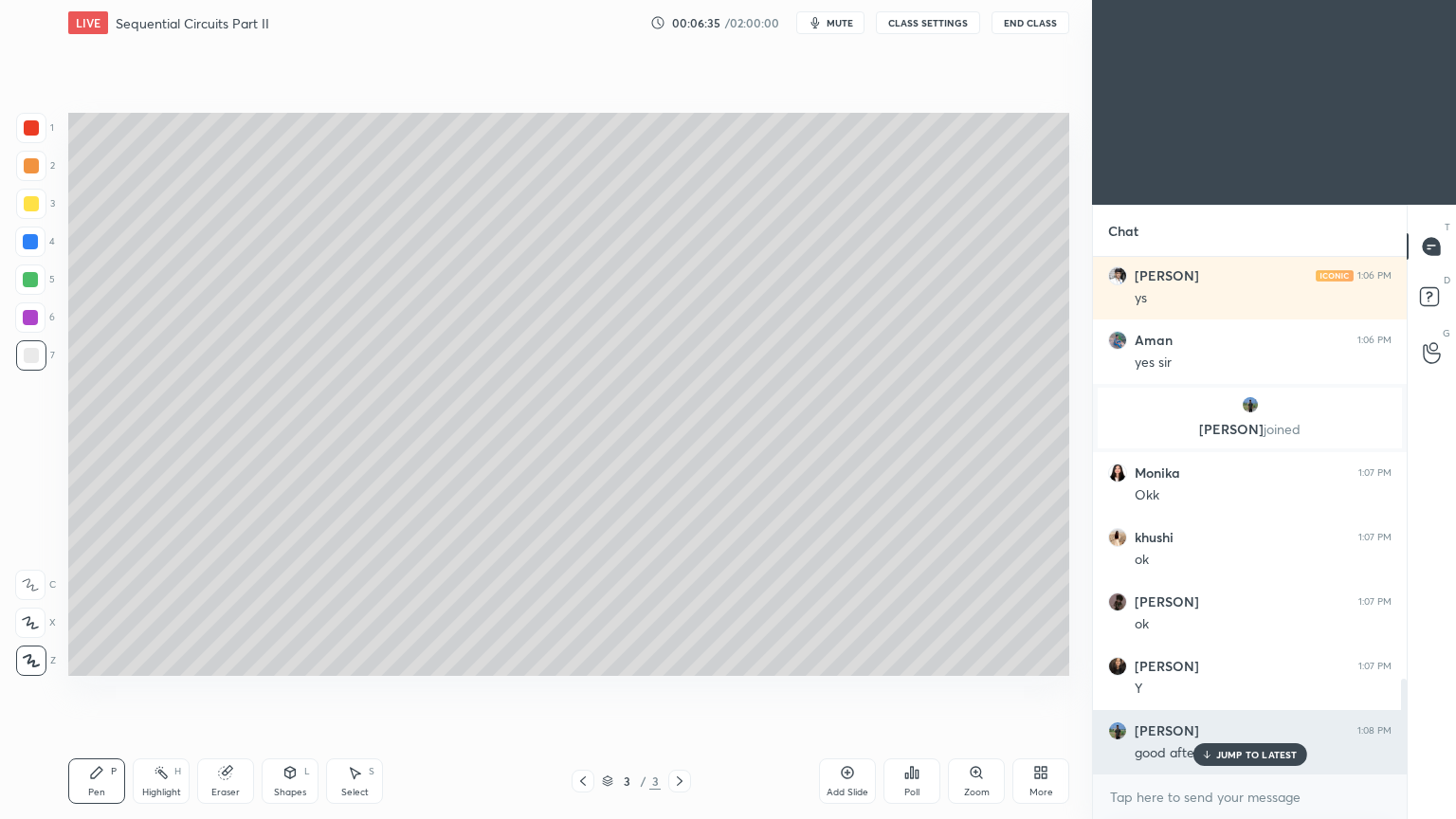 click 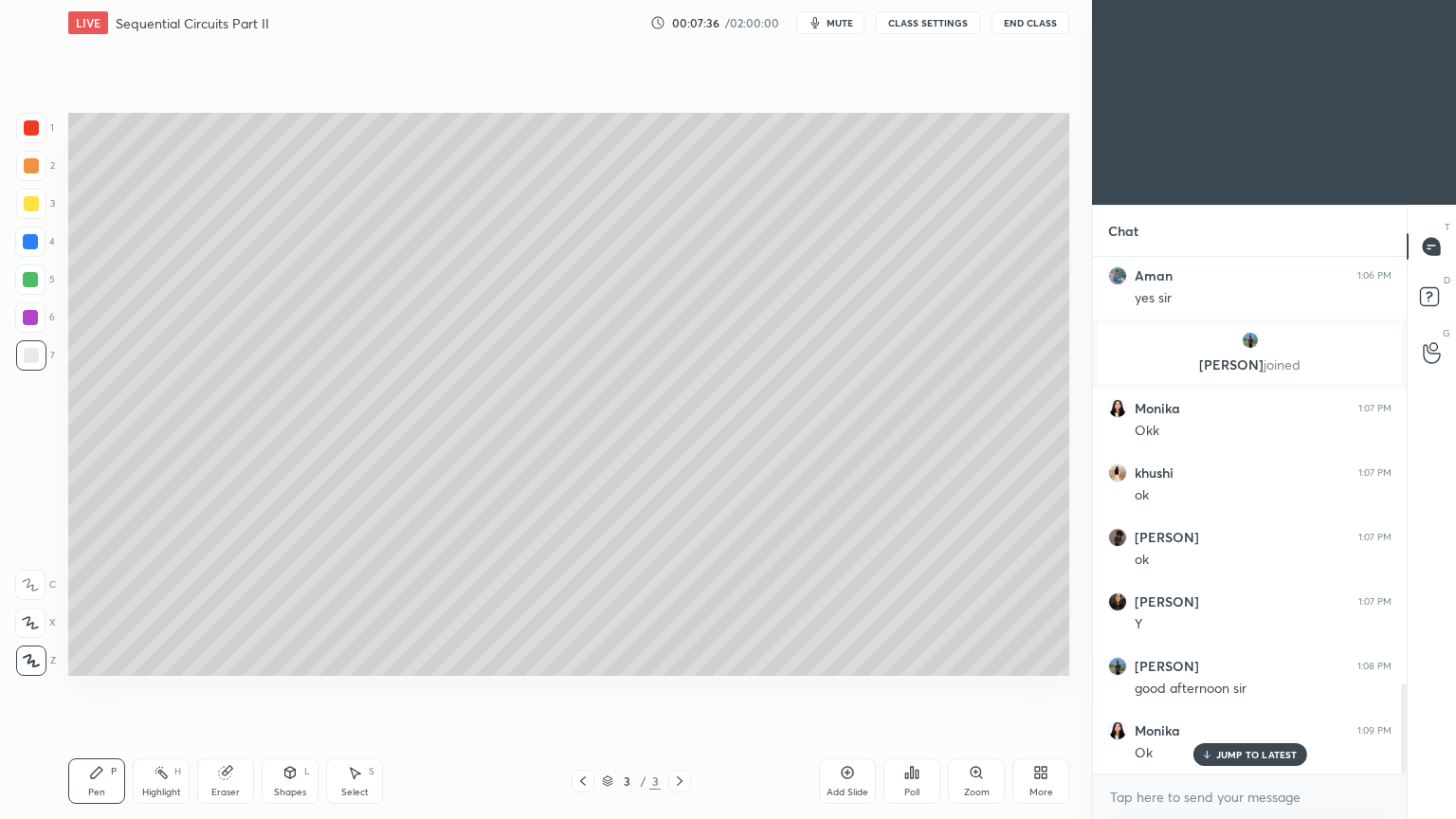 scroll, scrollTop: 2438, scrollLeft: 0, axis: vertical 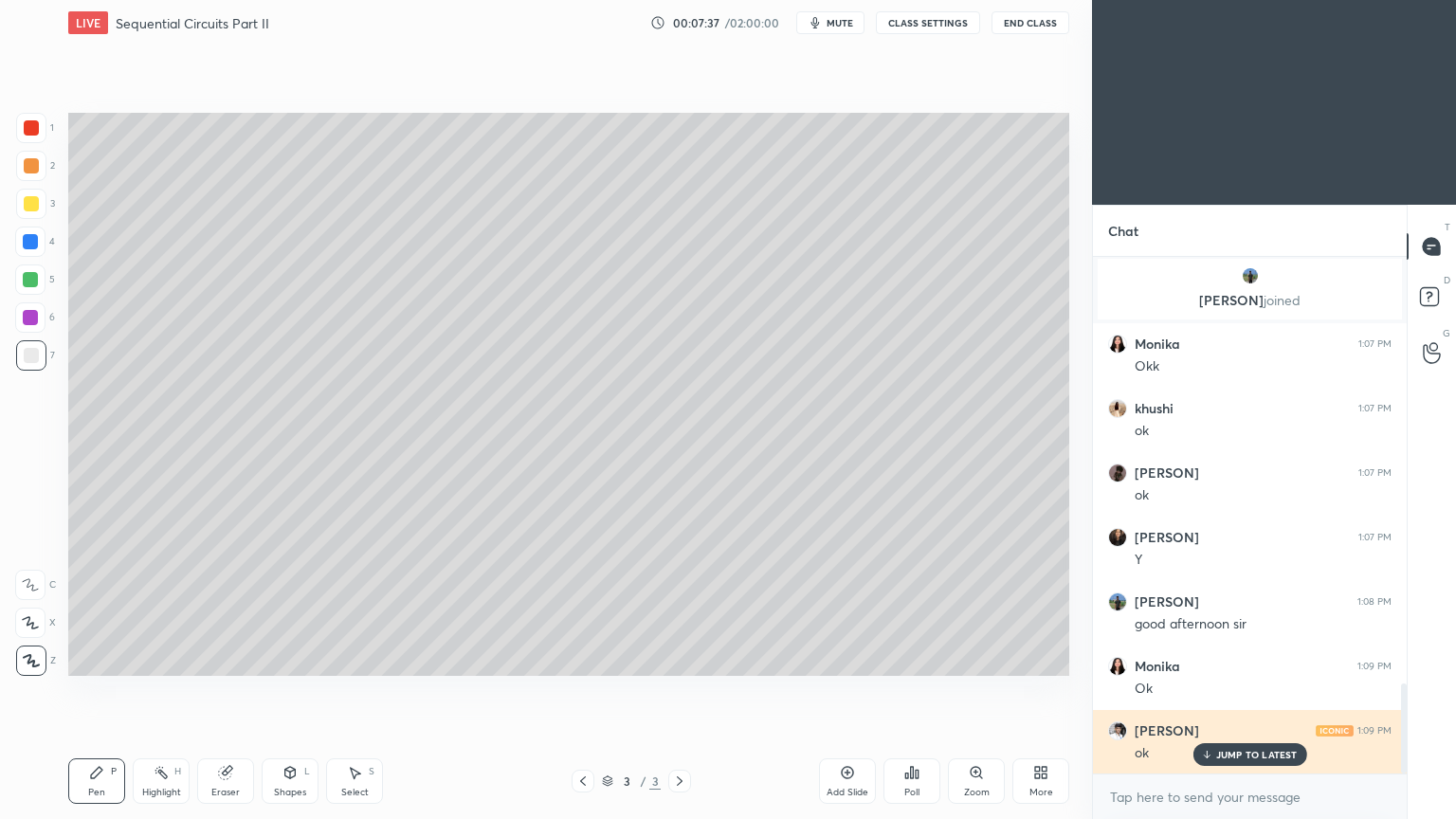 click on "JUMP TO LATEST" at bounding box center [1257, 755] 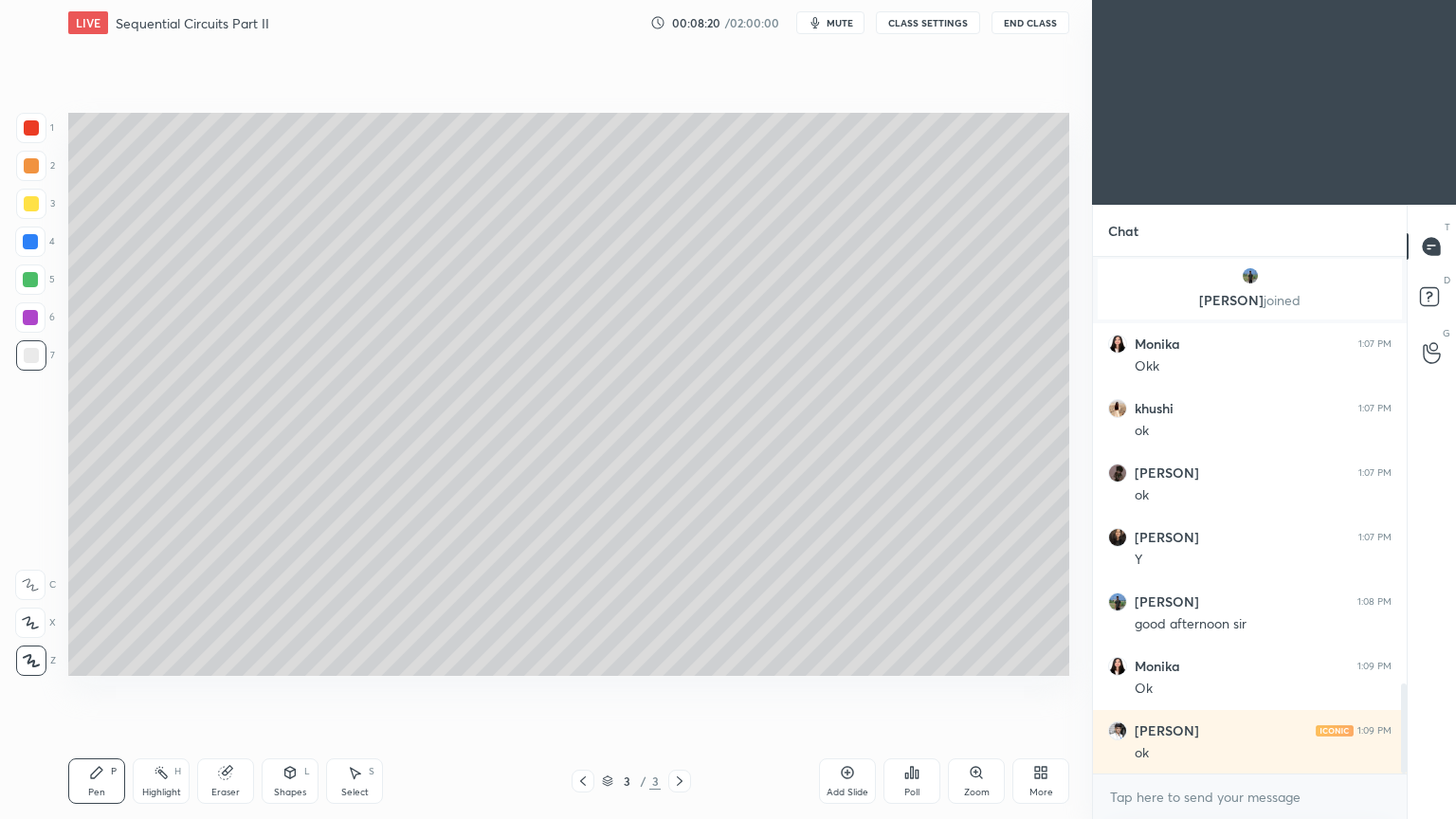 click 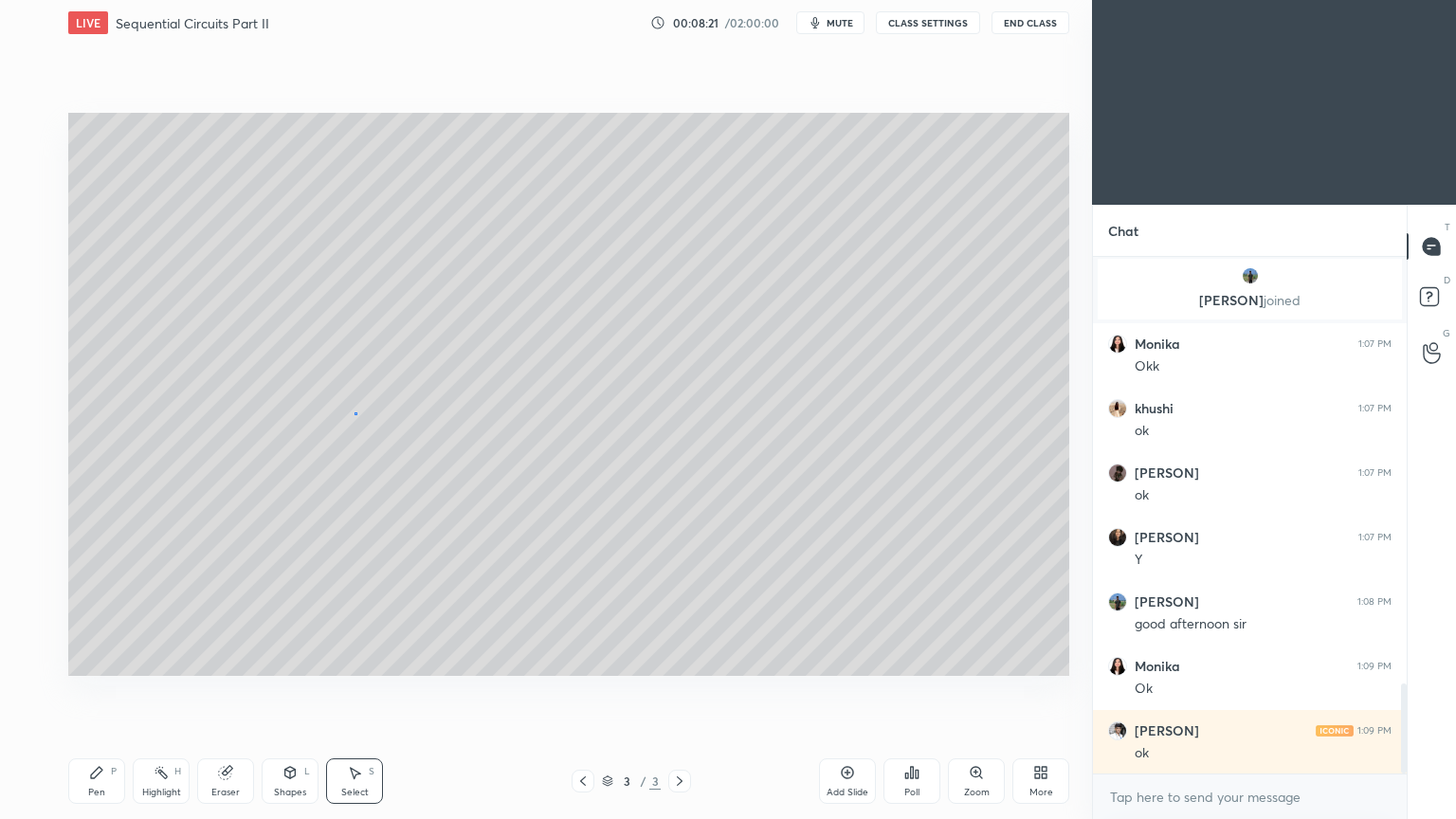 click on "0 ° Undo Copy Duplicate Duplicate to new slide Delete" at bounding box center [569, 394] 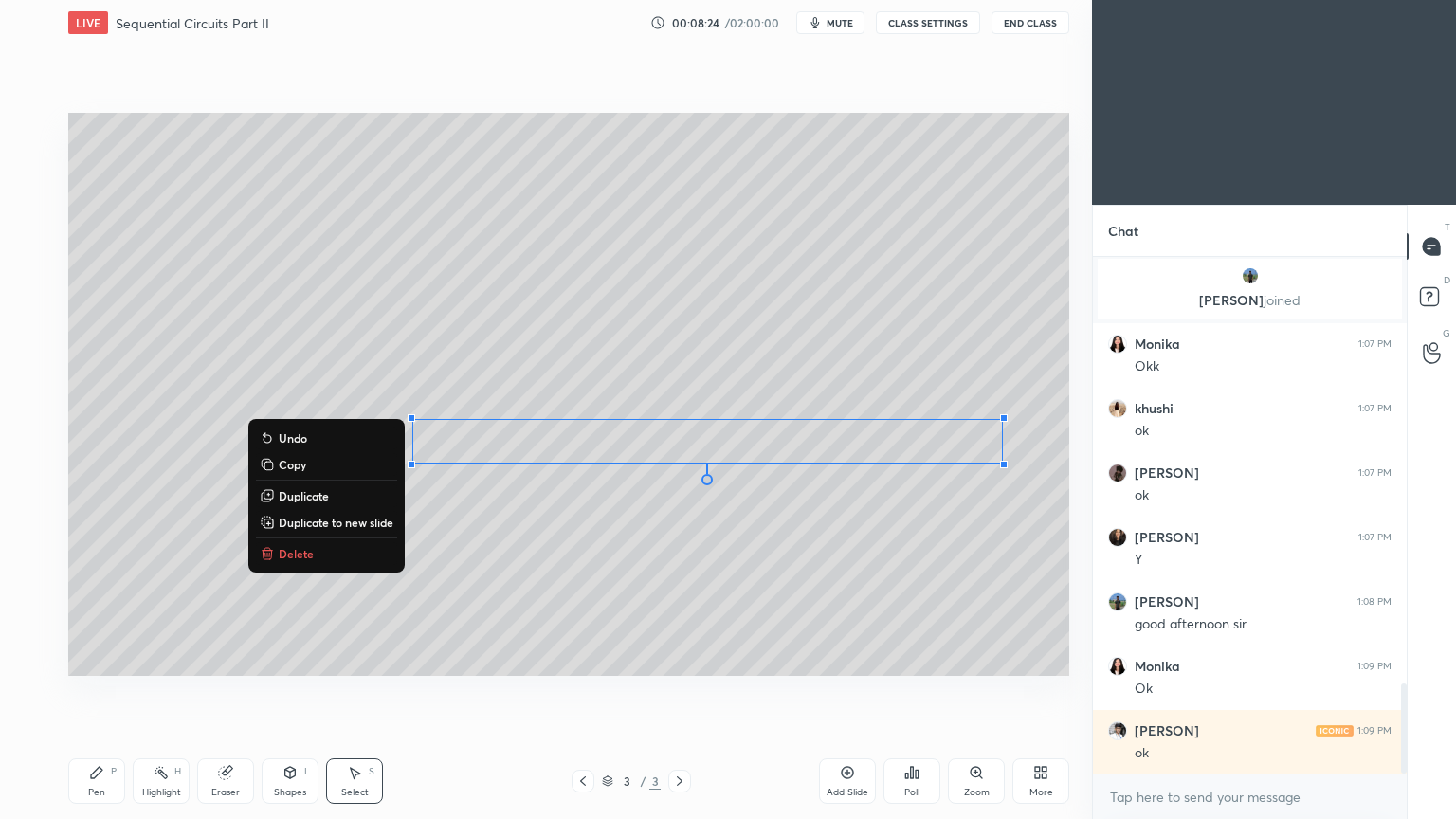 click on "Pen P" at bounding box center [97, 781] 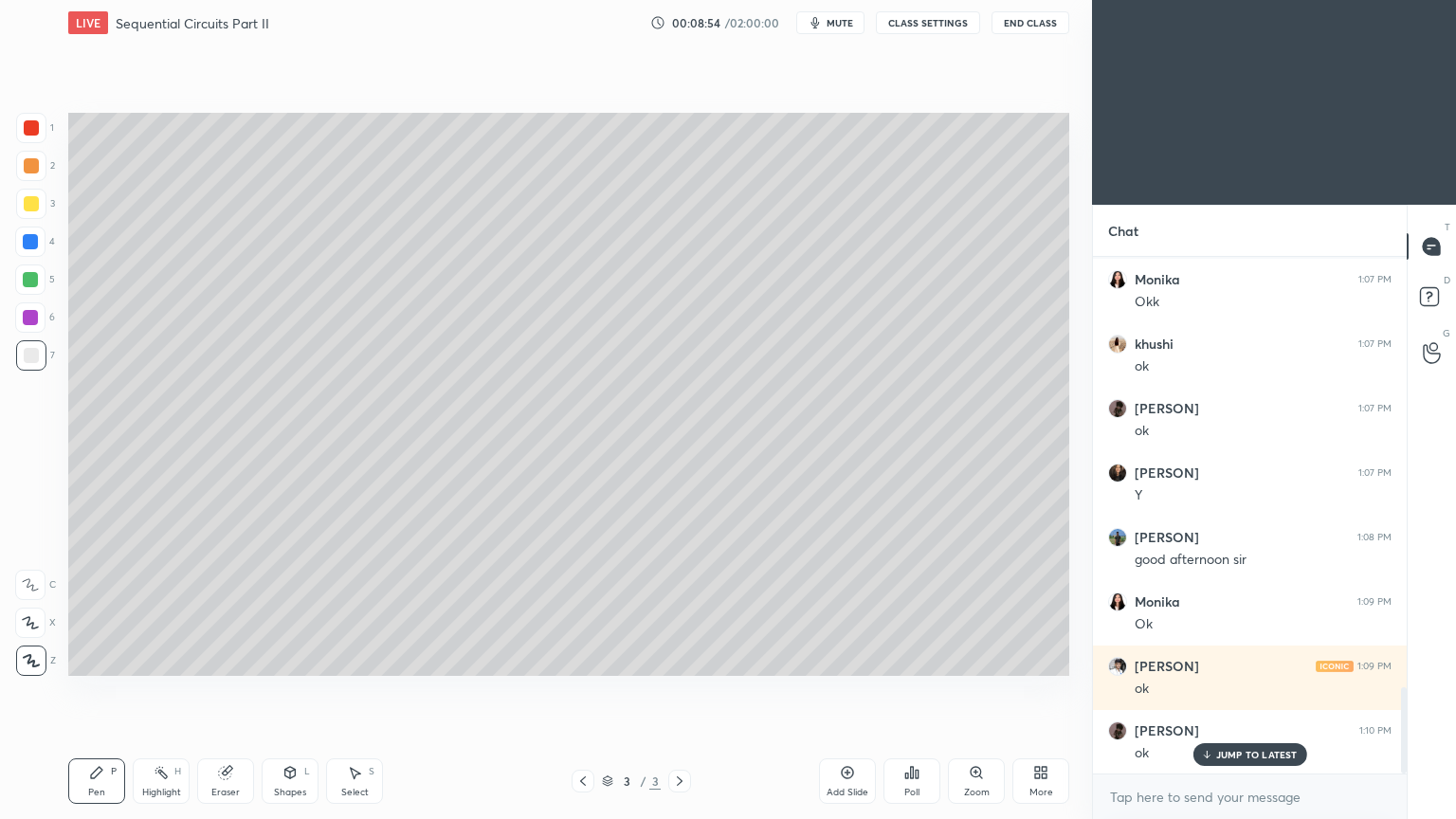 scroll, scrollTop: 2567, scrollLeft: 0, axis: vertical 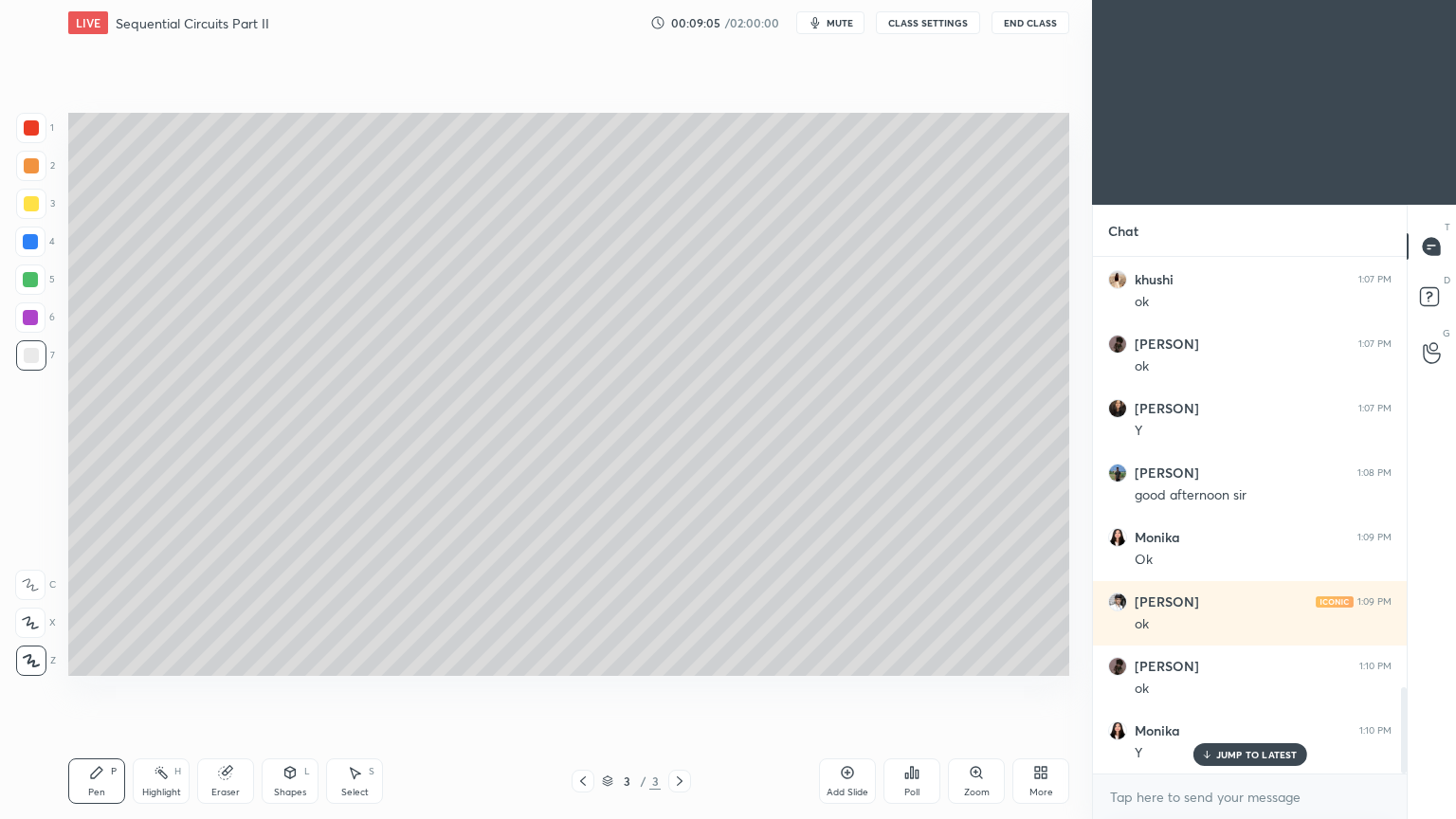 click on "Add Slide" at bounding box center (847, 781) 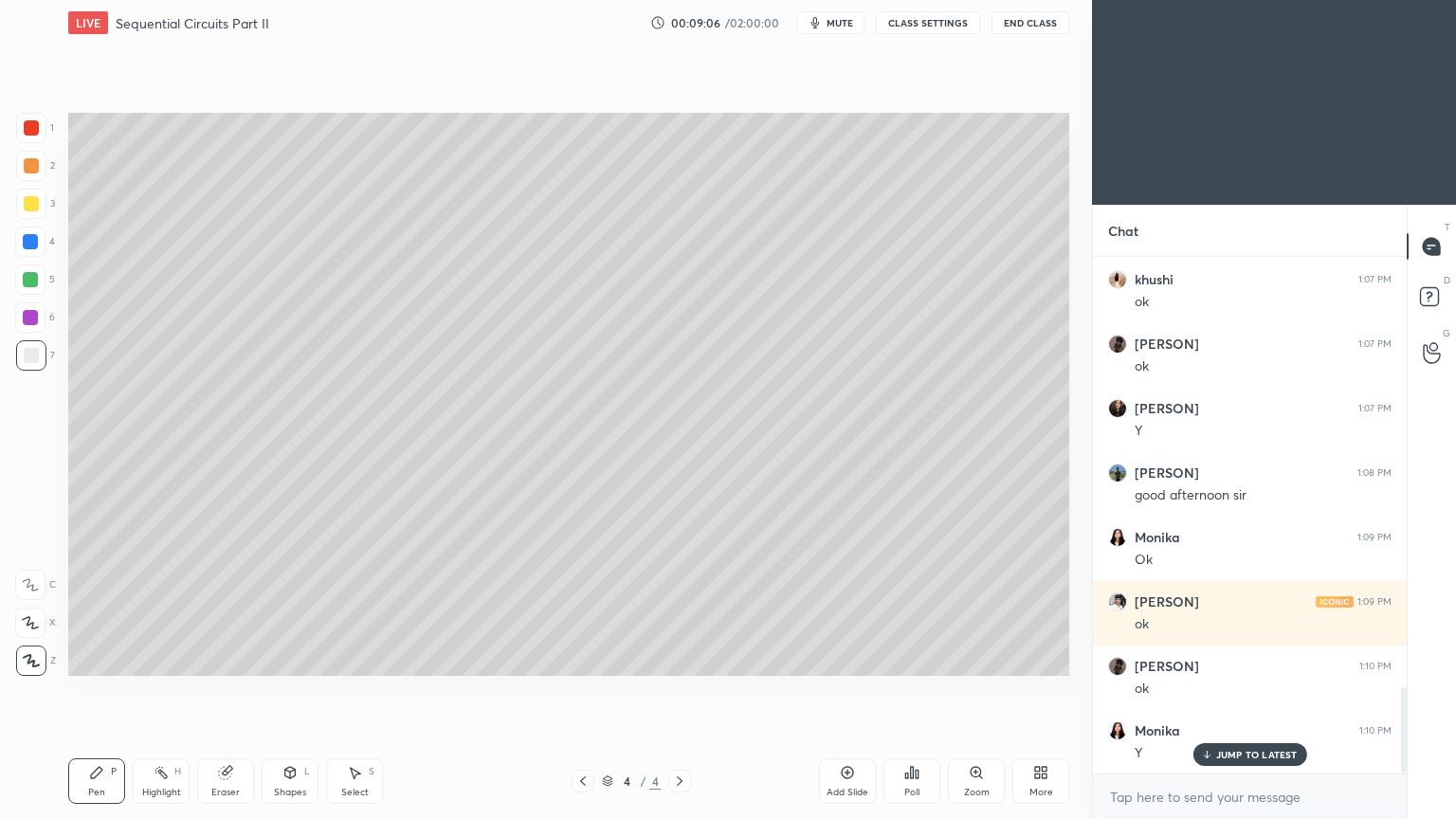 click at bounding box center [31, 166] 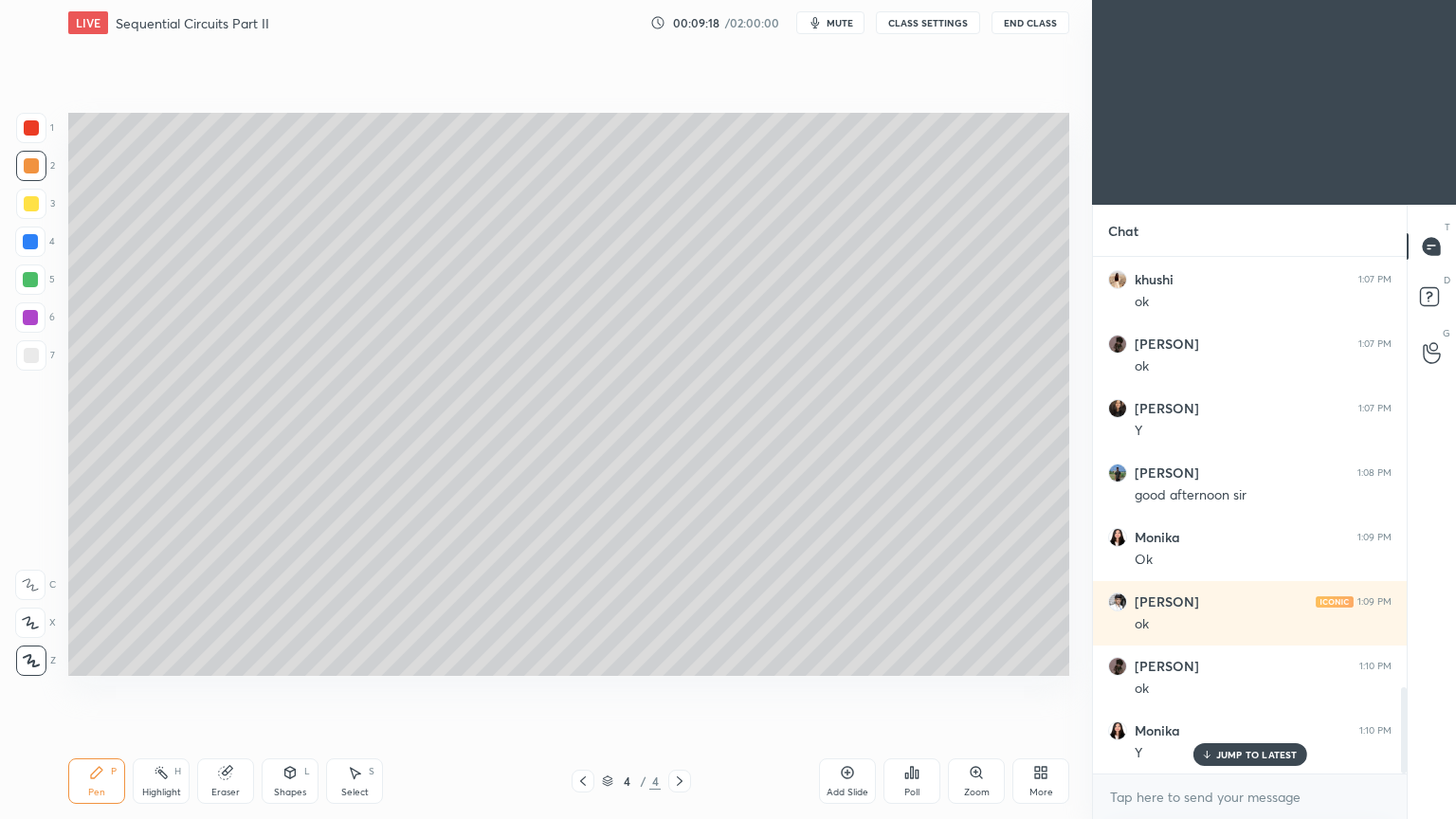 click at bounding box center (31, 355) 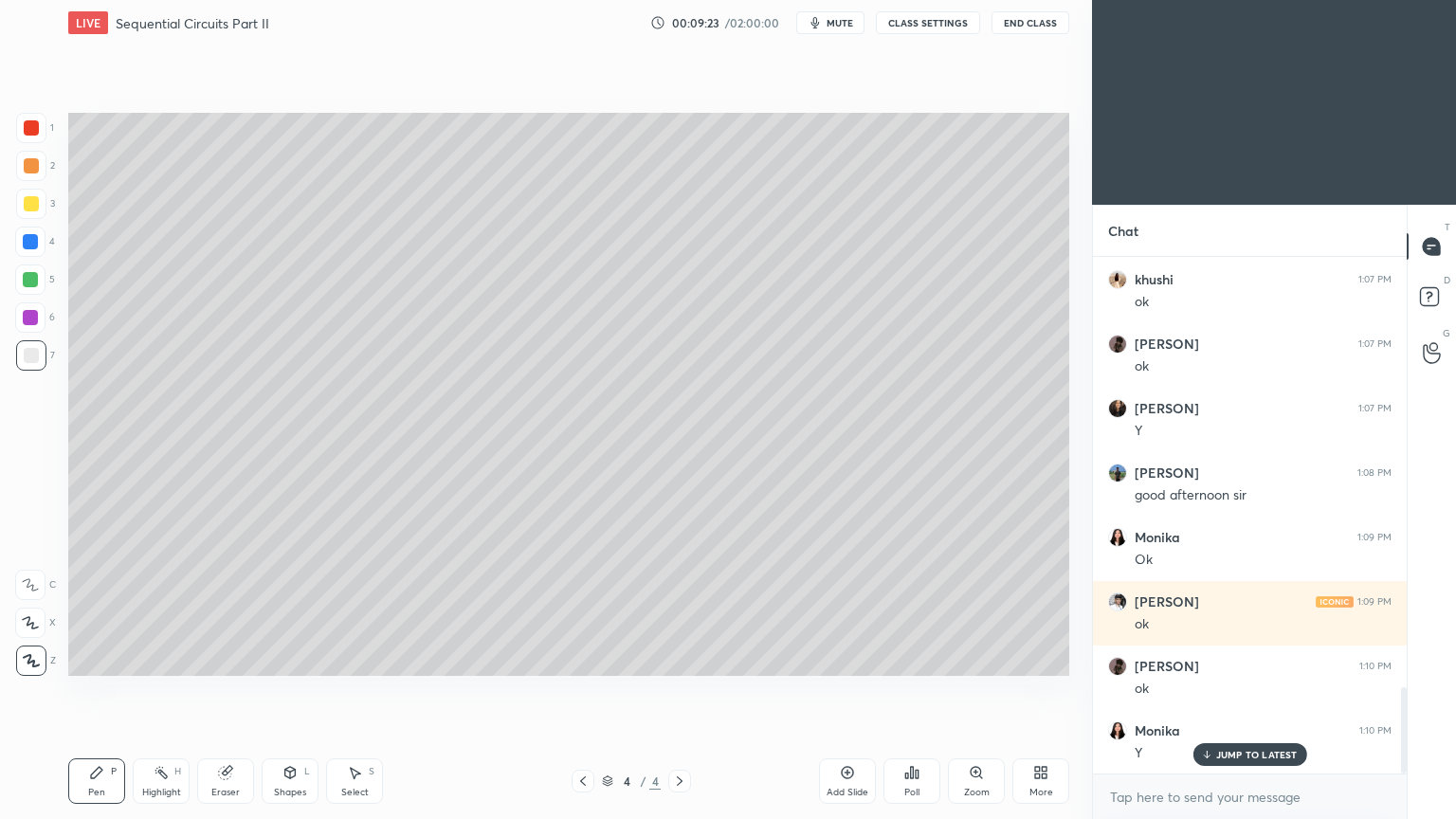 click at bounding box center [31, 204] 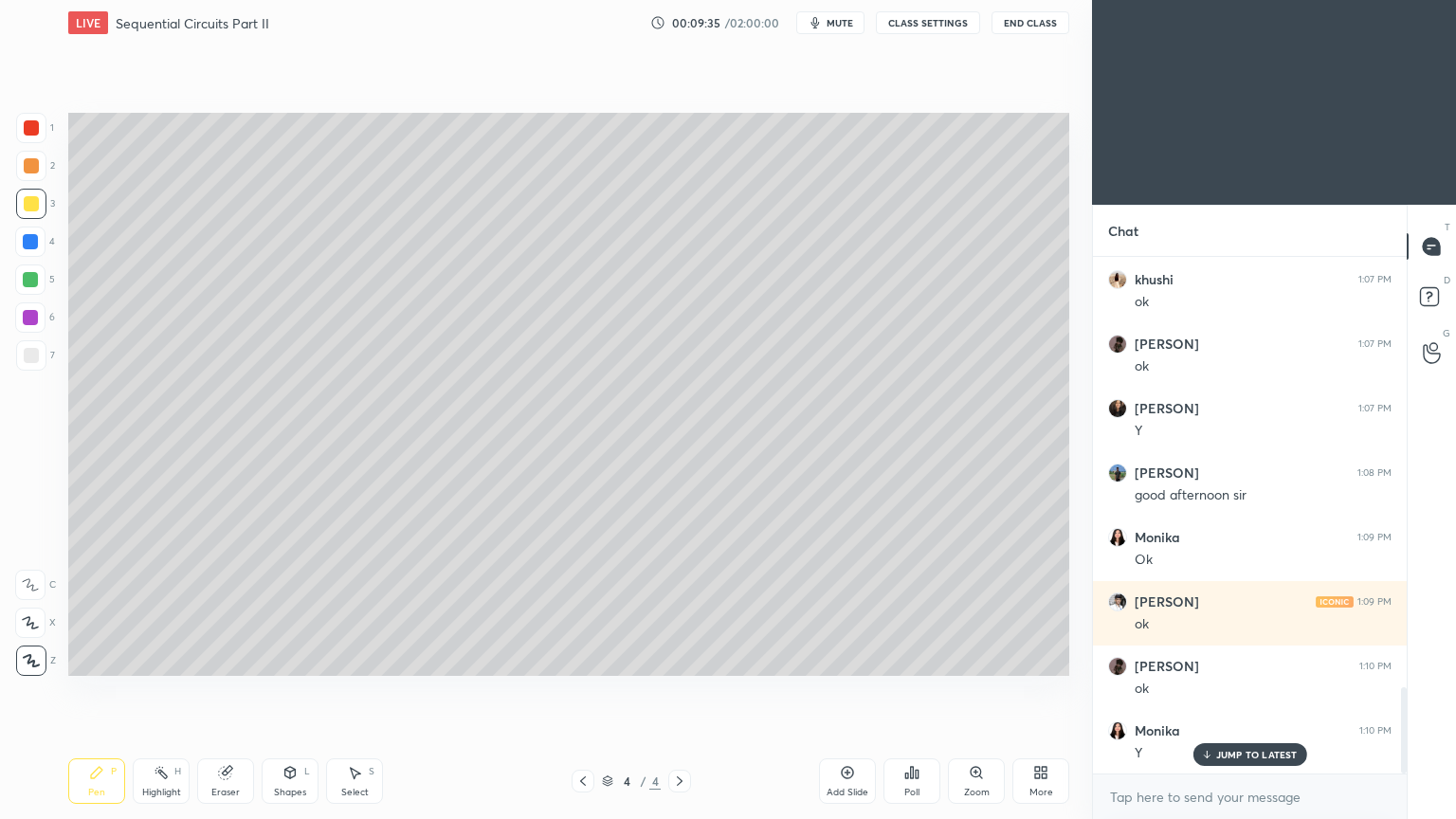 click at bounding box center (31, 355) 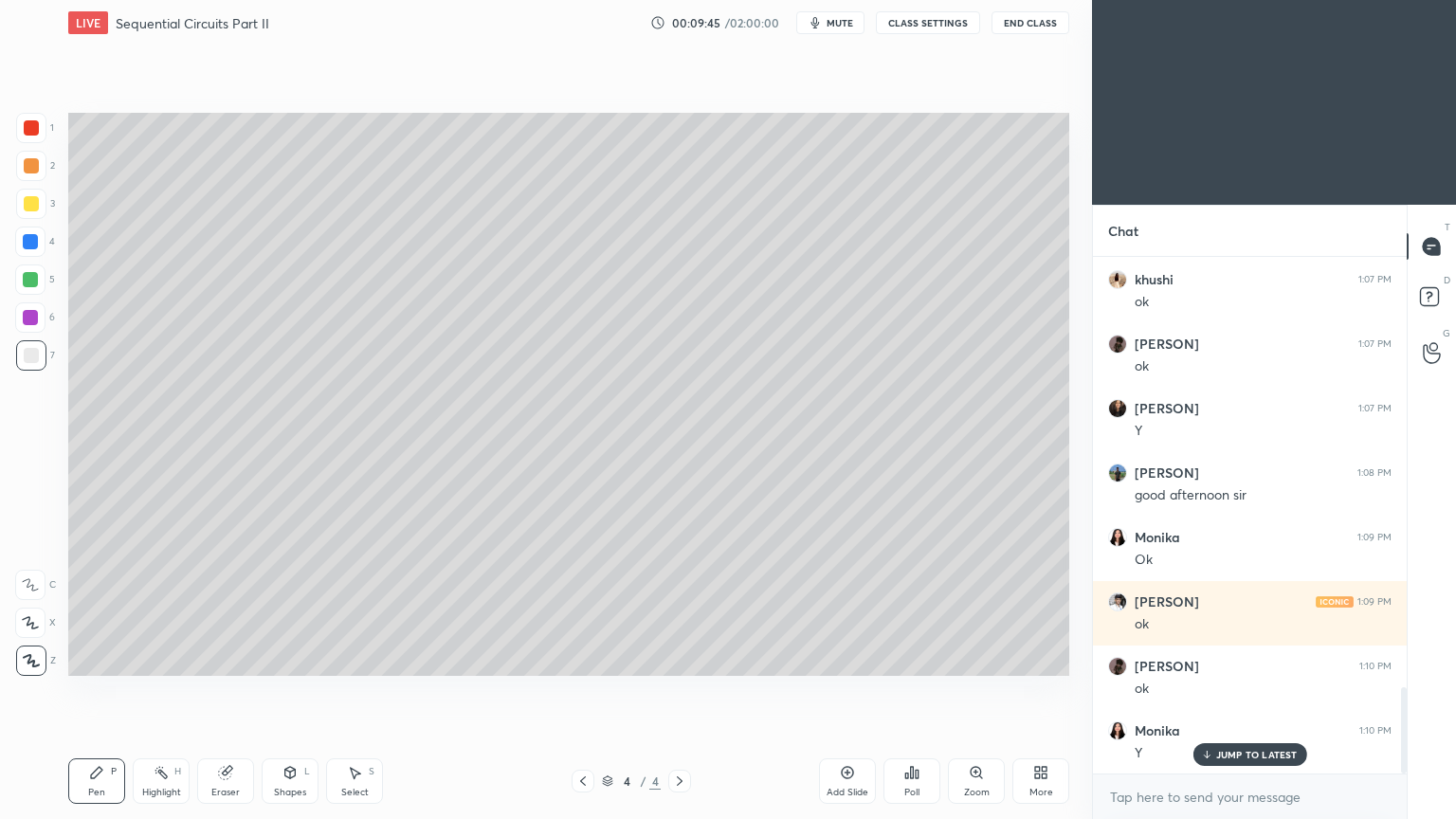 click at bounding box center [30, 242] 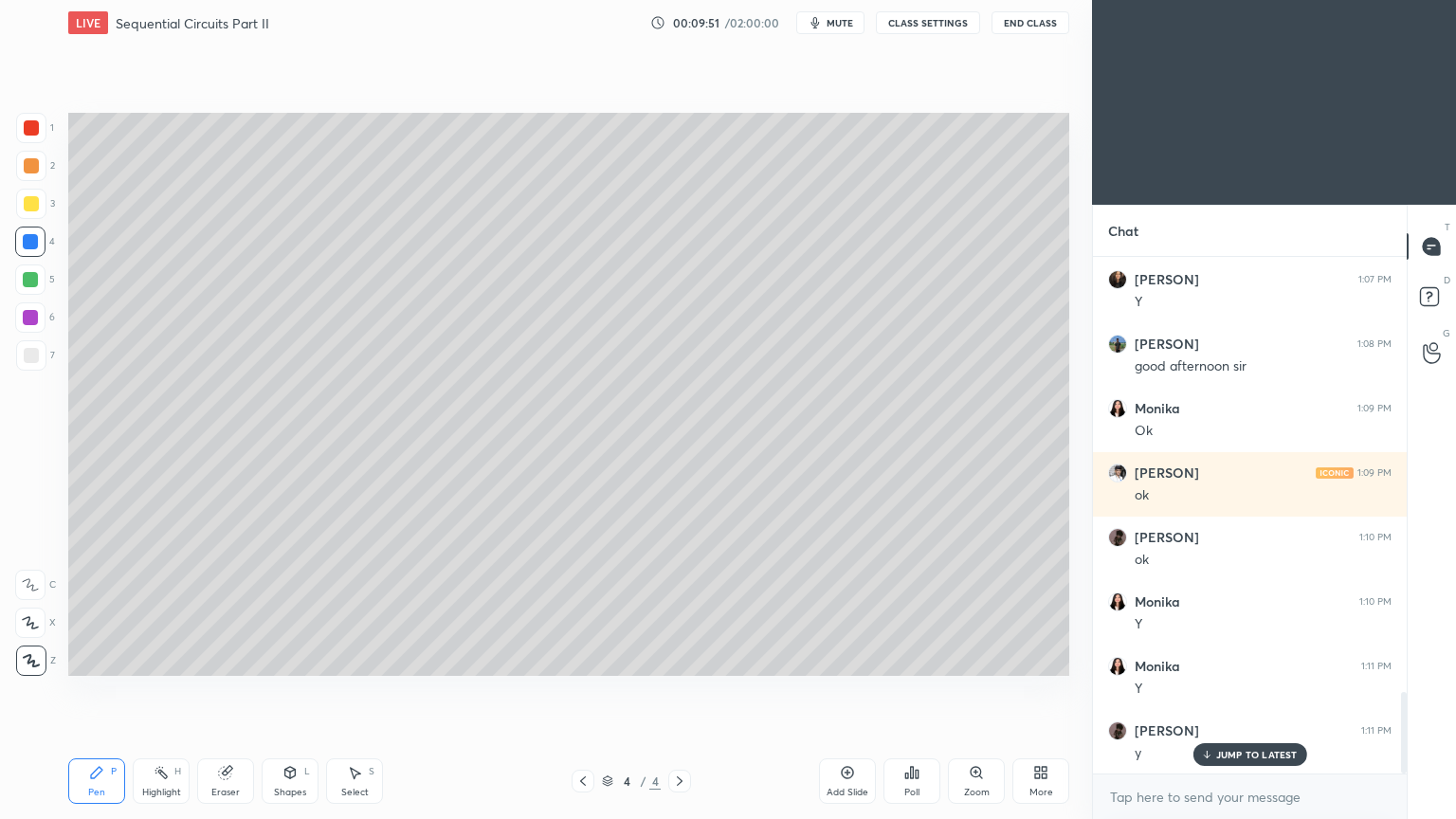 scroll, scrollTop: 2760, scrollLeft: 0, axis: vertical 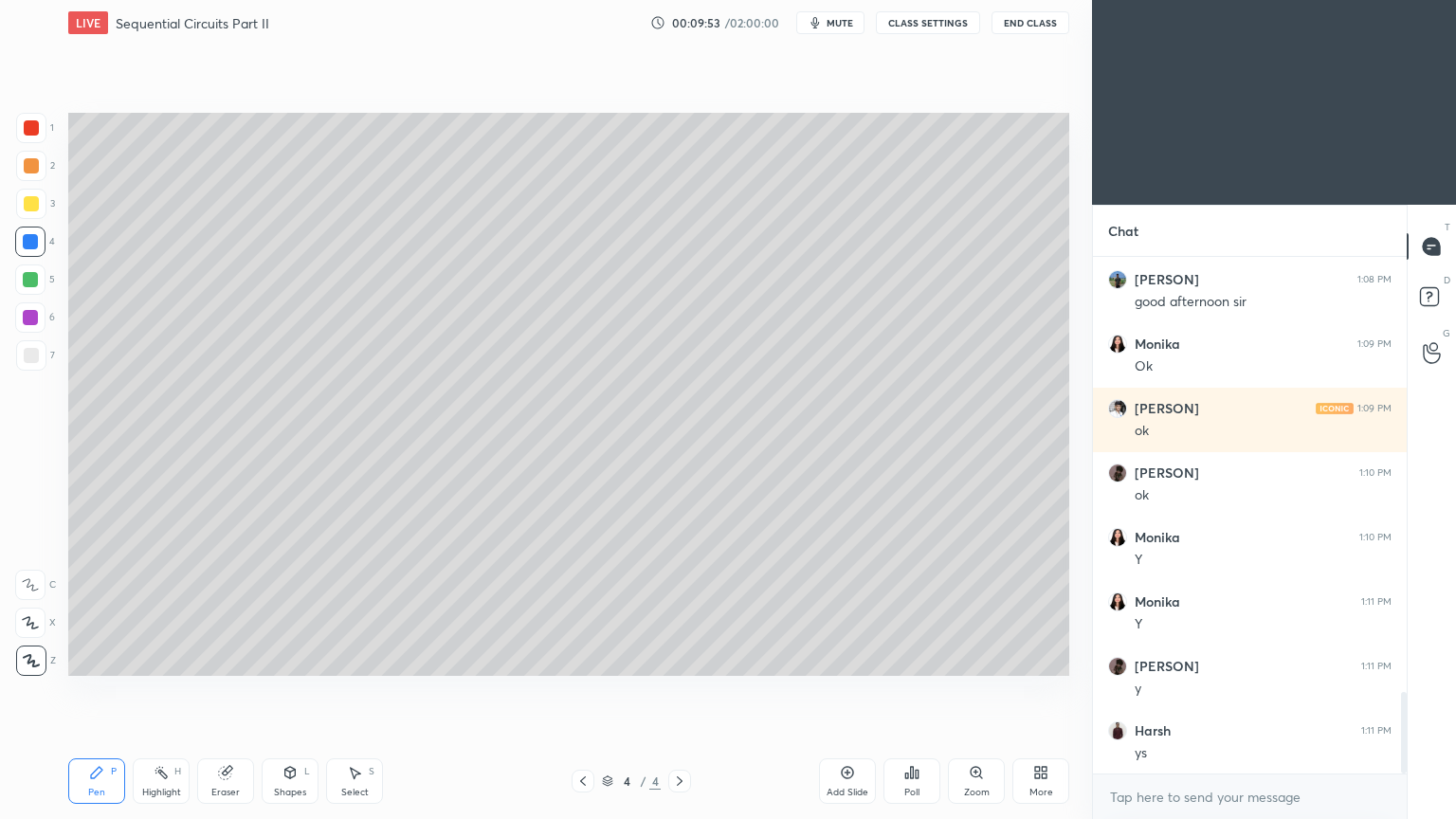 click at bounding box center (31, 355) 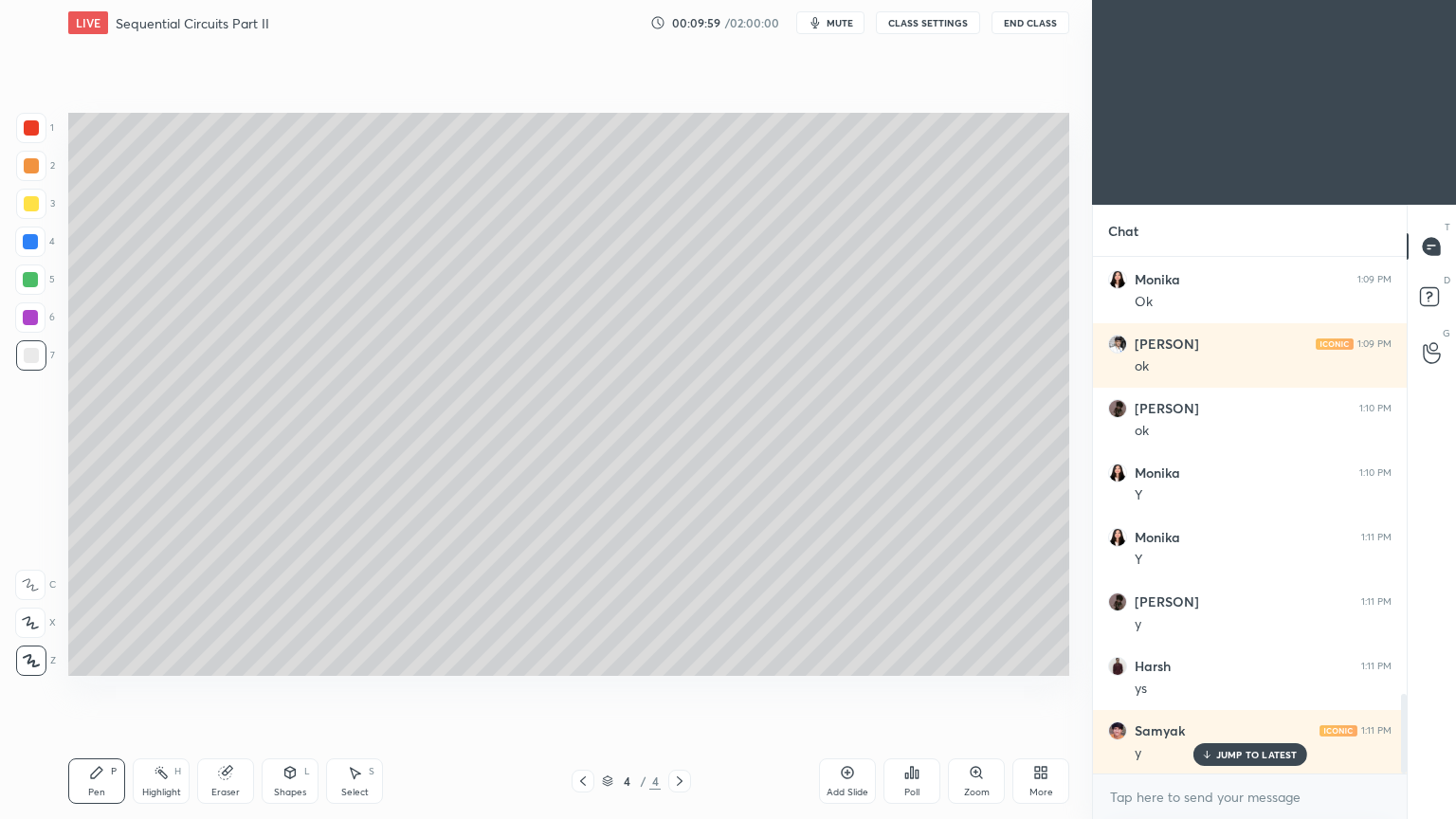 scroll, scrollTop: 2889, scrollLeft: 0, axis: vertical 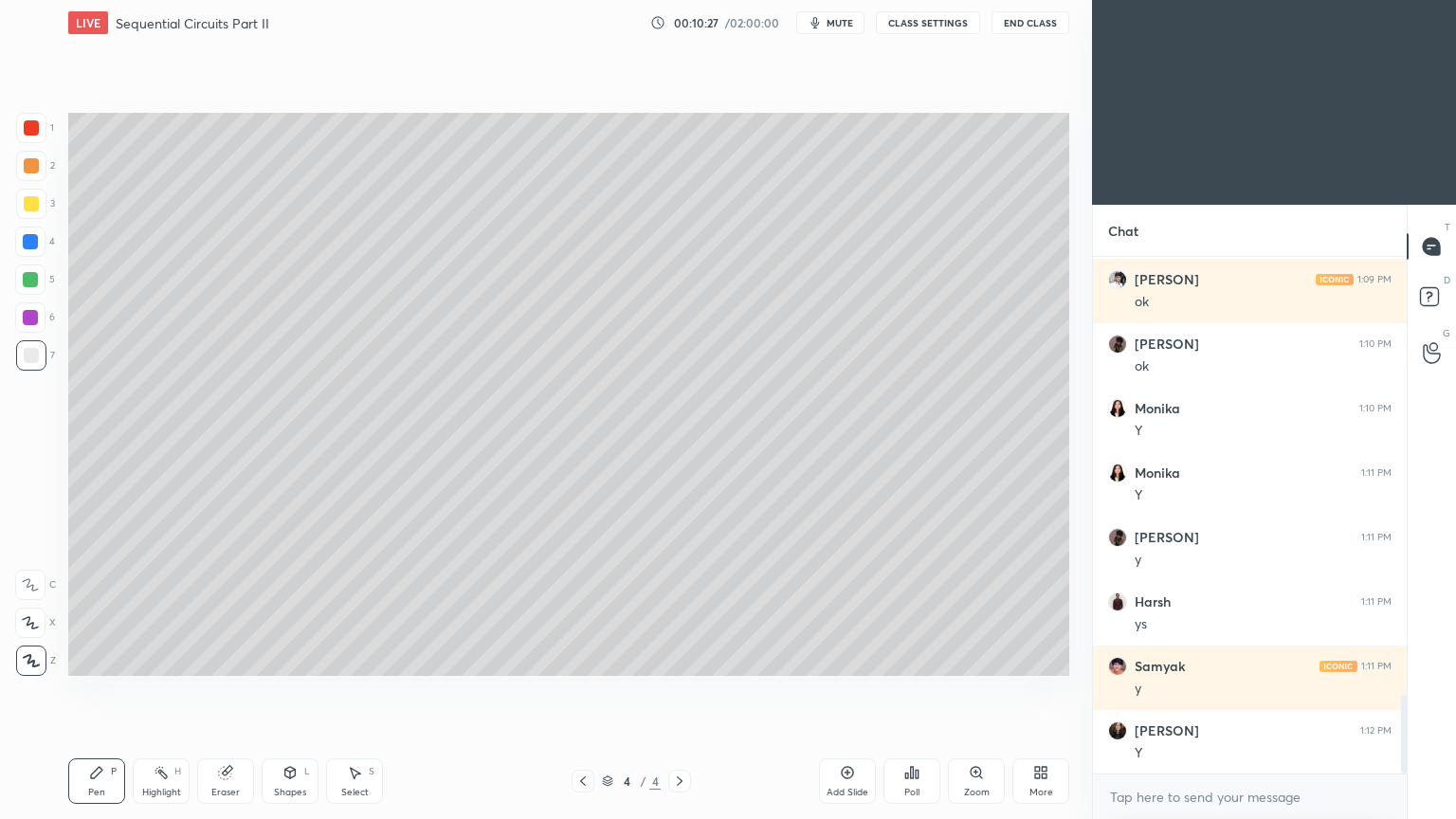 click on "Highlight" at bounding box center (161, 792) 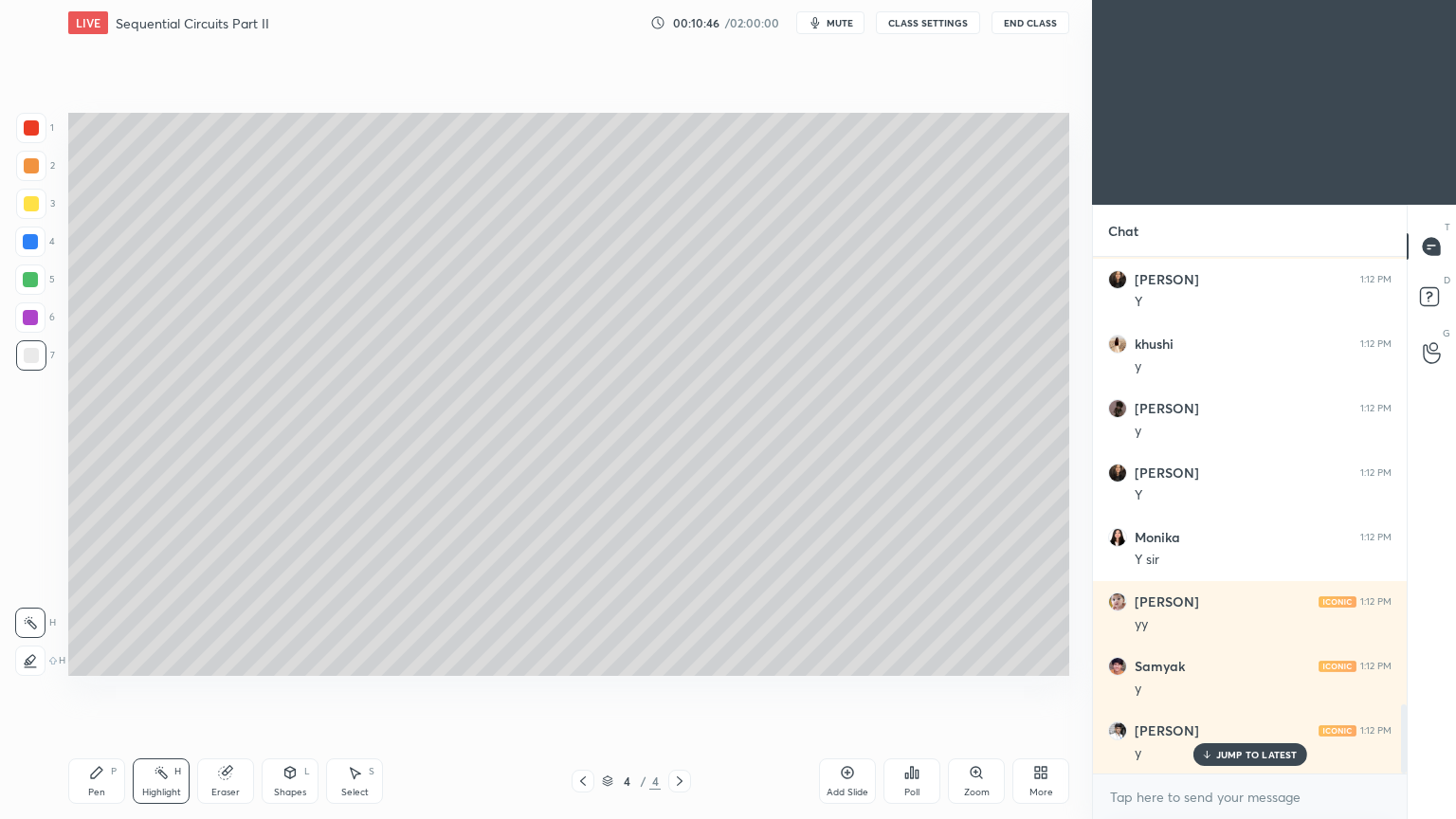 scroll, scrollTop: 3405, scrollLeft: 0, axis: vertical 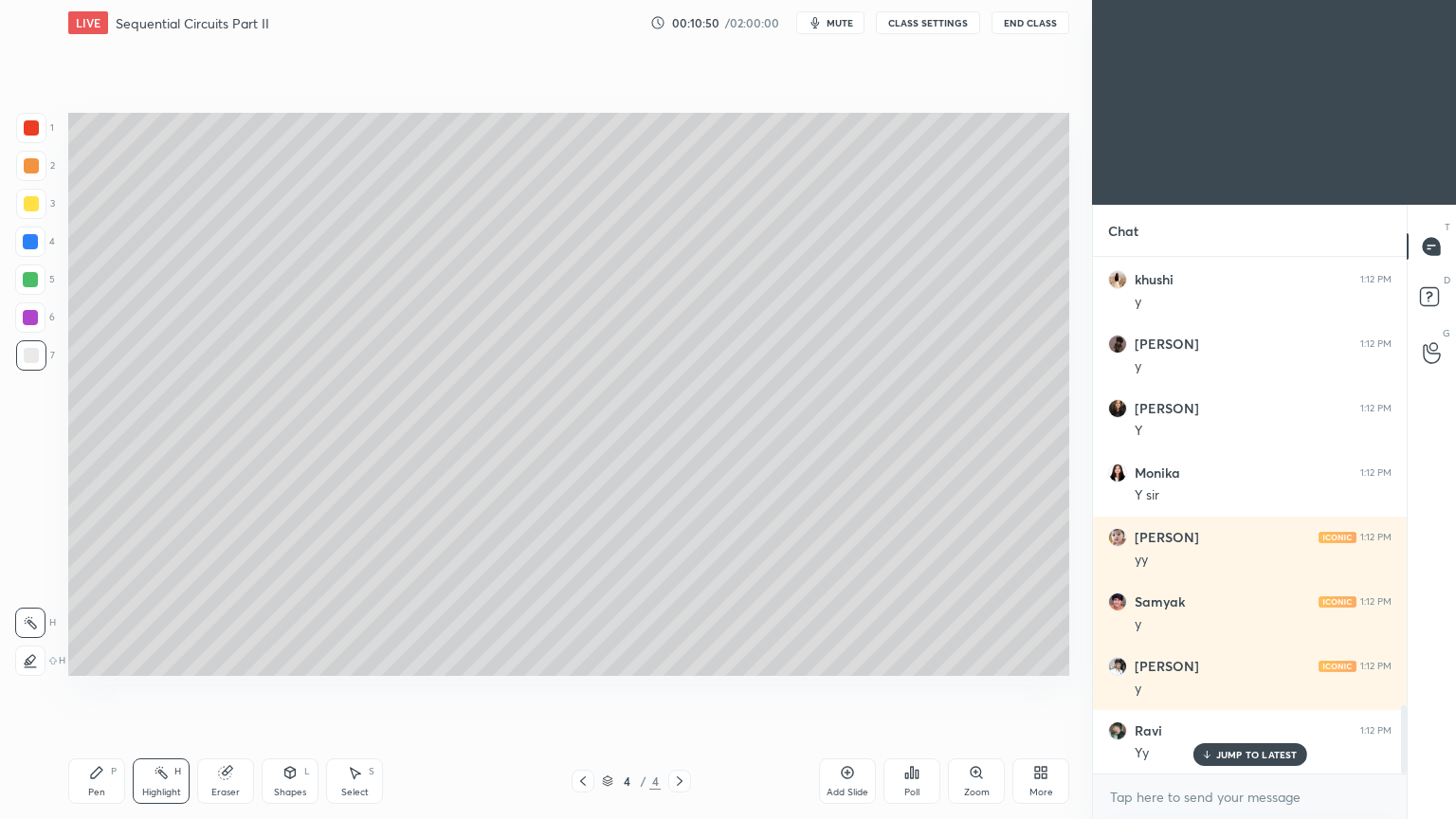 click on "Pen" at bounding box center [97, 792] 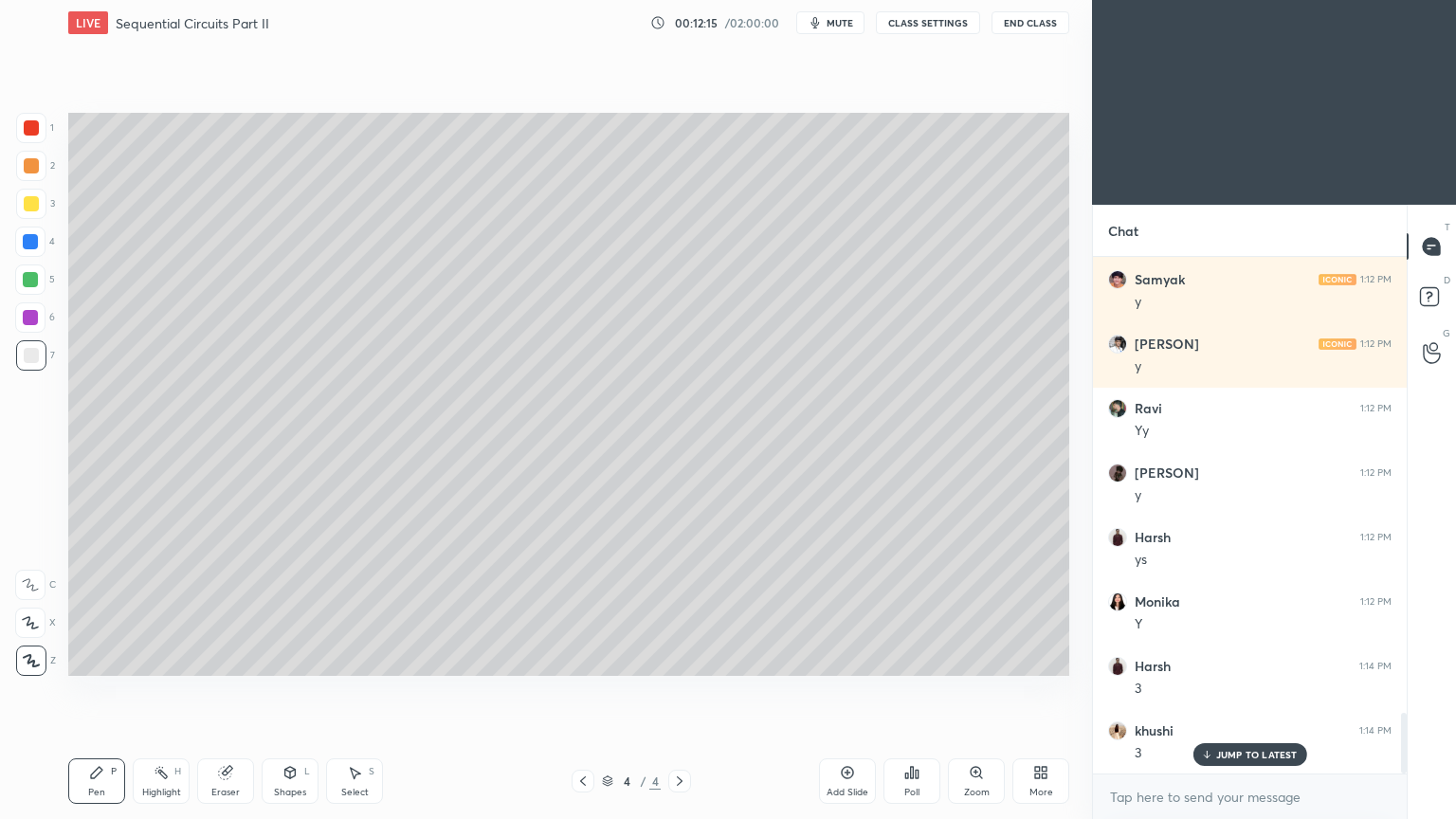 scroll, scrollTop: 3856, scrollLeft: 0, axis: vertical 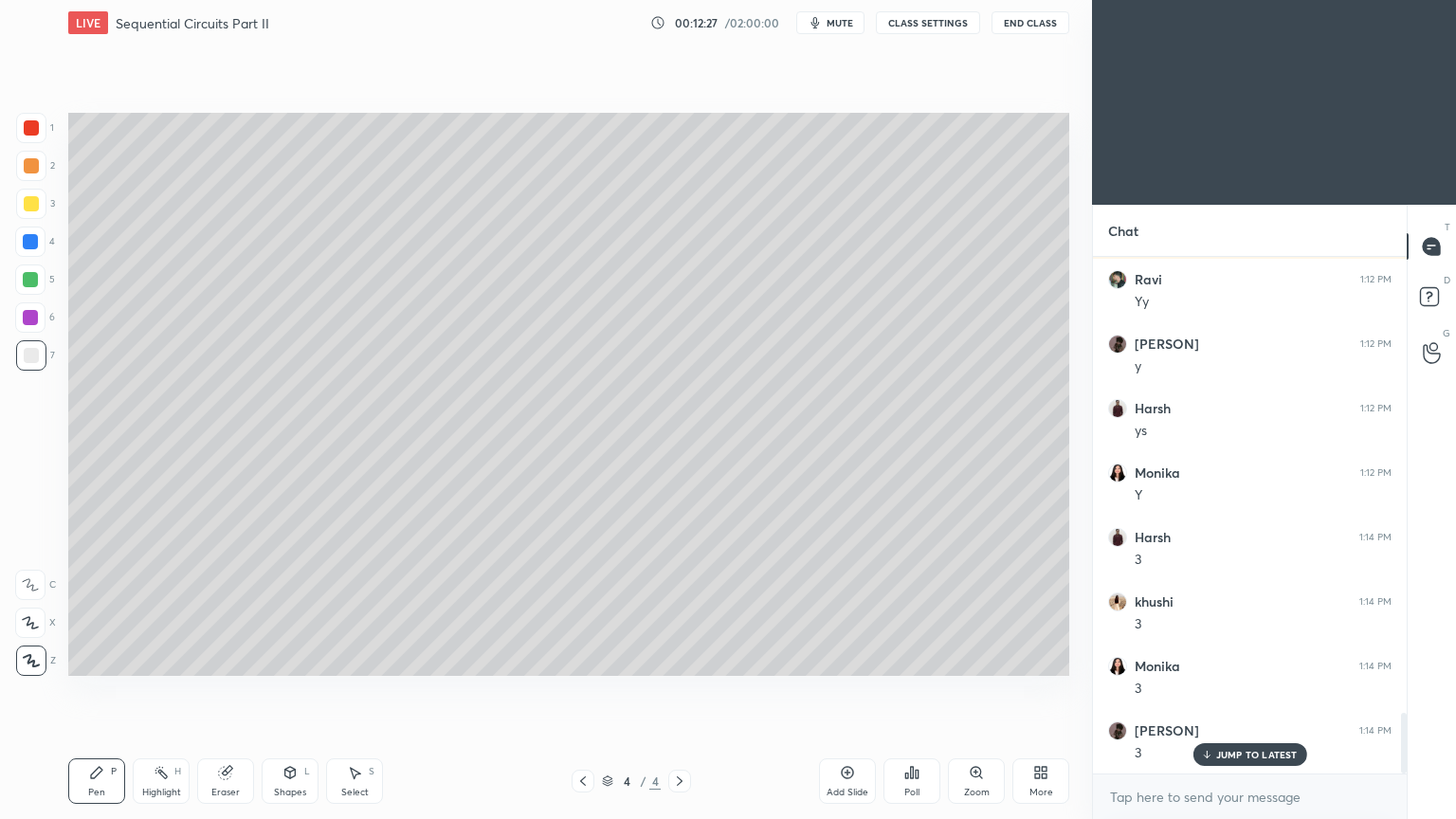 click on "Add Slide" at bounding box center [847, 781] 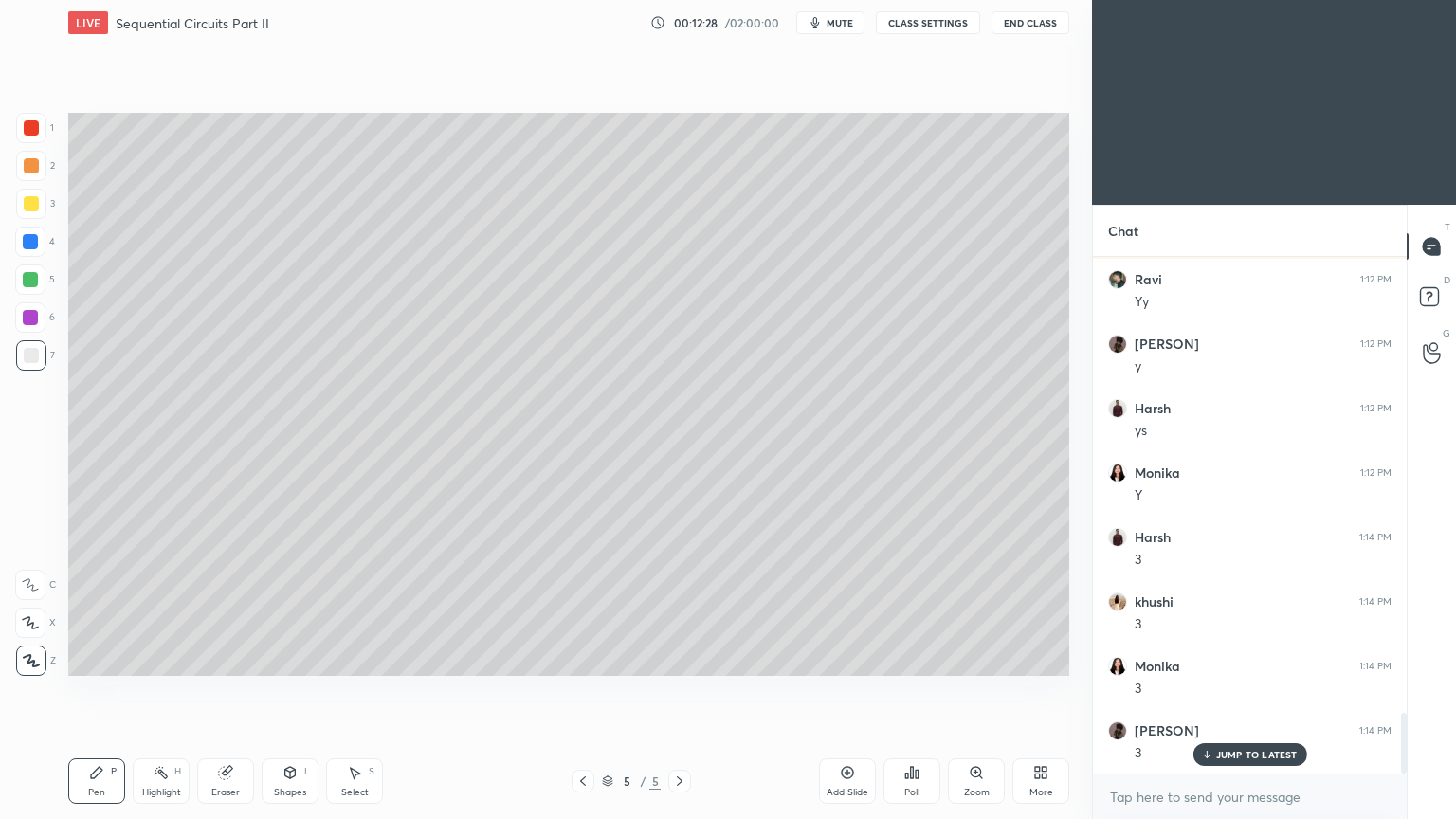 click at bounding box center (31, 166) 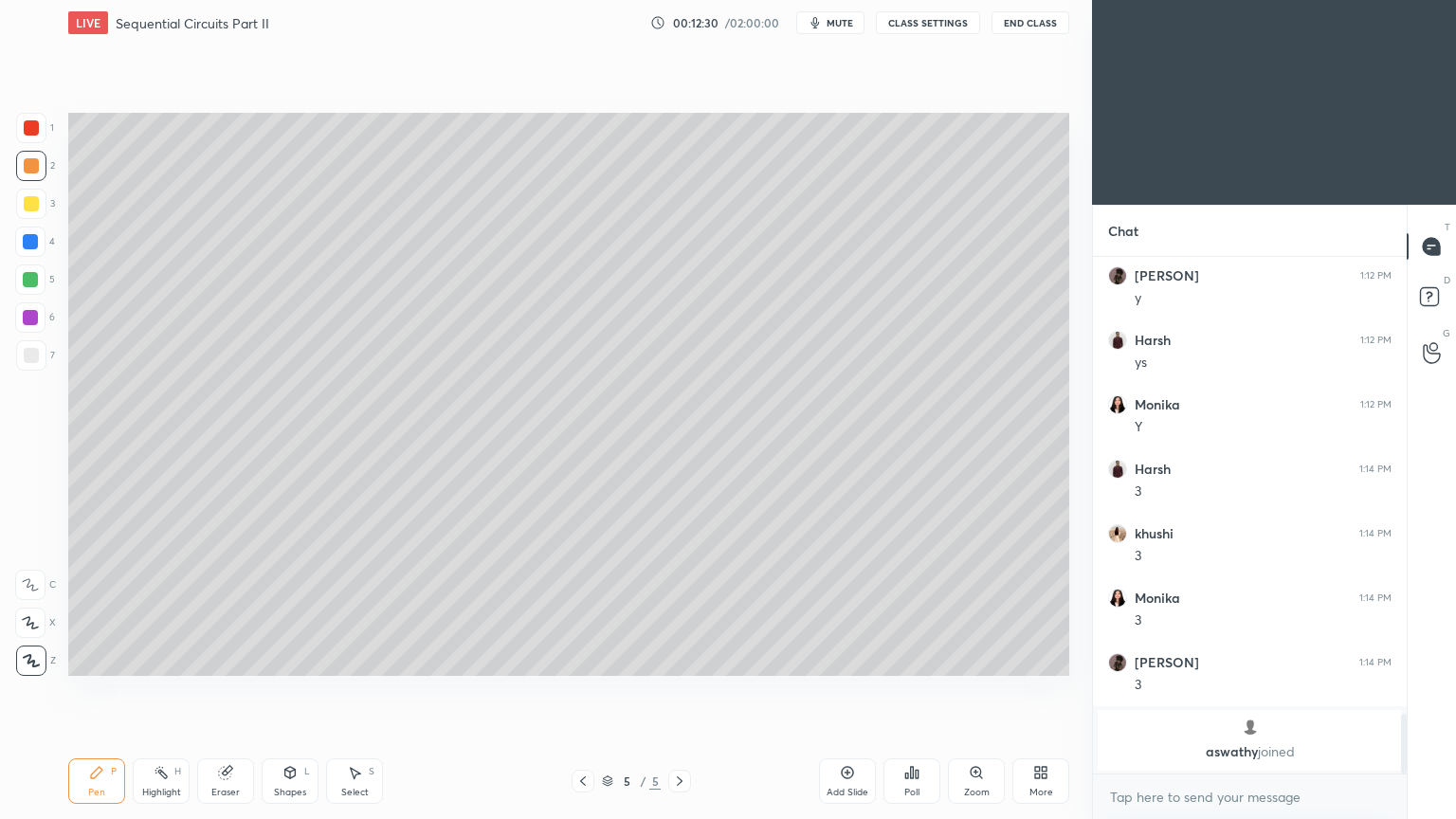 scroll, scrollTop: 3989, scrollLeft: 0, axis: vertical 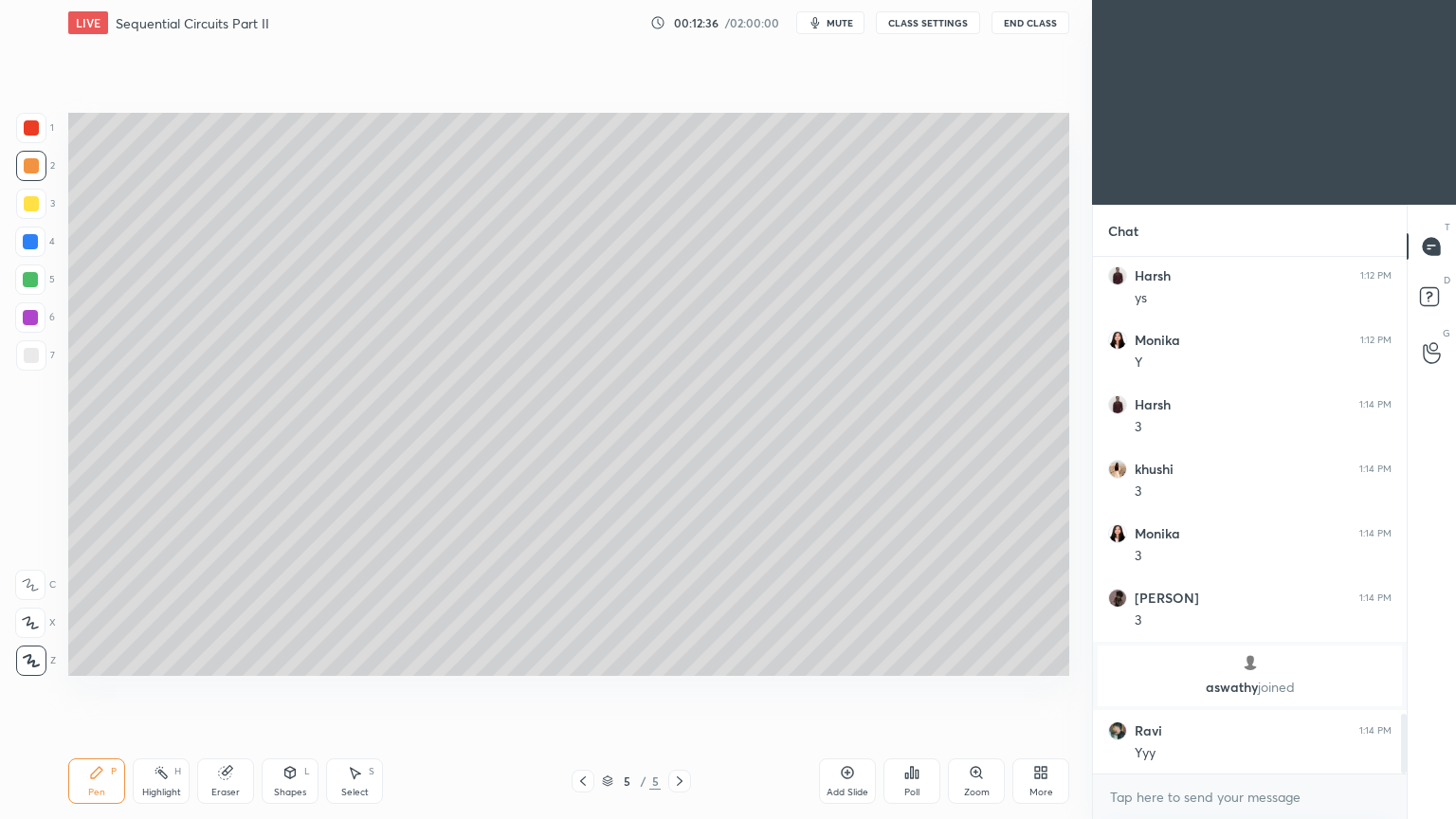 click at bounding box center [31, 355] 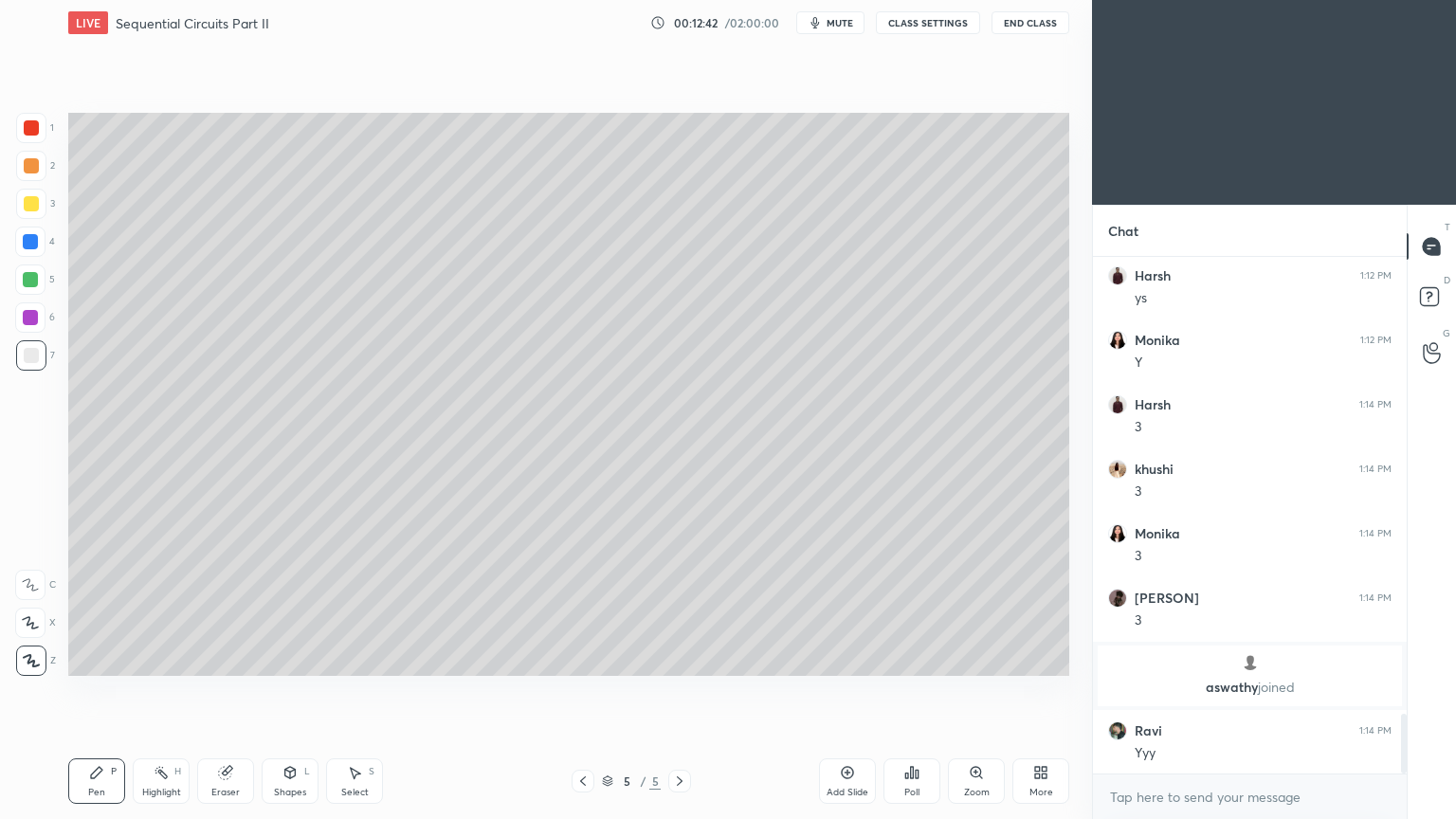 click at bounding box center (31, 204) 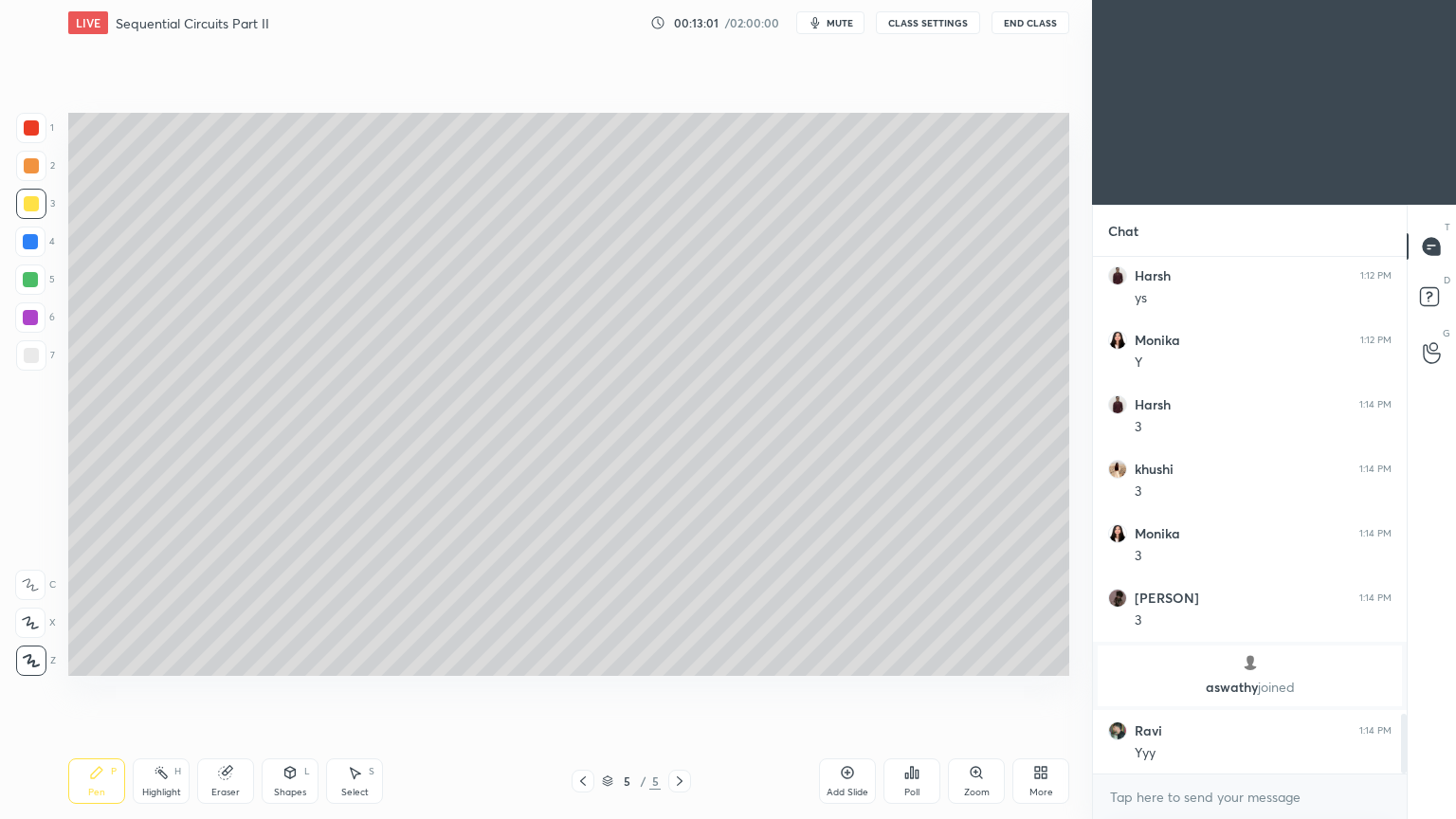 click at bounding box center [31, 355] 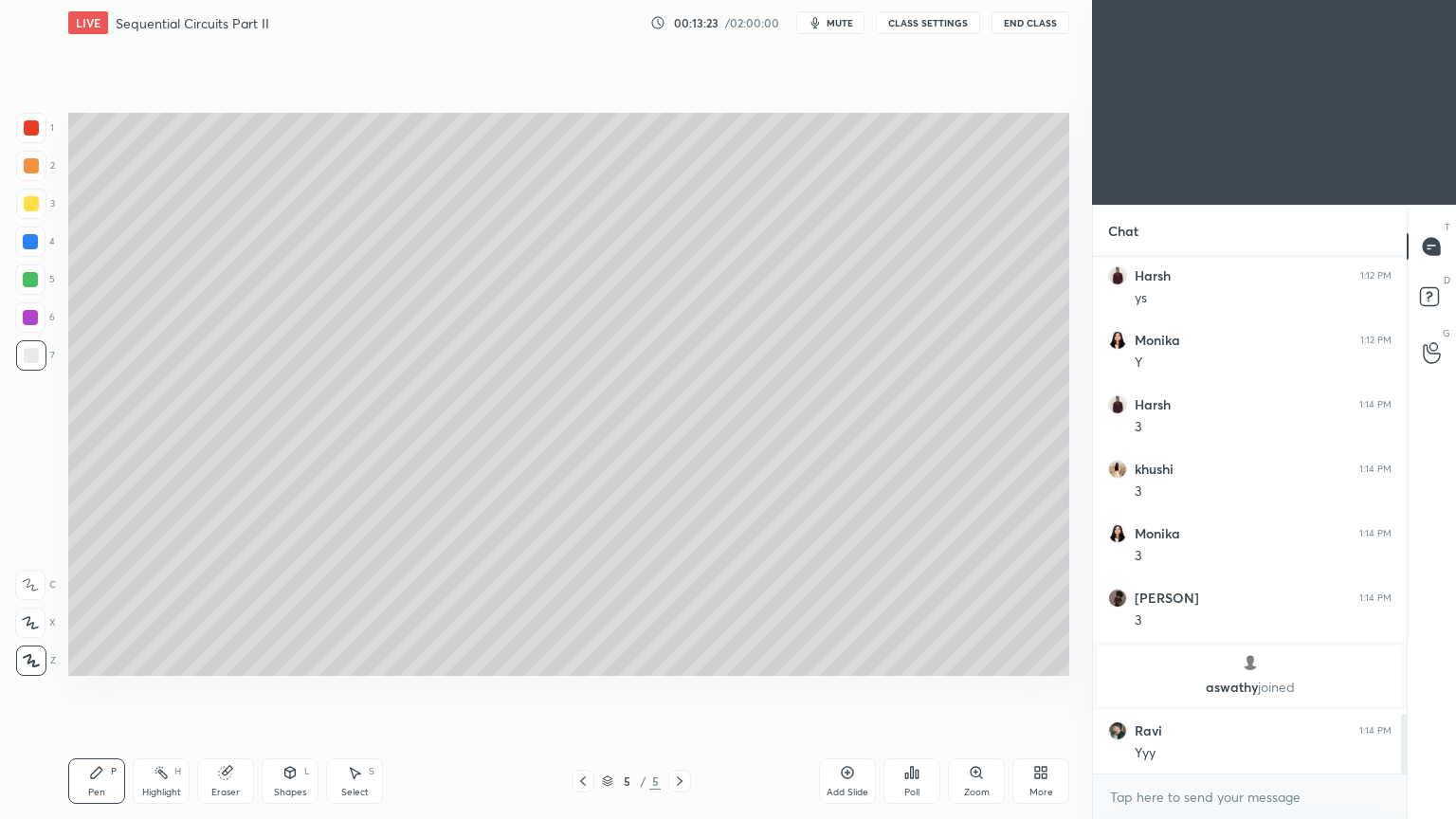 click at bounding box center (30, 242) 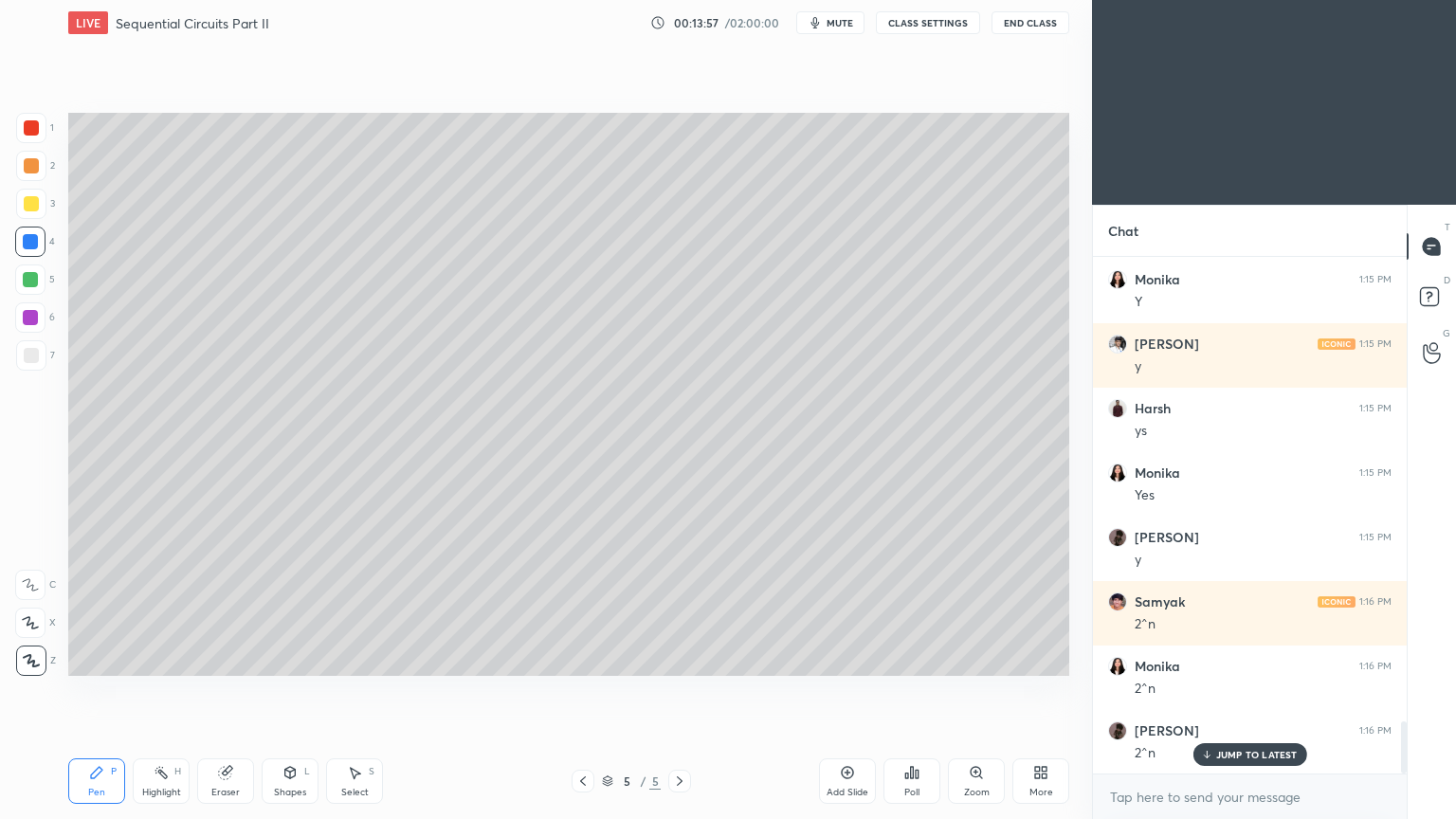 scroll, scrollTop: 4569, scrollLeft: 0, axis: vertical 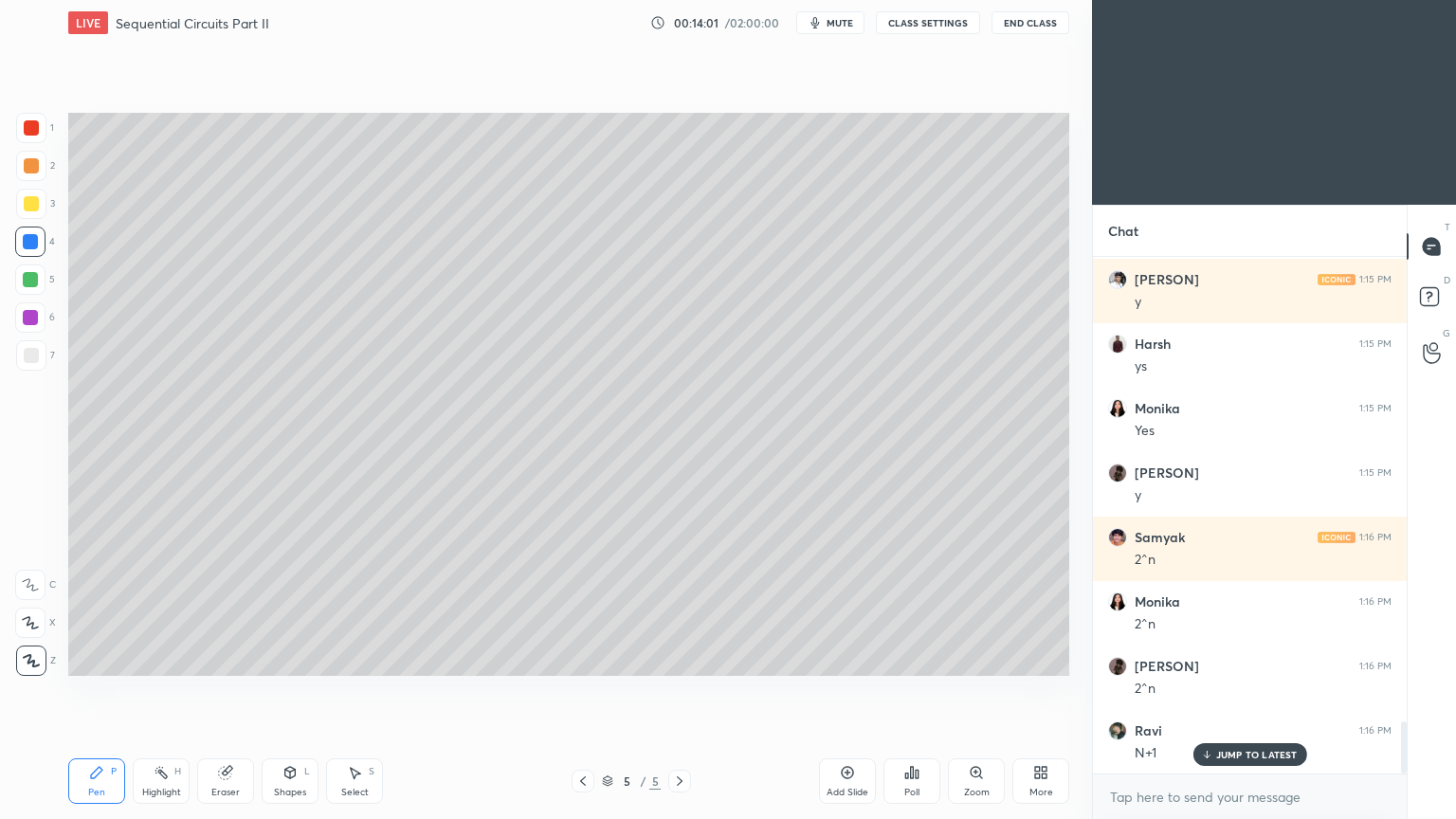 click 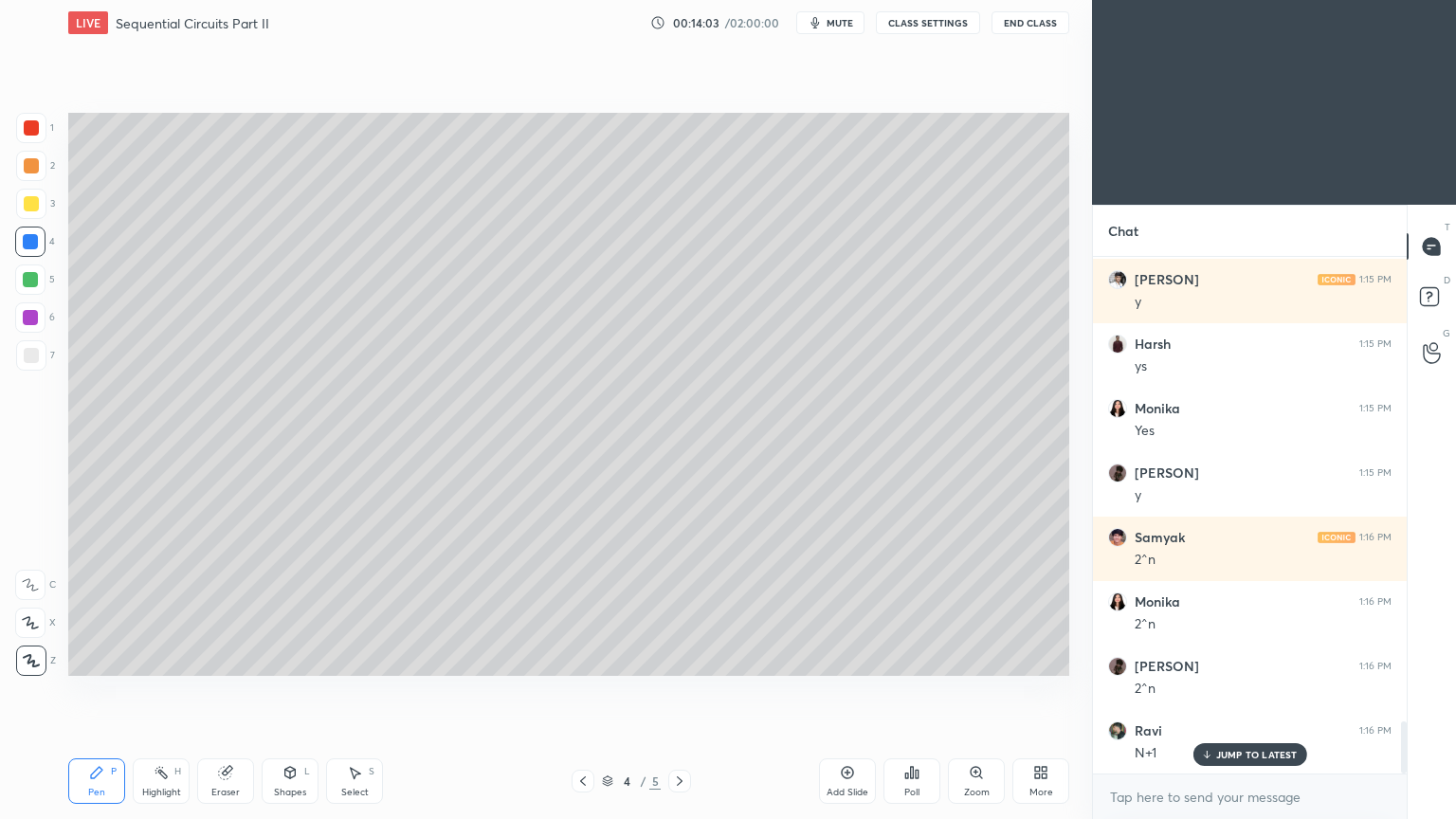 click 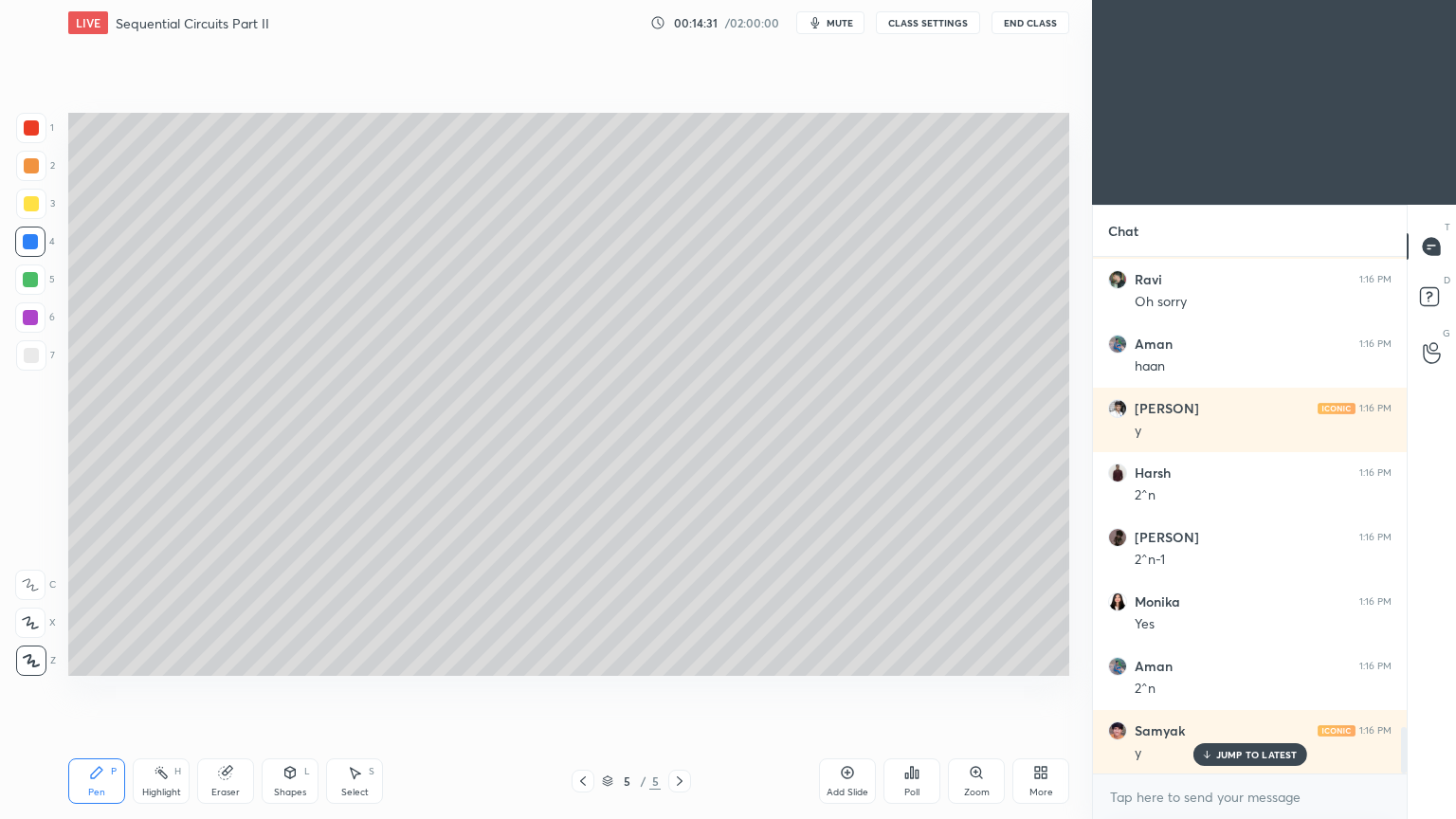 scroll, scrollTop: 5214, scrollLeft: 0, axis: vertical 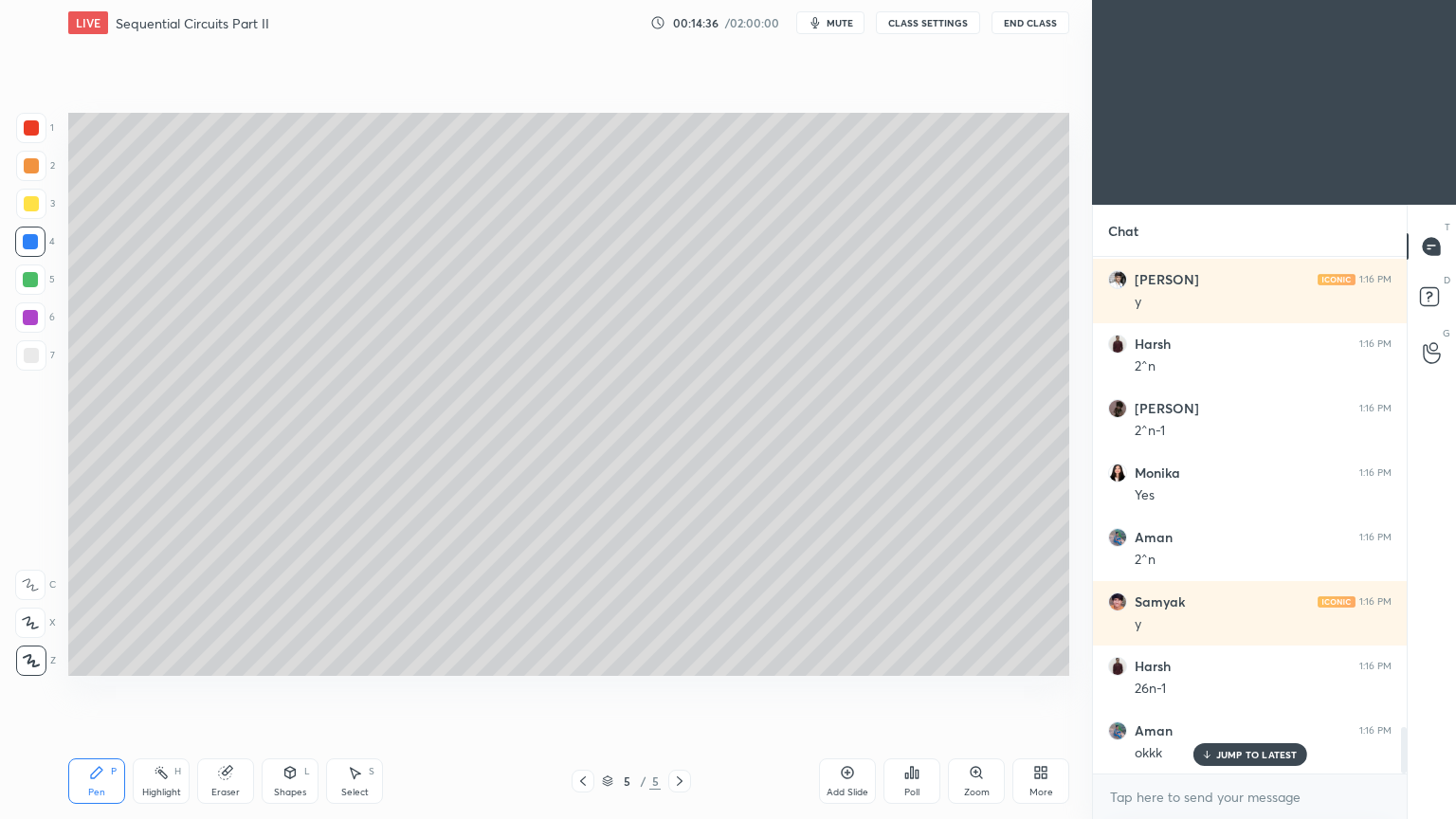 click at bounding box center (31, 355) 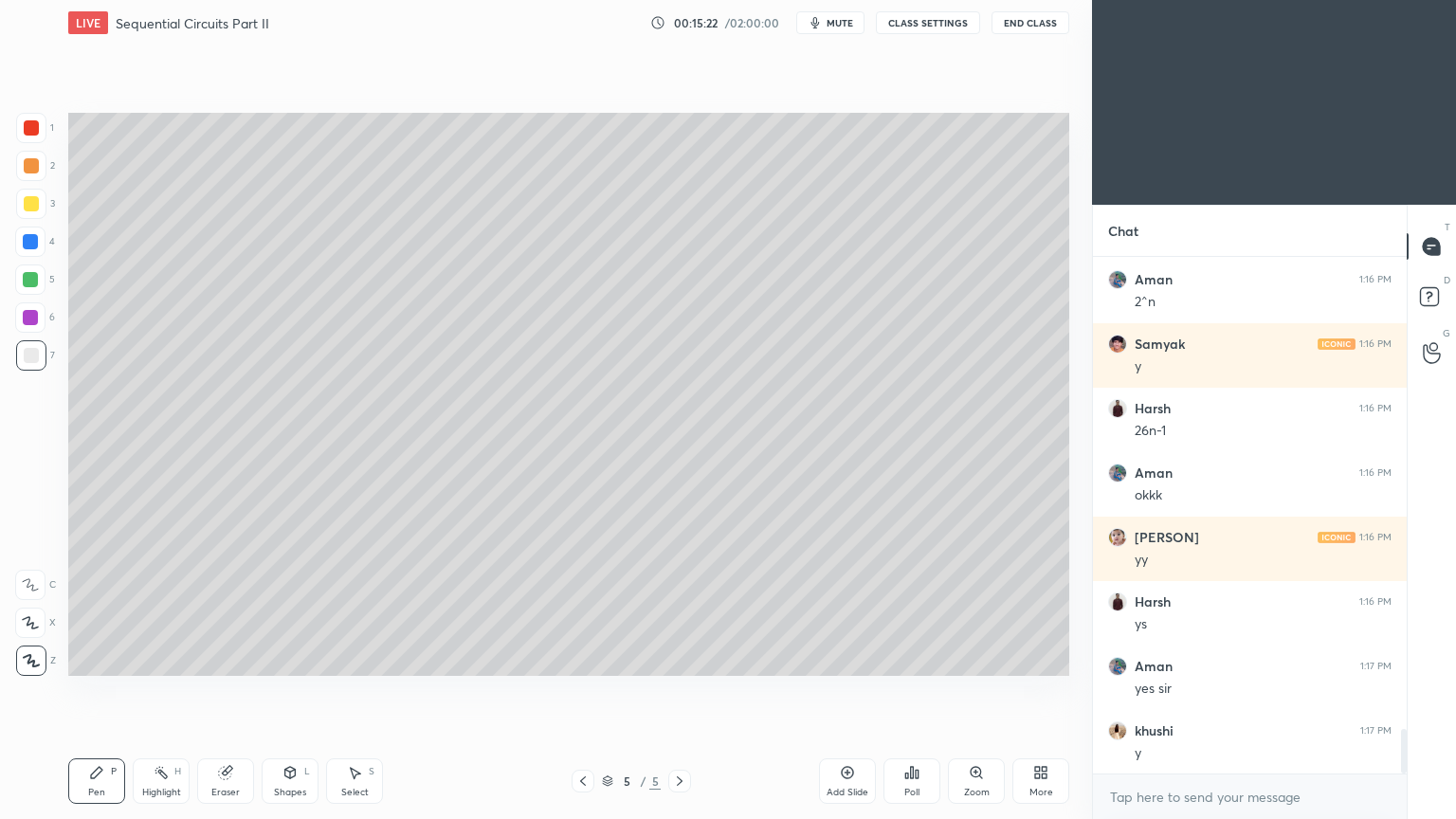 scroll, scrollTop: 5600, scrollLeft: 0, axis: vertical 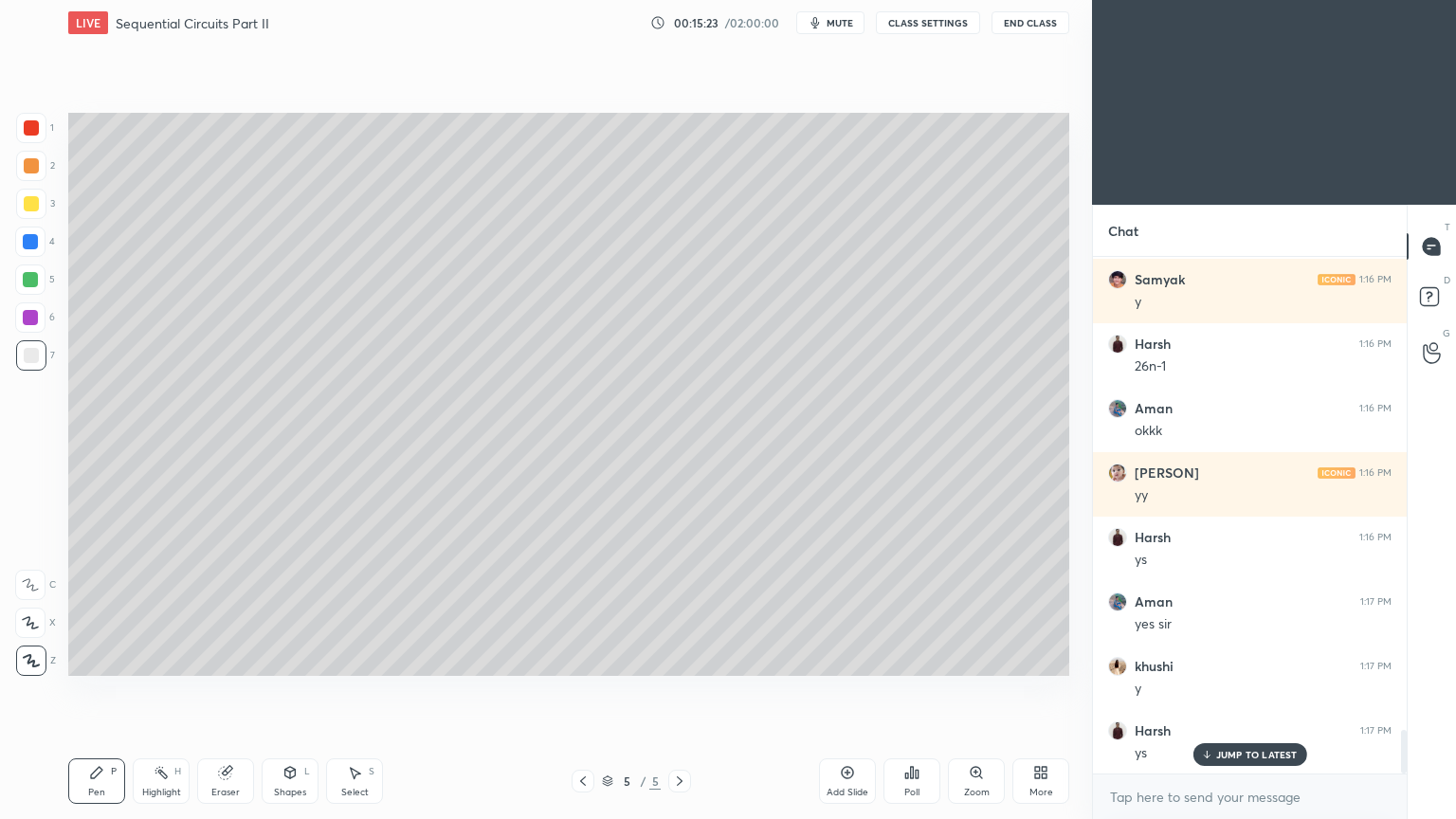 click on "Add Slide" at bounding box center [847, 781] 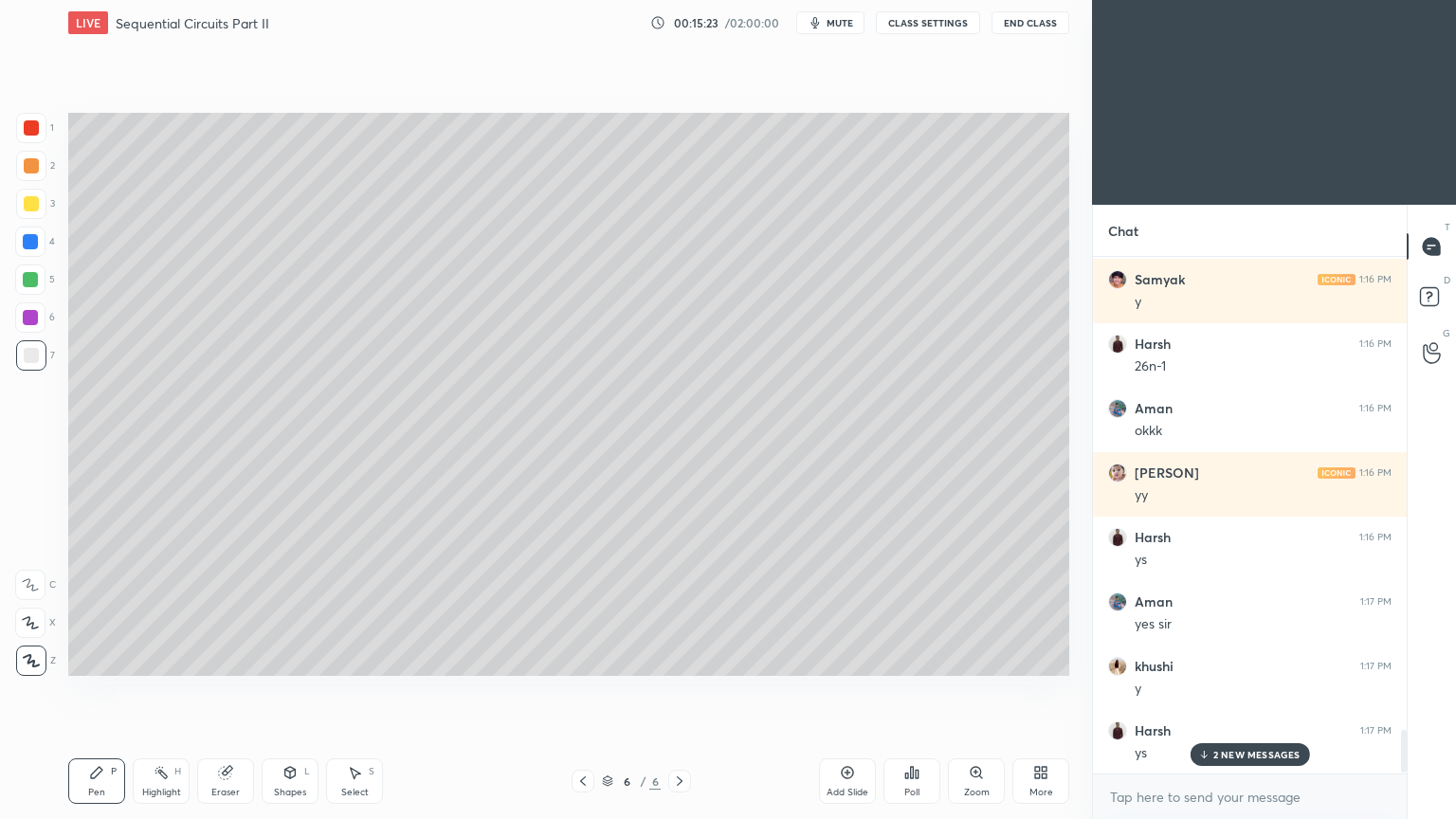 scroll, scrollTop: 5729, scrollLeft: 0, axis: vertical 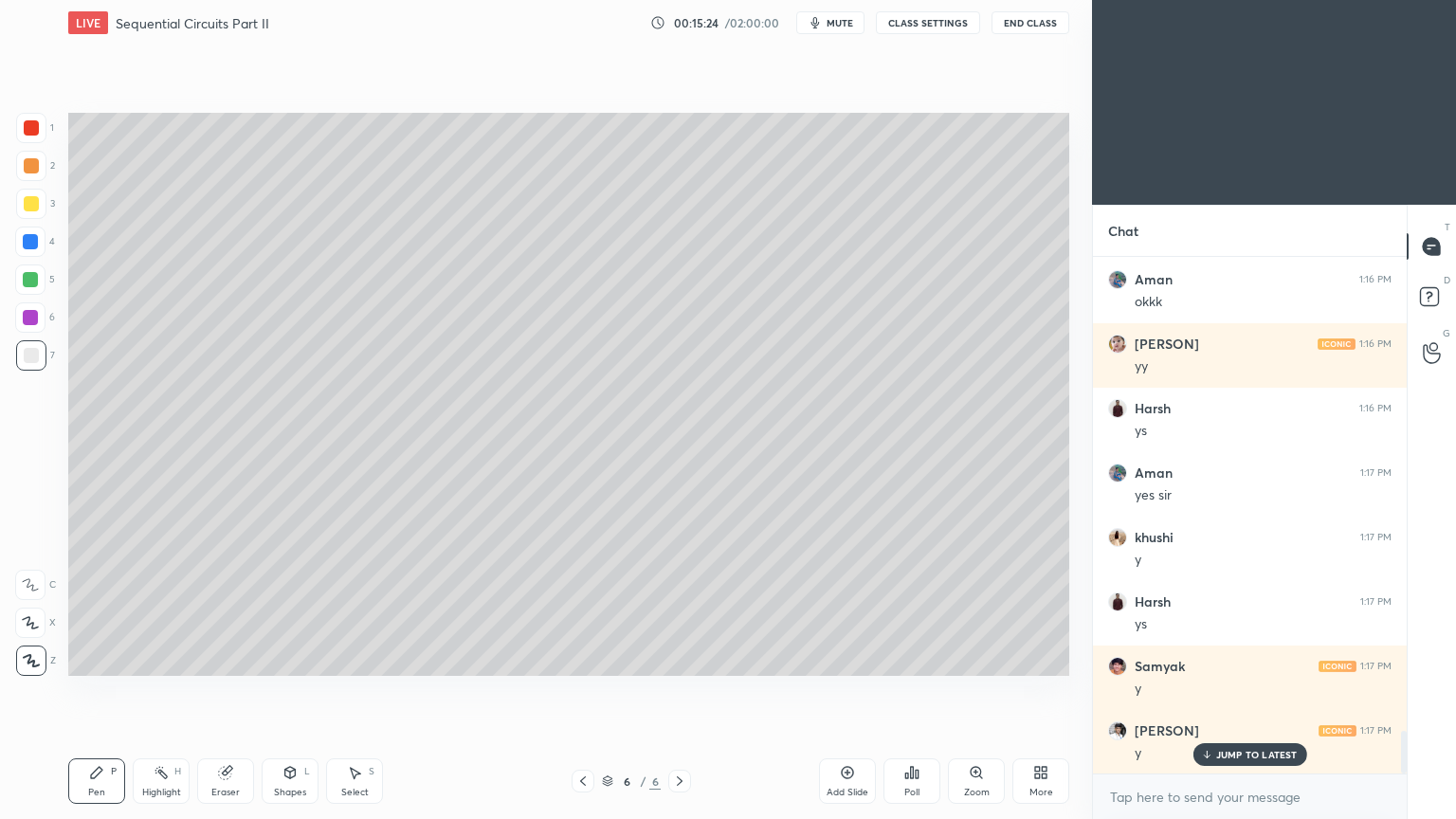 click at bounding box center [31, 166] 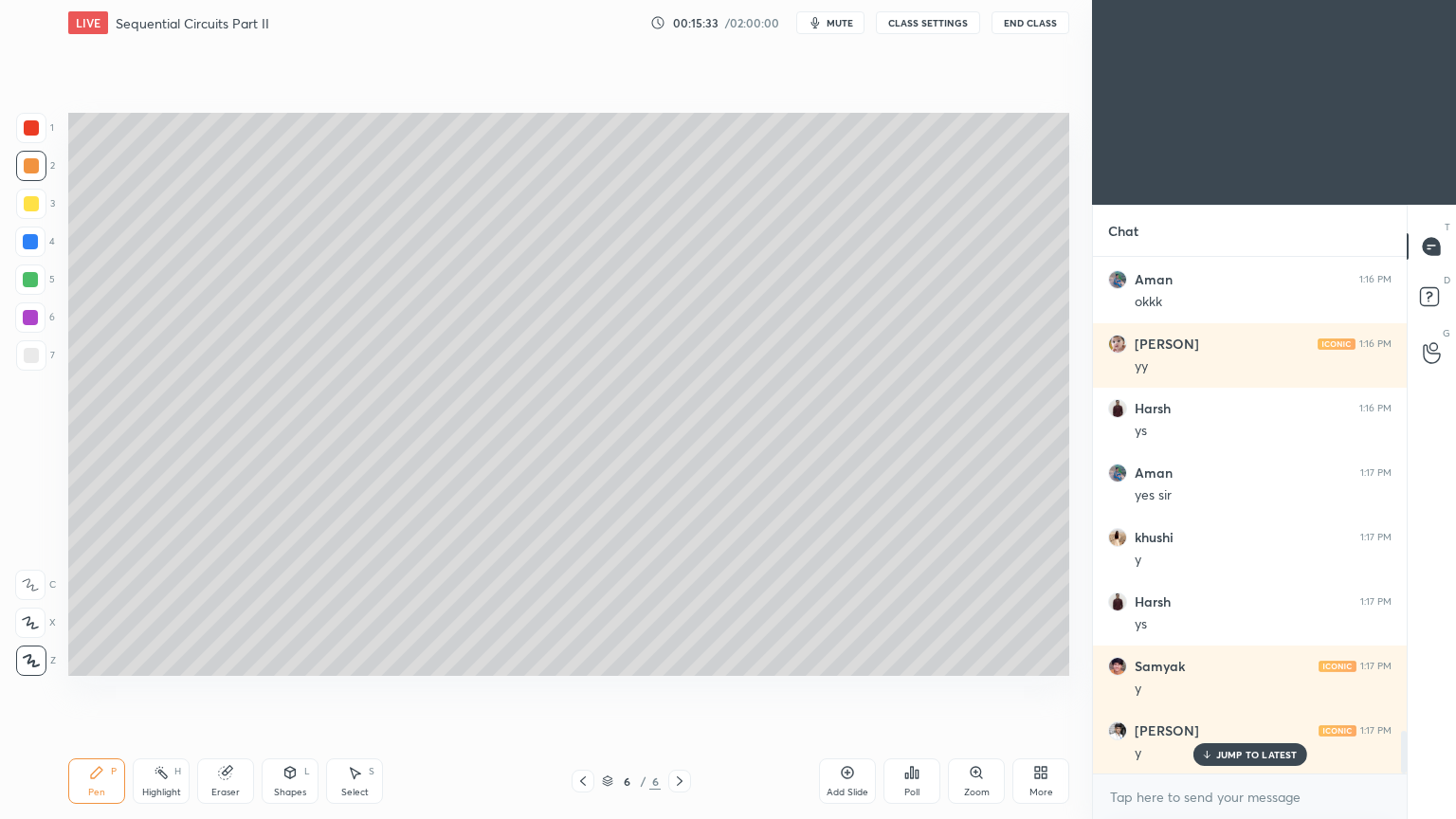 click on "Shapes L" at bounding box center [290, 781] 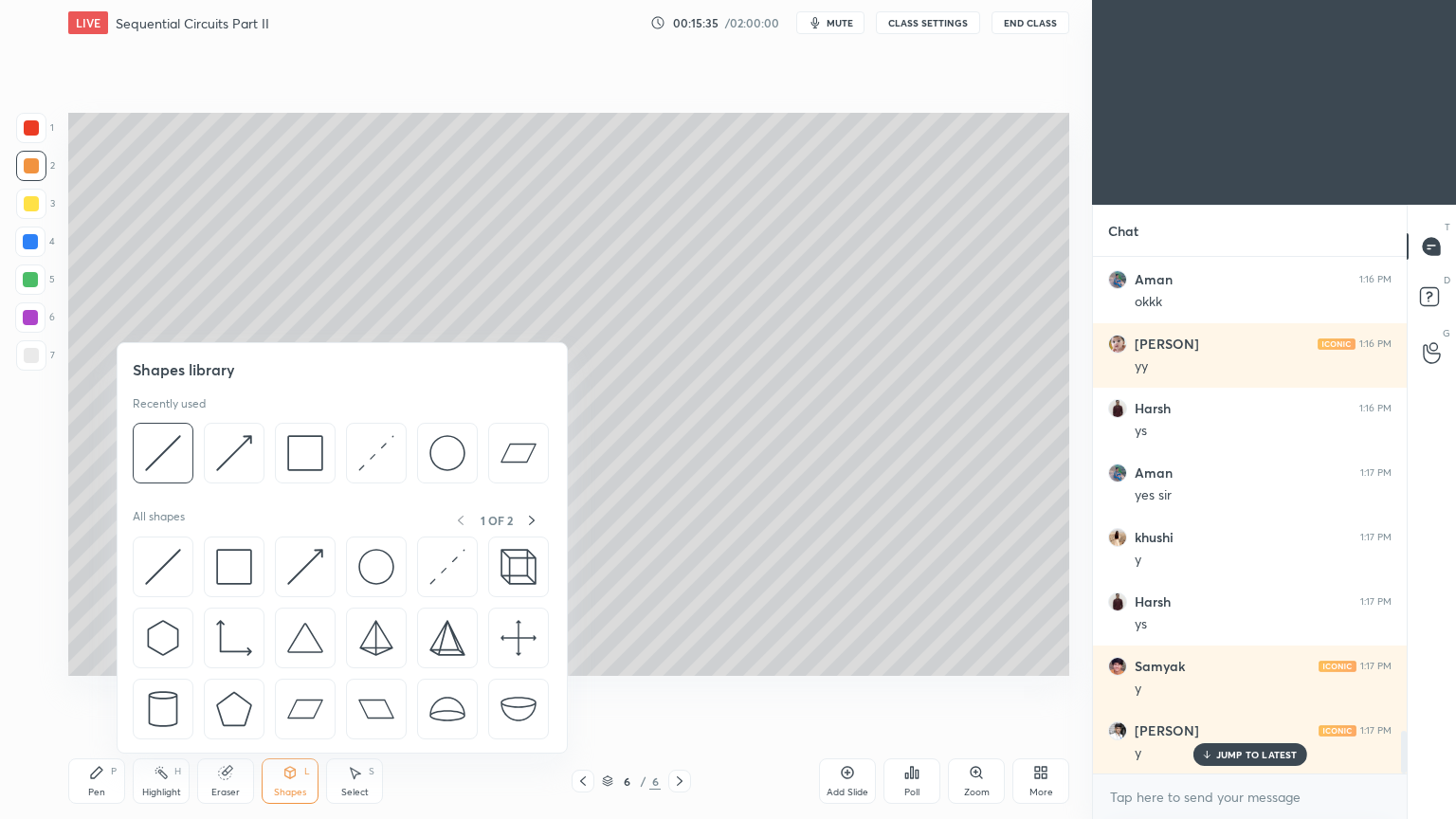 click at bounding box center [234, 453] 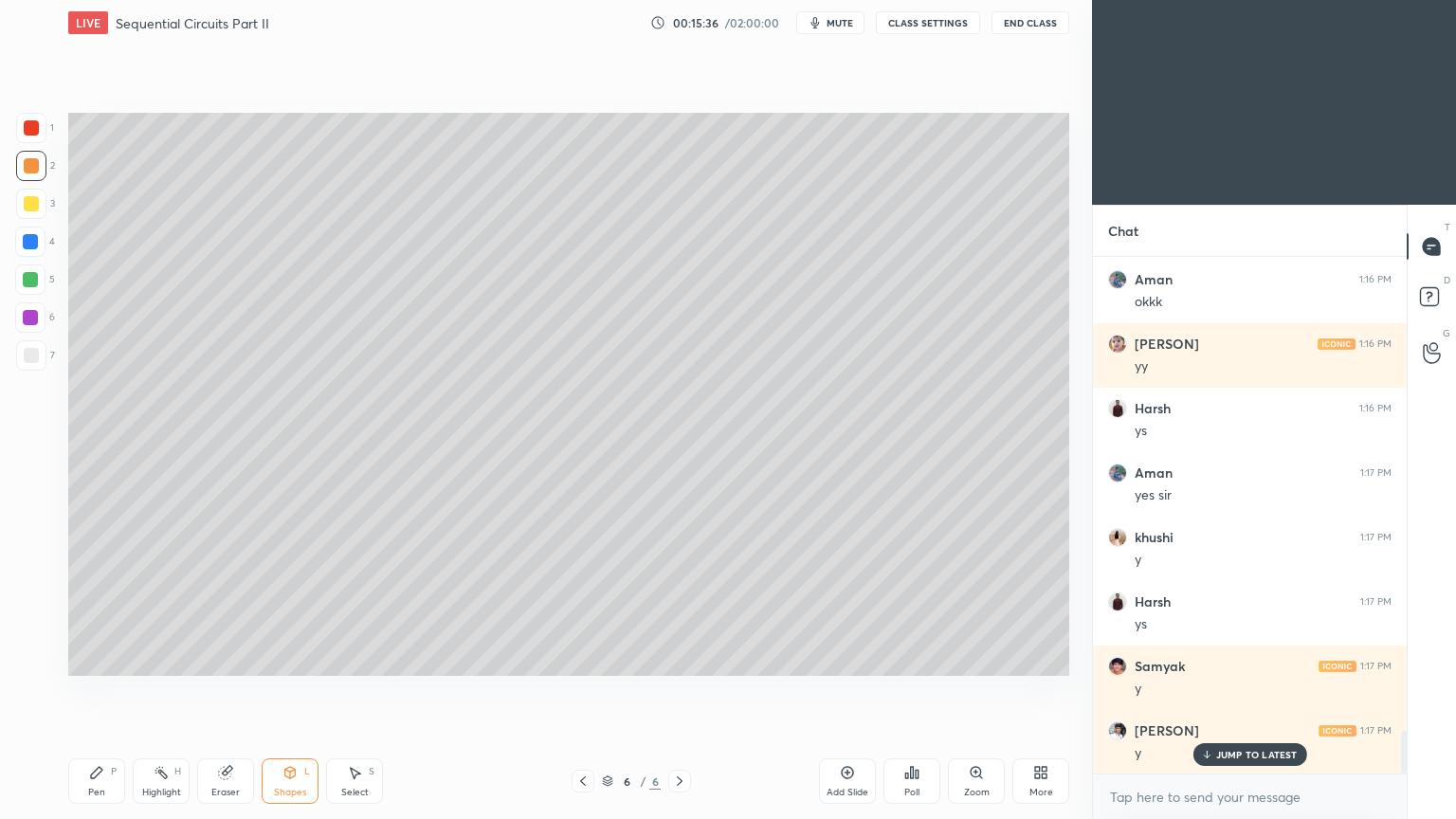 click at bounding box center [31, 355] 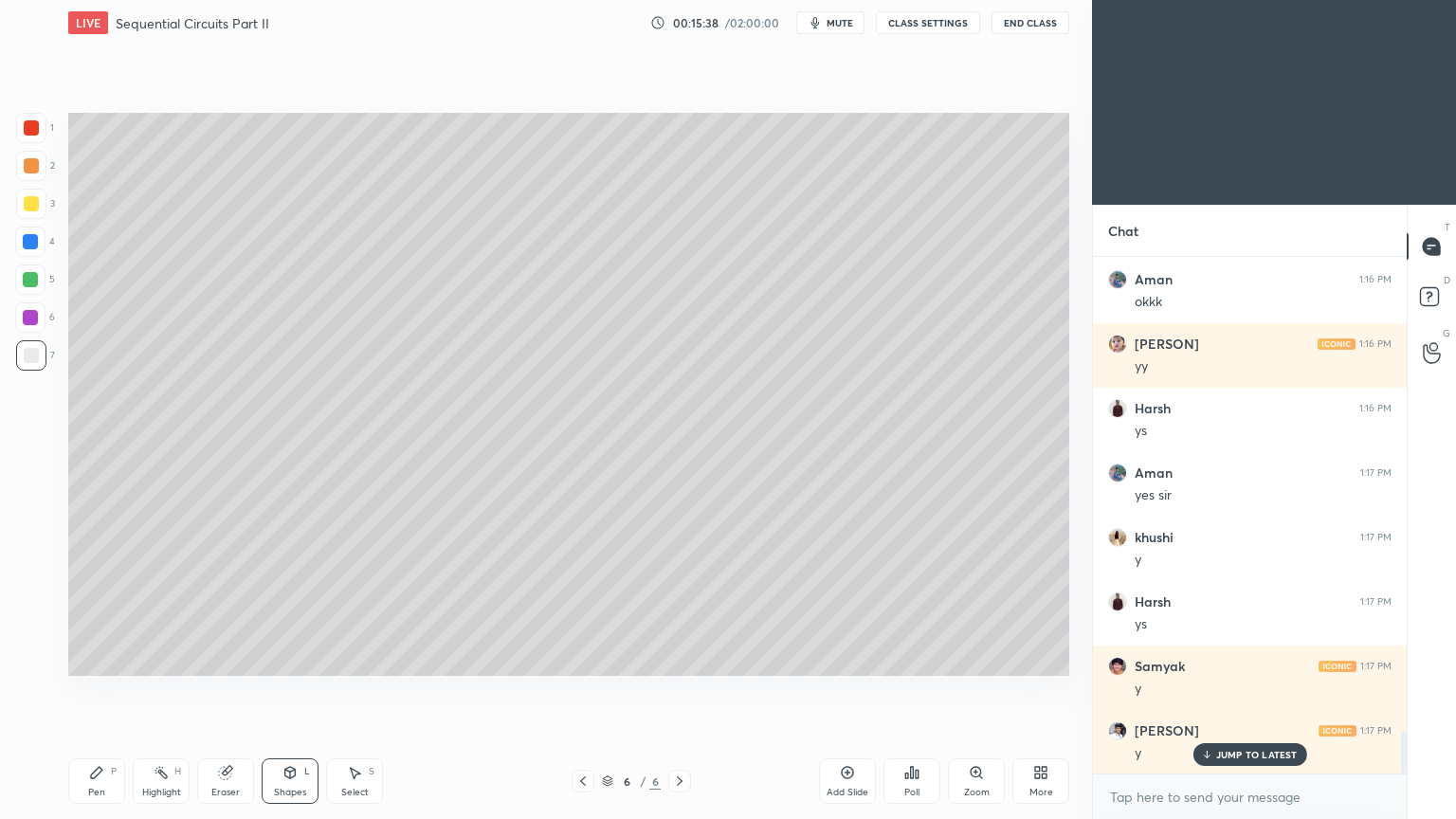 click at bounding box center (30, 242) 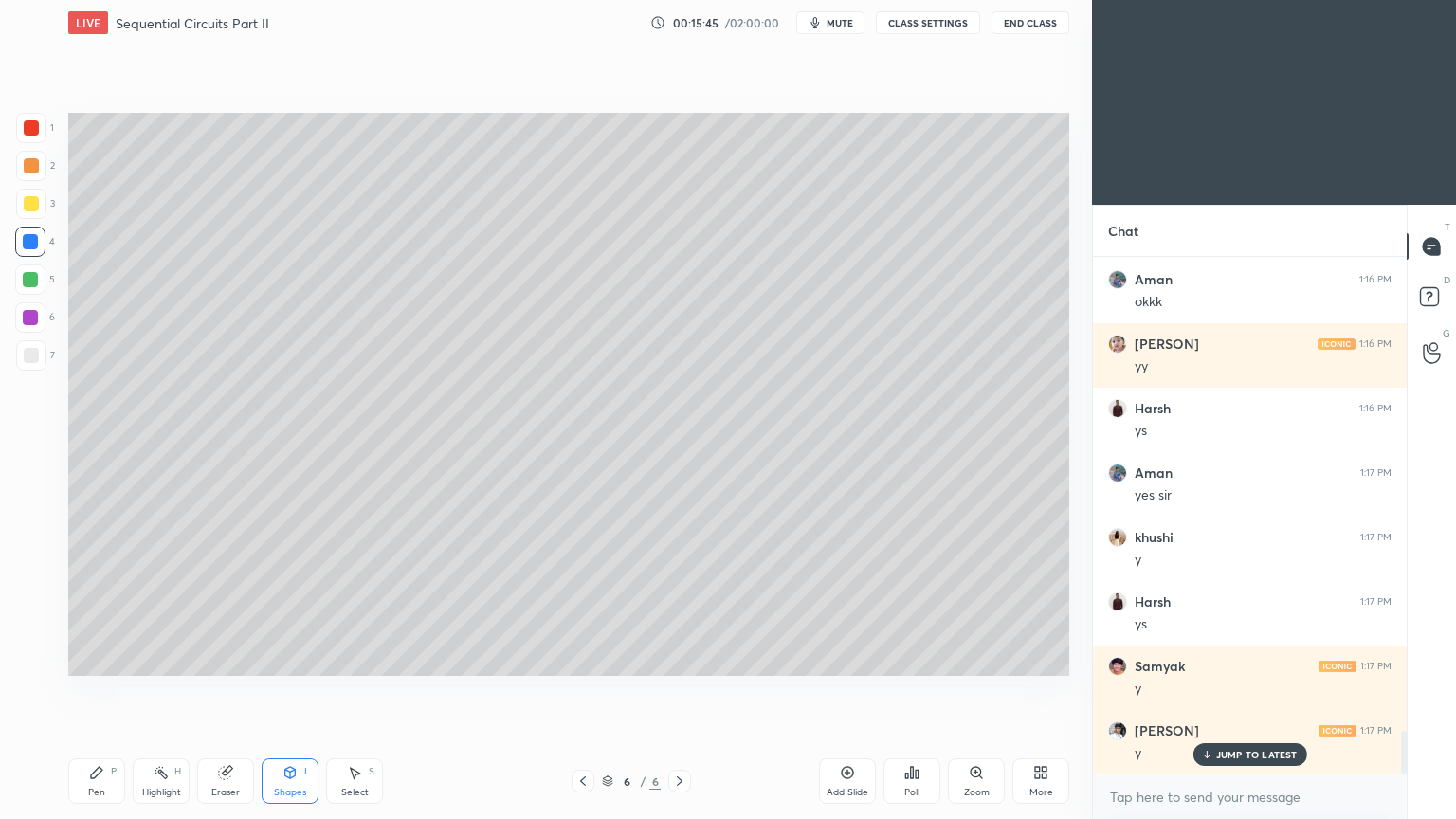 click on "Shapes L" at bounding box center [290, 781] 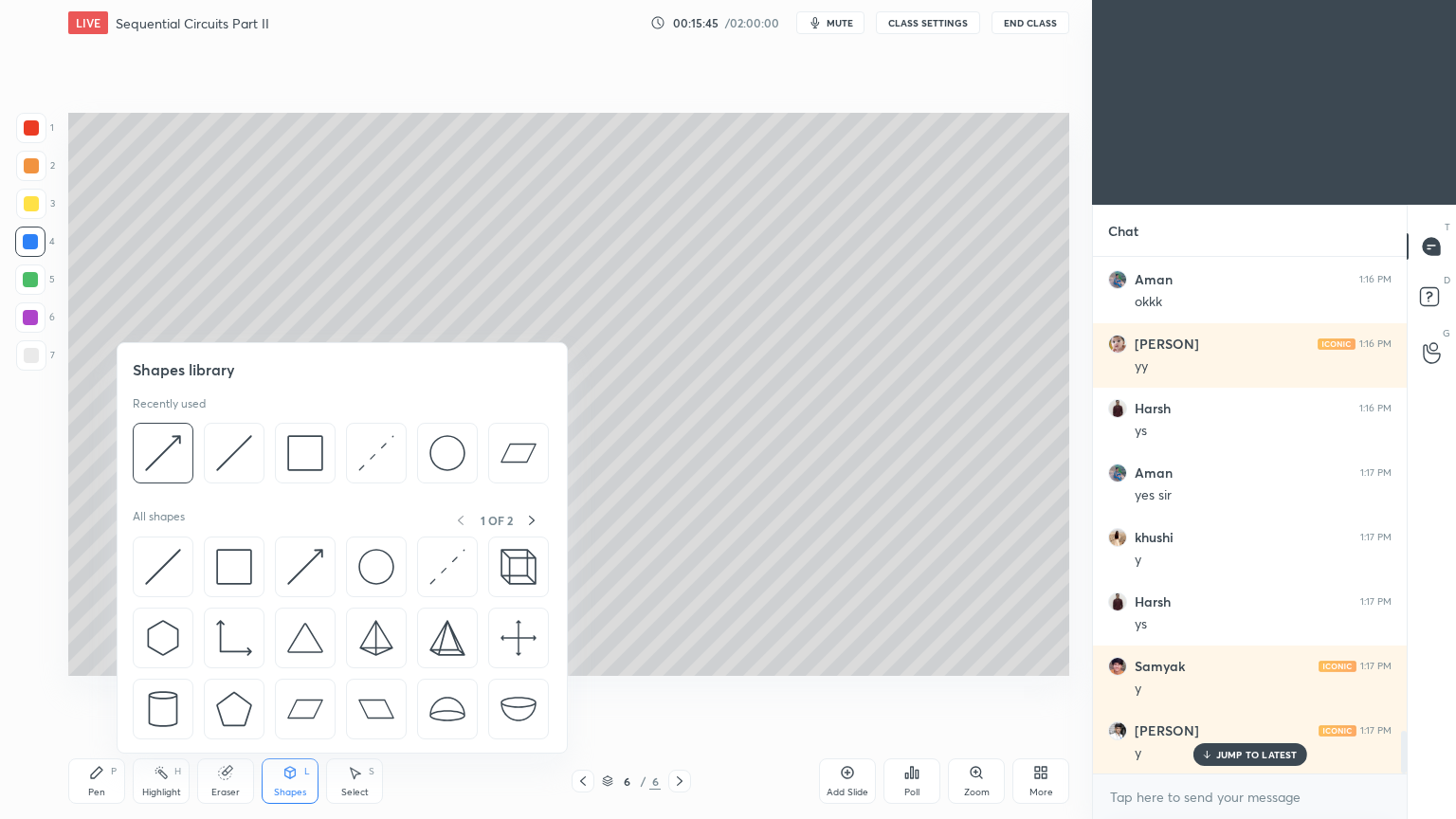 click at bounding box center [234, 453] 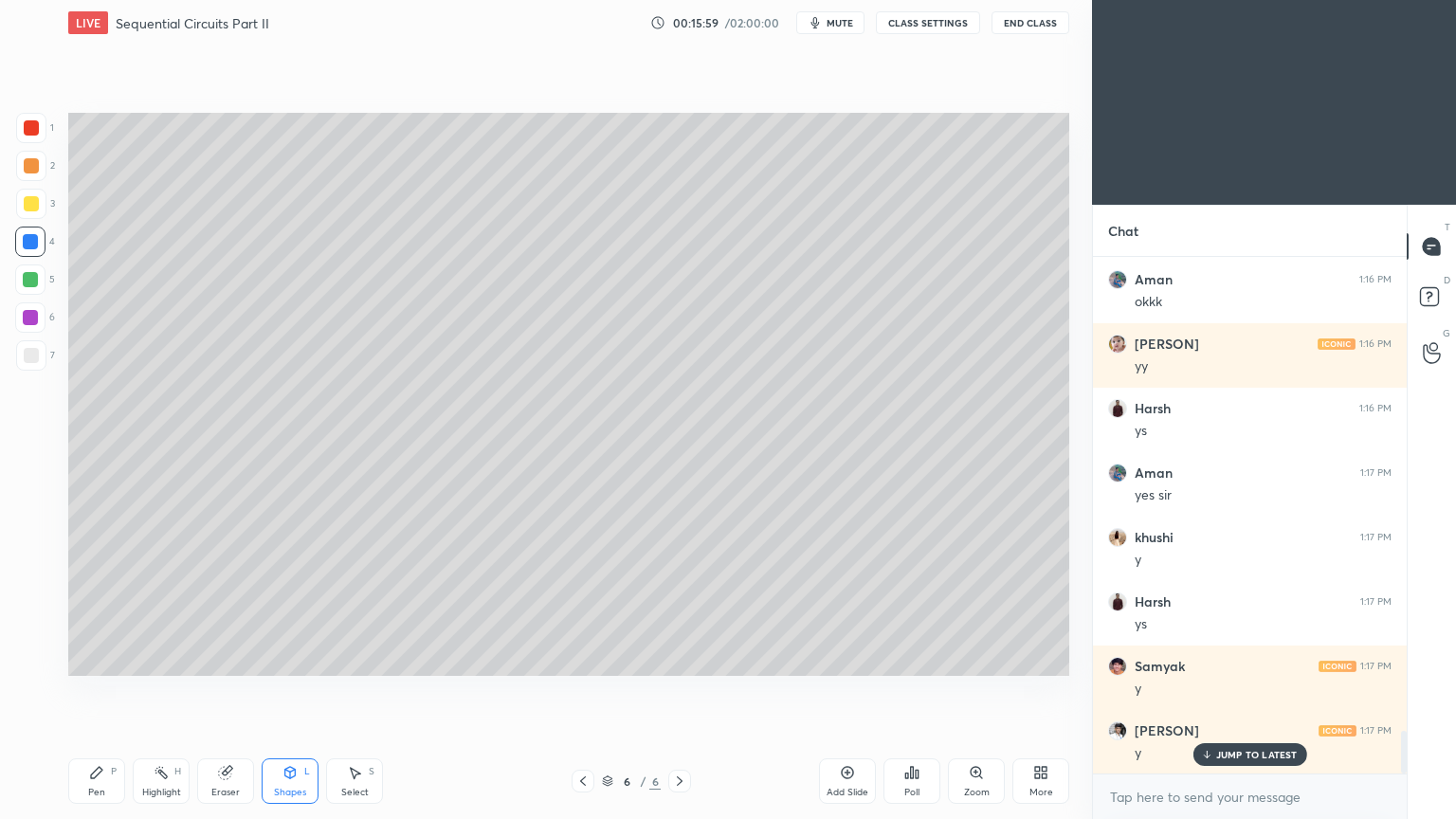 click on "Pen P" at bounding box center (97, 781) 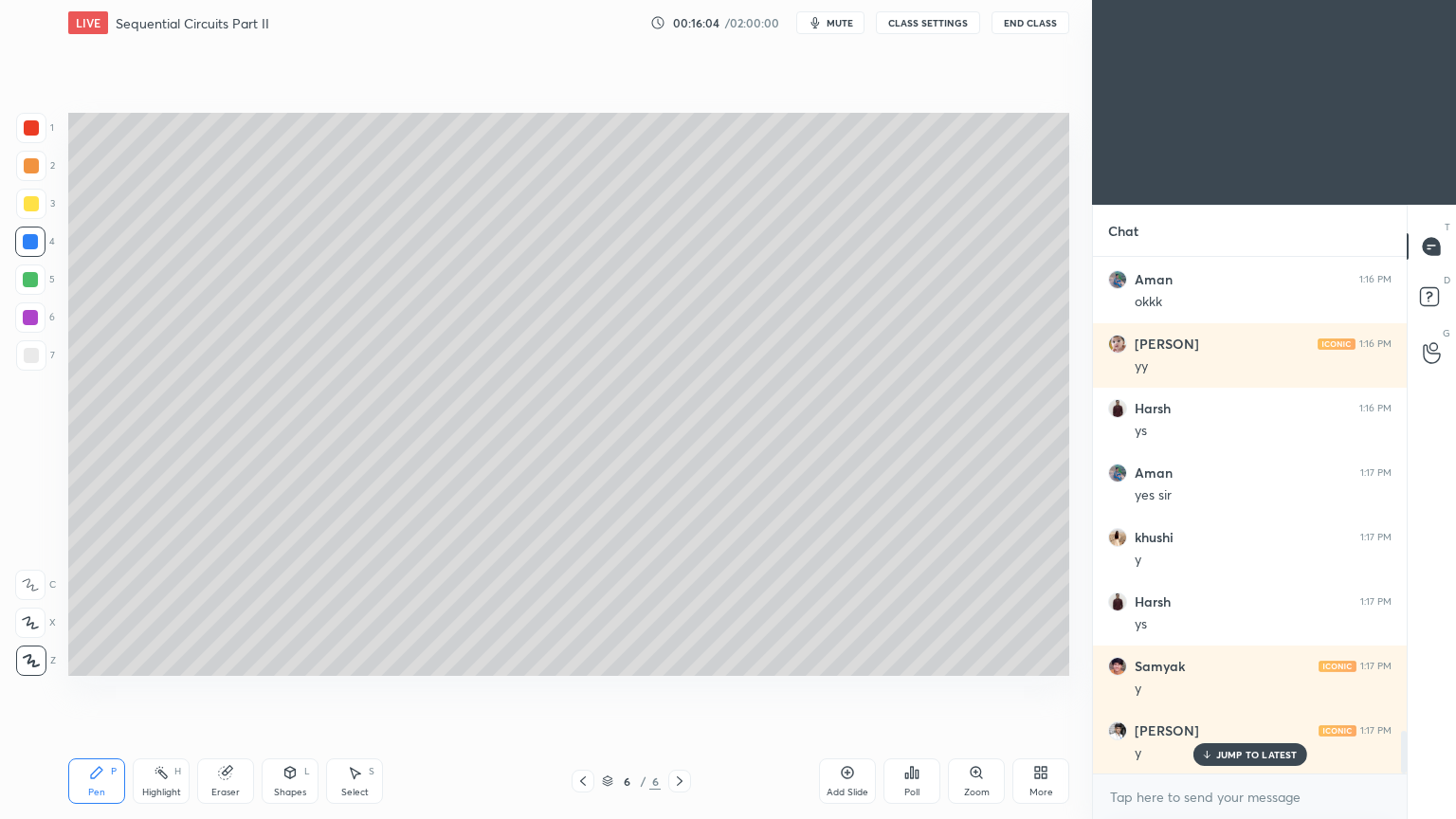 click at bounding box center (30, 280) 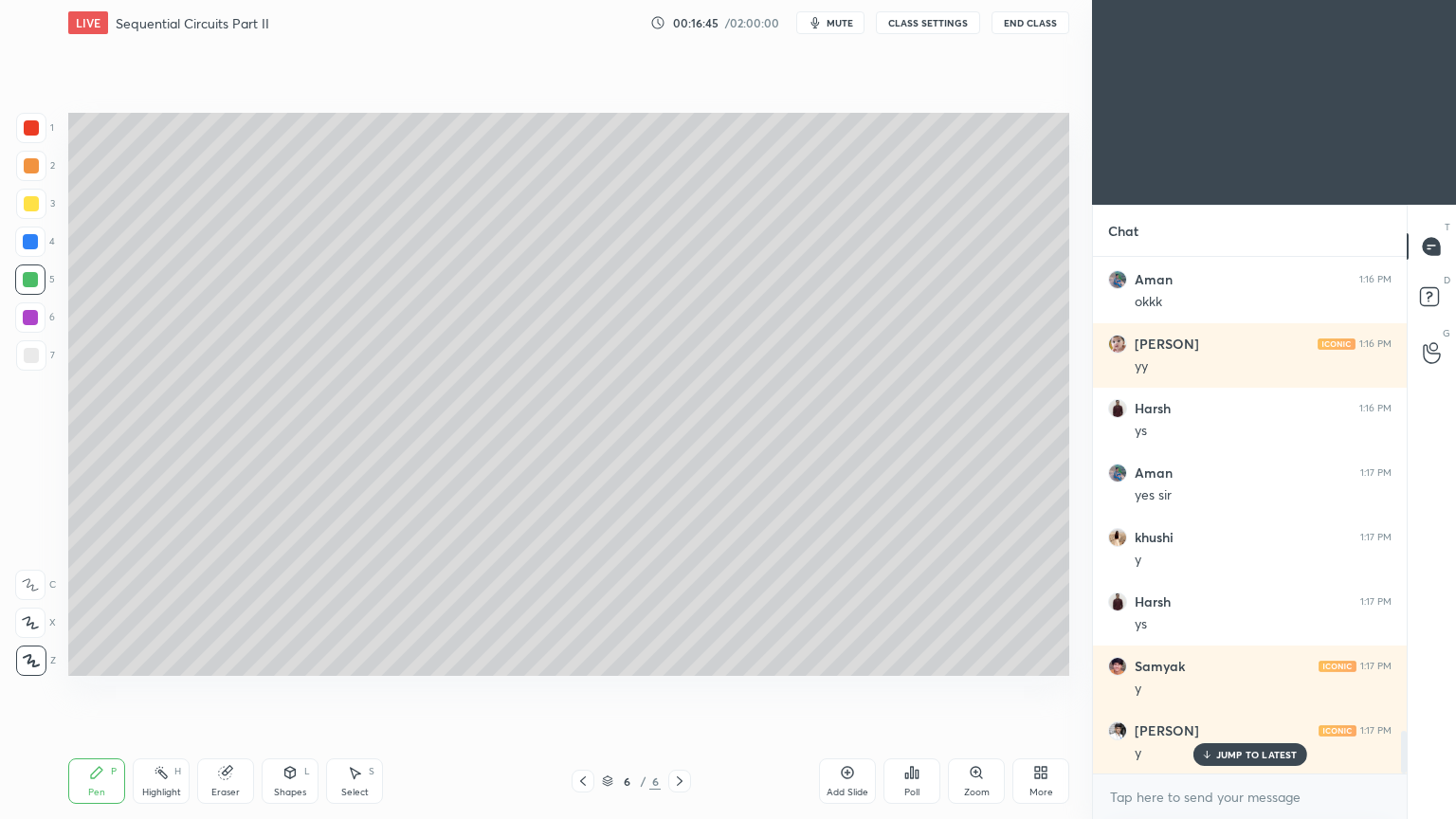 scroll, scrollTop: 5794, scrollLeft: 0, axis: vertical 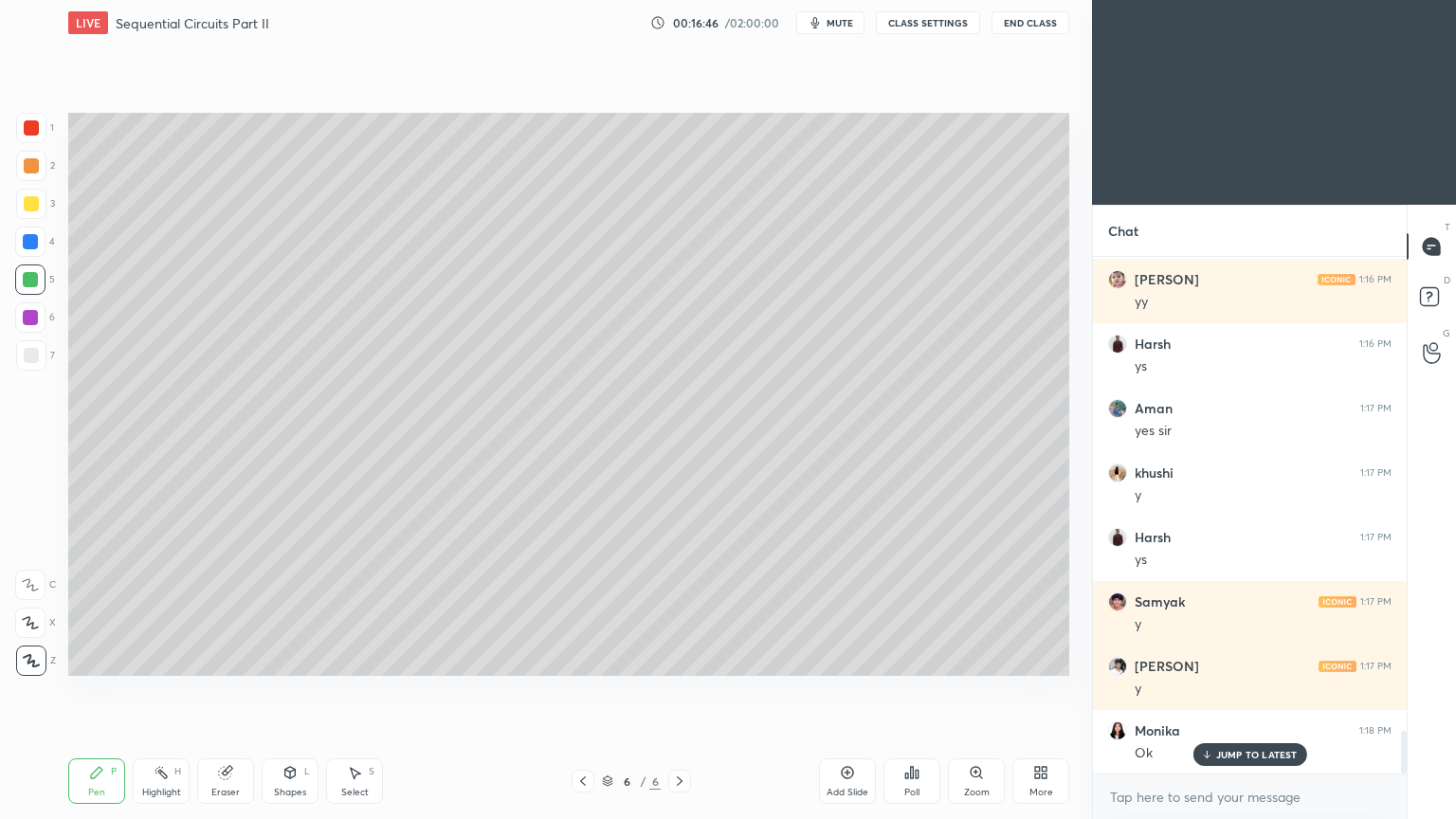 click at bounding box center (31, 355) 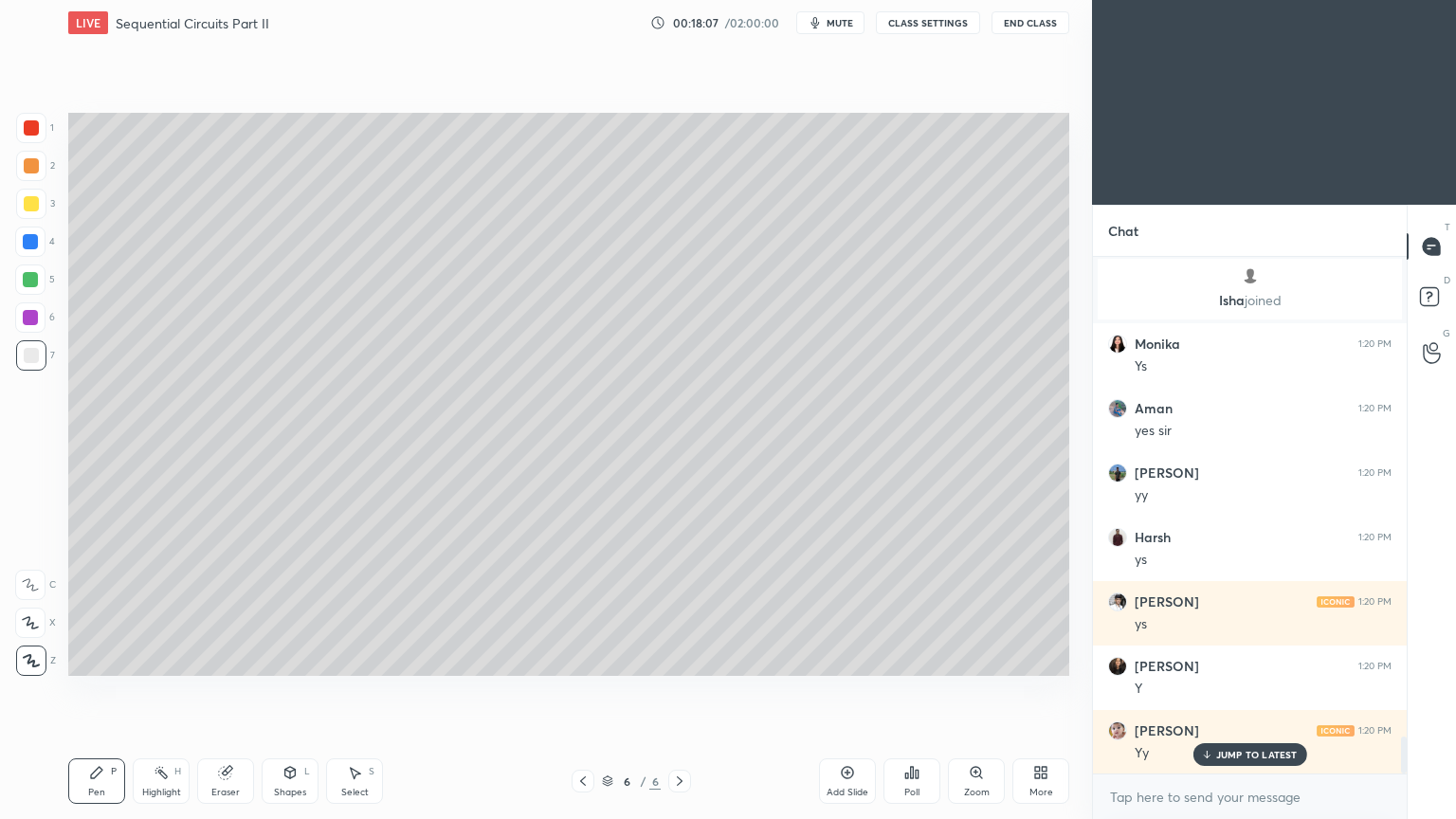 scroll, scrollTop: 6764, scrollLeft: 0, axis: vertical 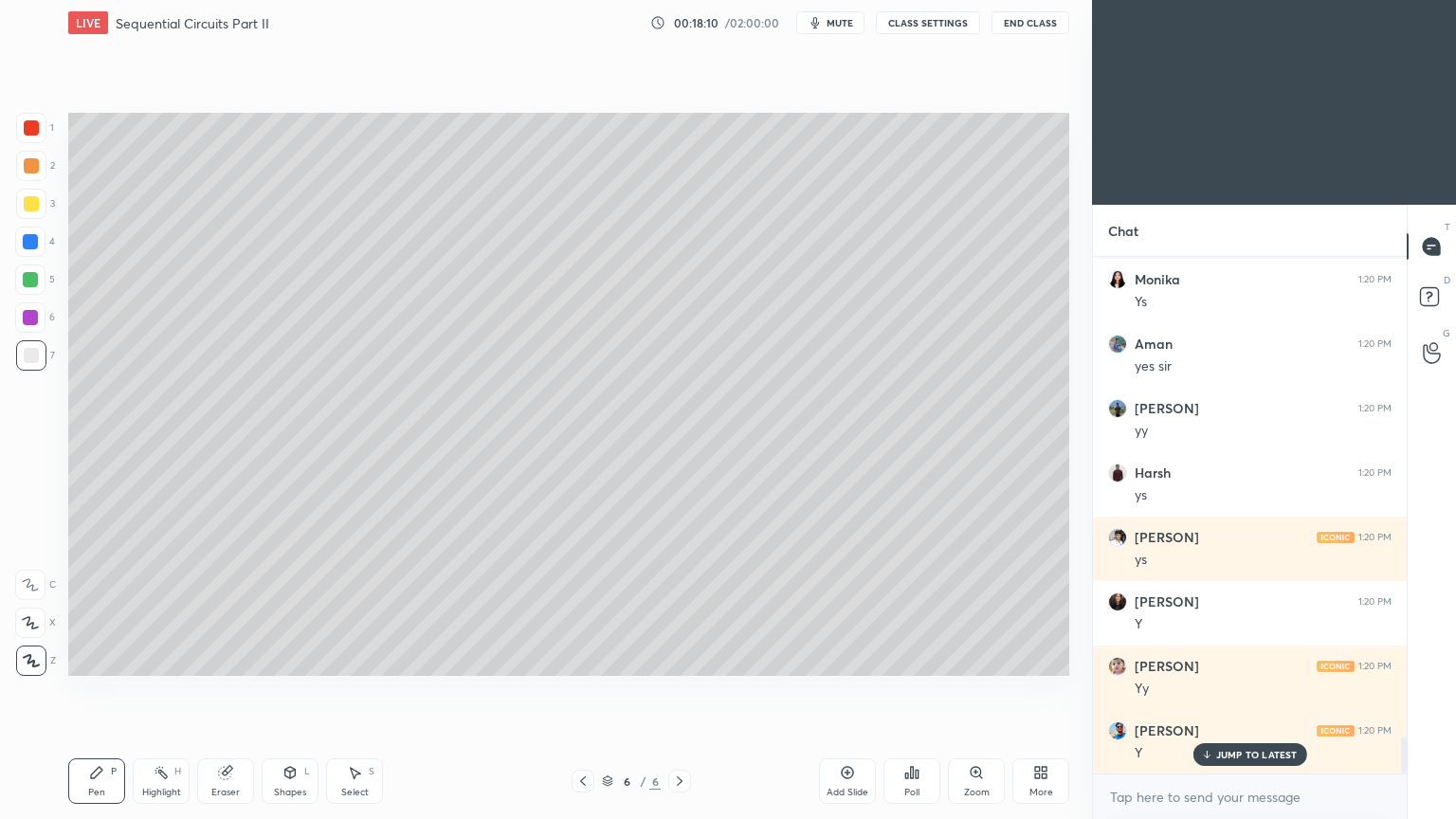 click 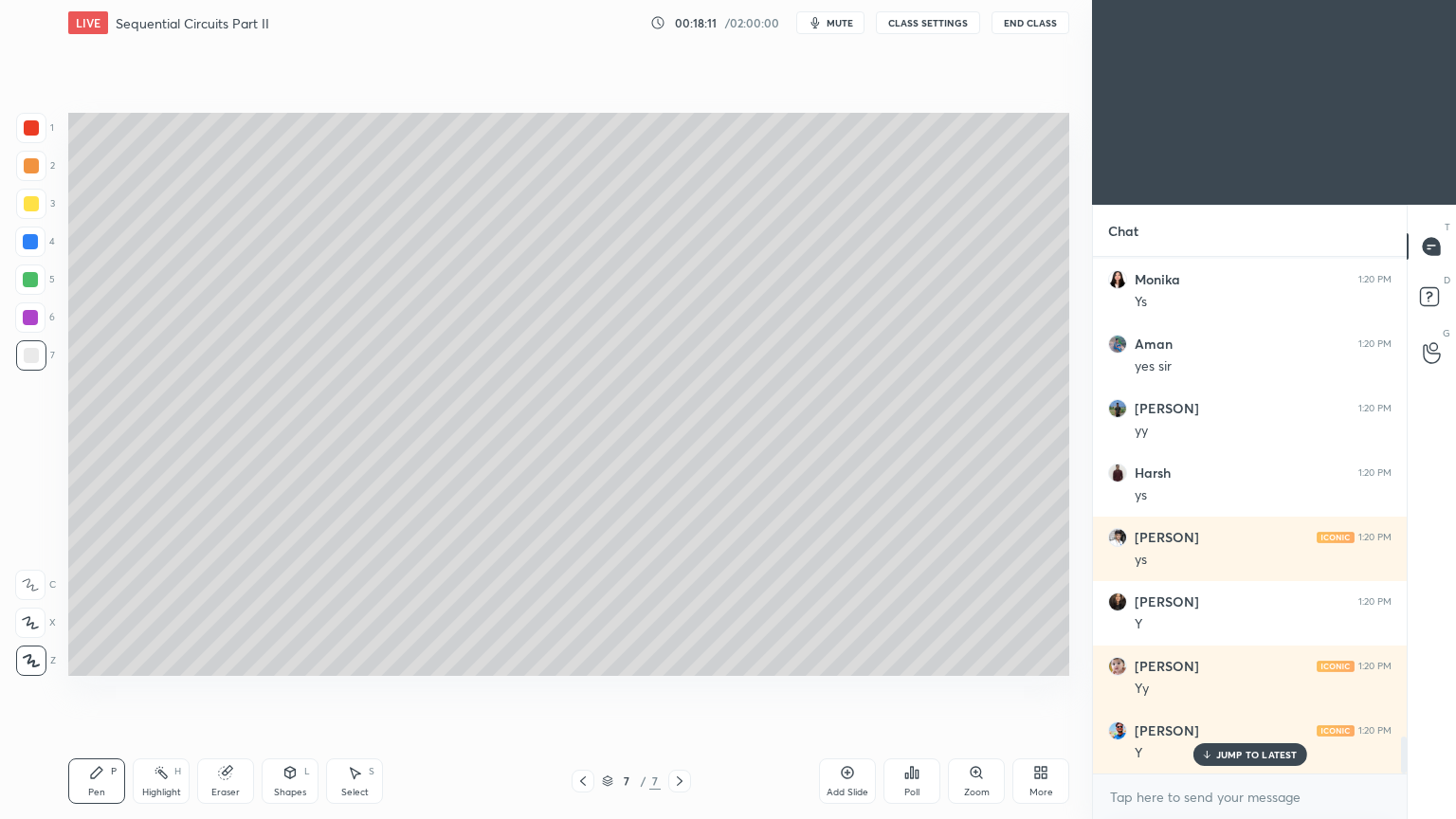 click at bounding box center [31, 166] 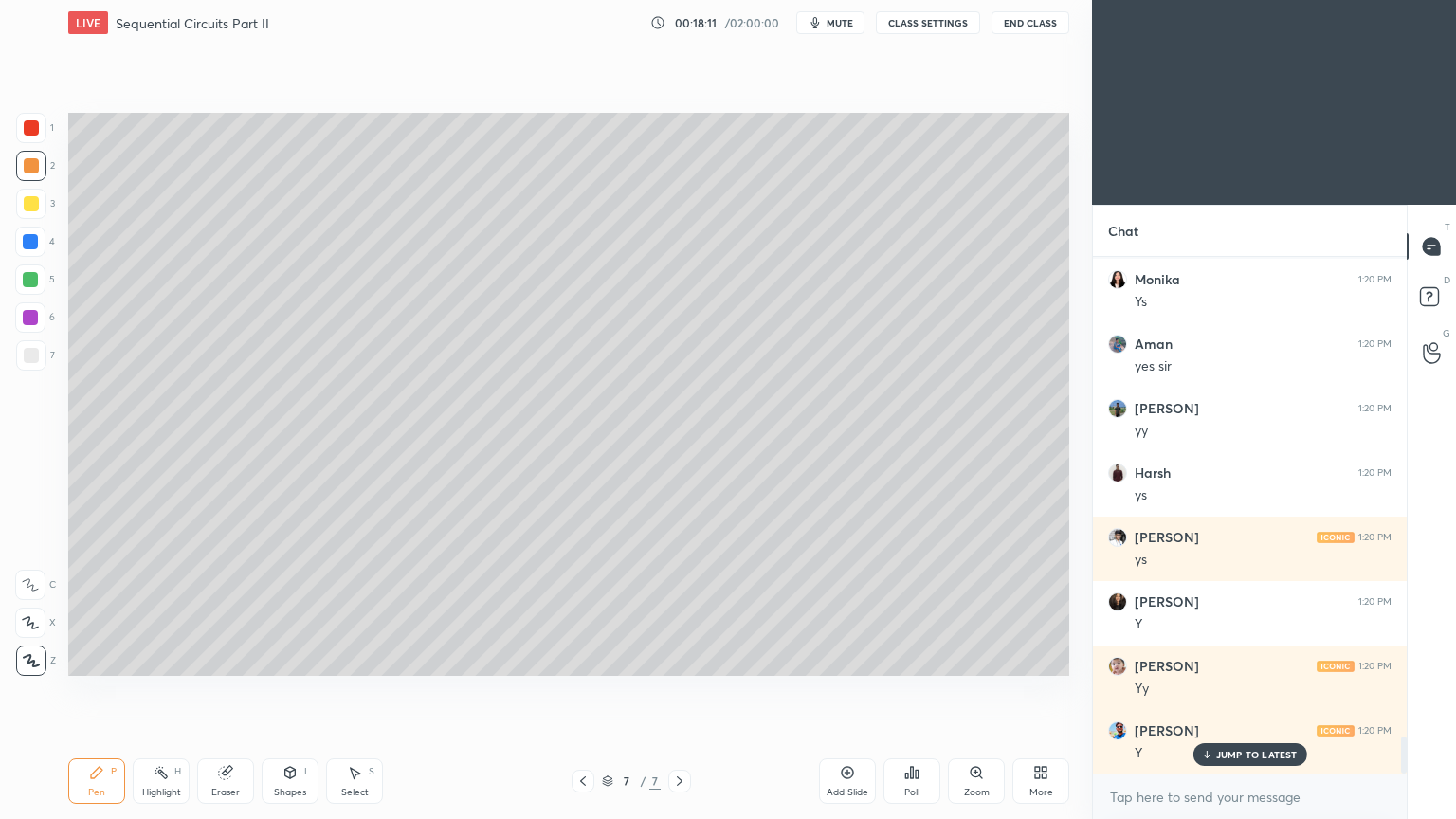 scroll, scrollTop: 6829, scrollLeft: 0, axis: vertical 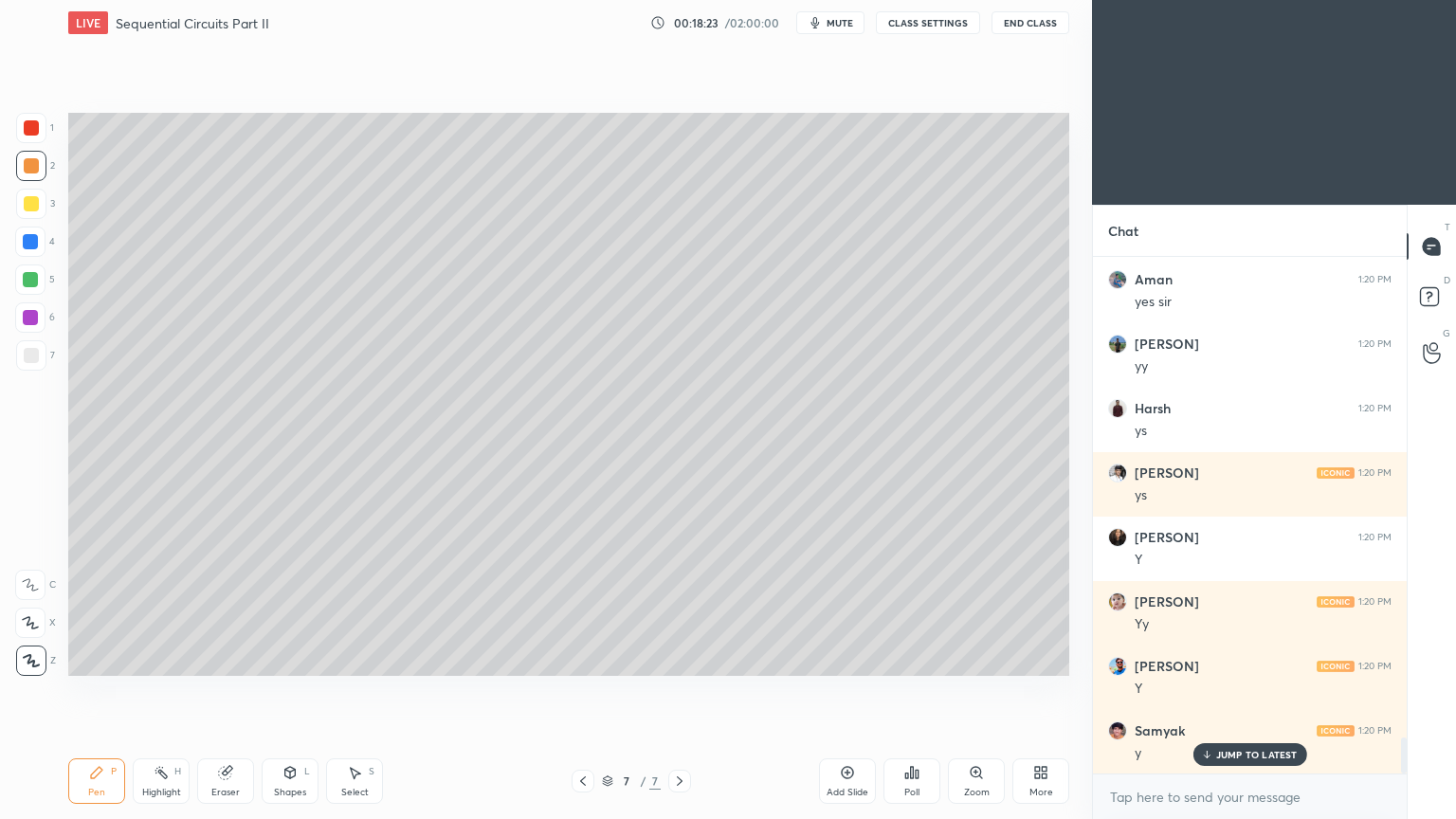 click at bounding box center (30, 280) 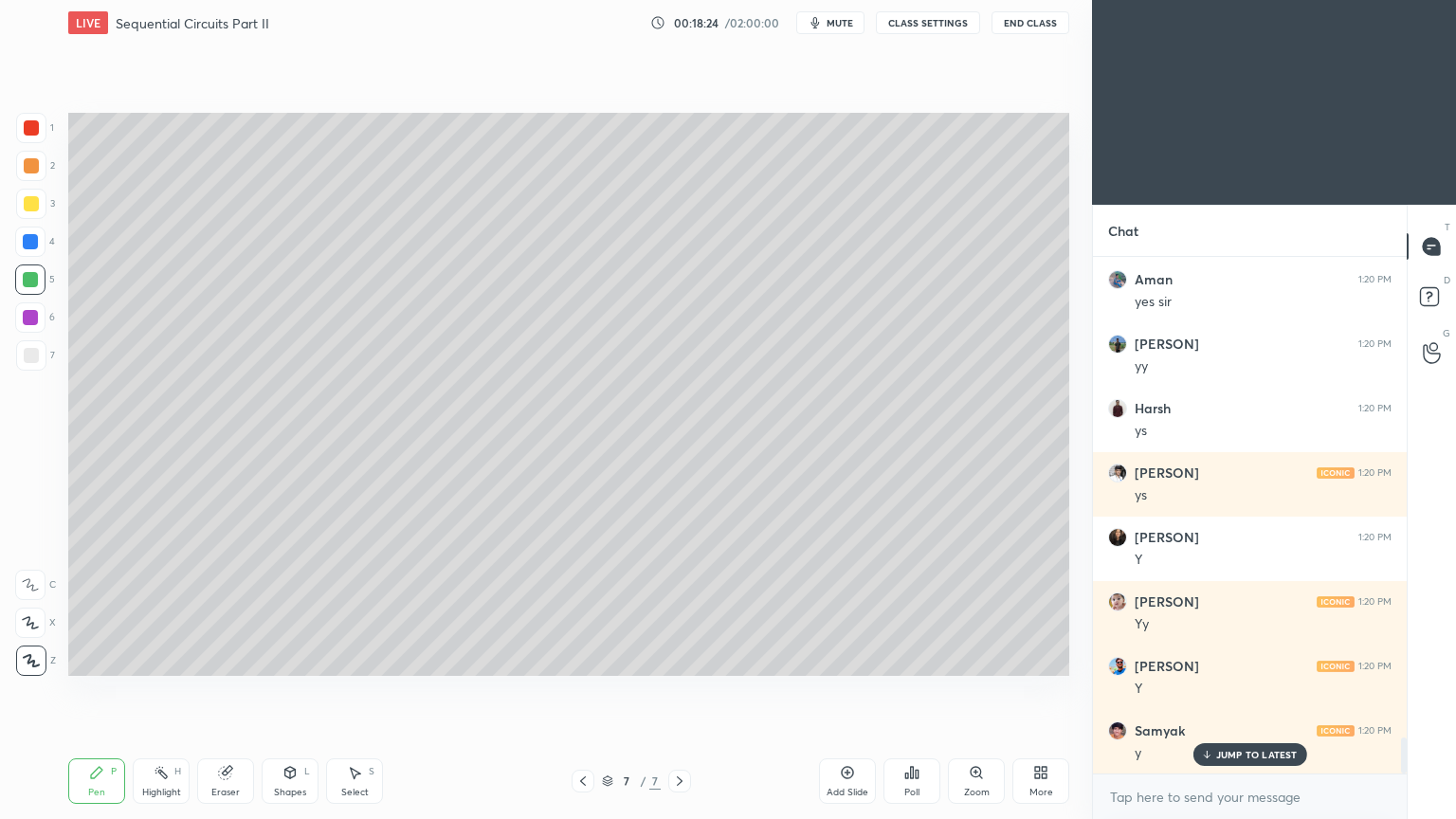 click on "Shapes L" at bounding box center (290, 781) 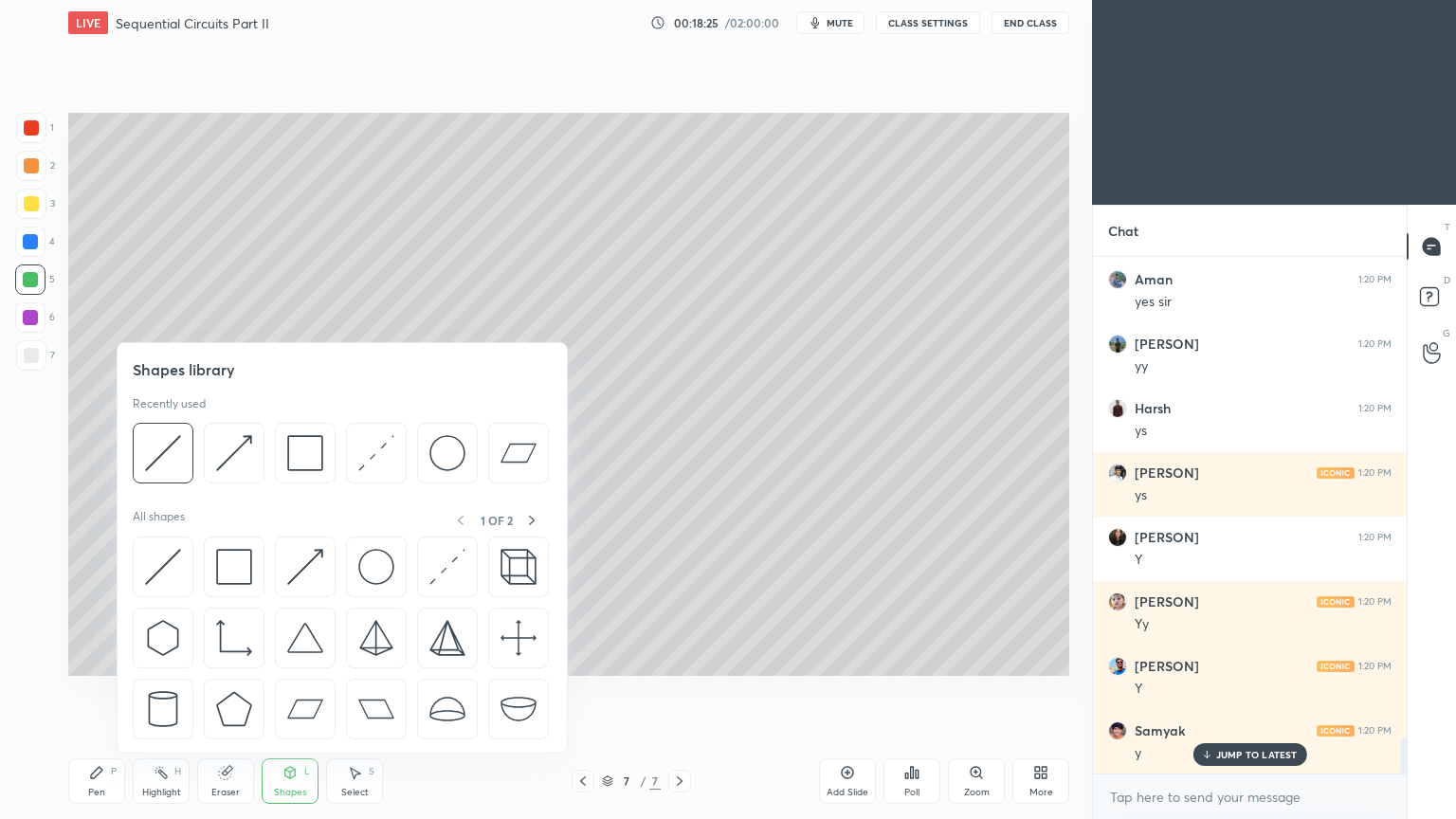 click at bounding box center [163, 453] 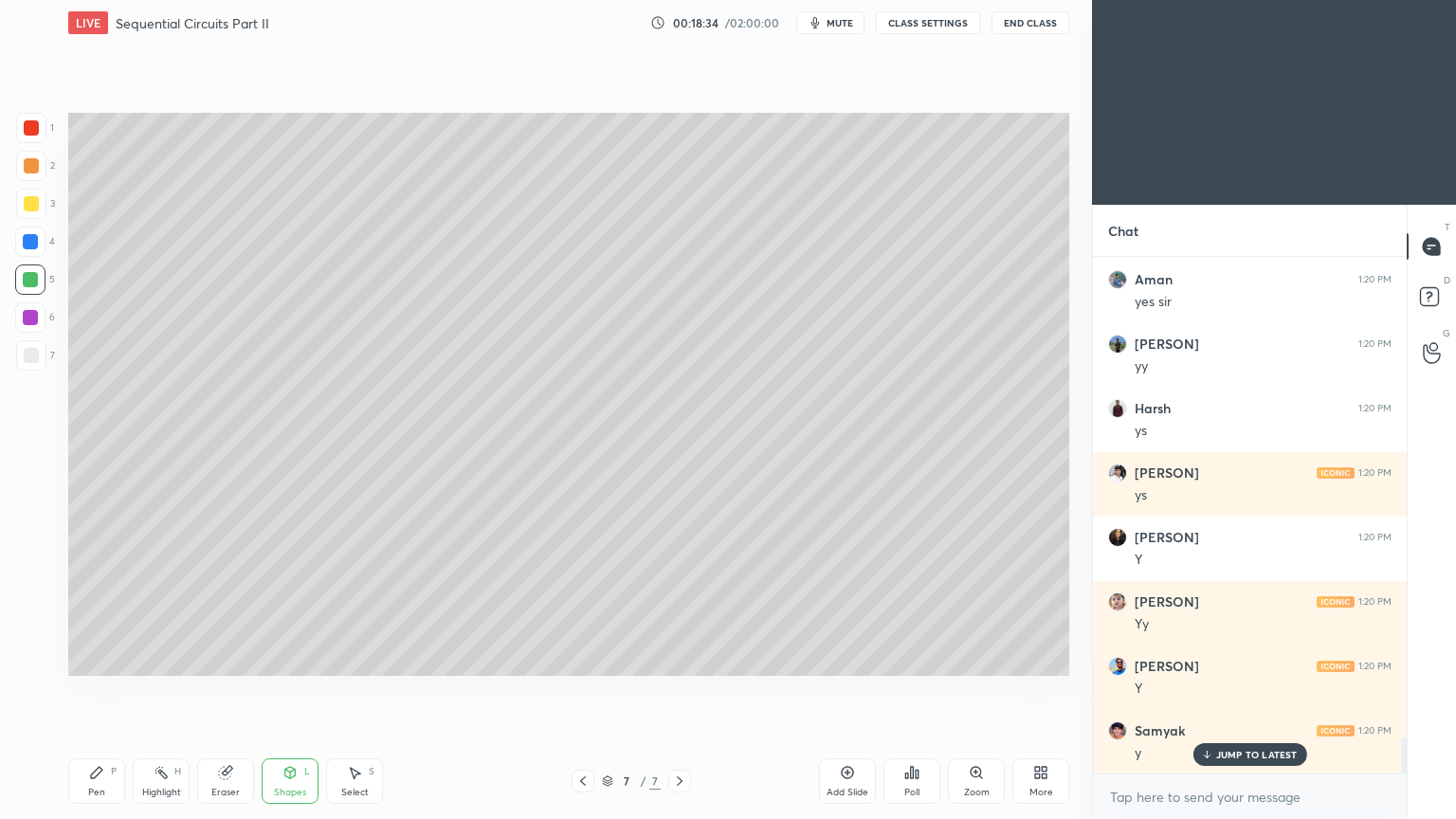 click on "Pen P" at bounding box center [97, 781] 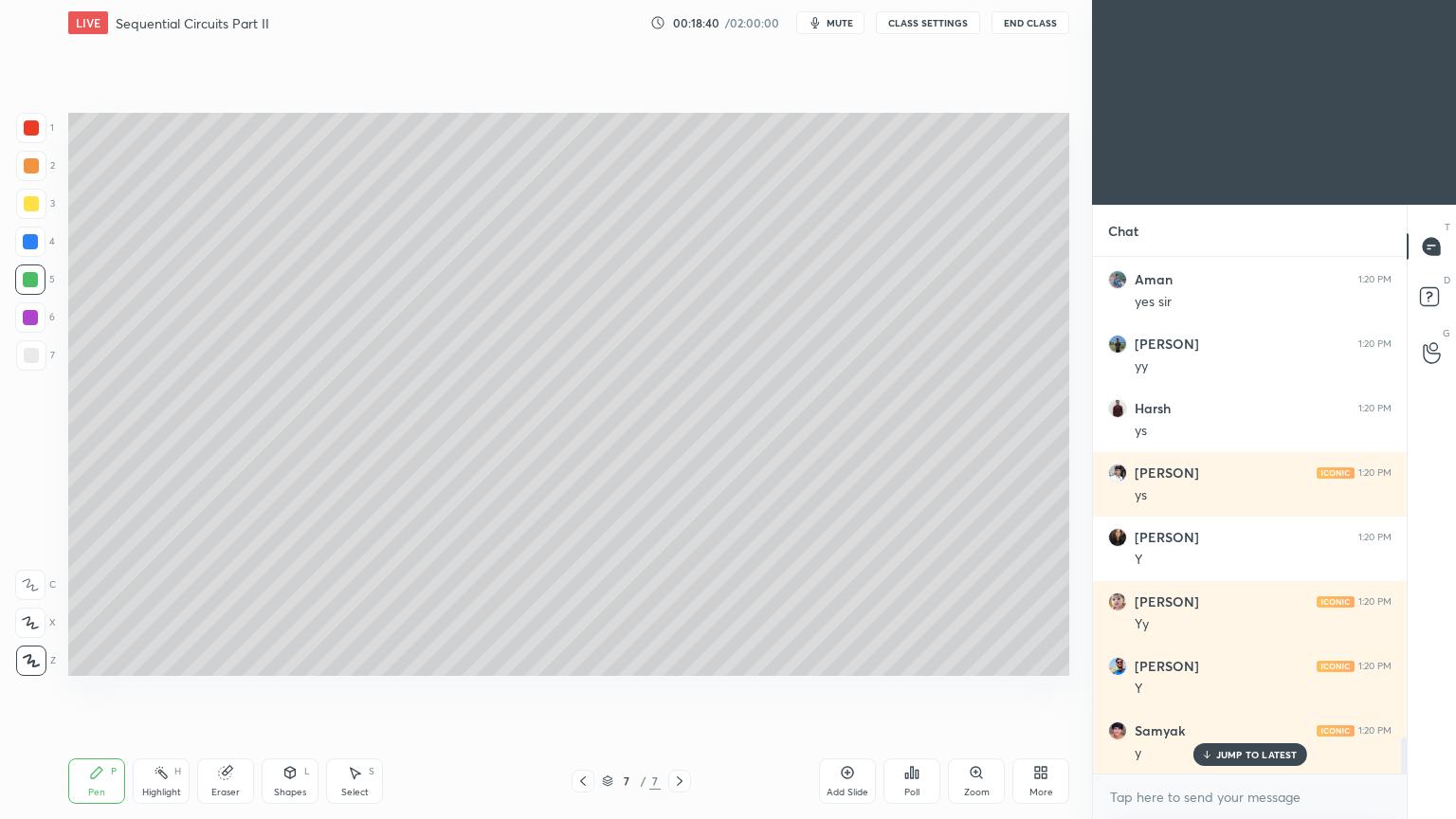 click at bounding box center [31, 355] 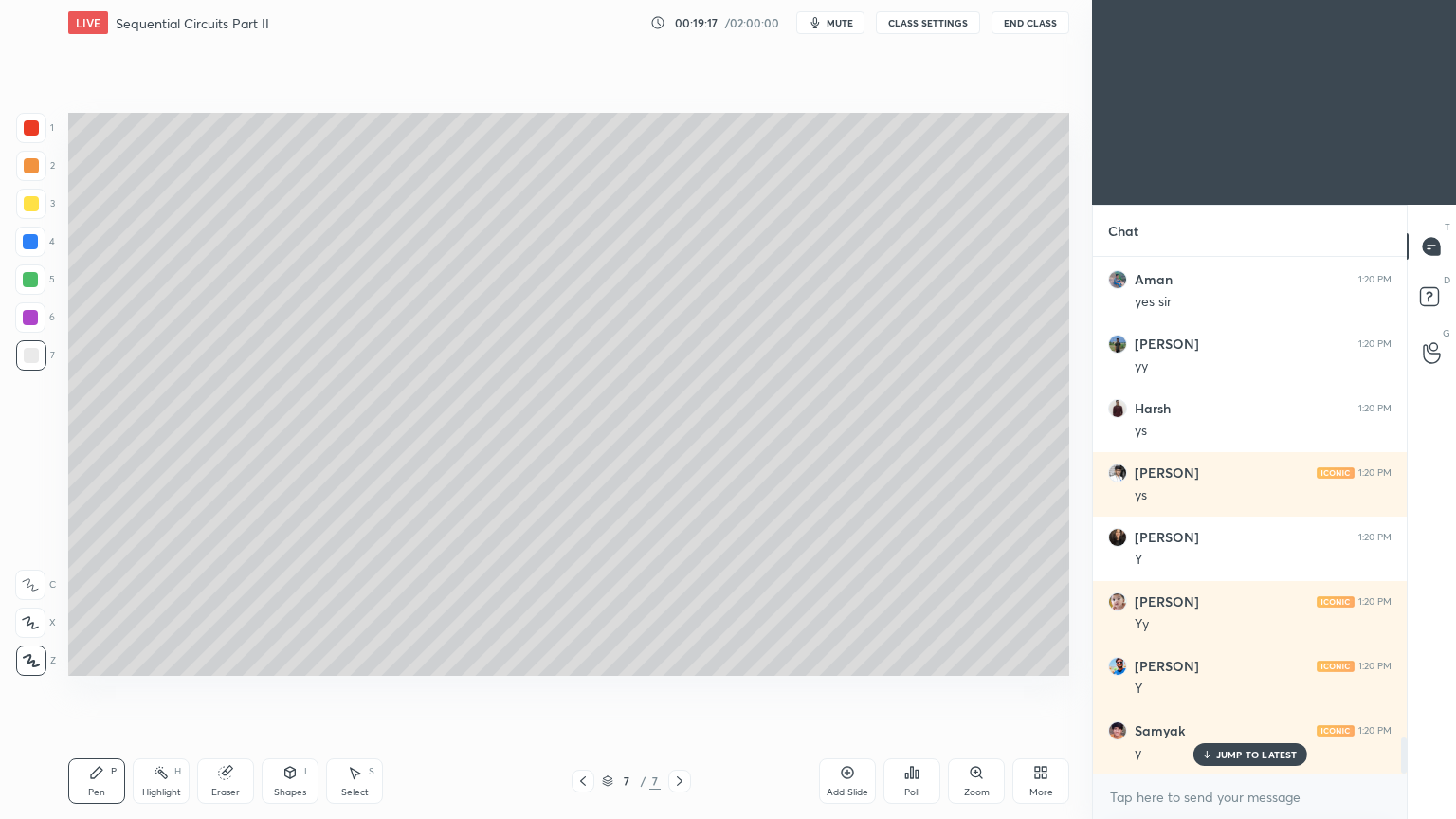 click at bounding box center (30, 280) 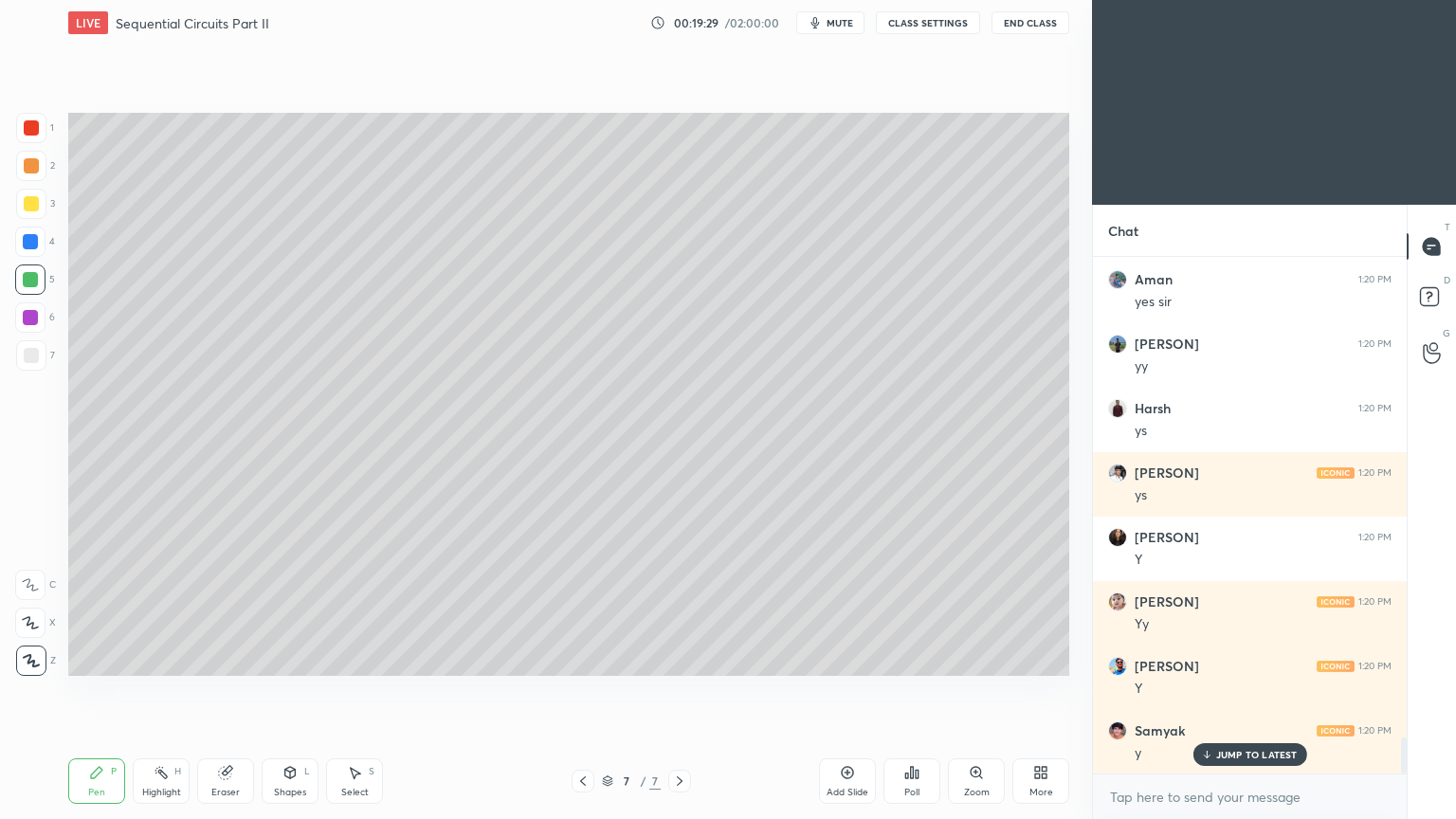 click at bounding box center [31, 355] 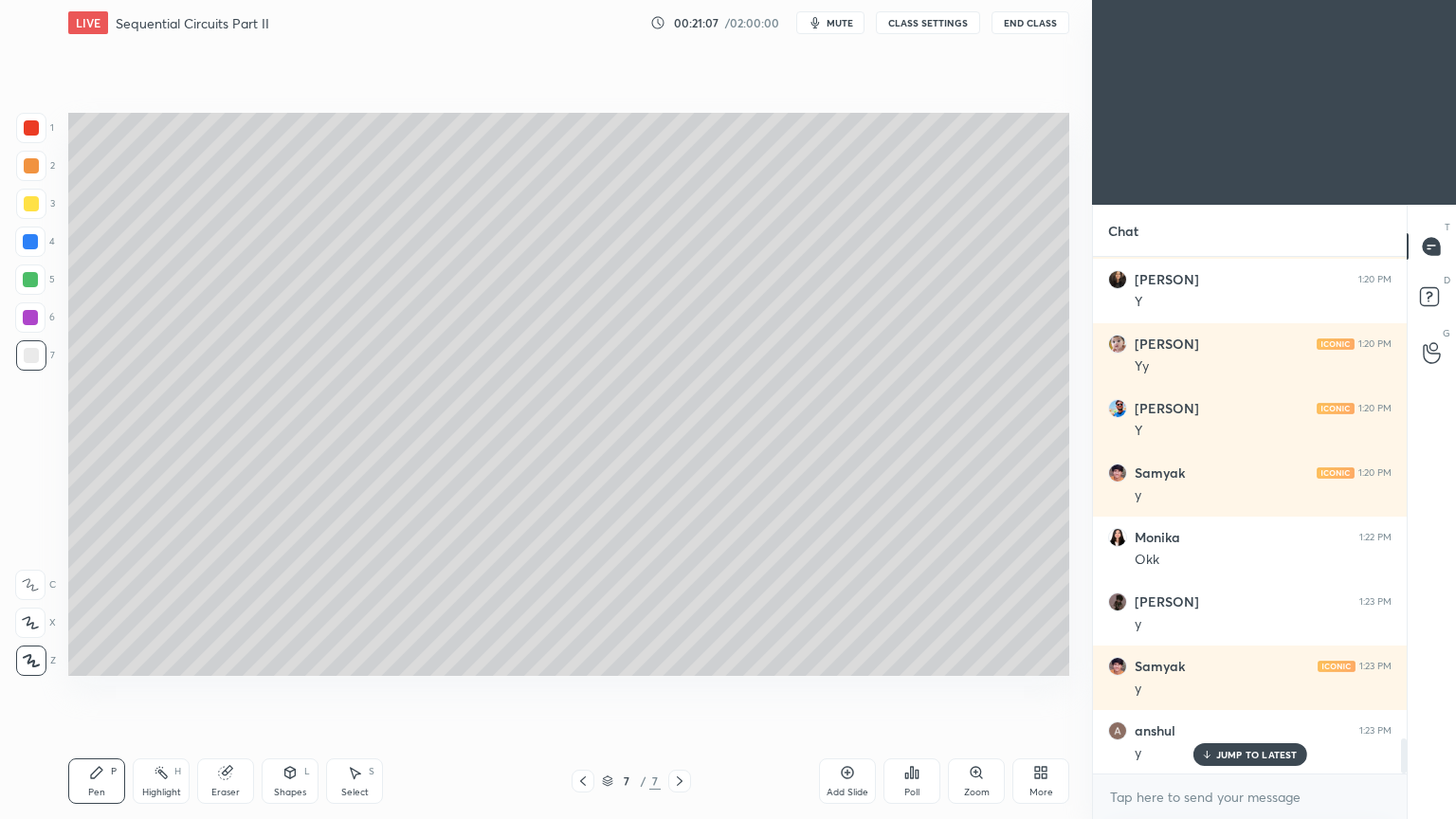 scroll, scrollTop: 7151, scrollLeft: 0, axis: vertical 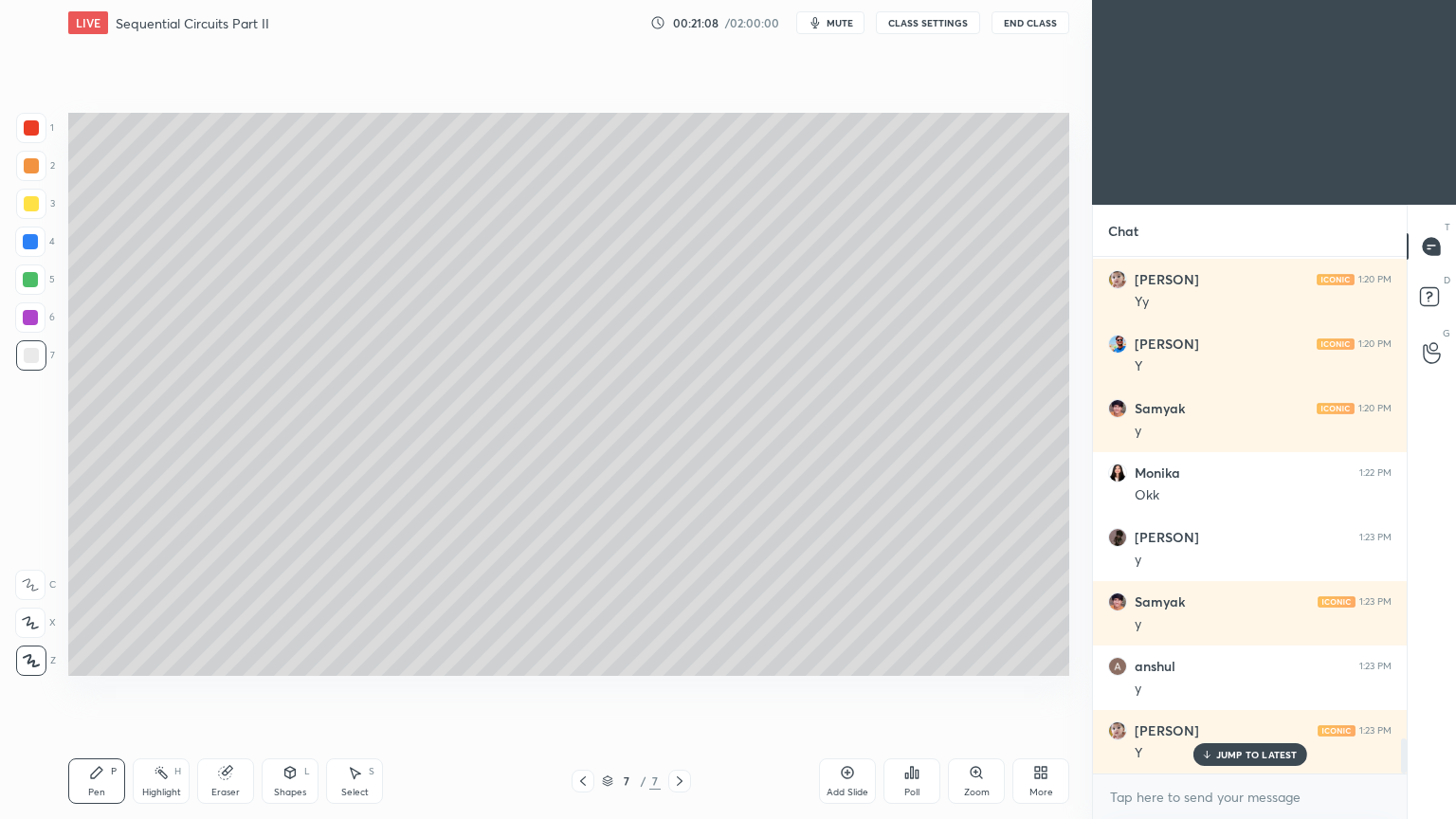 click on "Eraser" at bounding box center [226, 781] 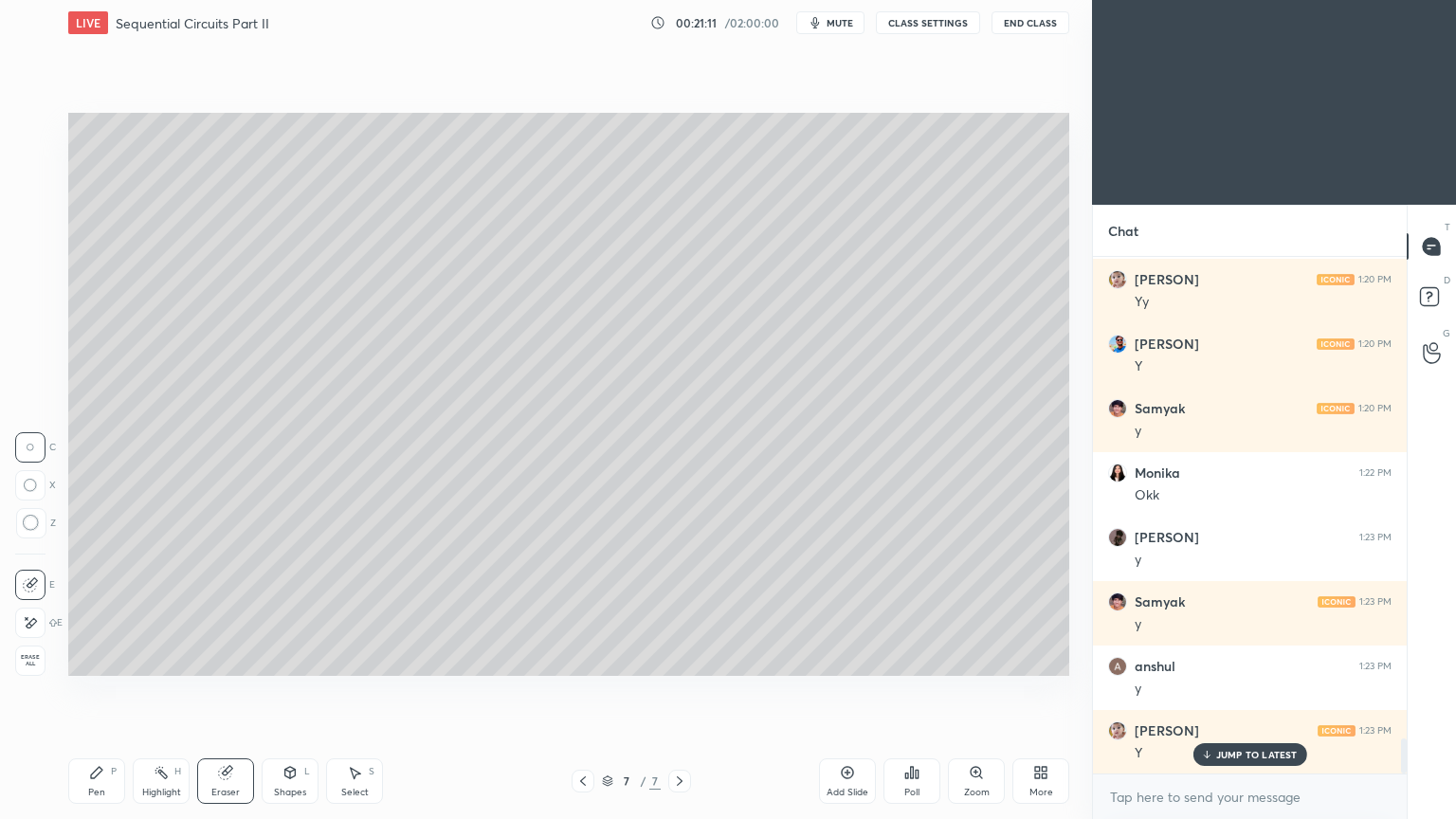 click on "Pen P" at bounding box center [97, 781] 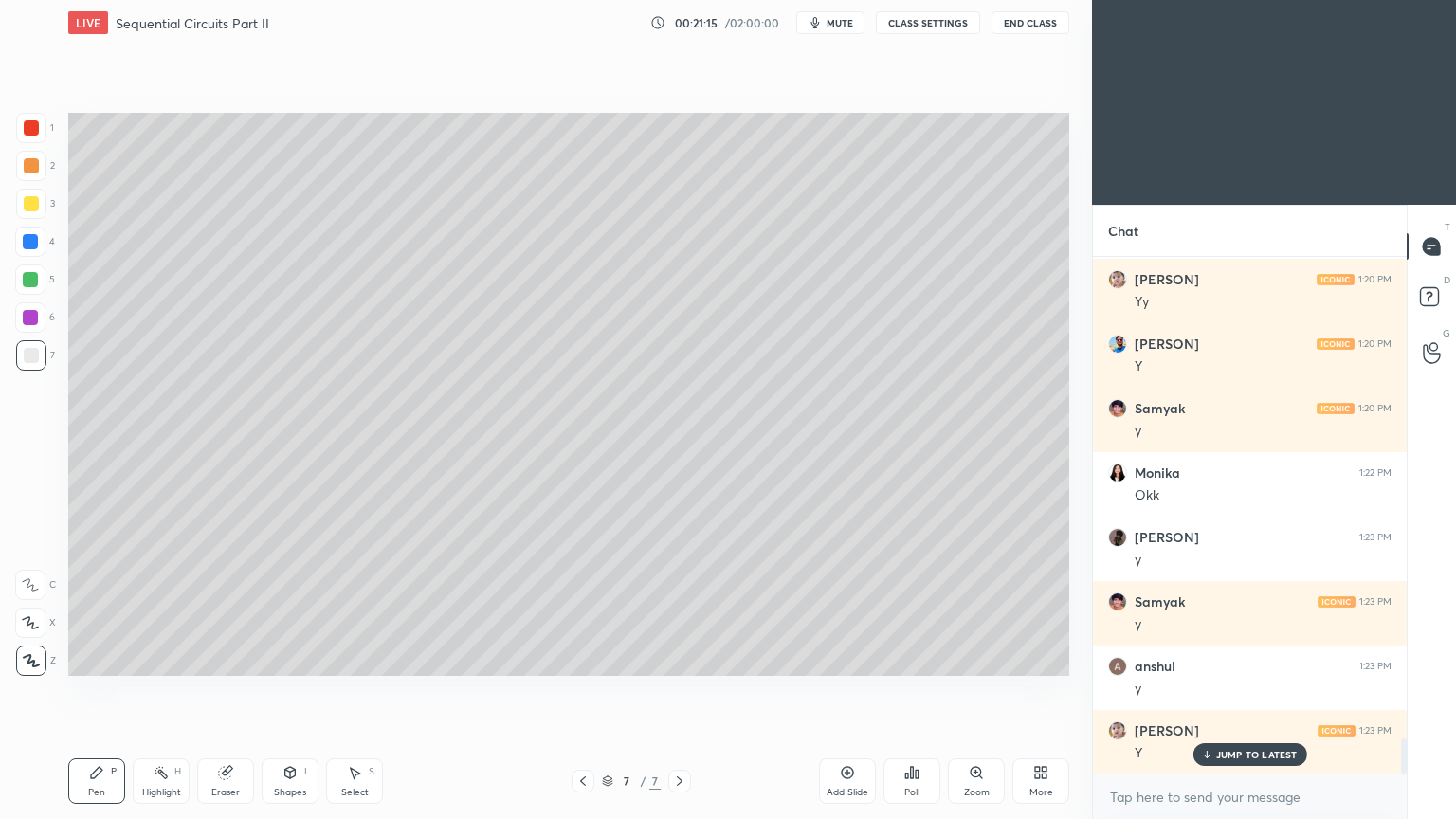 click on "Select S" at bounding box center [355, 781] 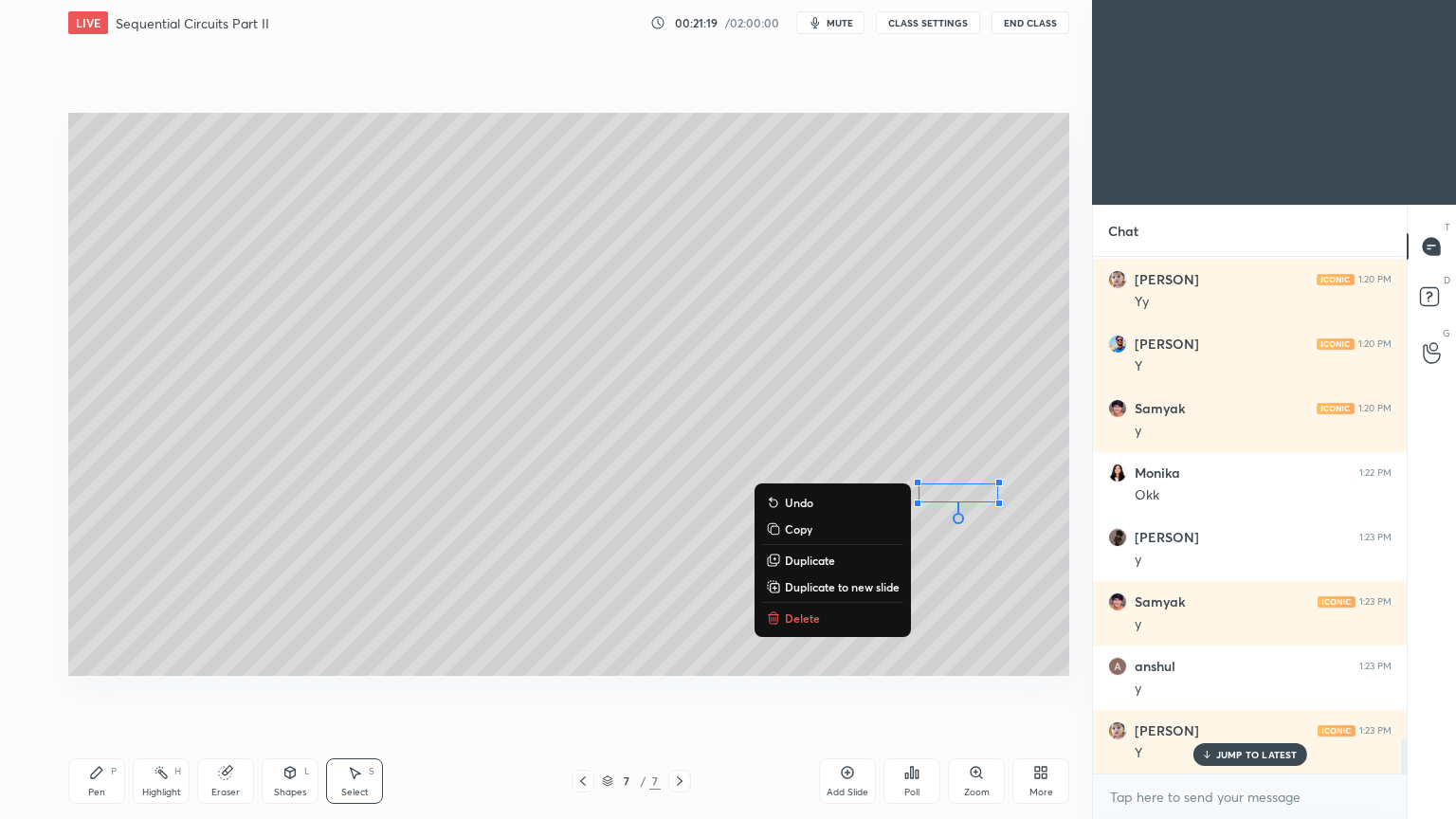 click on "0 ° Undo Copy Duplicate Duplicate to new slide Delete" at bounding box center [569, 394] 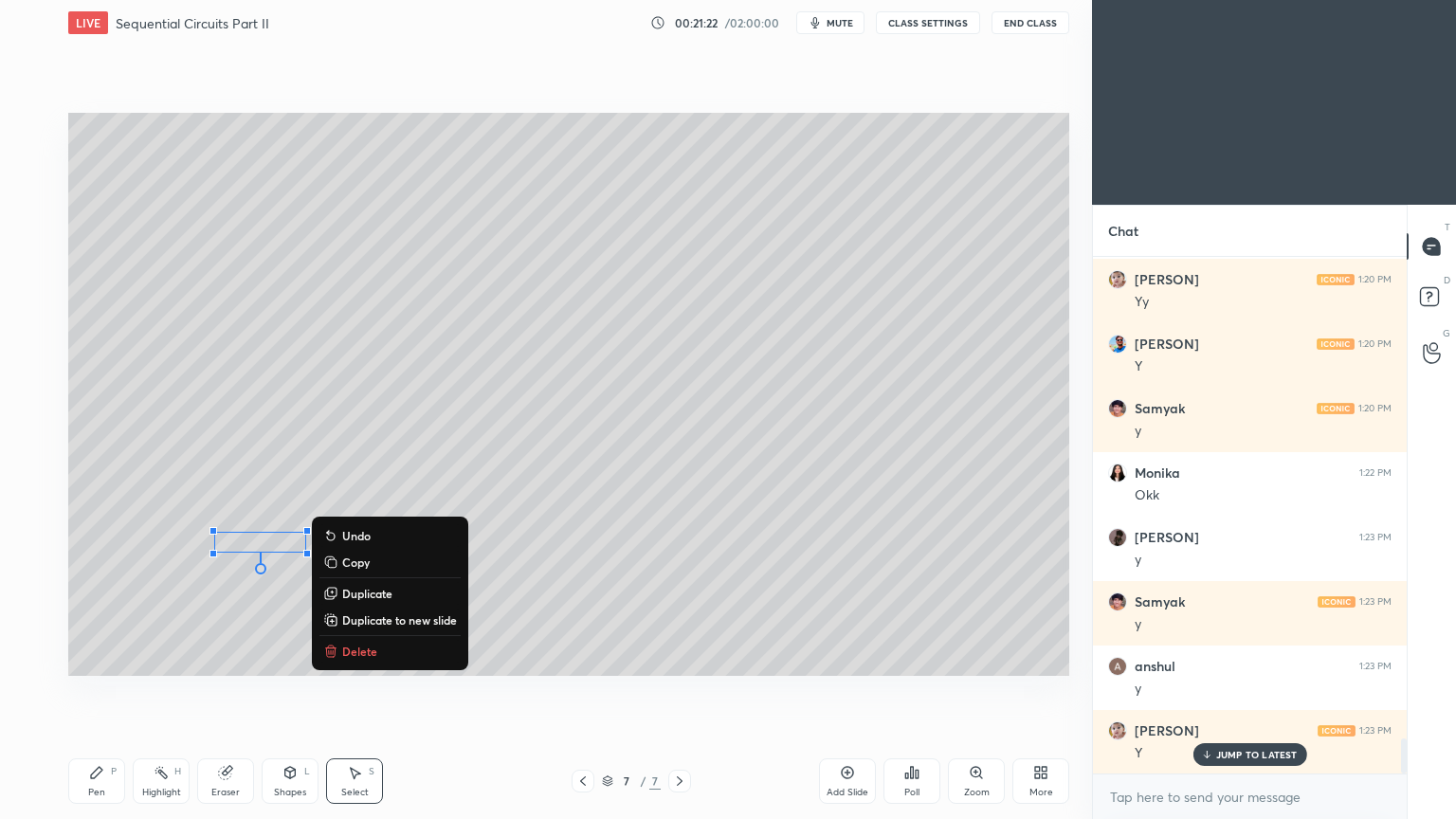 click on "Pen P" at bounding box center [97, 781] 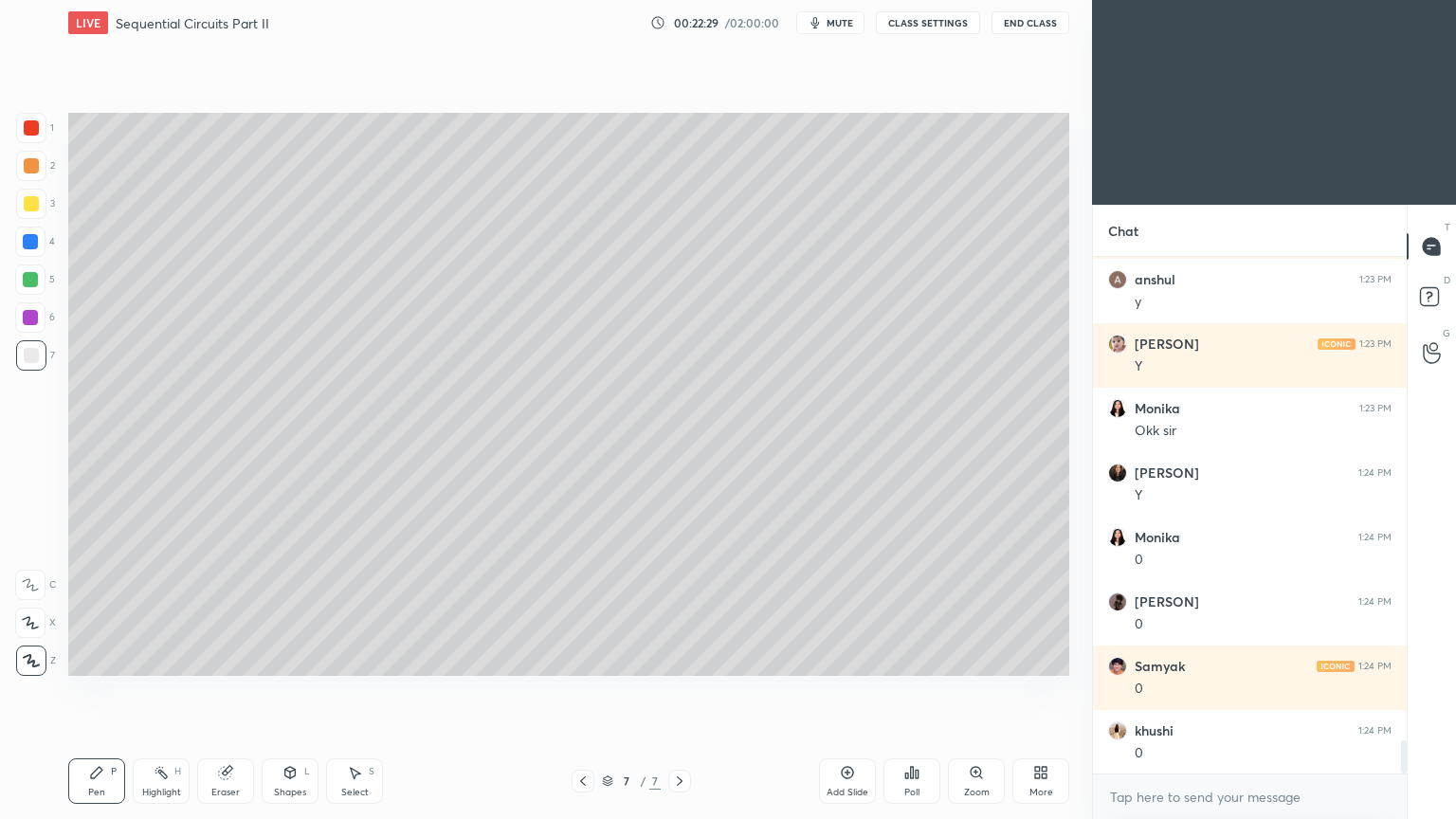 scroll, scrollTop: 7602, scrollLeft: 0, axis: vertical 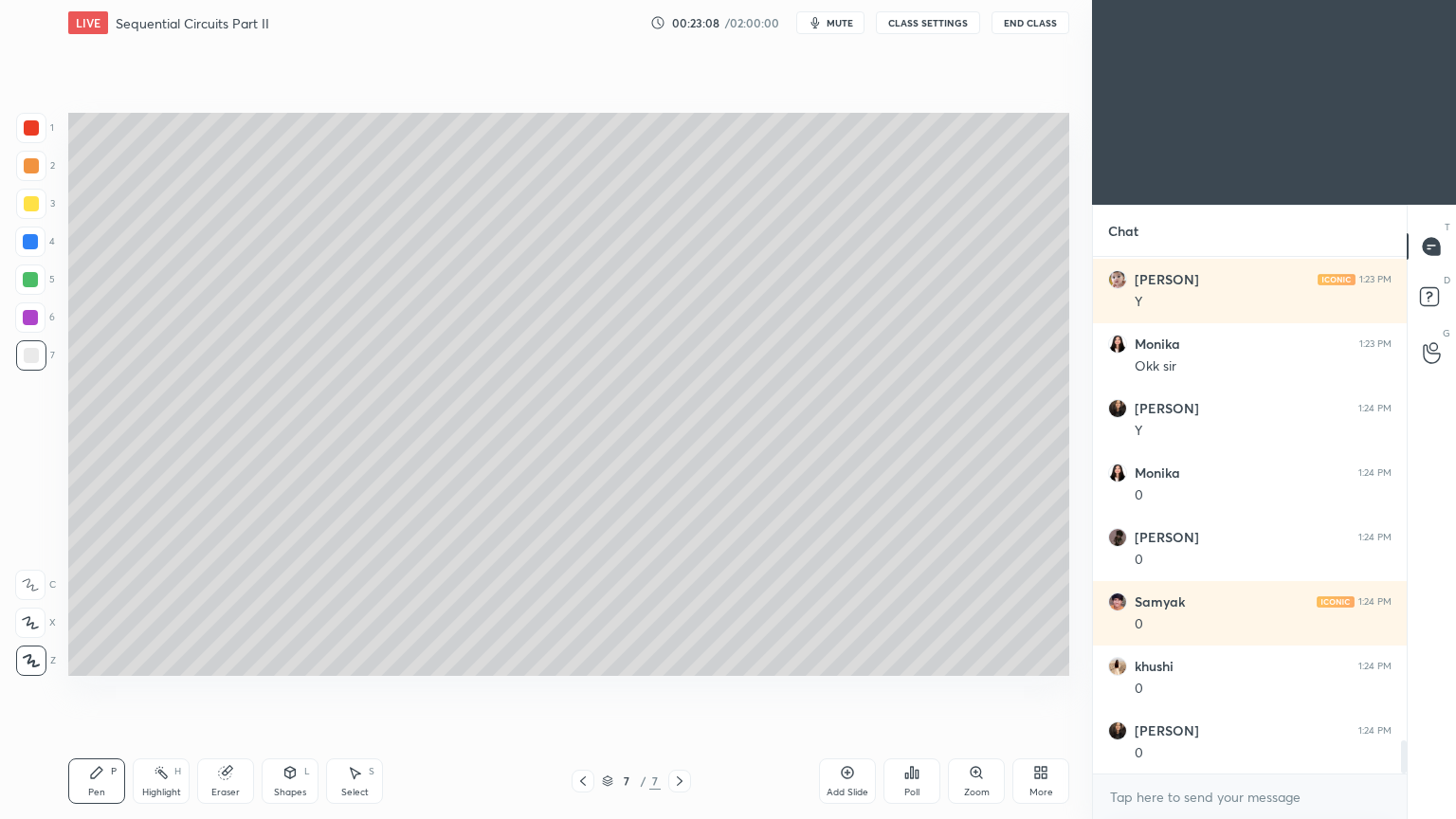 click on "Add Slide" at bounding box center [847, 781] 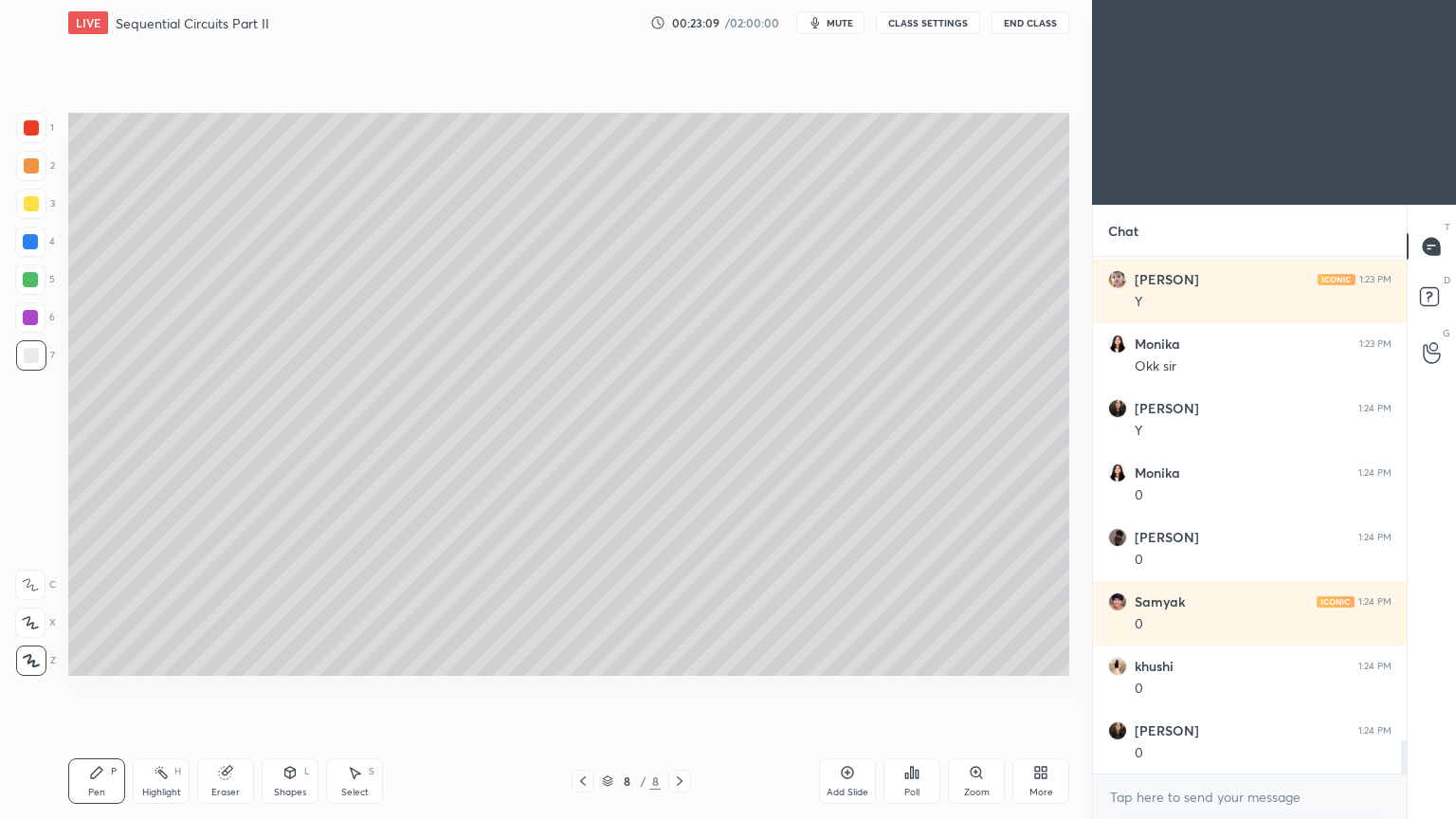 click at bounding box center [30, 280] 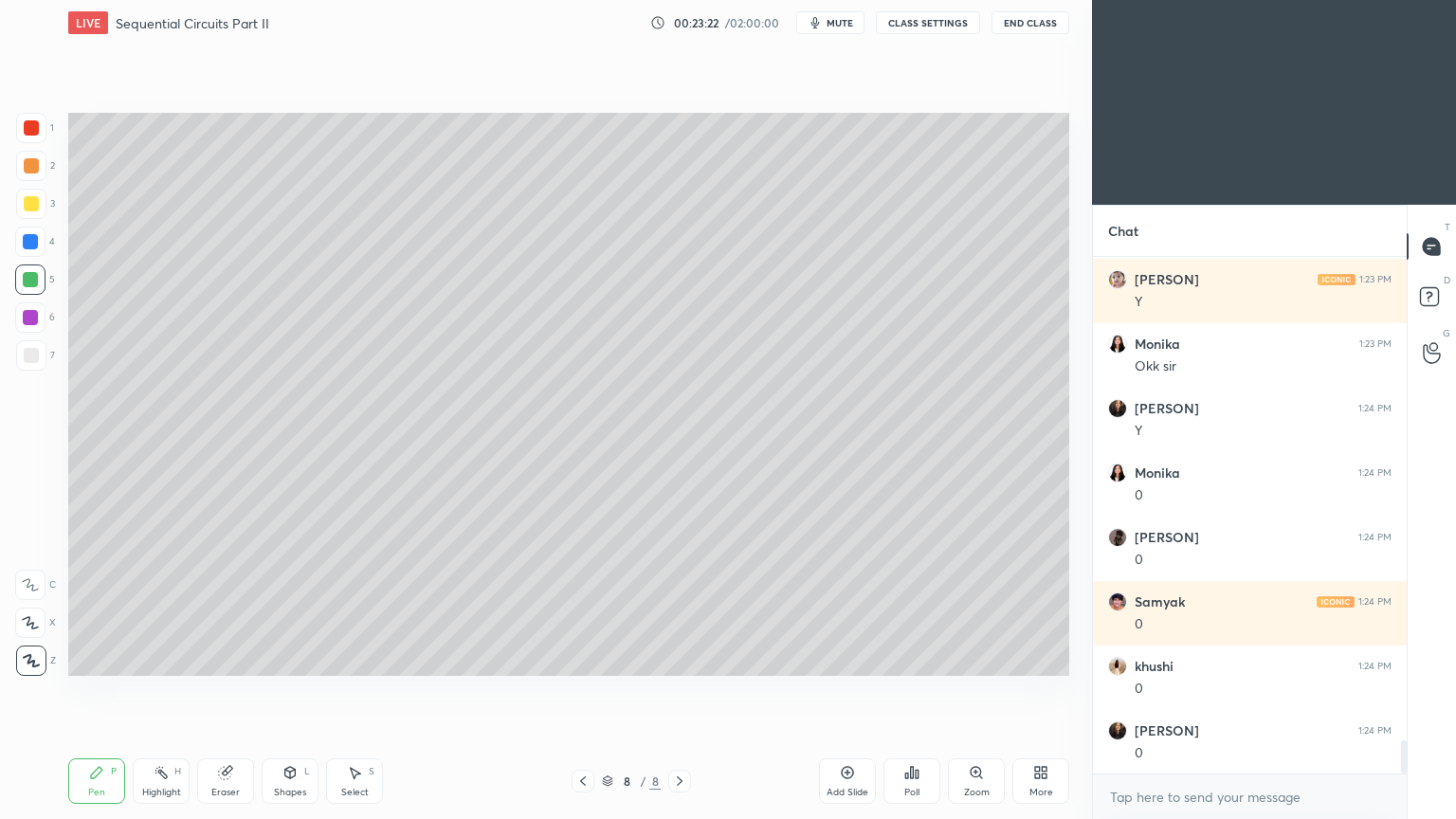 click at bounding box center (31, 355) 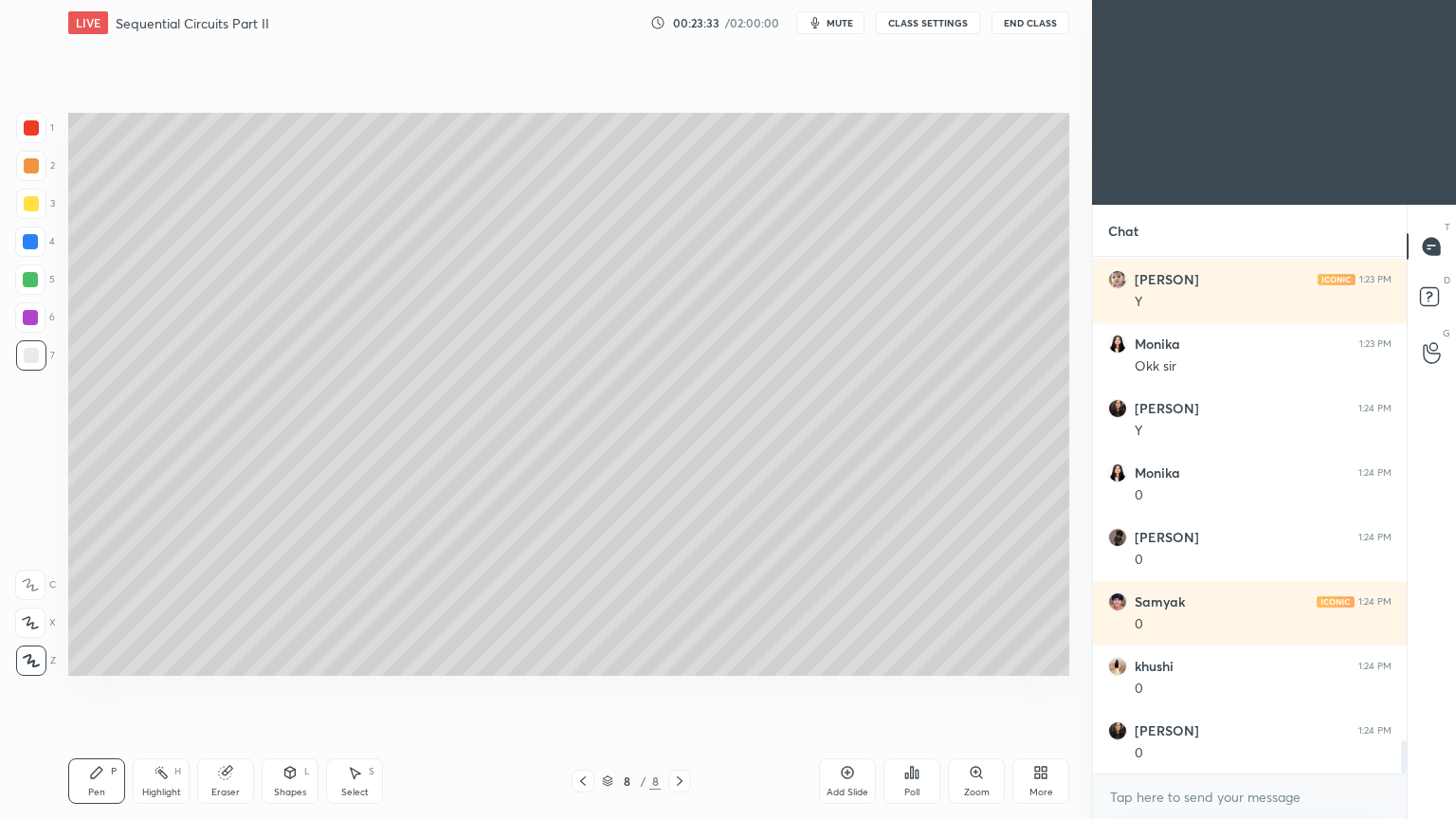 click 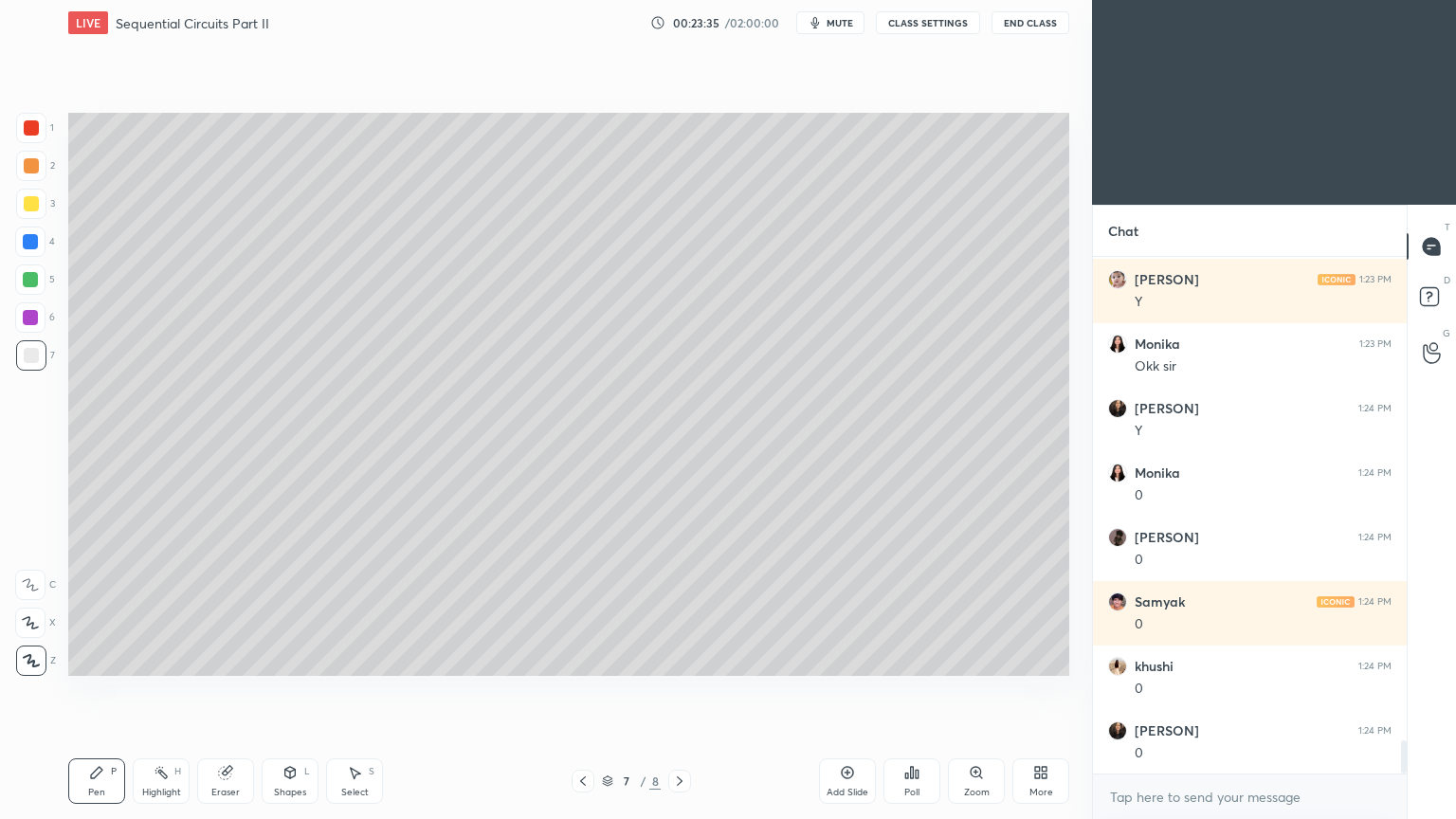 click 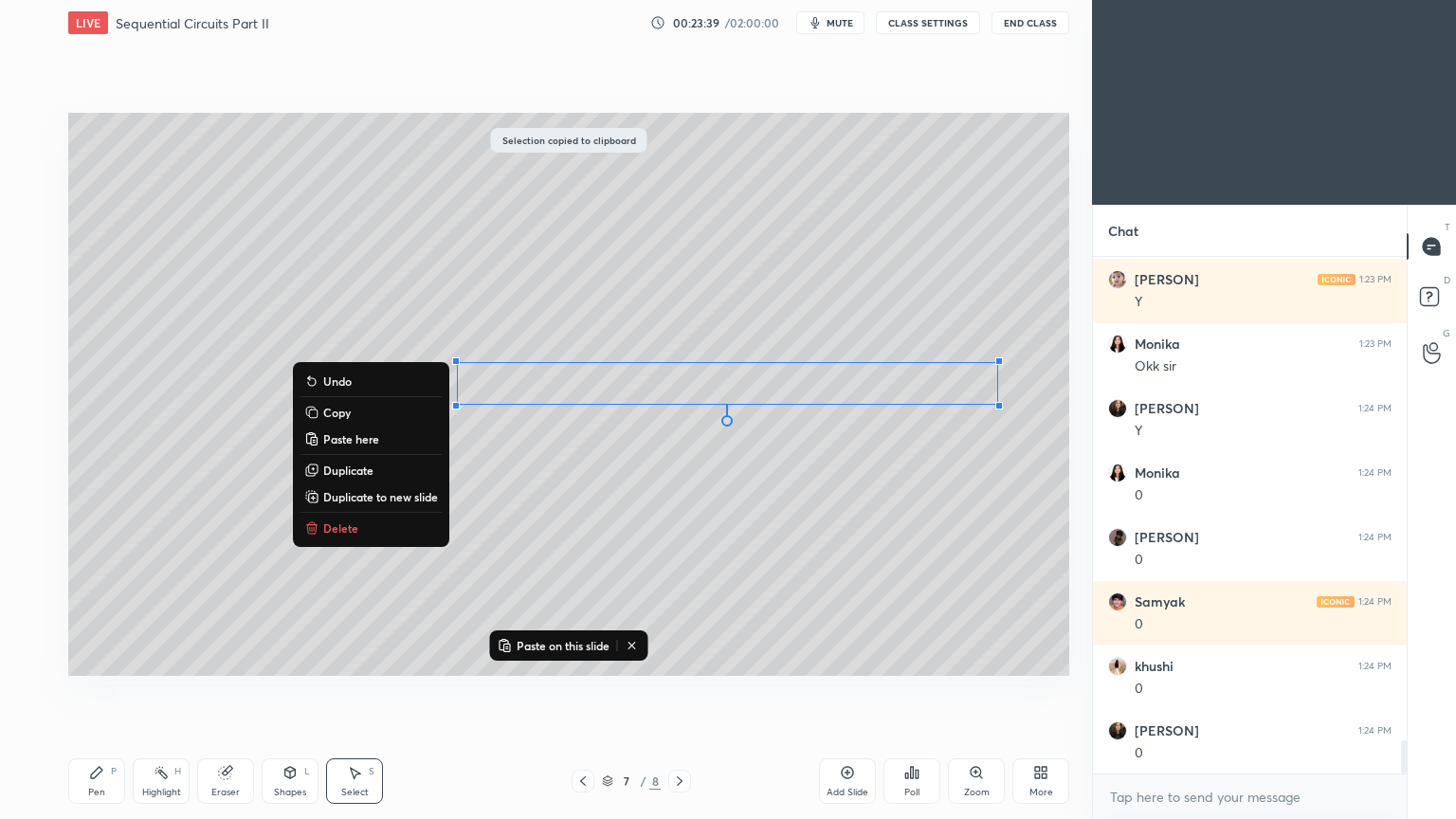 click 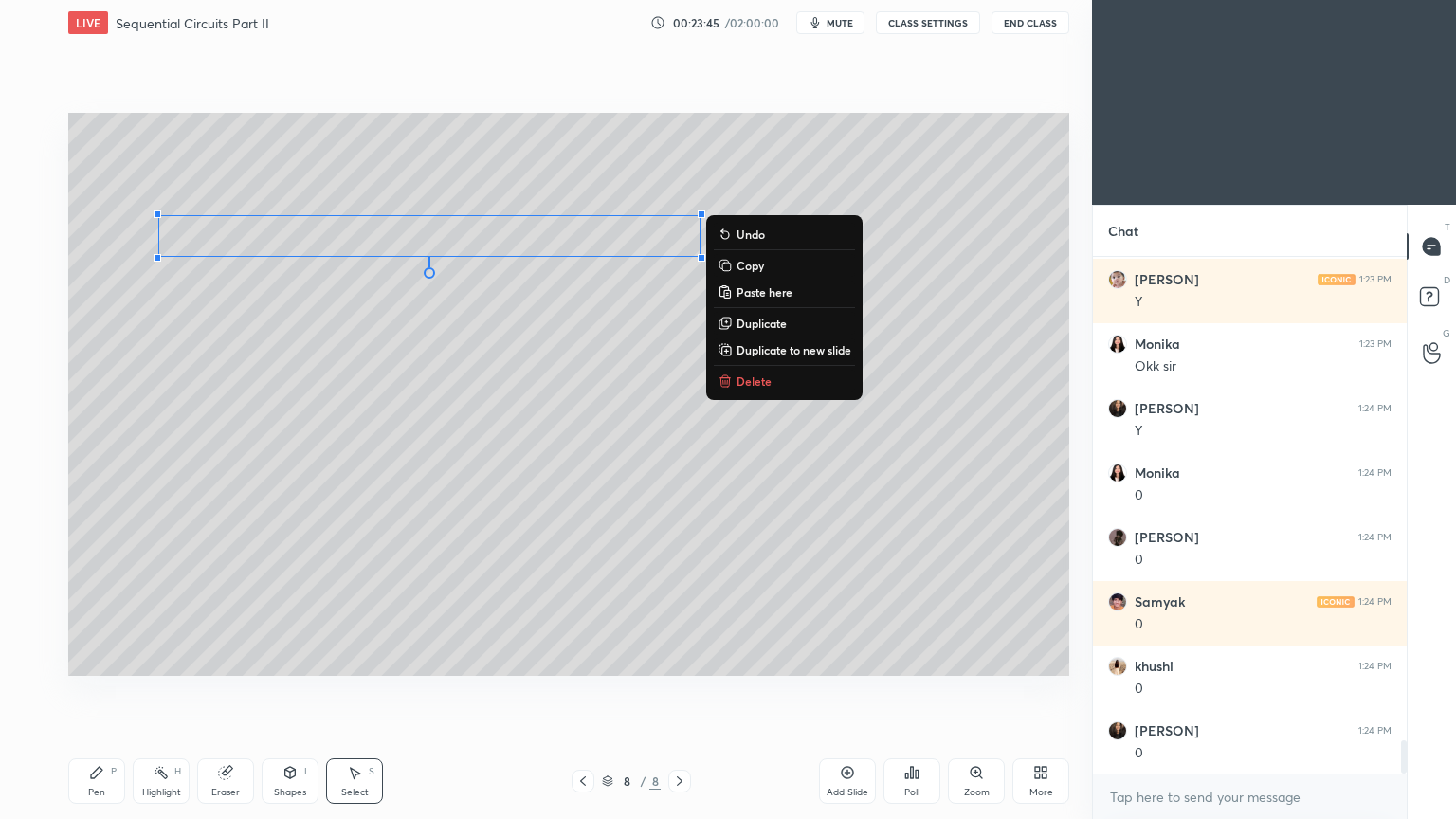 click on "Pen P" at bounding box center (97, 781) 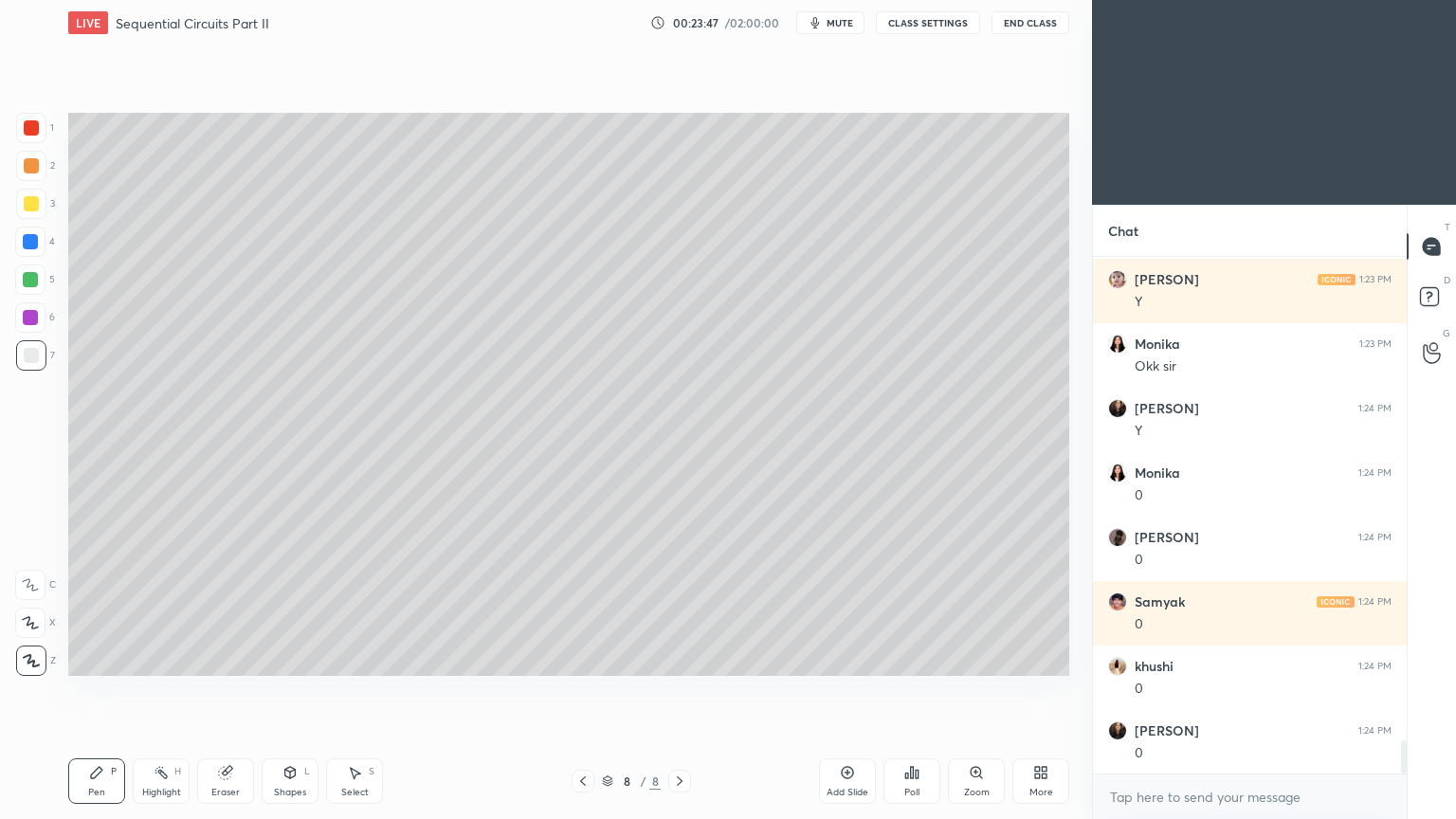 click 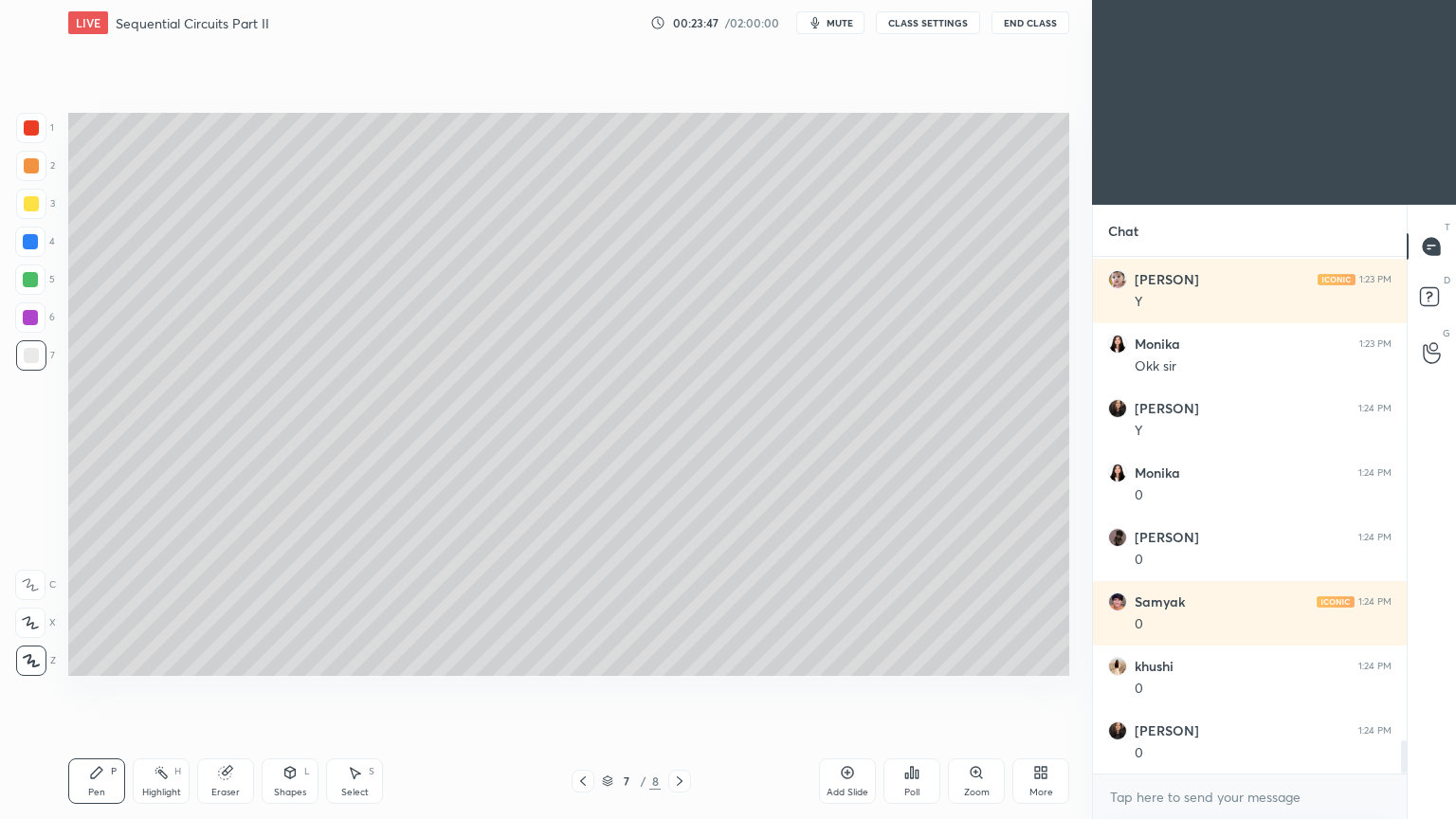 click on "Select S" at bounding box center (355, 781) 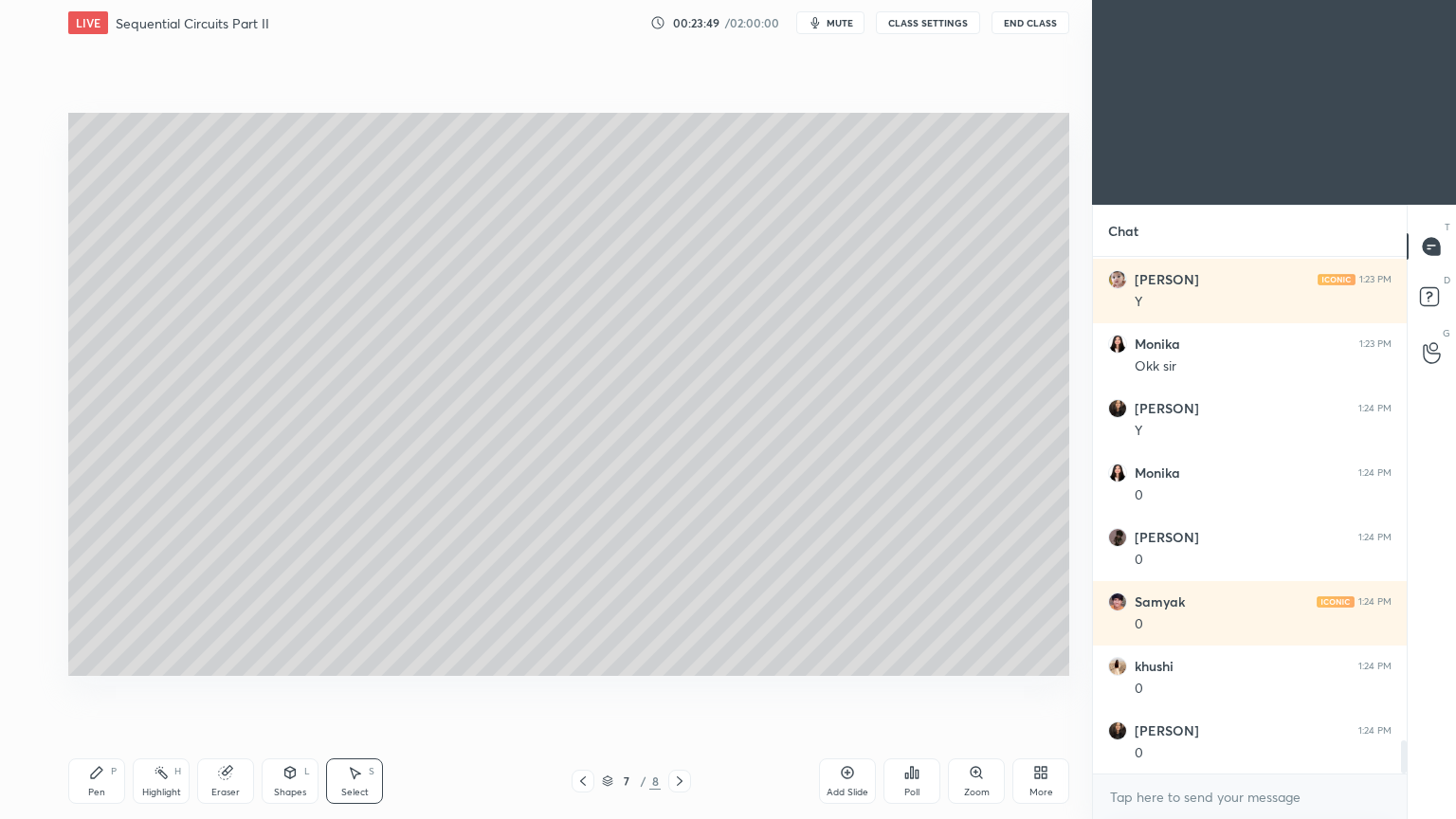click on "Pen P" at bounding box center (97, 781) 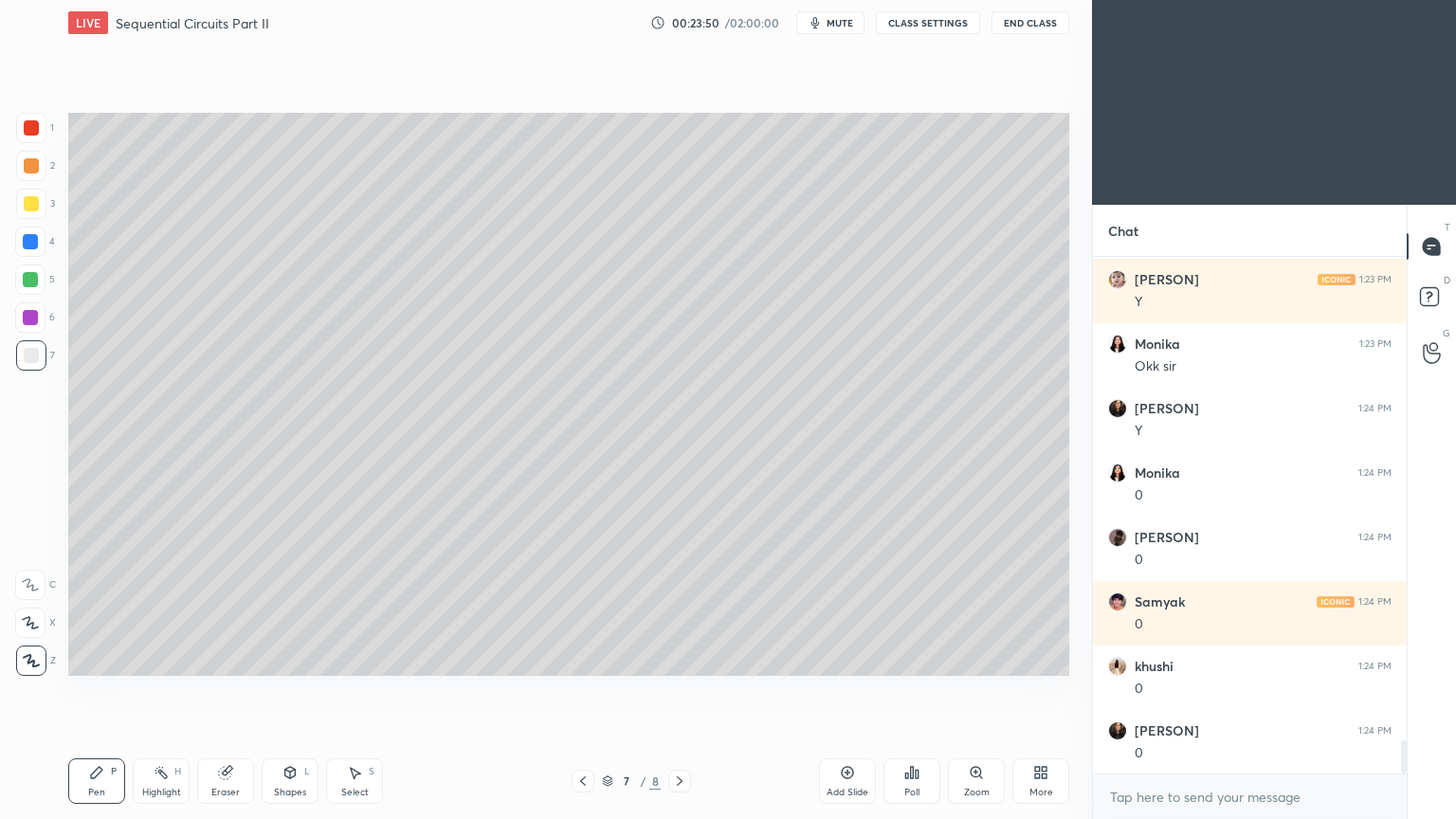 click 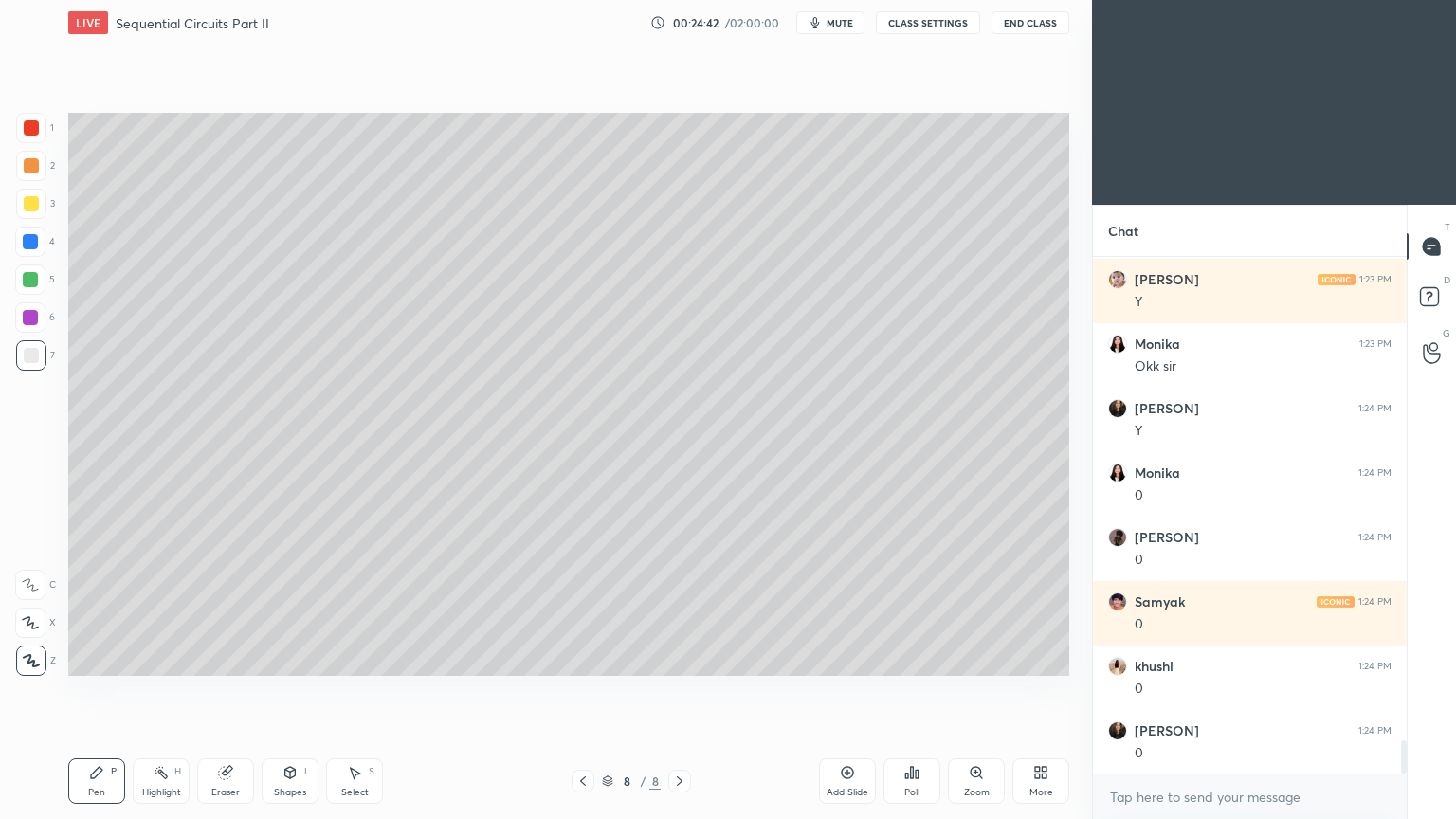 click 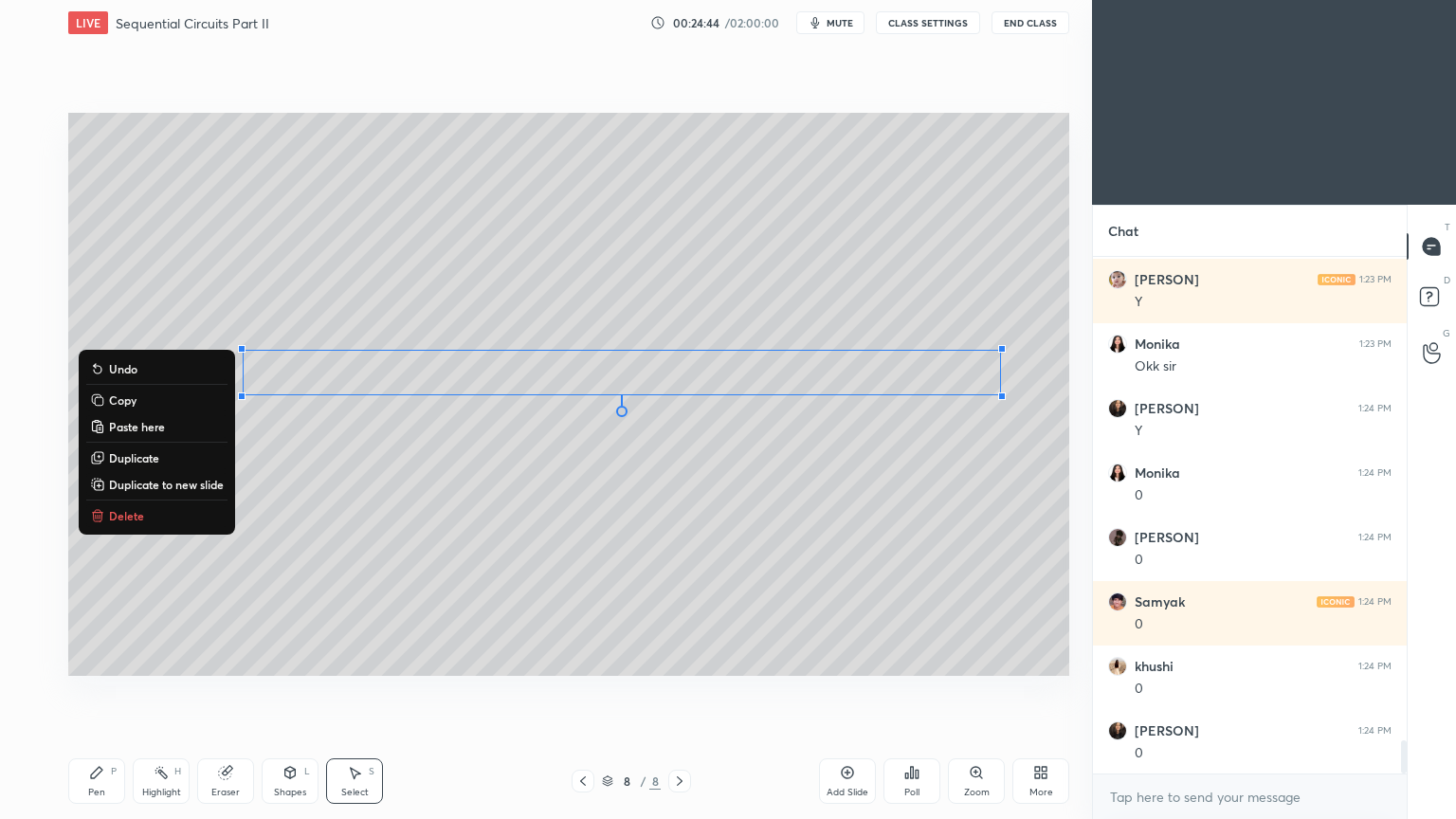 click on "Delete" at bounding box center (156, 516) 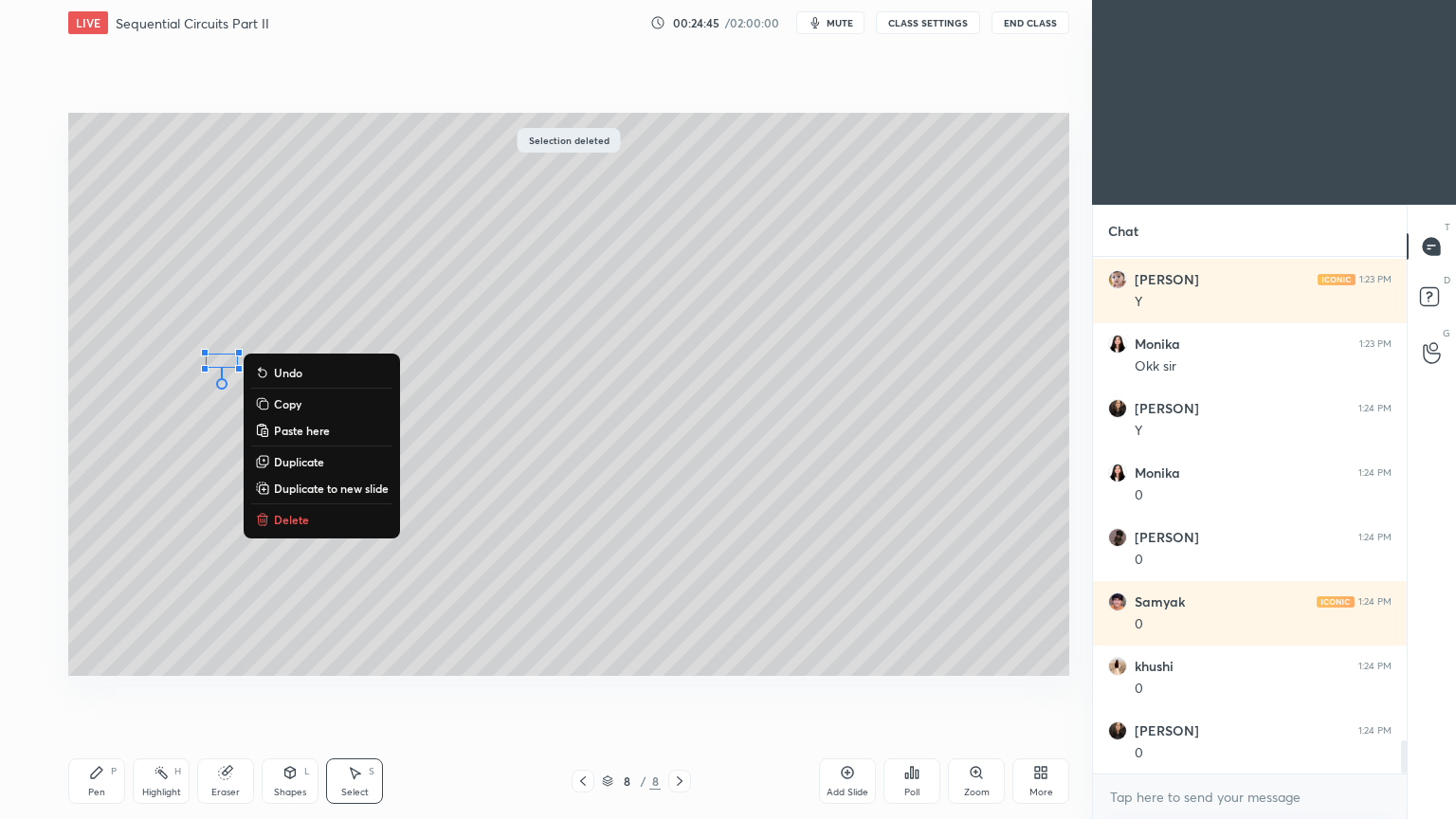 click on "Delete" at bounding box center [321, 519] 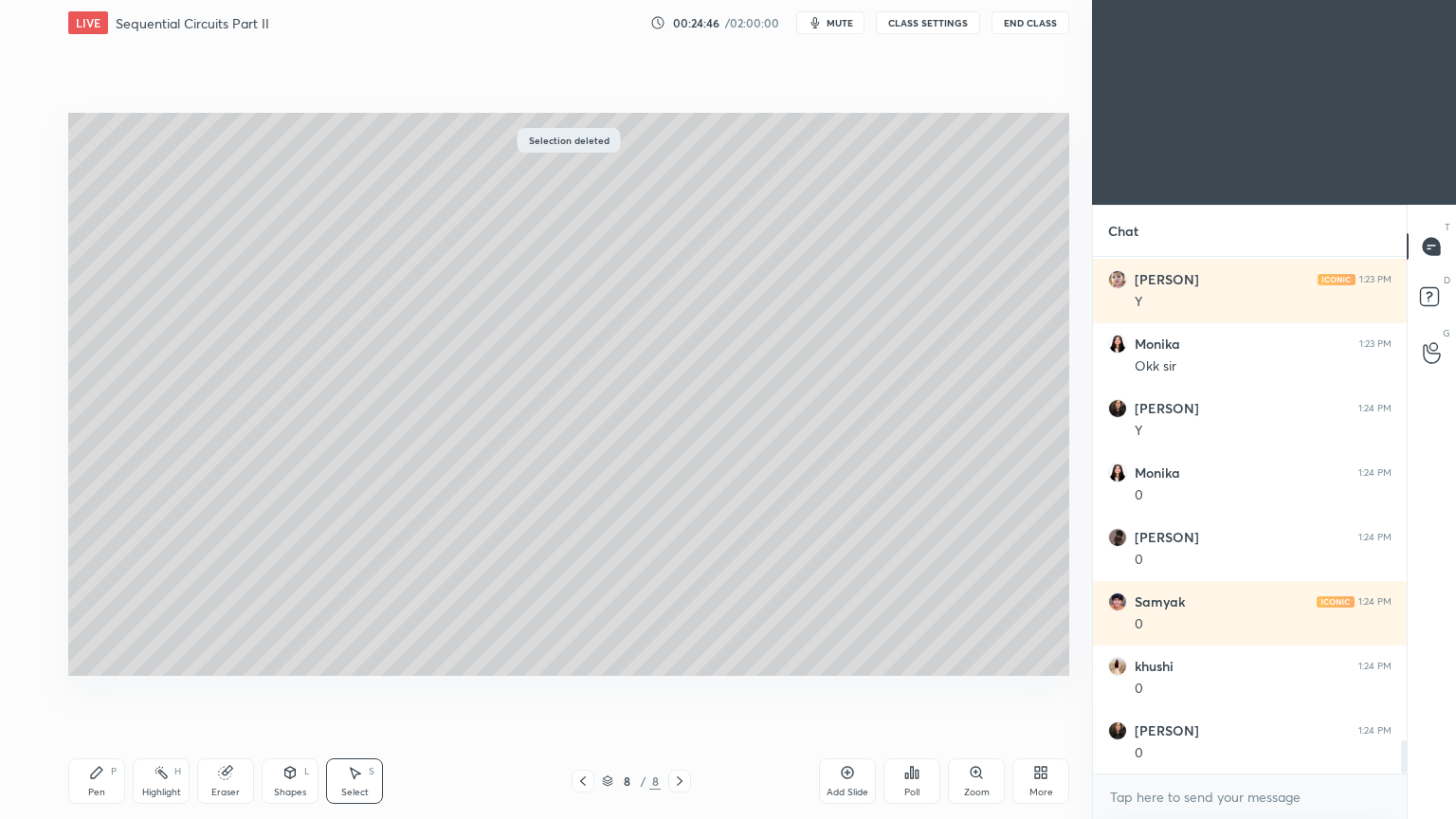 click 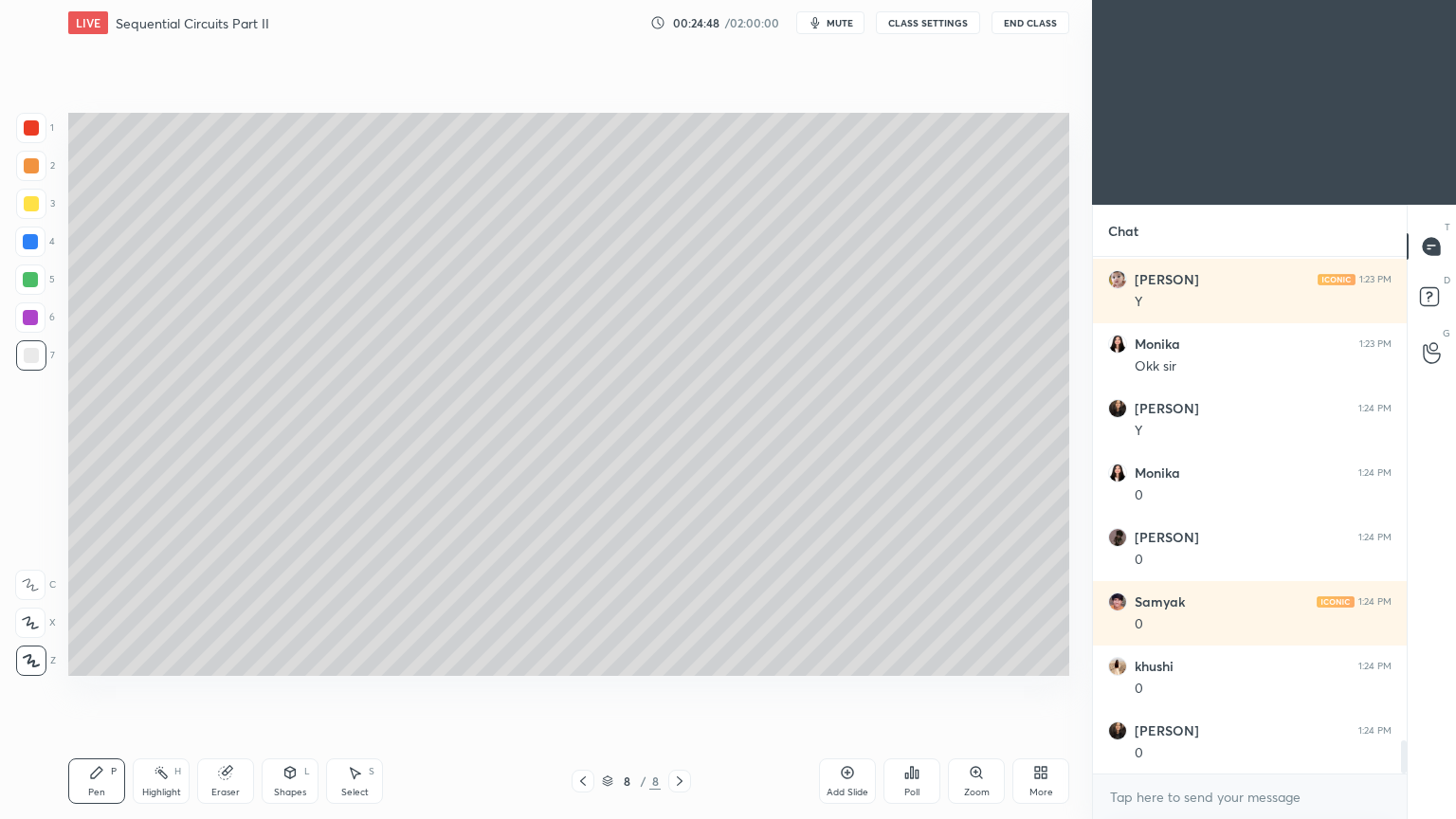 click 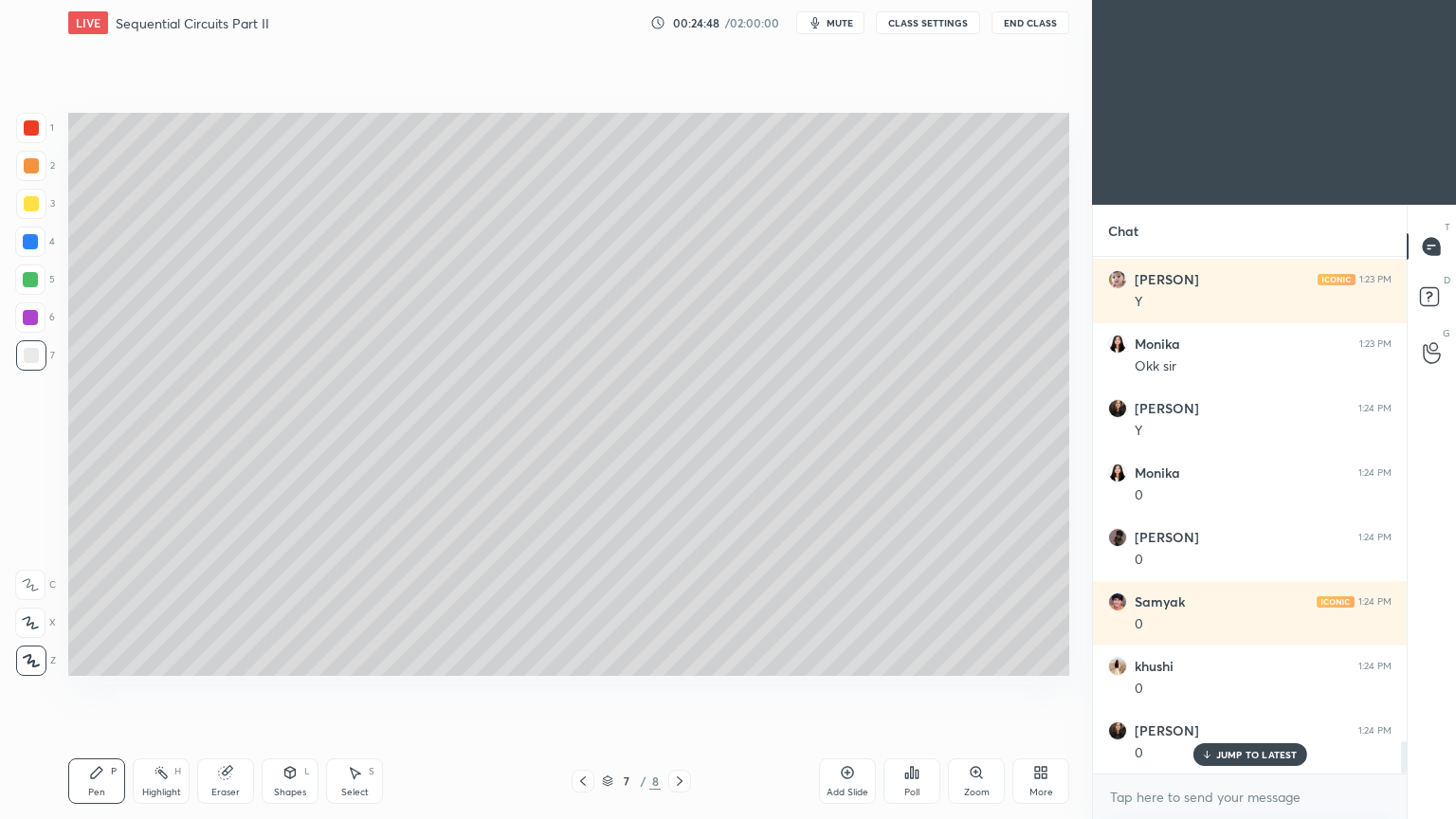 scroll, scrollTop: 7667, scrollLeft: 0, axis: vertical 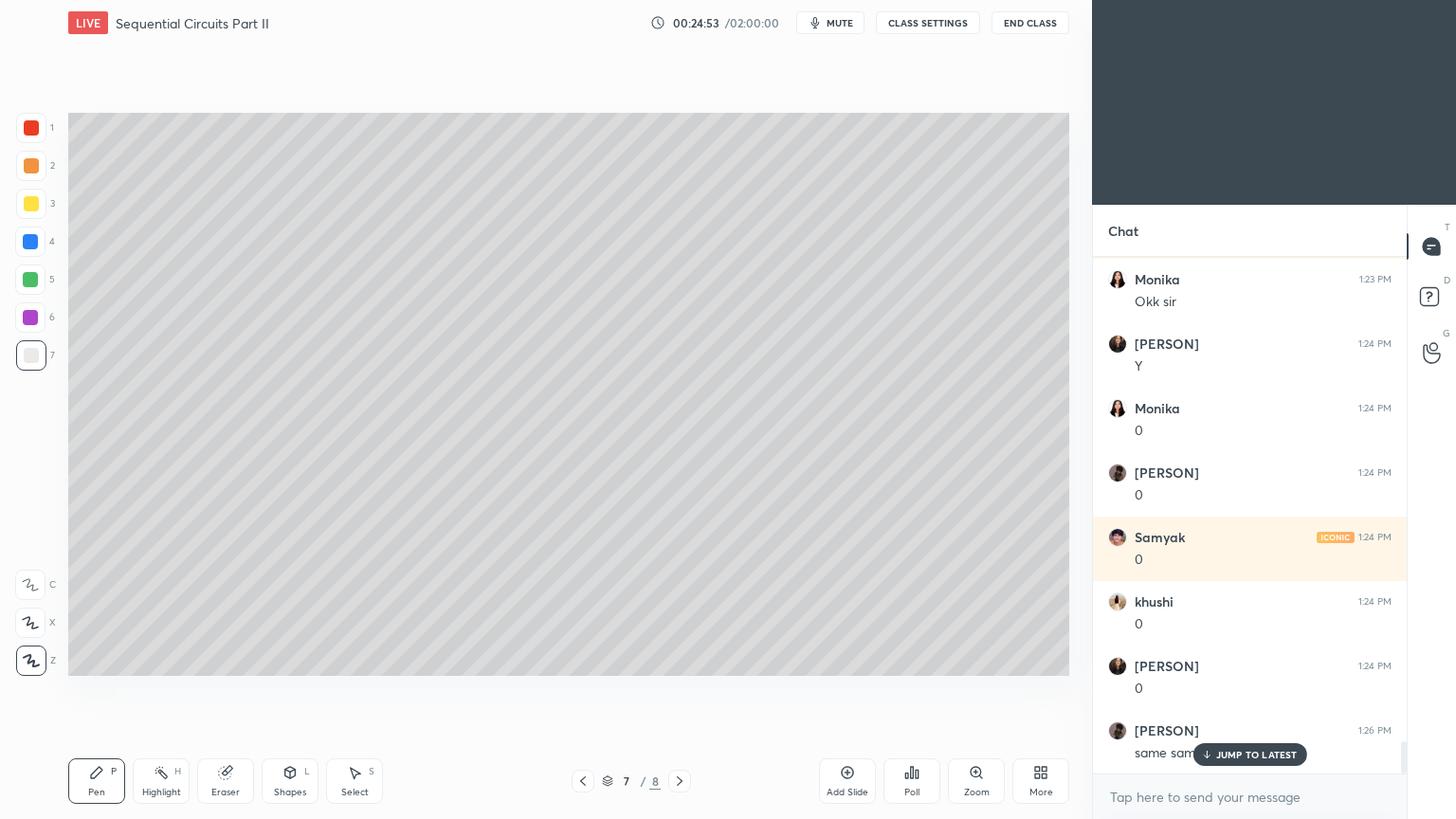 click 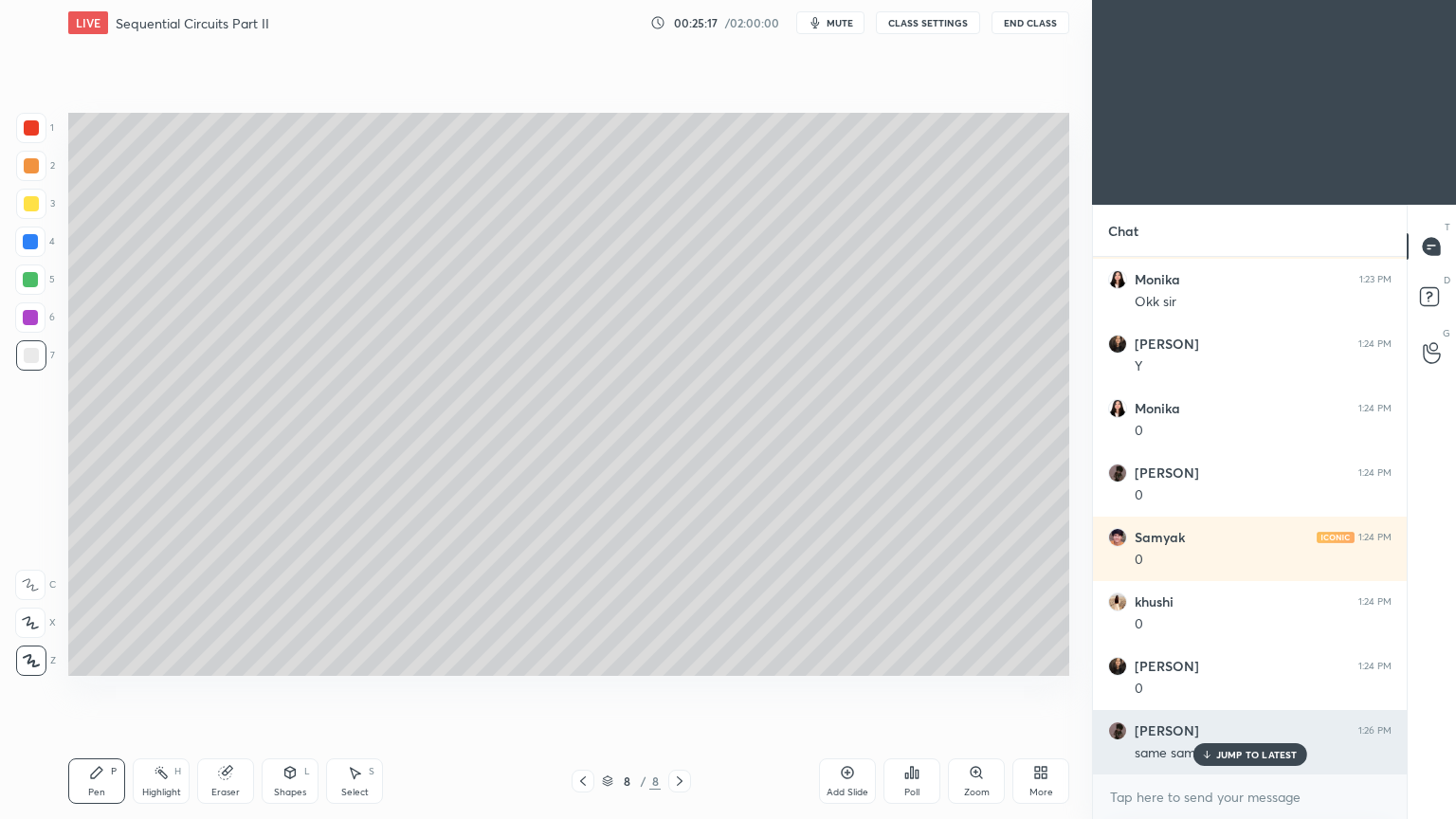 click on "JUMP TO LATEST" at bounding box center [1249, 755] 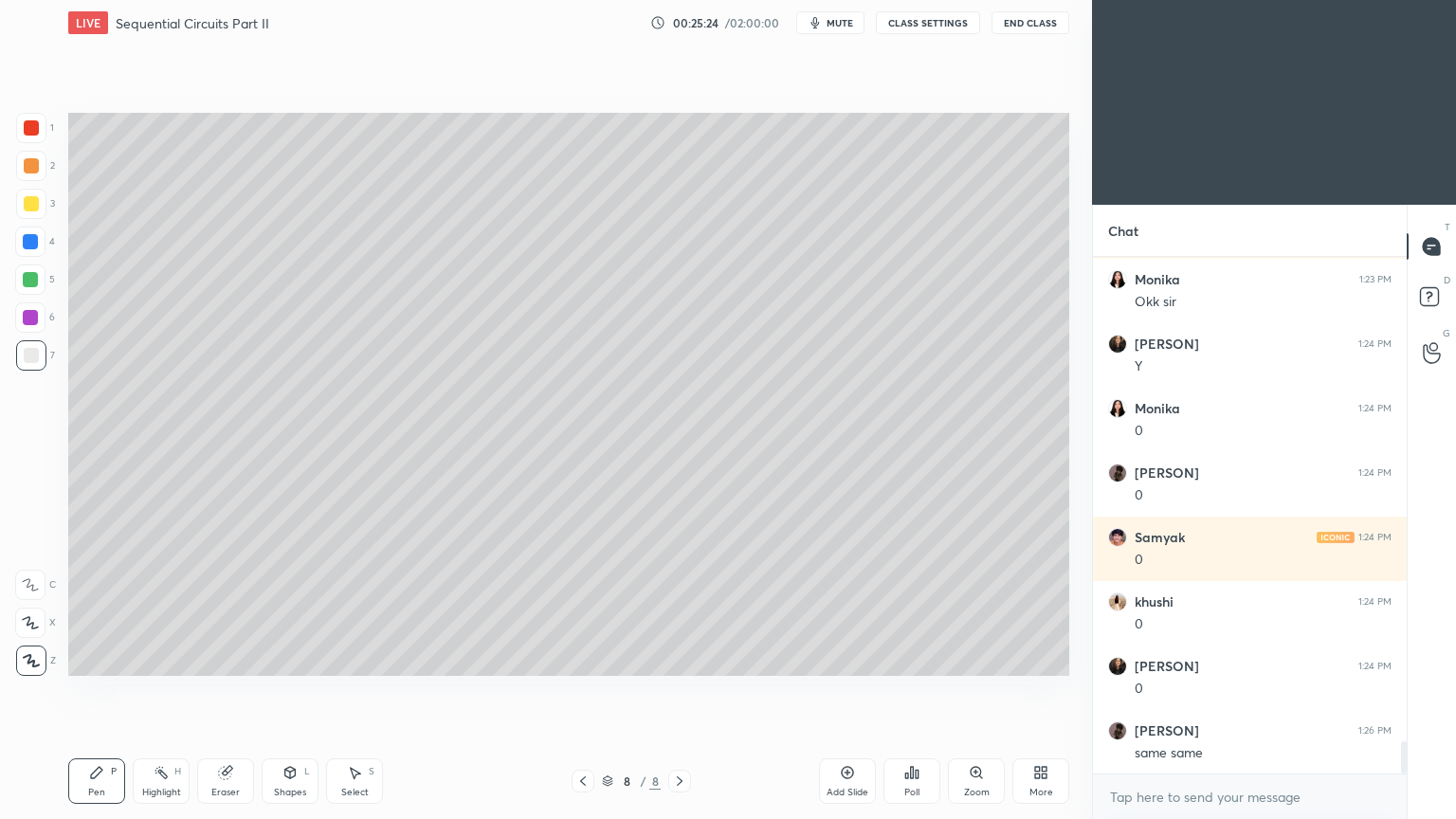 click on "Eraser" at bounding box center (226, 781) 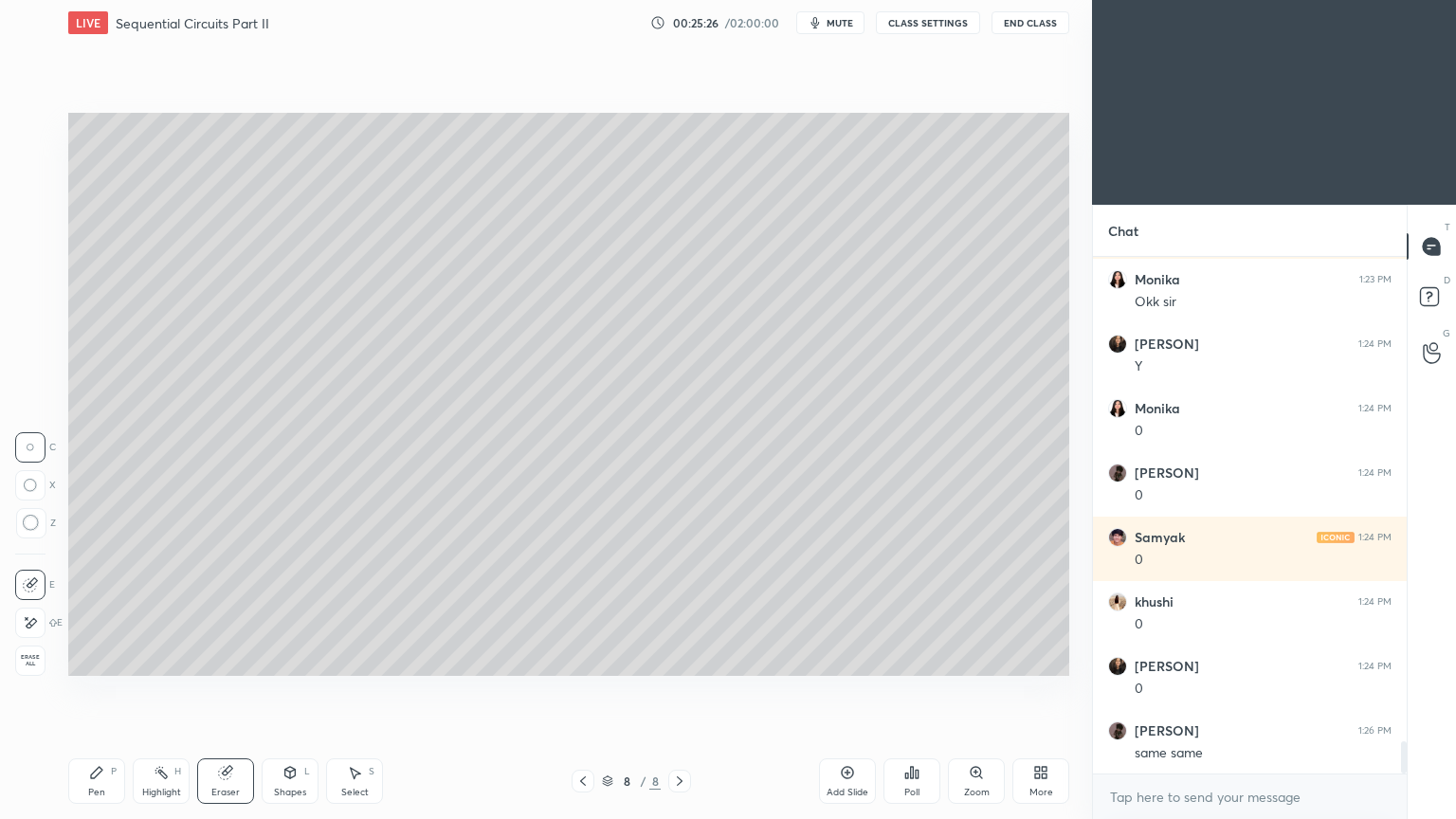 click on "Highlight" at bounding box center (161, 792) 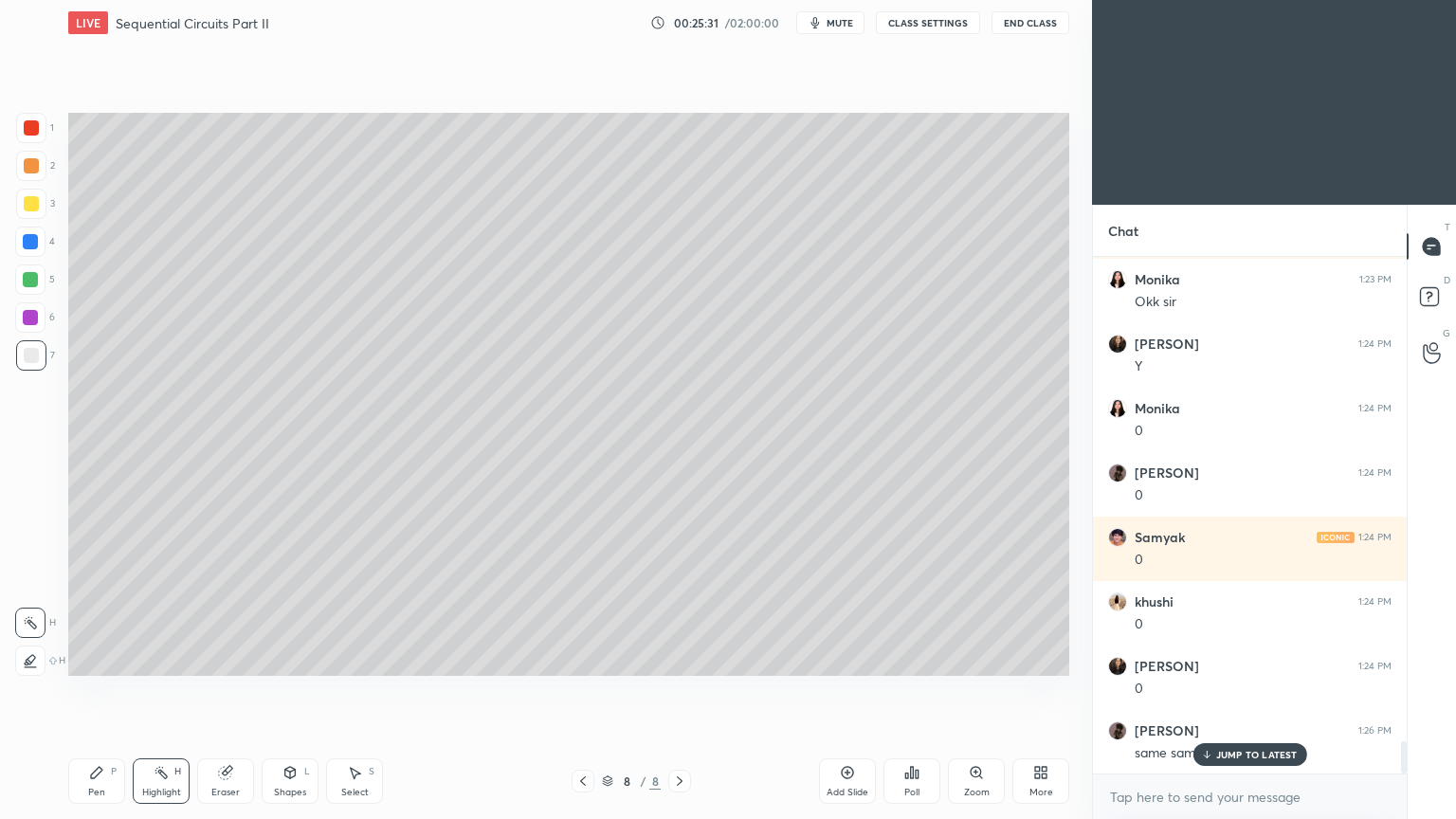 scroll, scrollTop: 7731, scrollLeft: 0, axis: vertical 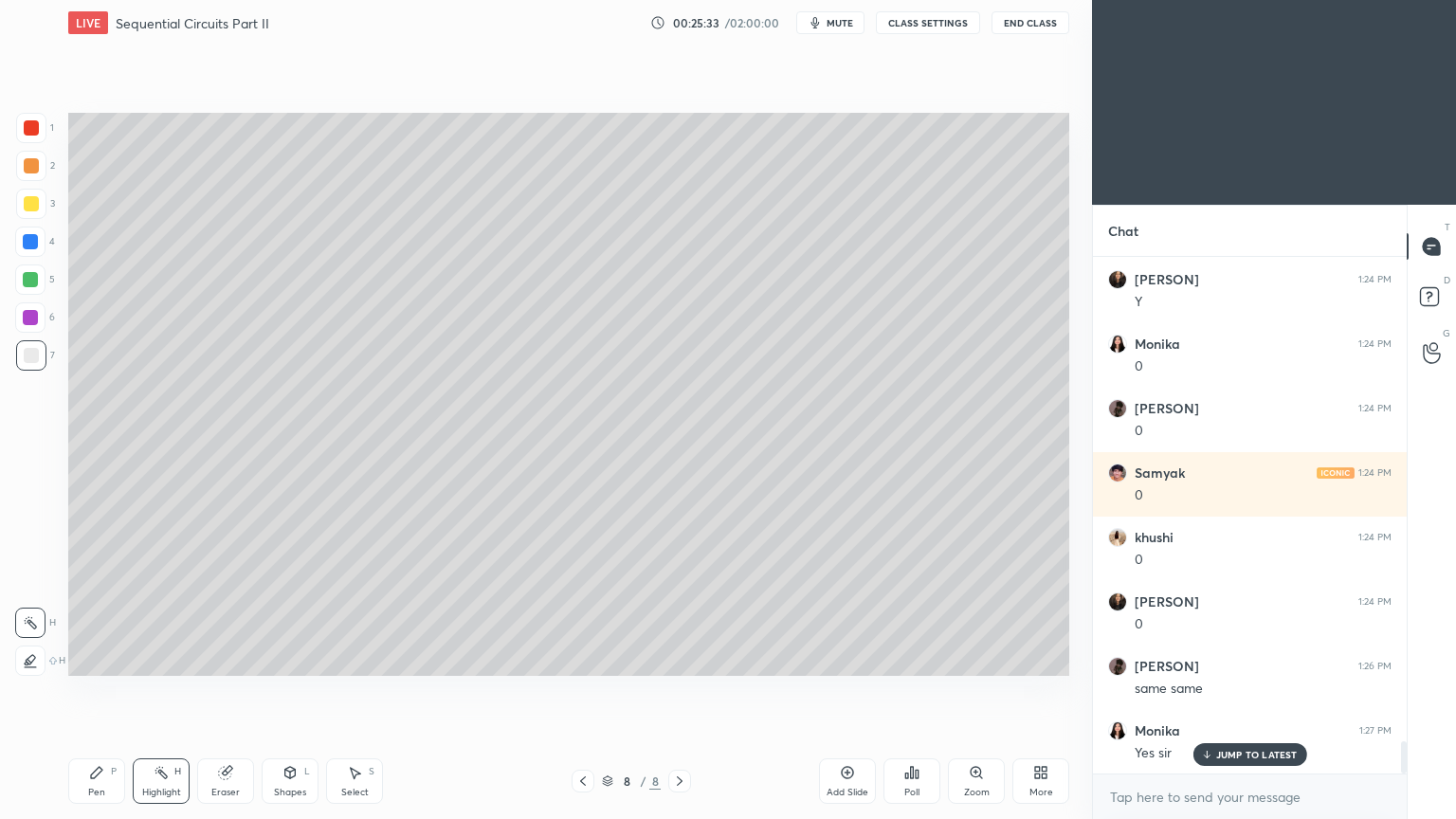 click on "Pen" at bounding box center [97, 792] 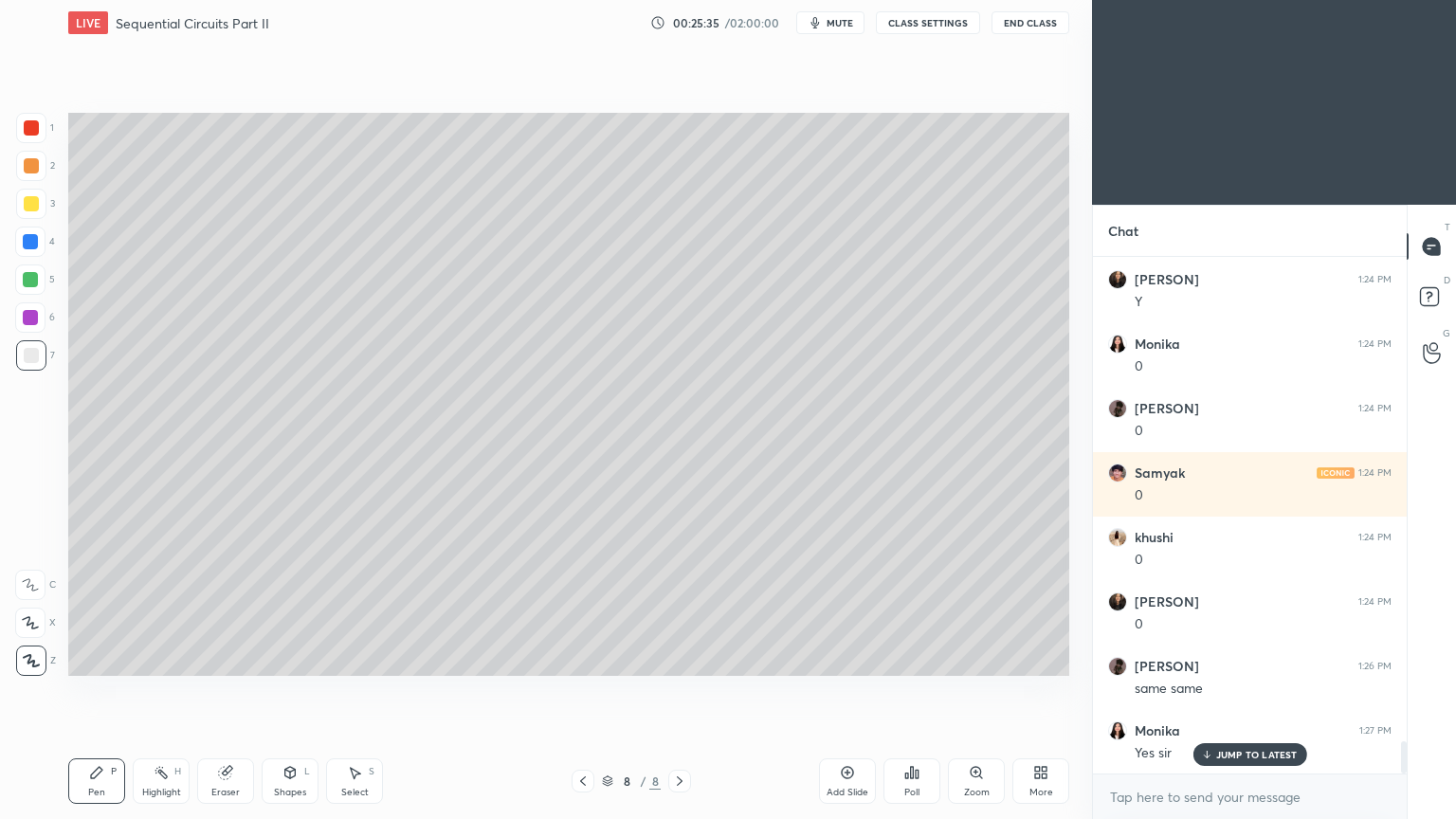 scroll, scrollTop: 7796, scrollLeft: 0, axis: vertical 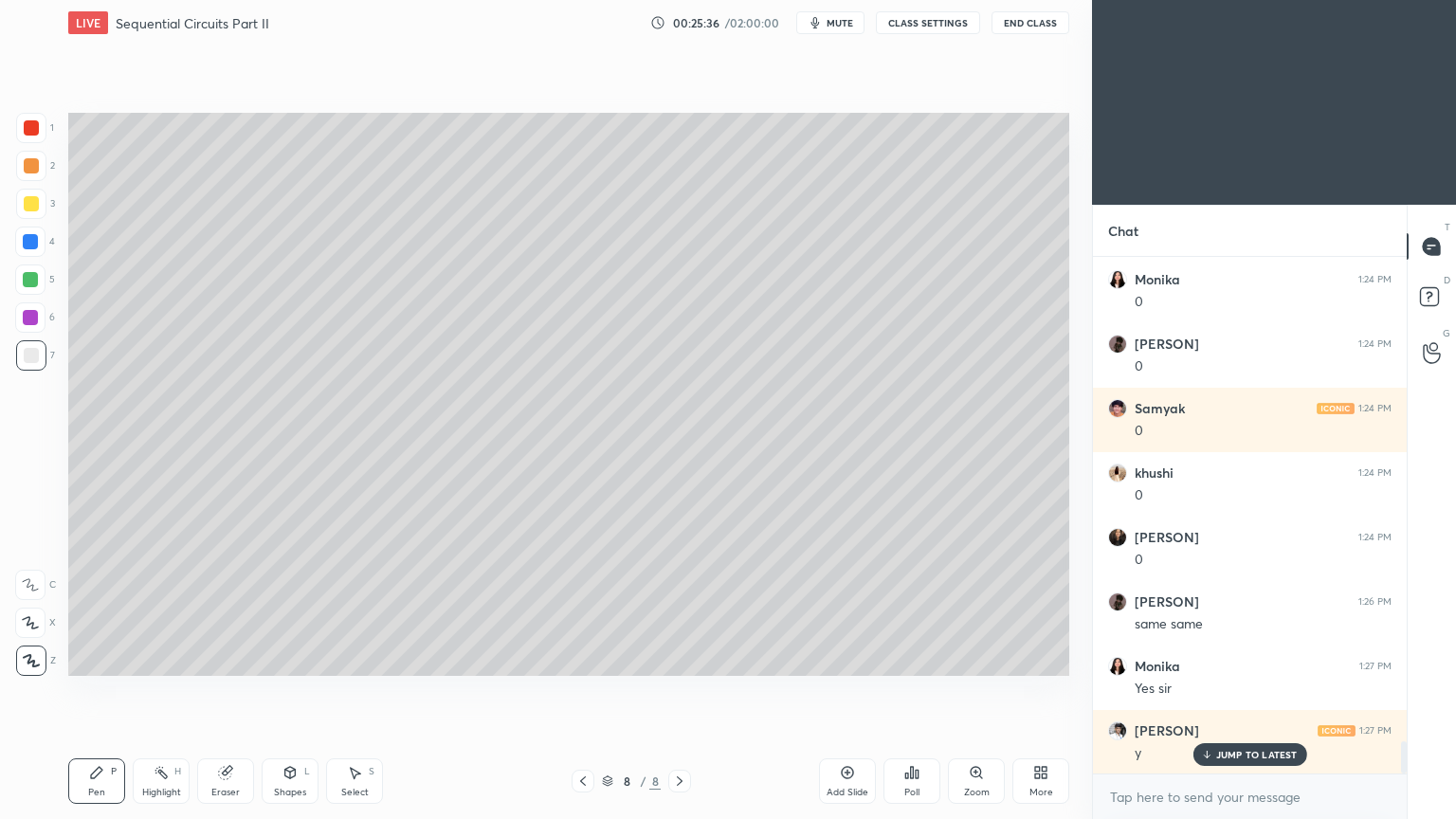 click 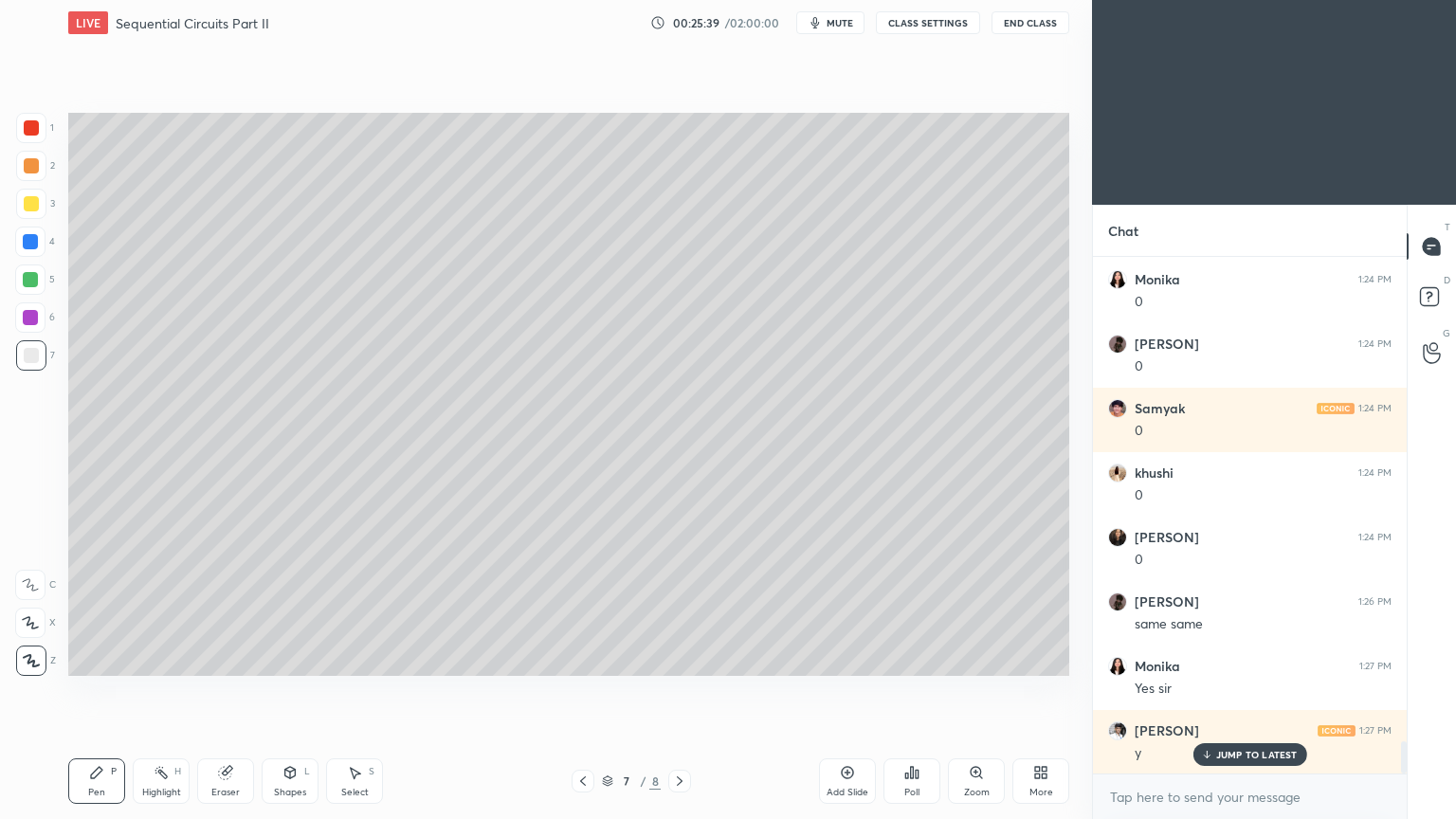 click 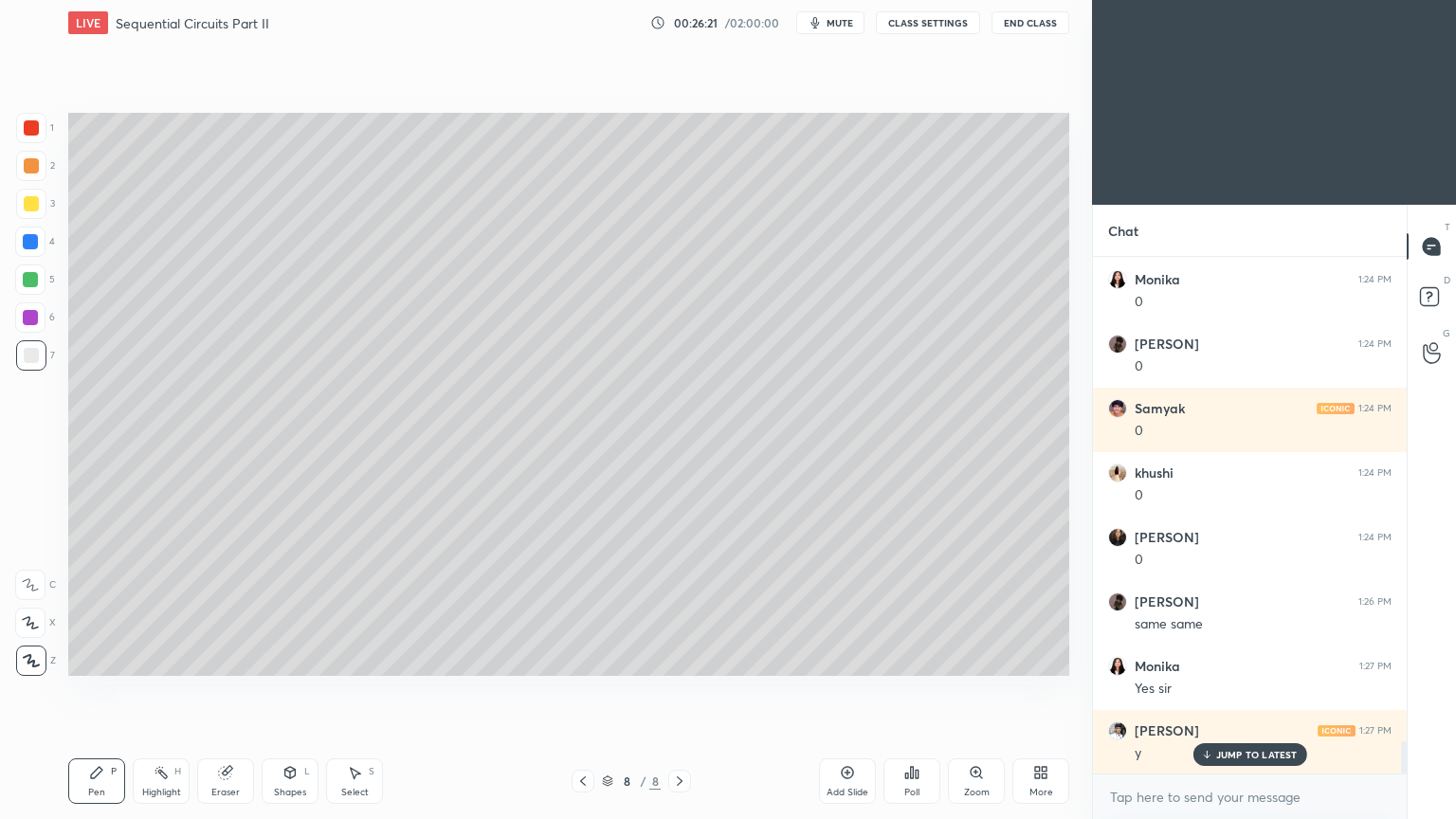scroll, scrollTop: 7860, scrollLeft: 0, axis: vertical 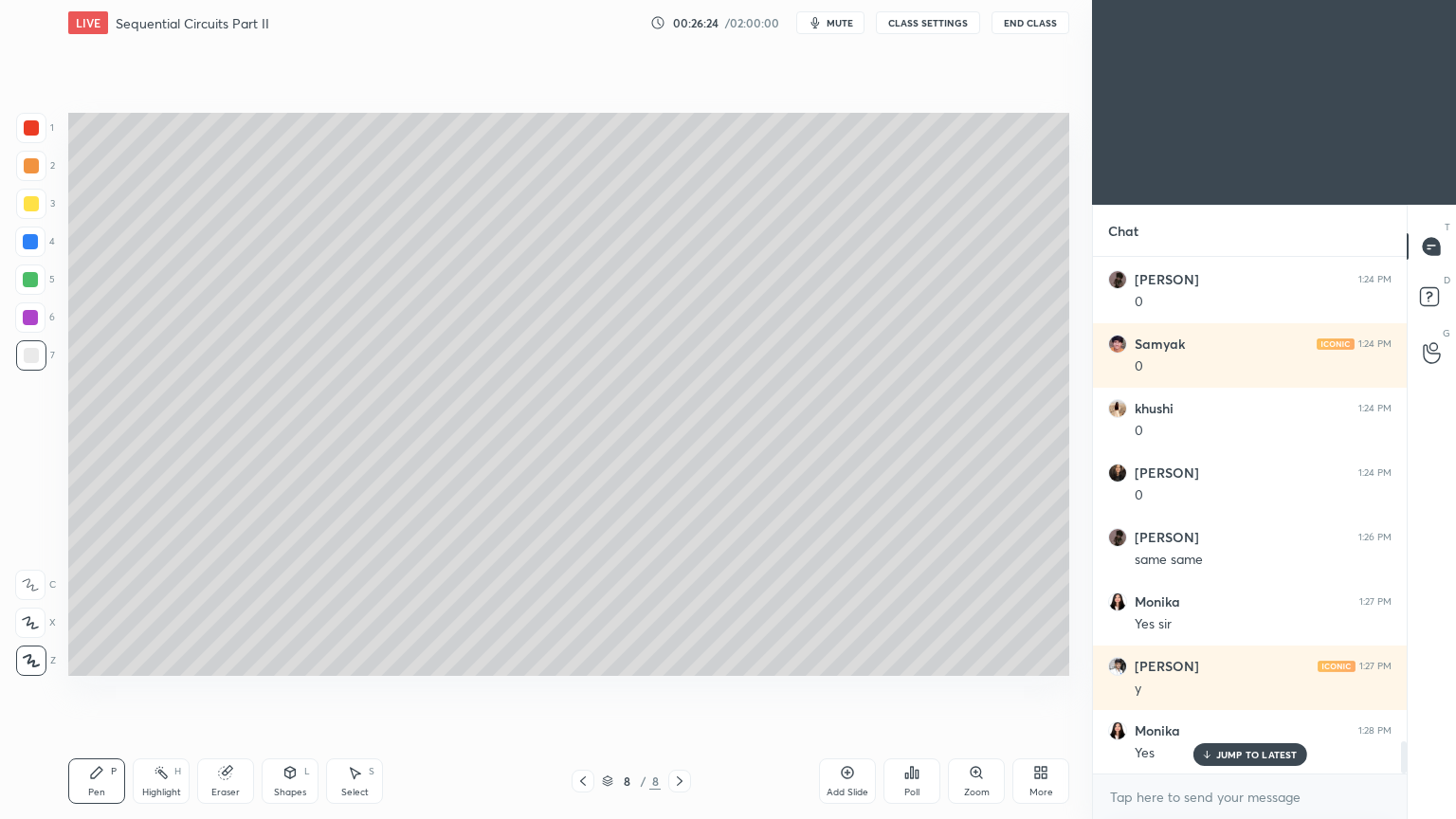 click on "Pen" at bounding box center [97, 792] 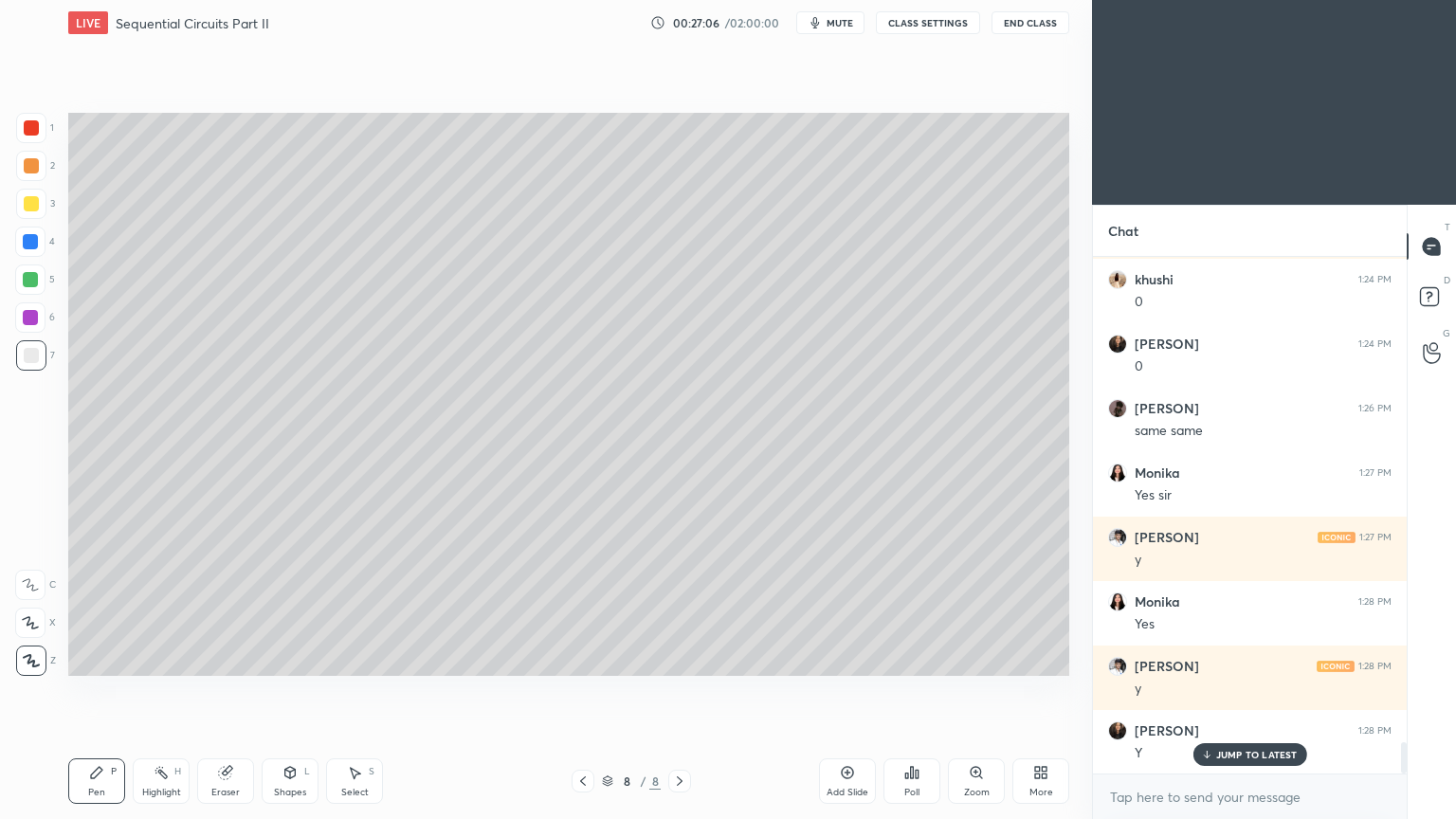 scroll, scrollTop: 8054, scrollLeft: 0, axis: vertical 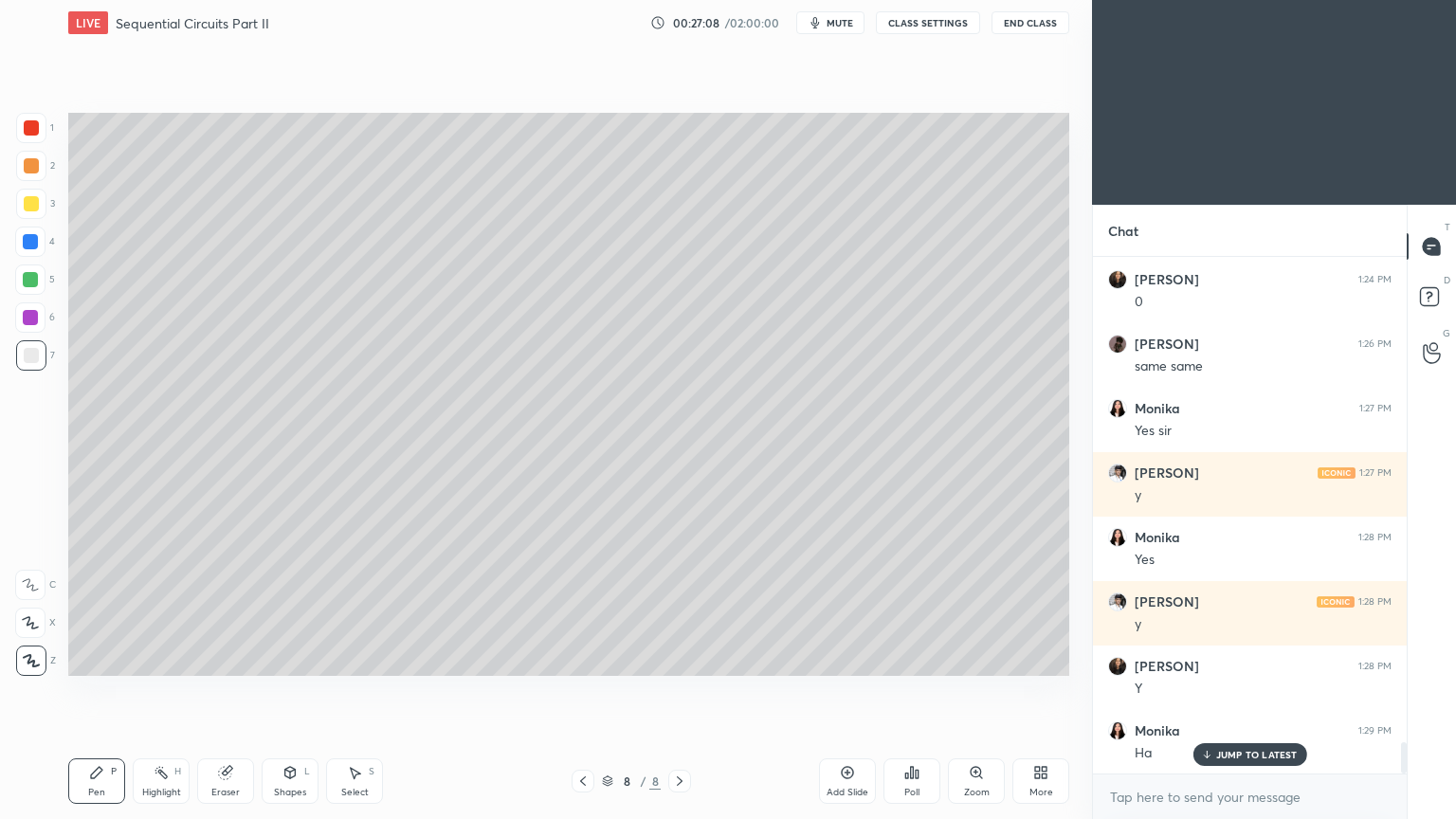click on "mute" at bounding box center (840, 23) 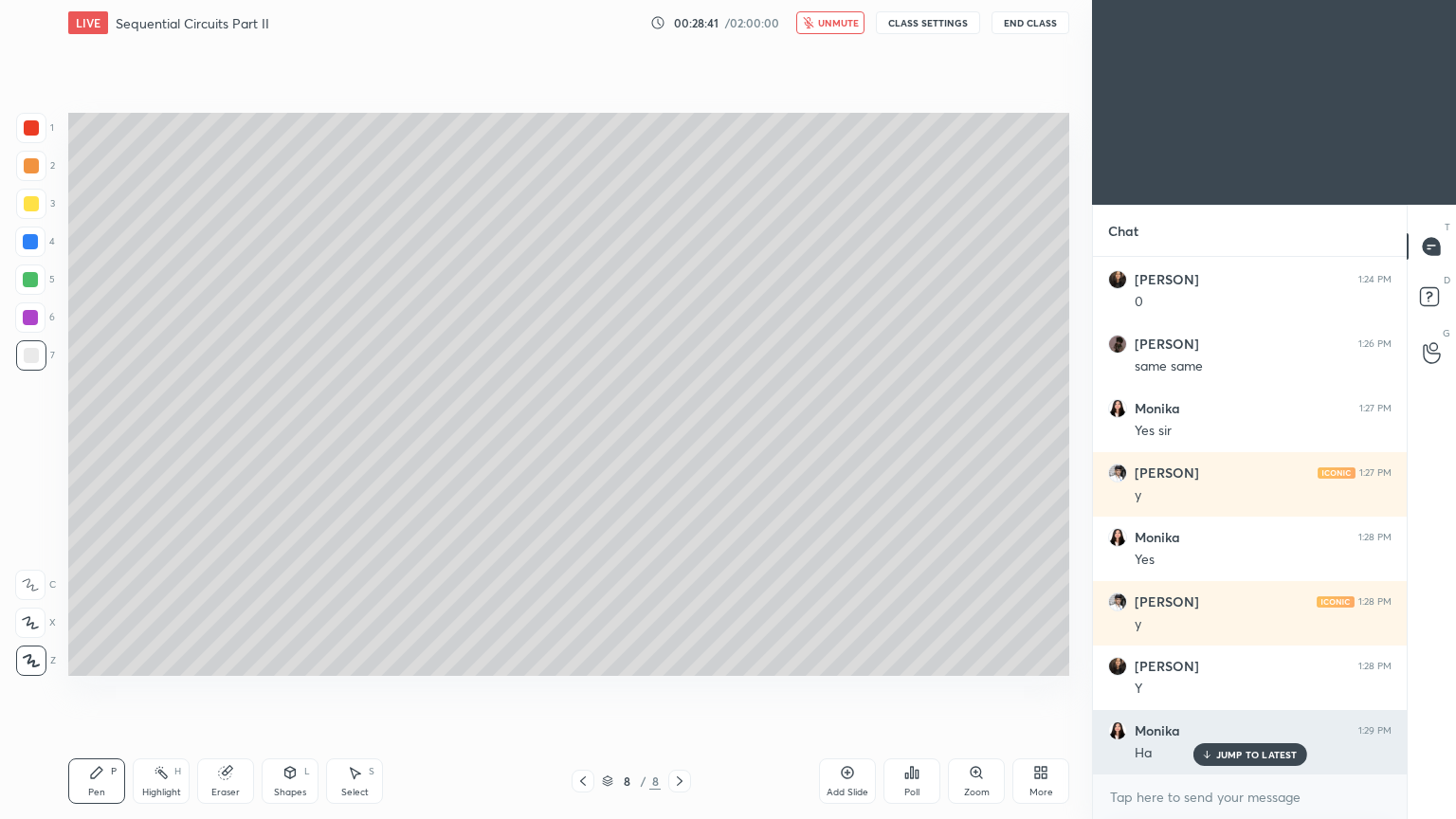 click on "JUMP TO LATEST" at bounding box center (1257, 755) 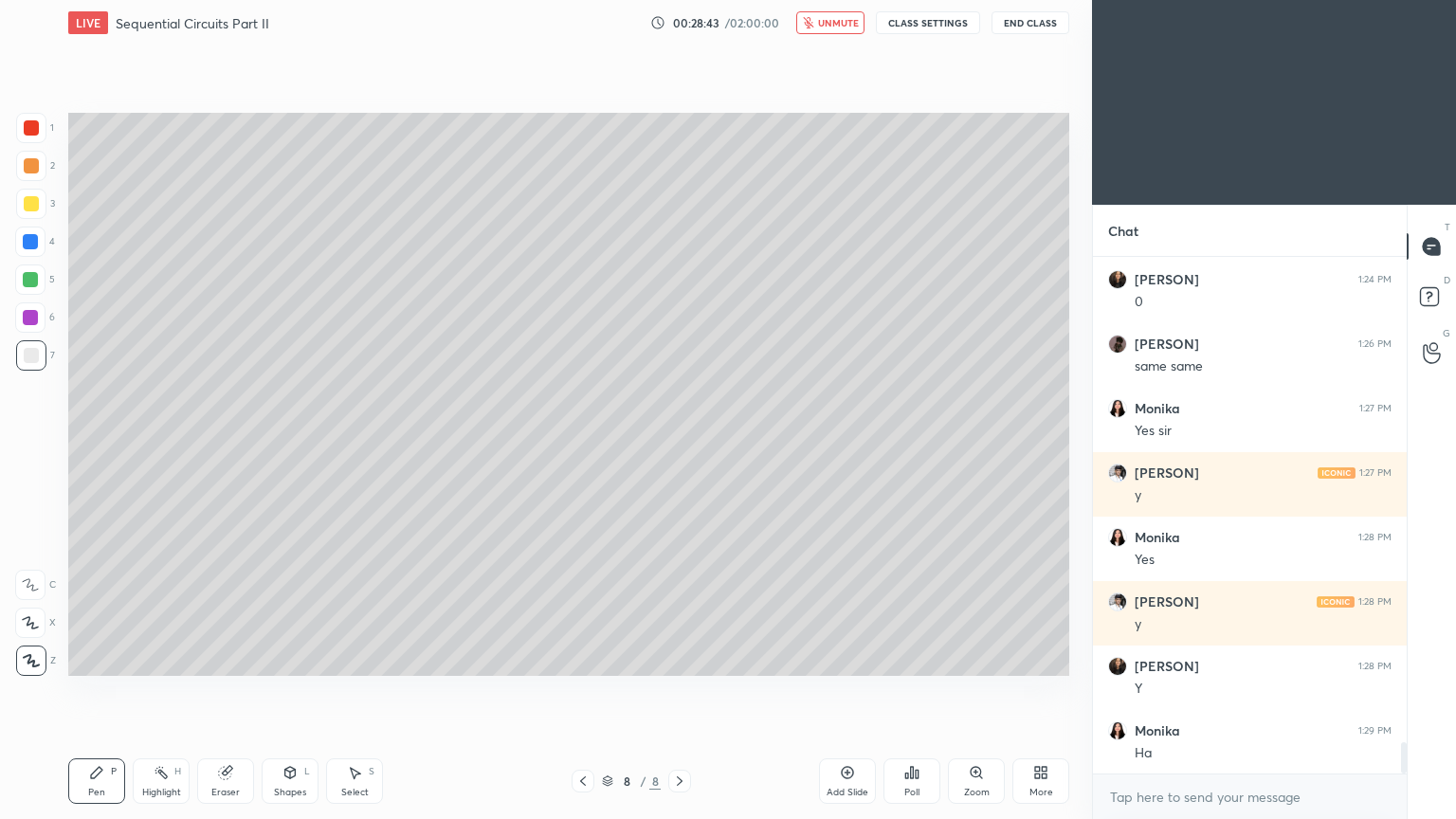 click on "unmute" at bounding box center [838, 23] 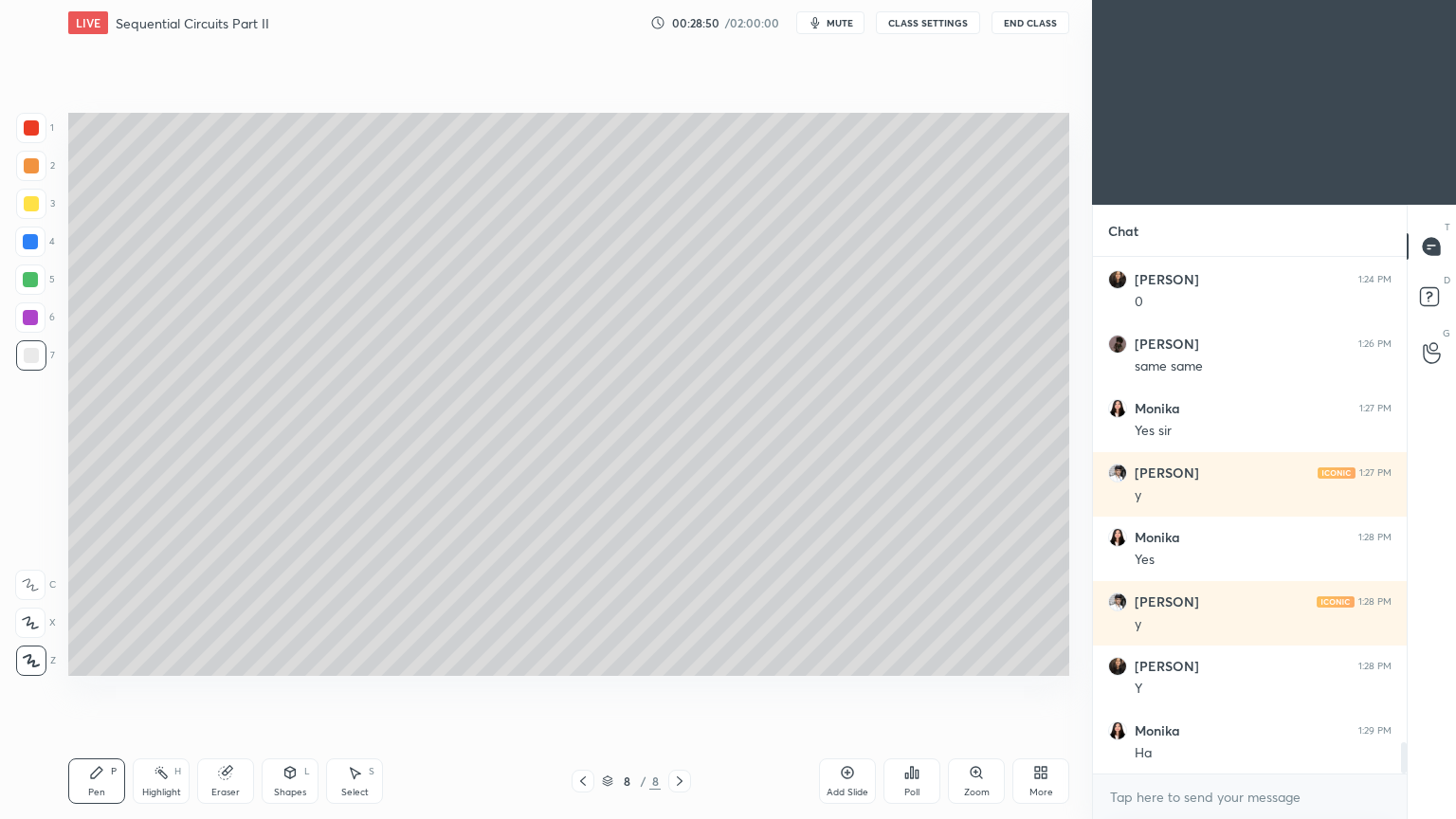 click on "Add Slide" at bounding box center [847, 781] 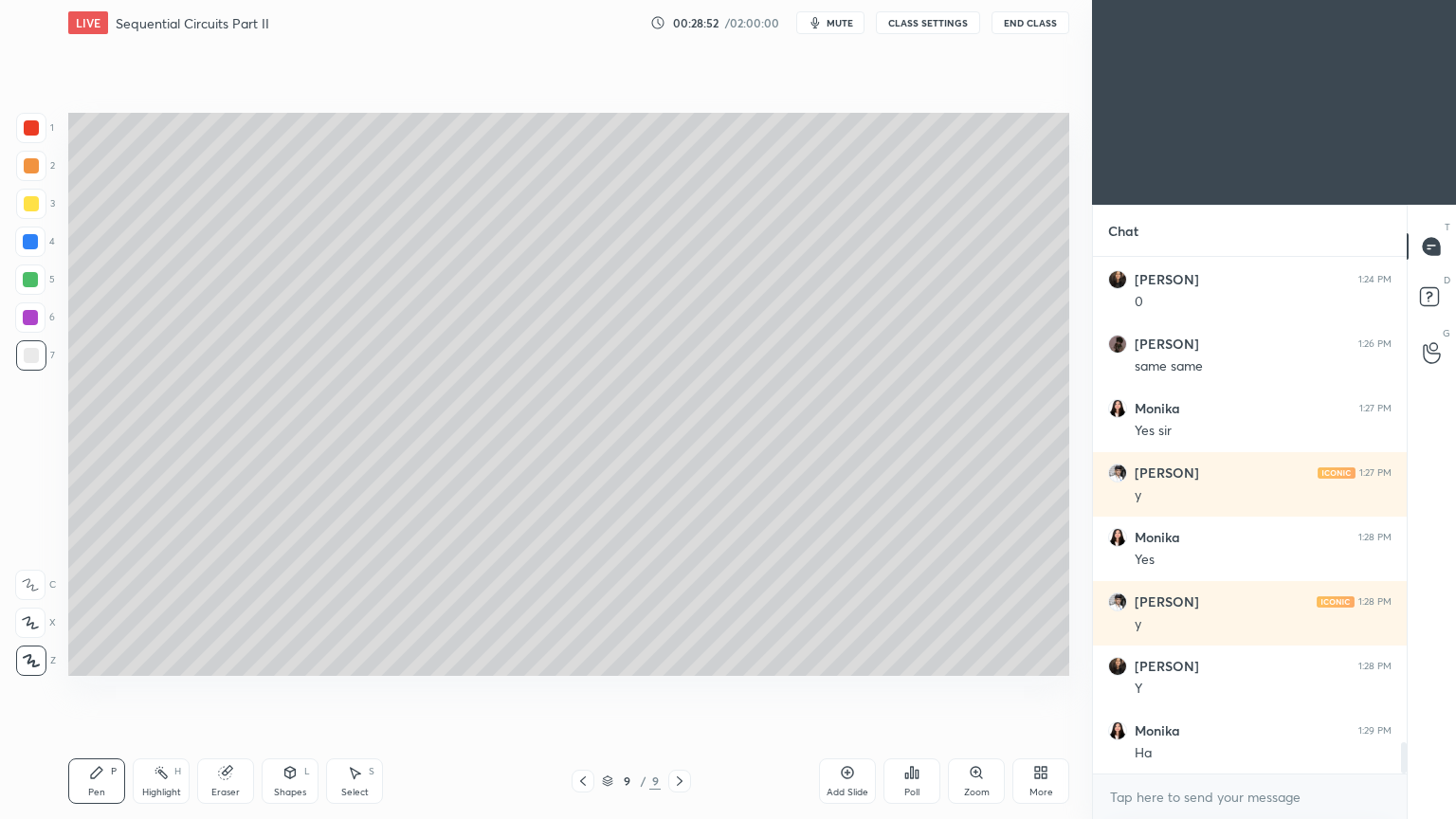 click at bounding box center (31, 204) 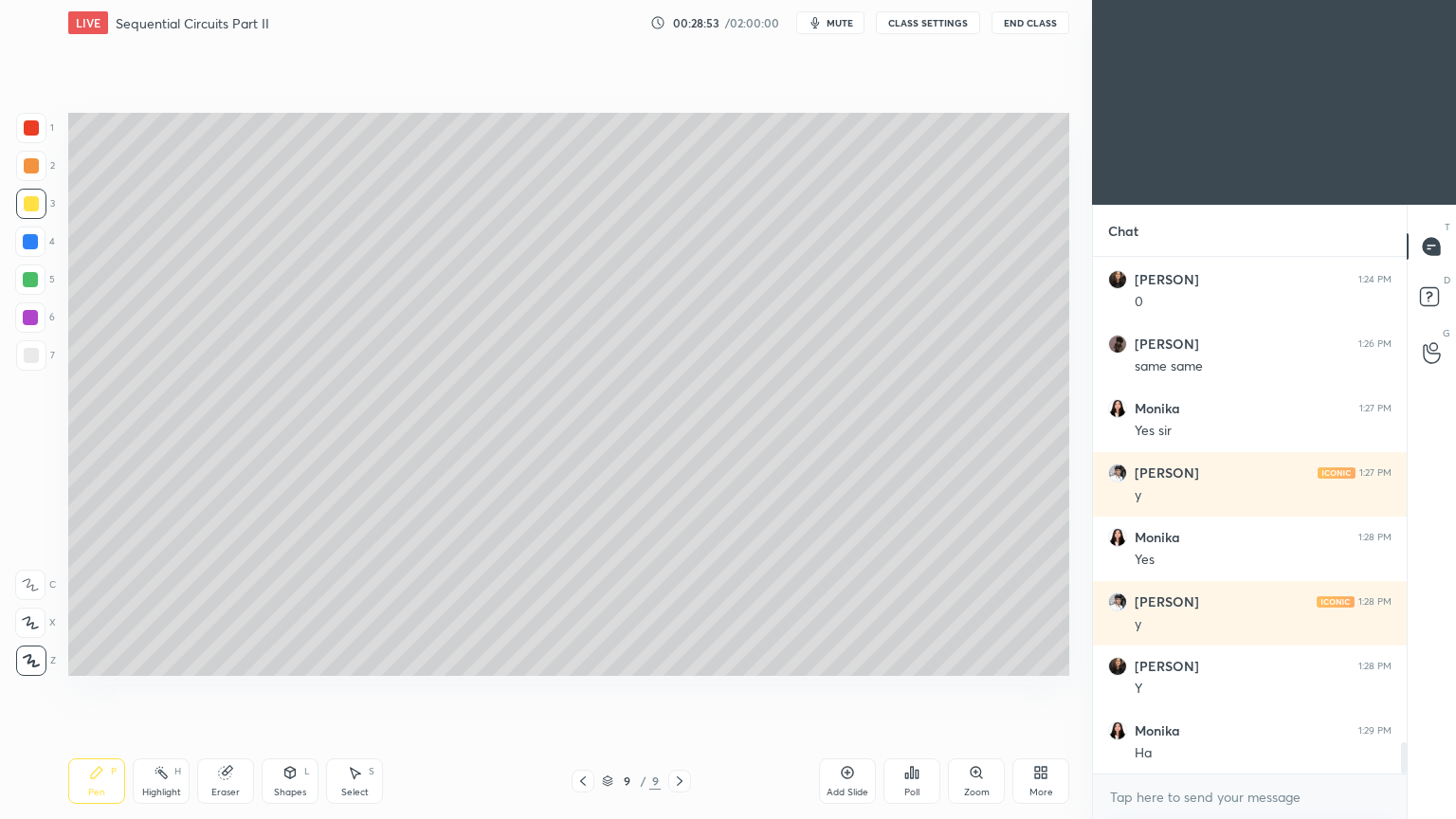 click at bounding box center [31, 166] 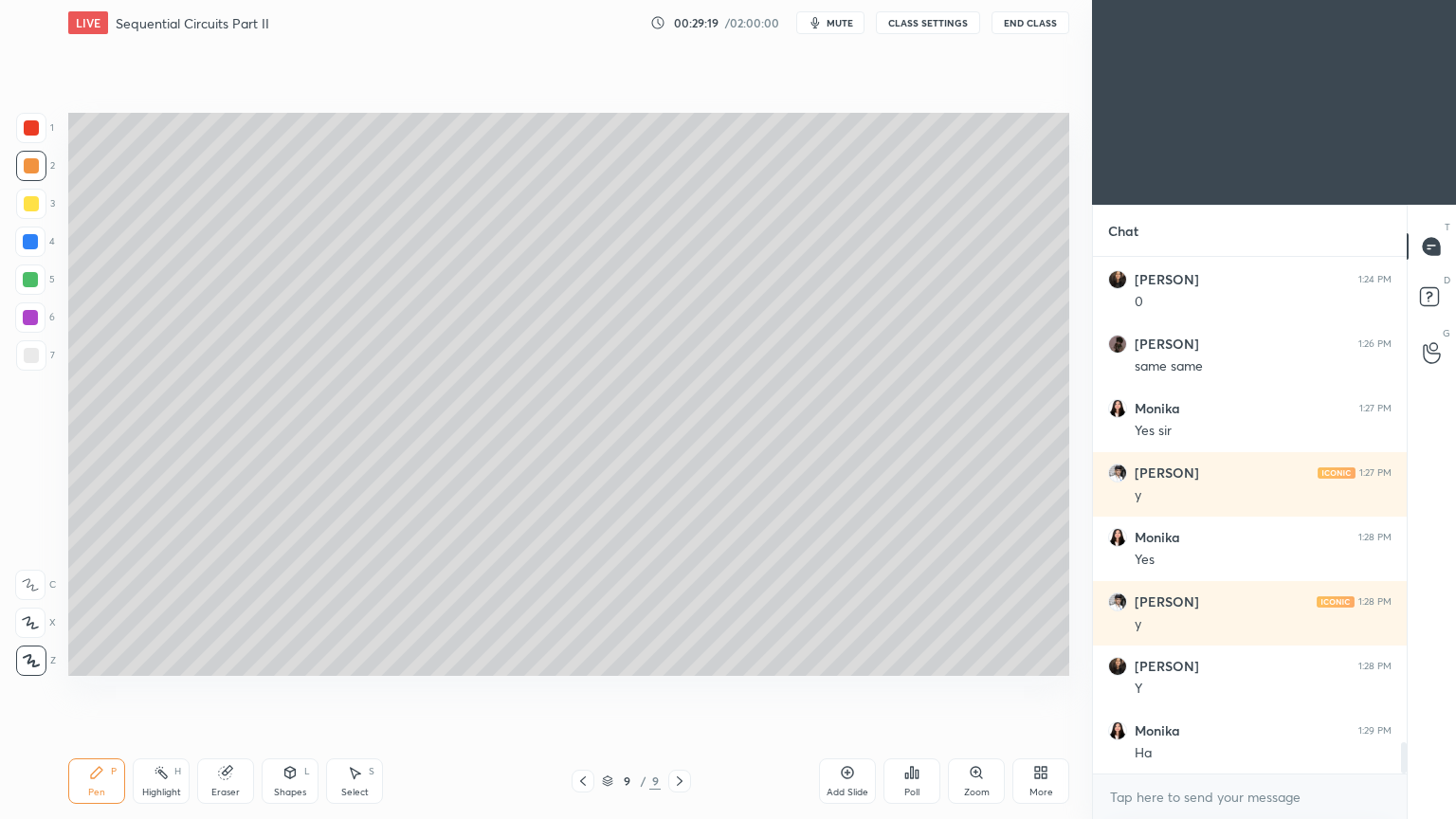 click at bounding box center [31, 355] 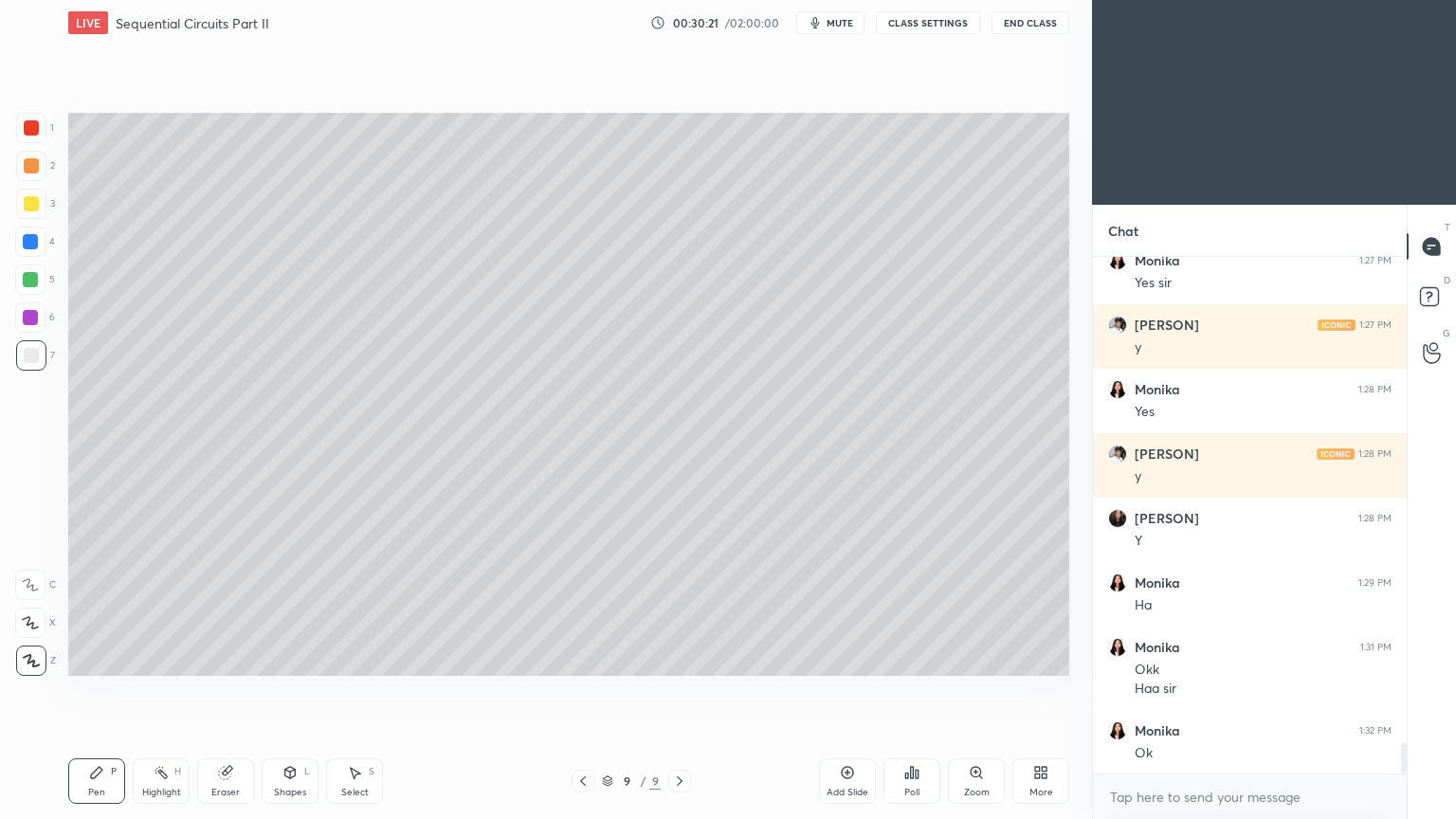 scroll, scrollTop: 8266, scrollLeft: 0, axis: vertical 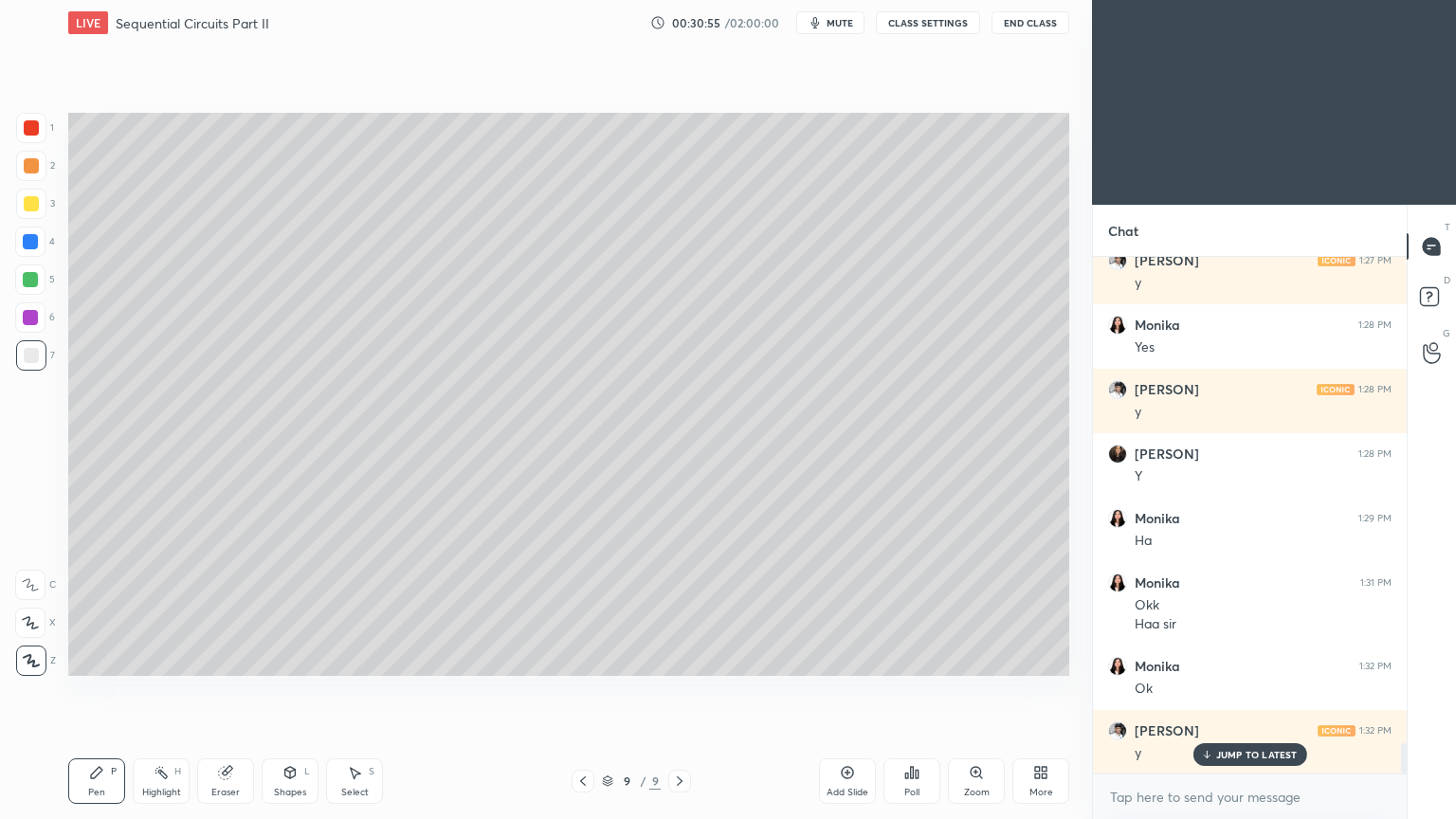 click on "Select S" at bounding box center (355, 781) 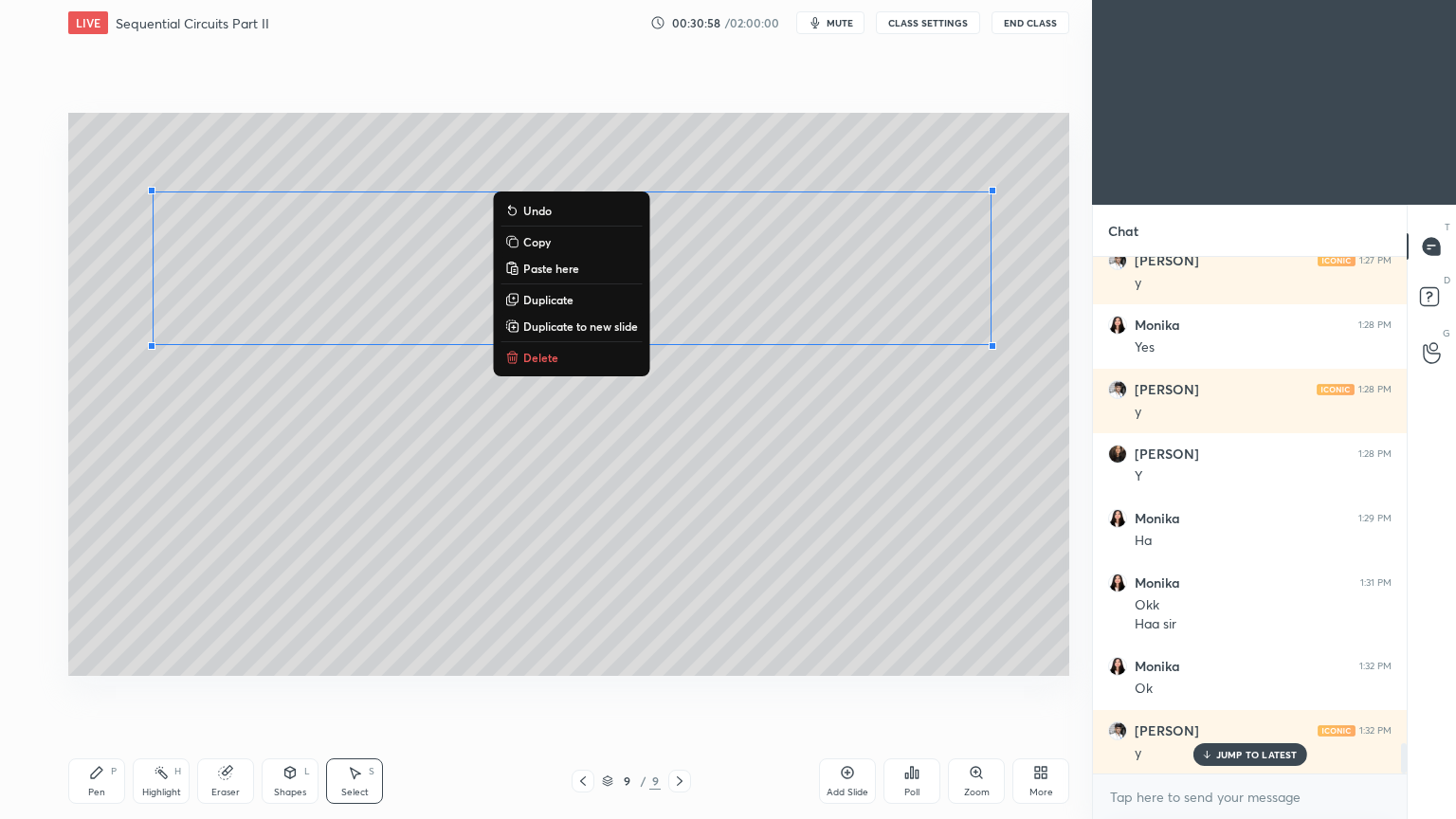 click on "Duplicate" at bounding box center [548, 300] 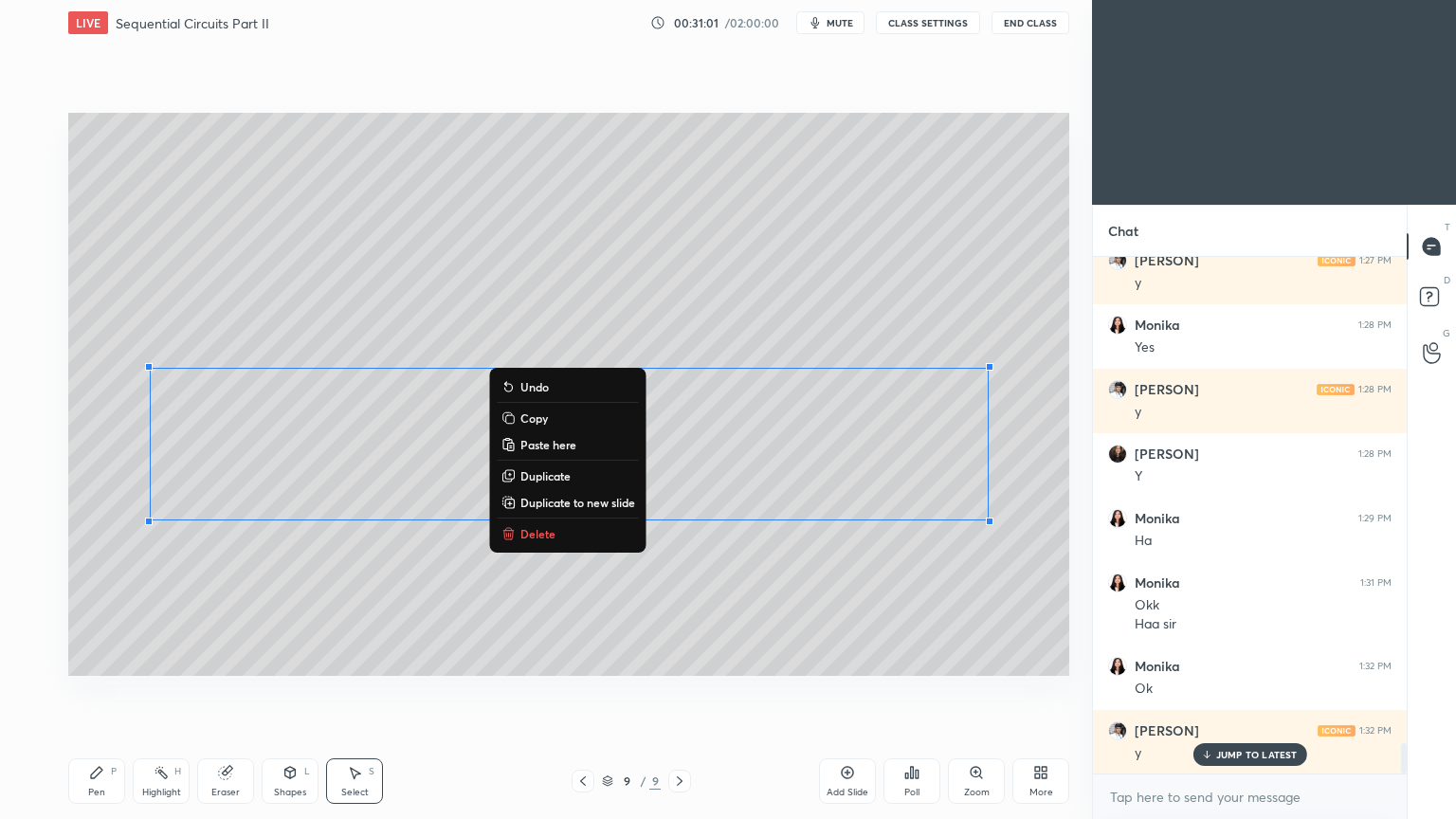 click on "Eraser" at bounding box center [226, 792] 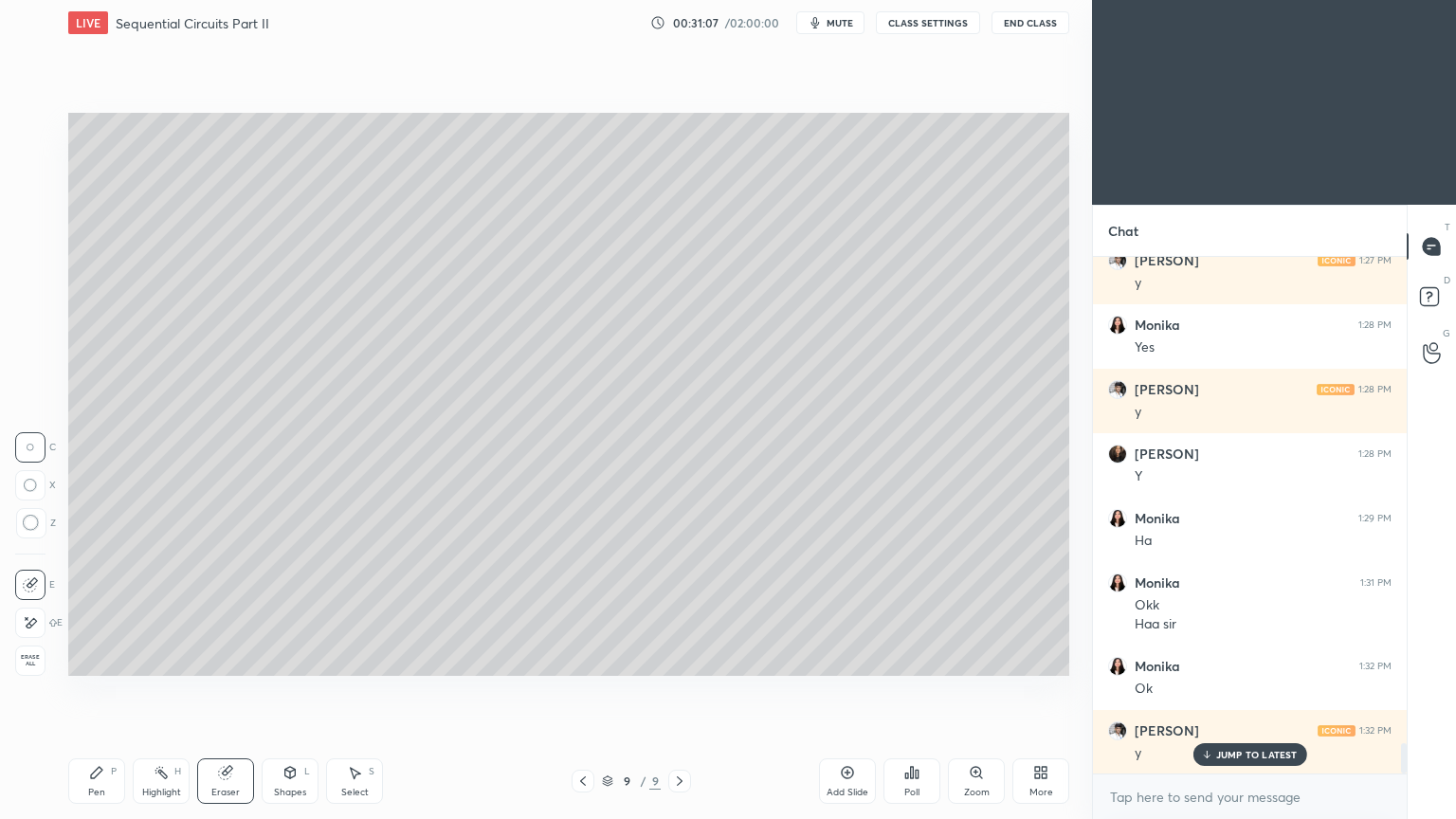 click on "Pen" at bounding box center [97, 792] 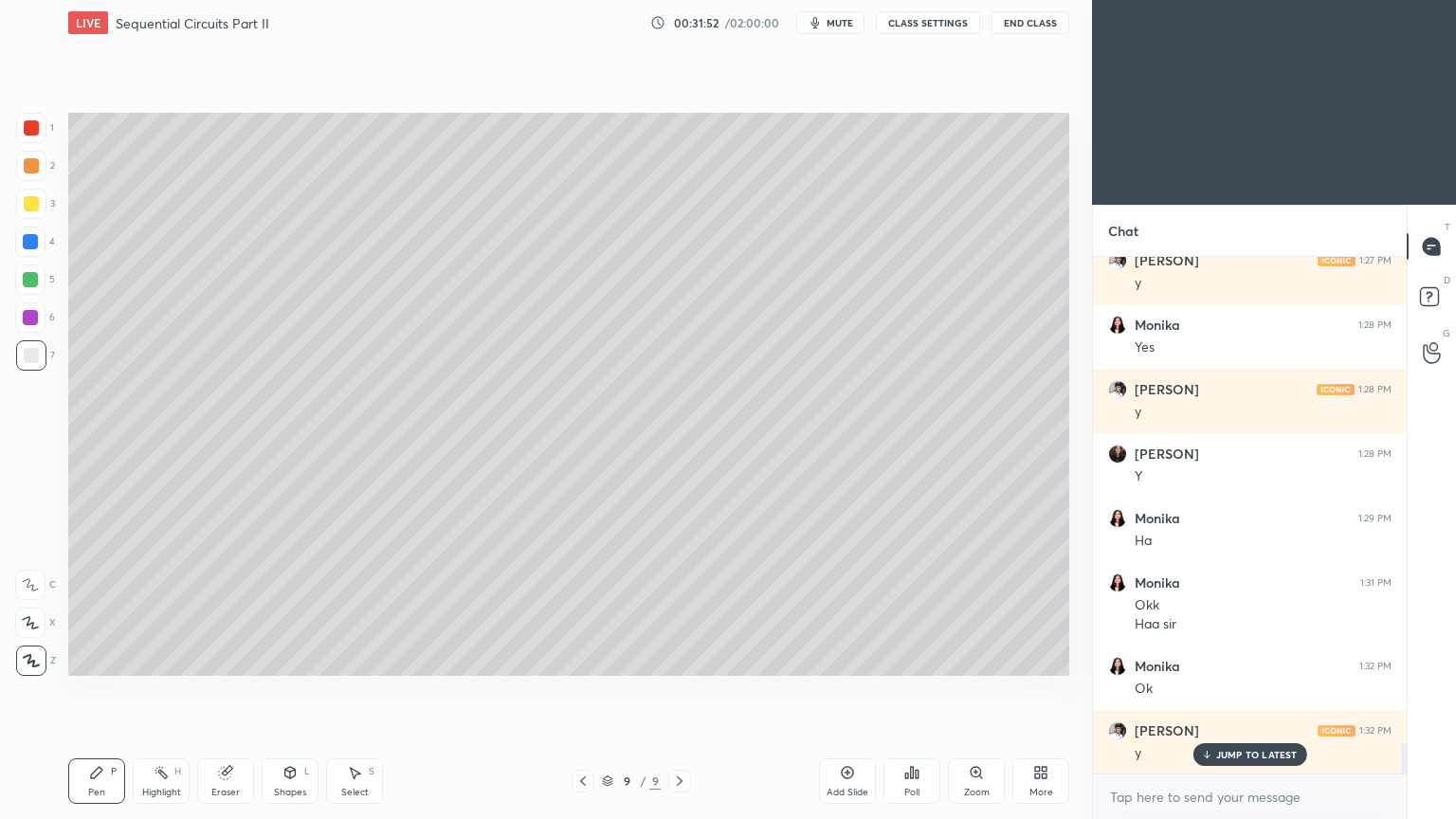 scroll, scrollTop: 8330, scrollLeft: 0, axis: vertical 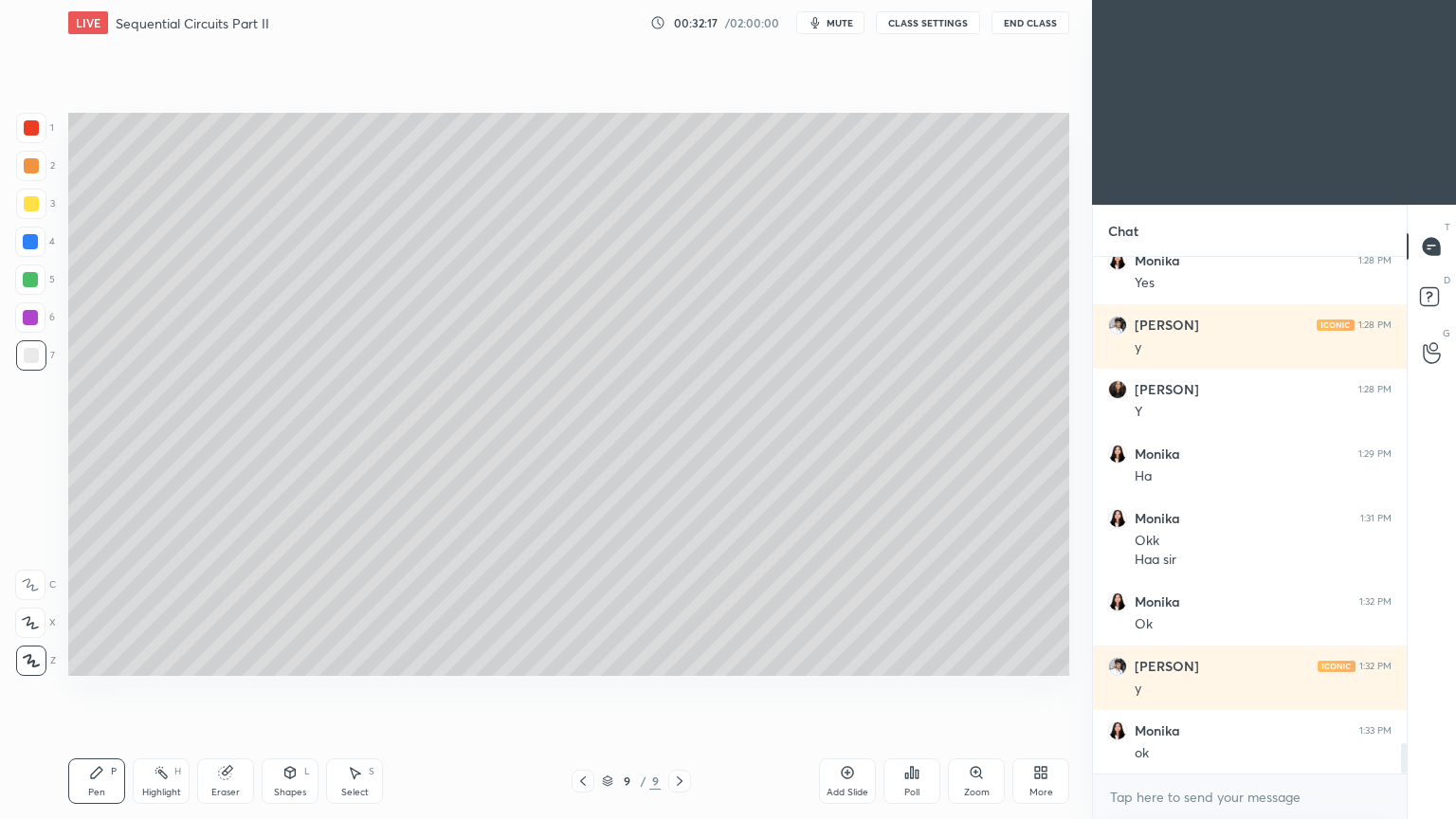 click on "Add Slide" at bounding box center [847, 781] 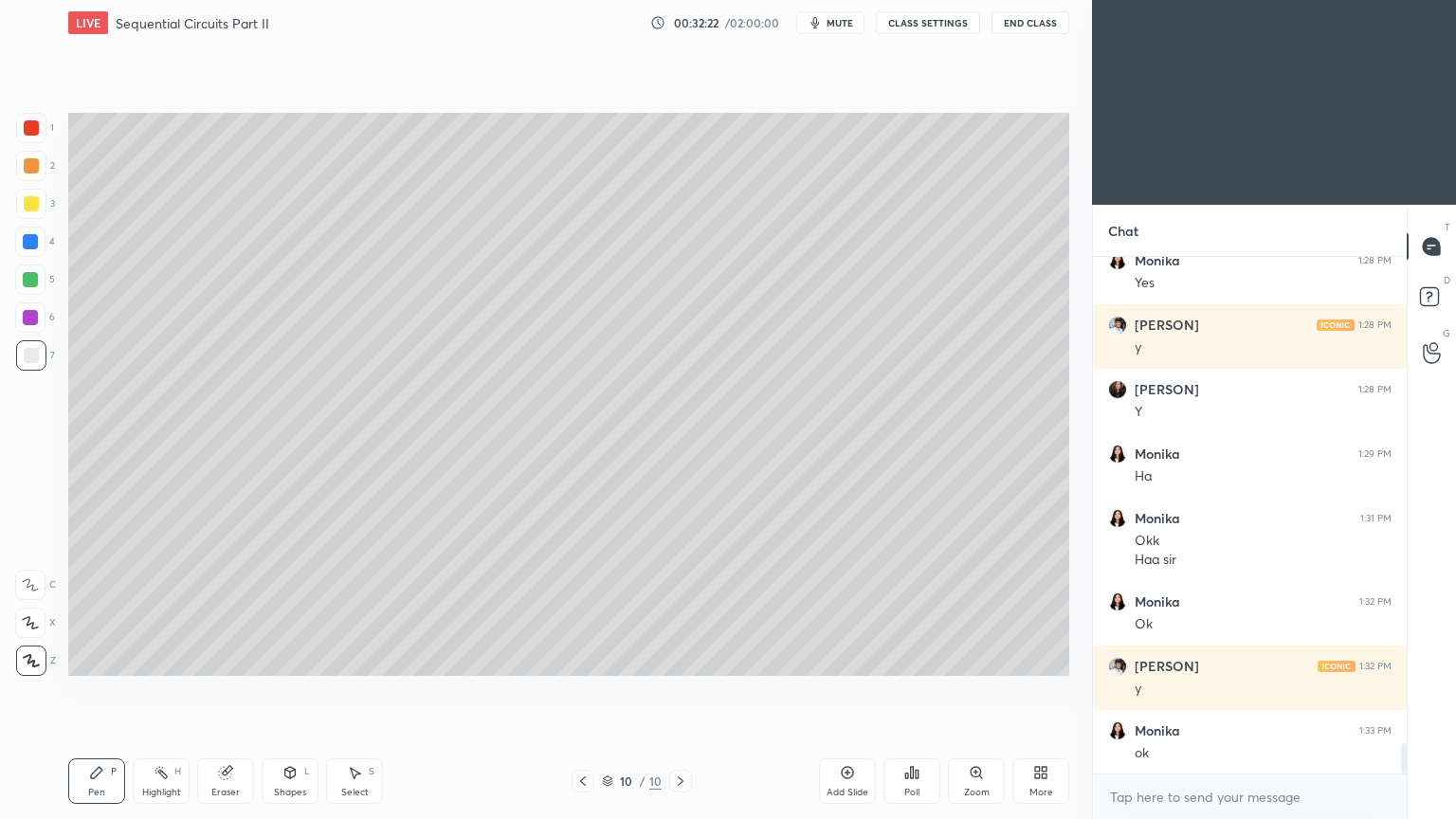 scroll, scrollTop: 8395, scrollLeft: 0, axis: vertical 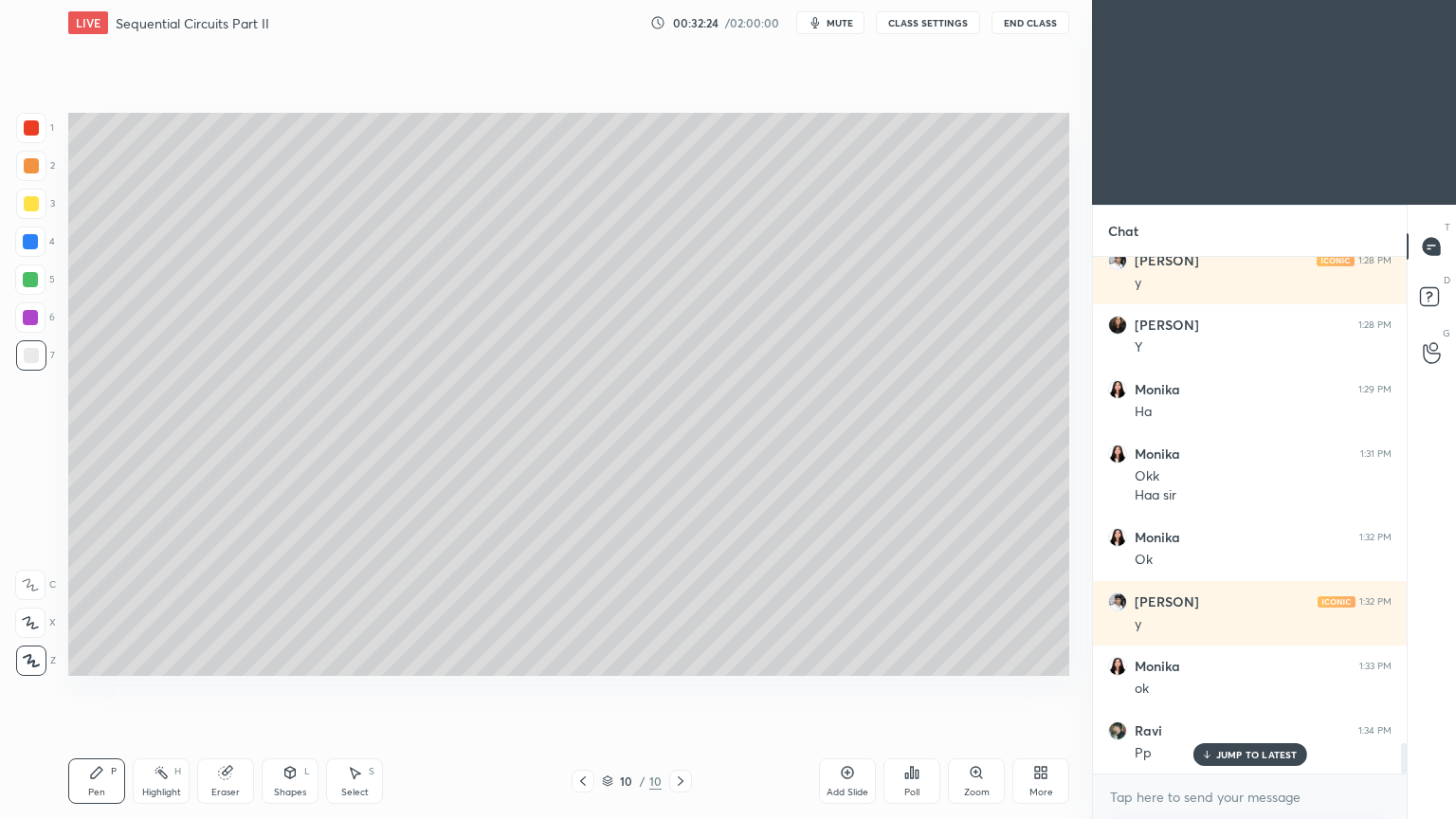 click 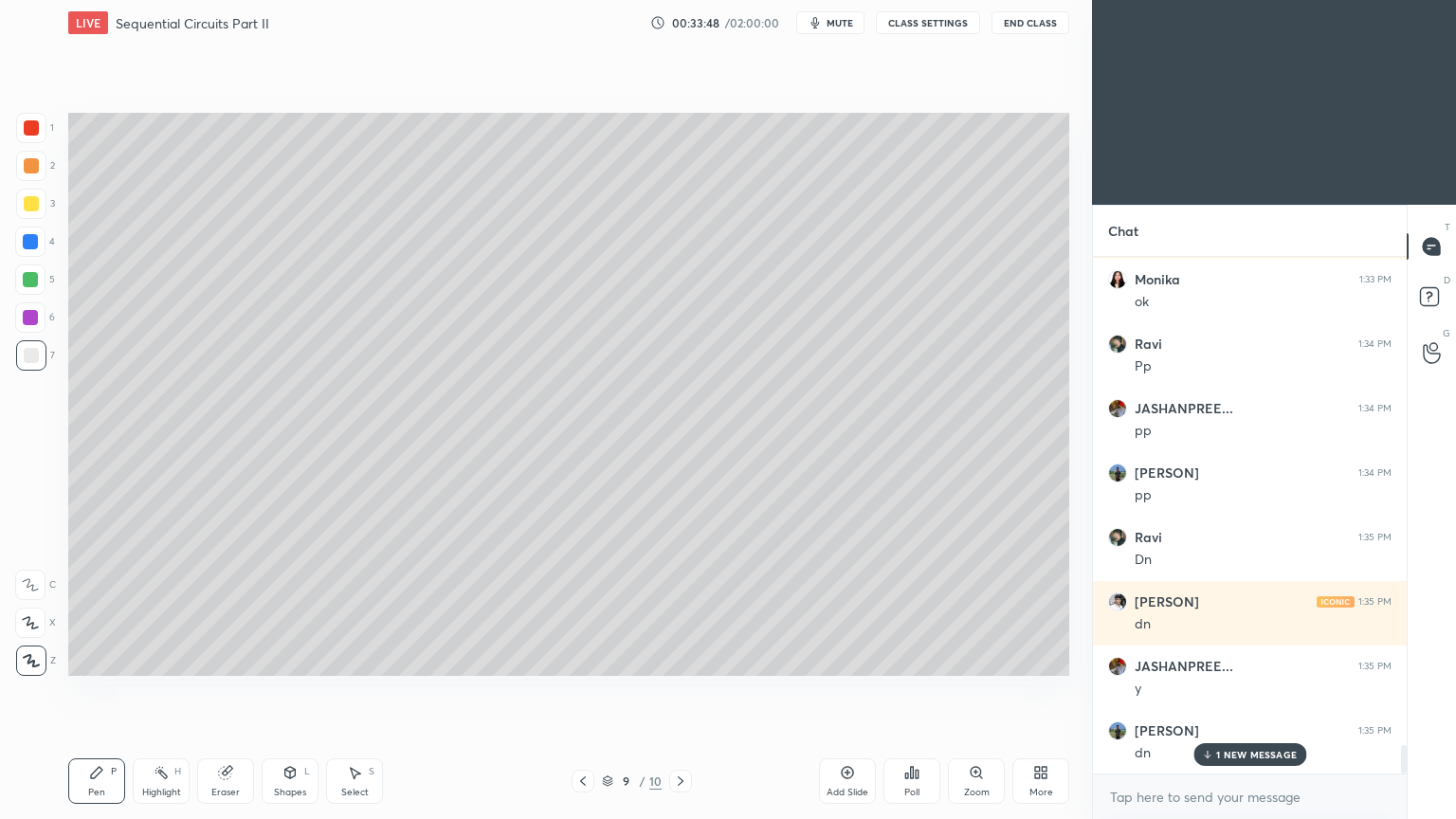 scroll, scrollTop: 8846, scrollLeft: 0, axis: vertical 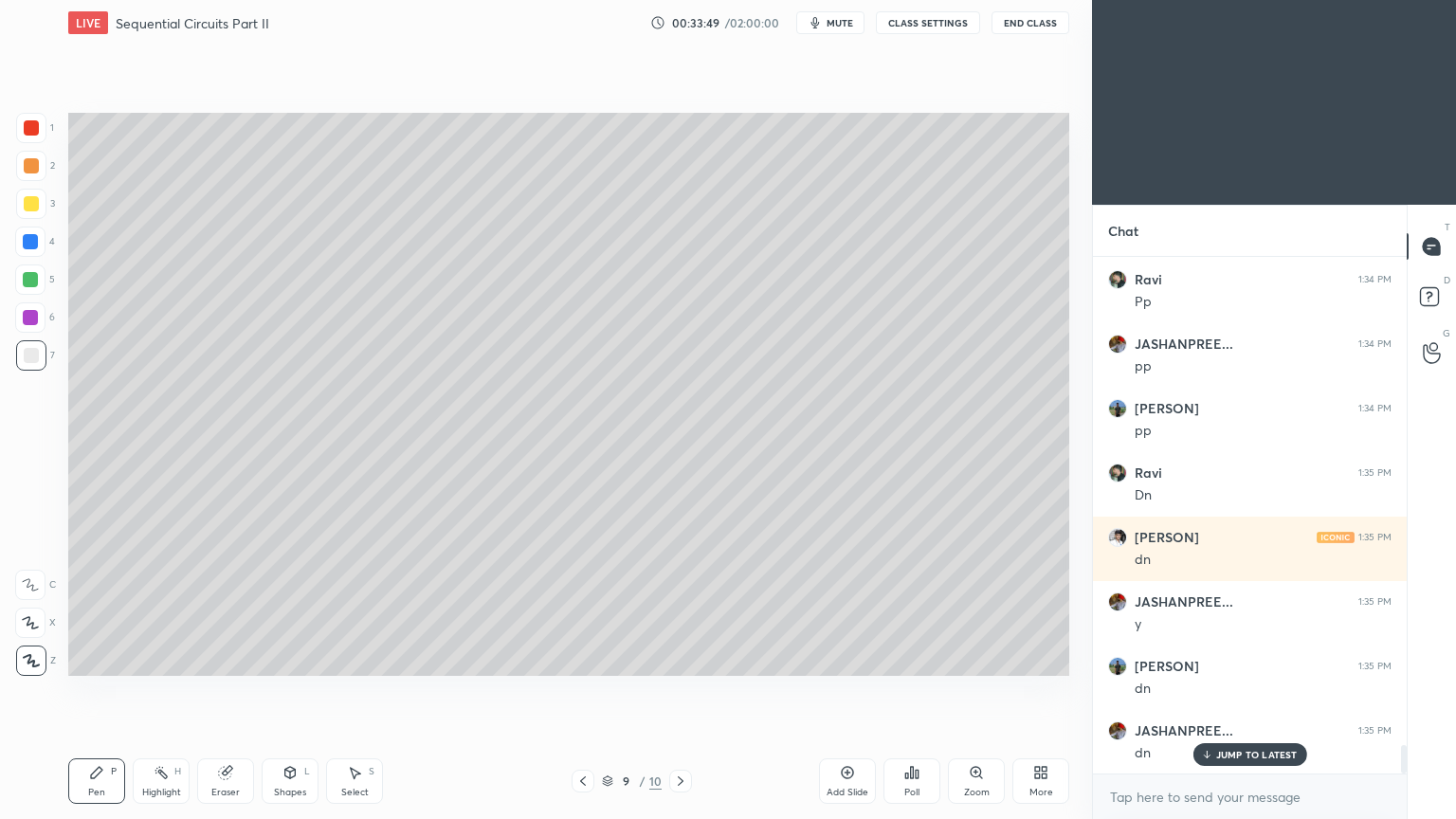 click 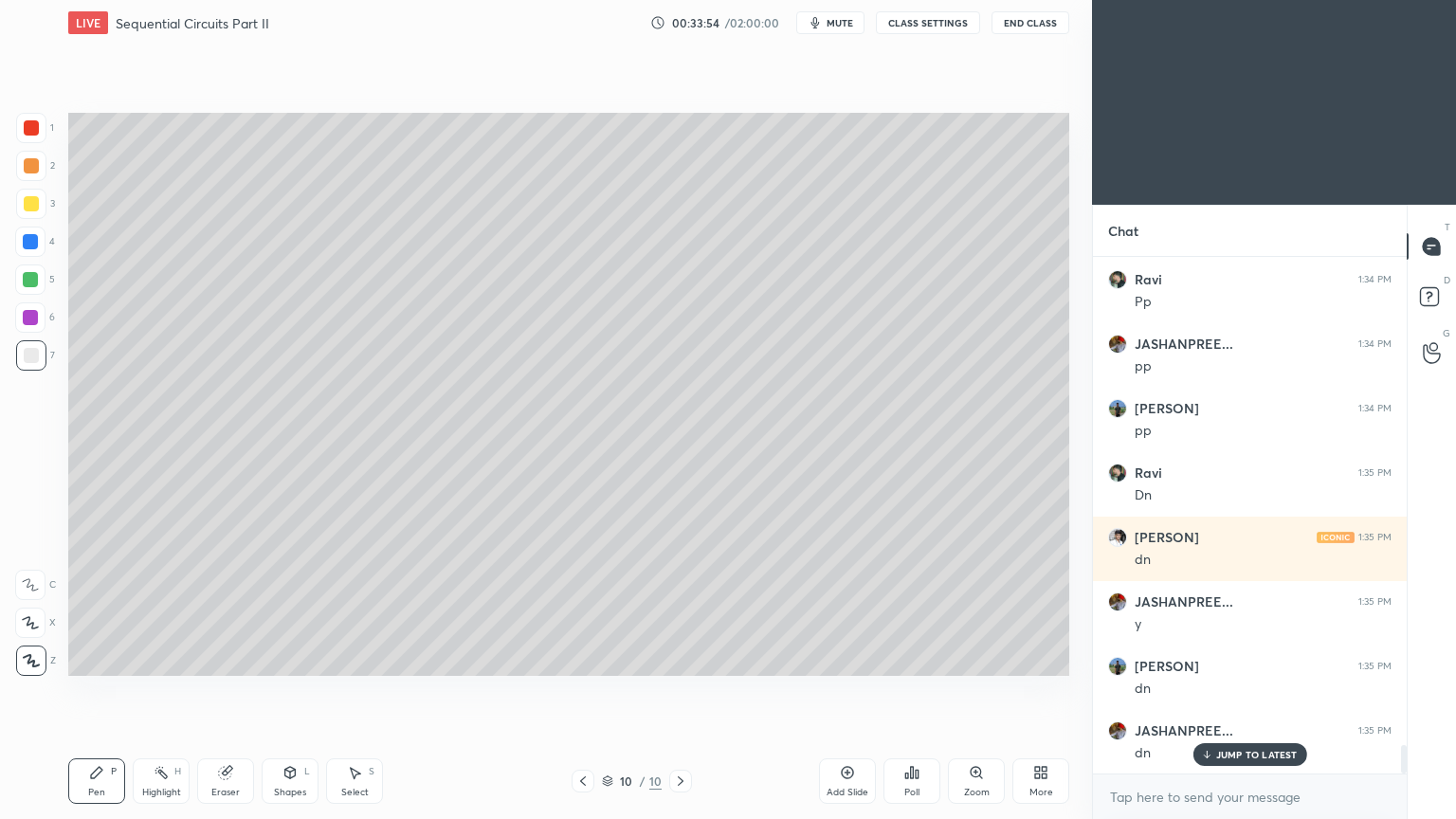 click at bounding box center [31, 204] 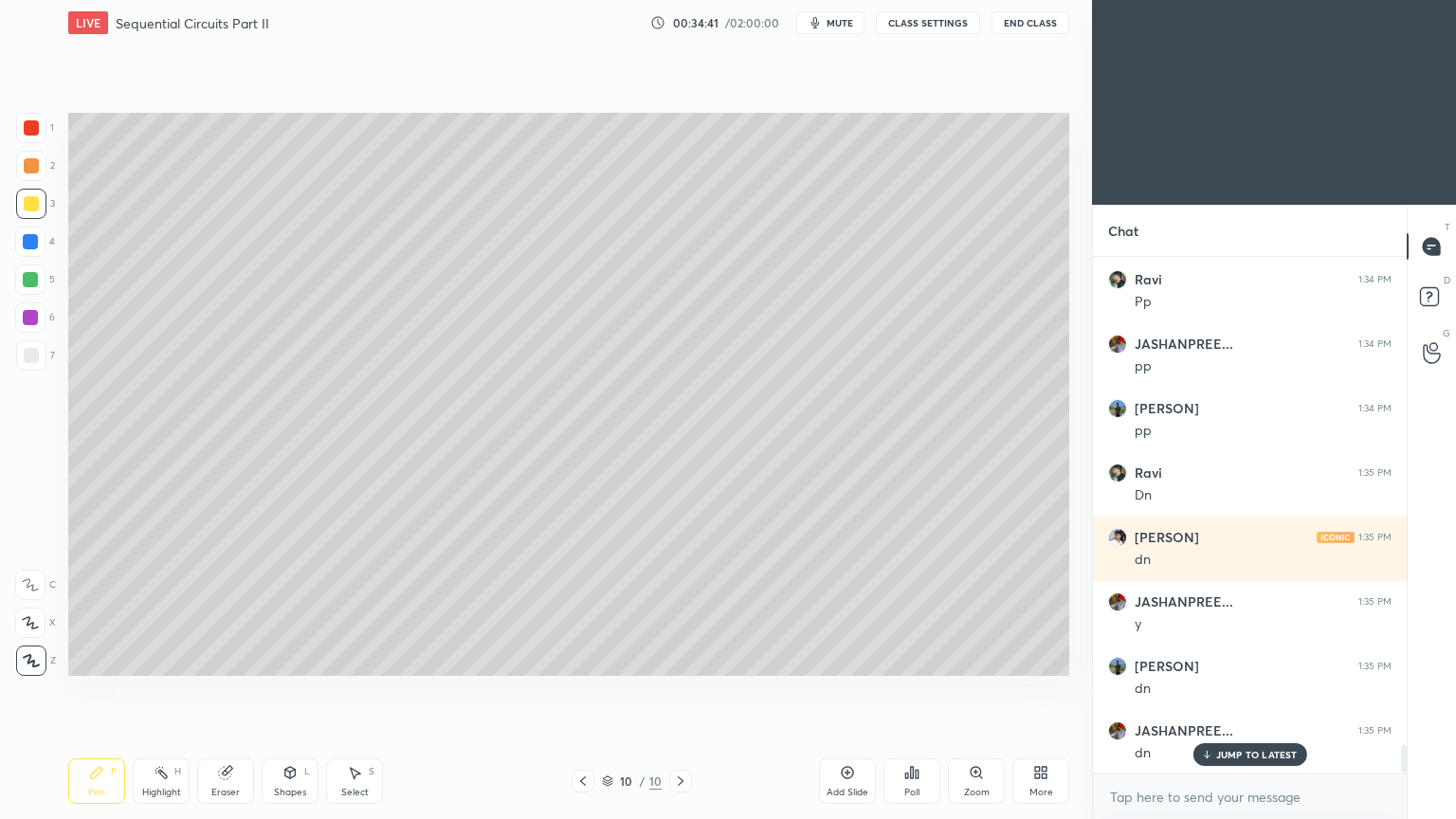 click at bounding box center (31, 355) 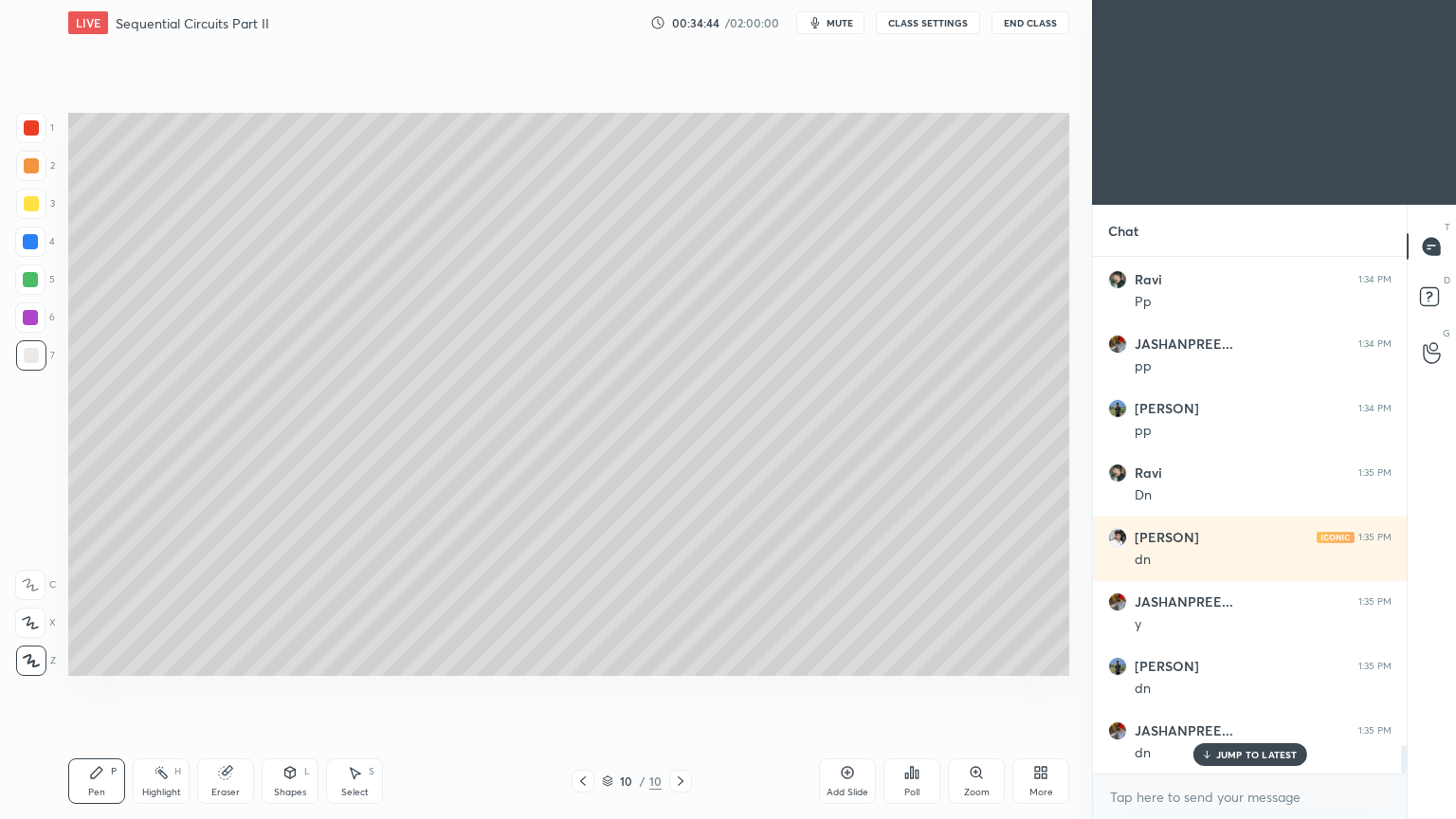 click on "Shapes L" at bounding box center [290, 781] 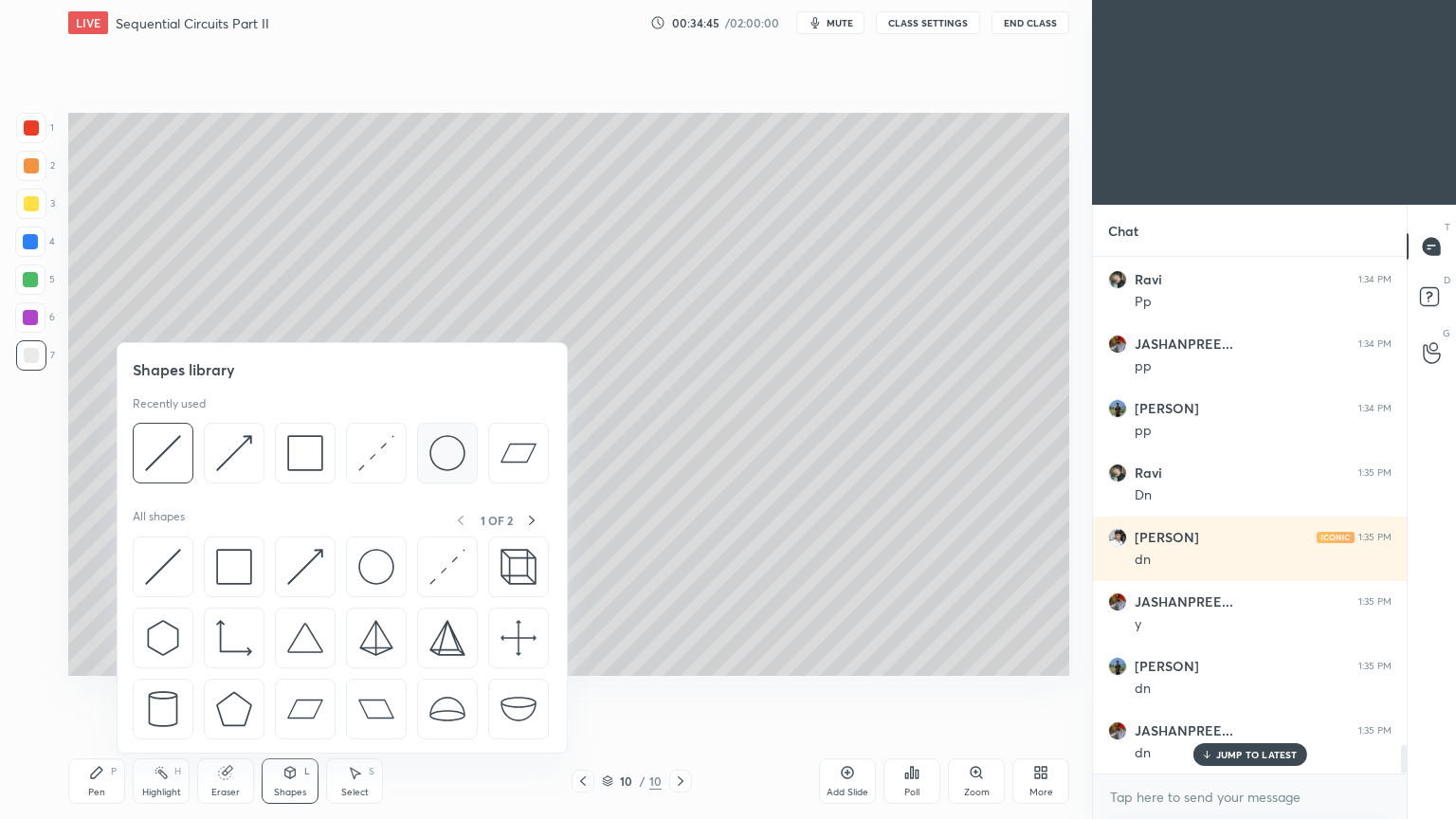 click at bounding box center (447, 453) 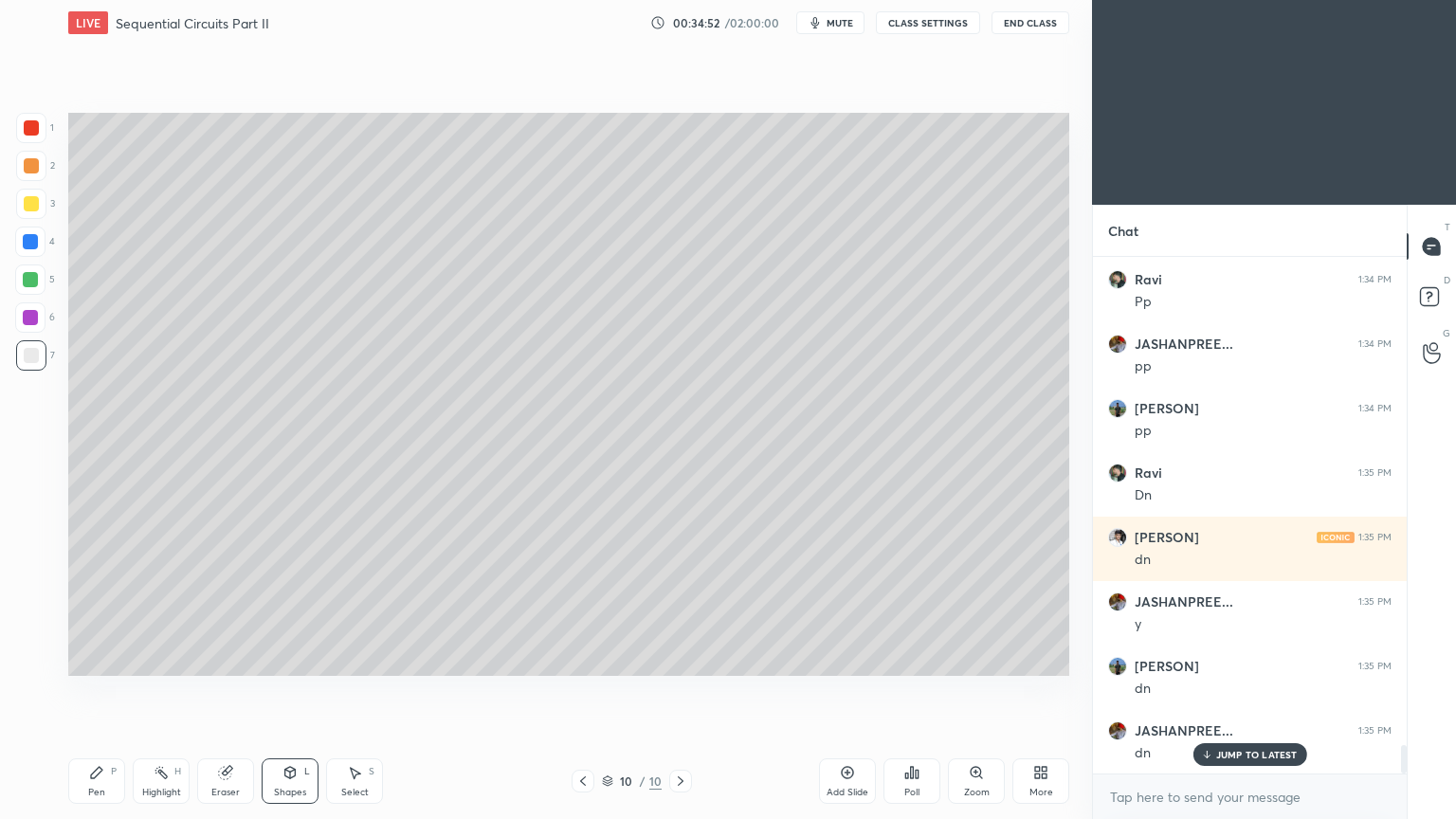 click 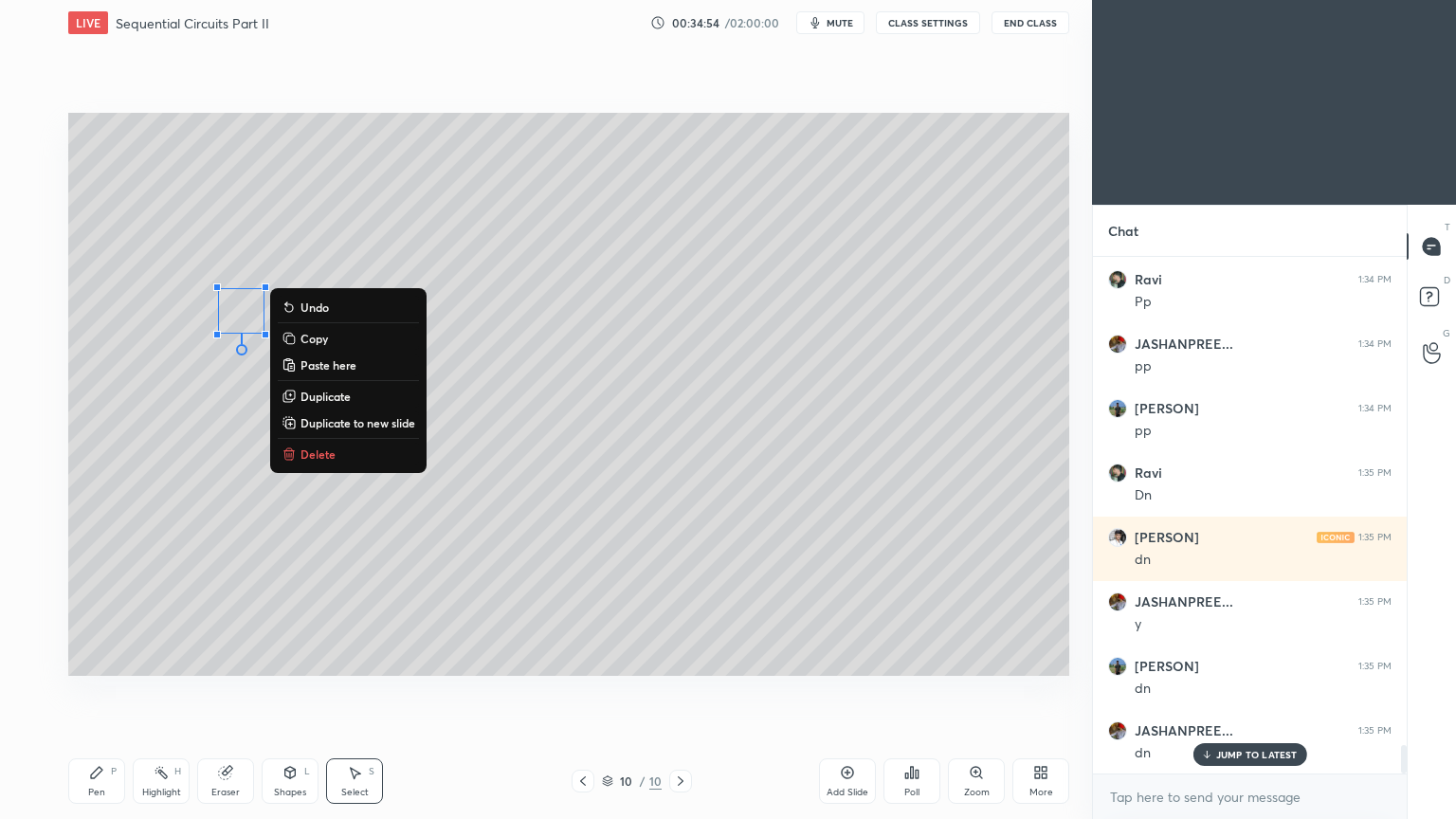 click on "Duplicate" at bounding box center (325, 396) 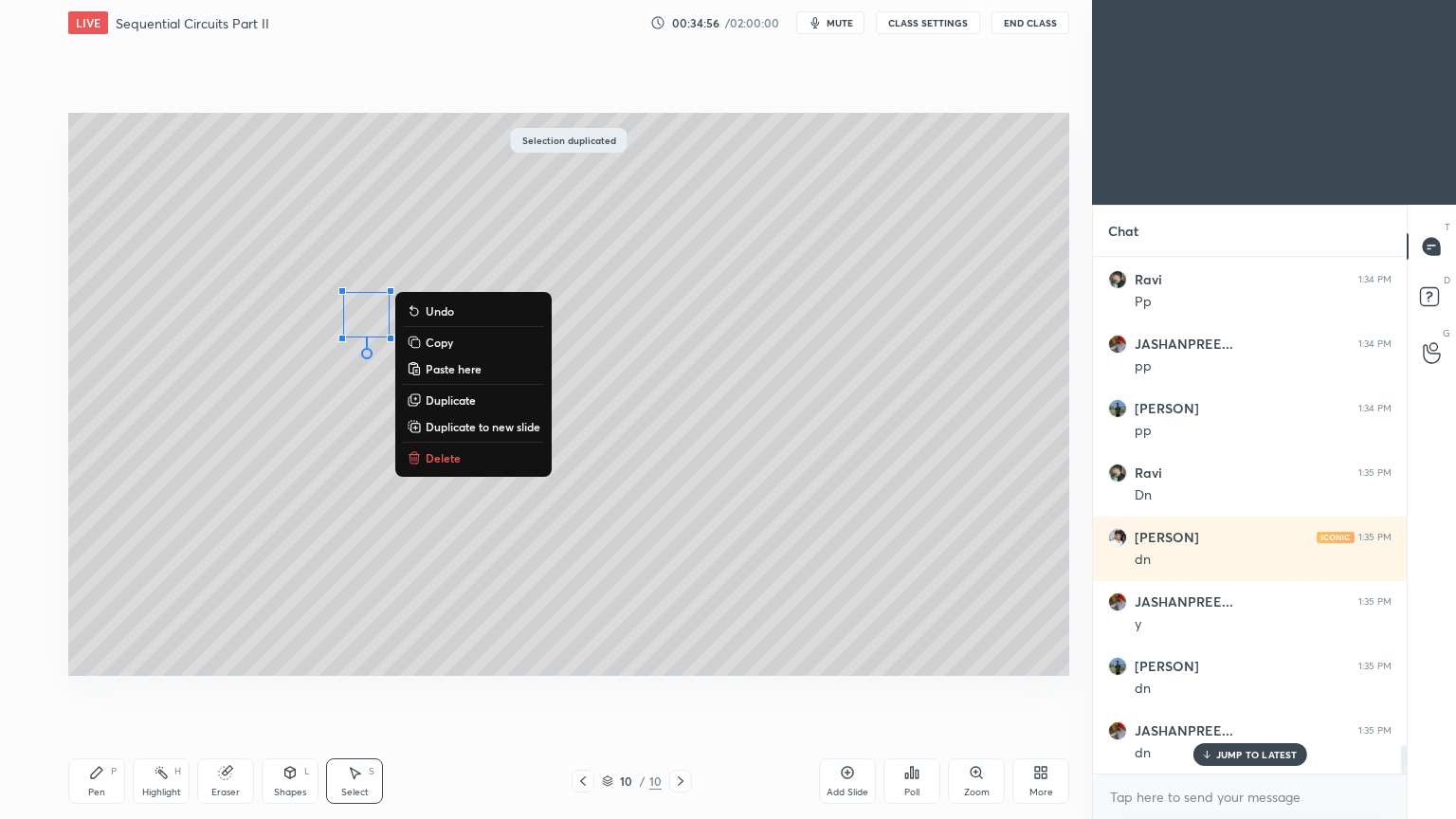 click on "Duplicate" at bounding box center (450, 400) 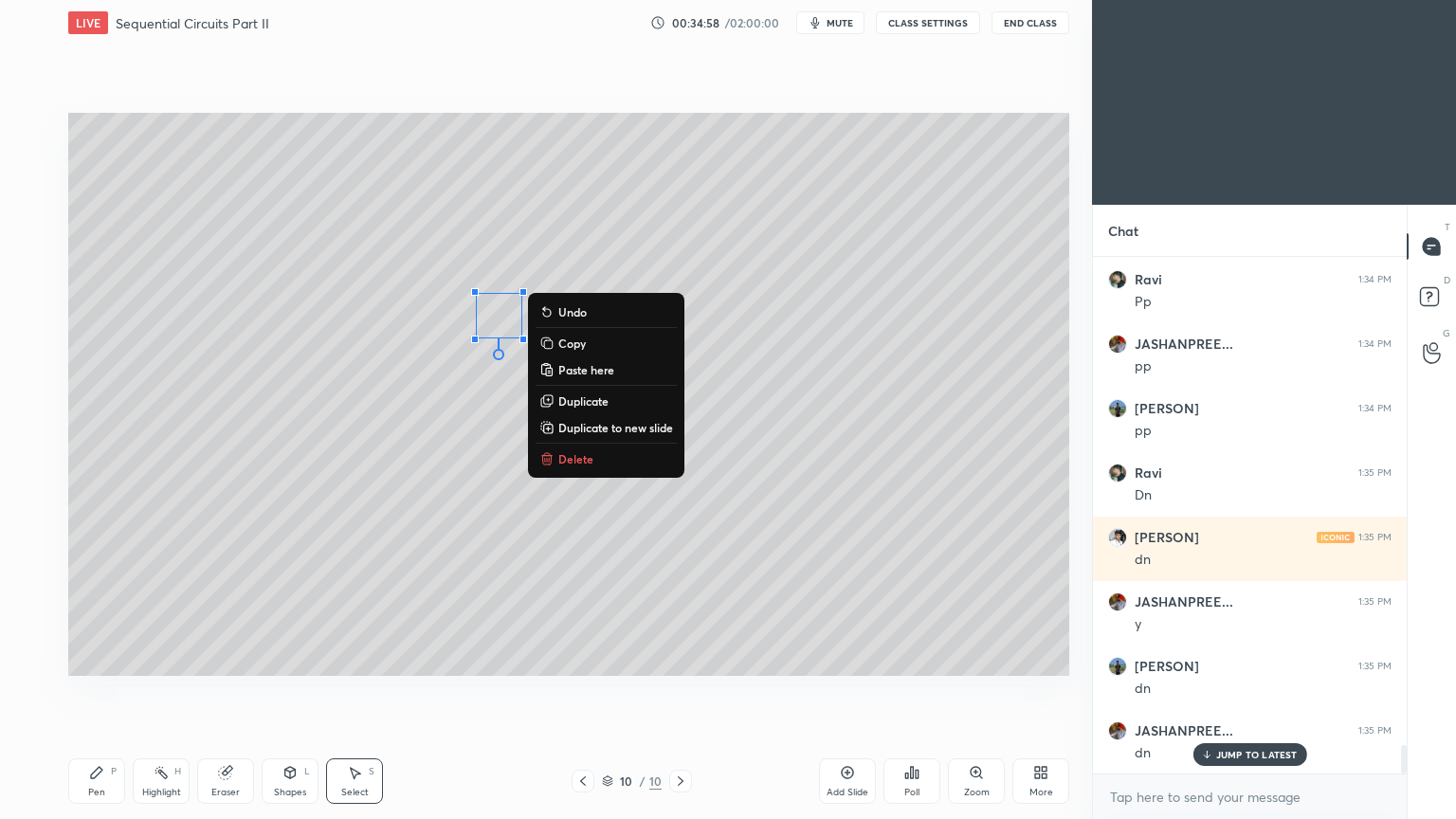 click on "Duplicate" at bounding box center (583, 401) 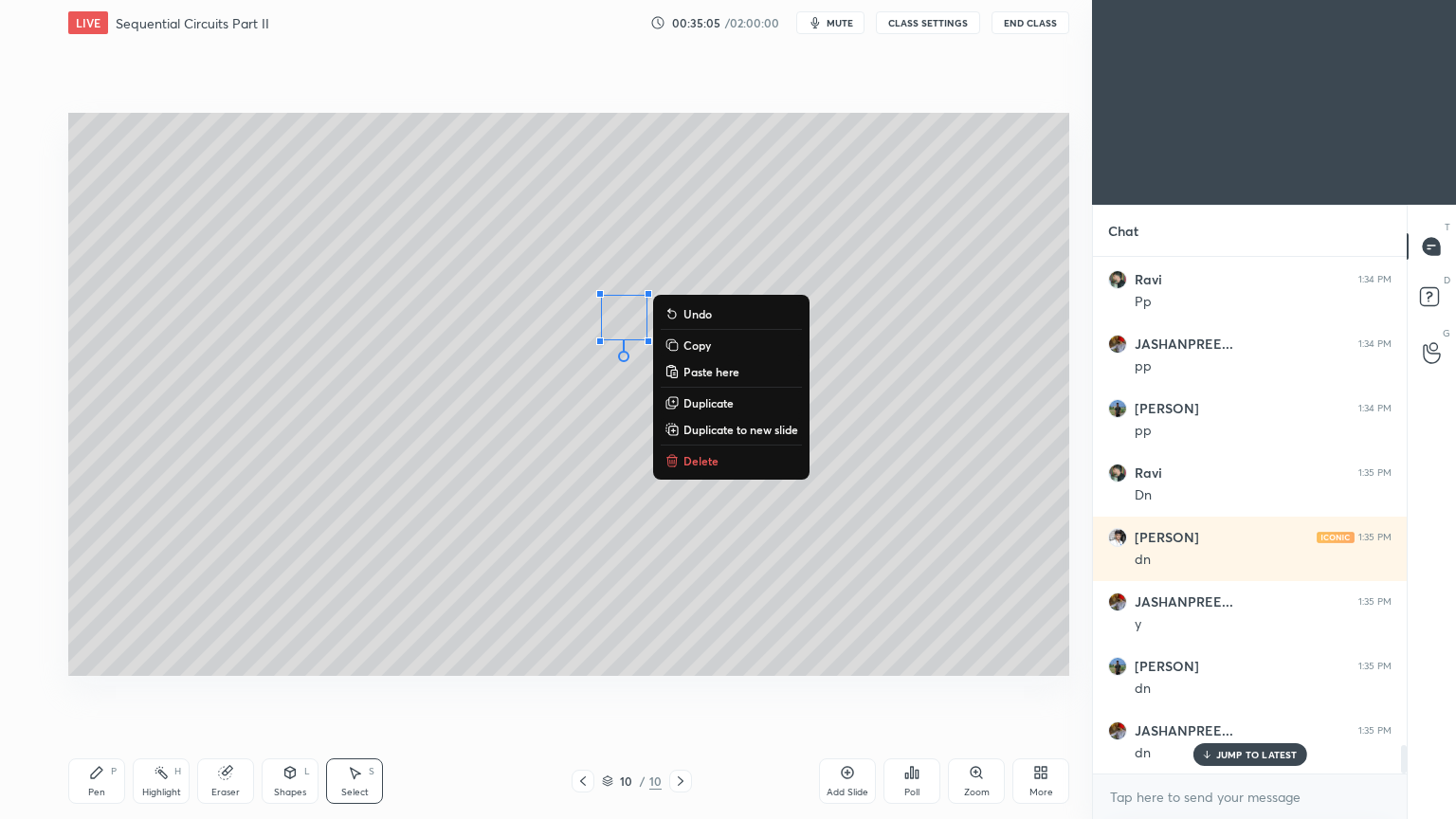click on "Duplicate" at bounding box center (708, 403) 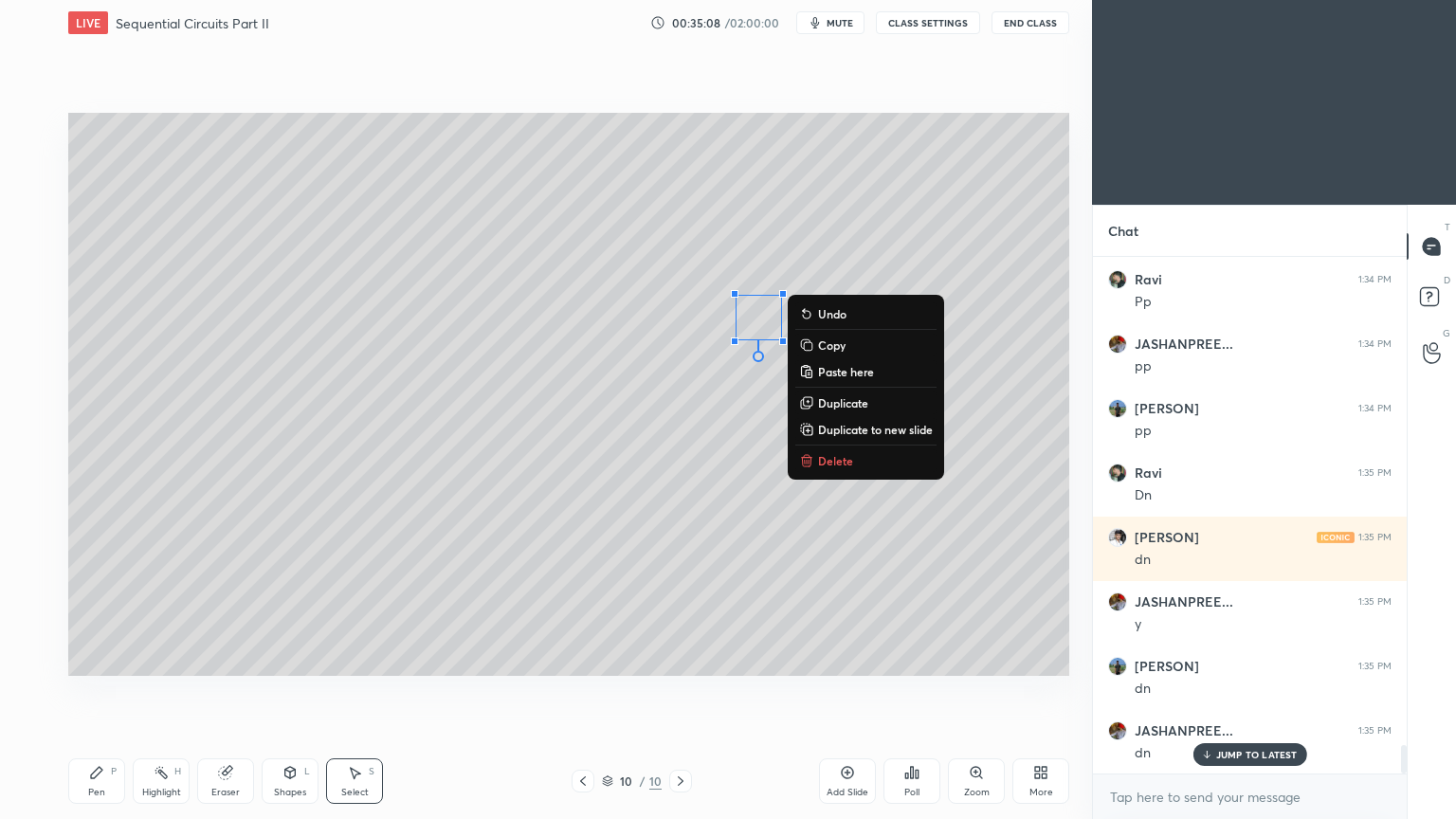 click on "Pen" at bounding box center (97, 792) 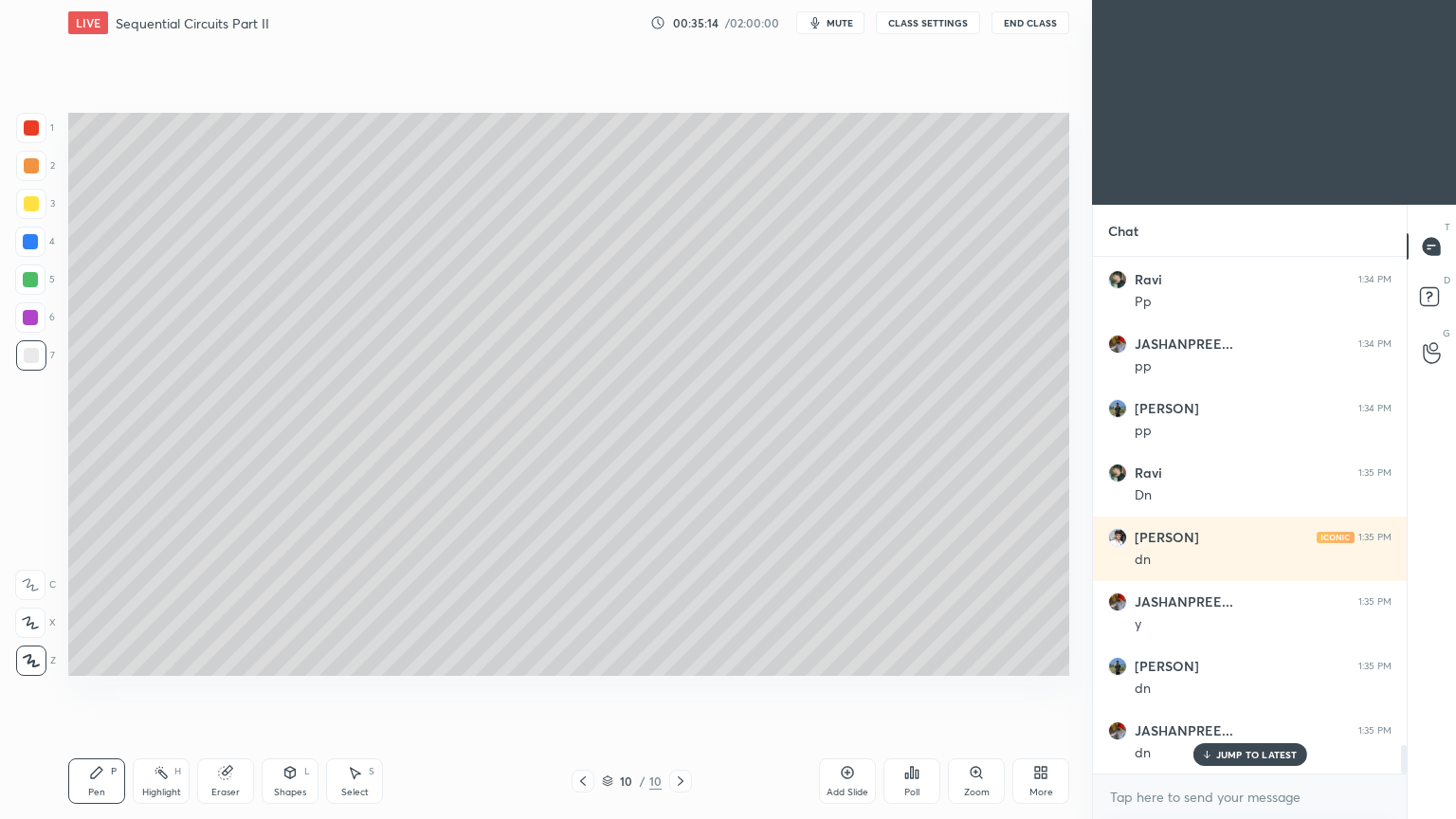 click on "Shapes L" at bounding box center [290, 781] 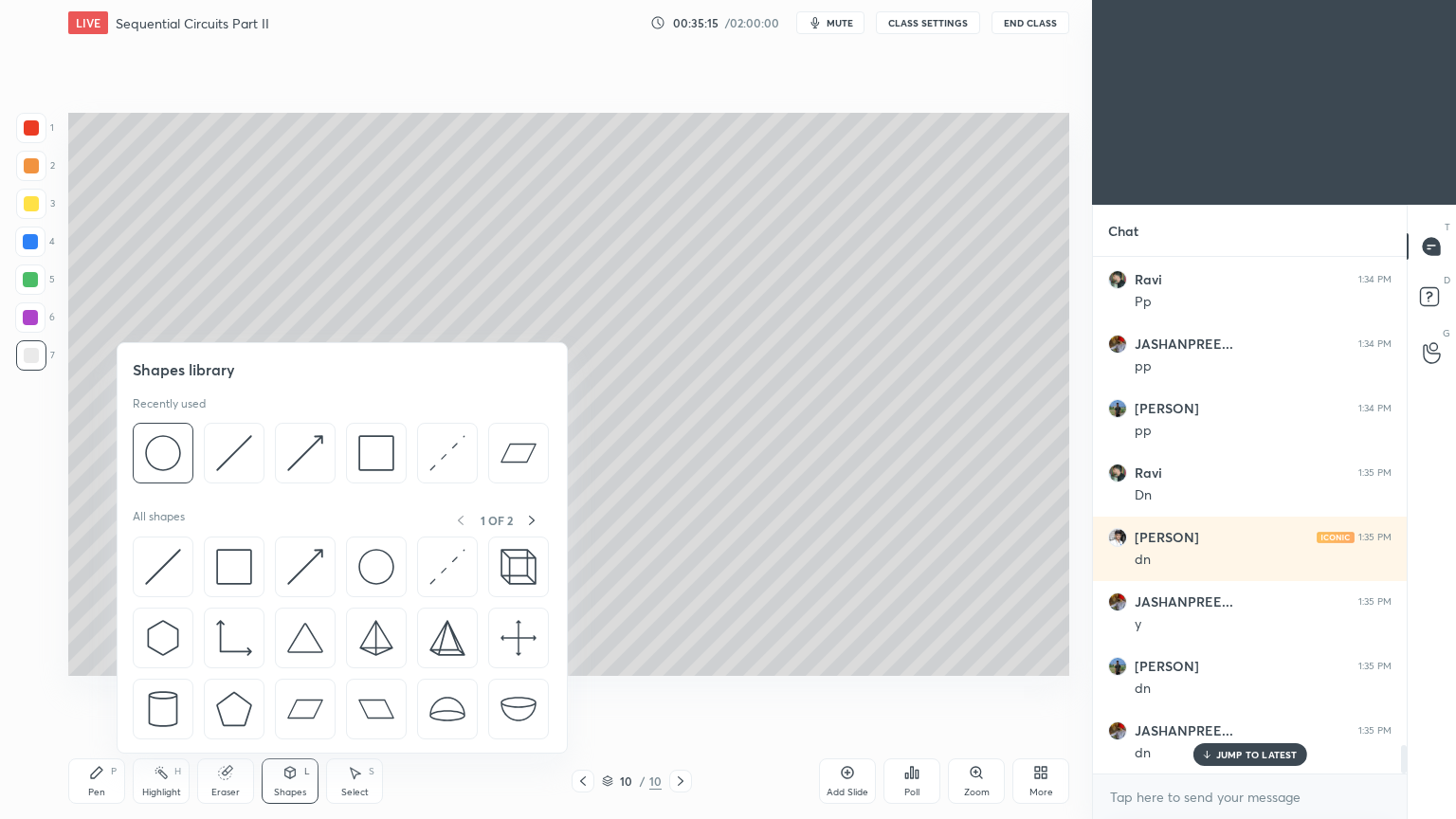 click at bounding box center (305, 453) 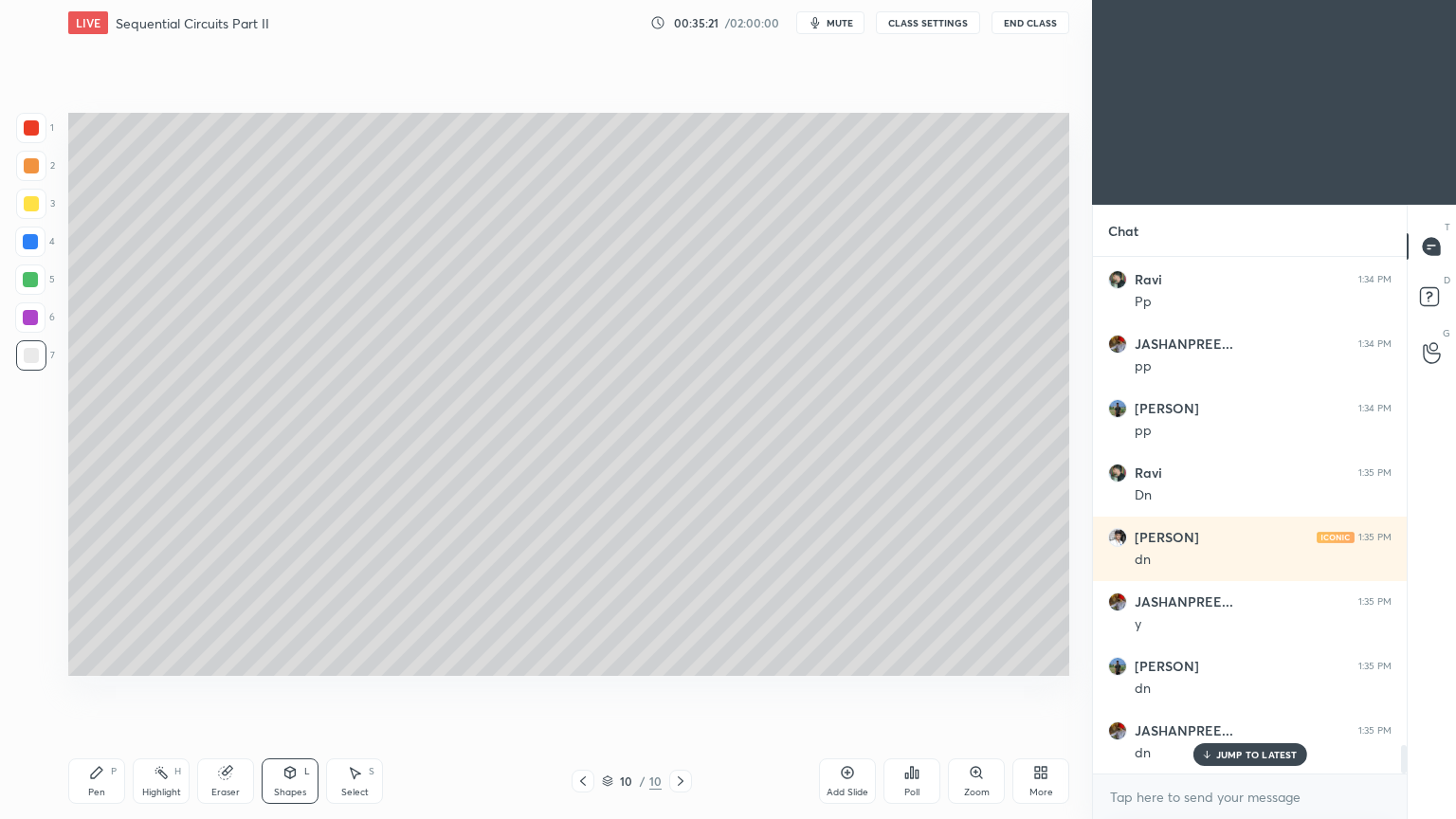 click 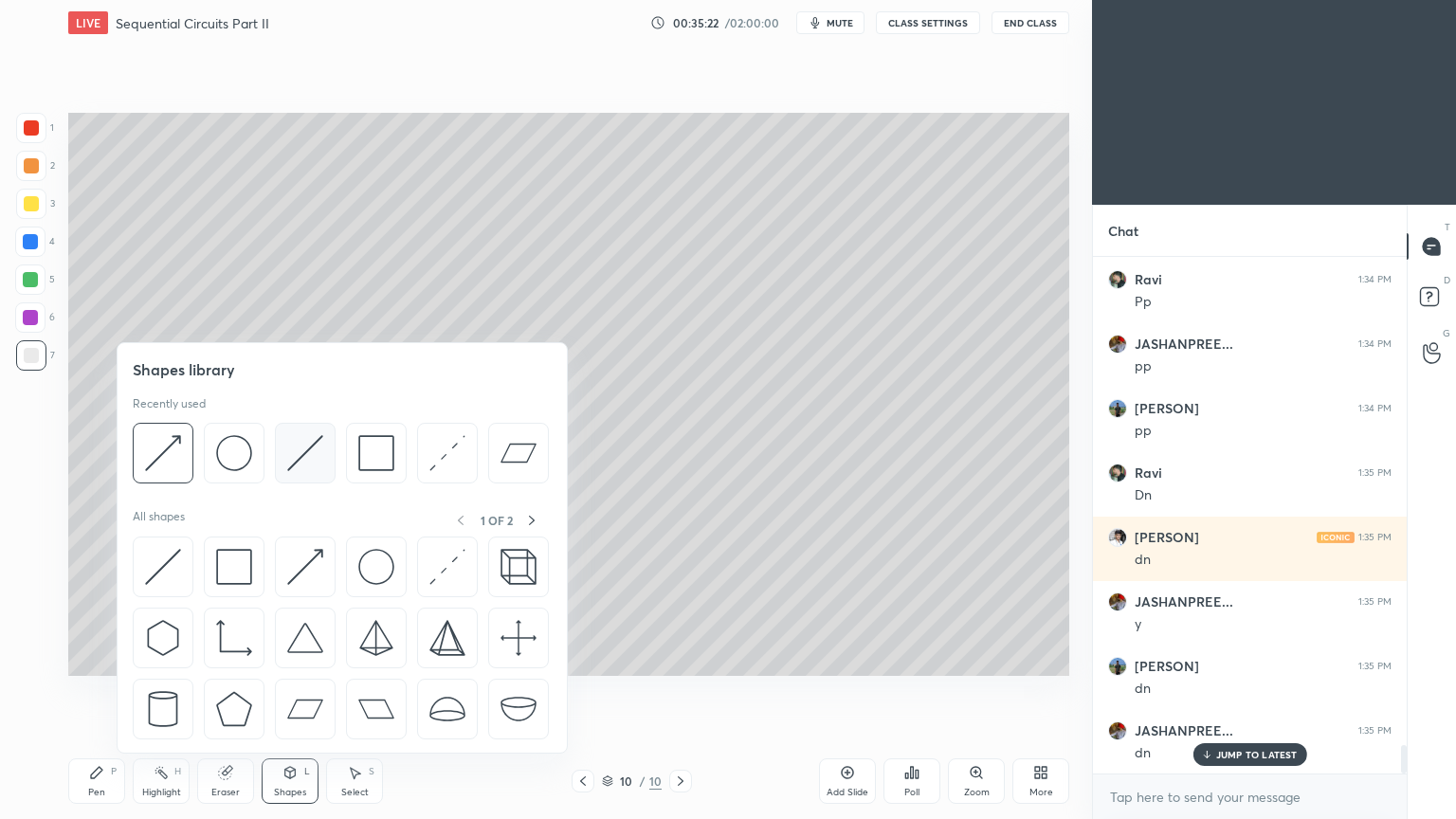 click at bounding box center (305, 453) 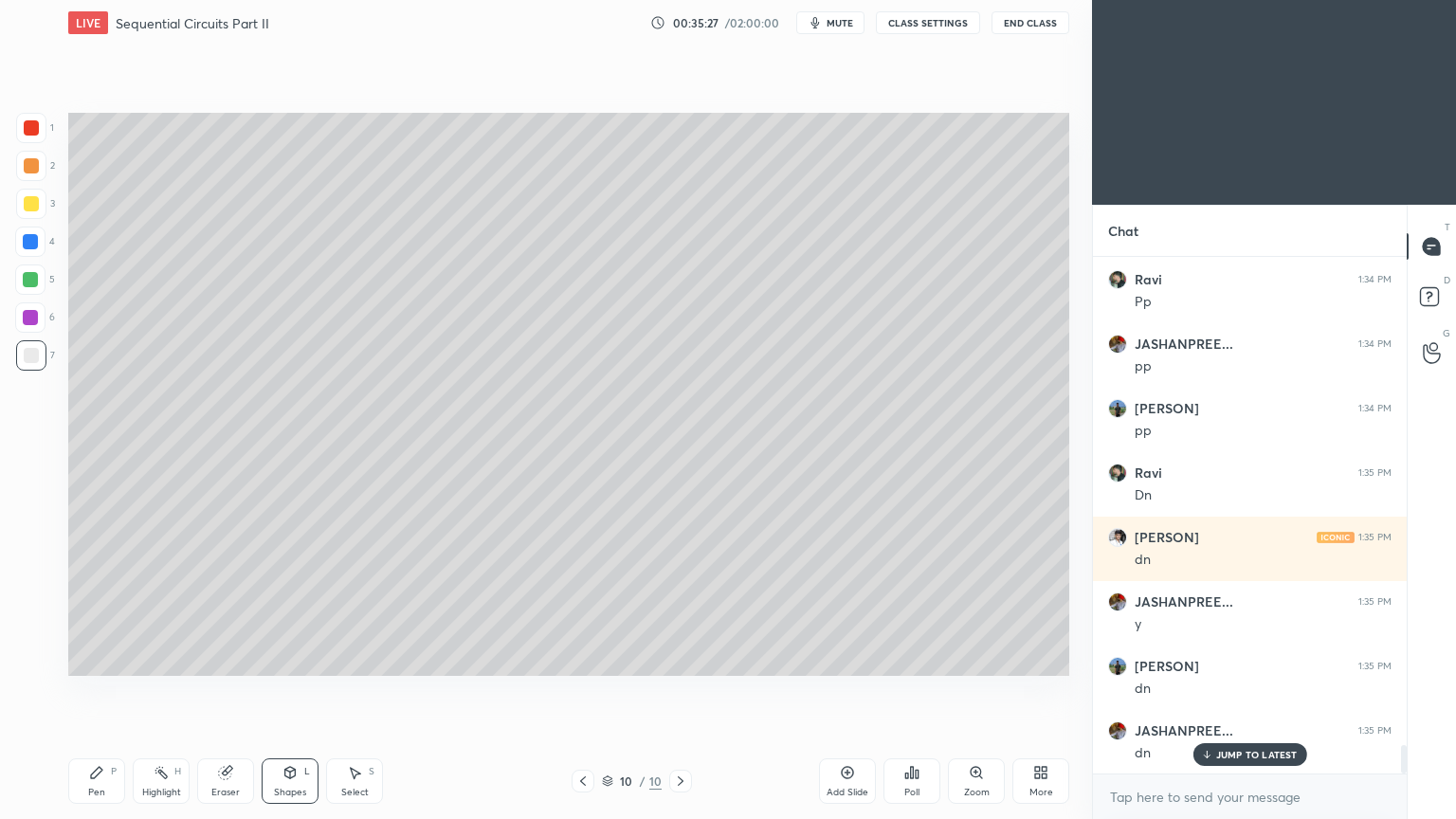 click on "Pen P" at bounding box center [97, 781] 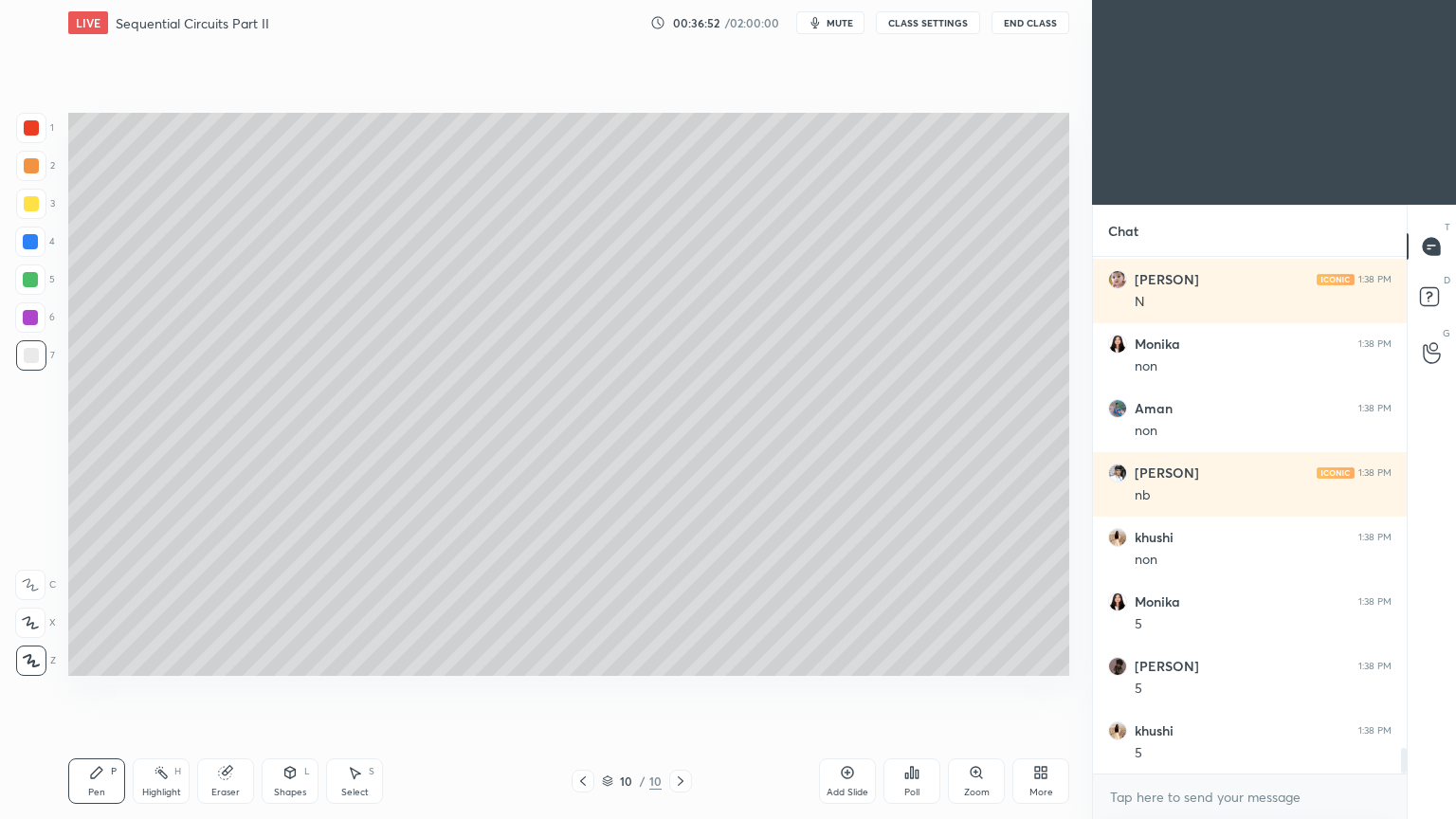 scroll, scrollTop: 10135, scrollLeft: 0, axis: vertical 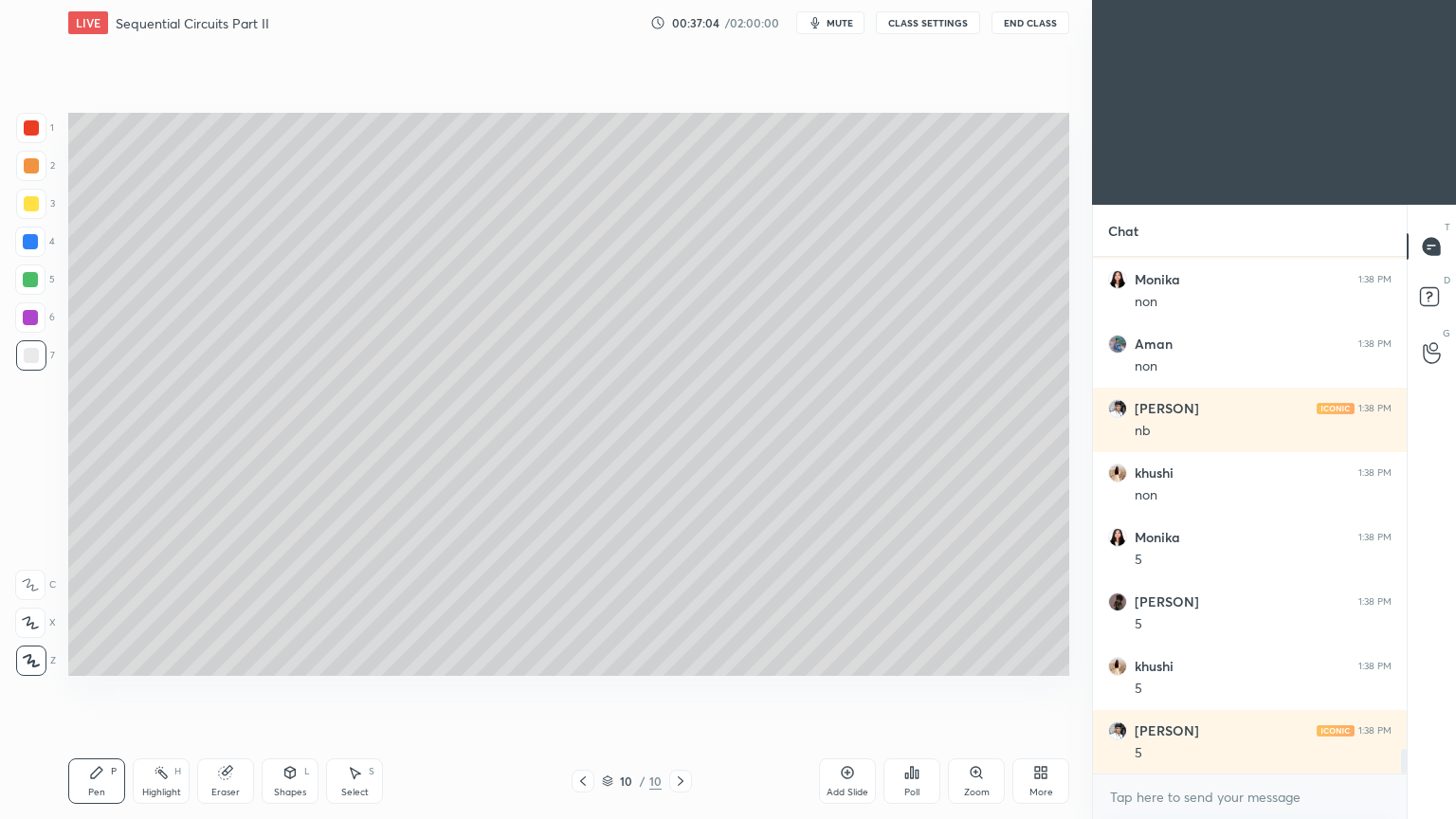 click on "Select" at bounding box center [355, 792] 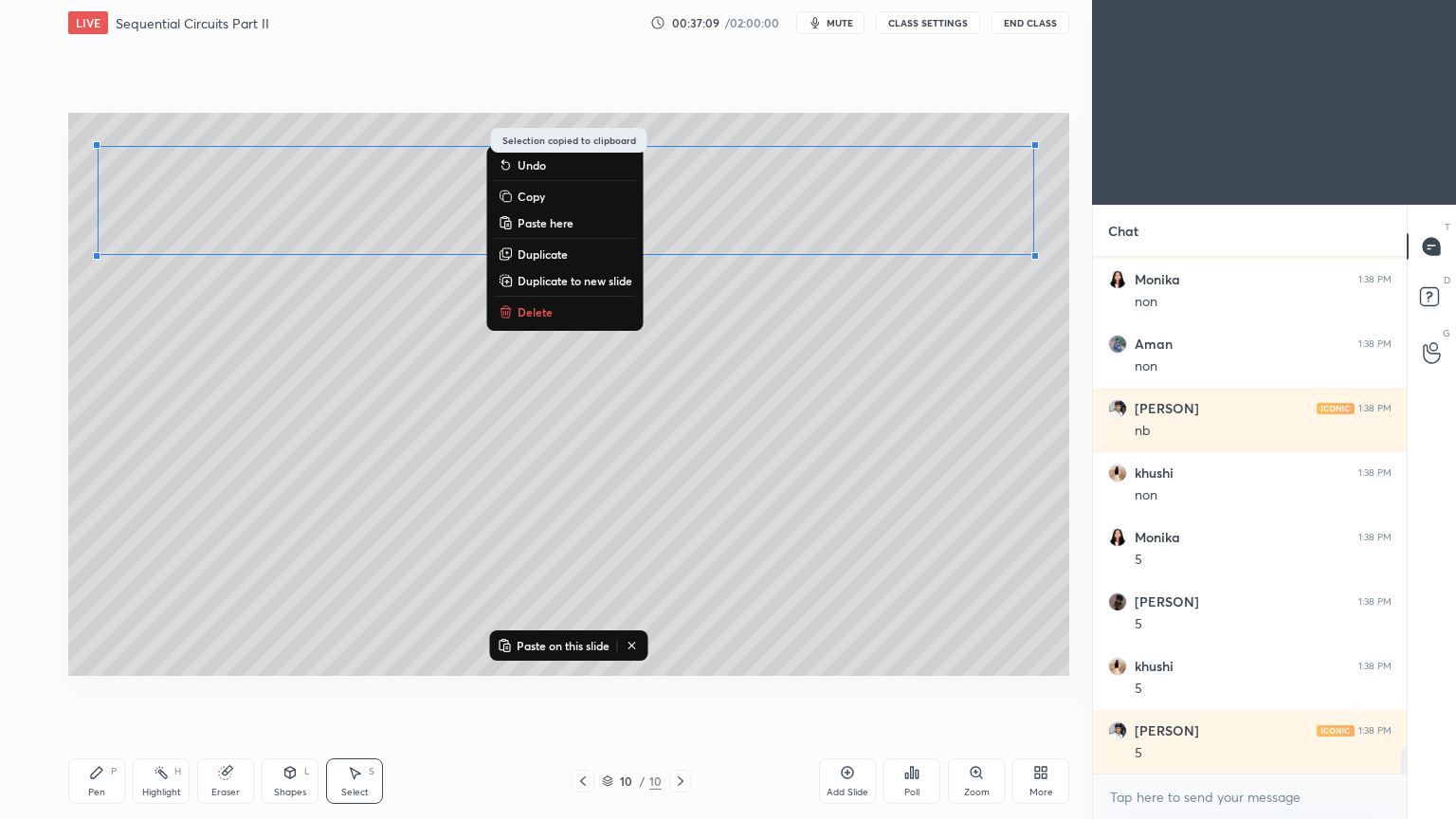 click on "Add Slide" at bounding box center [847, 792] 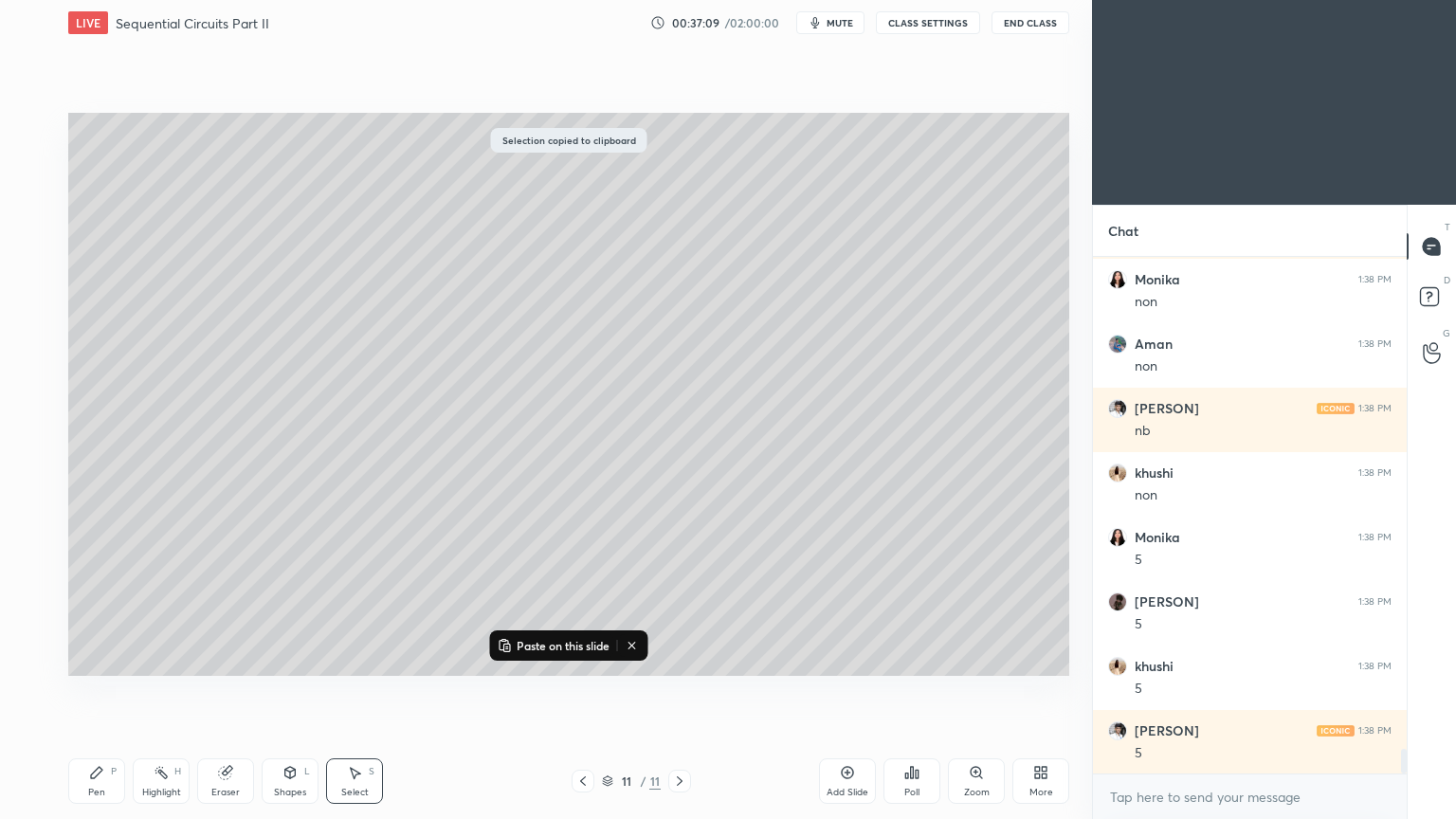 scroll, scrollTop: 10200, scrollLeft: 0, axis: vertical 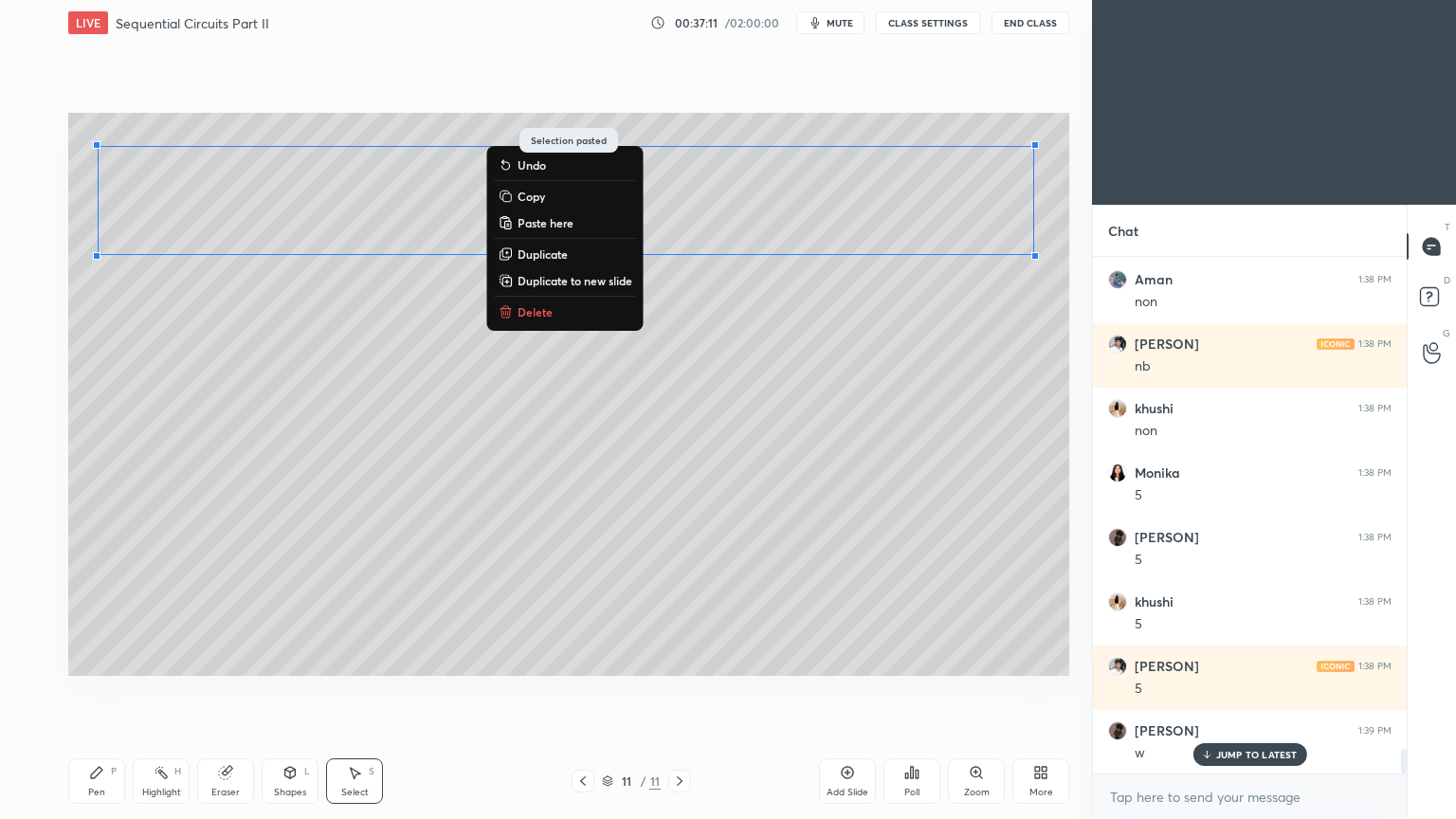 click 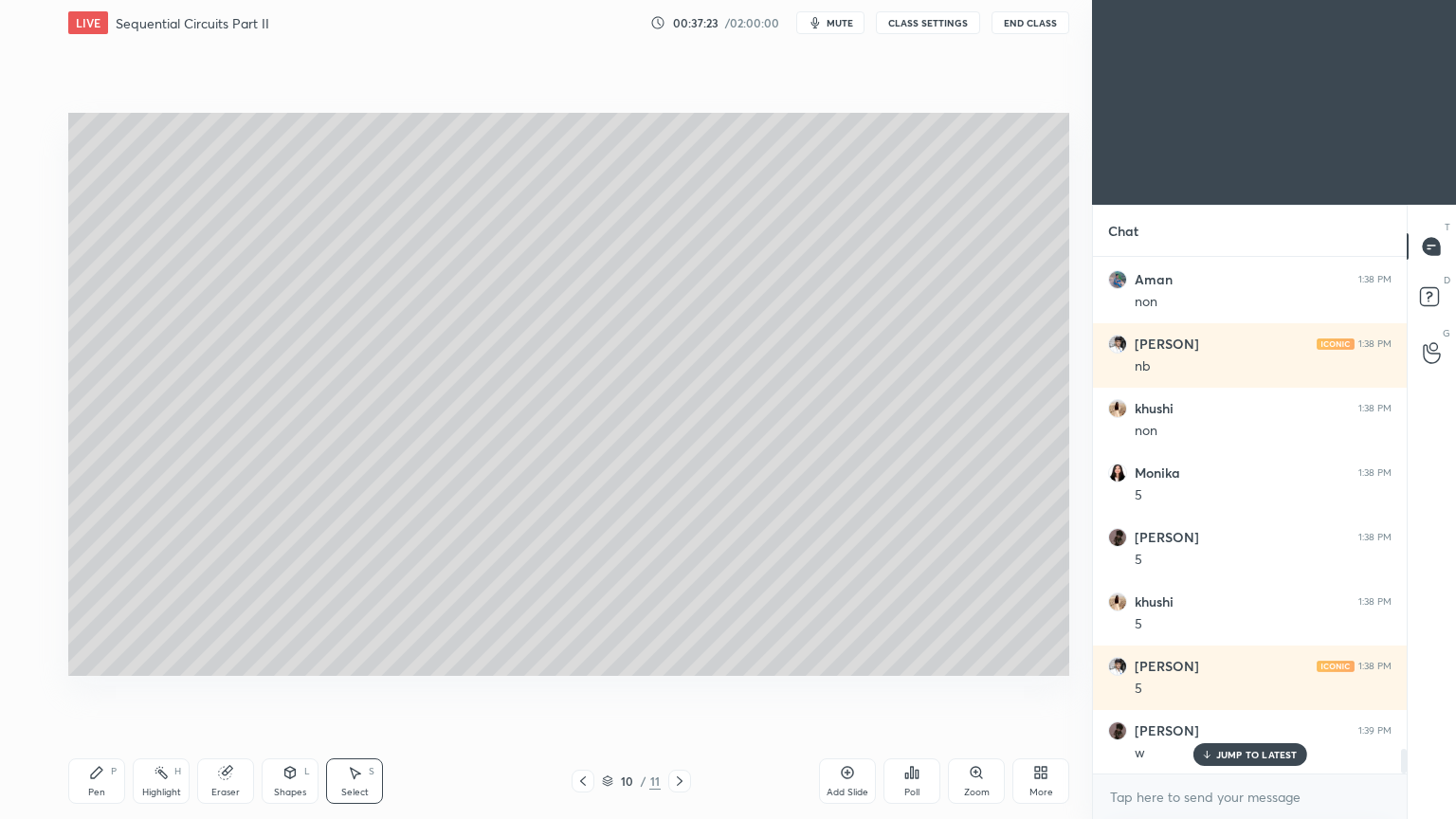 scroll, scrollTop: 10264, scrollLeft: 0, axis: vertical 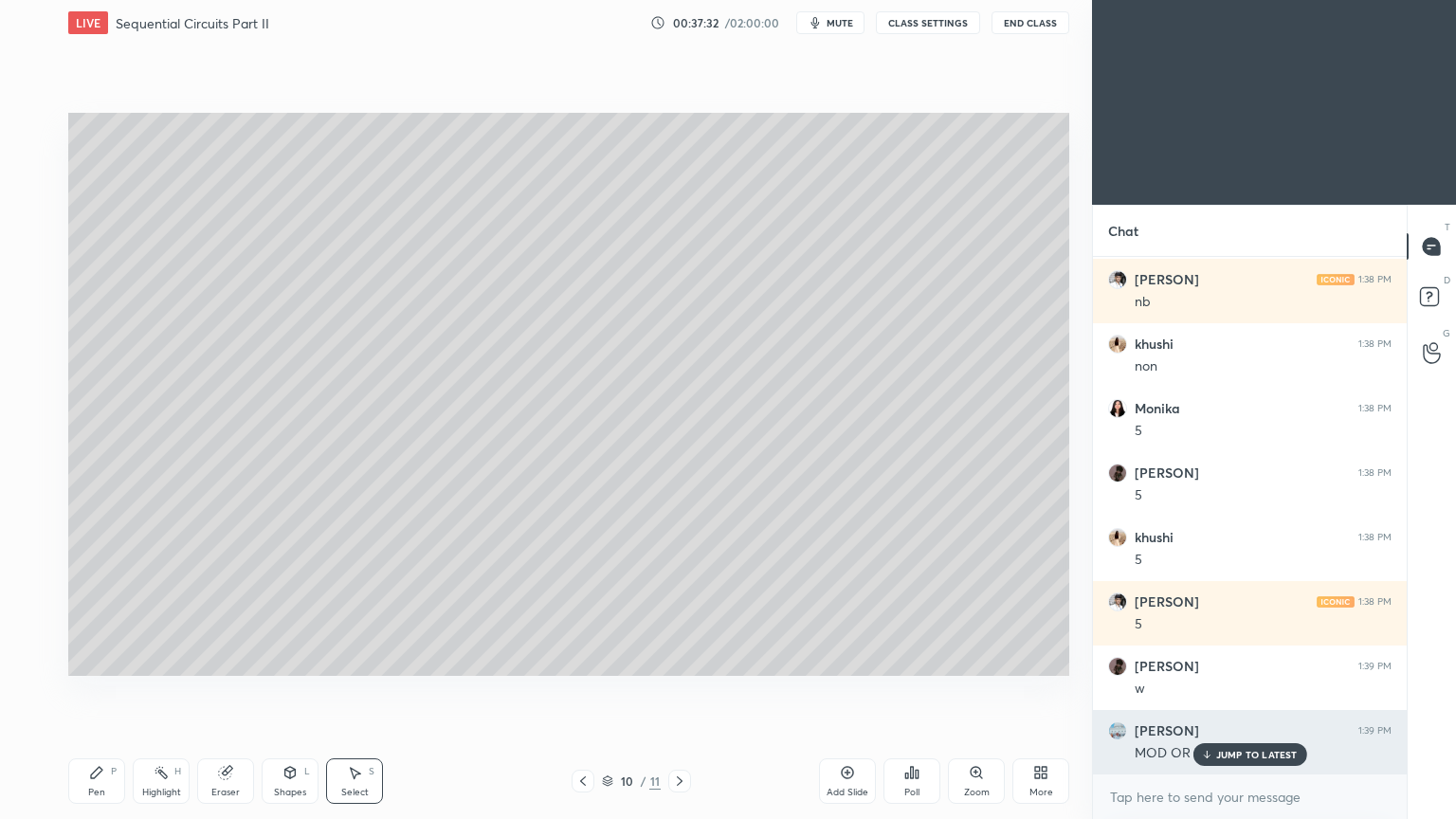 click on "JUMP TO LATEST" at bounding box center (1257, 755) 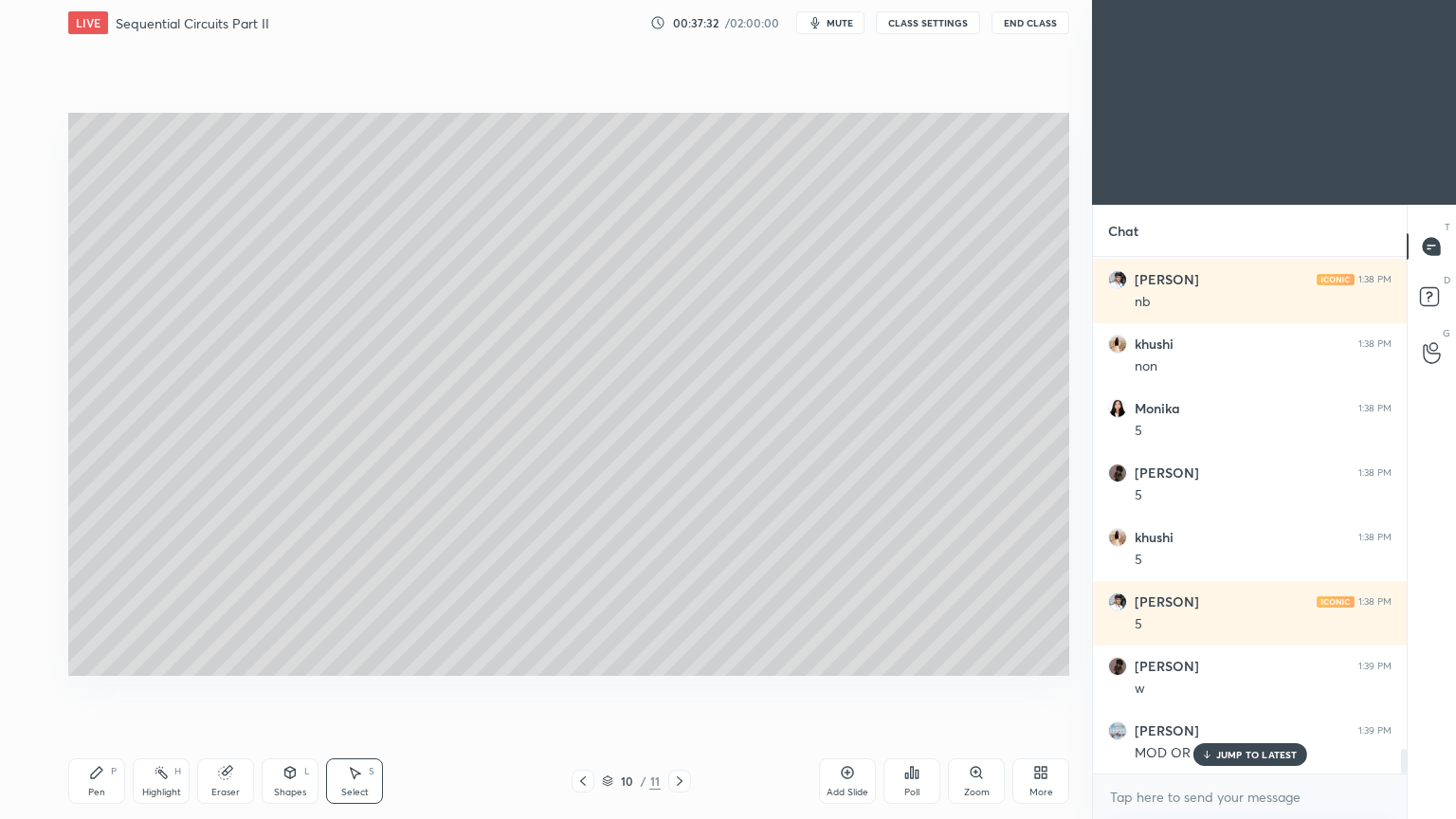 scroll, scrollTop: 10328, scrollLeft: 0, axis: vertical 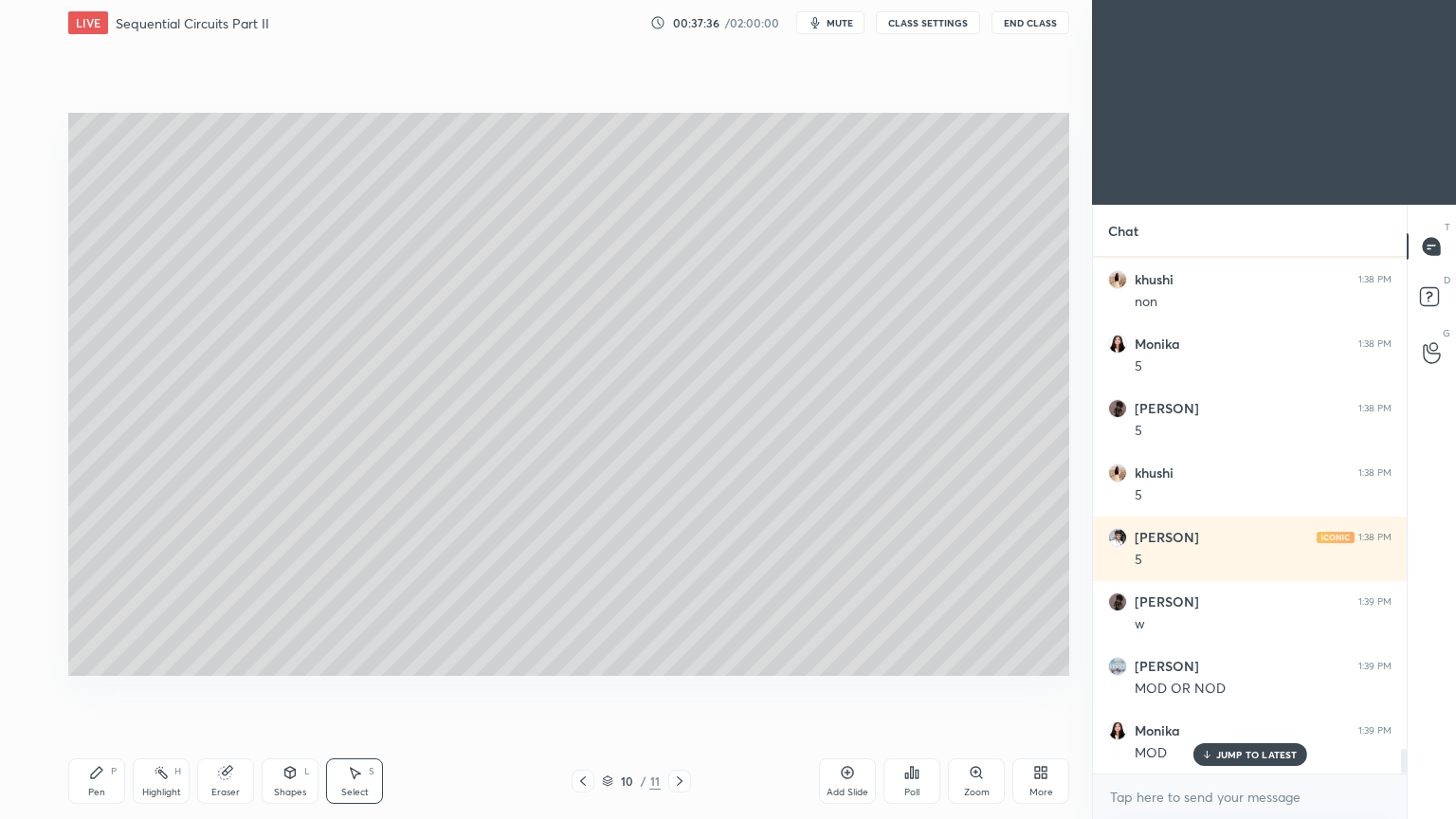 click on "Pen P" at bounding box center (97, 781) 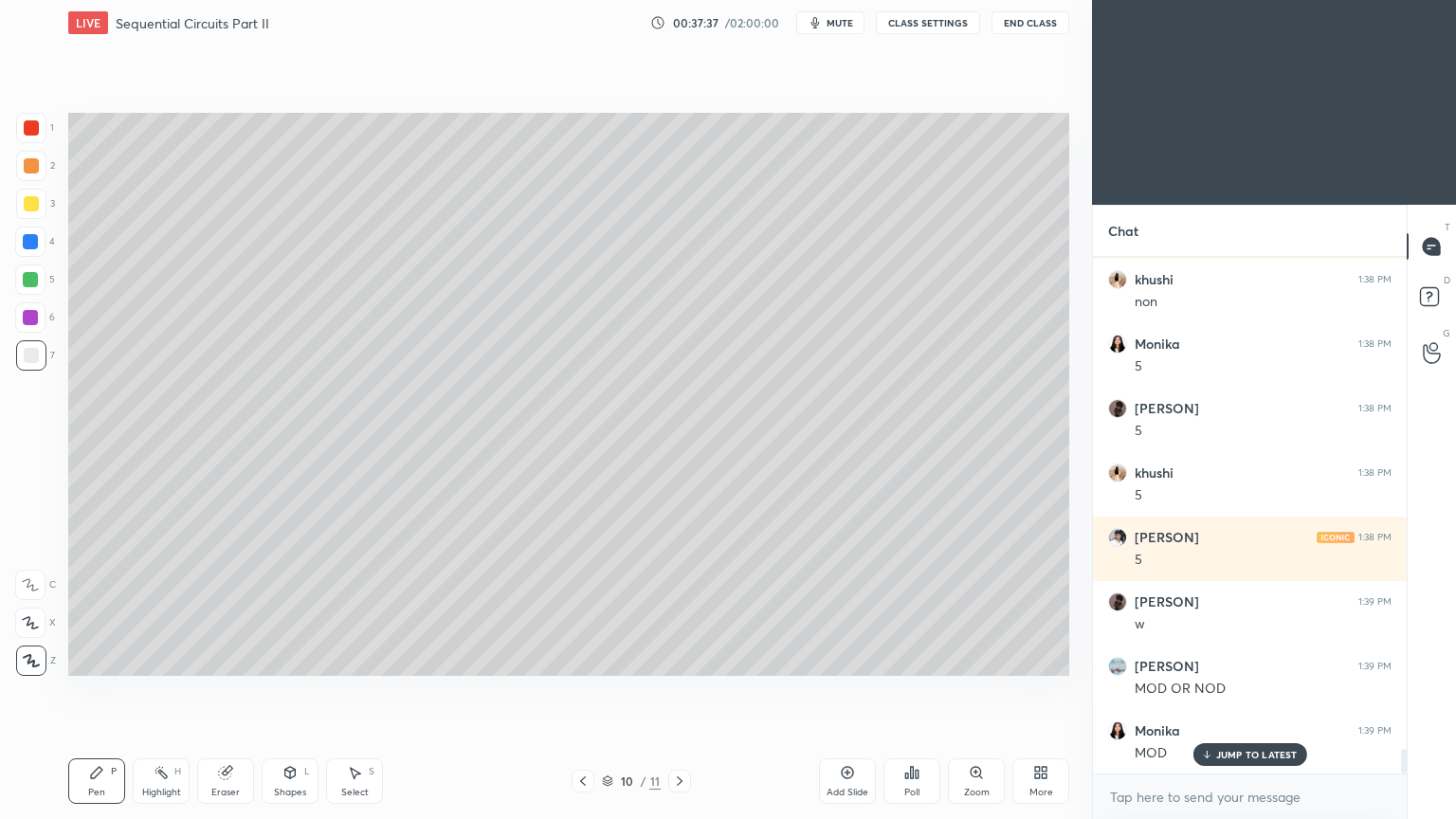 scroll, scrollTop: 10393, scrollLeft: 0, axis: vertical 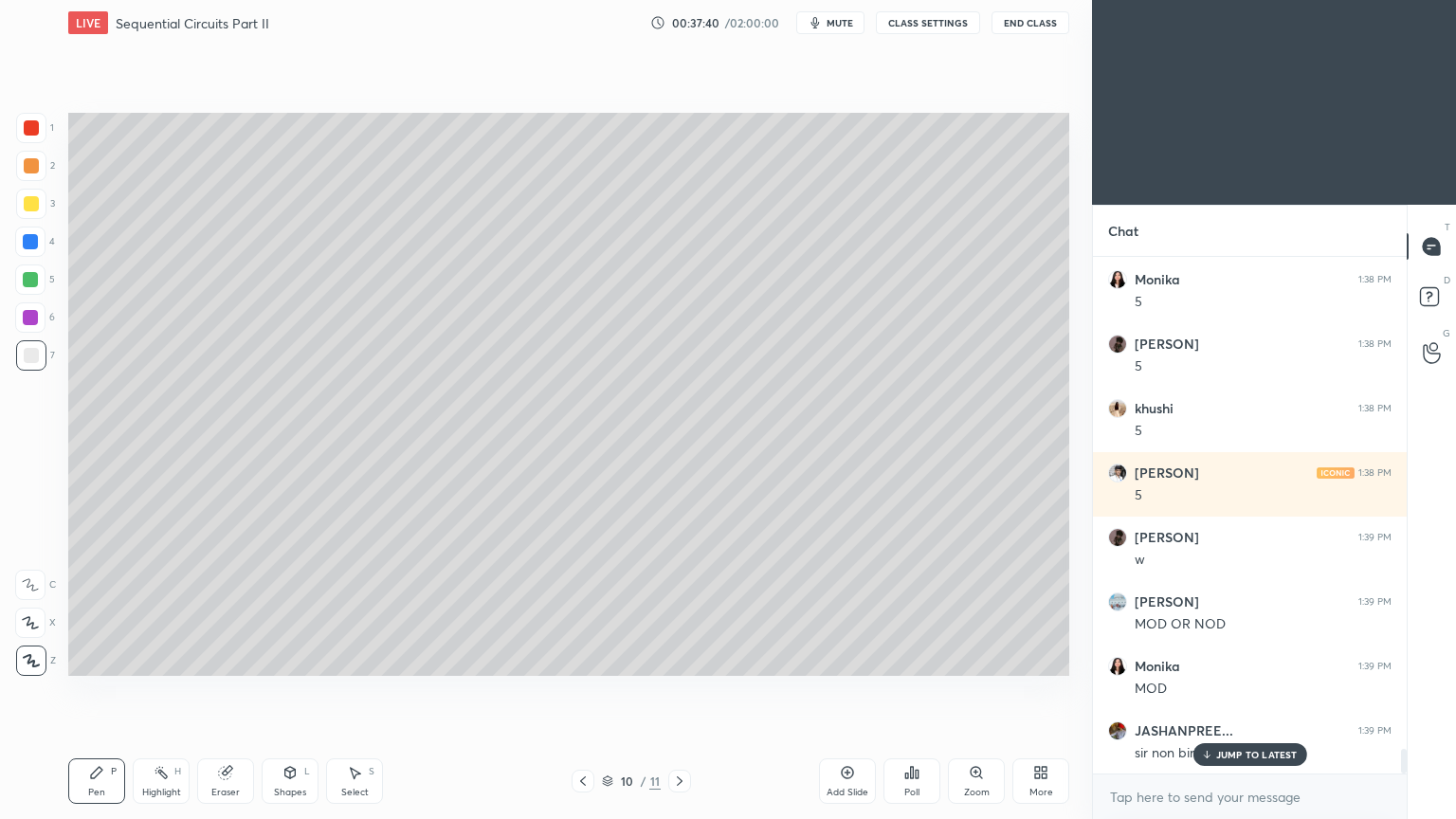 click on "Eraser" at bounding box center [226, 792] 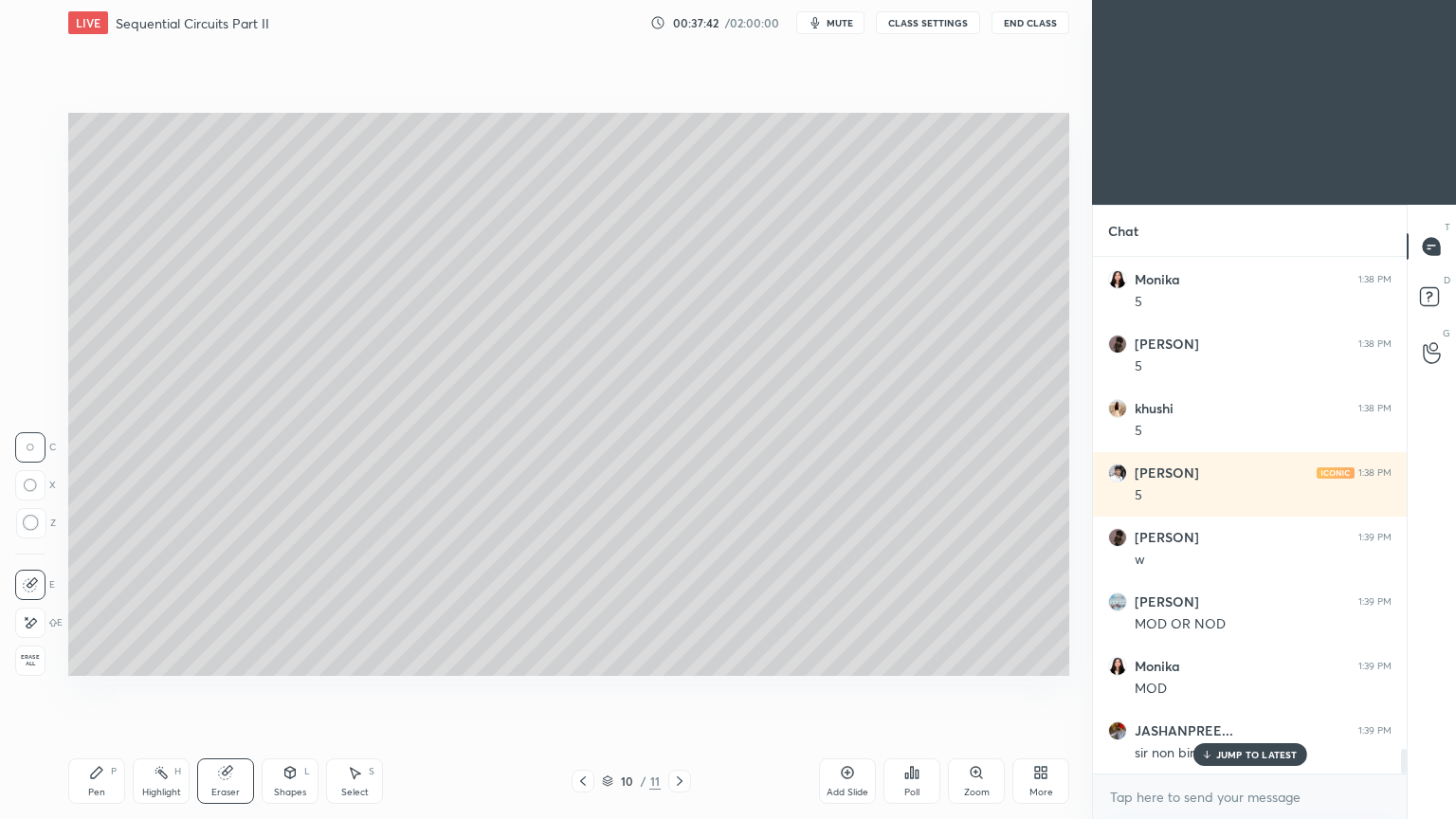 click on "Pen P" at bounding box center (97, 781) 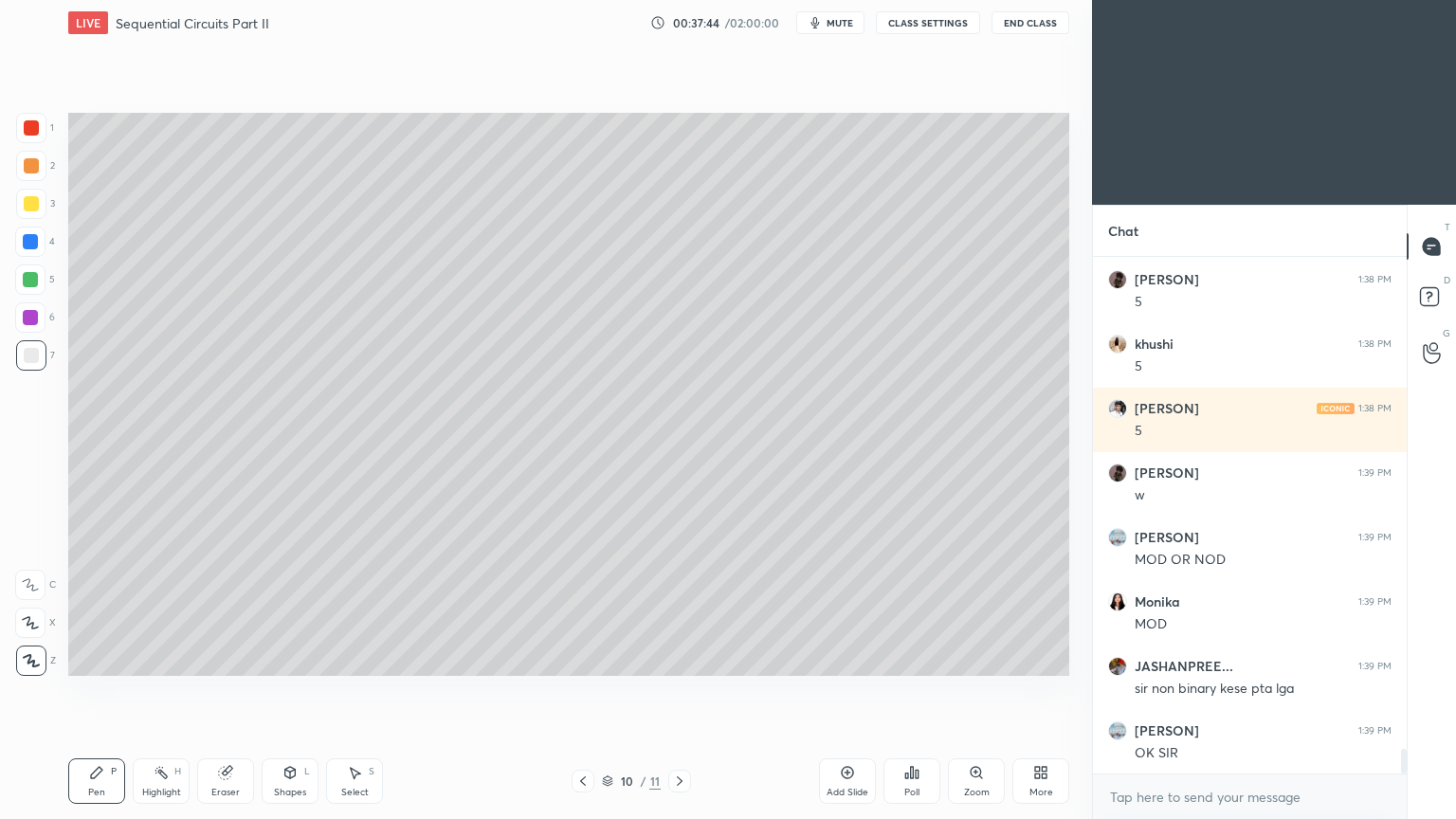 scroll, scrollTop: 10522, scrollLeft: 0, axis: vertical 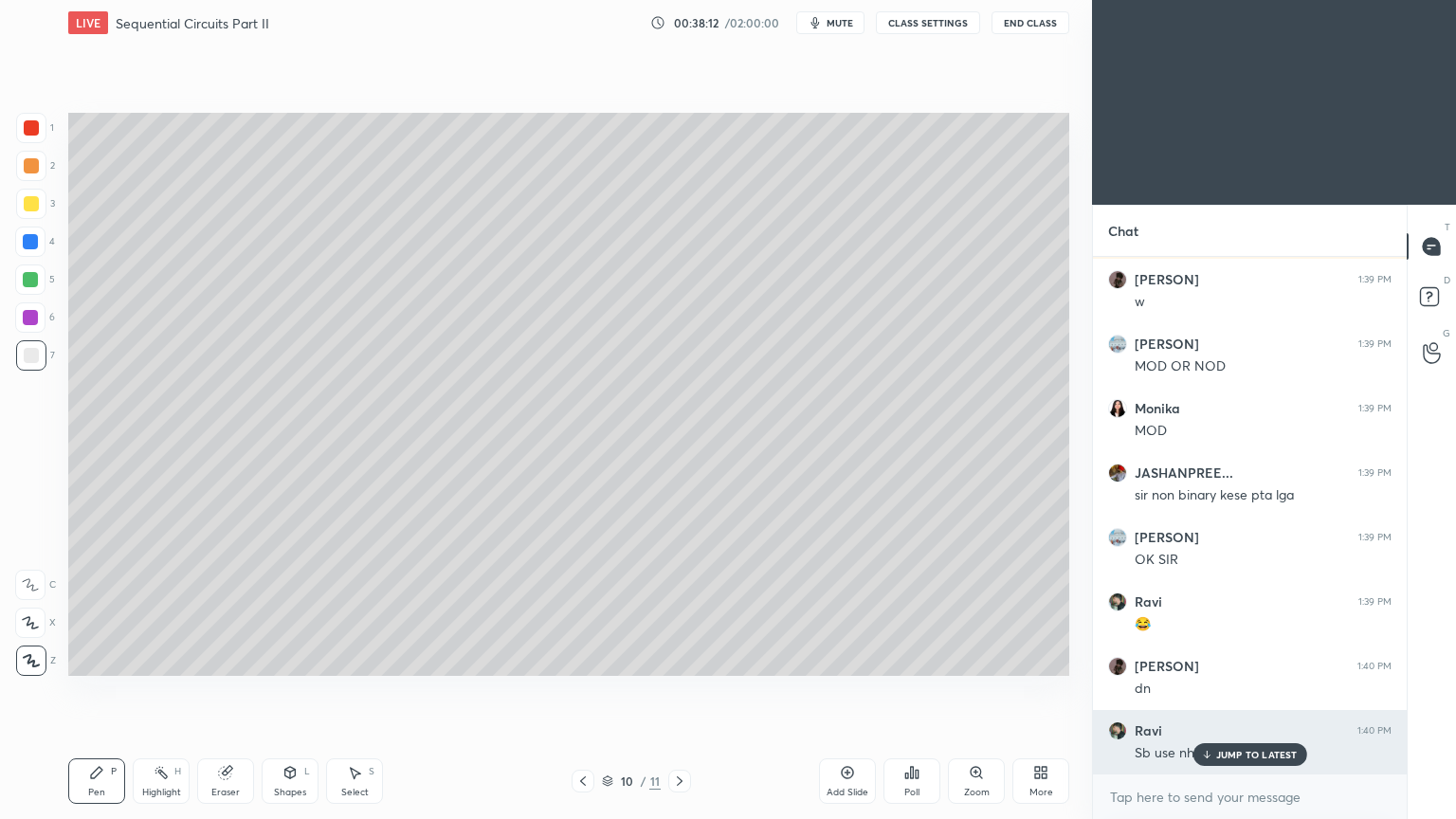 click on "JUMP TO LATEST" at bounding box center (1257, 755) 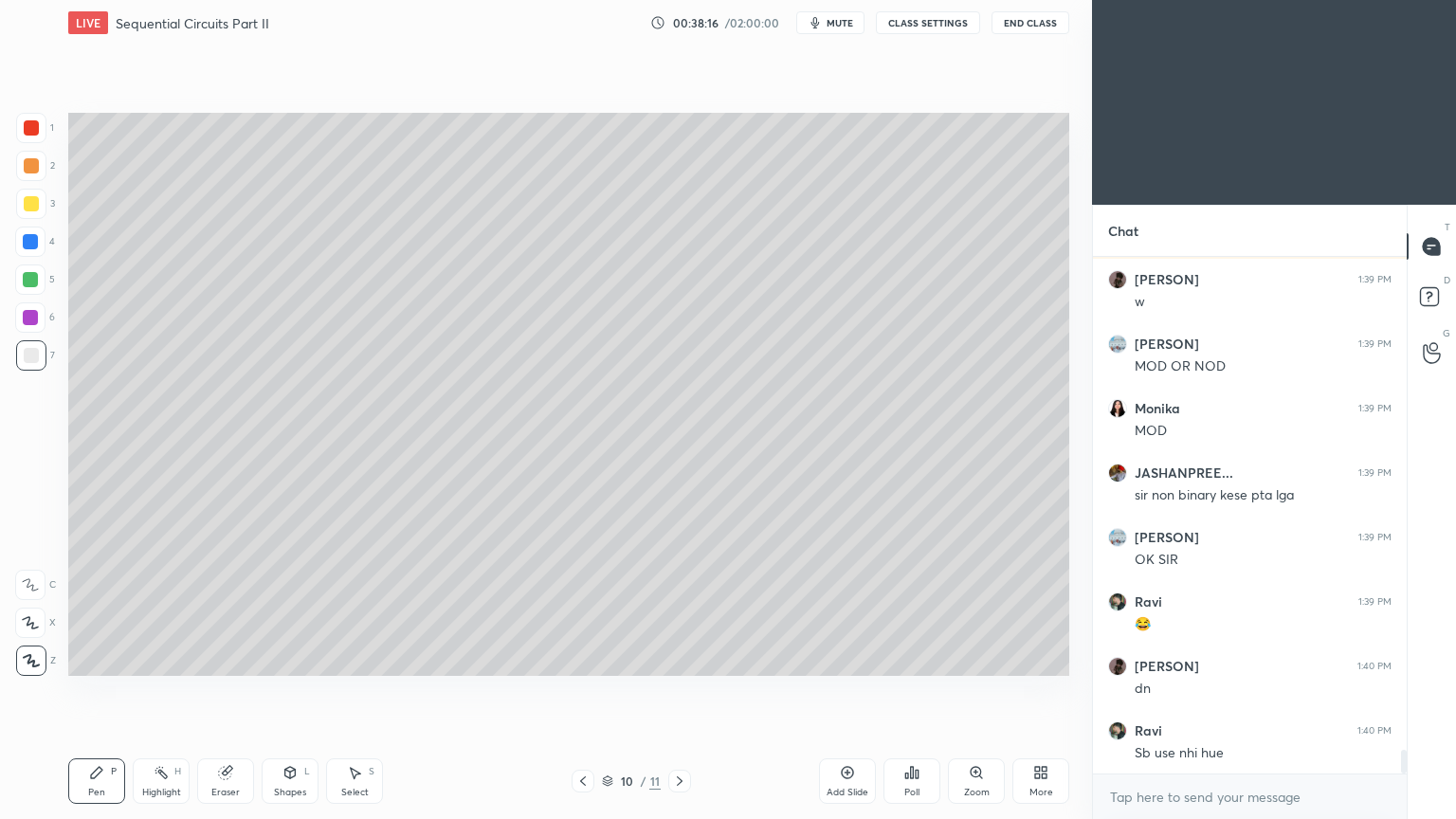 click 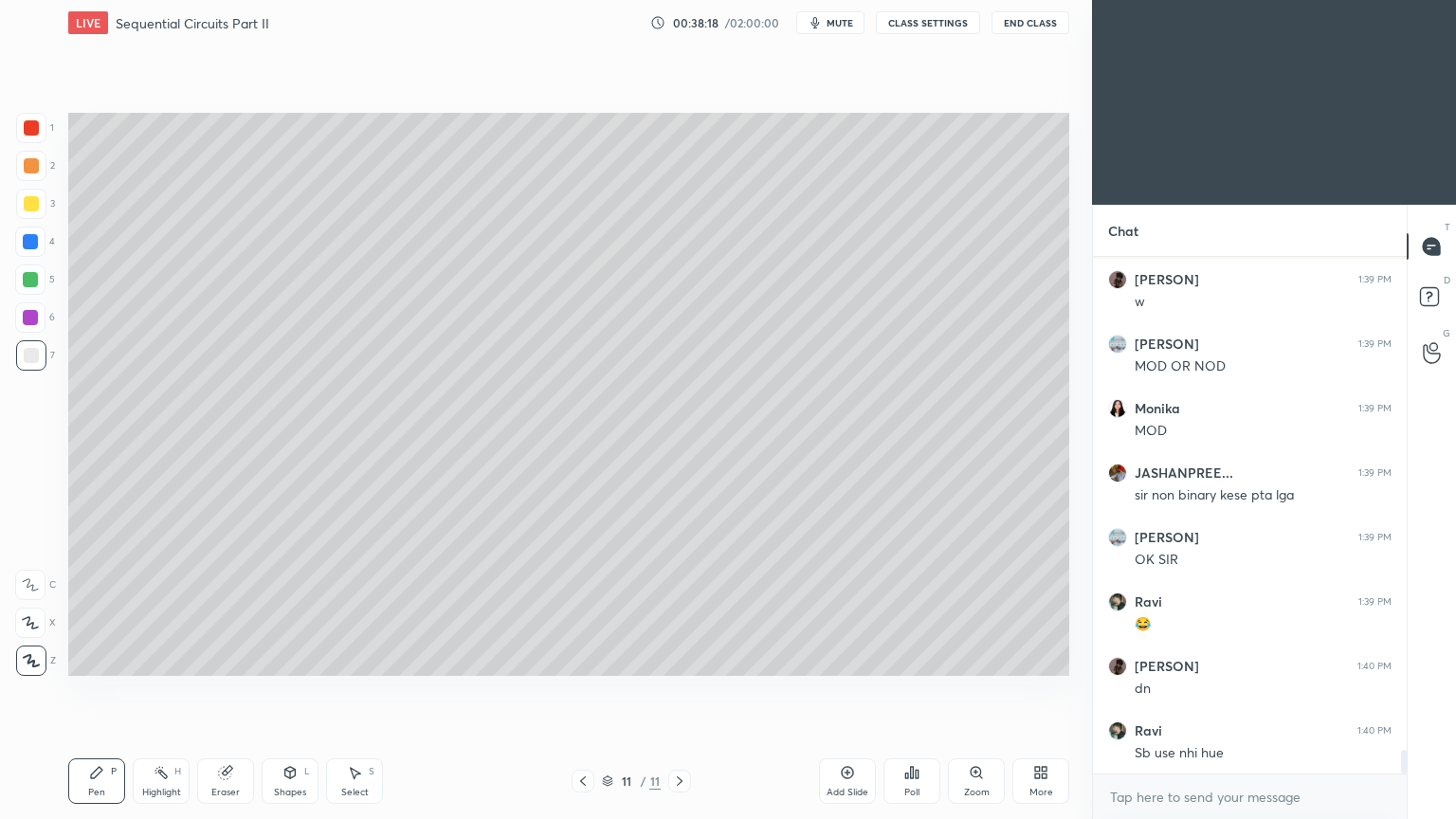 click on "Eraser" at bounding box center [226, 781] 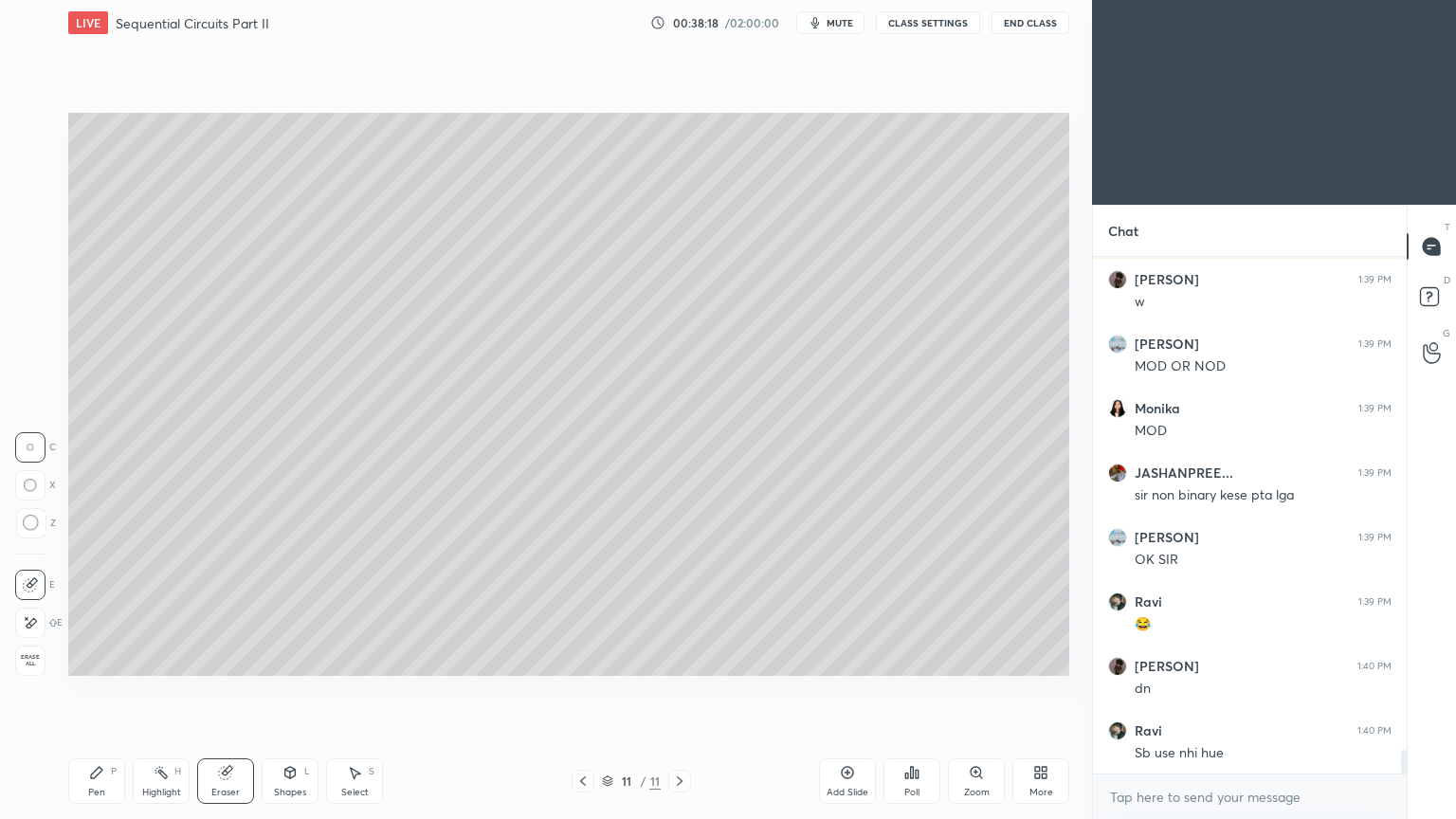scroll, scrollTop: 10715, scrollLeft: 0, axis: vertical 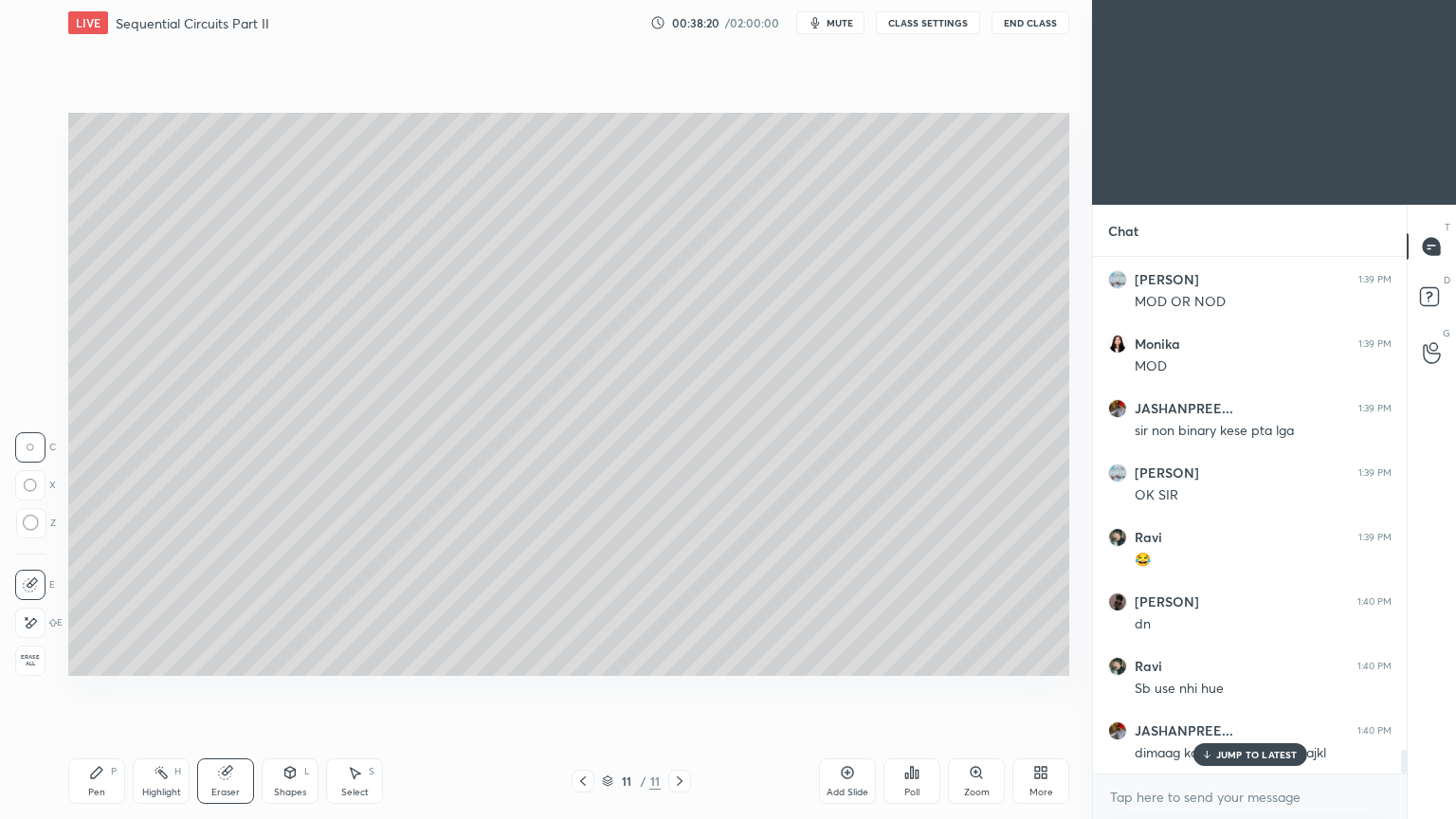 click on "Pen" at bounding box center [97, 792] 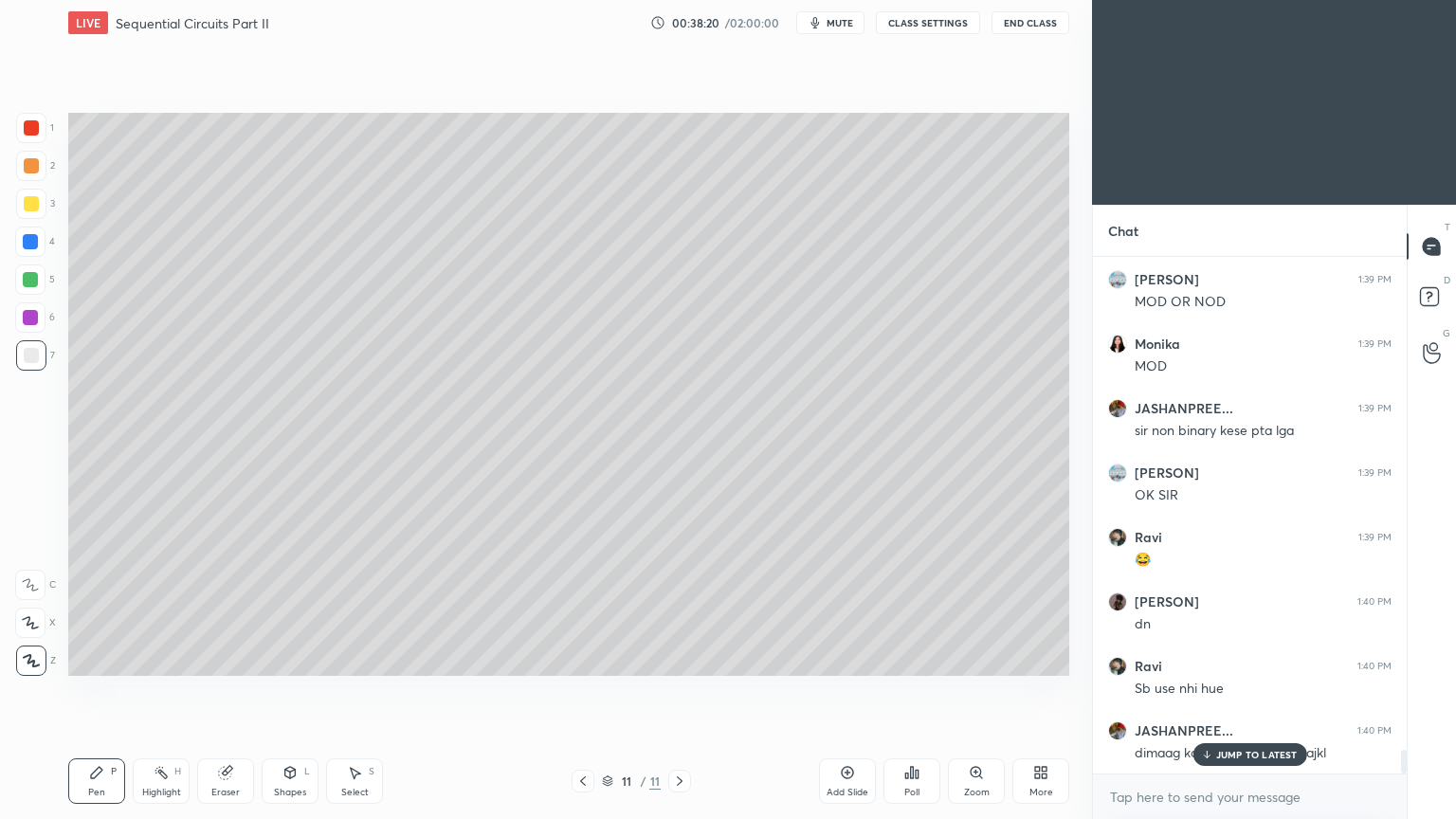 click 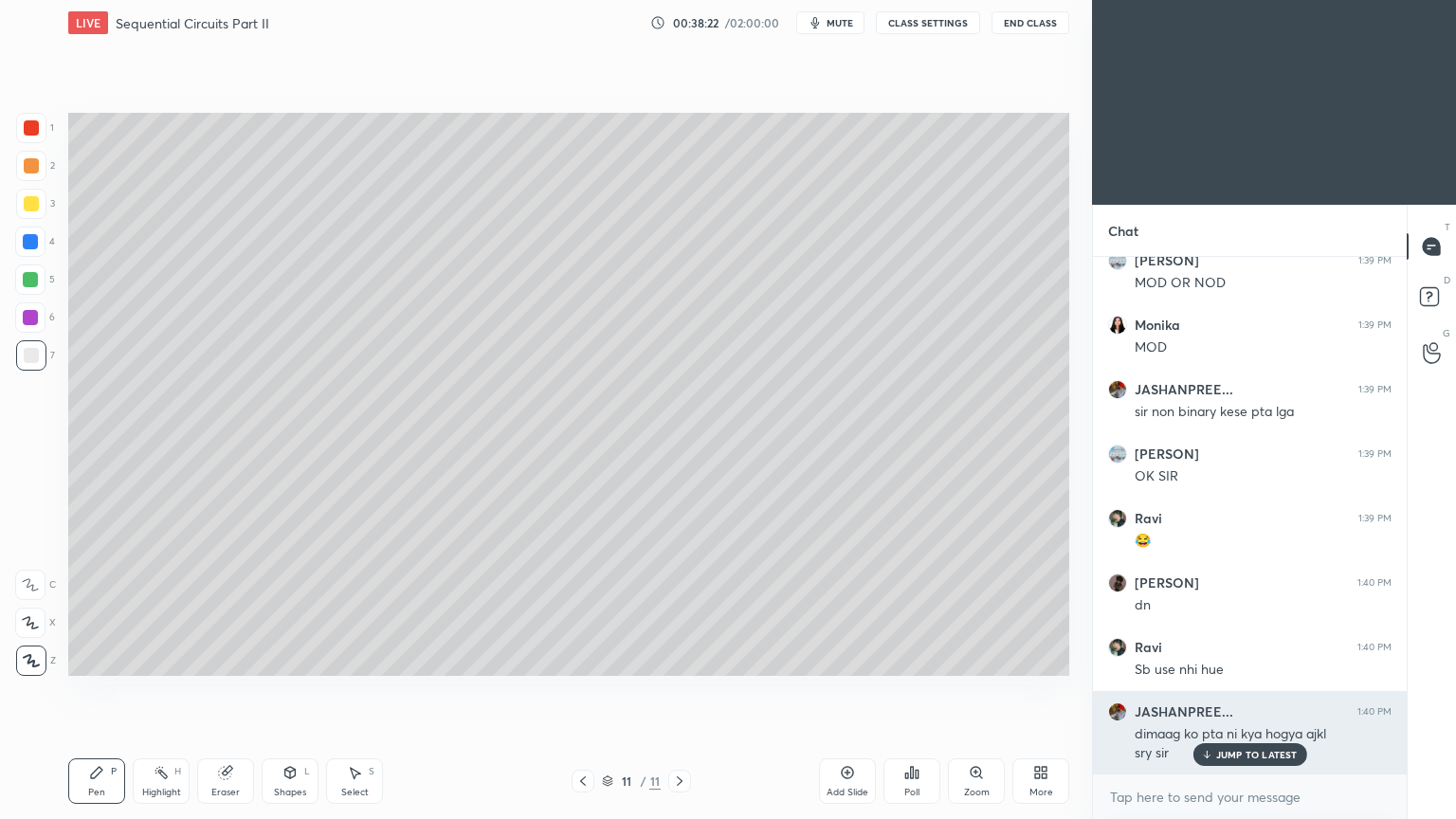 click on "JUMP TO LATEST" at bounding box center (1249, 755) 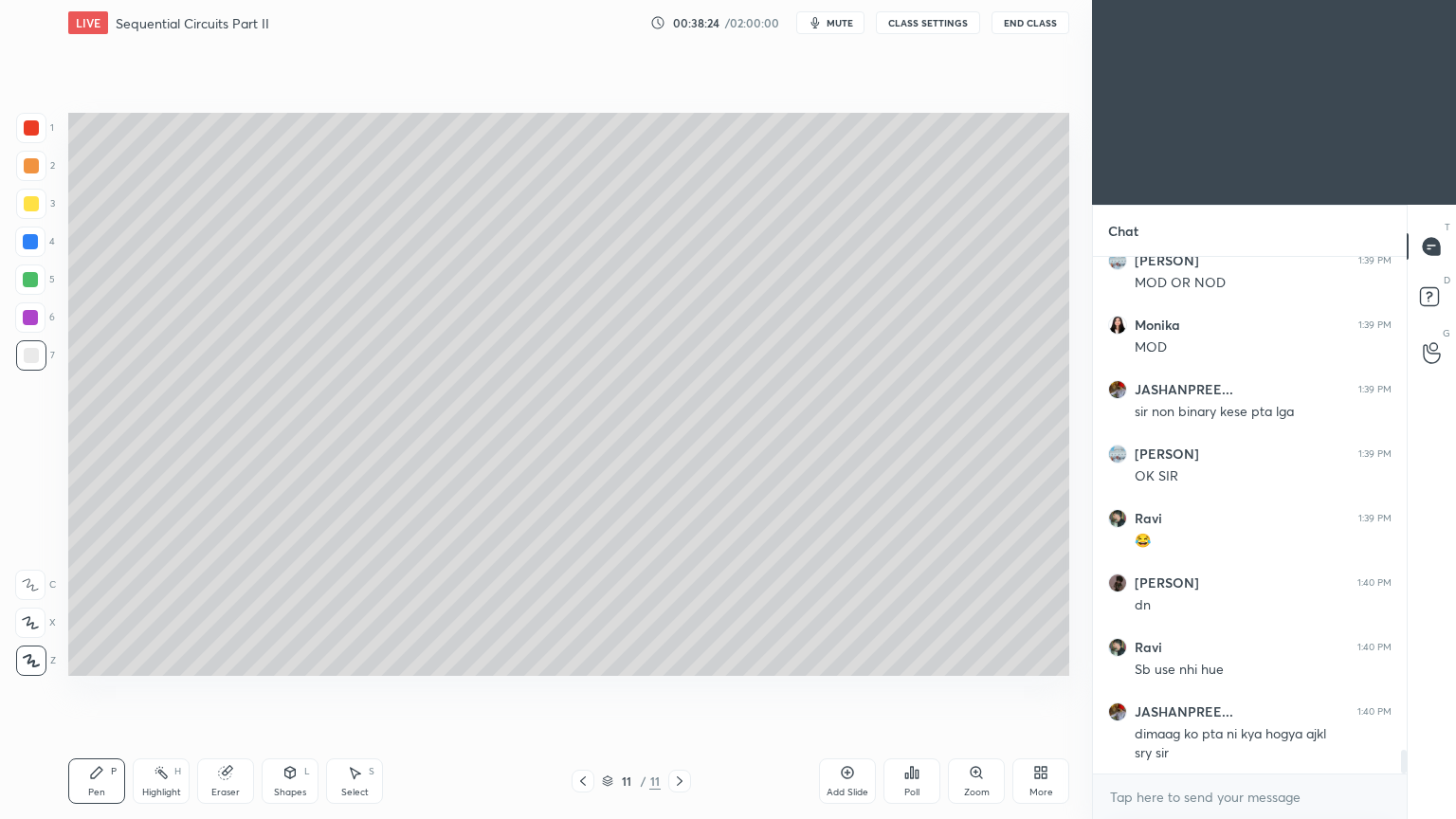 click at bounding box center [31, 204] 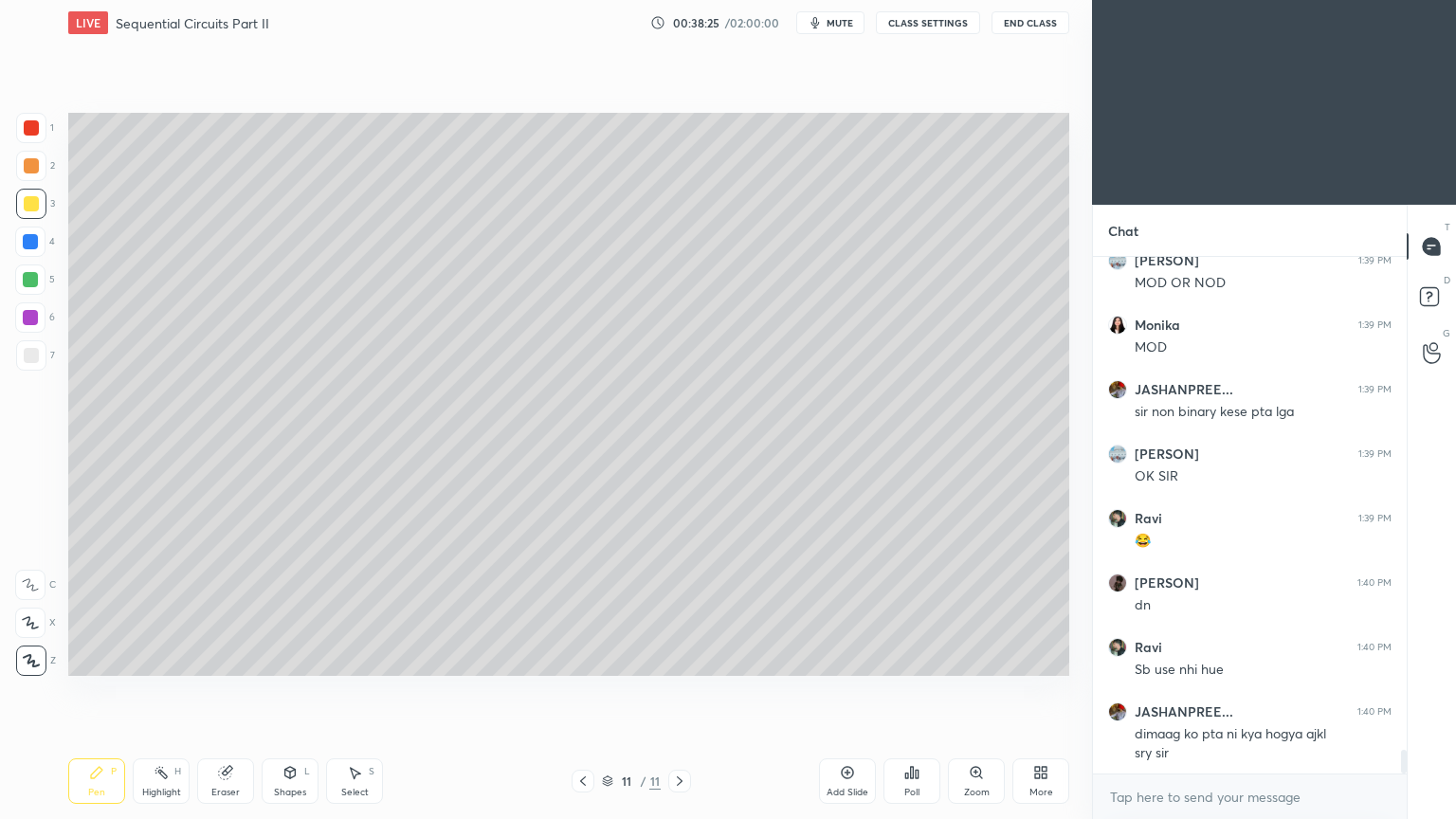 scroll, scrollTop: 10802, scrollLeft: 0, axis: vertical 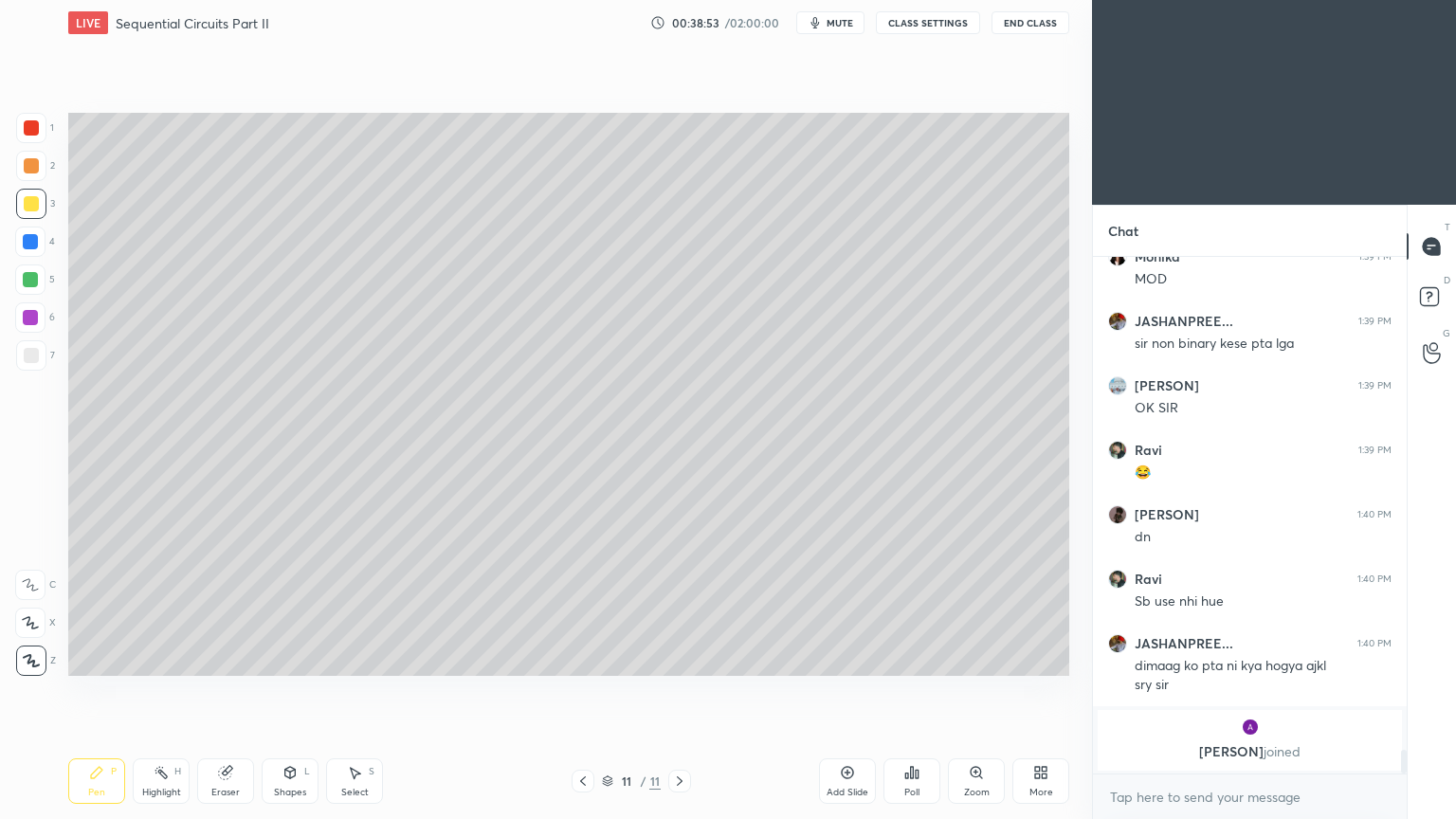 click on "Shapes" at bounding box center (290, 792) 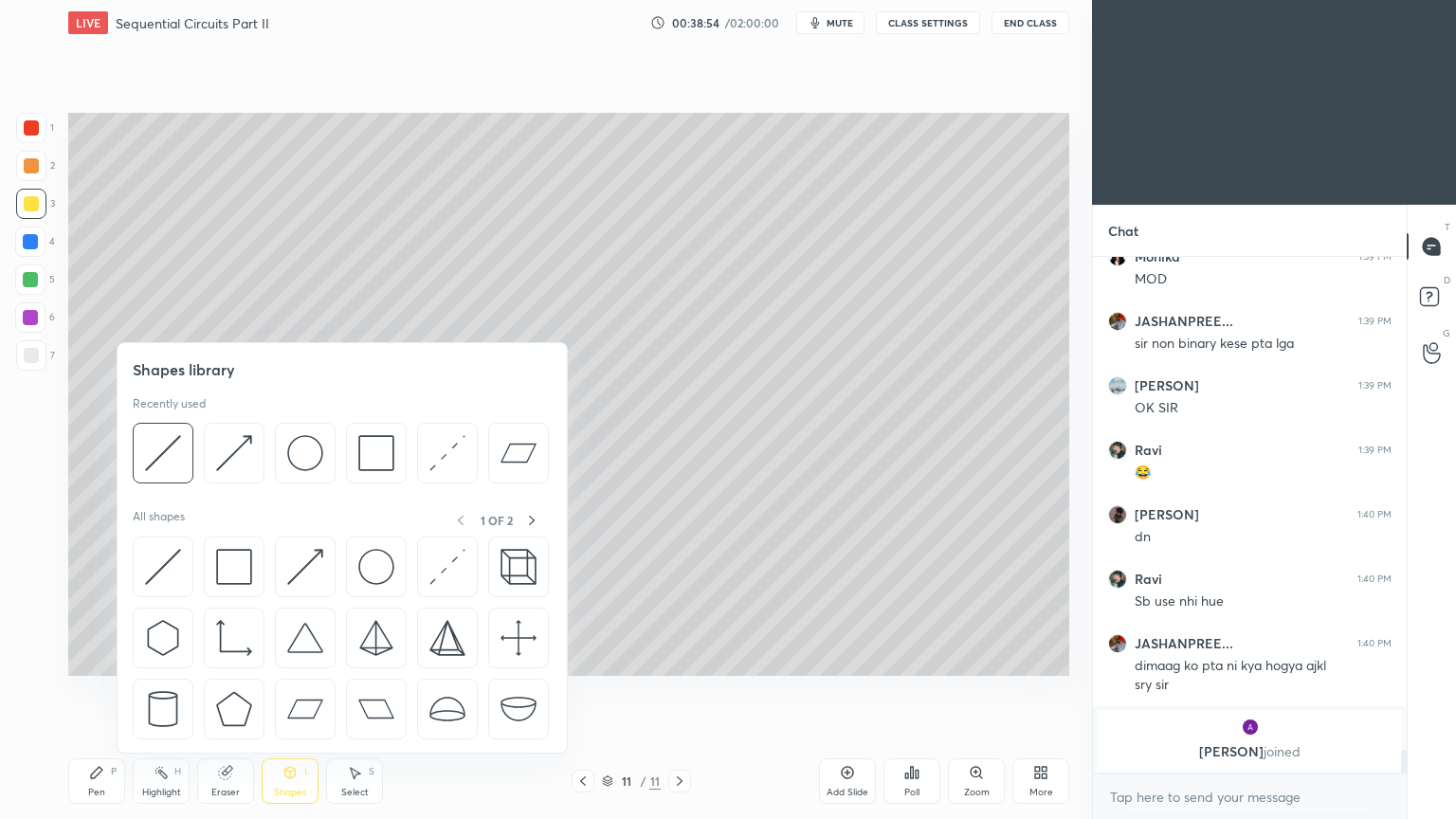 click at bounding box center [305, 453] 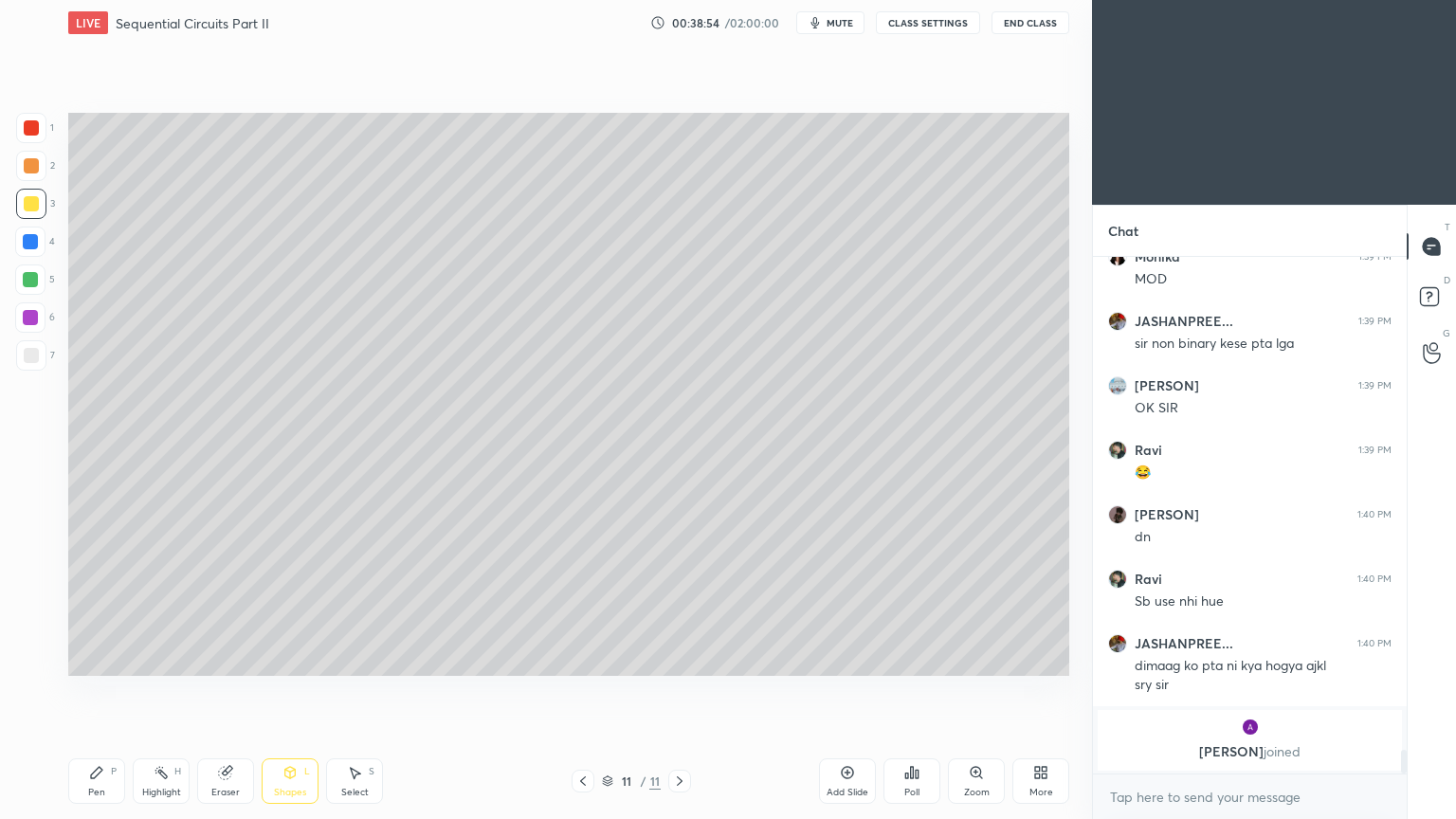 click at bounding box center (31, 204) 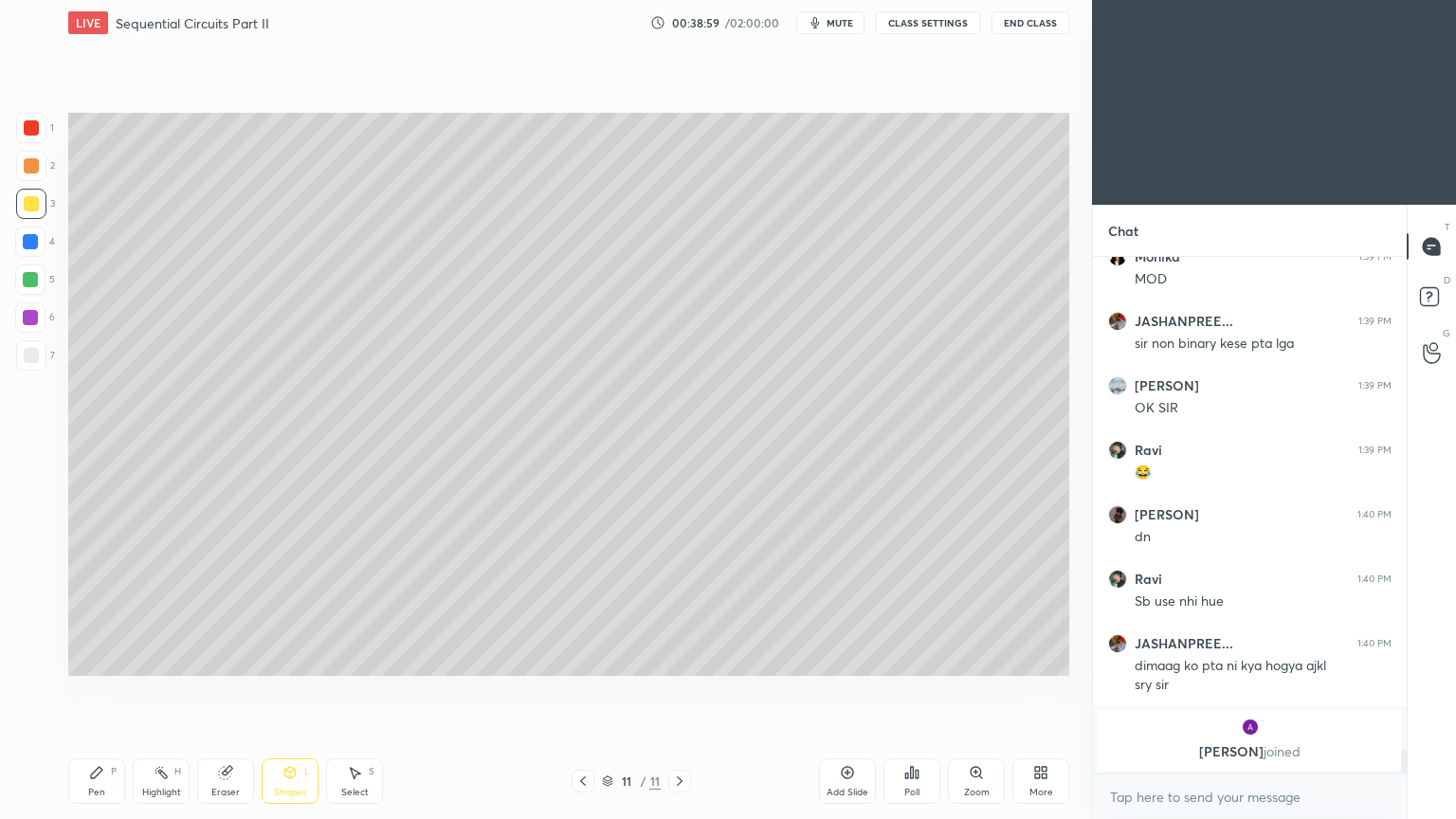 click 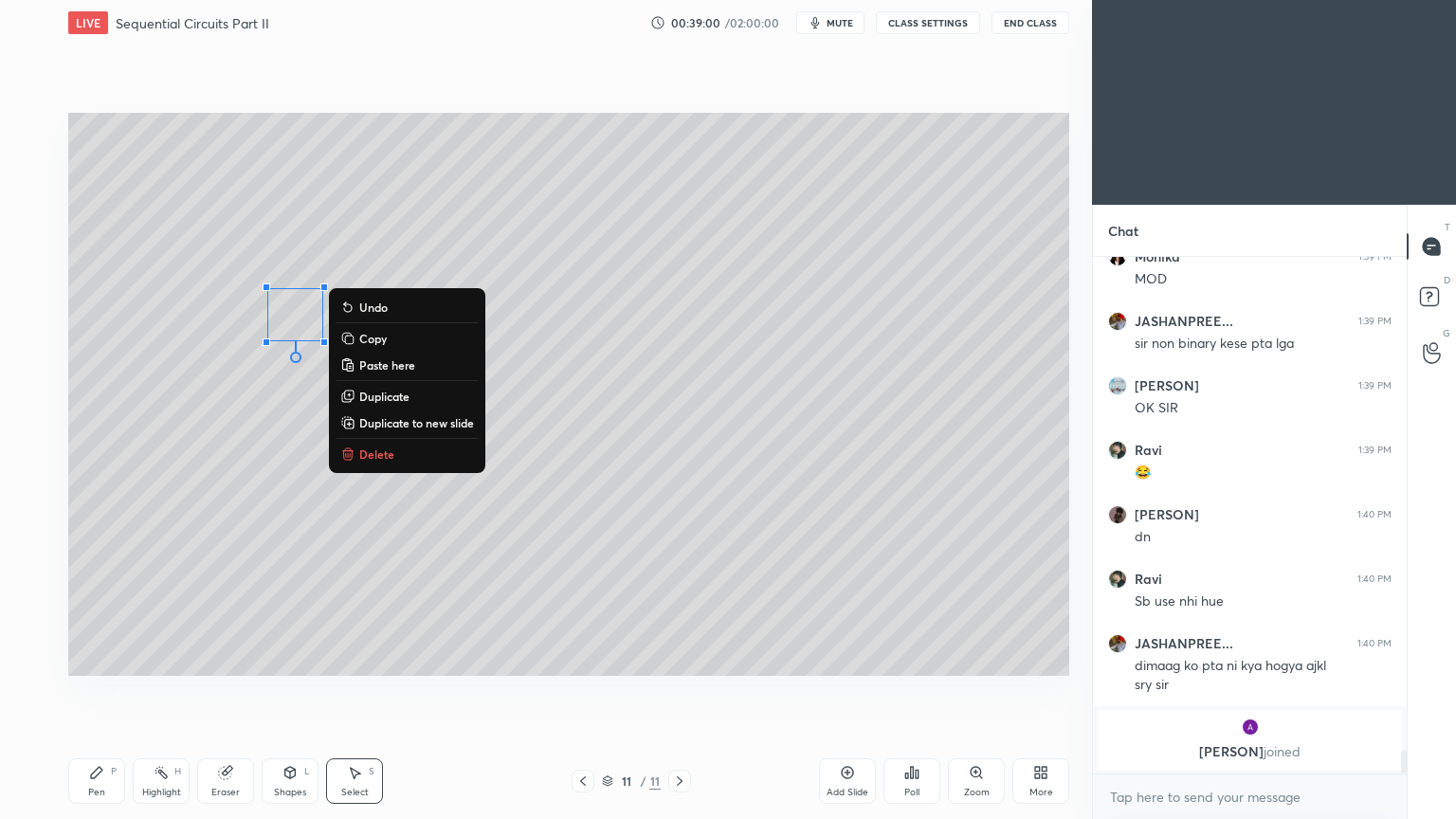 click on "Duplicate" at bounding box center (384, 396) 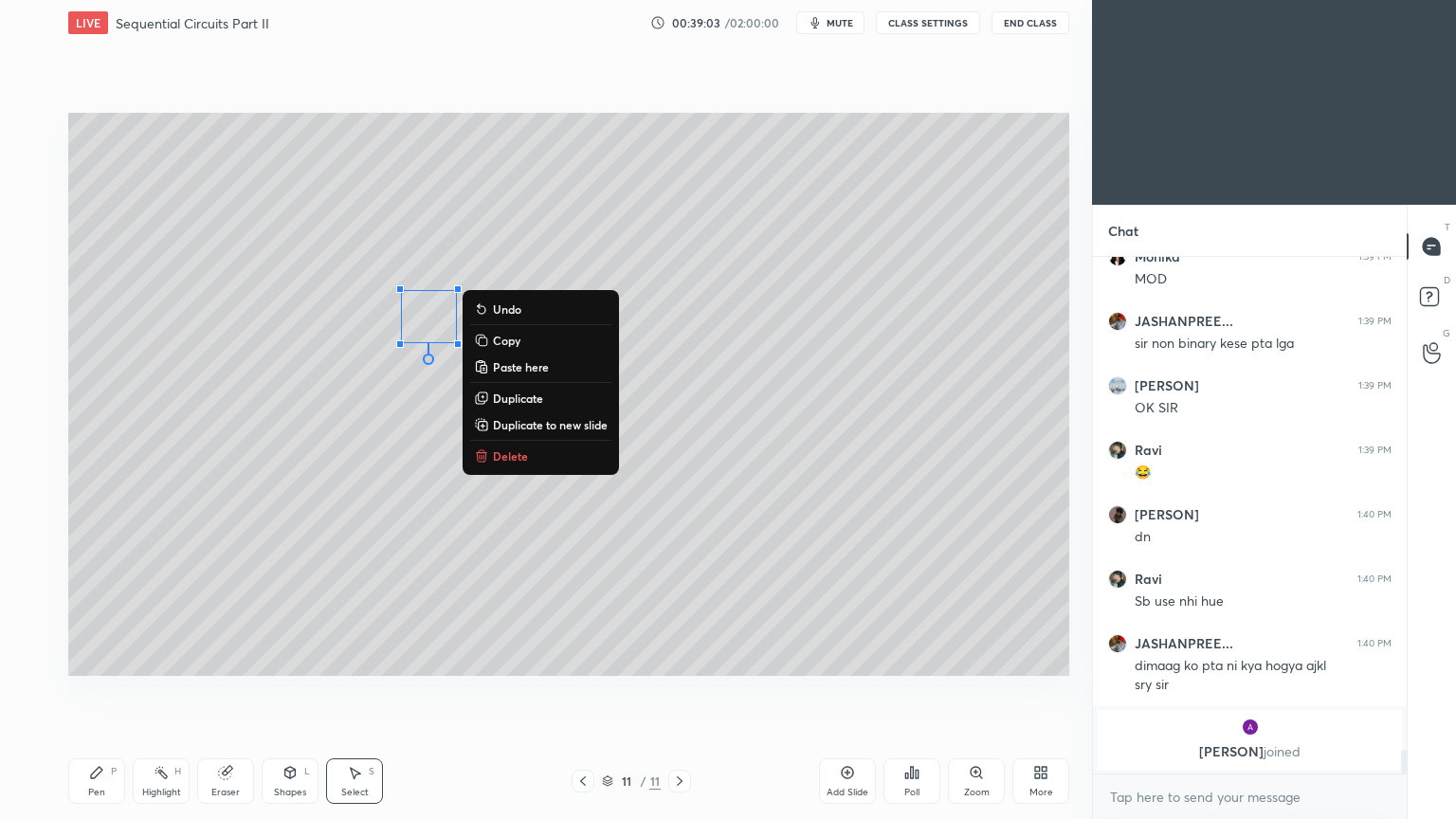 click on "Duplicate" at bounding box center [518, 398] 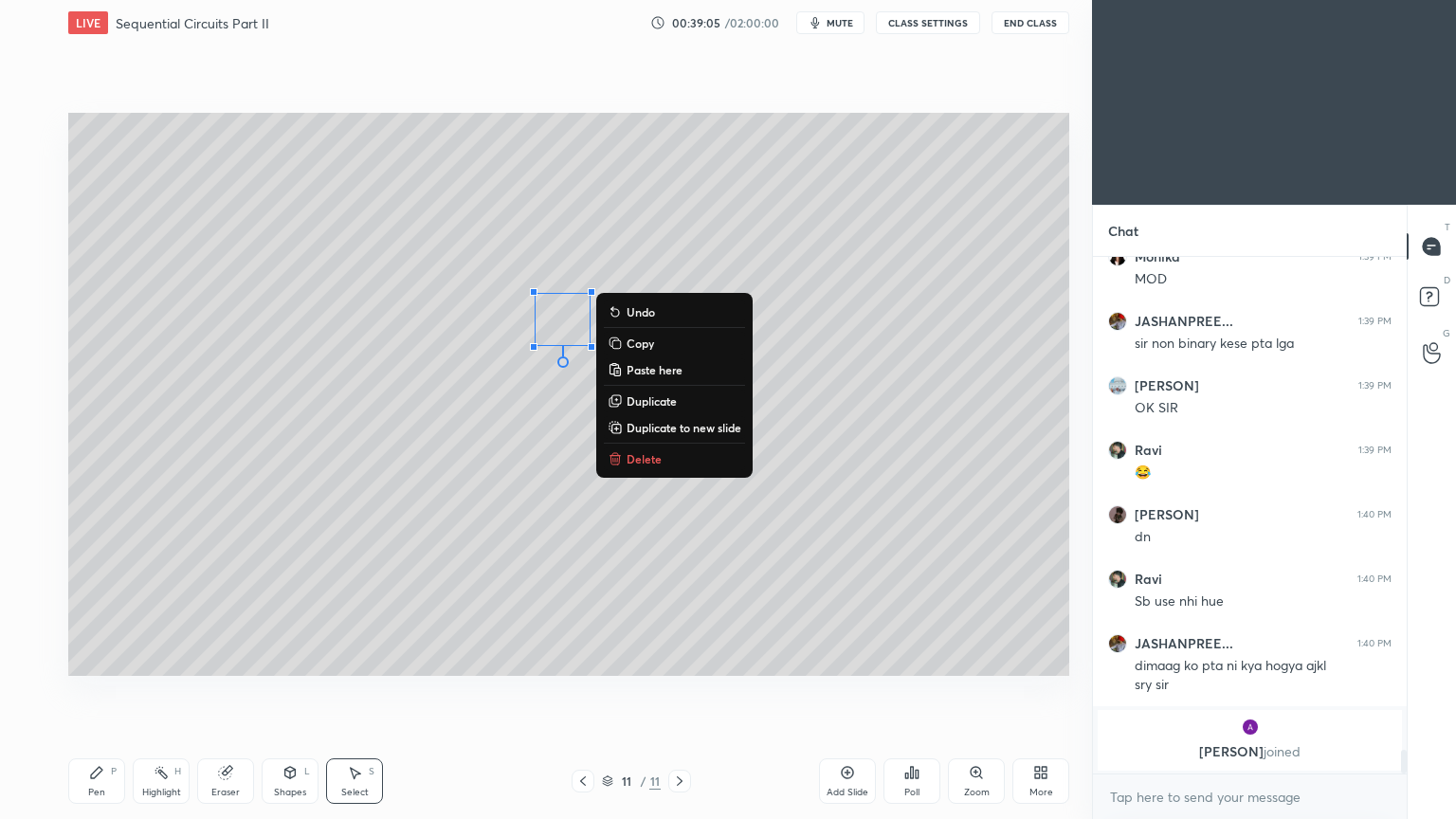 click on "Duplicate" at bounding box center [651, 401] 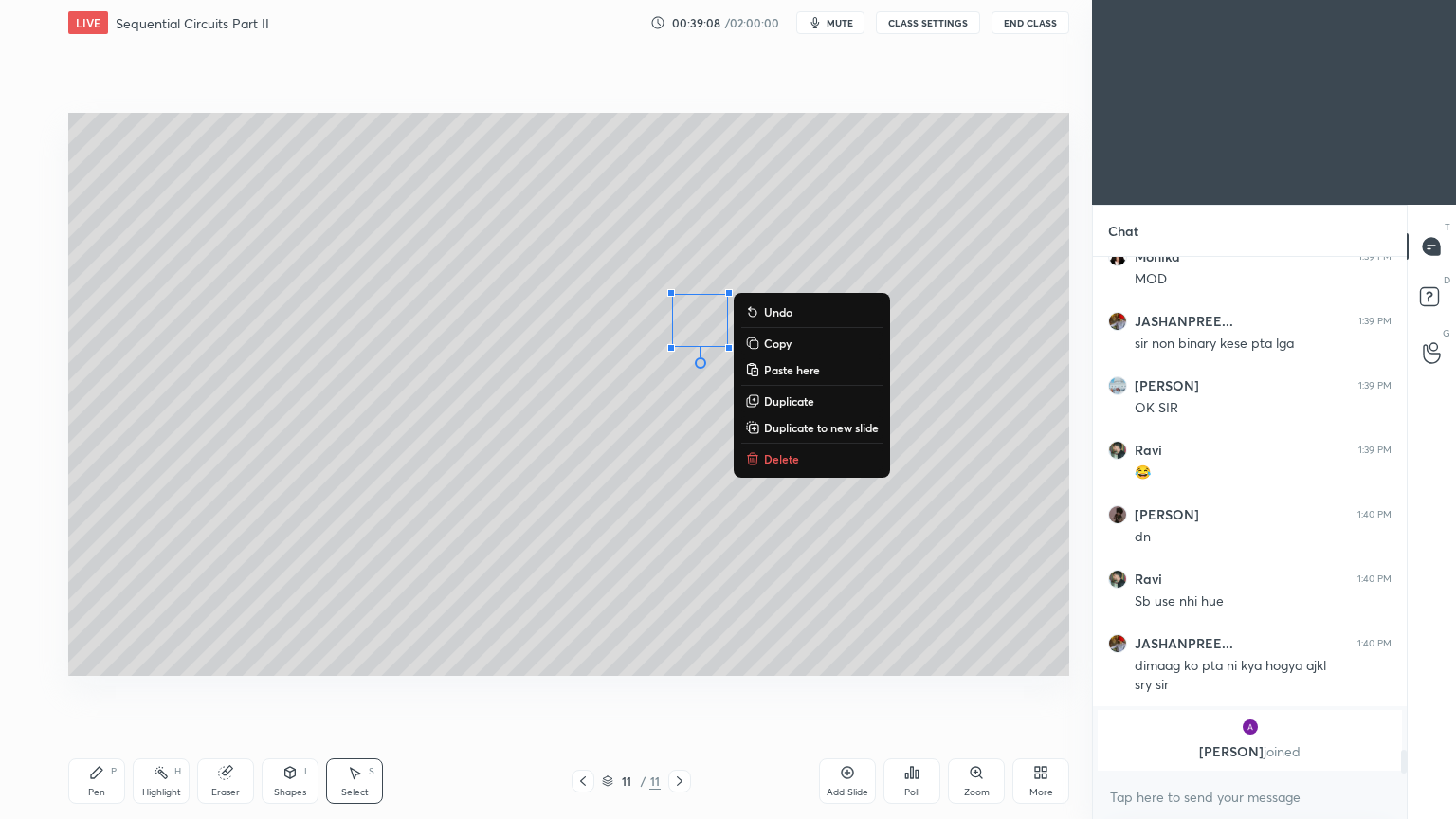 click on "Shapes" at bounding box center [290, 792] 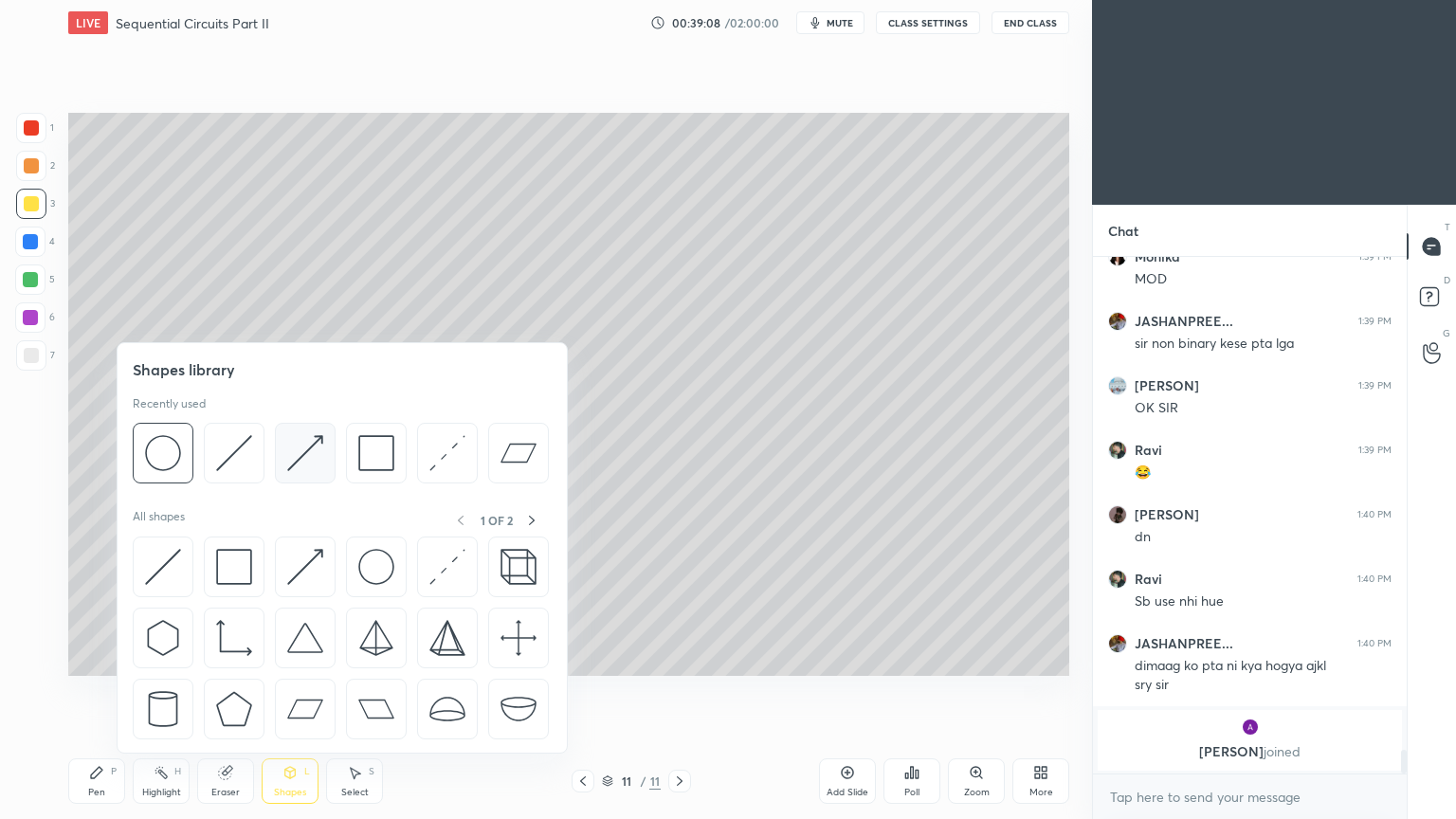 click at bounding box center [305, 453] 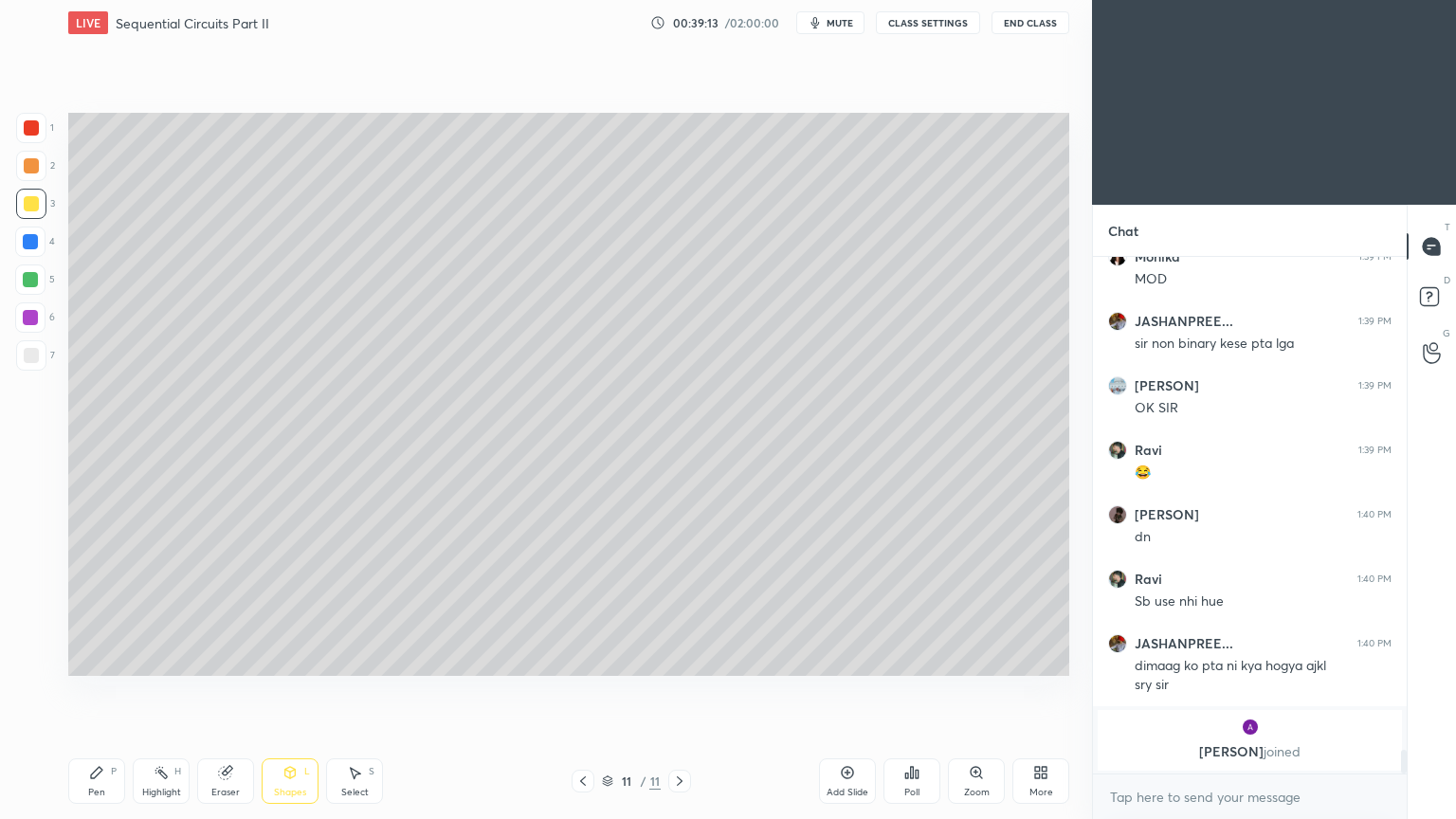 click on "Shapes" at bounding box center [290, 792] 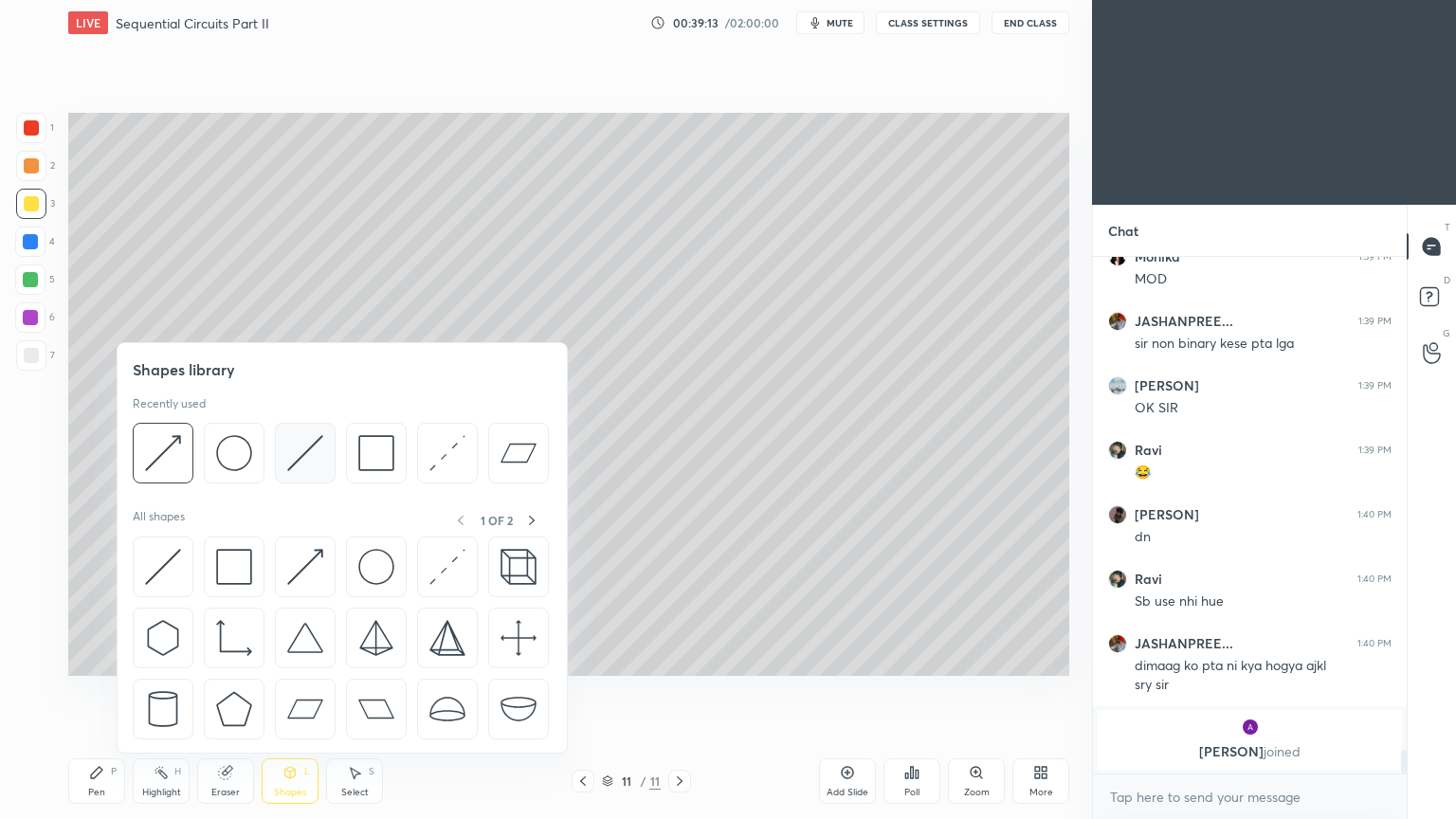 click at bounding box center [305, 453] 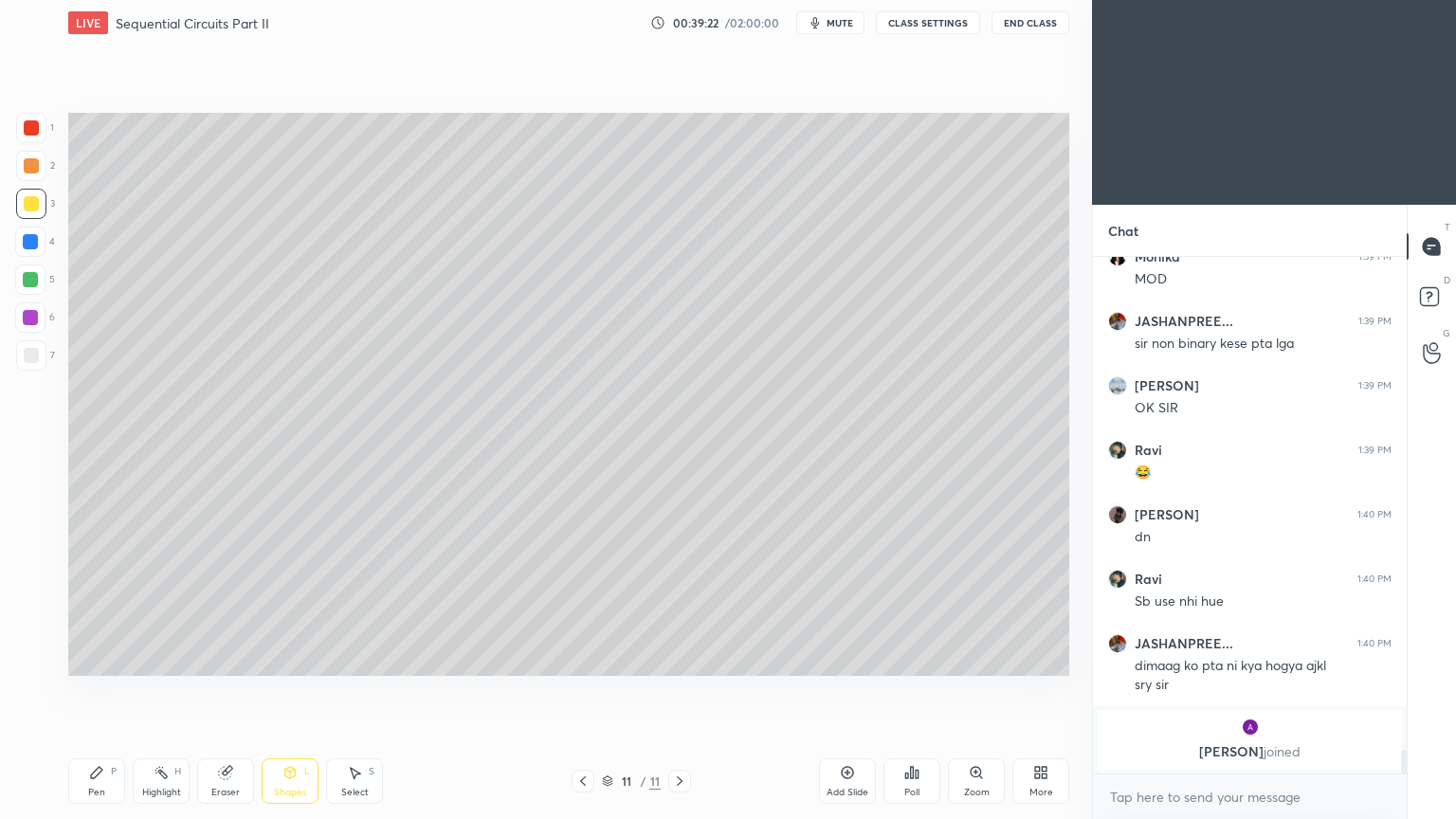 click on "Pen" at bounding box center (97, 792) 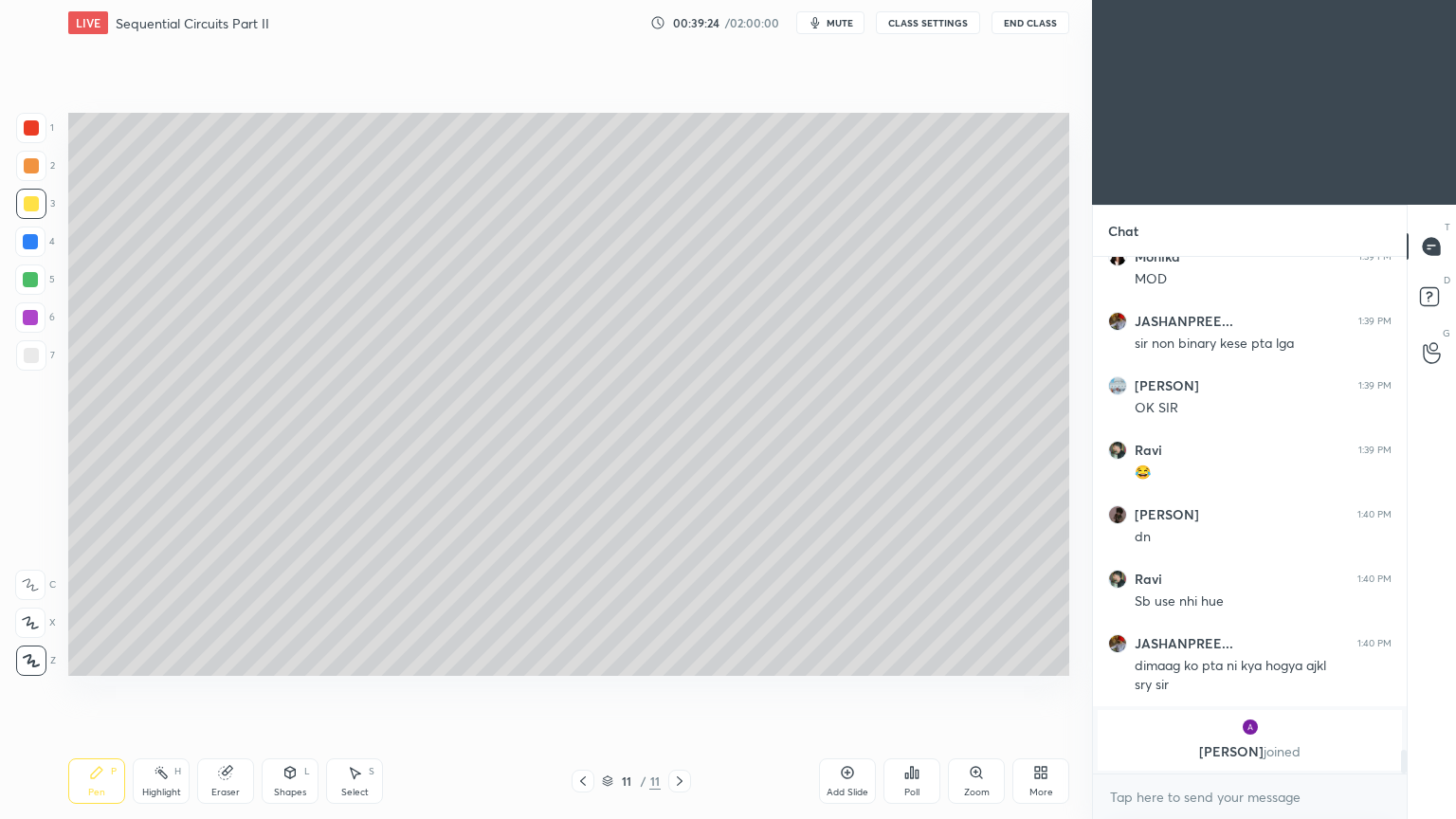 click 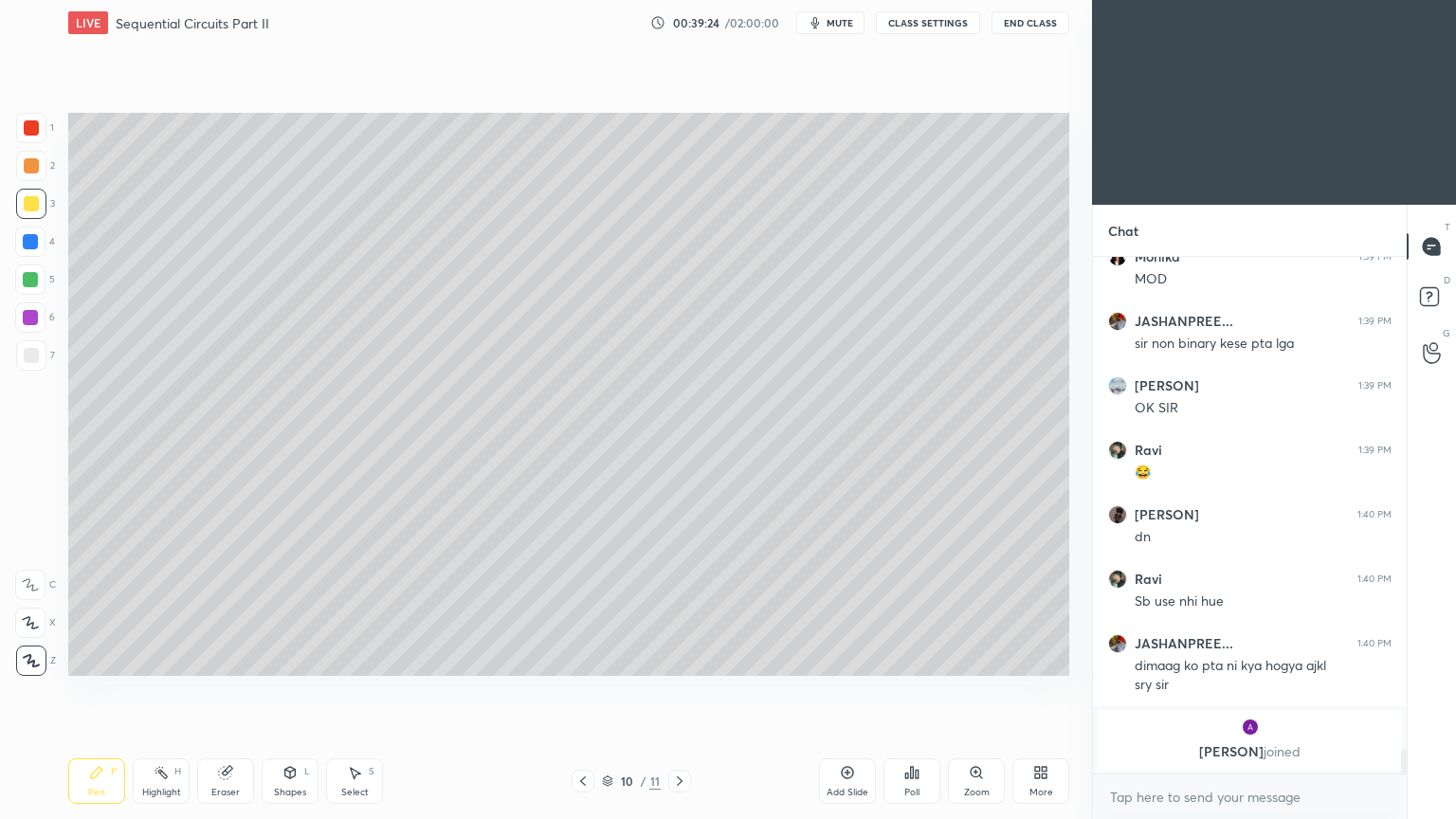 click 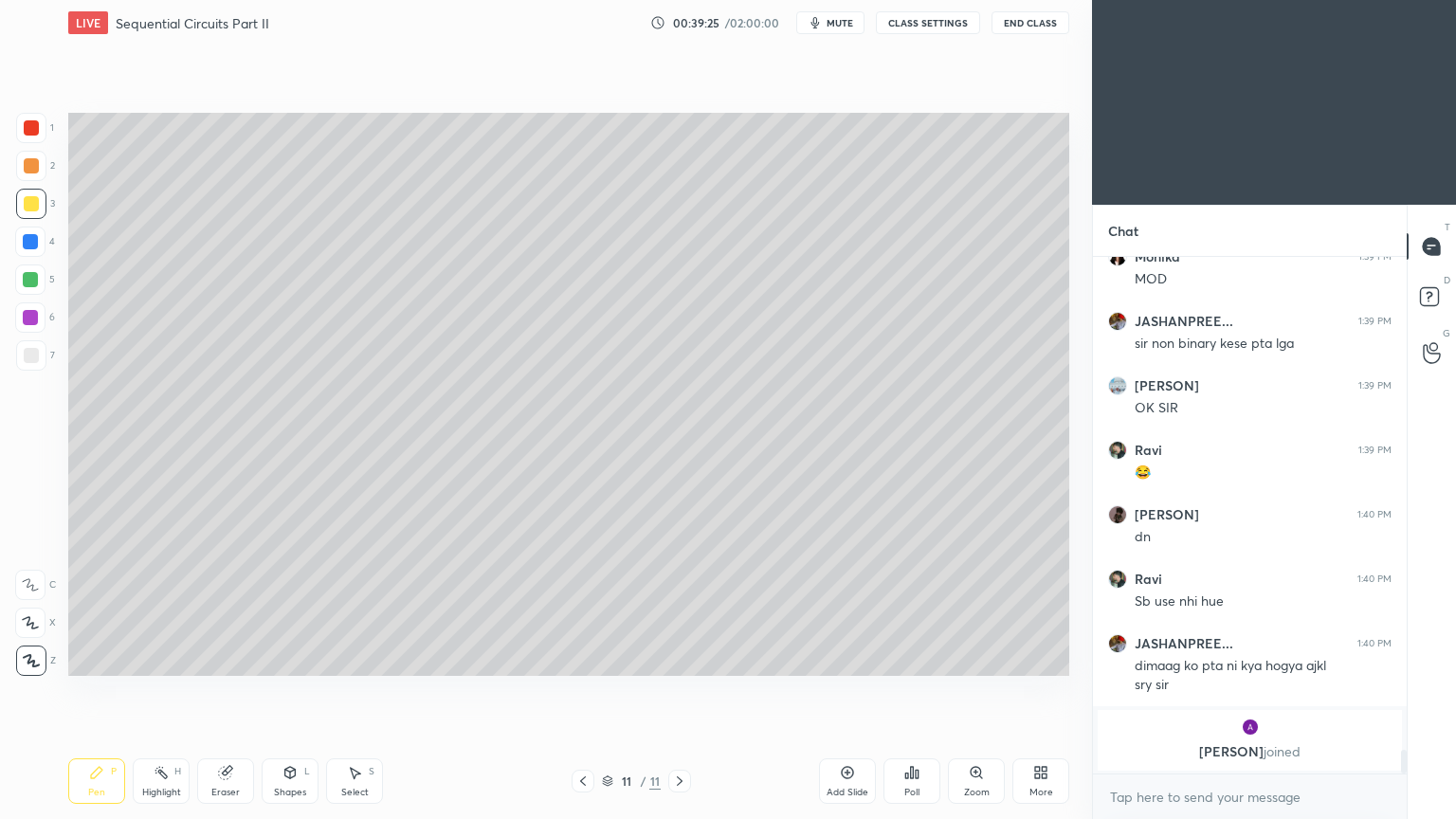 click at bounding box center [31, 355] 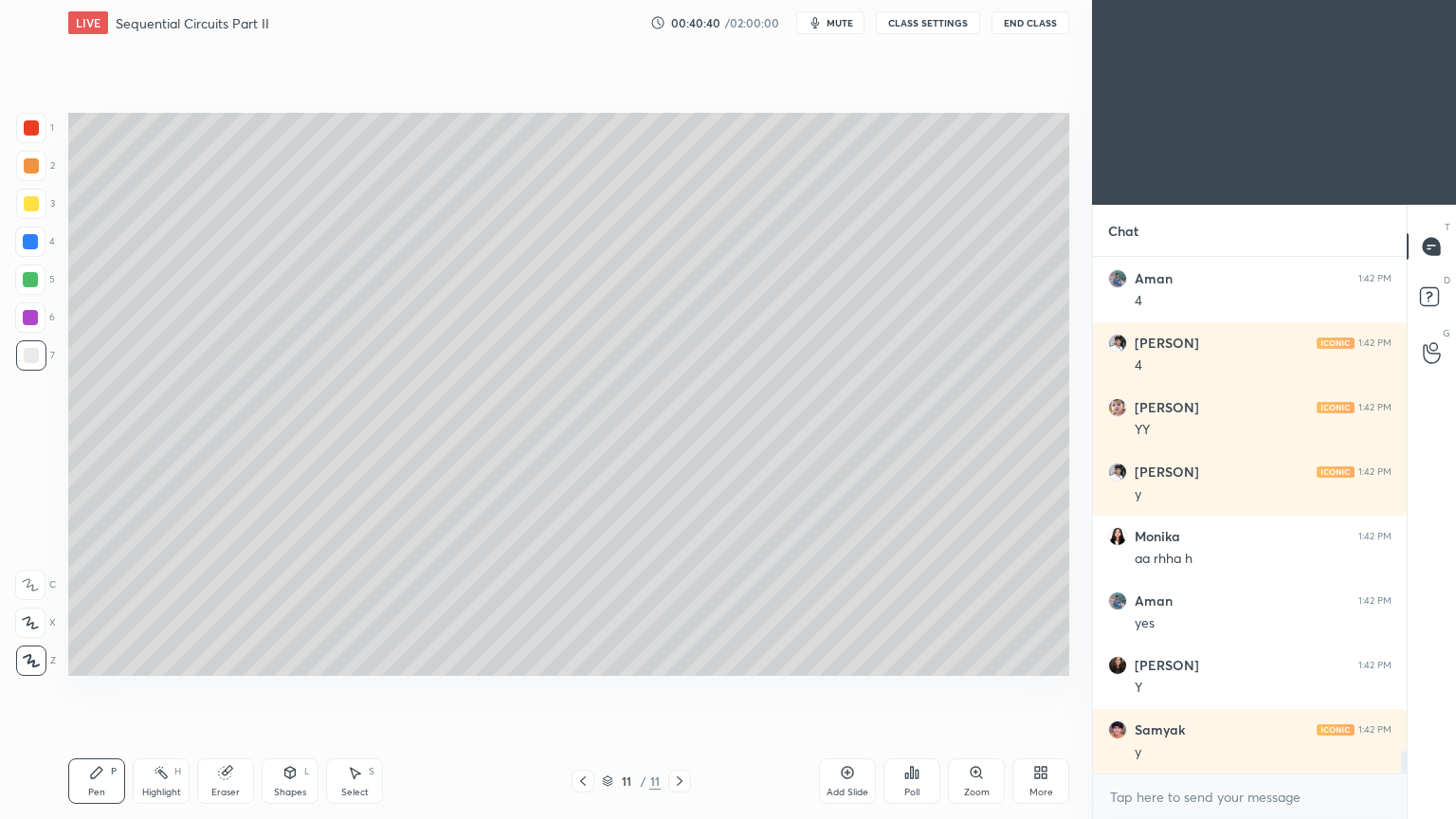 scroll, scrollTop: 11184, scrollLeft: 0, axis: vertical 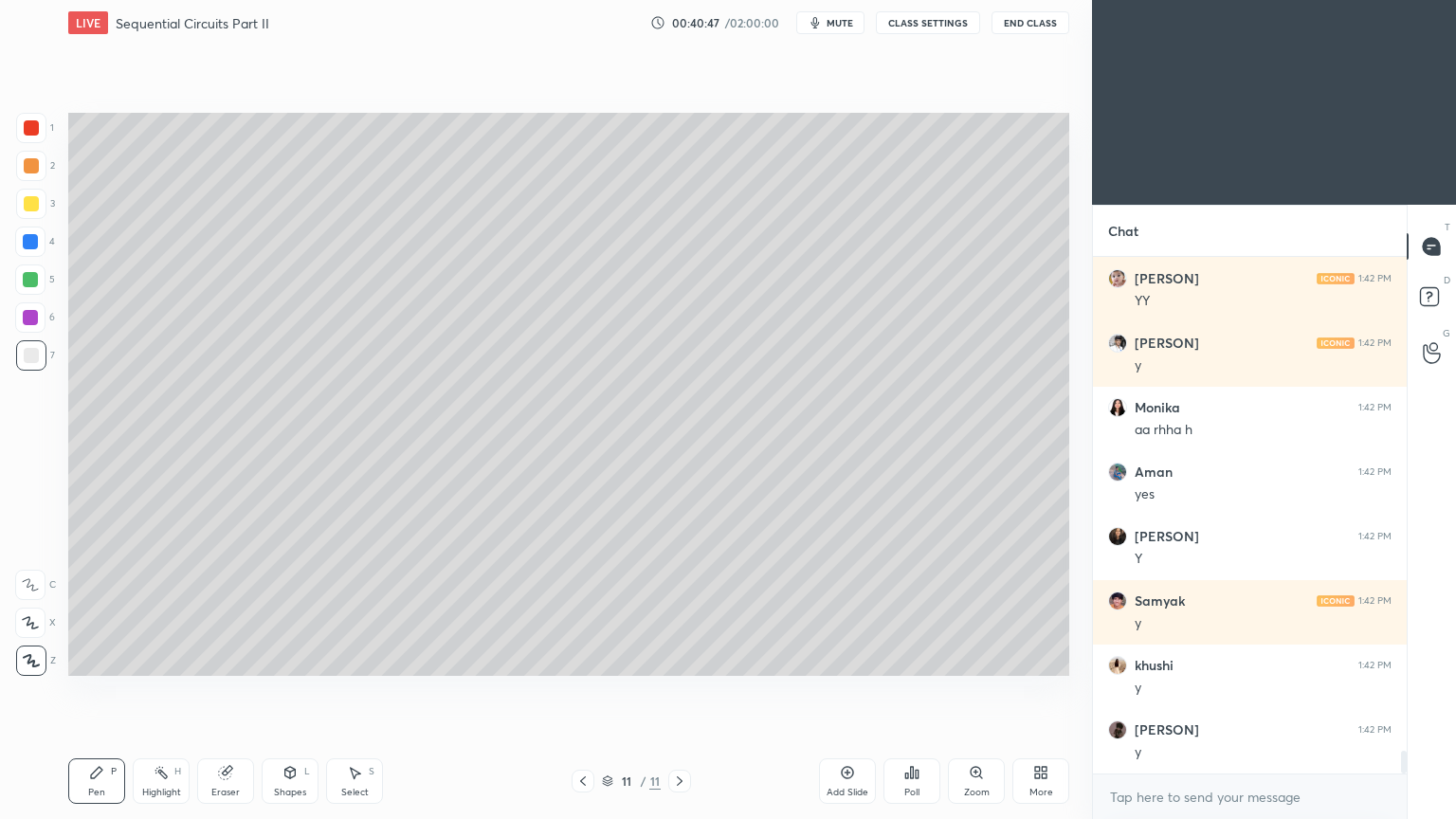 click on "Select S" at bounding box center [355, 781] 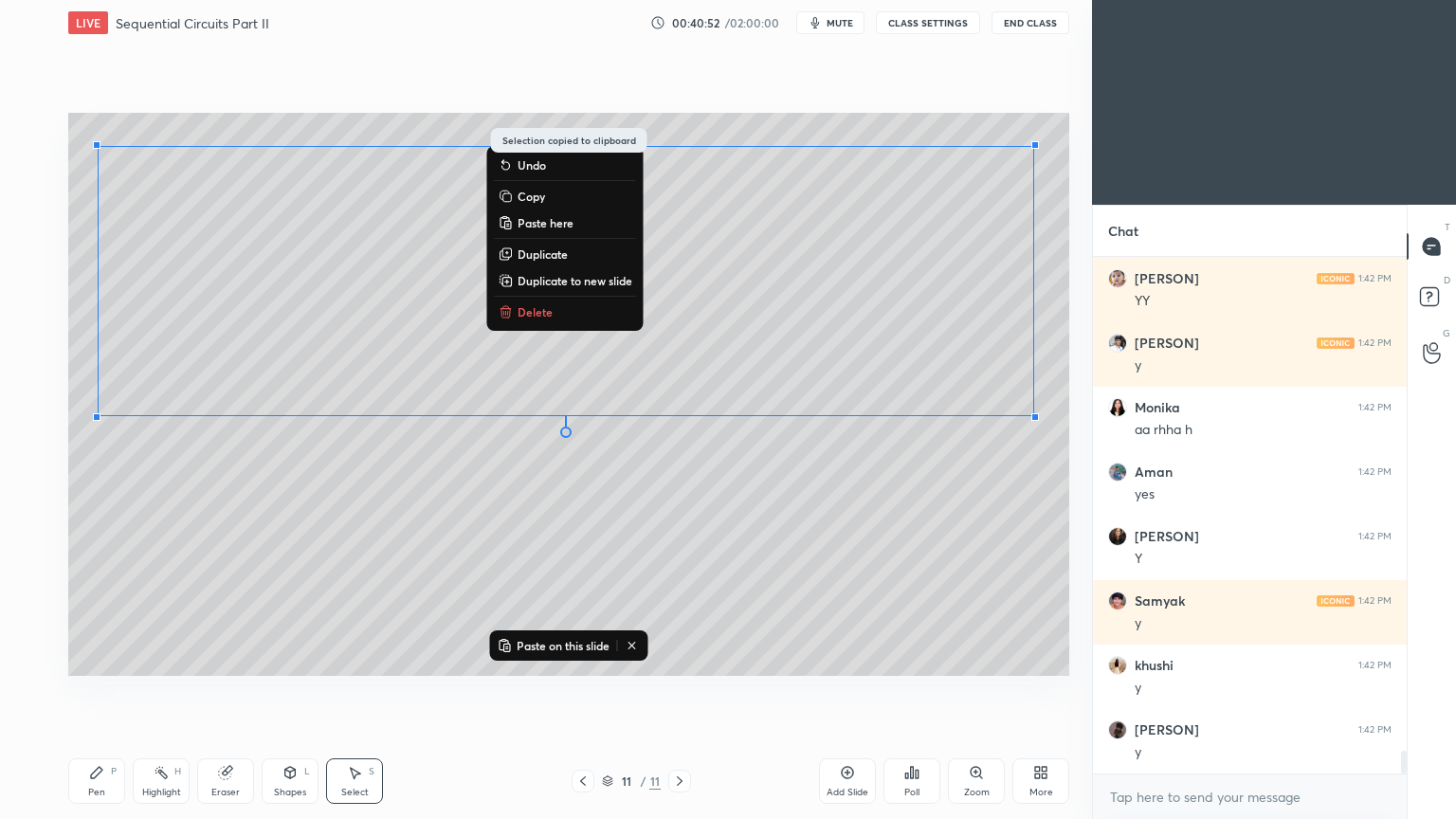 scroll, scrollTop: 11249, scrollLeft: 0, axis: vertical 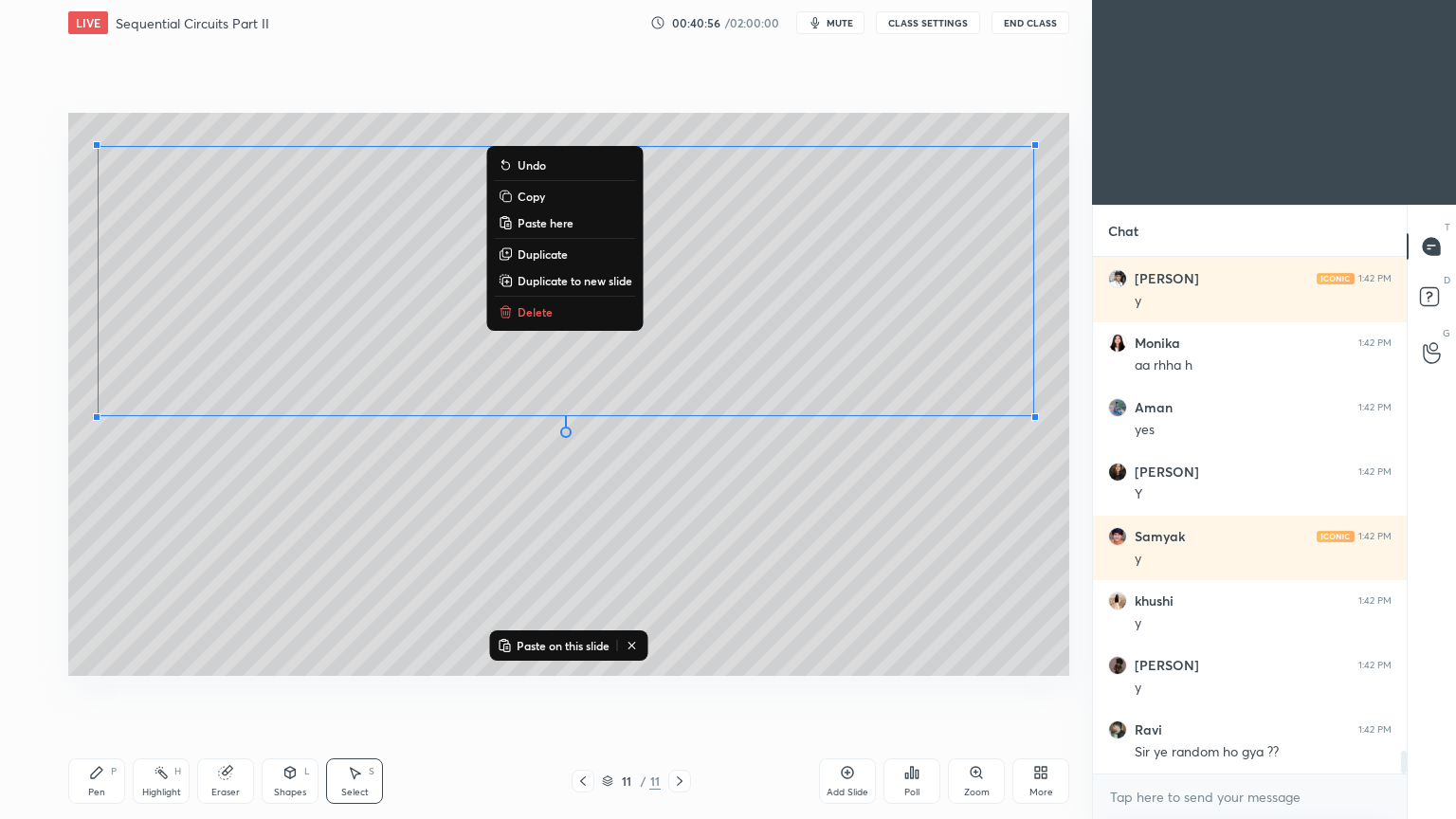 click on "Add Slide" at bounding box center (847, 781) 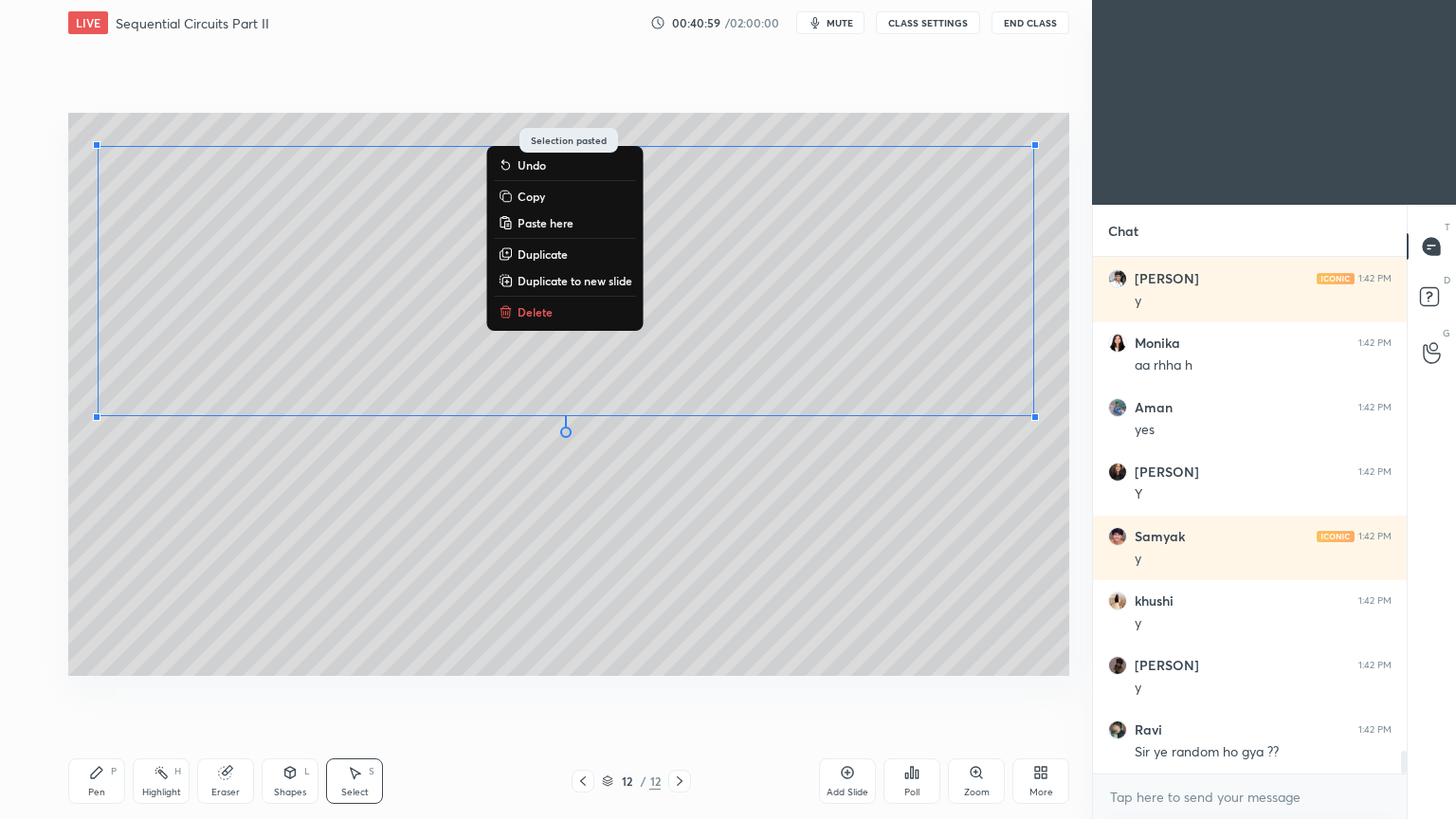 click on "Eraser" at bounding box center (226, 781) 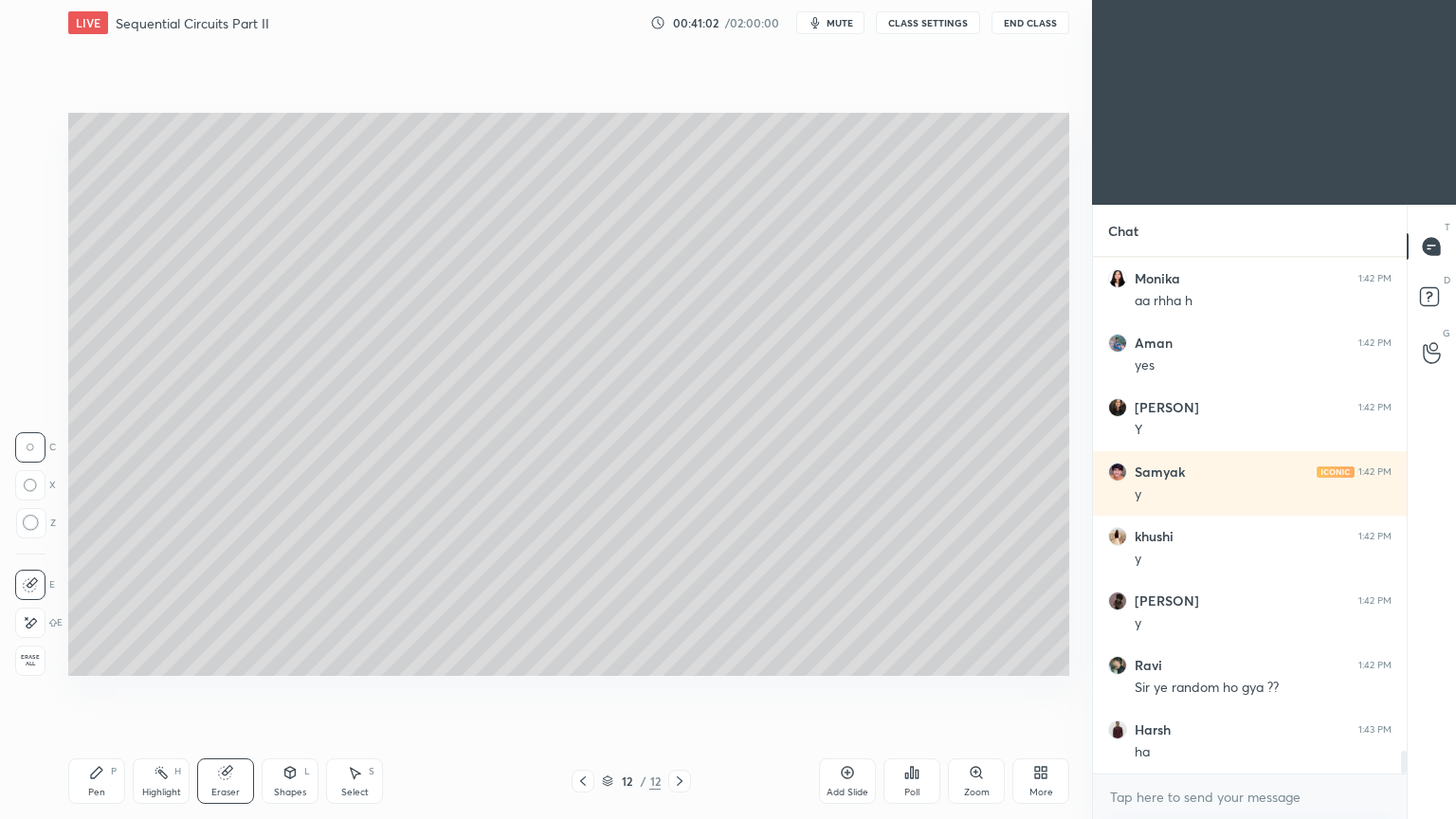 scroll, scrollTop: 11378, scrollLeft: 0, axis: vertical 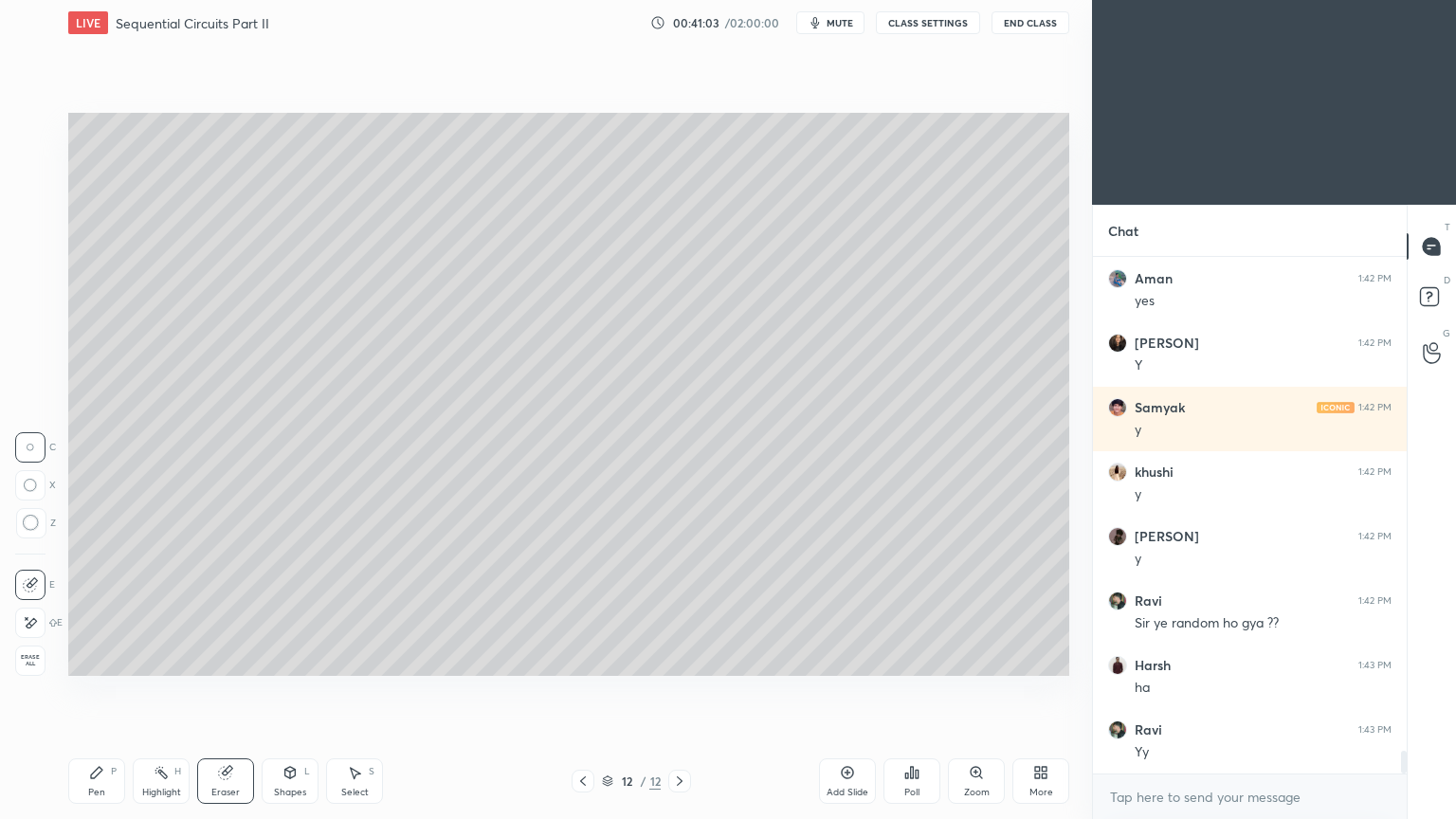 click on "Shapes" at bounding box center [290, 792] 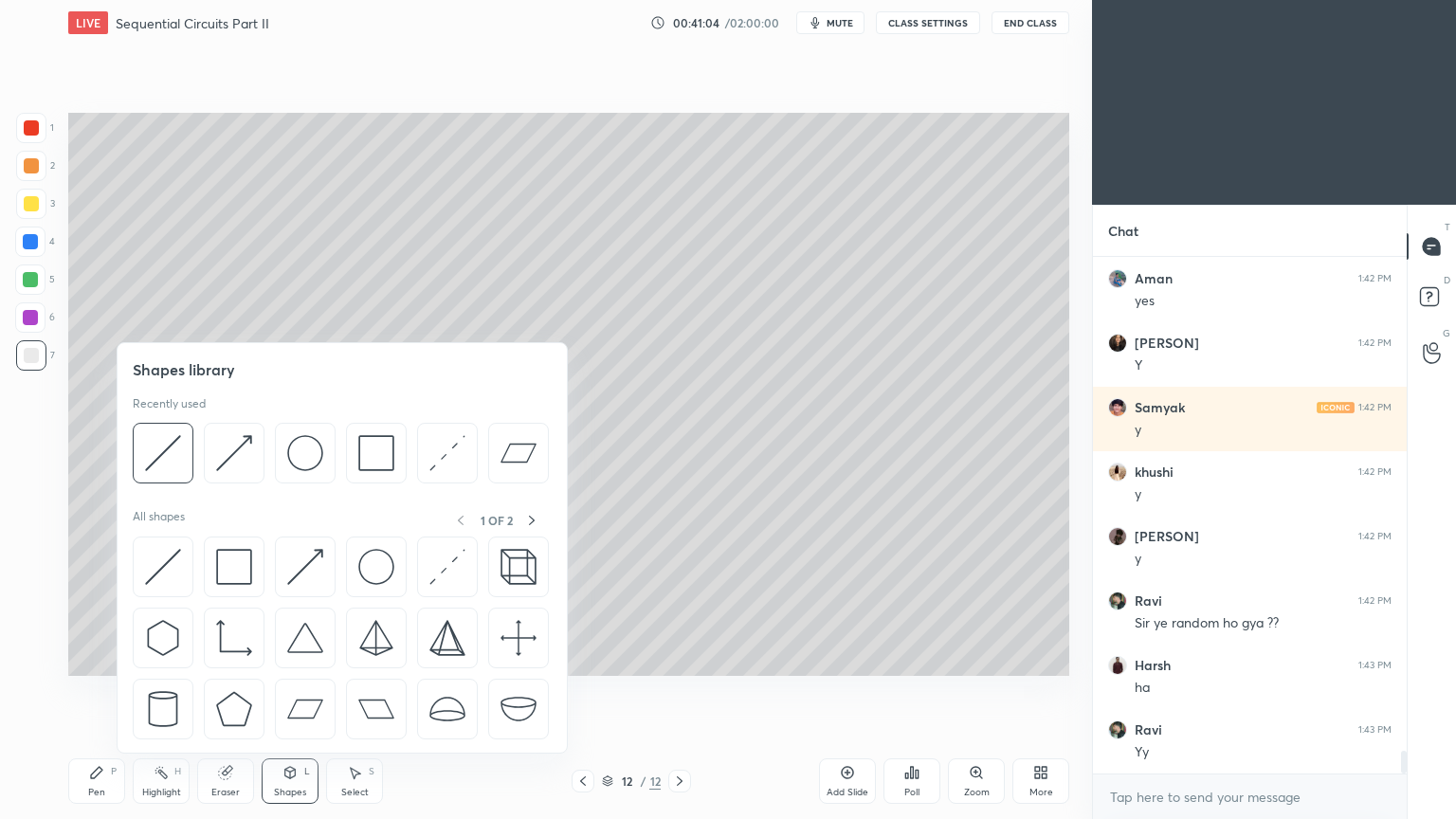 click at bounding box center (234, 453) 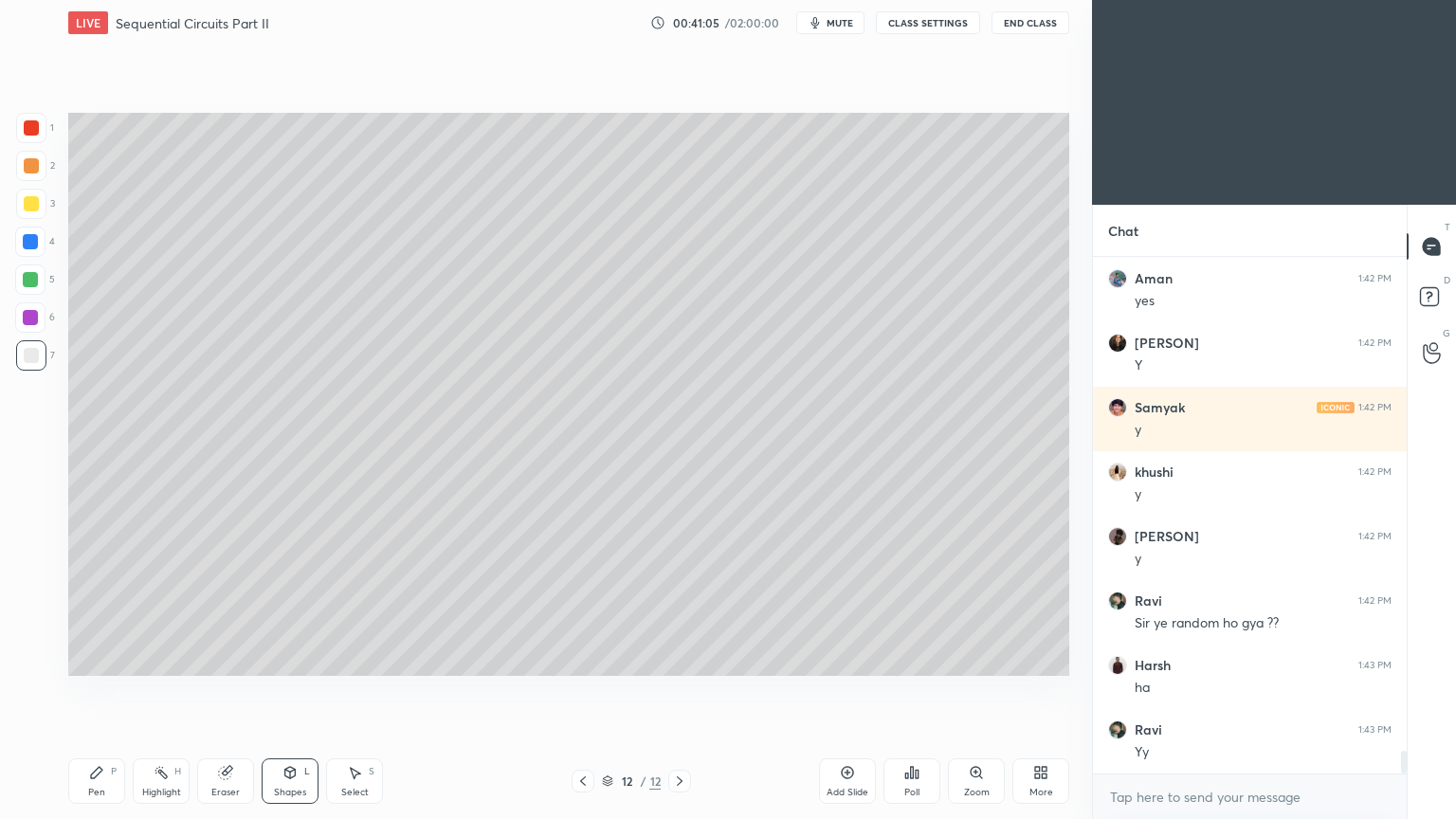 click at bounding box center (31, 204) 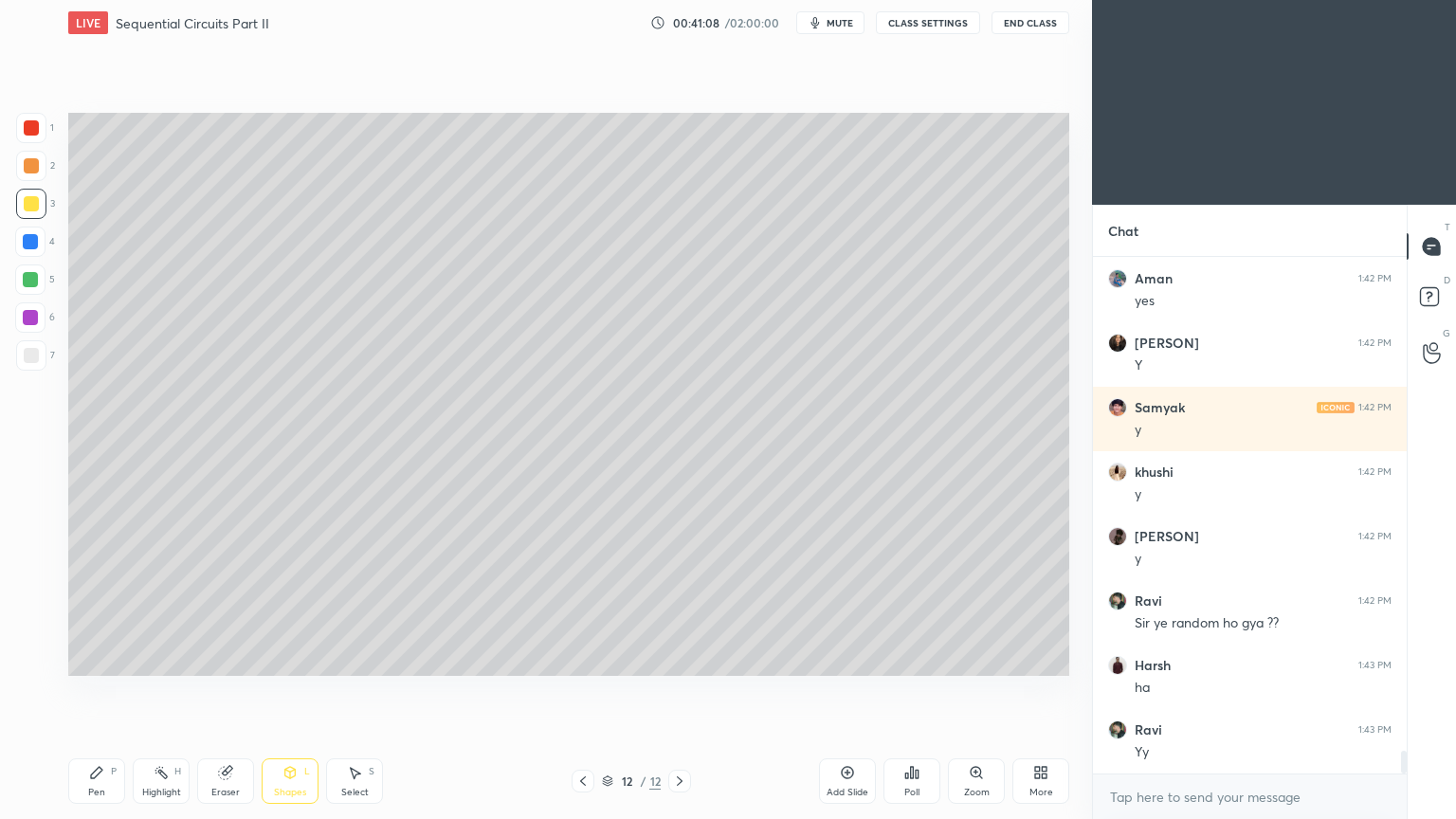 click on "Pen P" at bounding box center (97, 781) 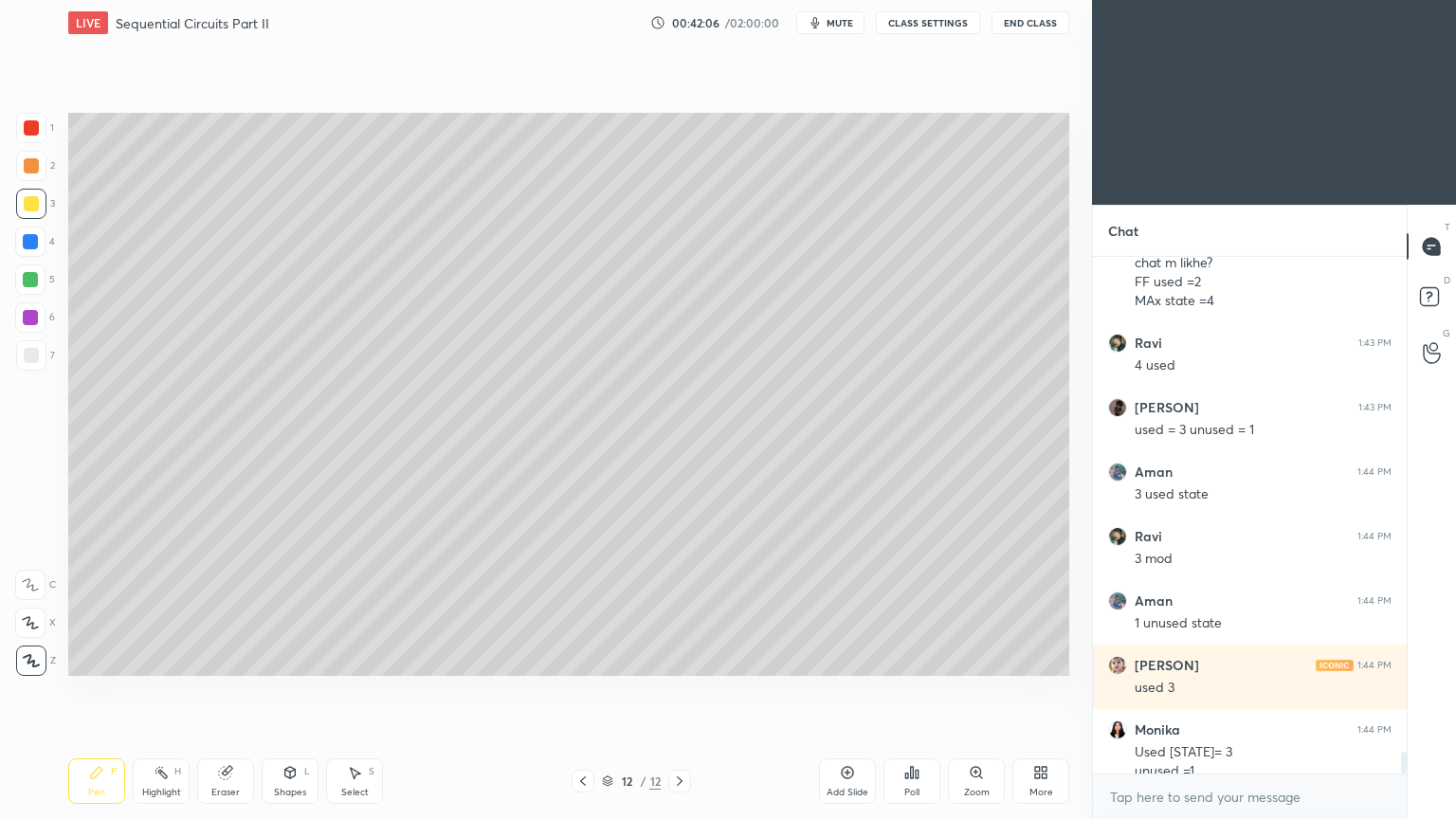 scroll, scrollTop: 11950, scrollLeft: 0, axis: vertical 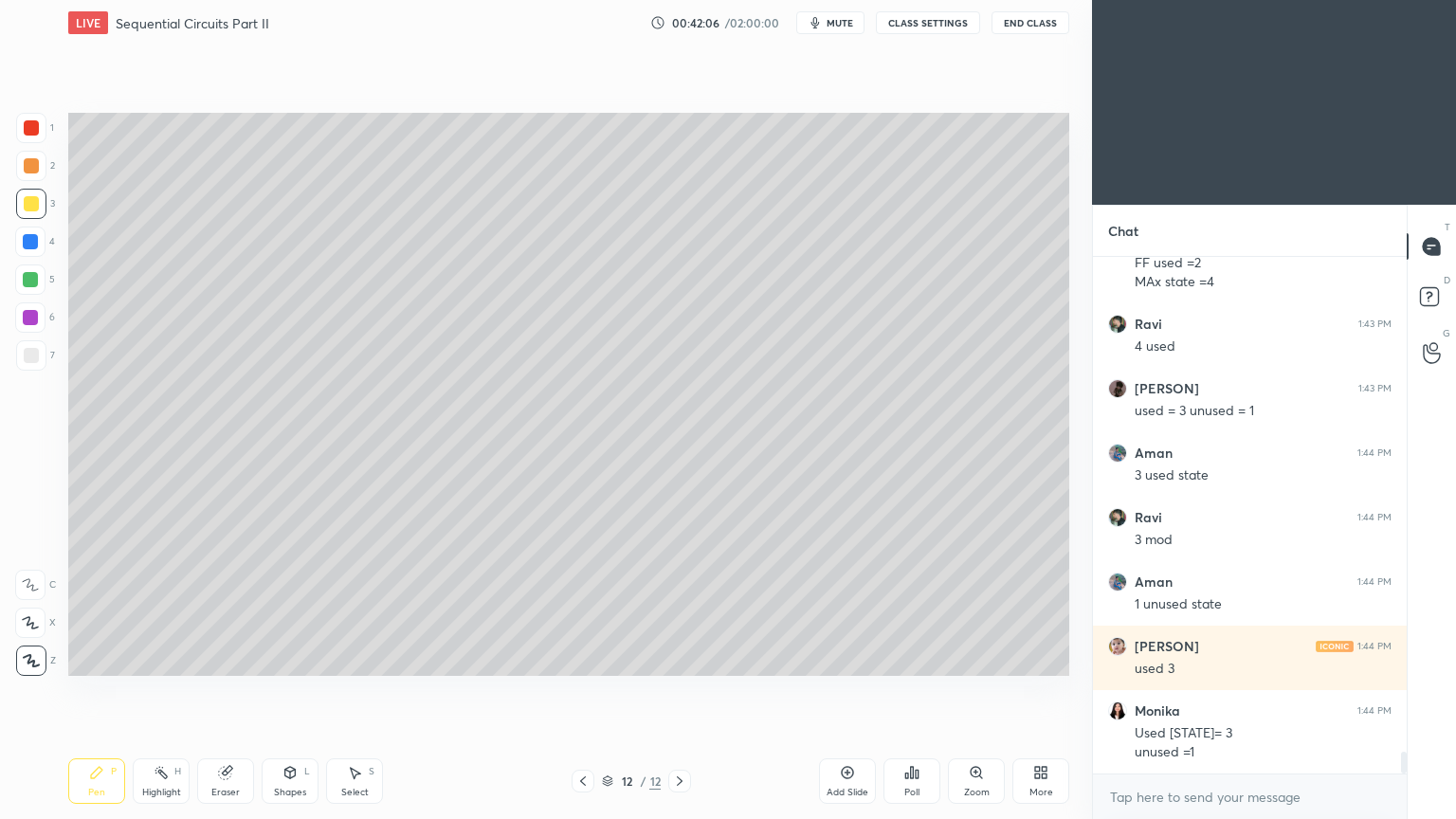 click at bounding box center (31, 355) 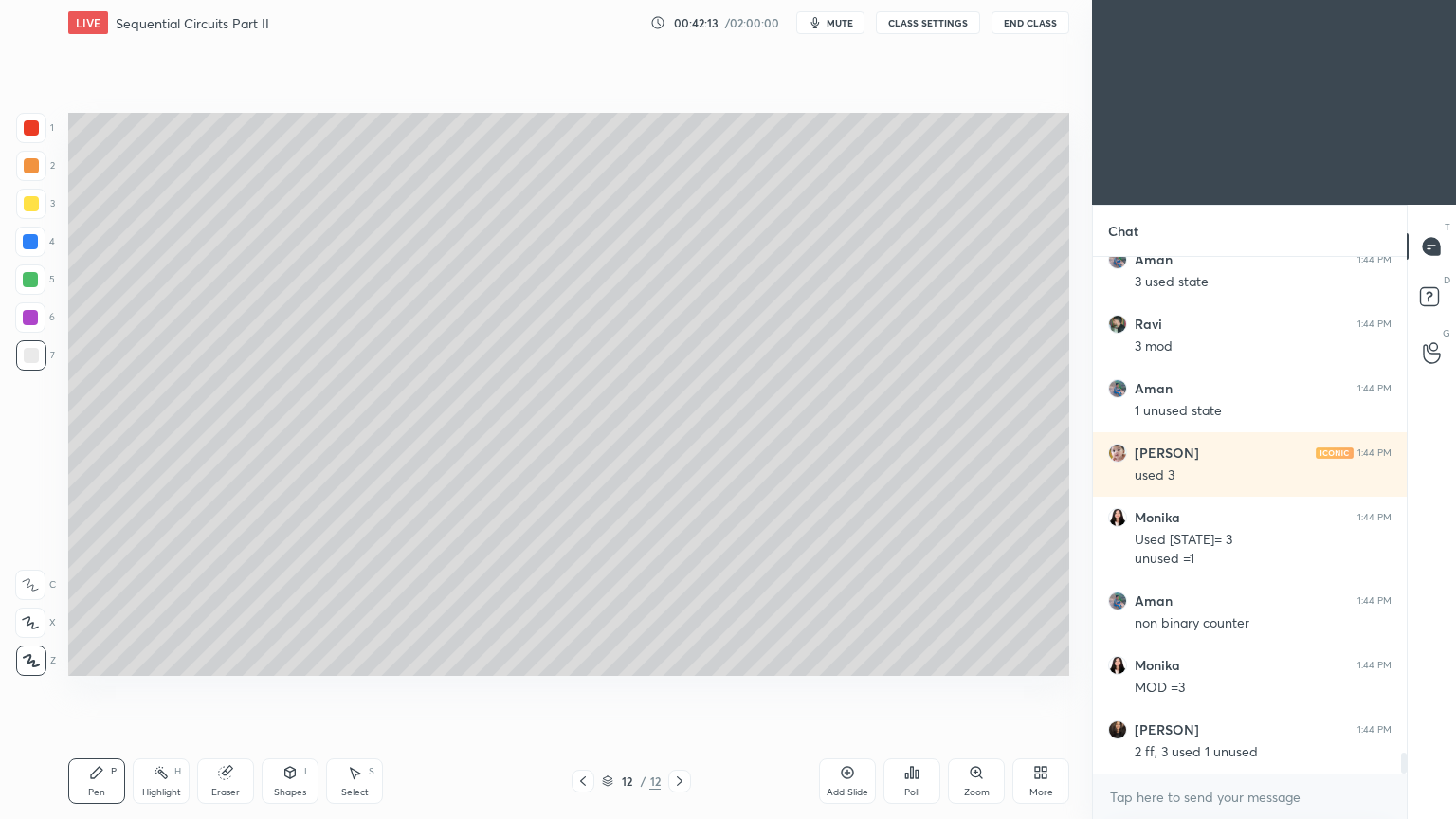 scroll, scrollTop: 12208, scrollLeft: 0, axis: vertical 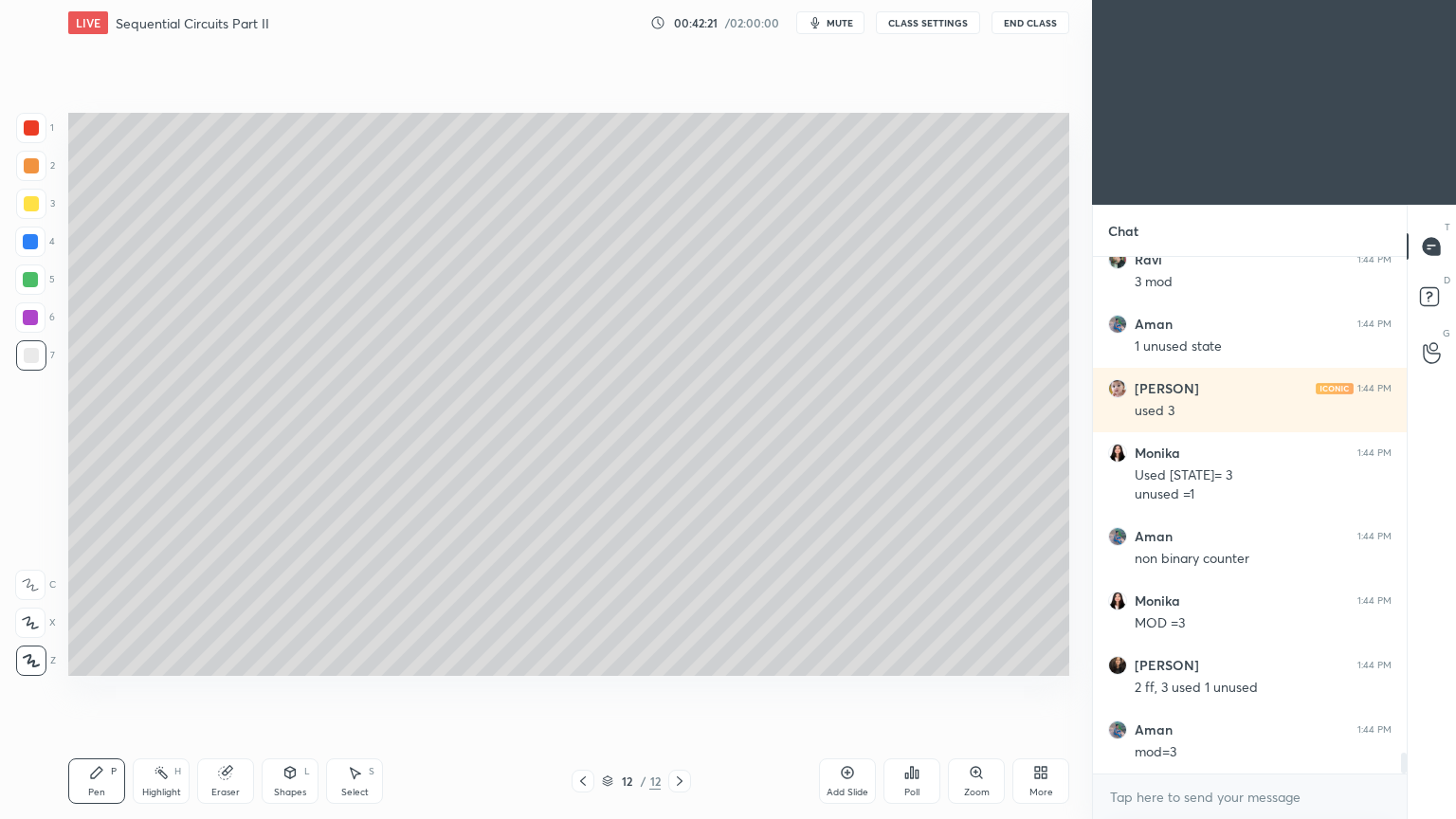 click on "Highlight H" at bounding box center (161, 781) 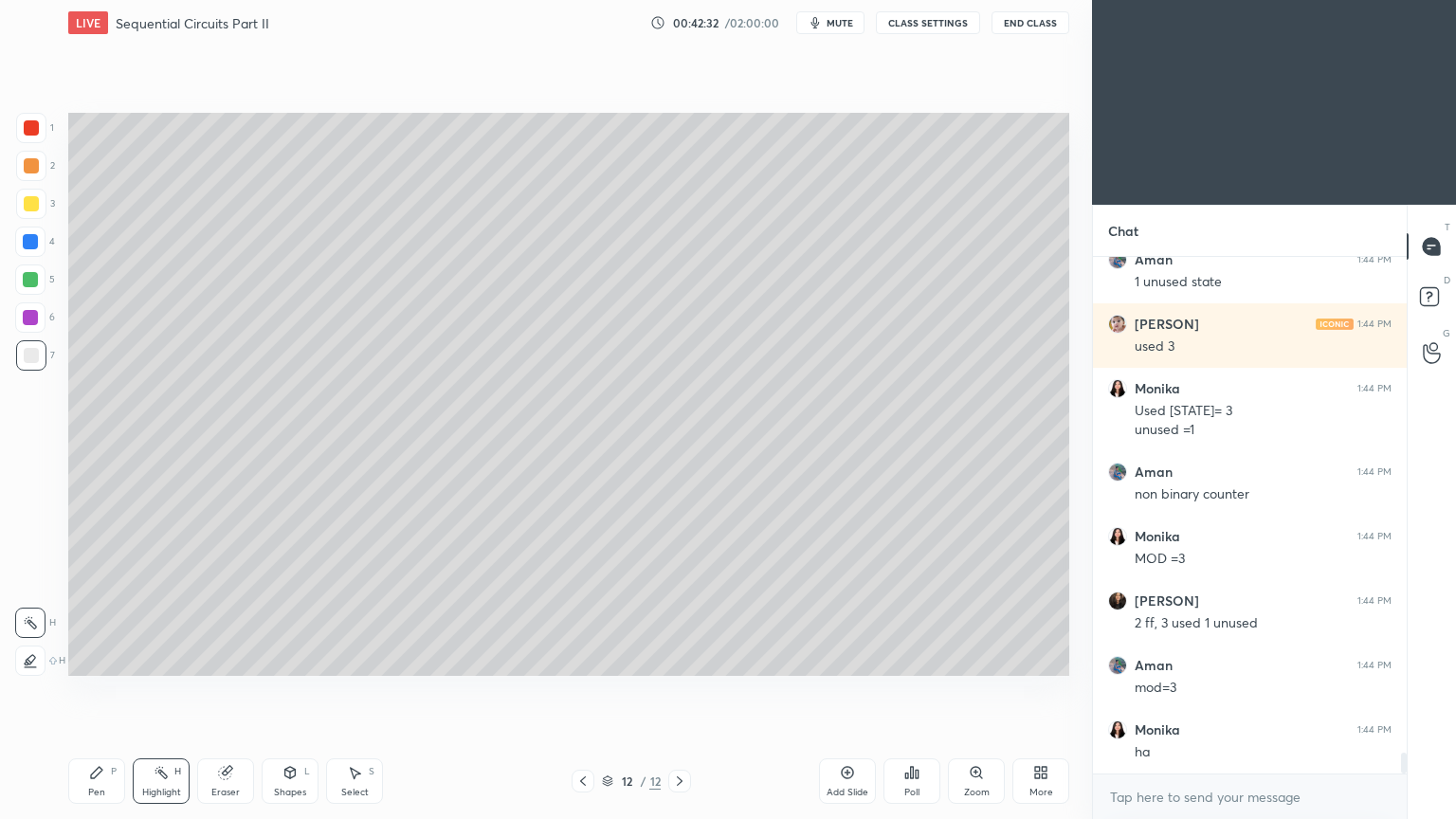 scroll, scrollTop: 12337, scrollLeft: 0, axis: vertical 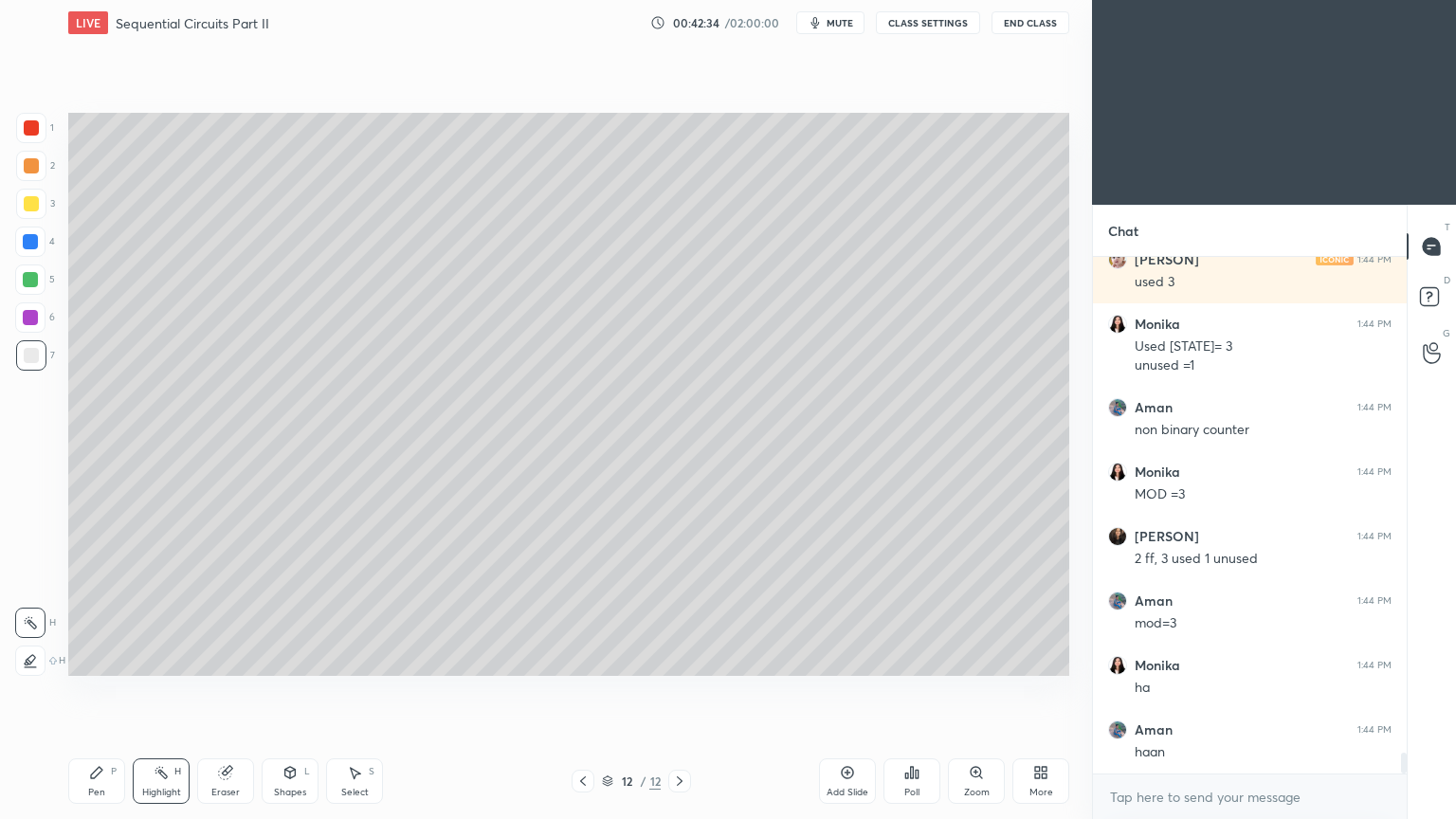 click on "Pen P" at bounding box center [97, 781] 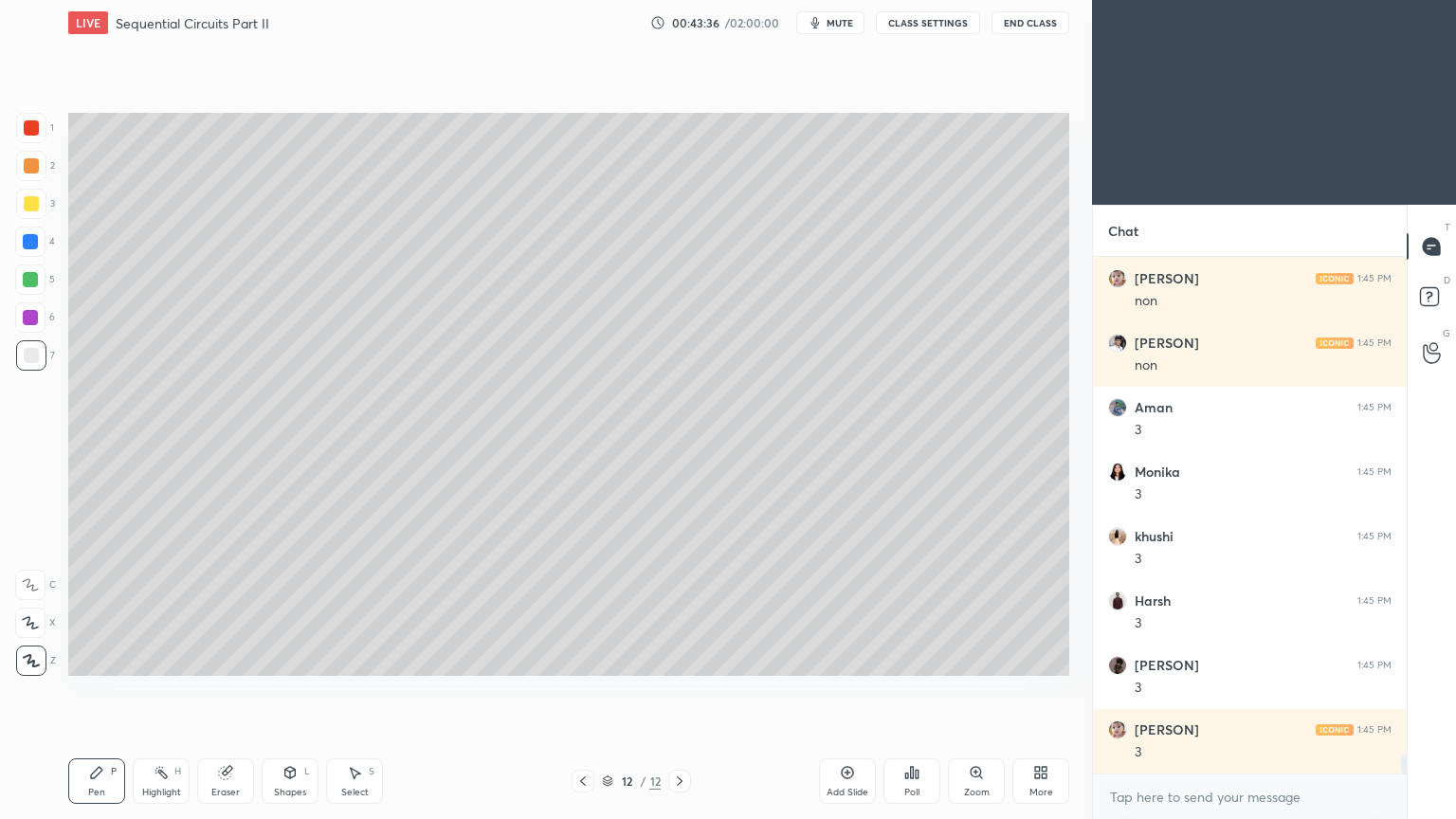 scroll, scrollTop: 13949, scrollLeft: 0, axis: vertical 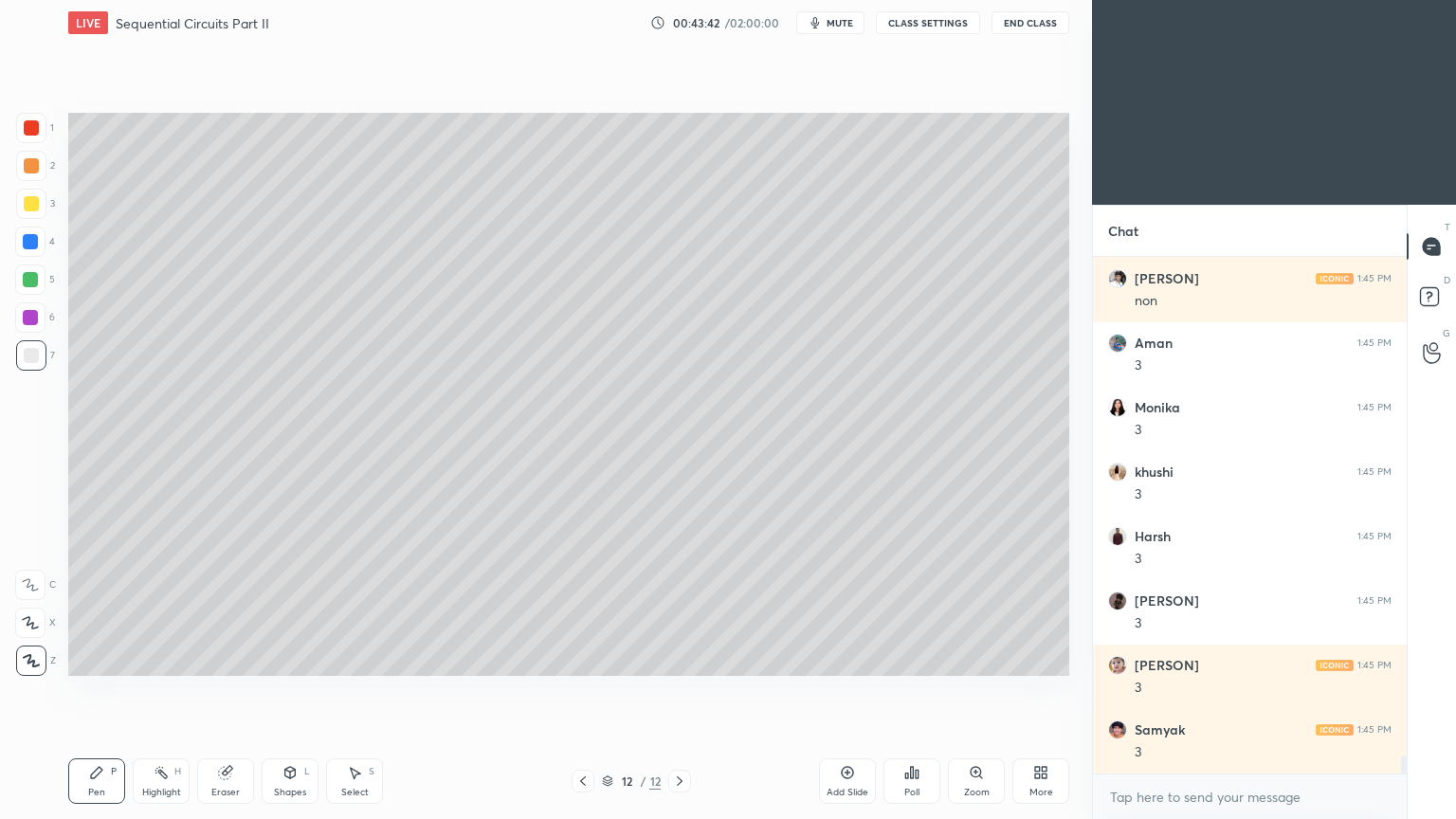 click on "Add Slide" at bounding box center (847, 781) 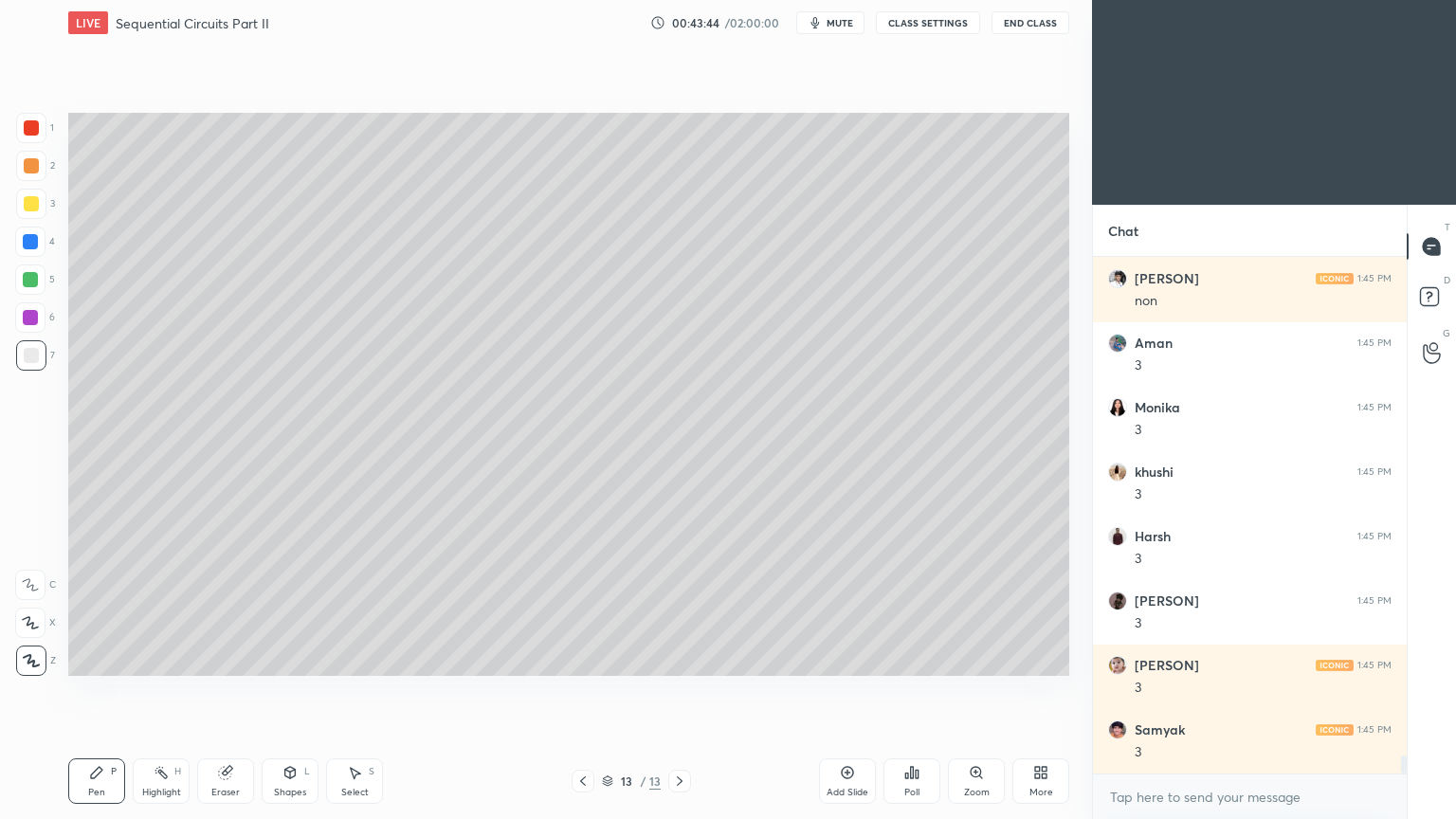 click at bounding box center [31, 204] 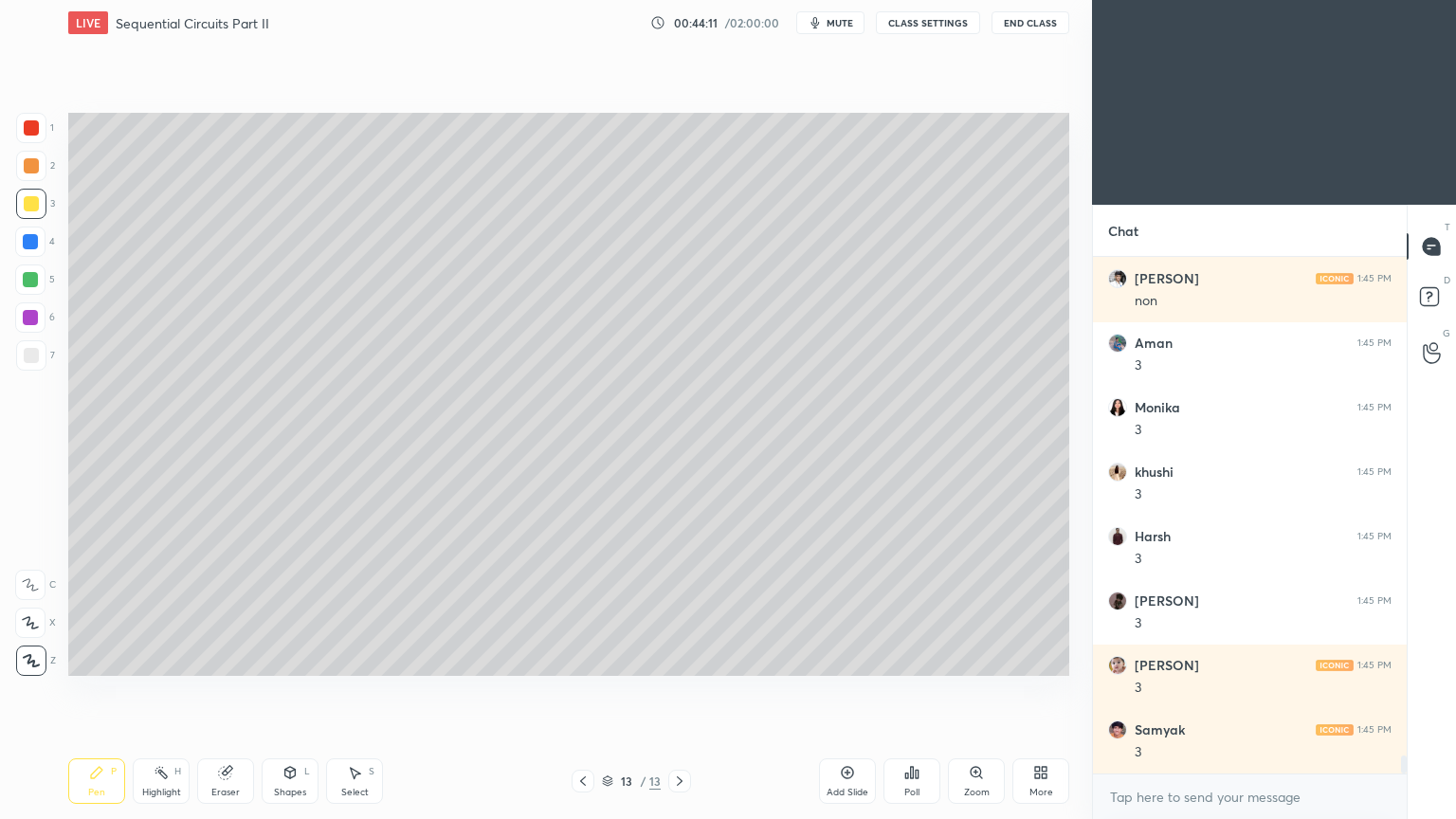 click 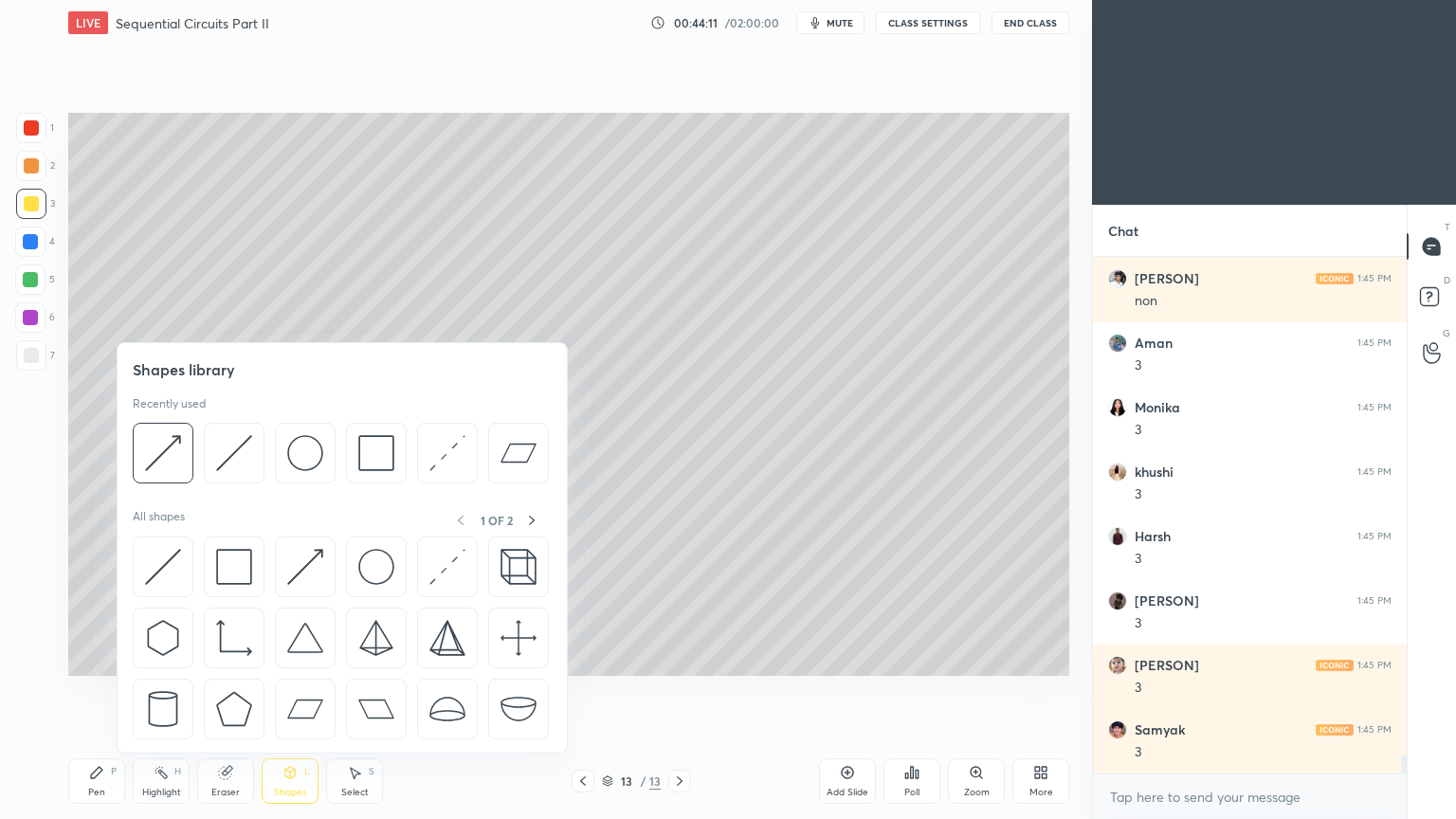 click at bounding box center (376, 453) 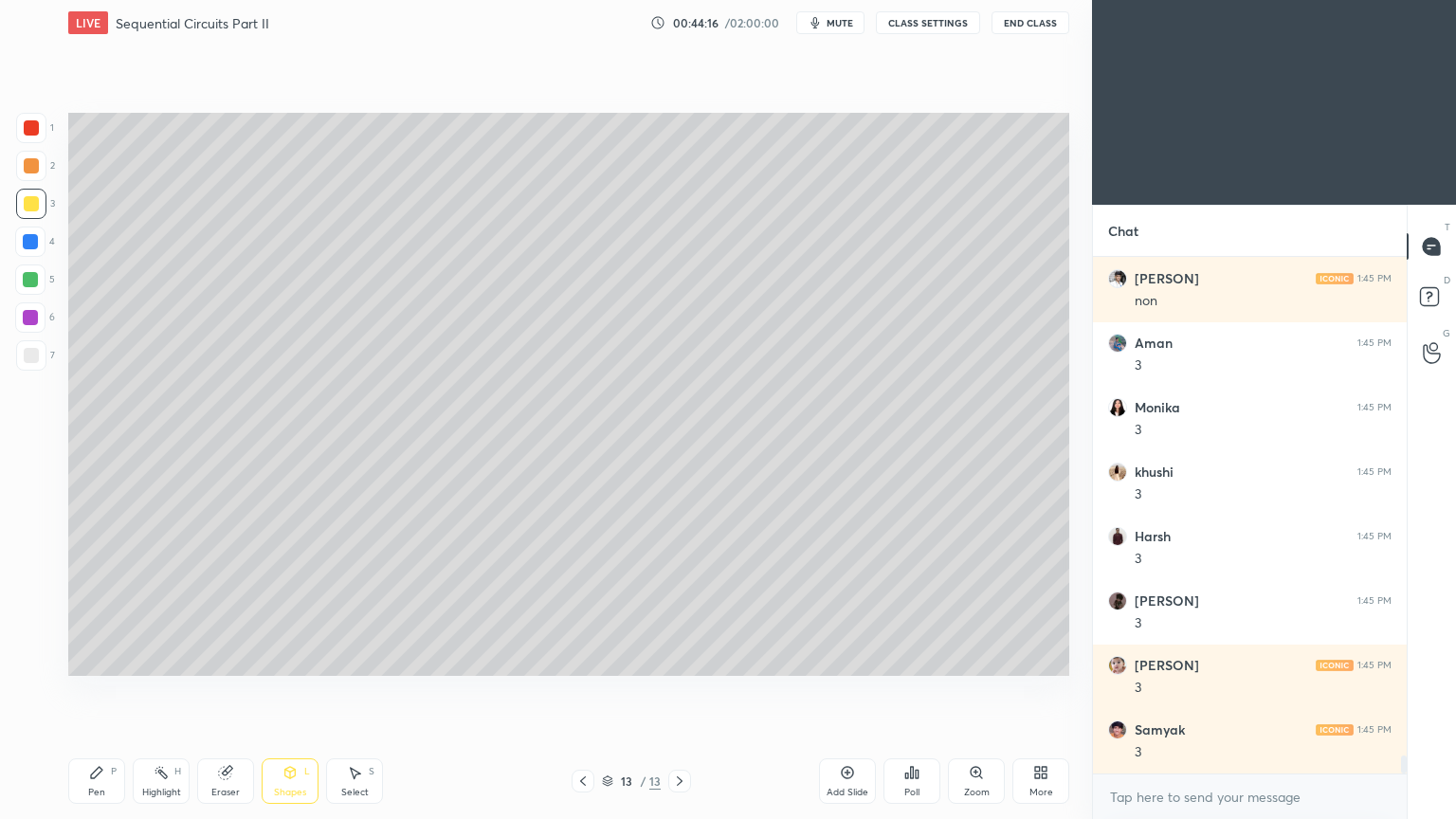 click on "Pen" at bounding box center (97, 792) 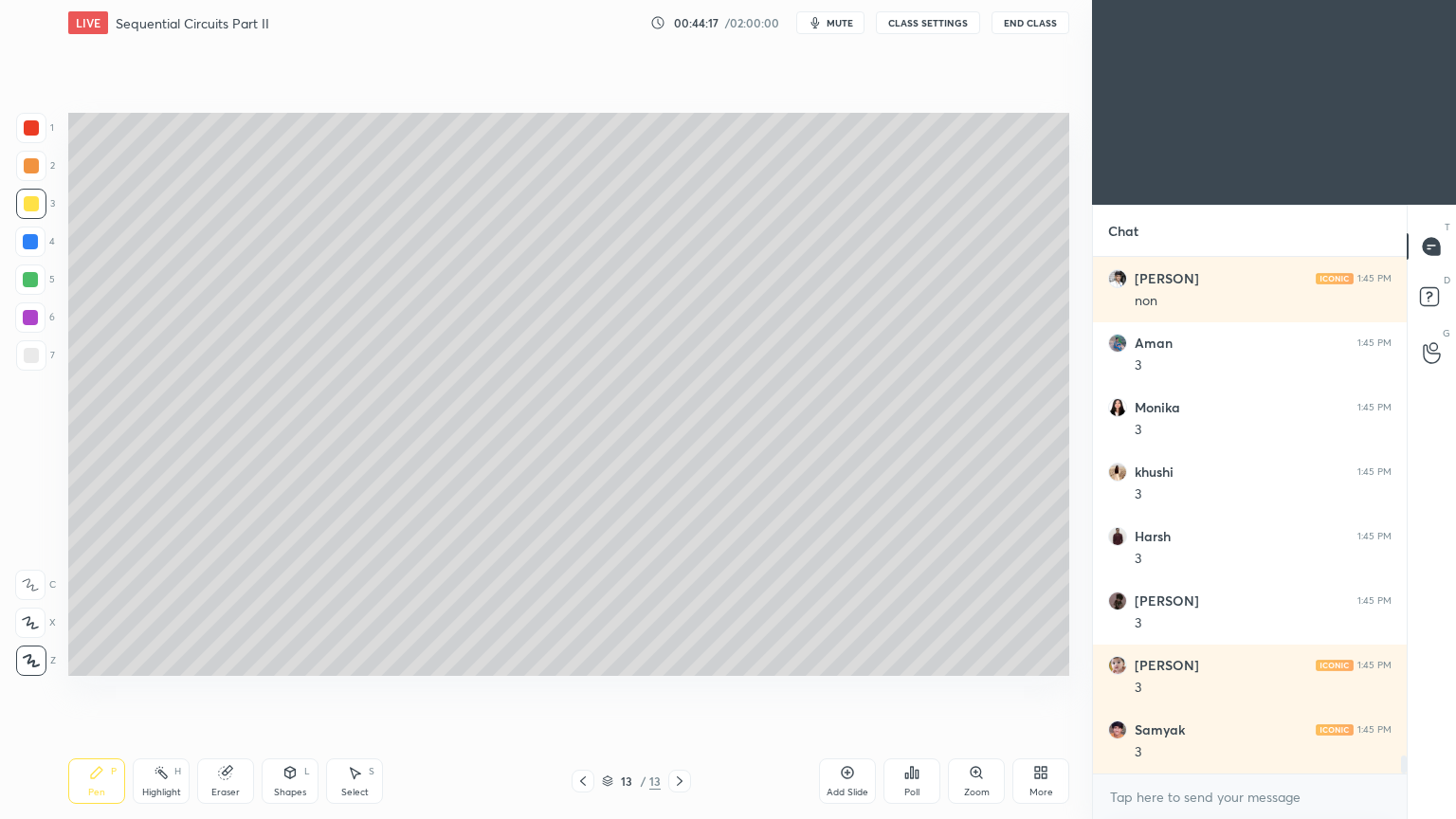 click on "Shapes L" at bounding box center [290, 781] 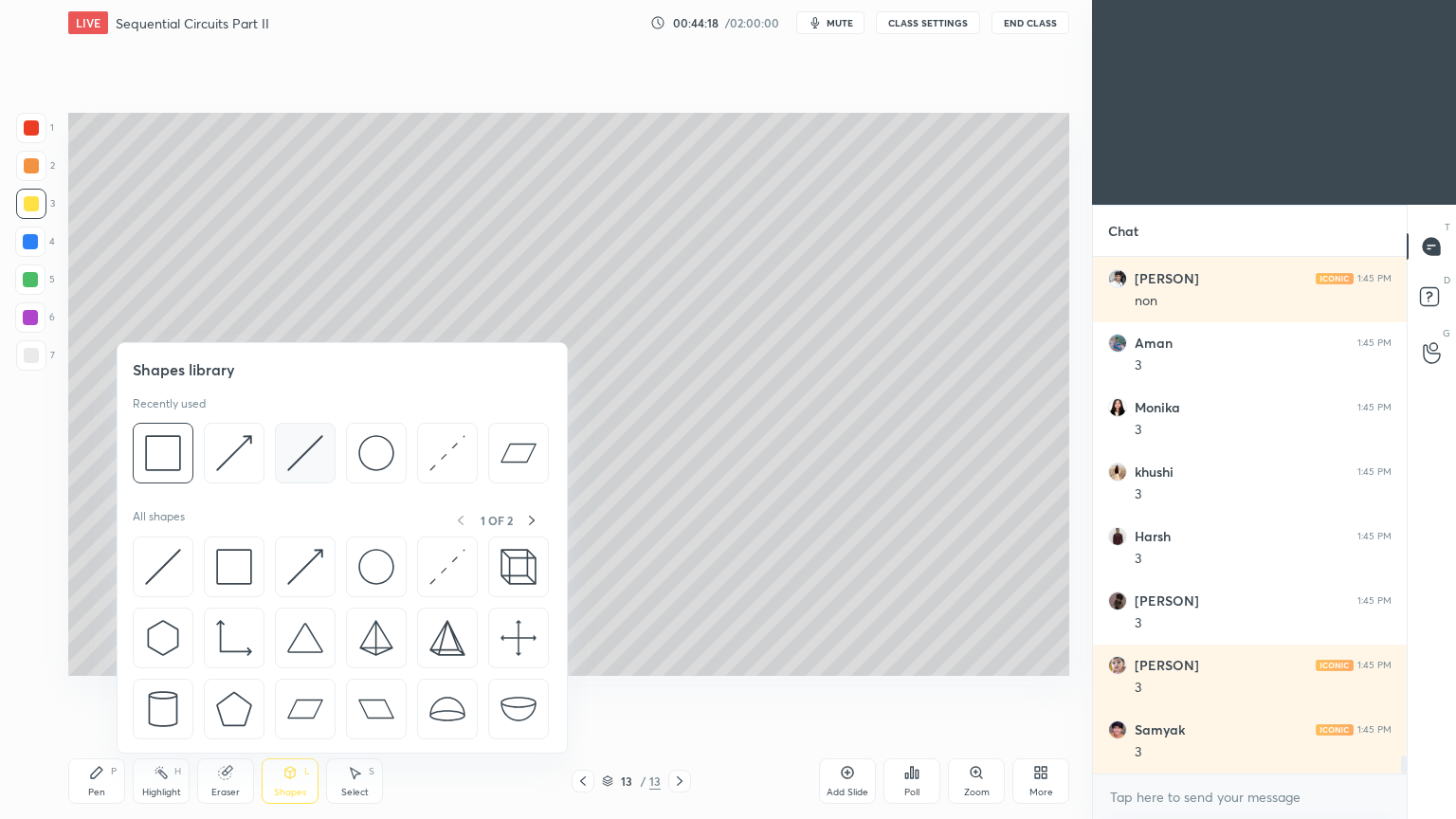 click at bounding box center (305, 453) 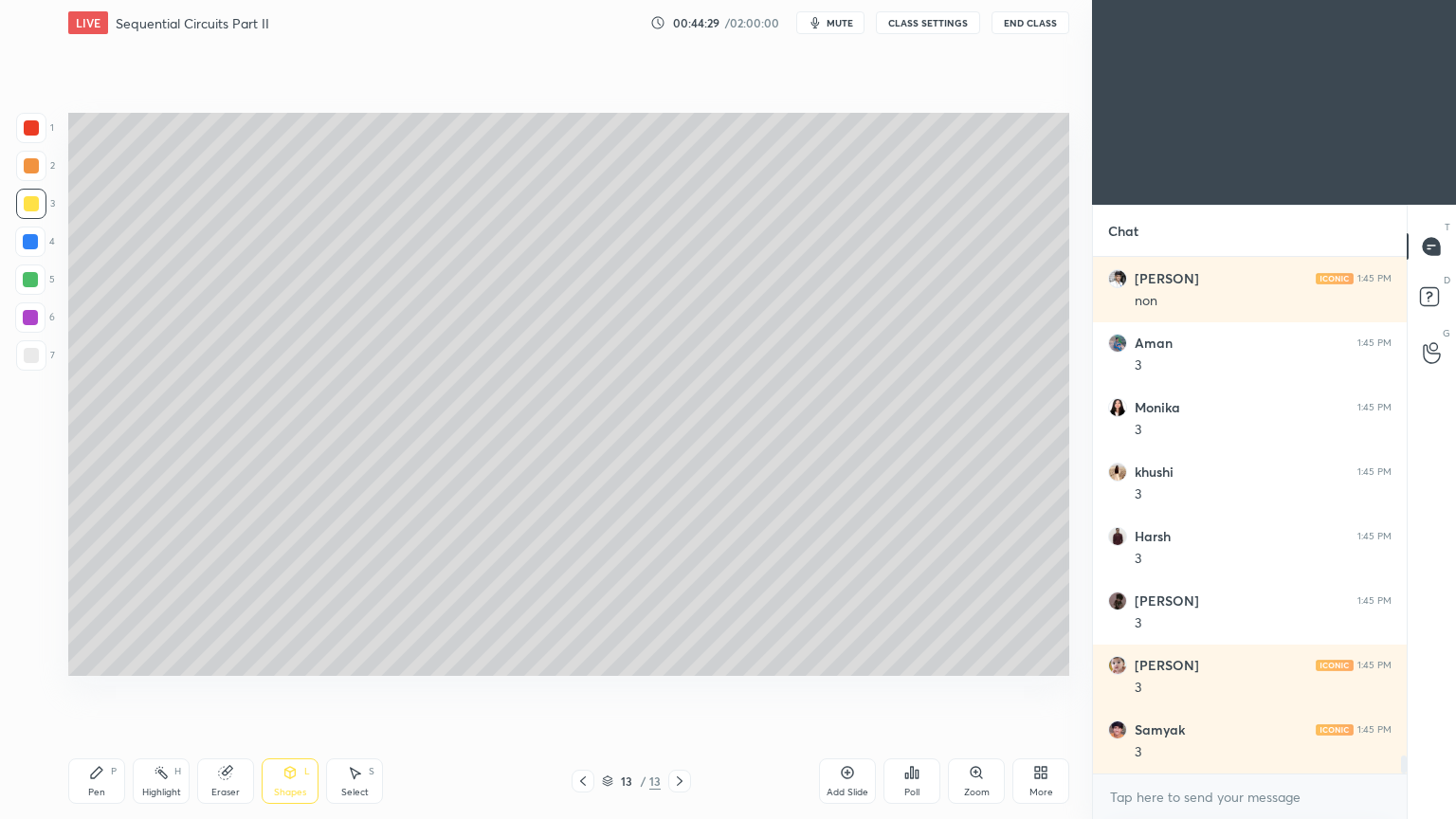 click on "Pen P" at bounding box center [97, 781] 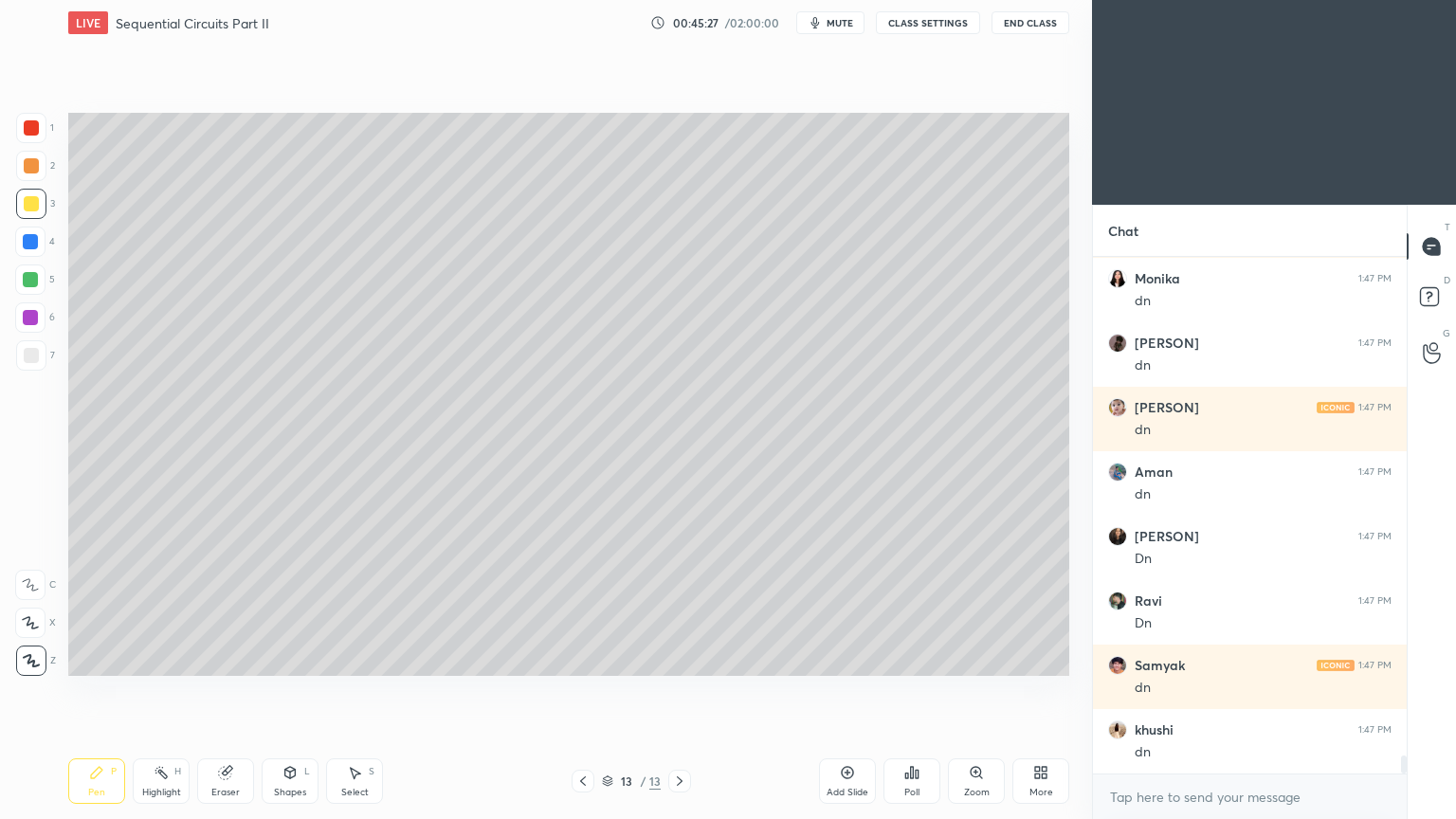 scroll, scrollTop: 14529, scrollLeft: 0, axis: vertical 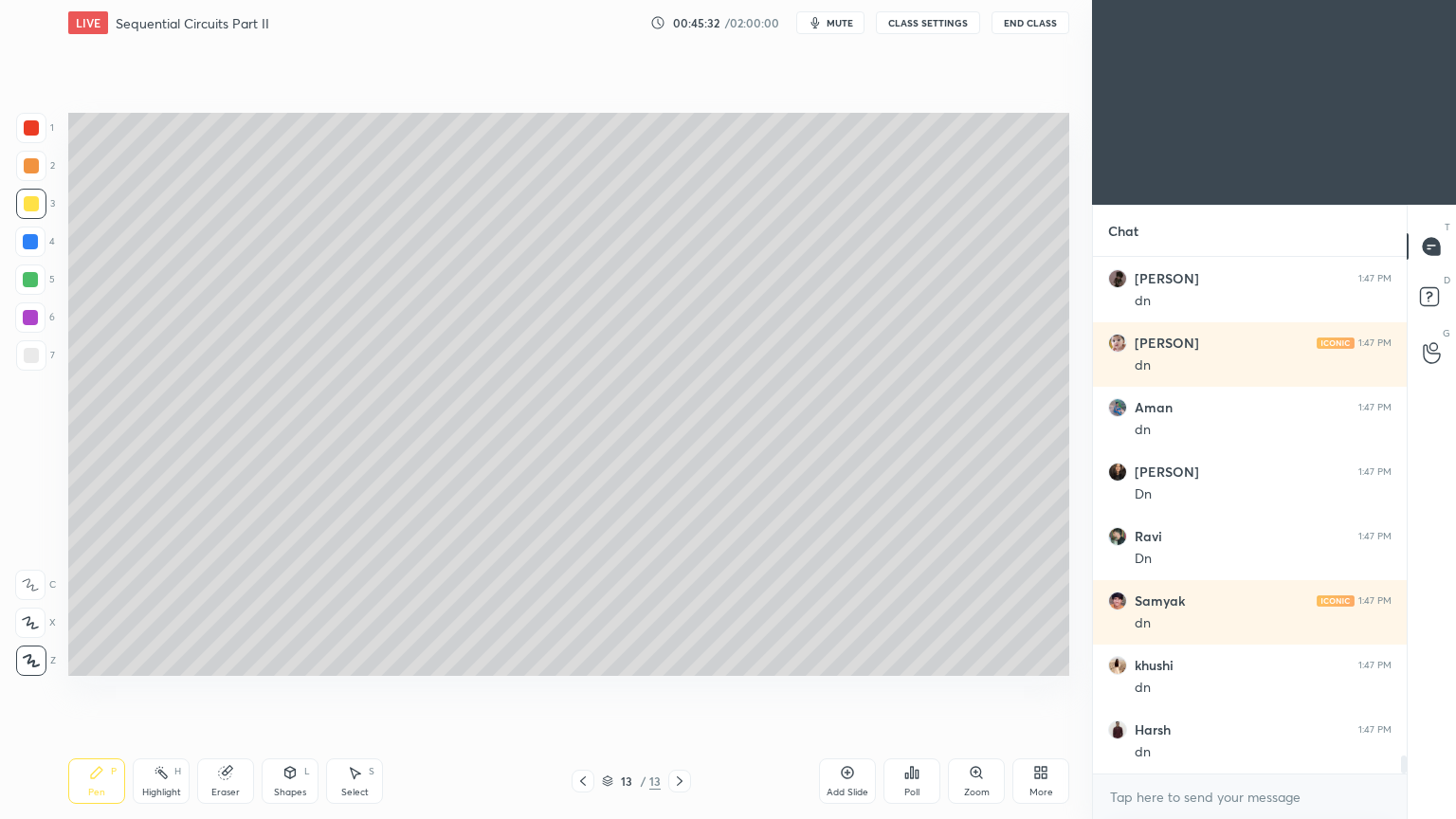 click at bounding box center [31, 355] 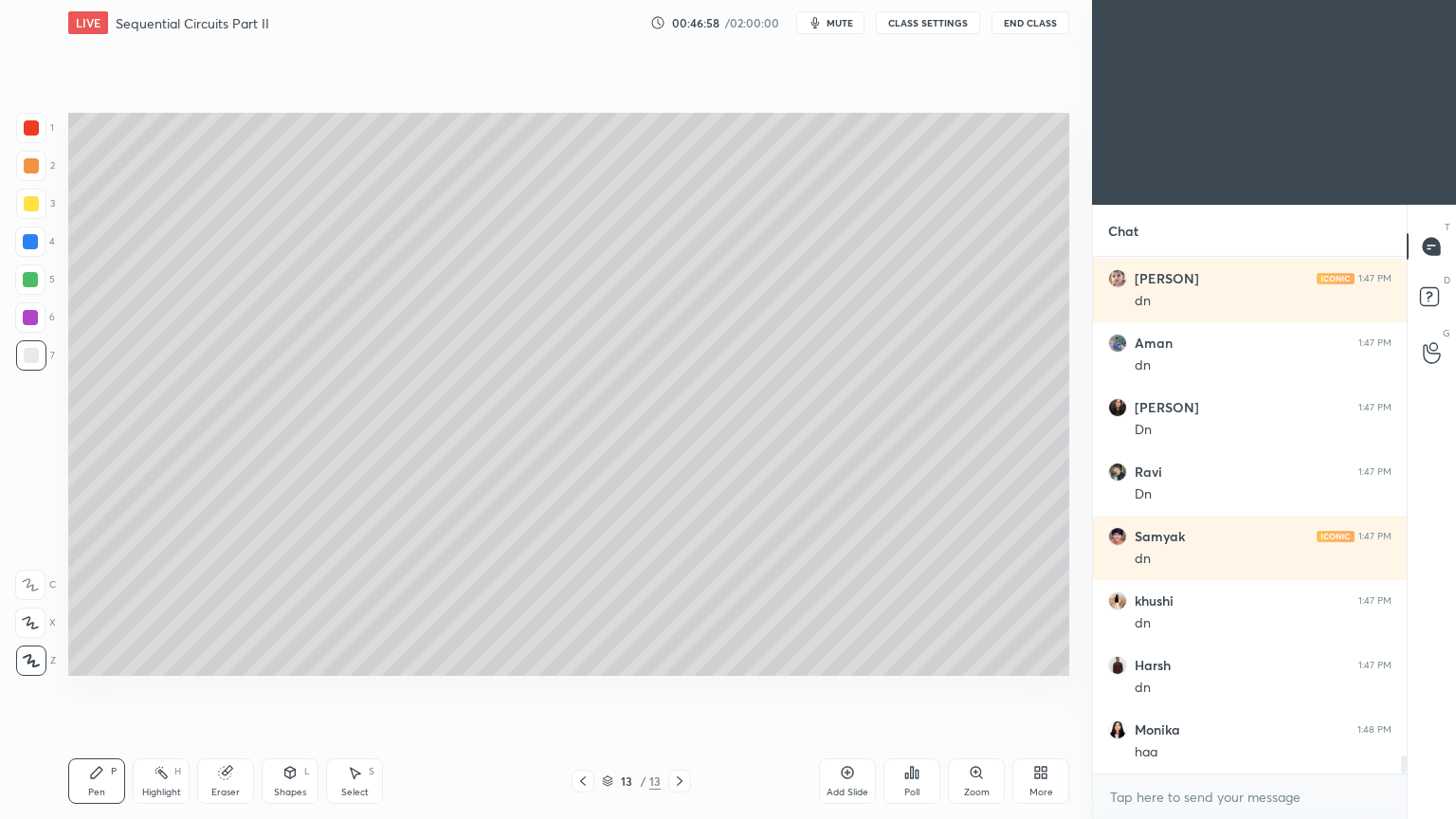 scroll, scrollTop: 14658, scrollLeft: 0, axis: vertical 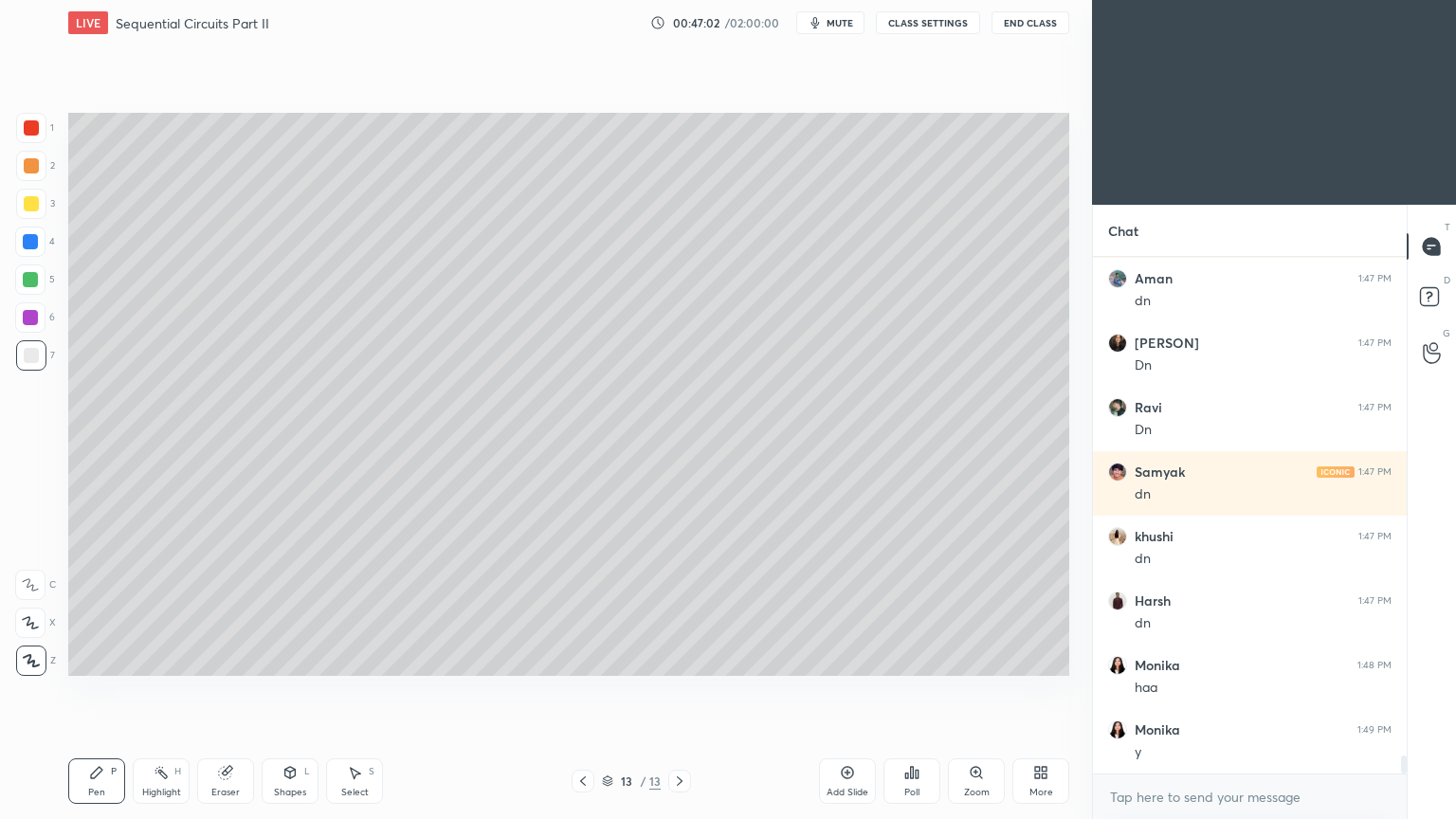 click on "Add Slide" at bounding box center [847, 781] 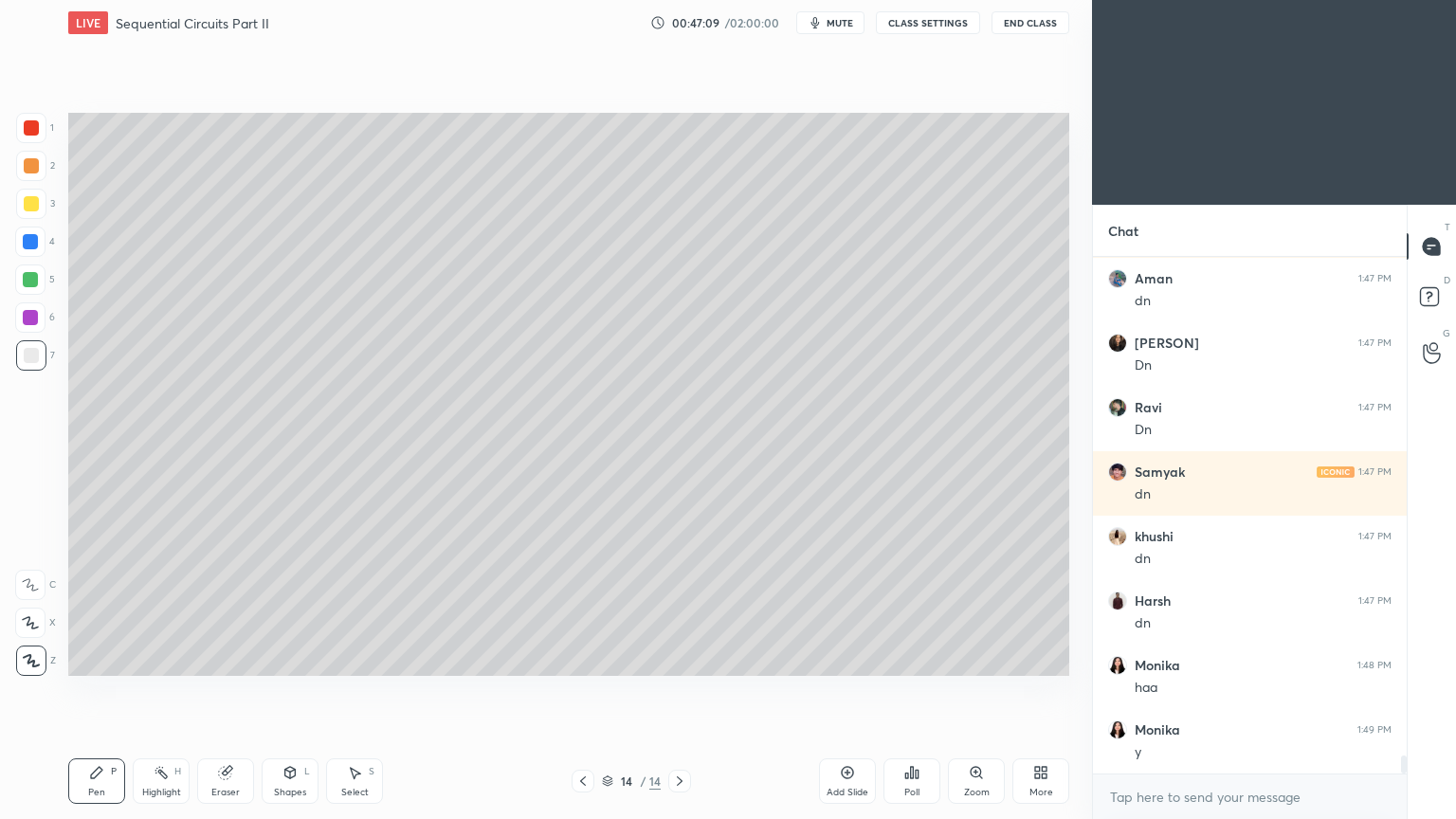 scroll, scrollTop: 14677, scrollLeft: 0, axis: vertical 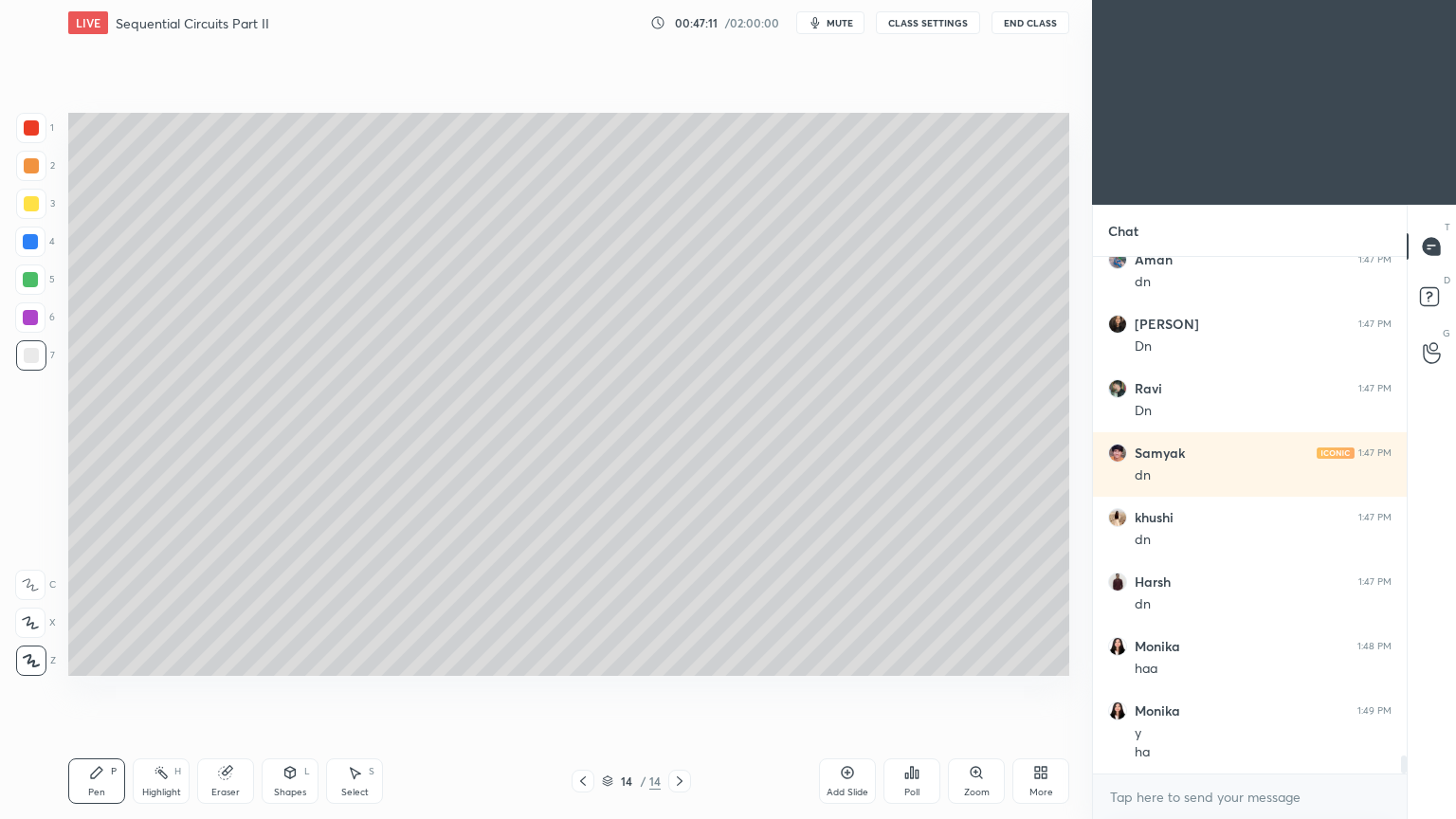 click at bounding box center [31, 204] 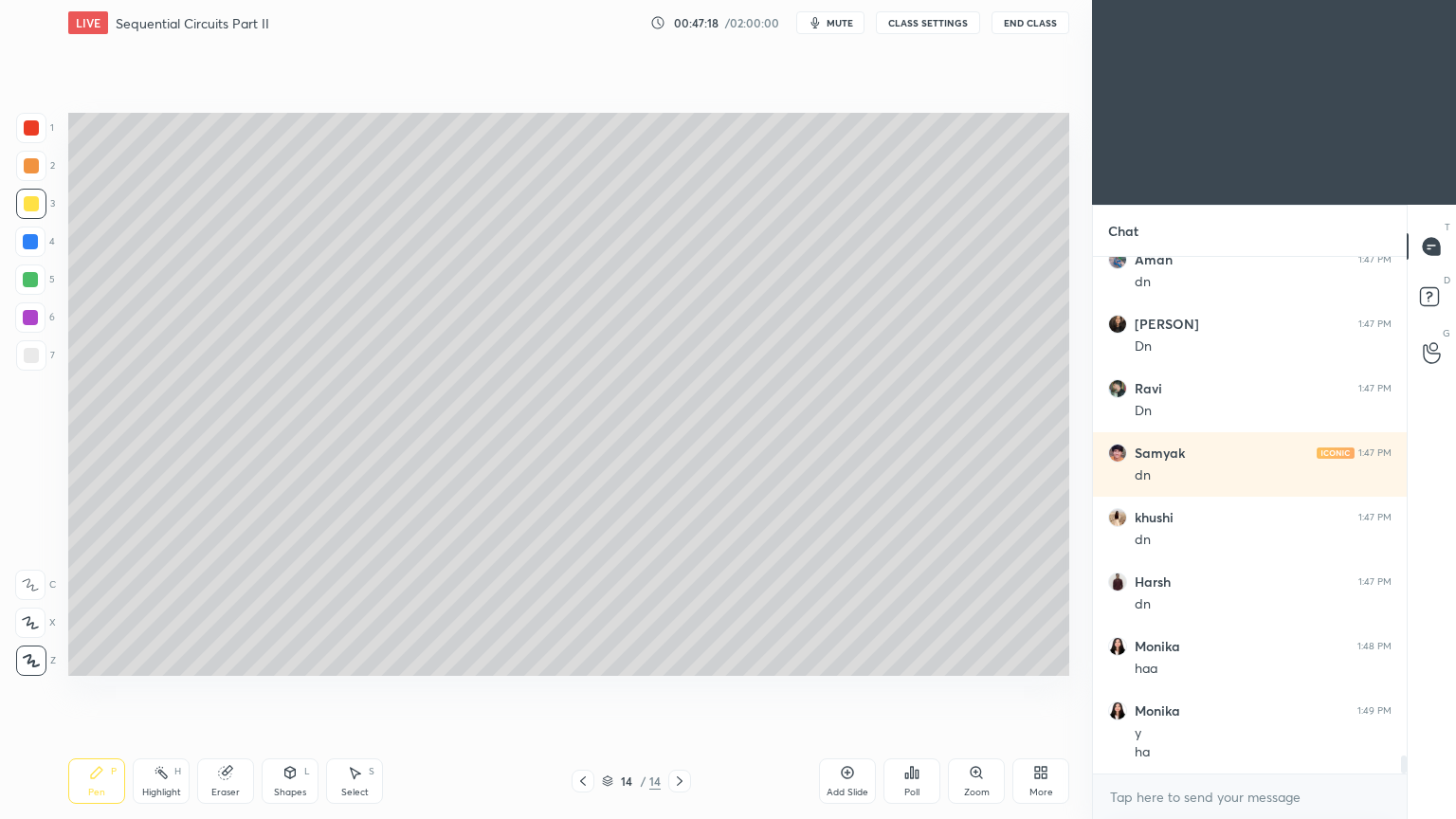 click at bounding box center [31, 355] 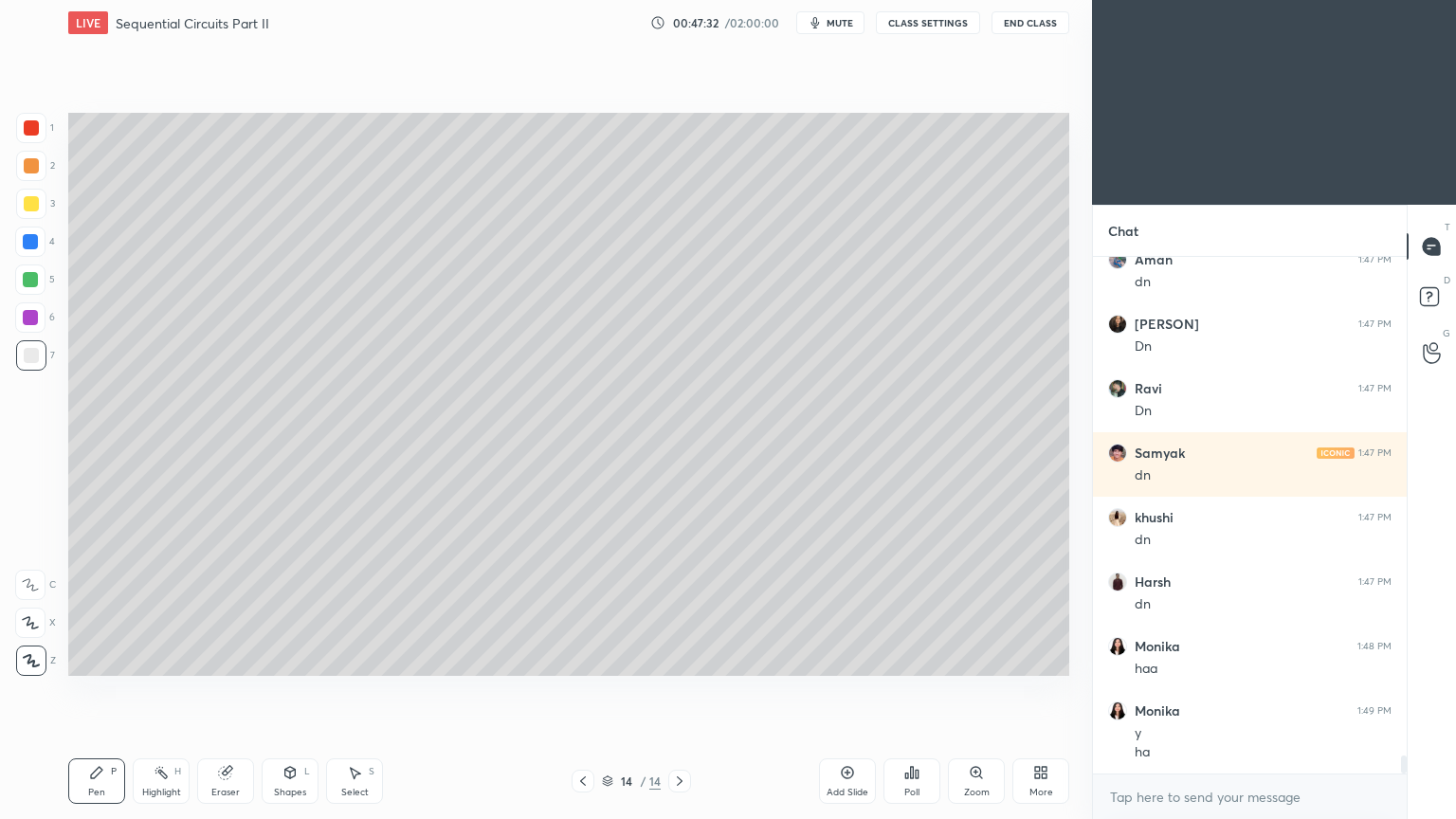 click on "Shapes" at bounding box center (290, 792) 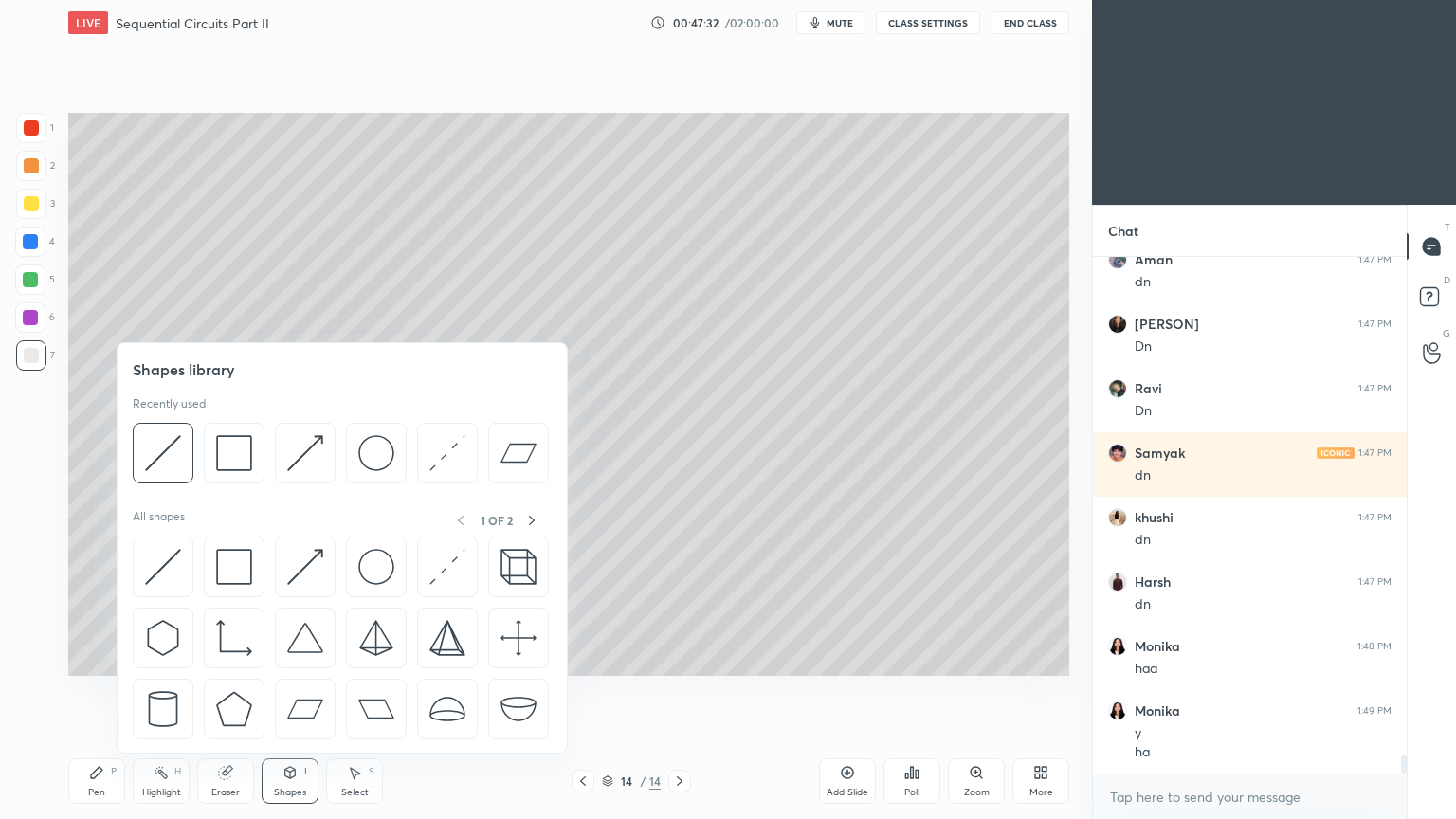 click at bounding box center [234, 453] 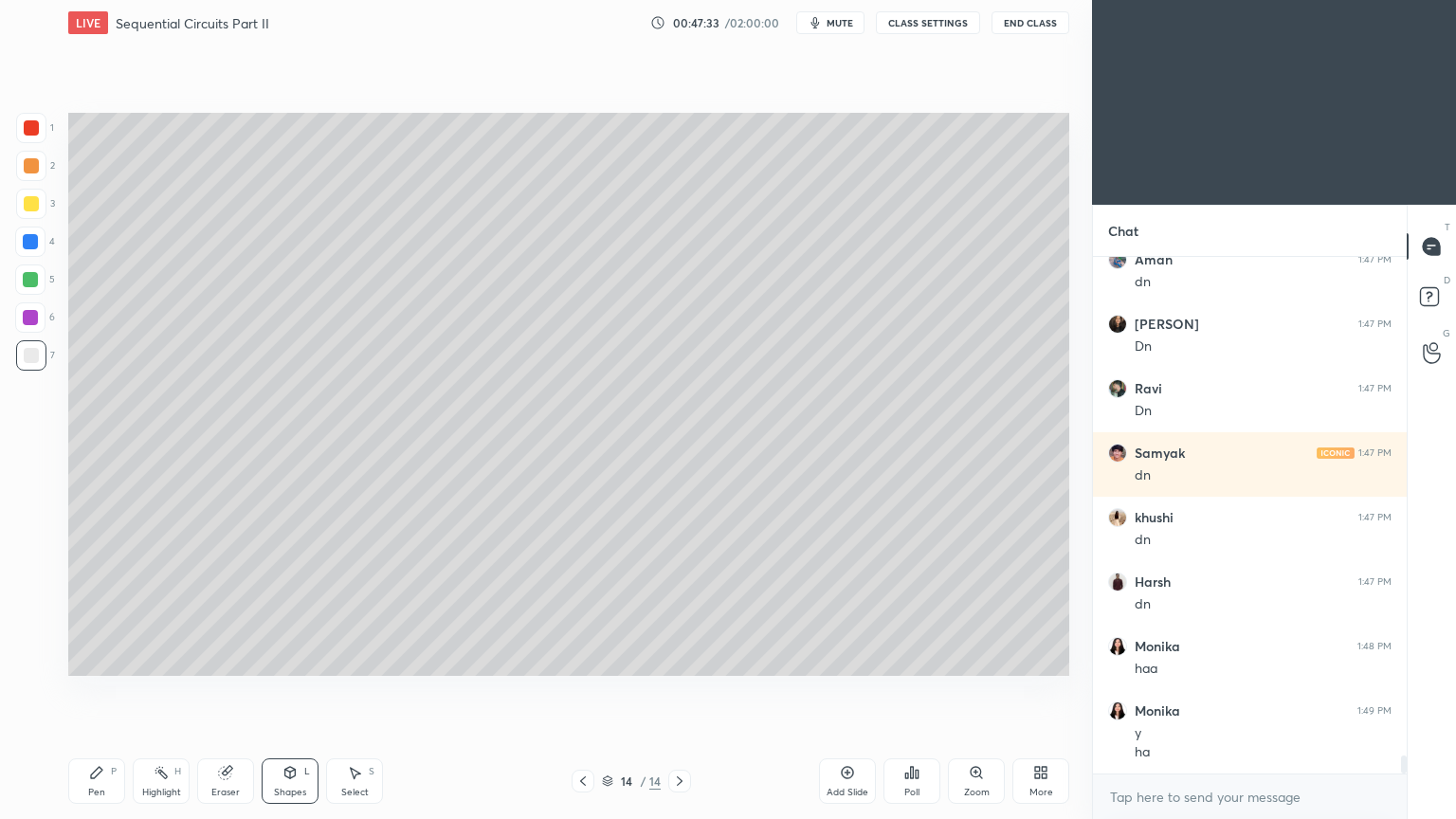 click at bounding box center [30, 242] 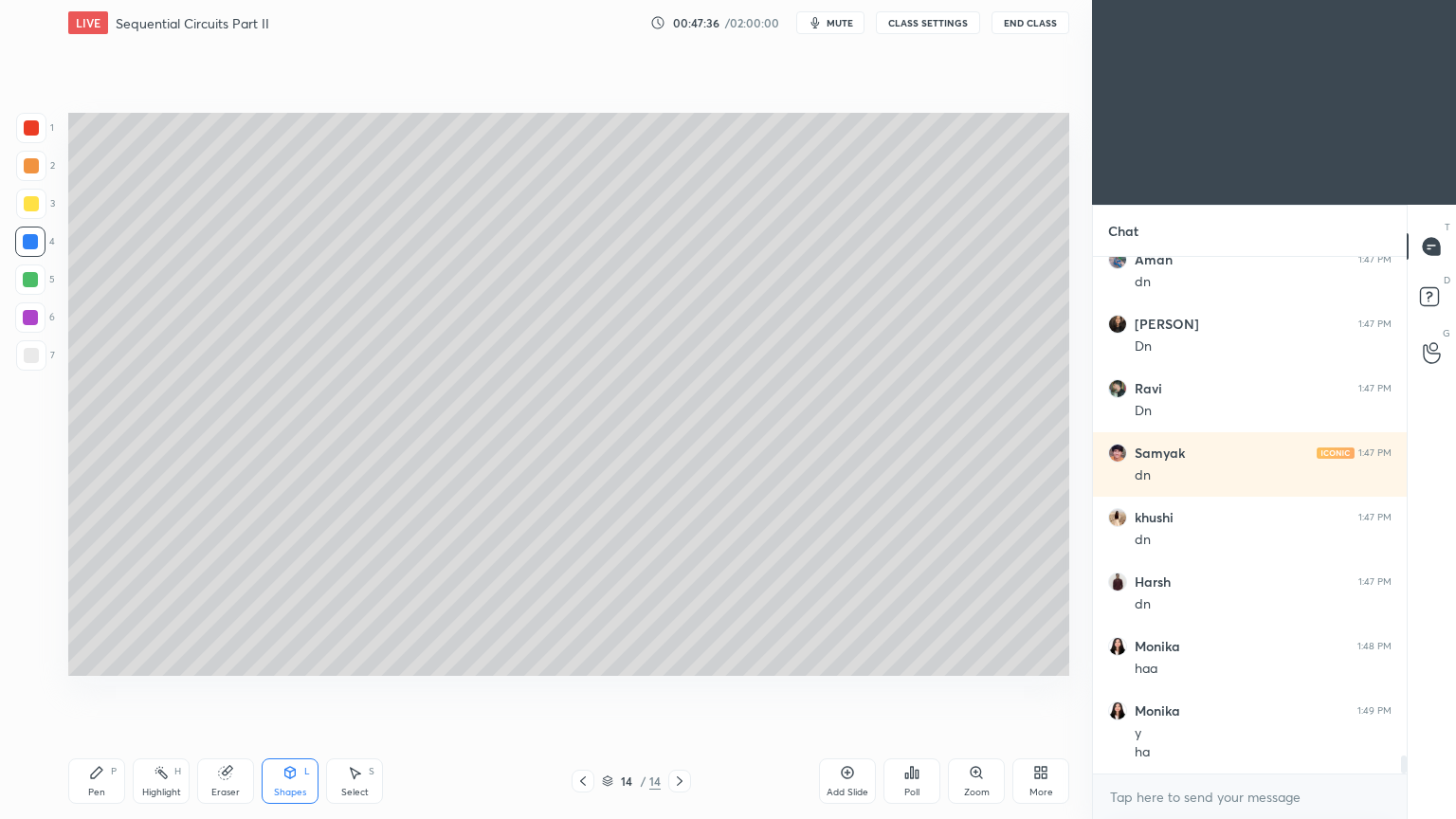 click on "Shapes L" at bounding box center [290, 781] 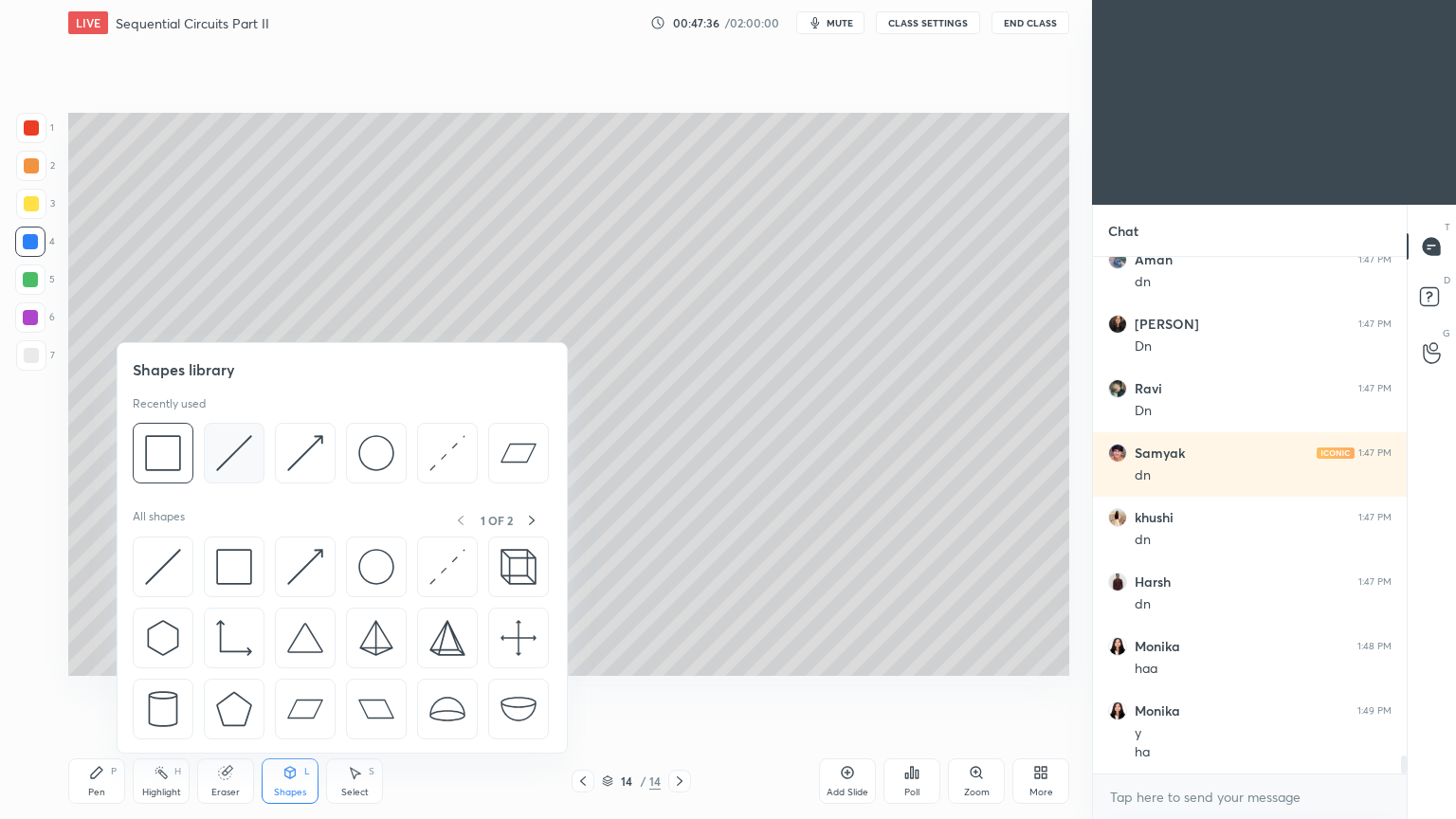 click at bounding box center (234, 453) 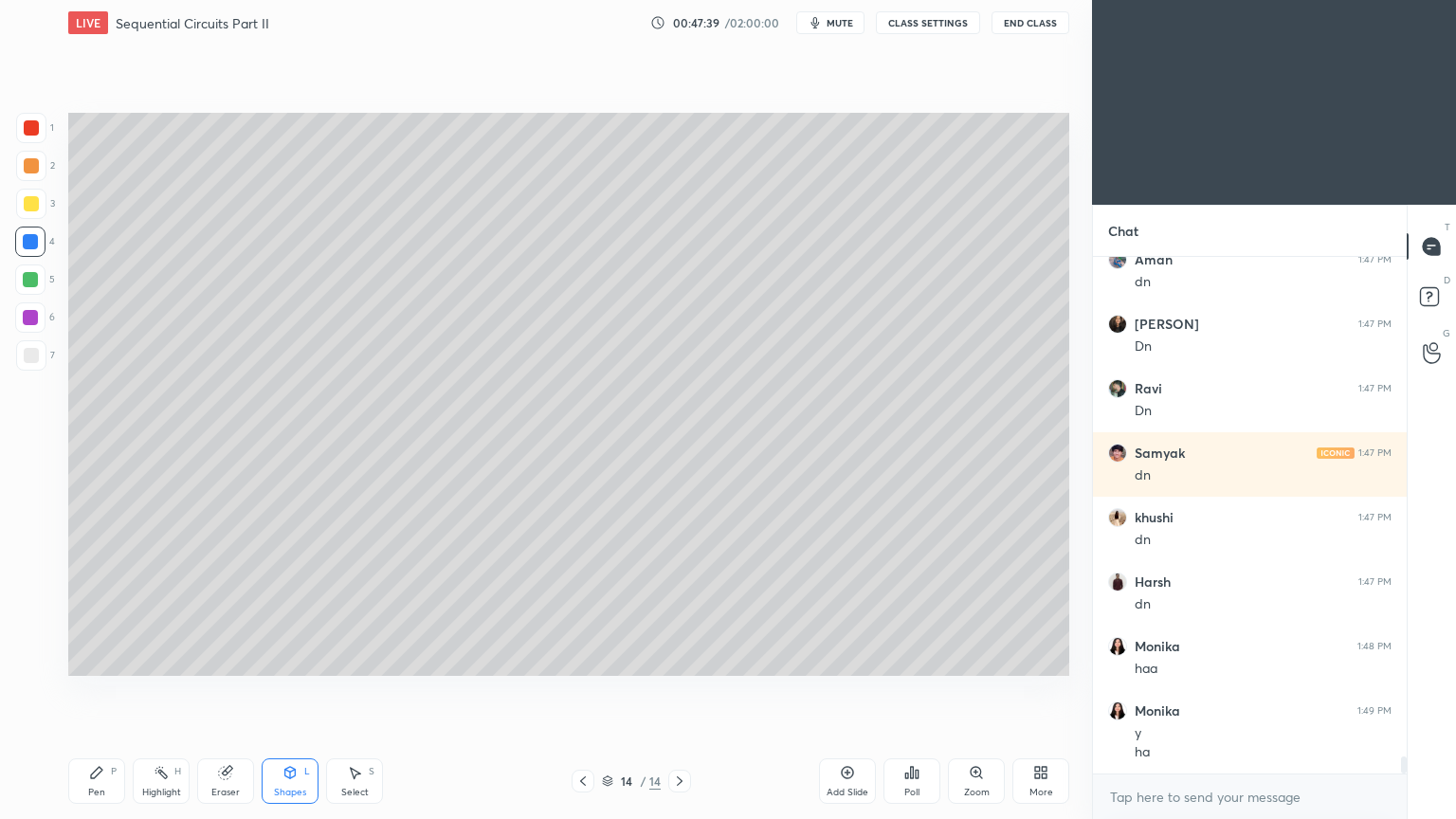 scroll, scrollTop: 14741, scrollLeft: 0, axis: vertical 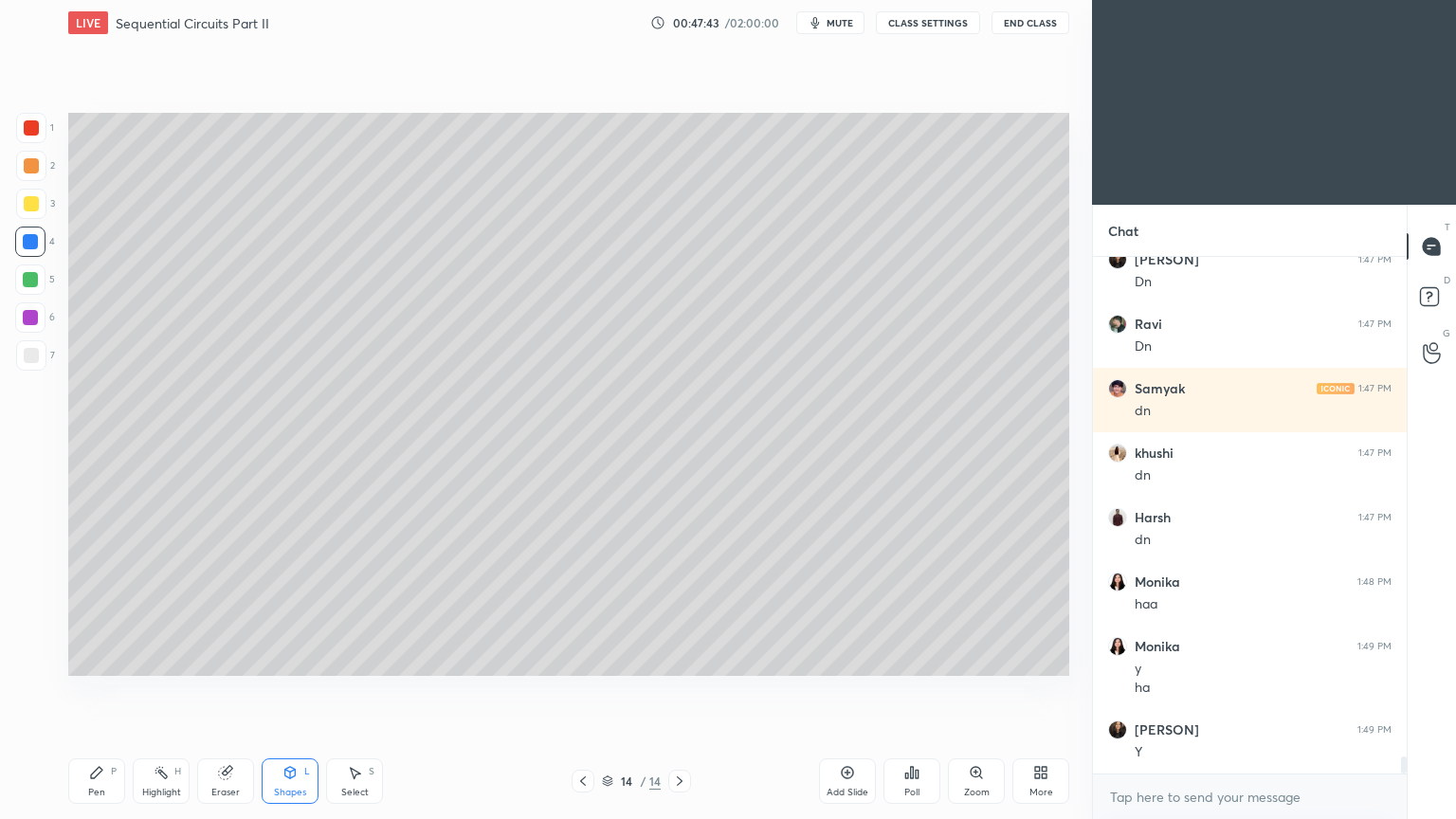 click on "Pen P" at bounding box center (97, 781) 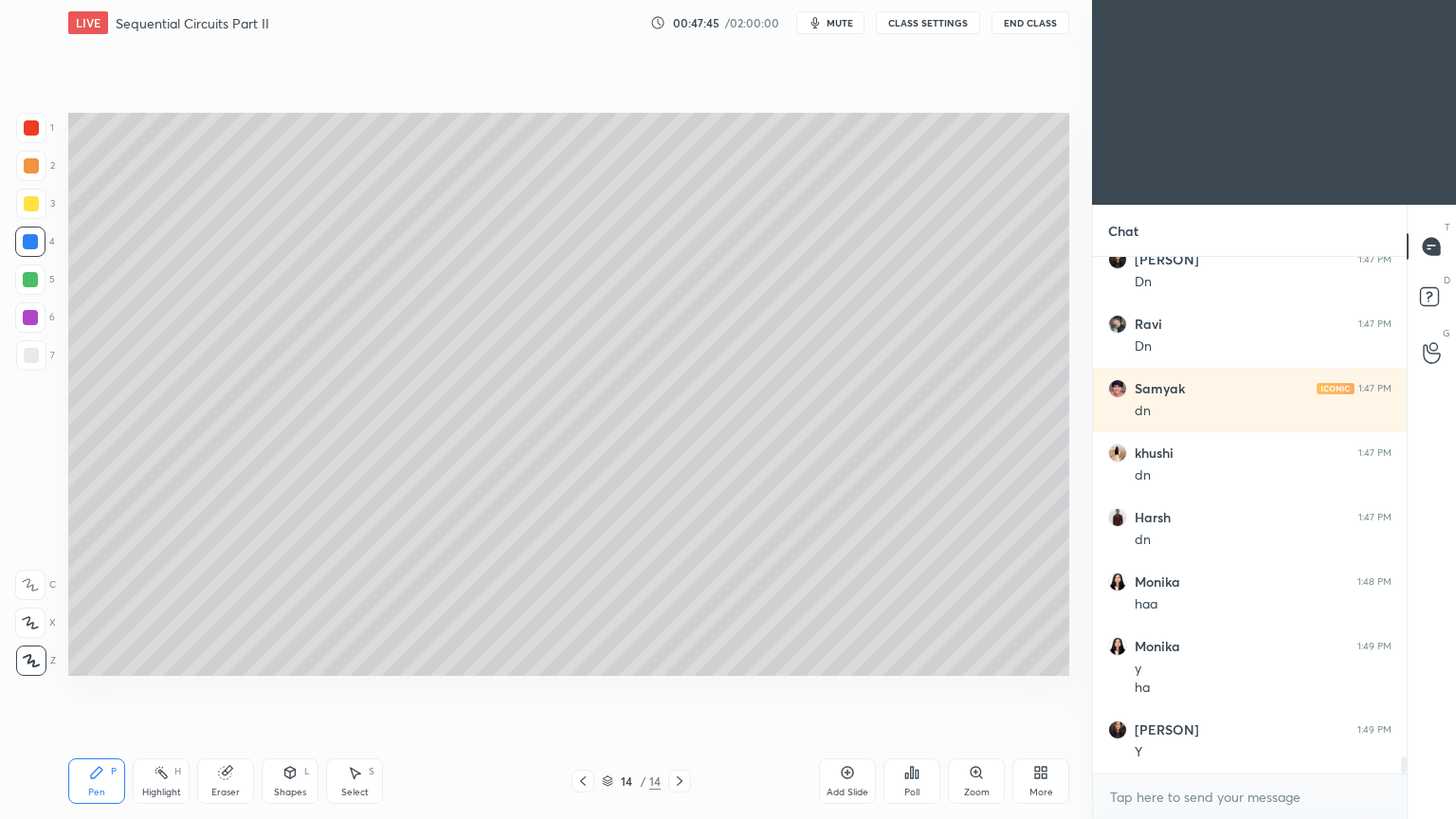 click at bounding box center (31, 355) 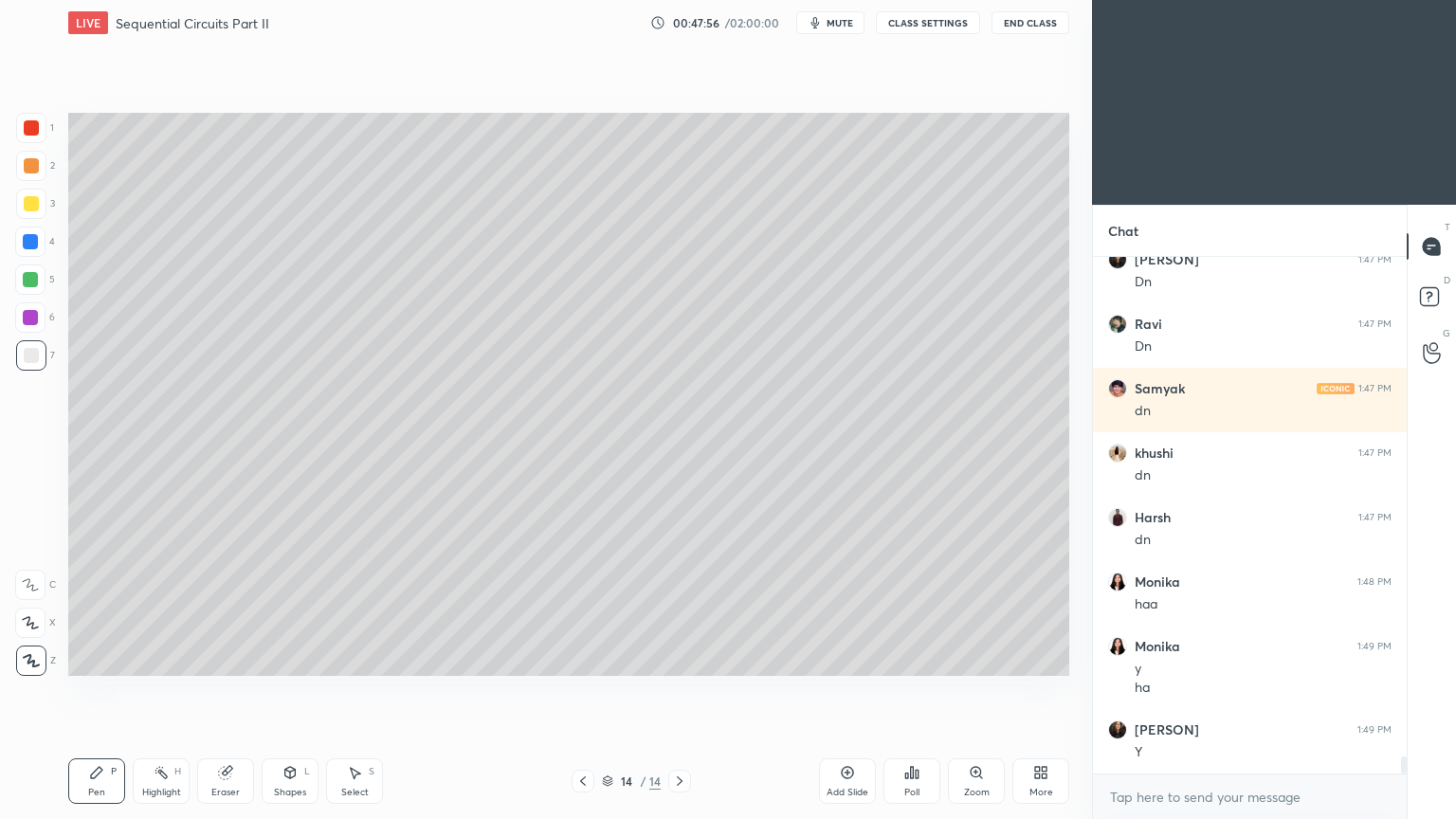 click on "Shapes L" at bounding box center [290, 781] 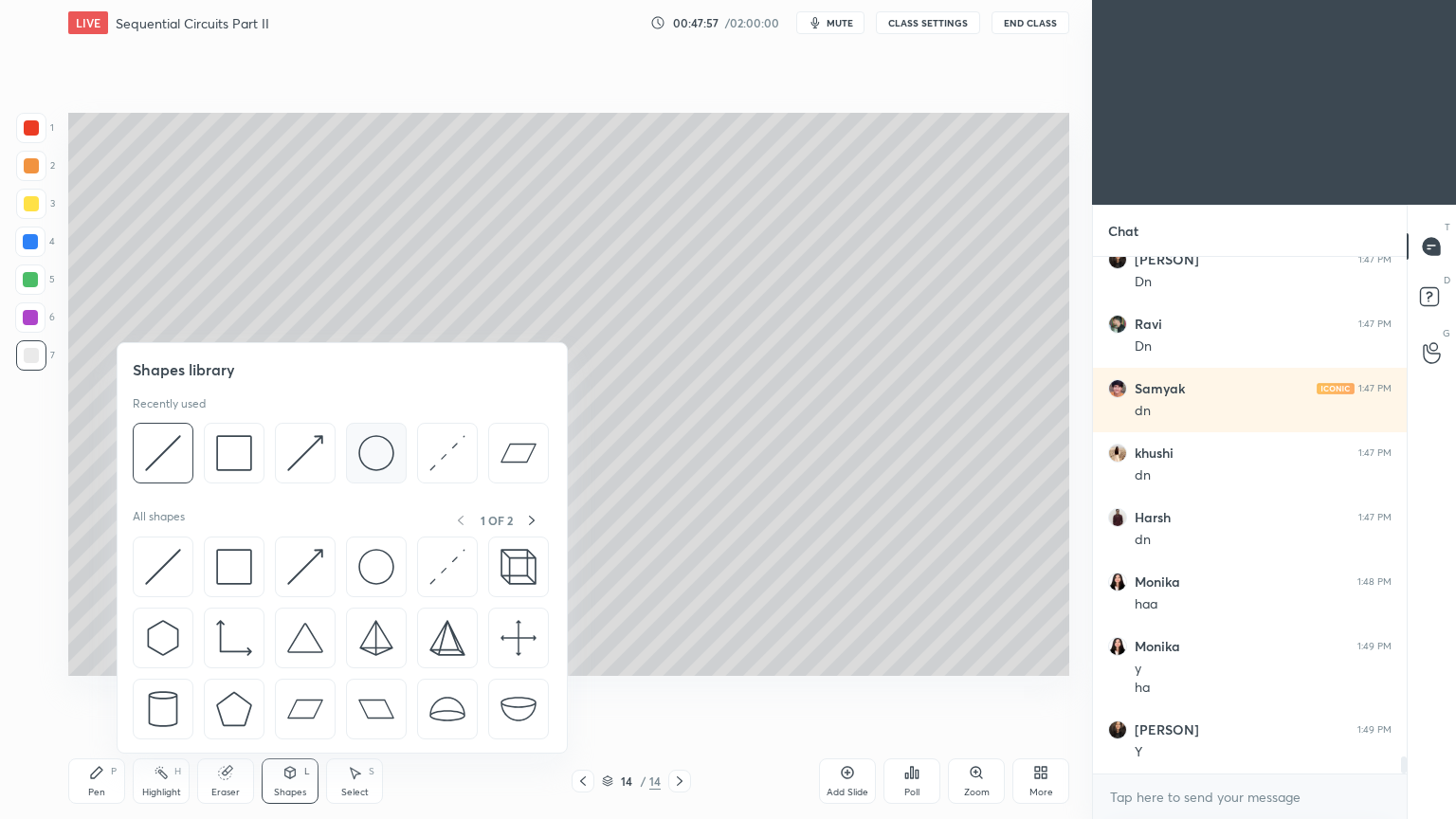 click at bounding box center [376, 453] 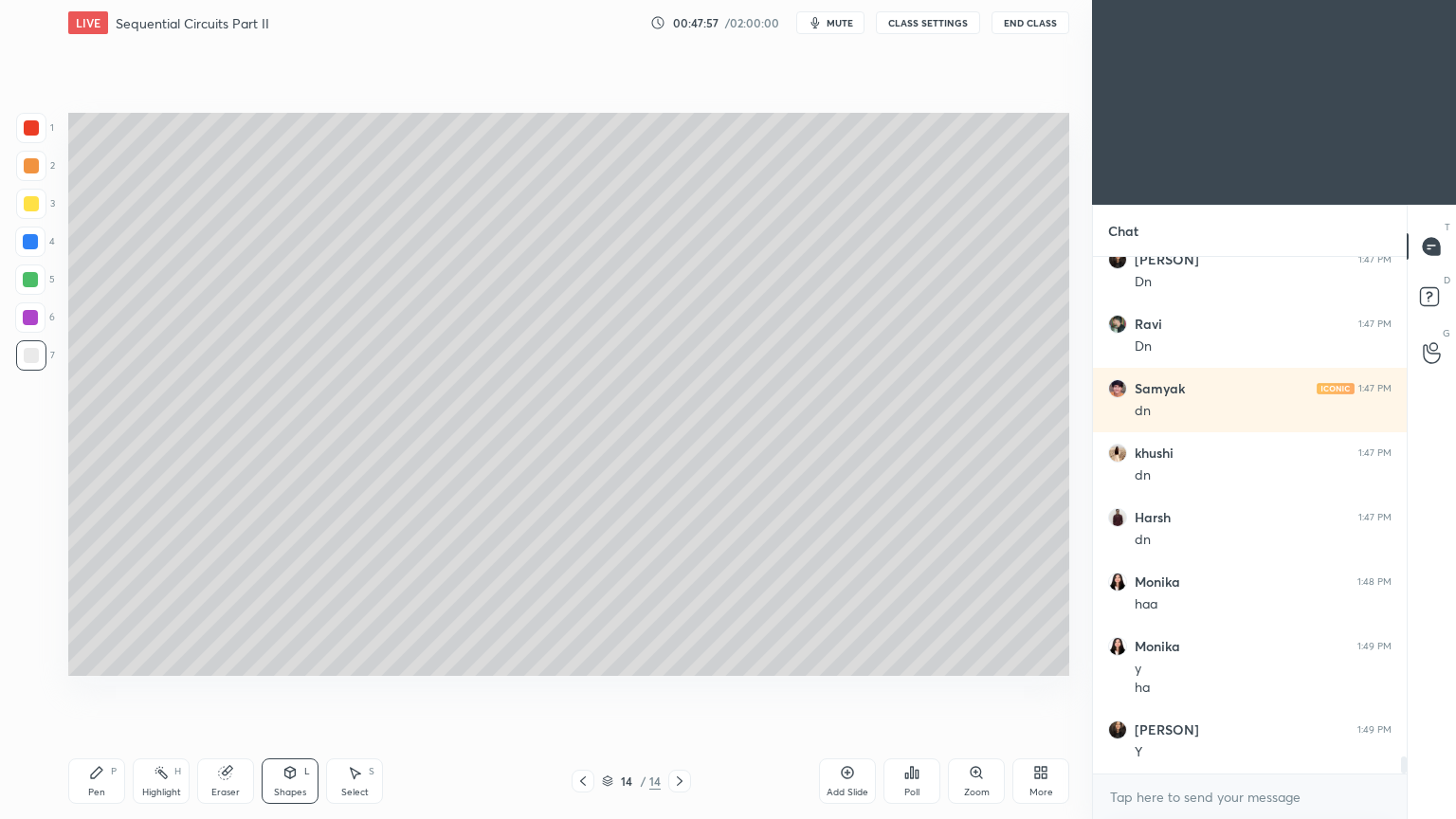 click at bounding box center (31, 204) 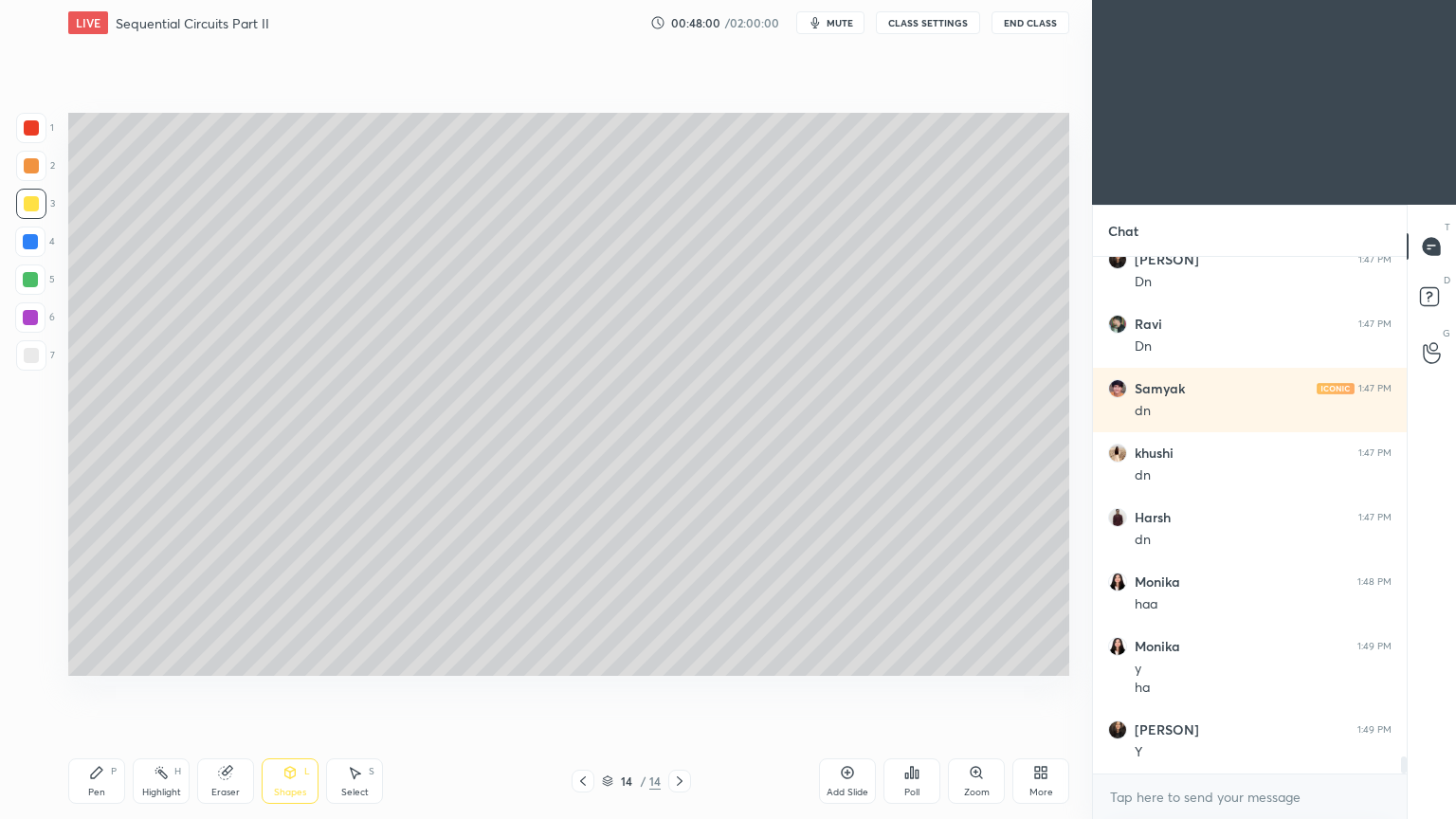 click 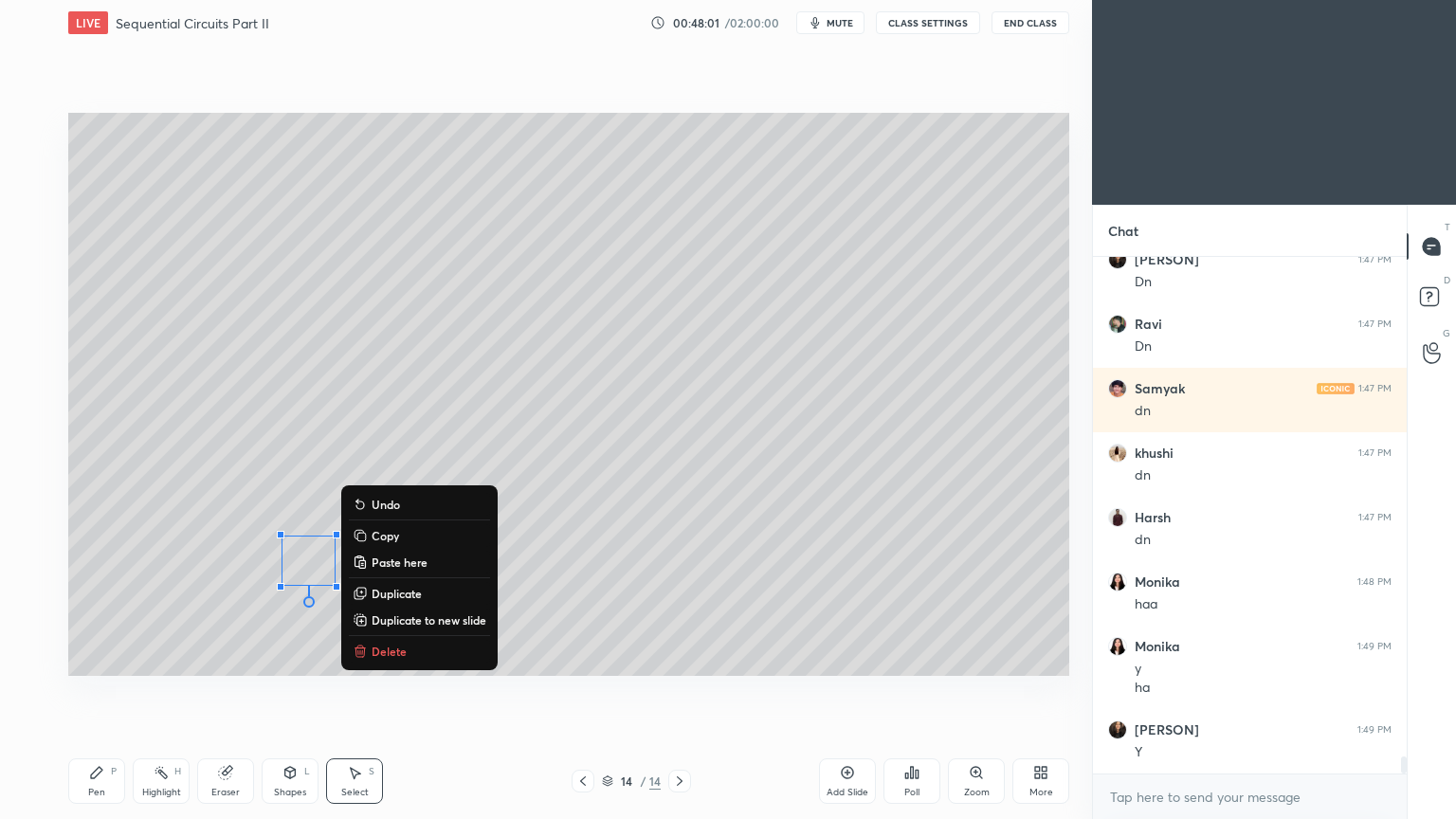 click on "Duplicate" at bounding box center (396, 593) 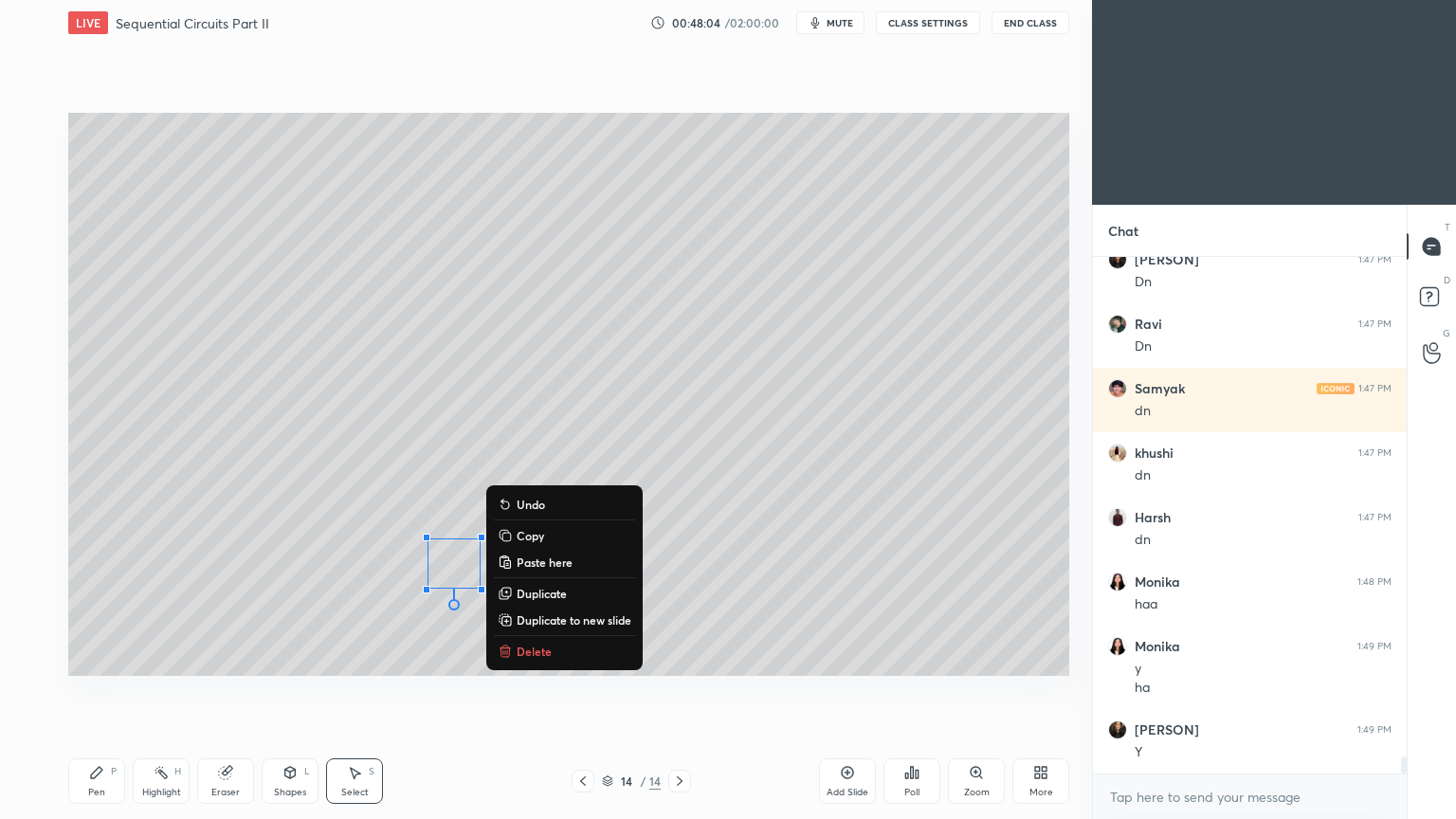 click on "Shapes L" at bounding box center [290, 781] 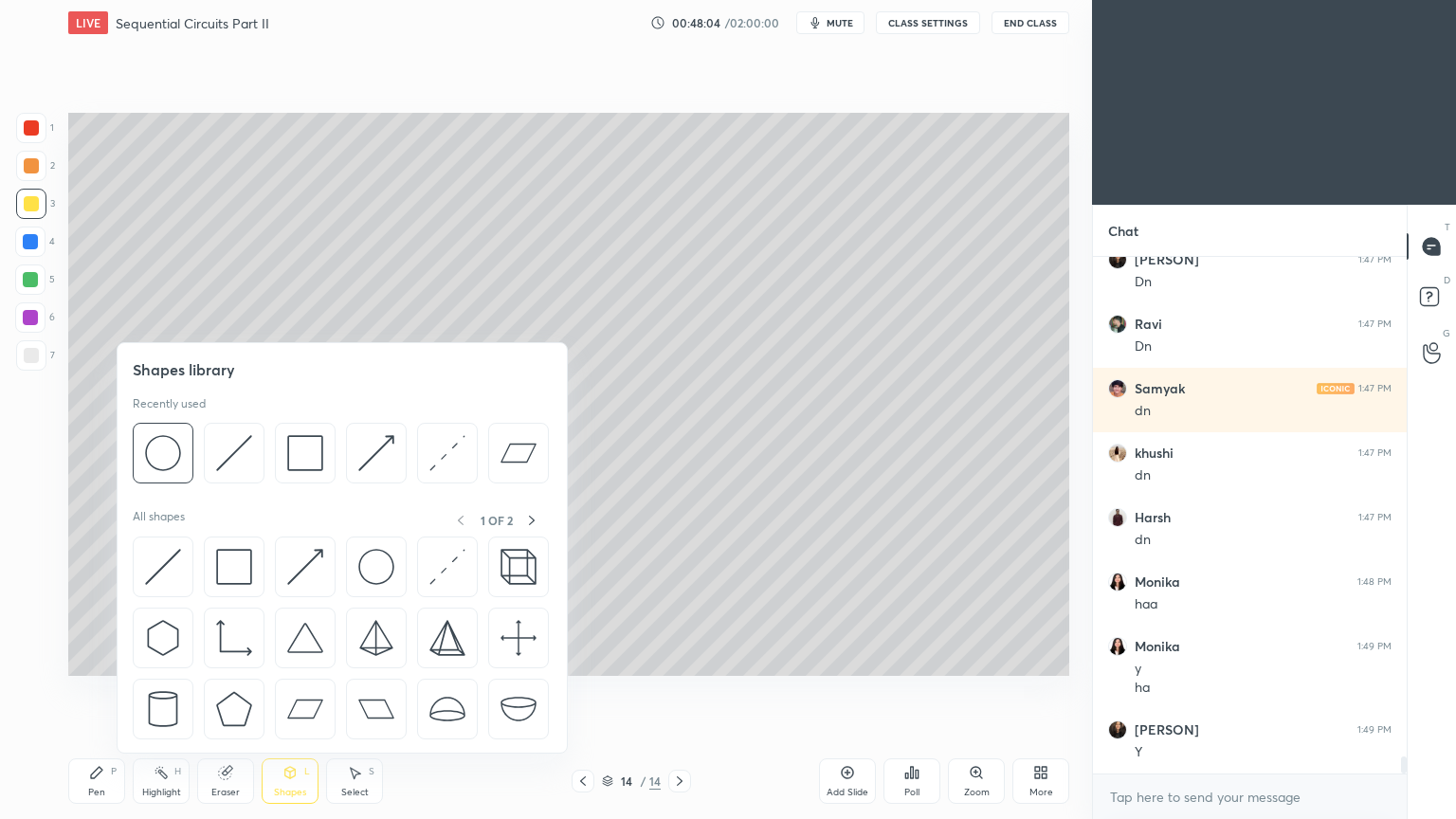 click at bounding box center (376, 453) 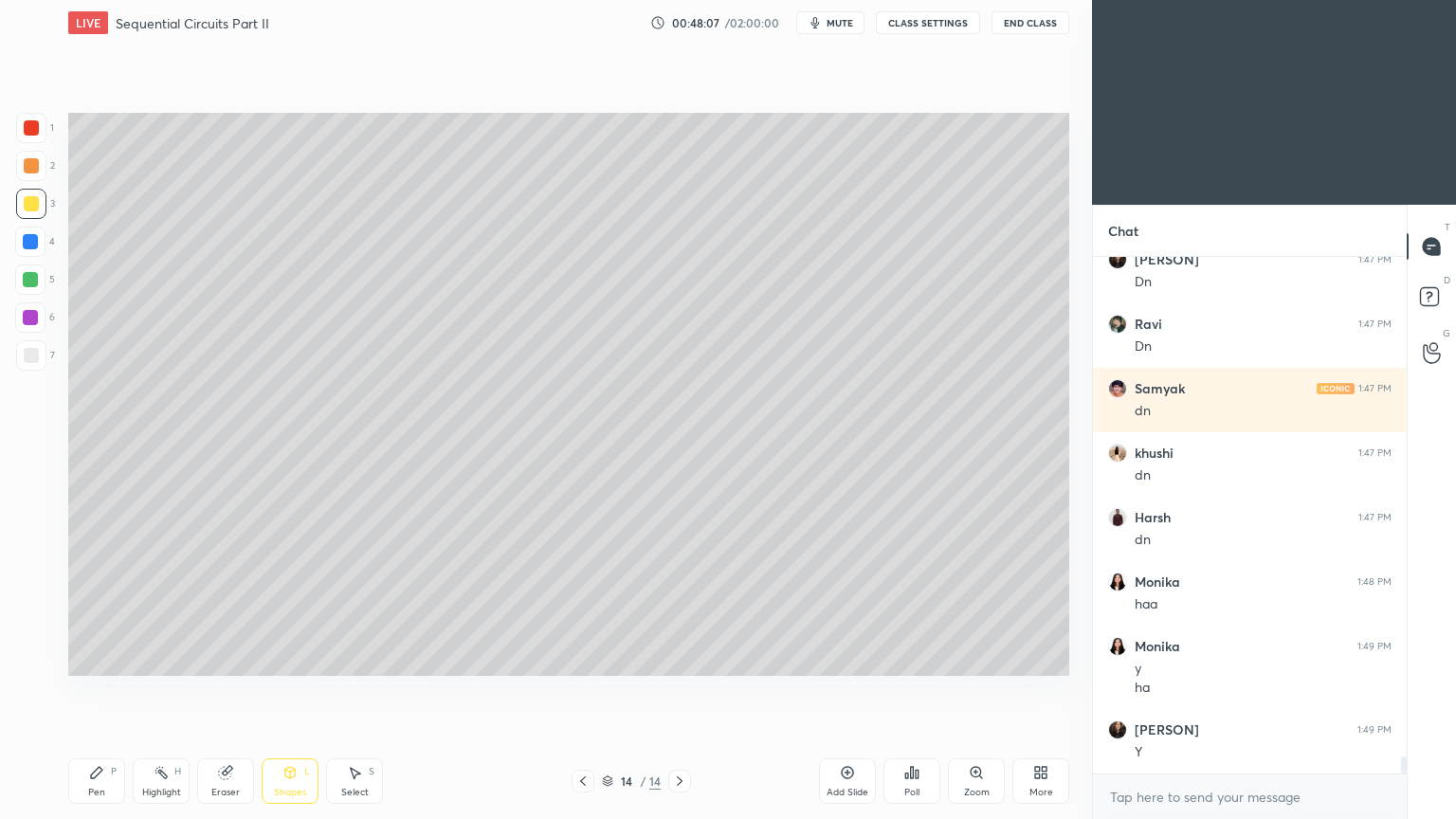click on "Shapes L" at bounding box center [290, 781] 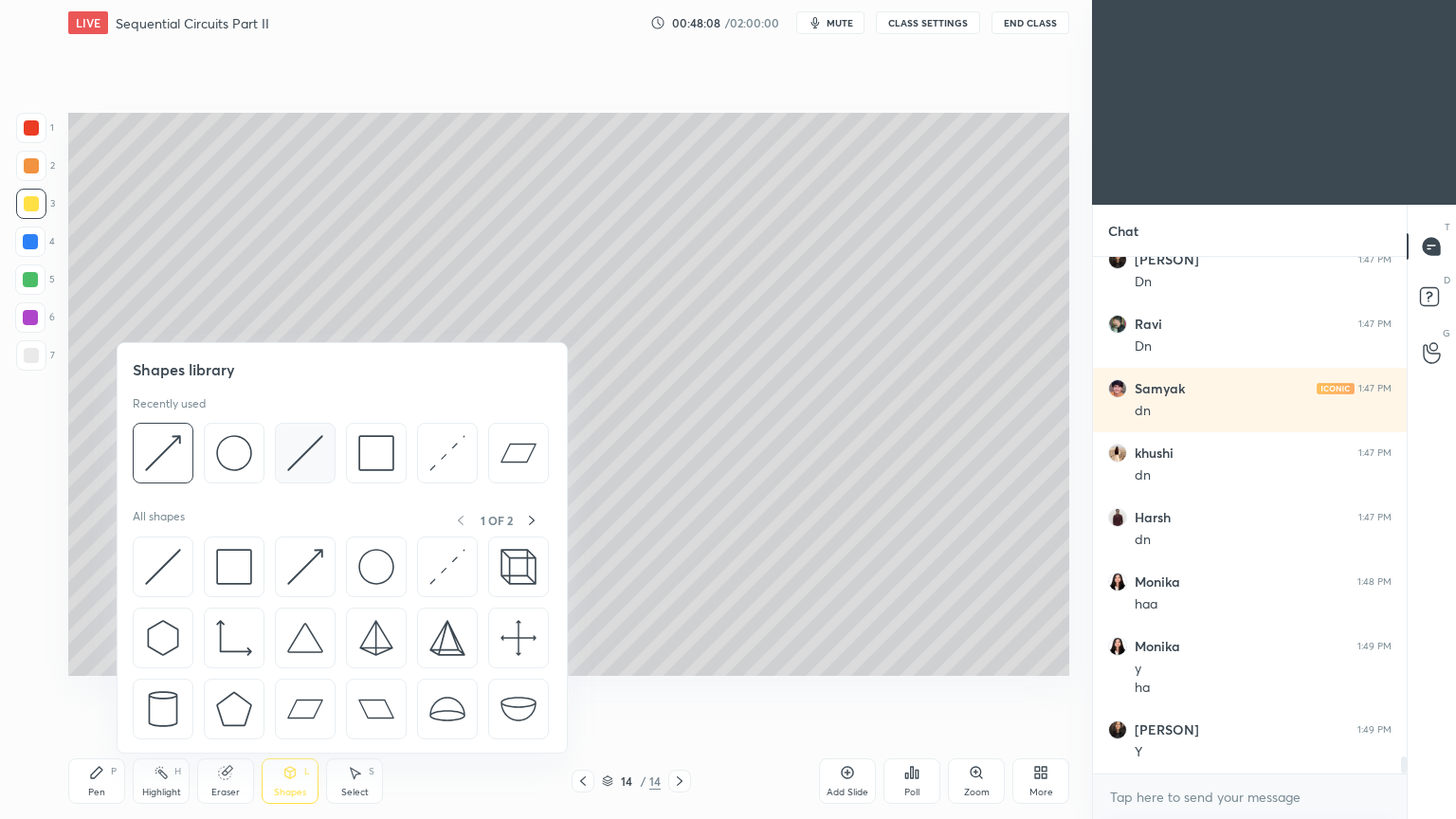 click at bounding box center [305, 453] 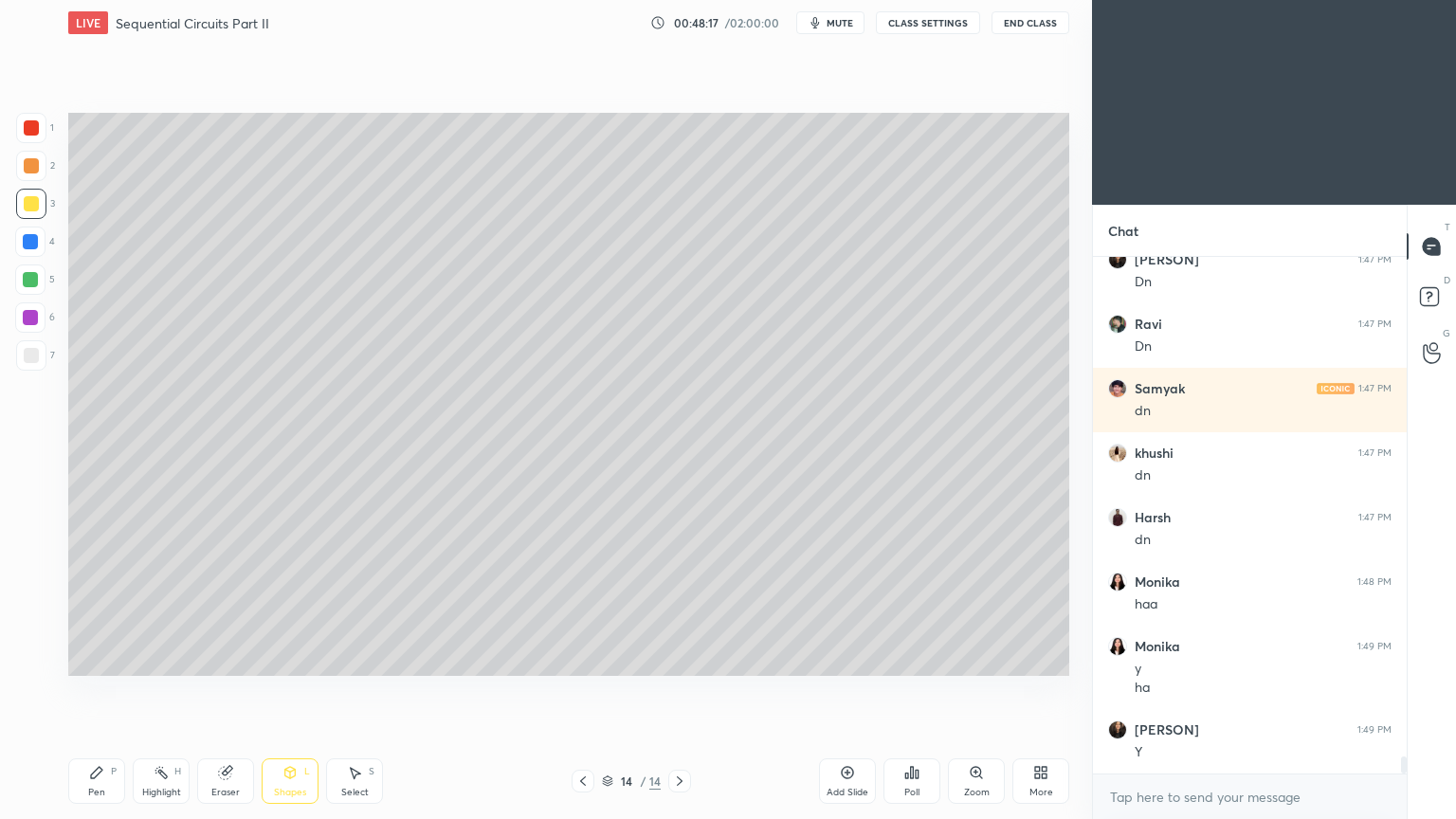 click on "Pen" at bounding box center (97, 792) 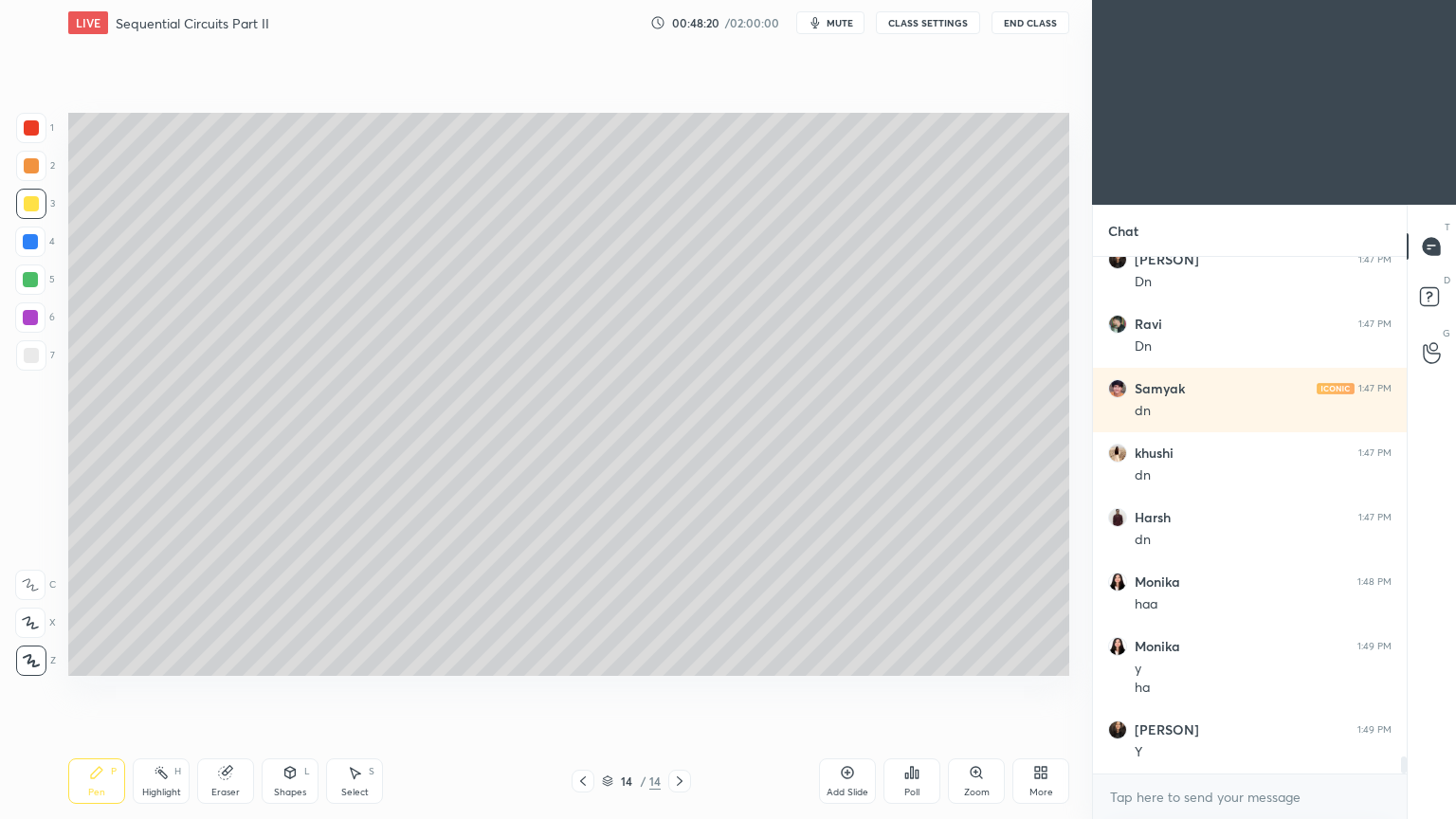 click at bounding box center (31, 355) 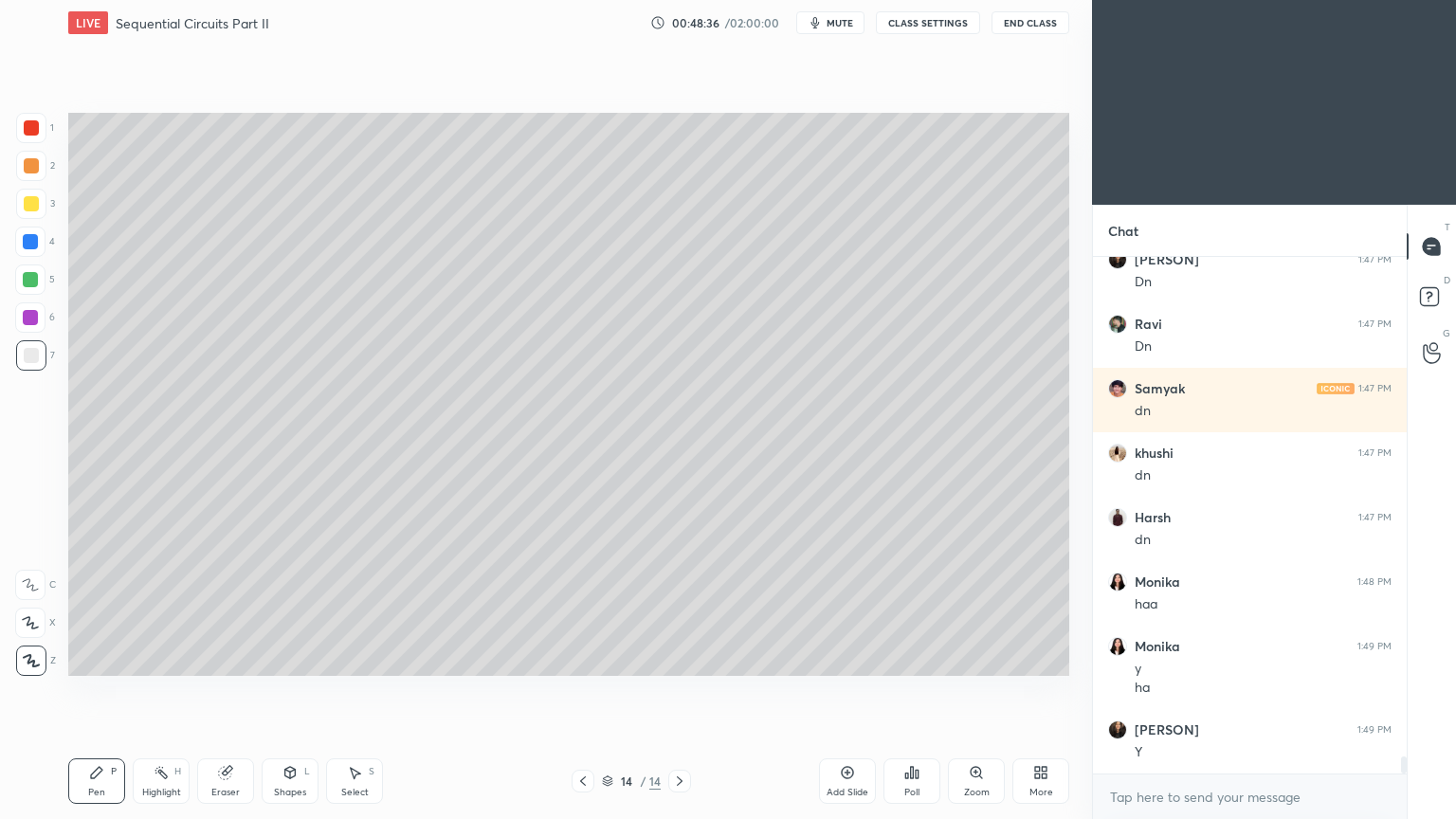 click on "Select S" at bounding box center [355, 781] 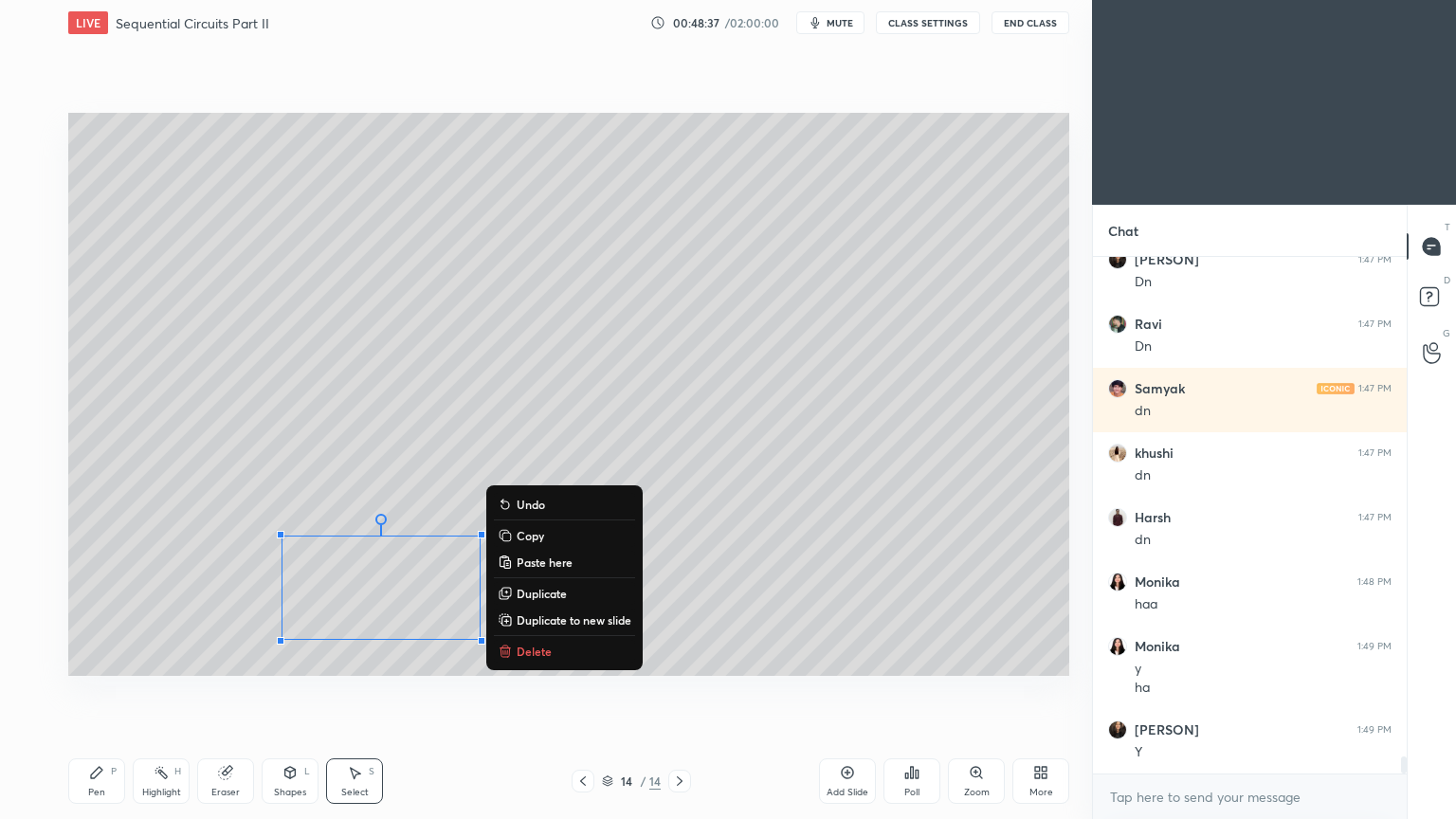 scroll, scrollTop: 14806, scrollLeft: 0, axis: vertical 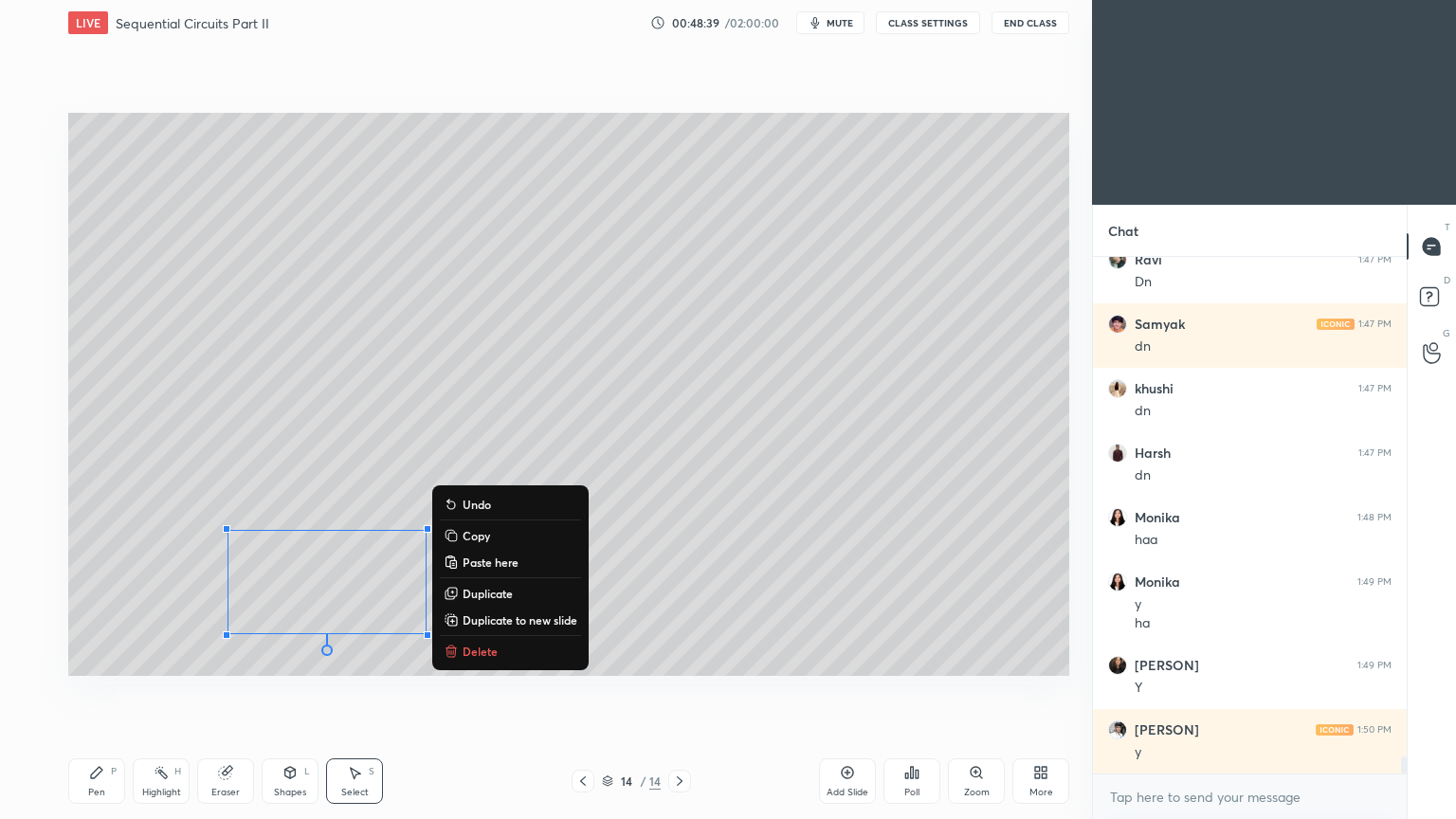 click on "Pen P" at bounding box center [97, 781] 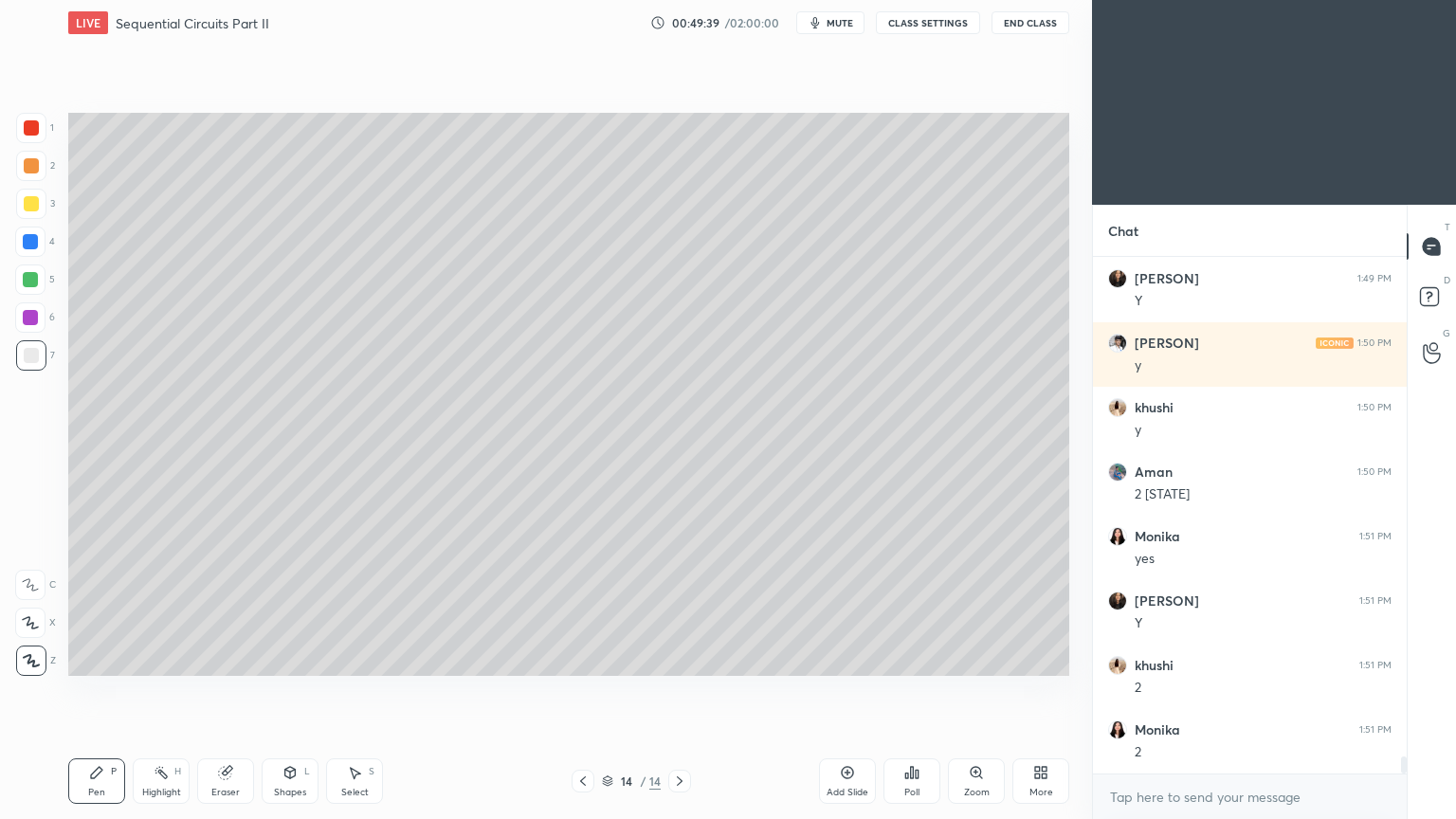 scroll, scrollTop: 15257, scrollLeft: 0, axis: vertical 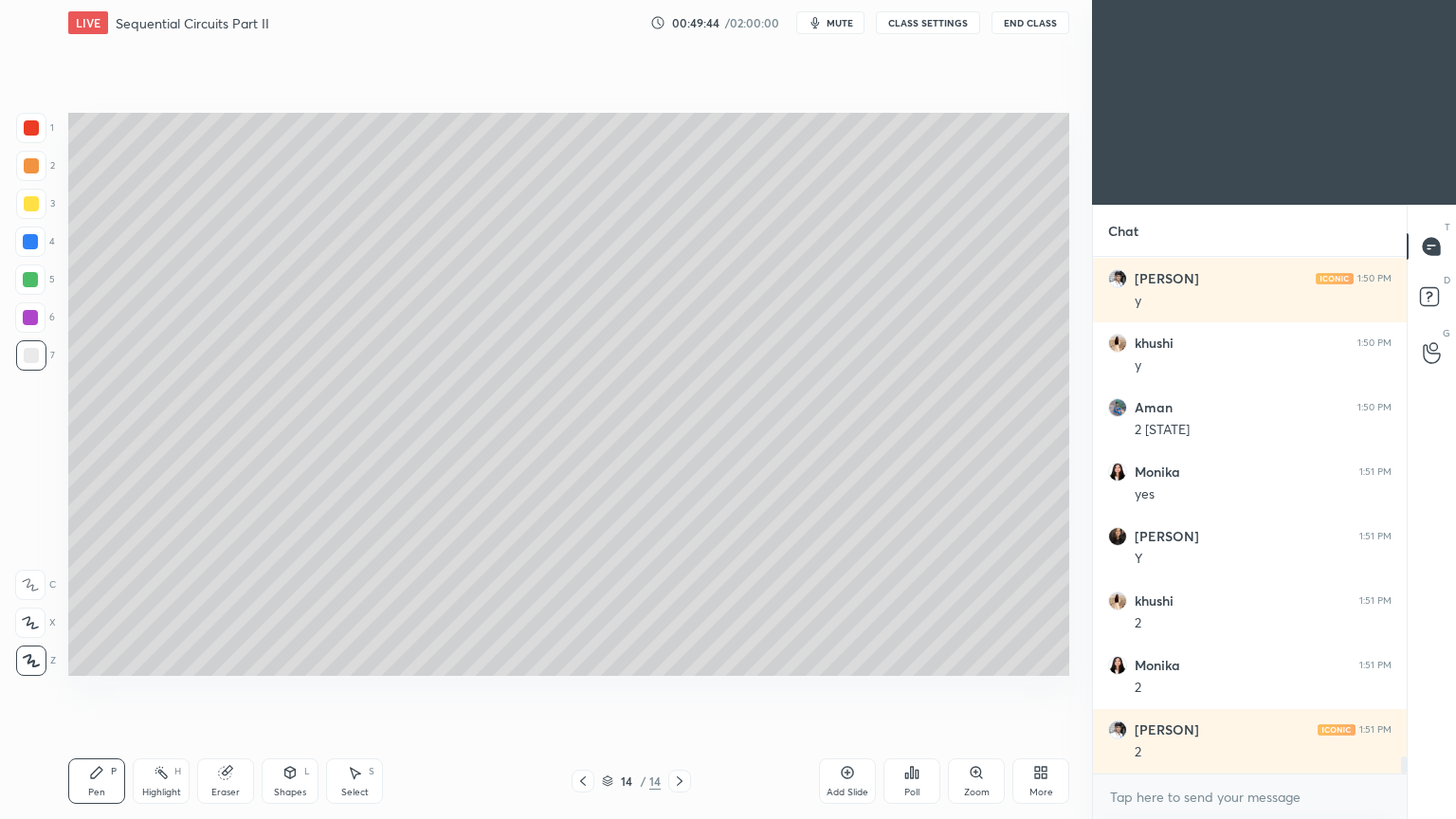 click on "Shapes" at bounding box center (290, 792) 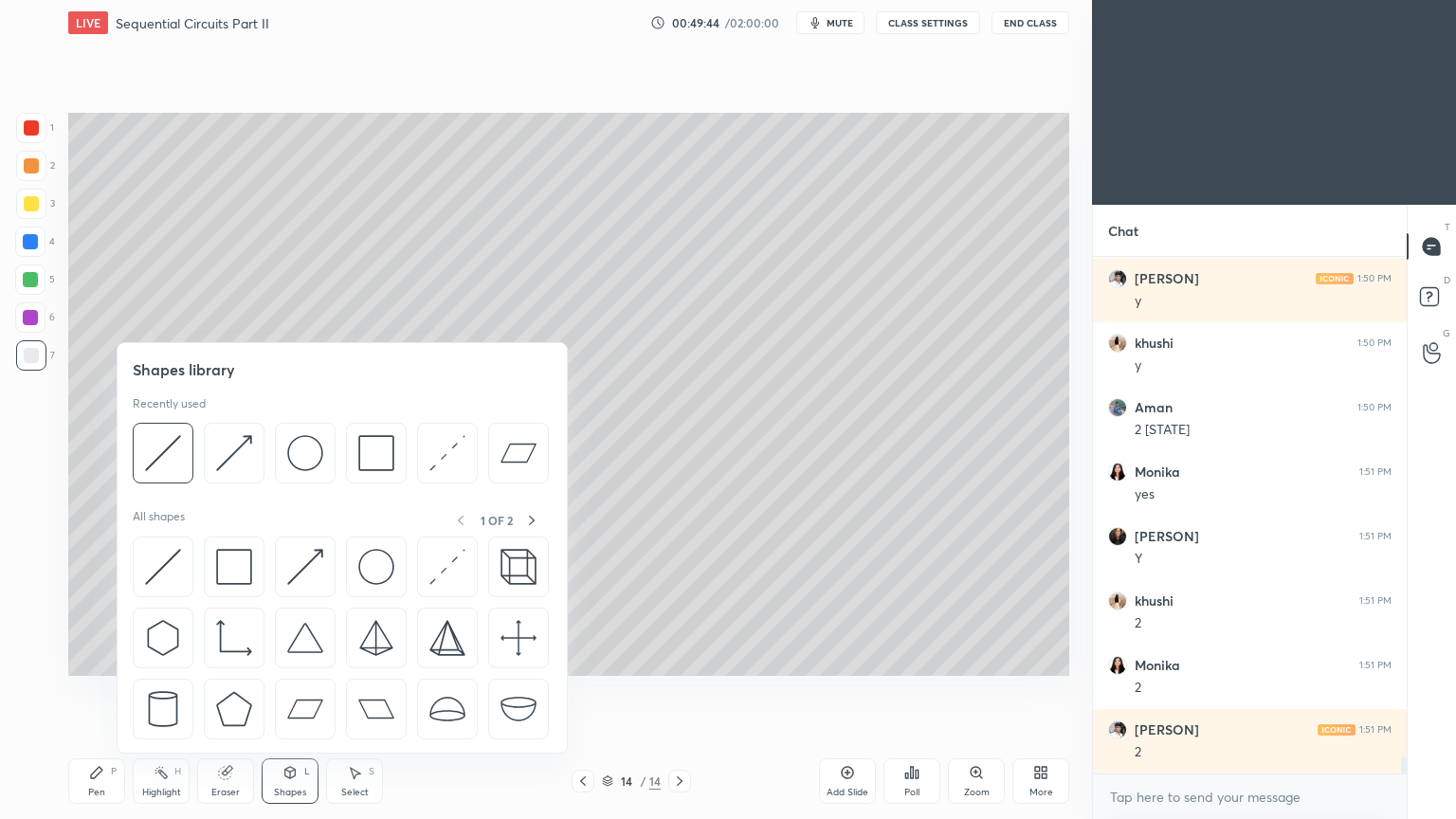 click at bounding box center (163, 453) 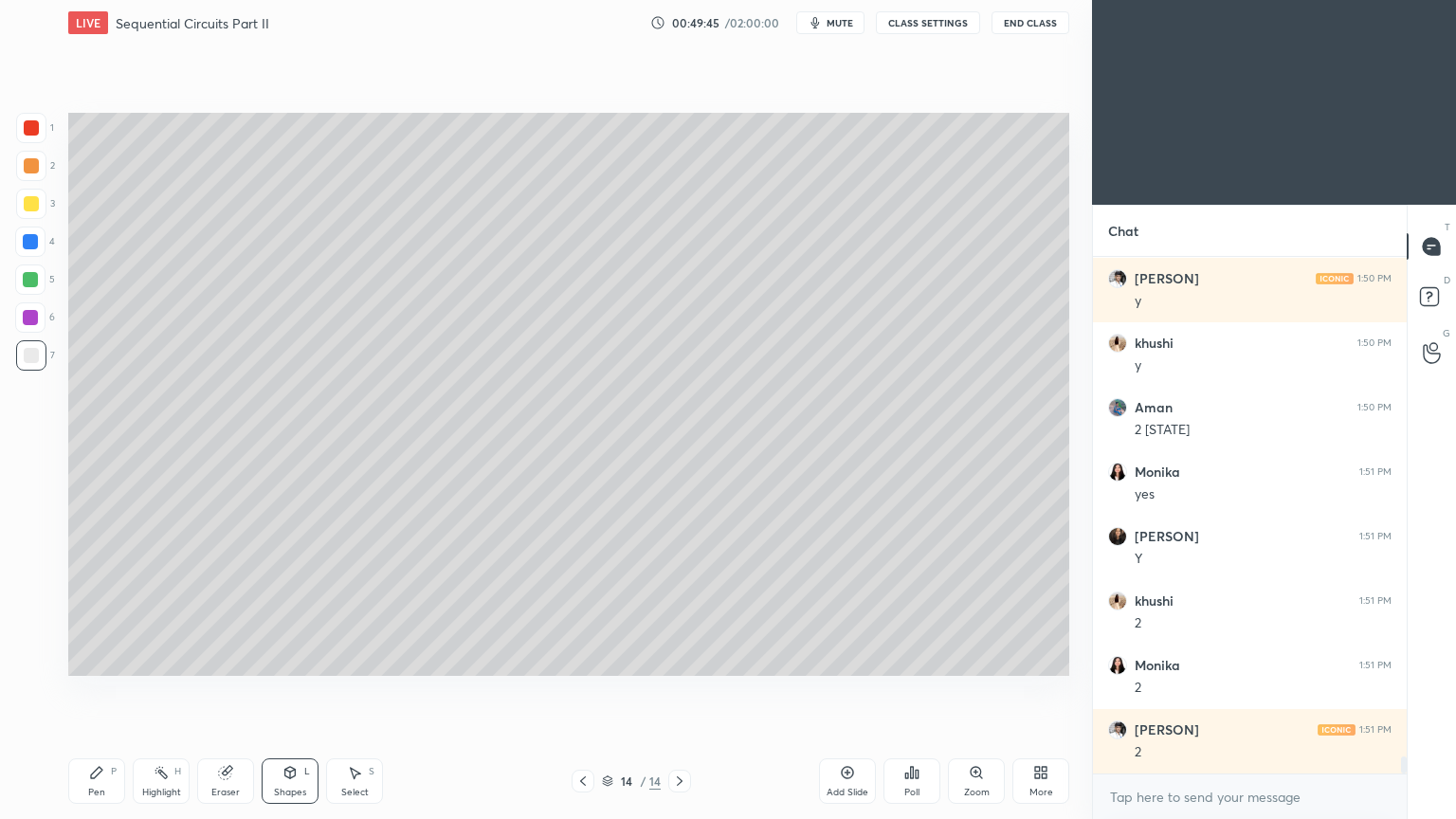 scroll, scrollTop: 15321, scrollLeft: 0, axis: vertical 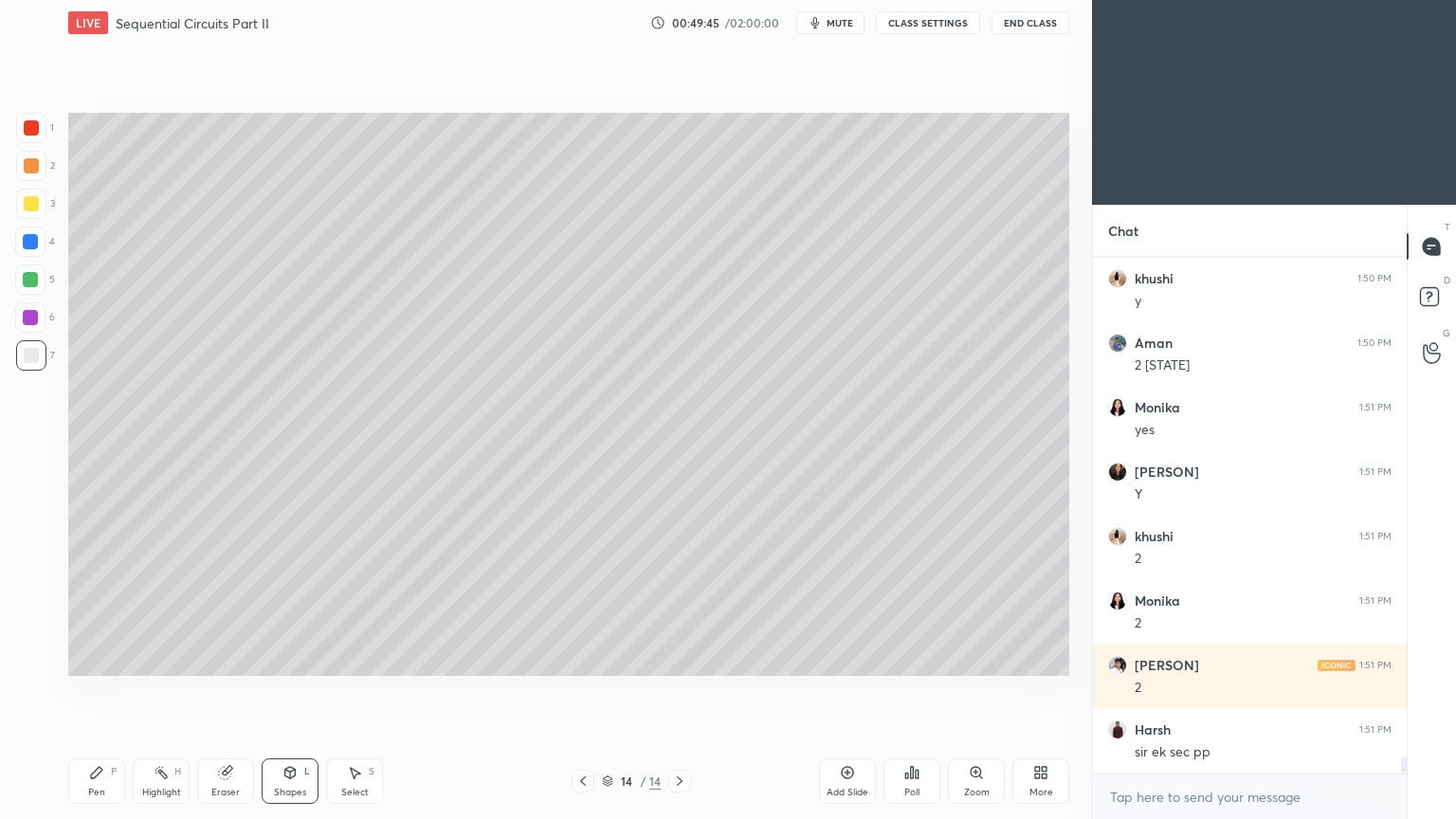 click at bounding box center [30, 318] 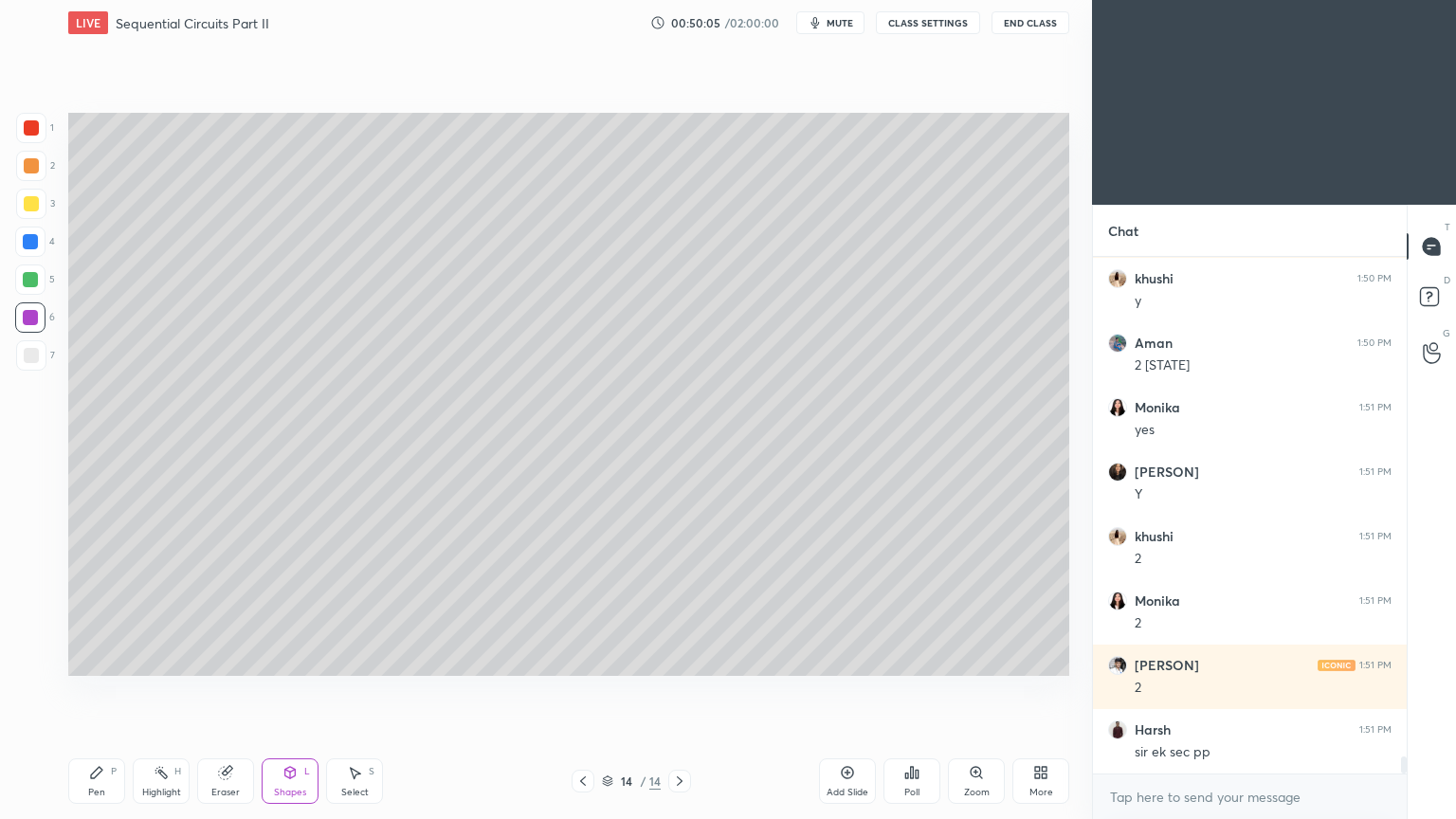 click 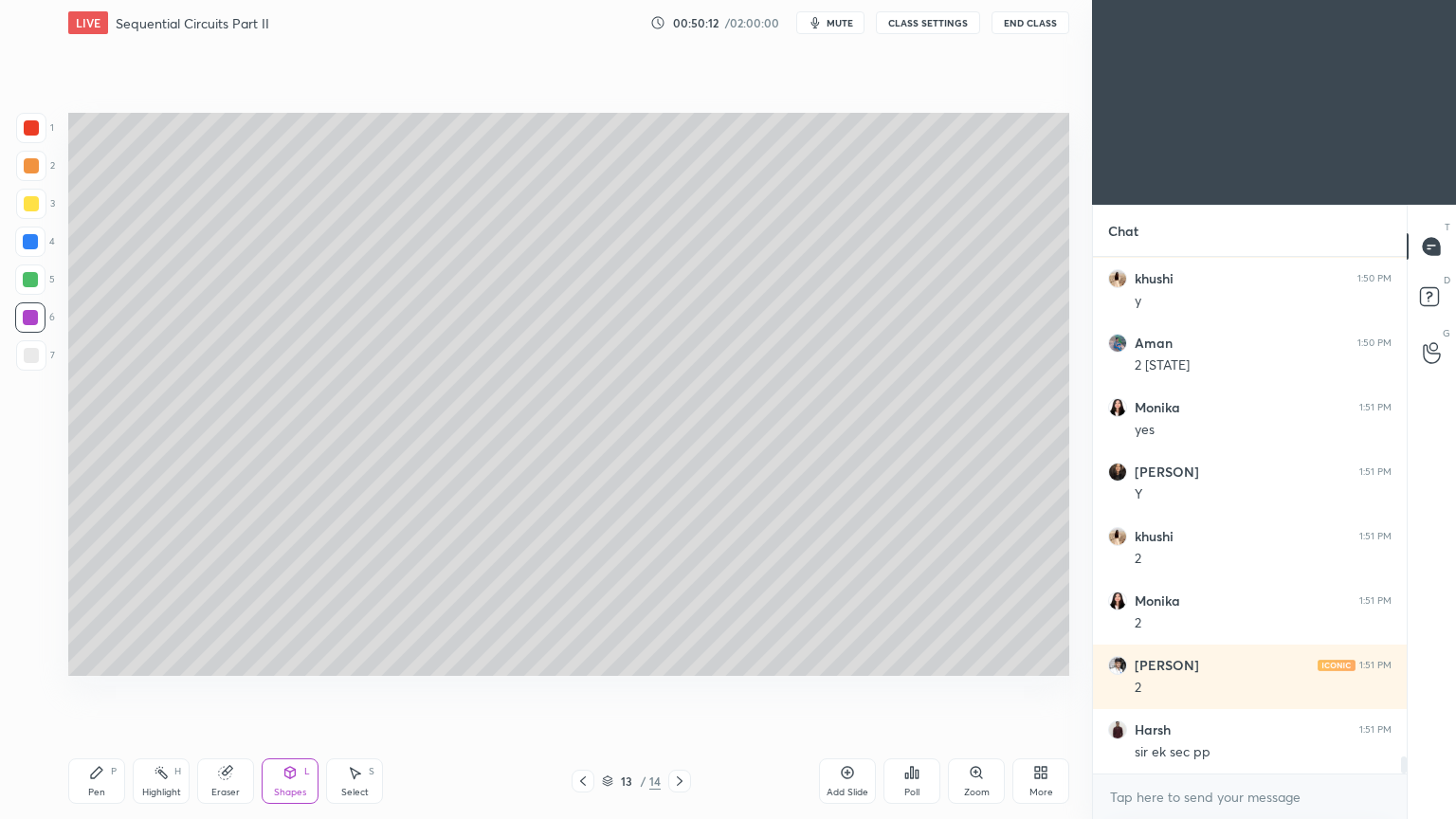 scroll, scrollTop: 15386, scrollLeft: 0, axis: vertical 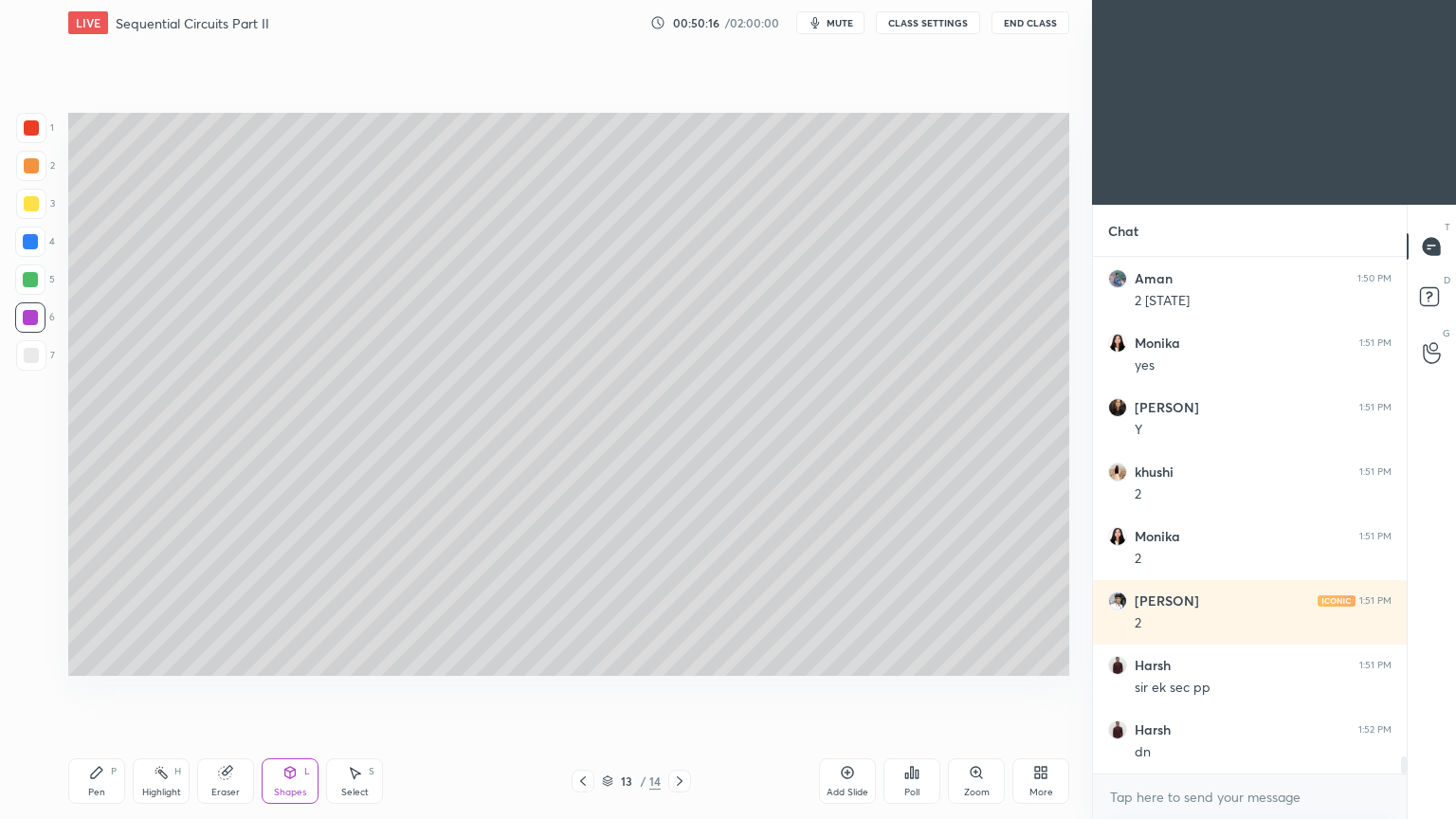 click 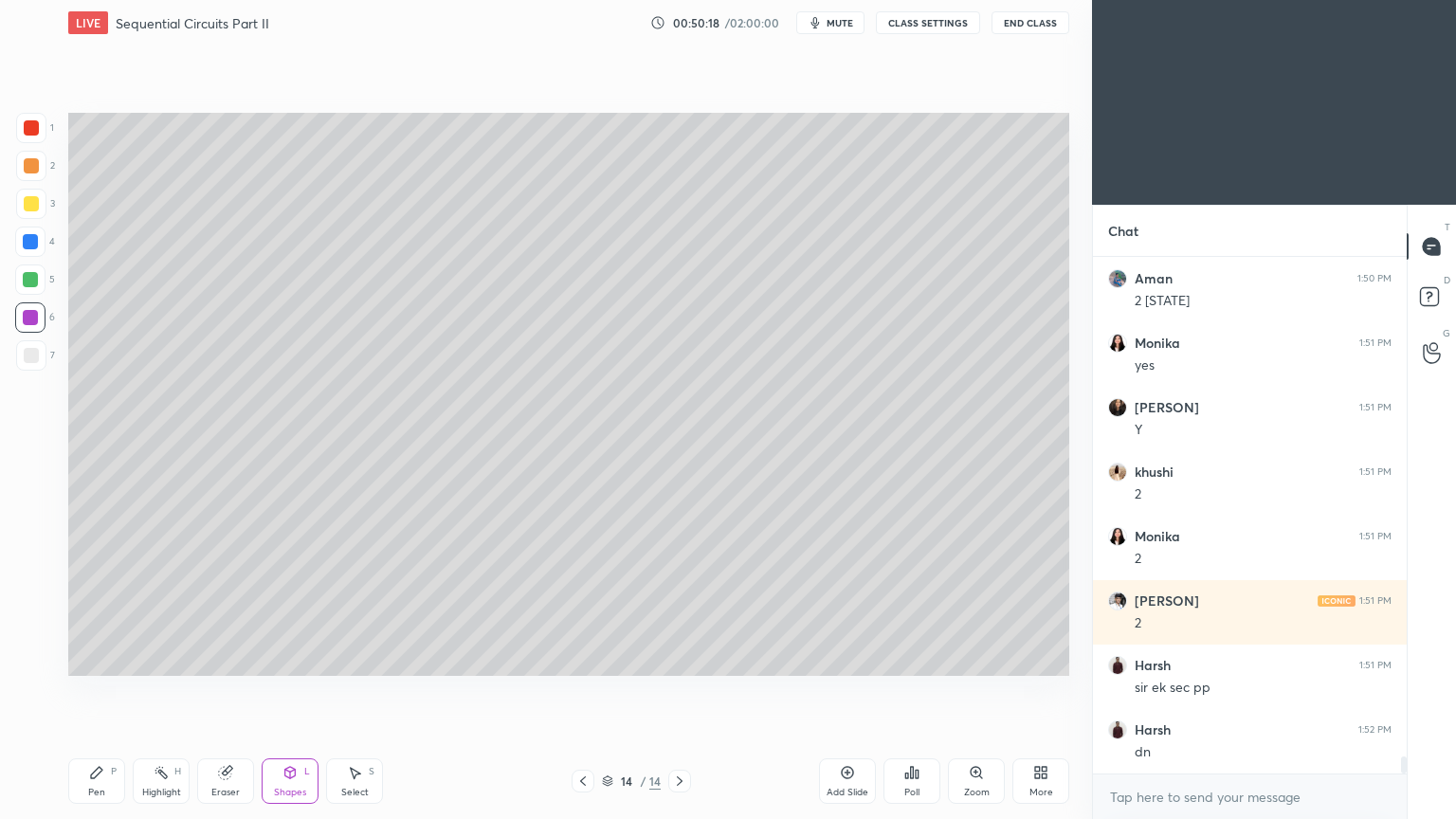 click on "Pen P" at bounding box center [97, 781] 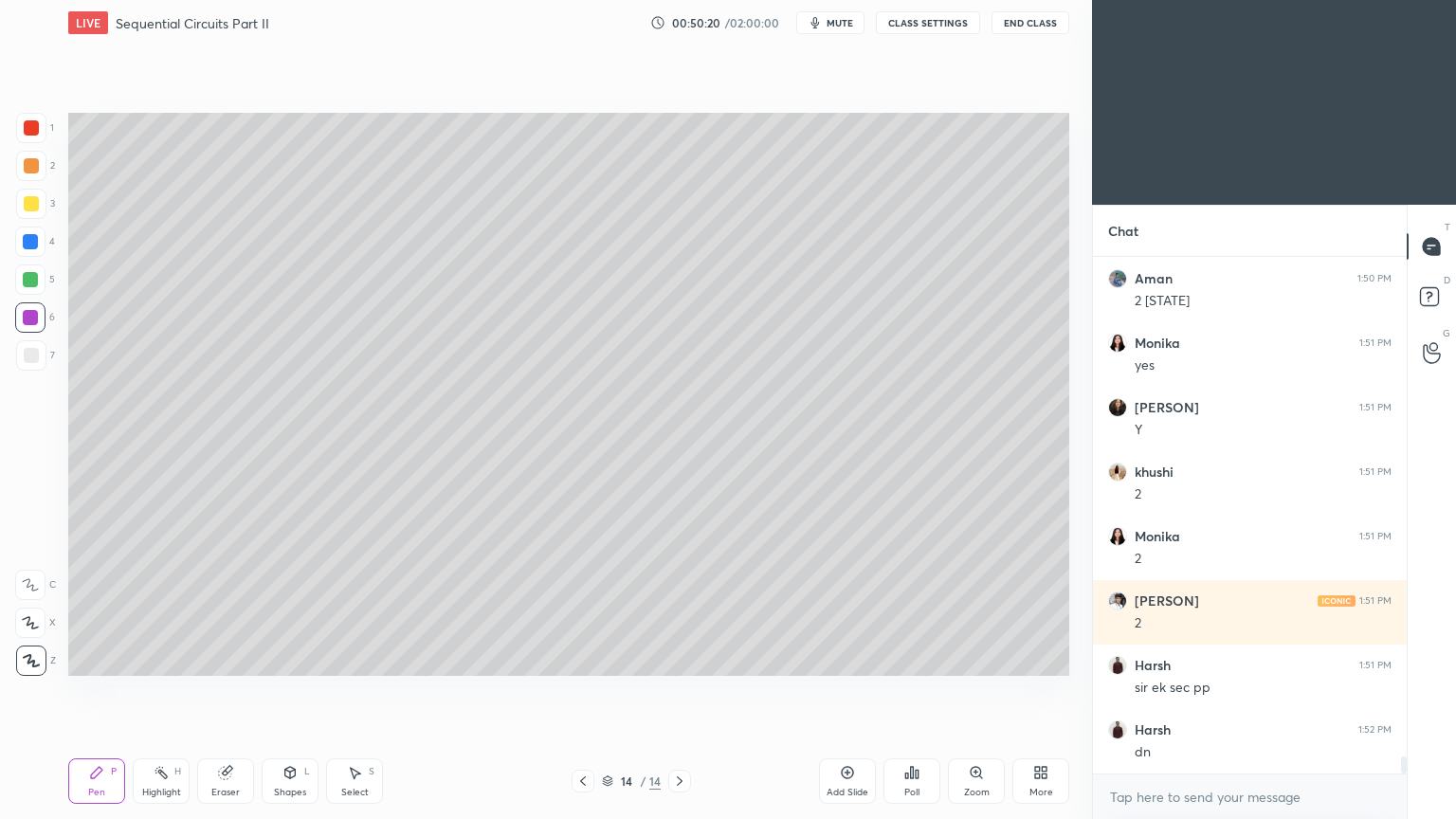 click at bounding box center (31, 204) 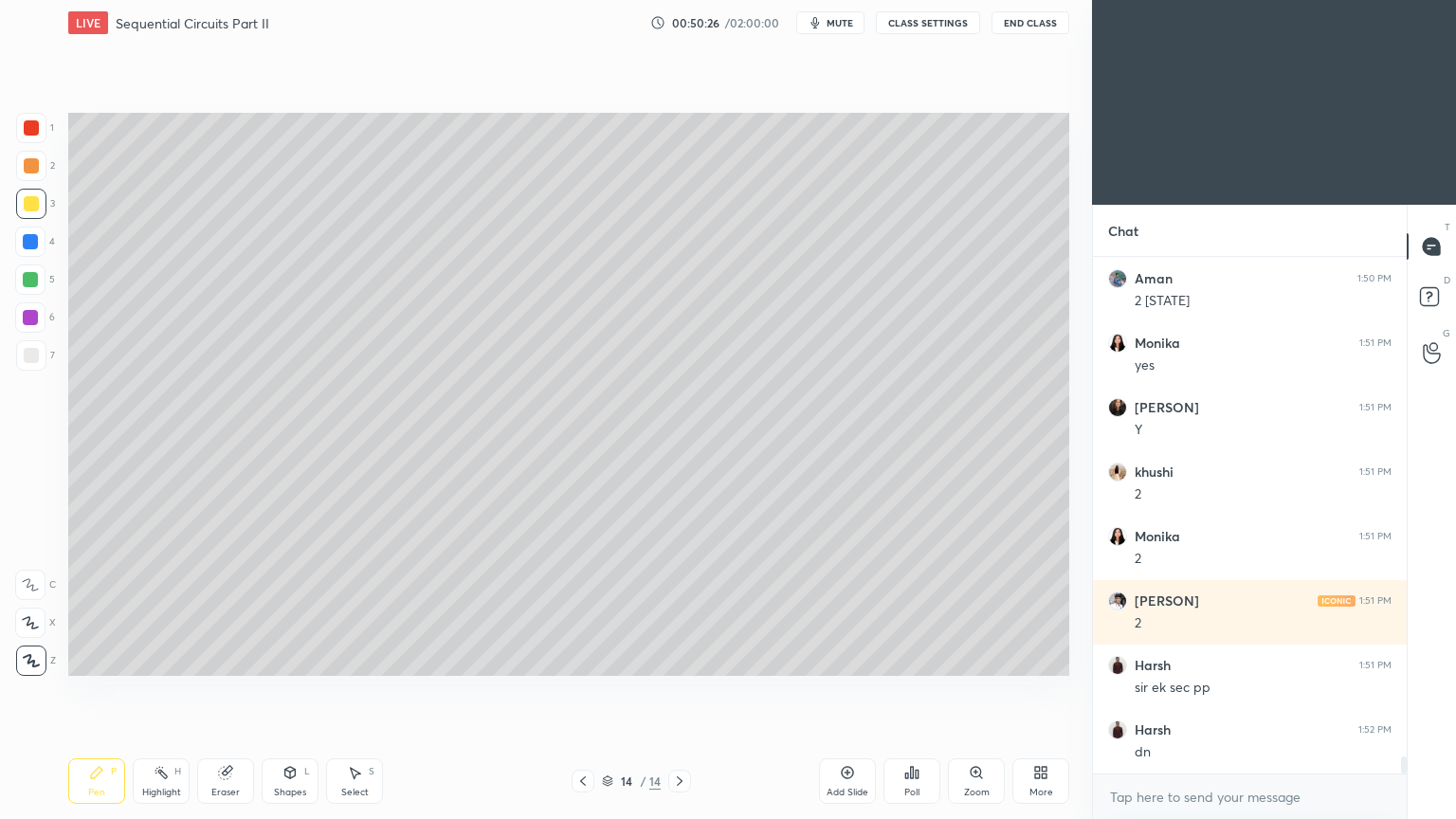 click at bounding box center (30, 280) 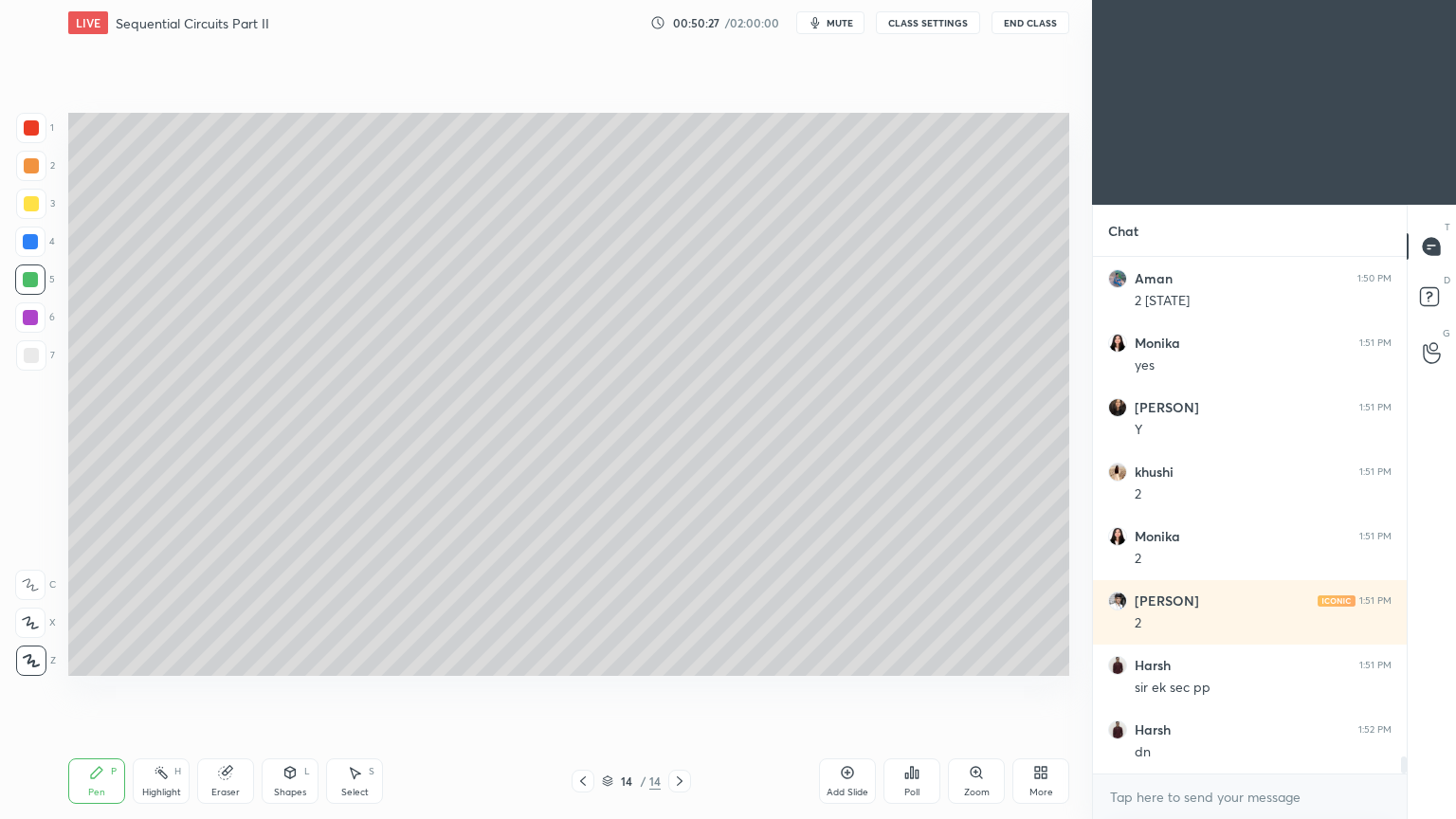 click on "Shapes L" at bounding box center (290, 781) 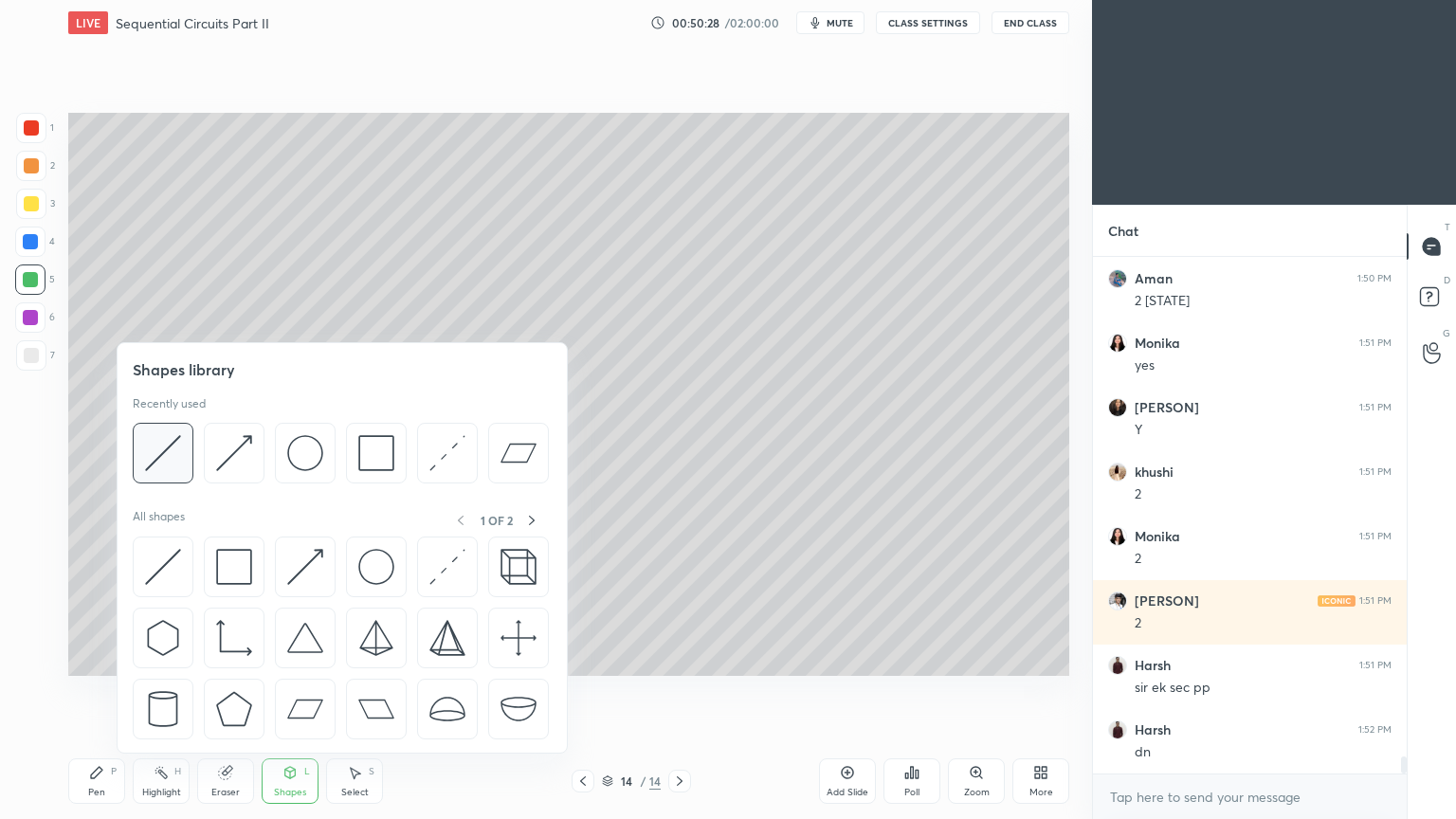 click at bounding box center (163, 453) 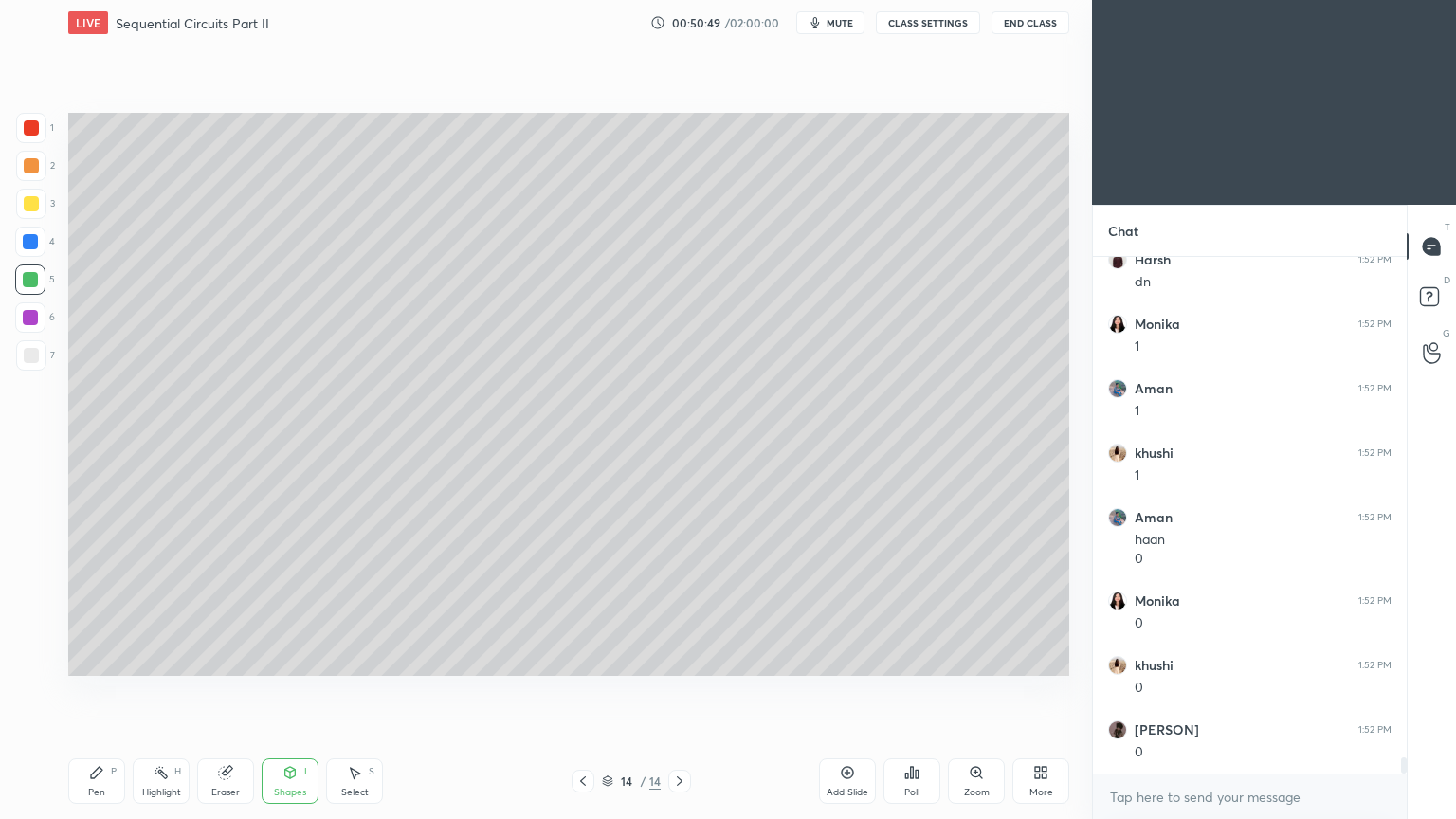 scroll, scrollTop: 15920, scrollLeft: 0, axis: vertical 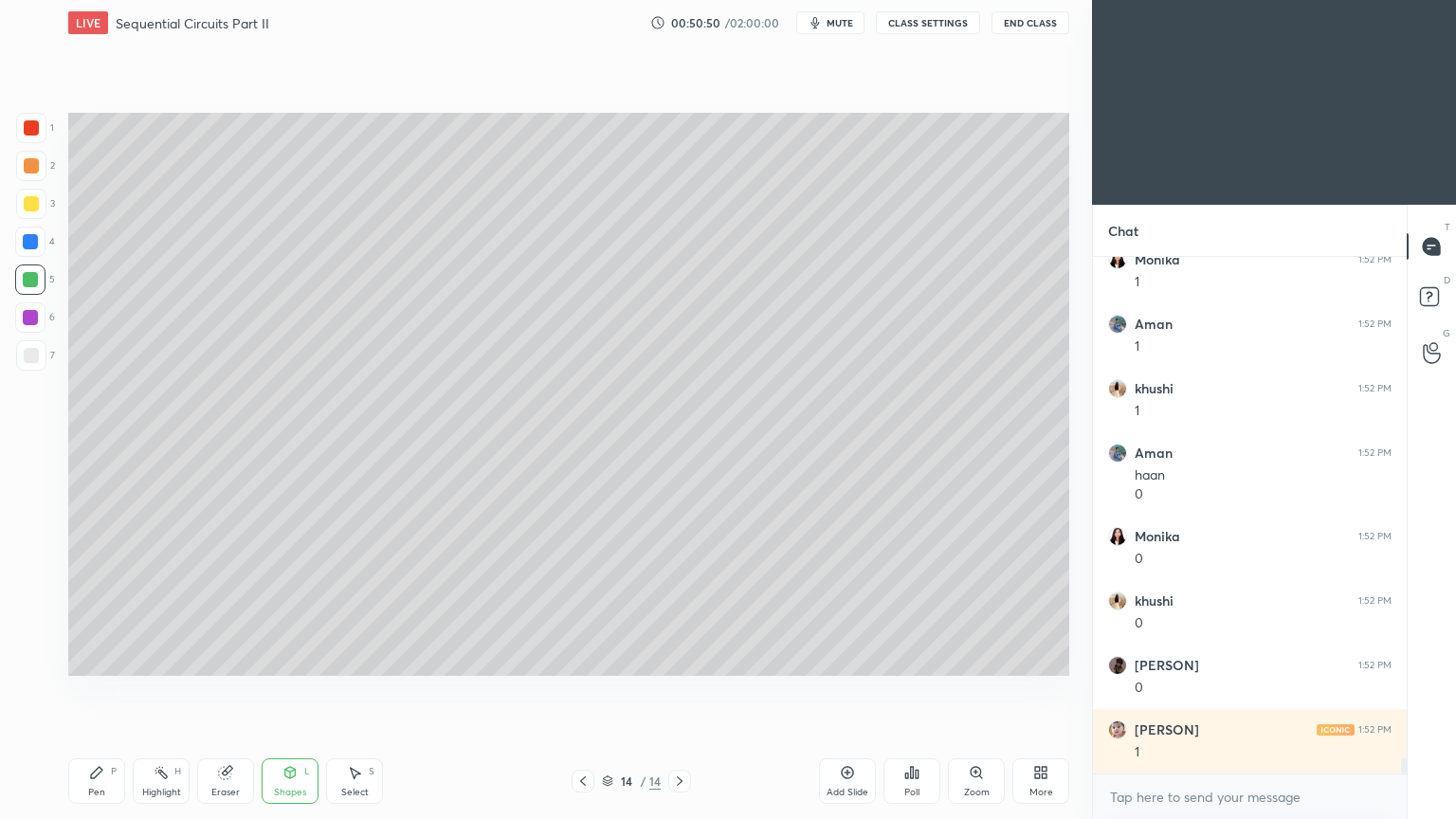 click on "Pen" at bounding box center [97, 792] 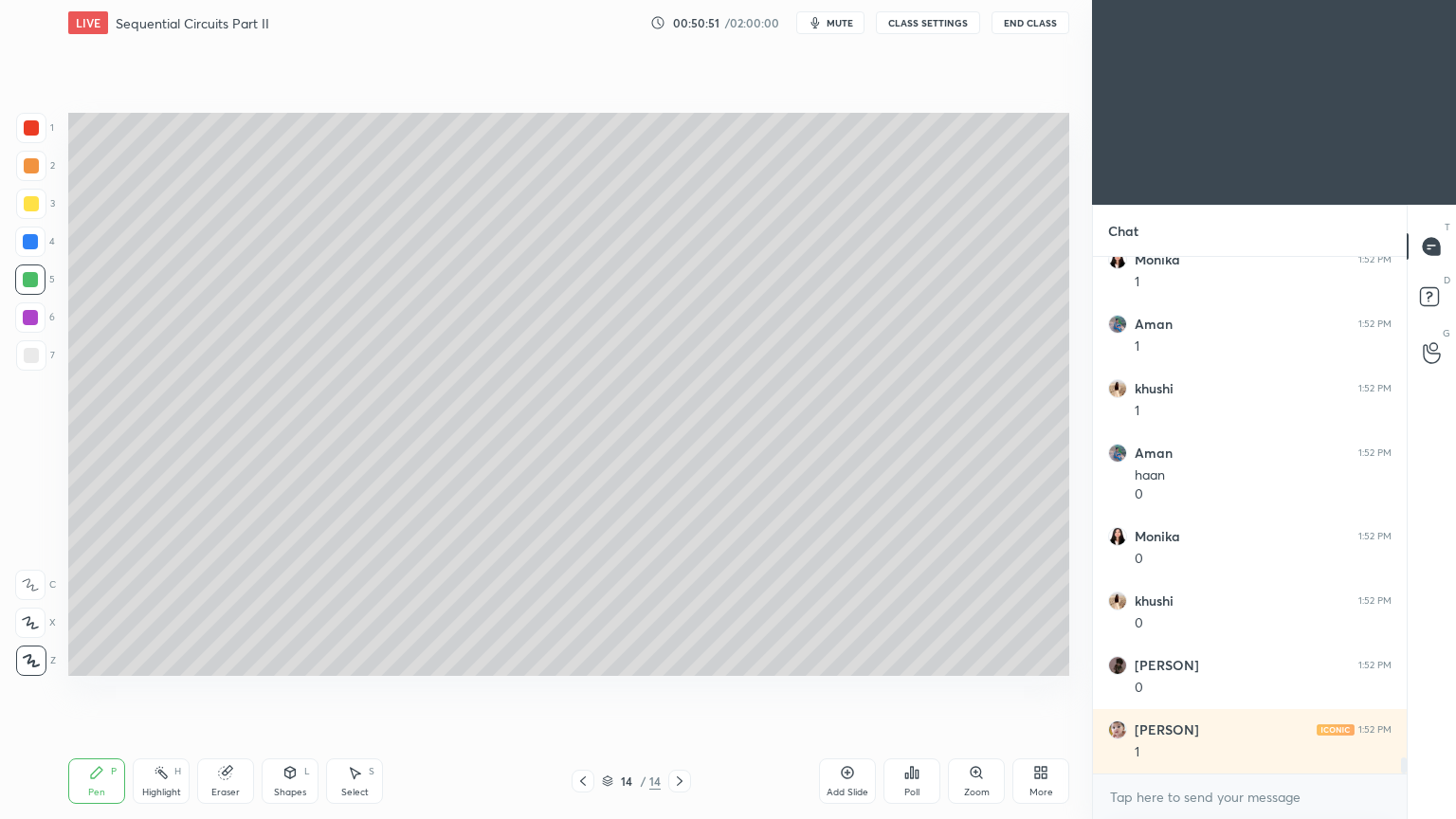 click at bounding box center [30, 242] 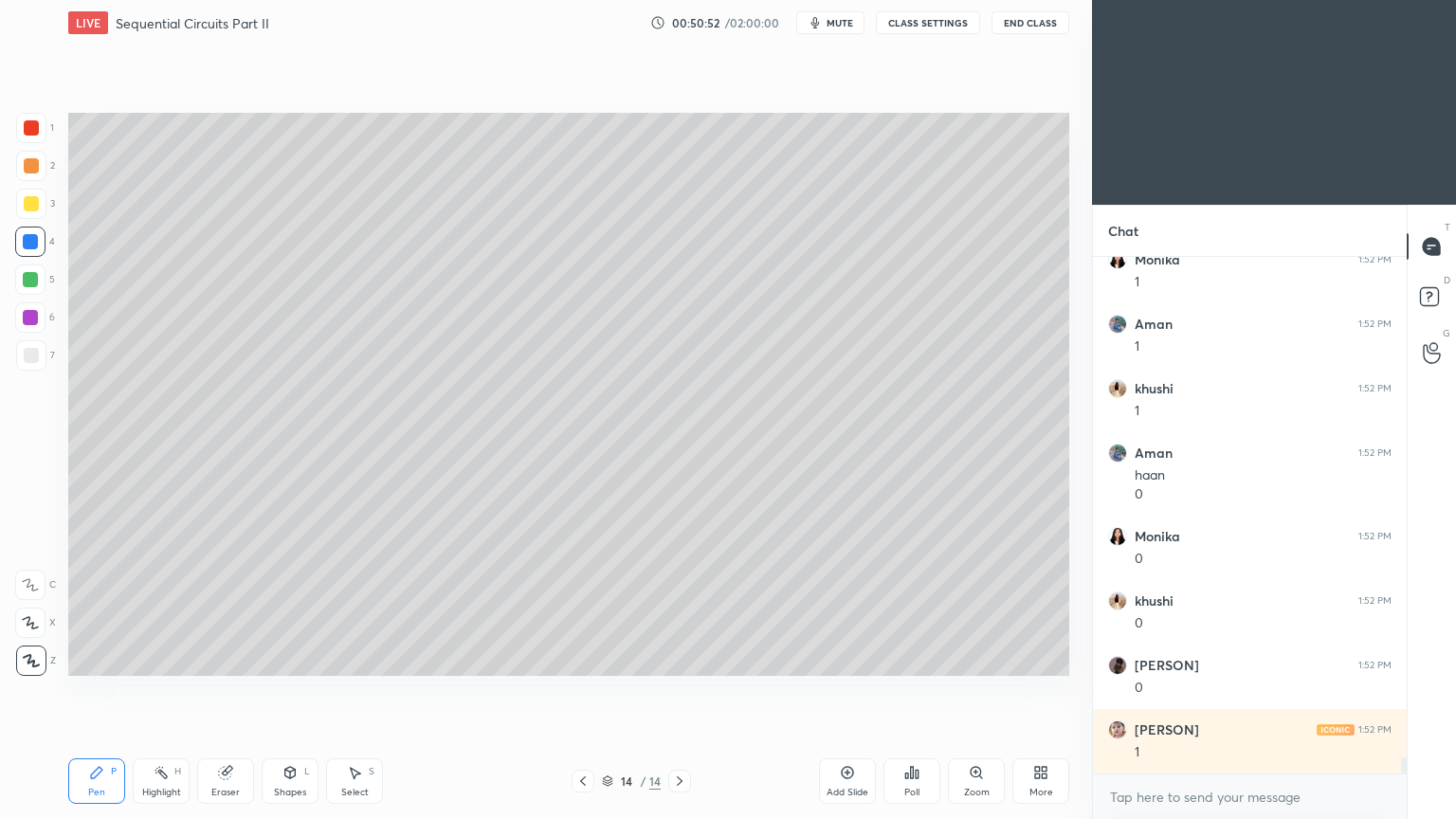 scroll, scrollTop: 15985, scrollLeft: 0, axis: vertical 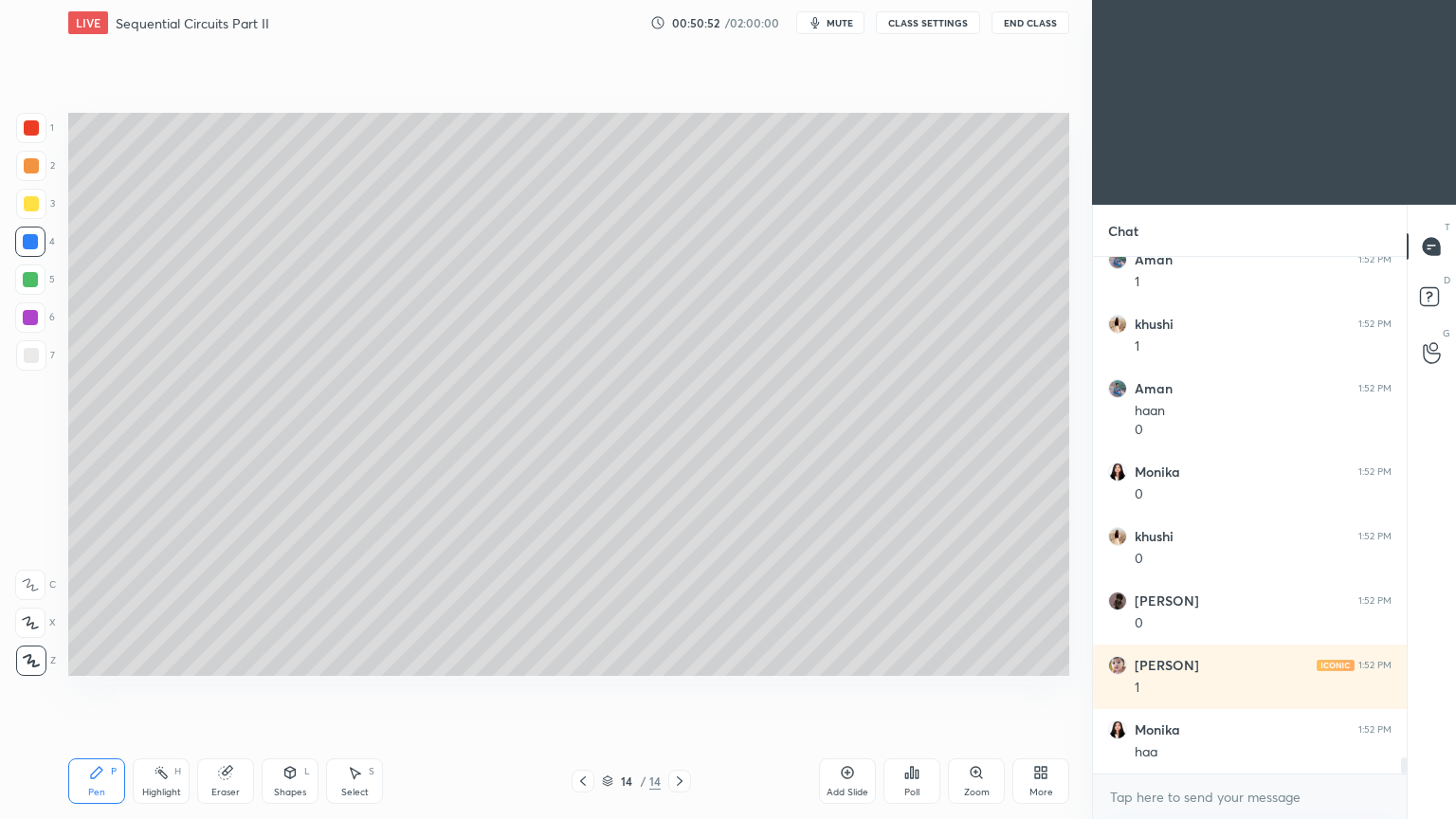 click at bounding box center (30, 280) 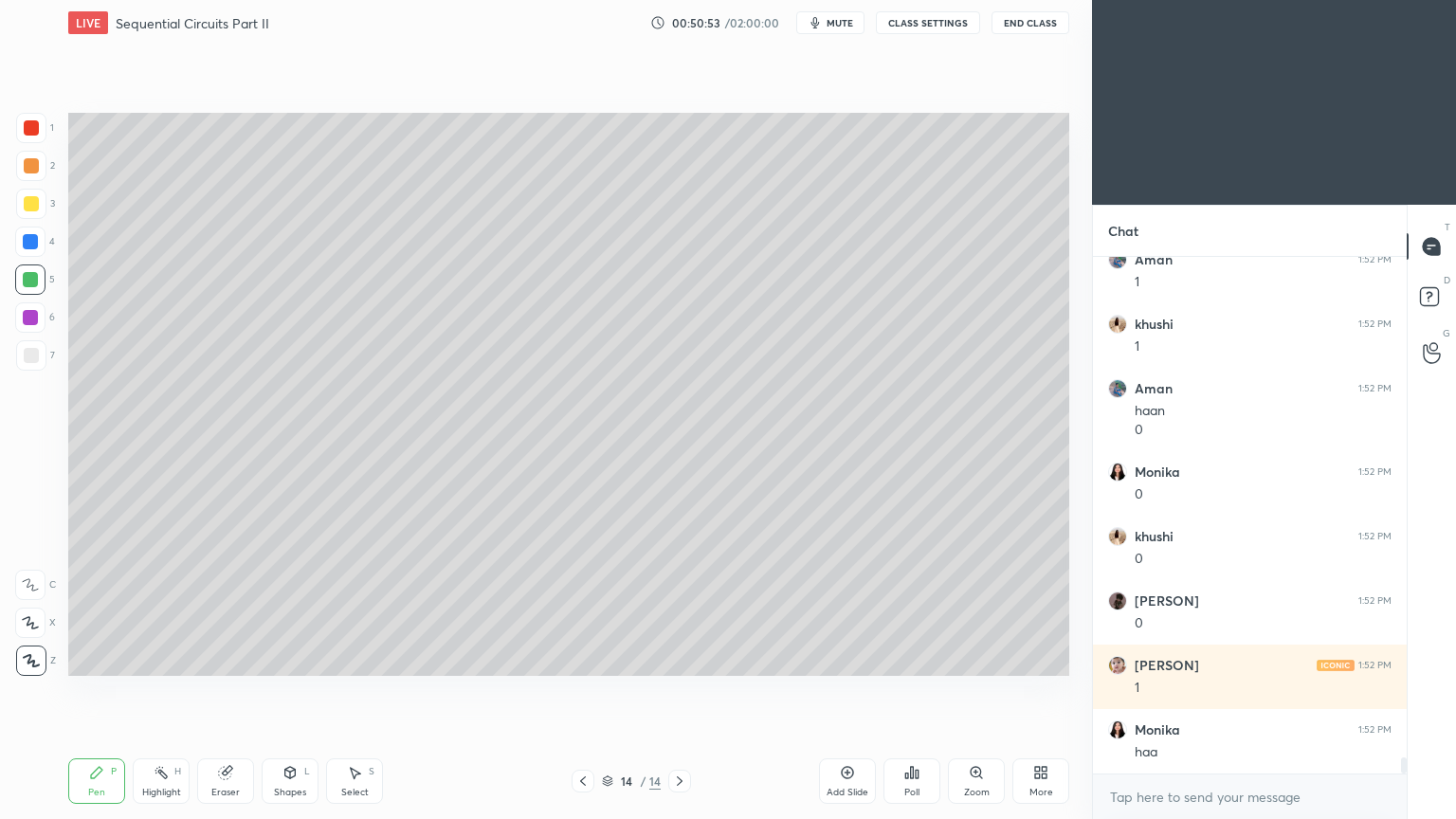 click at bounding box center (31, 128) 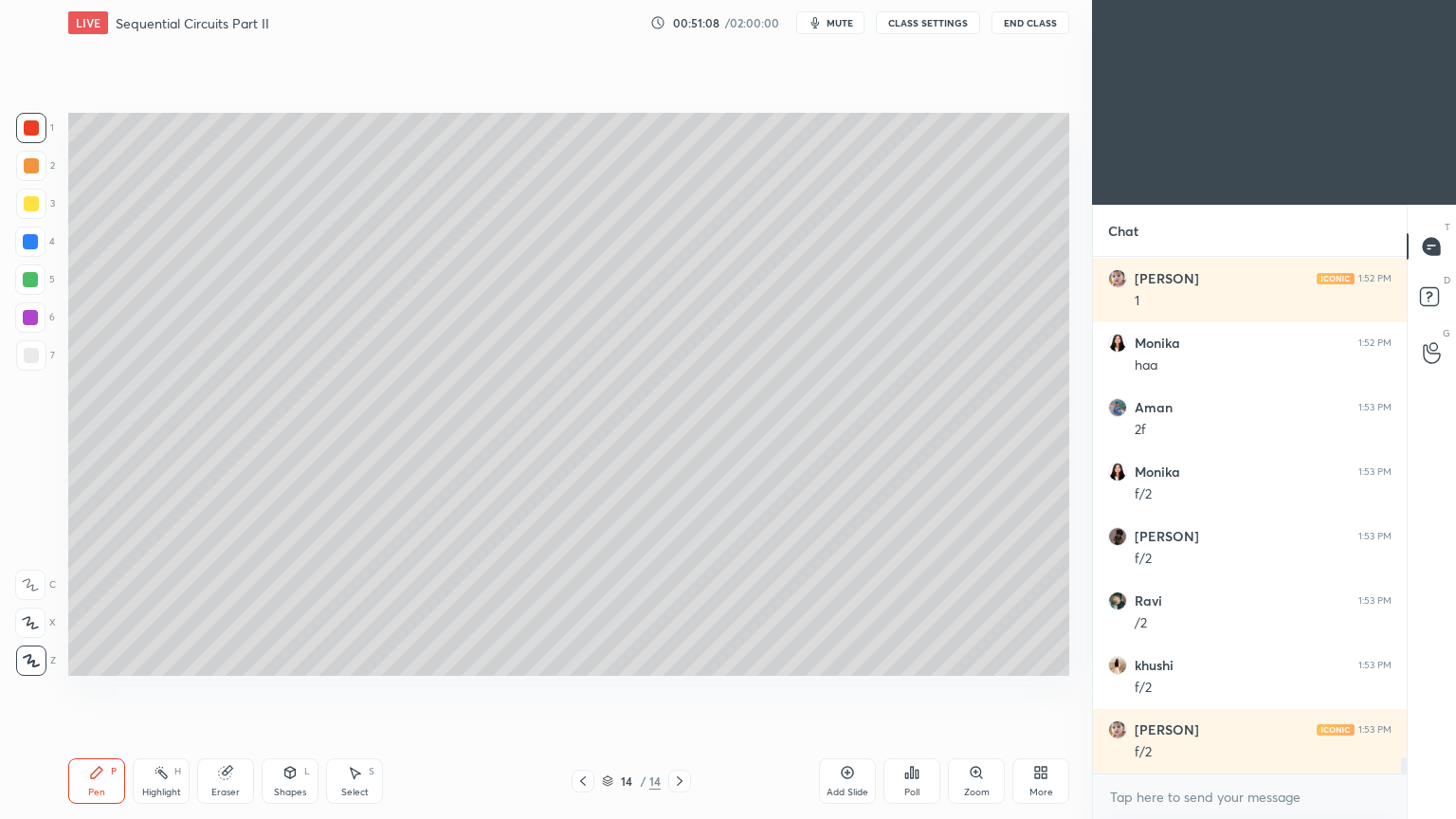 scroll, scrollTop: 16436, scrollLeft: 0, axis: vertical 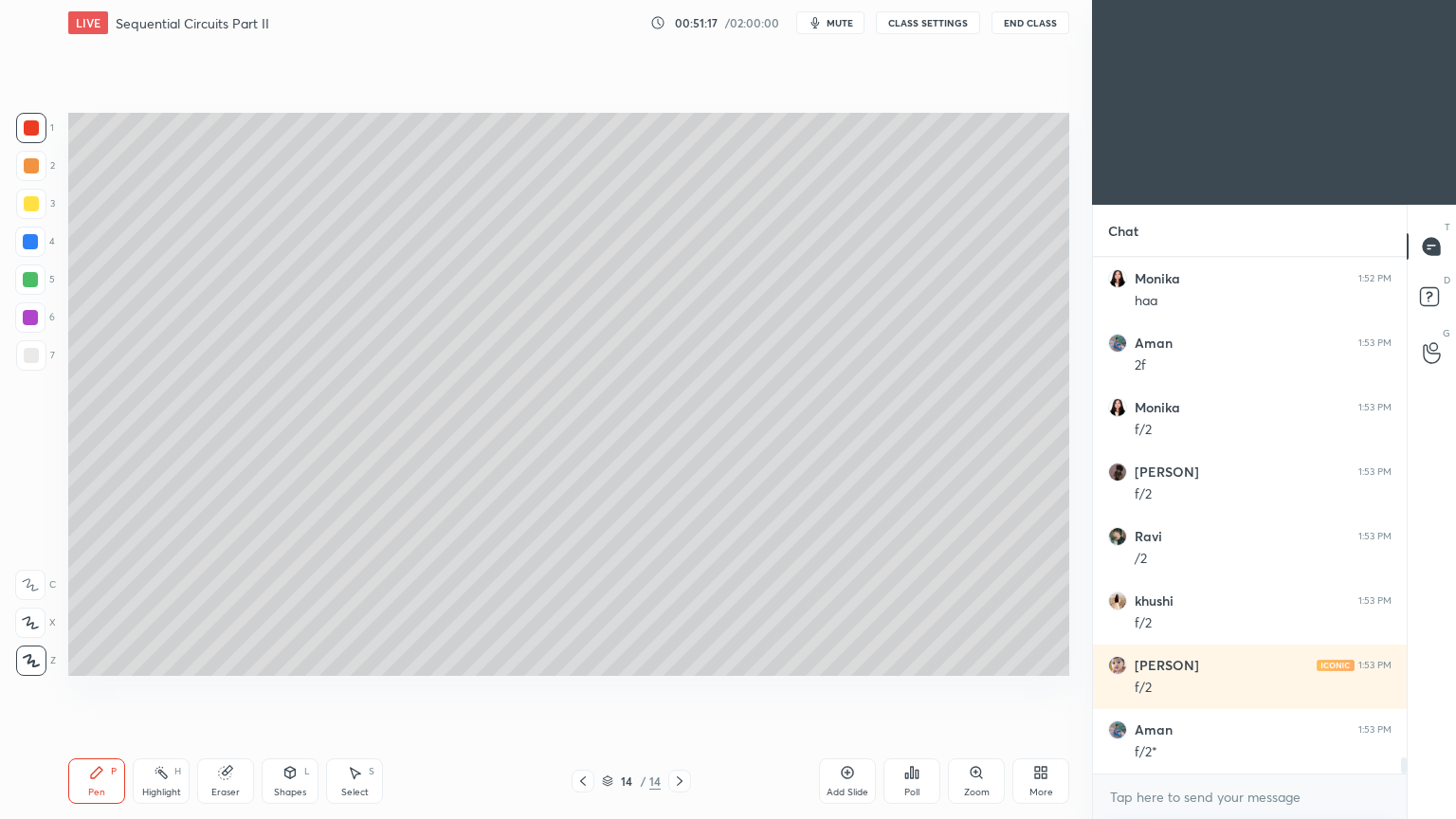 click on "Add Slide" at bounding box center [847, 781] 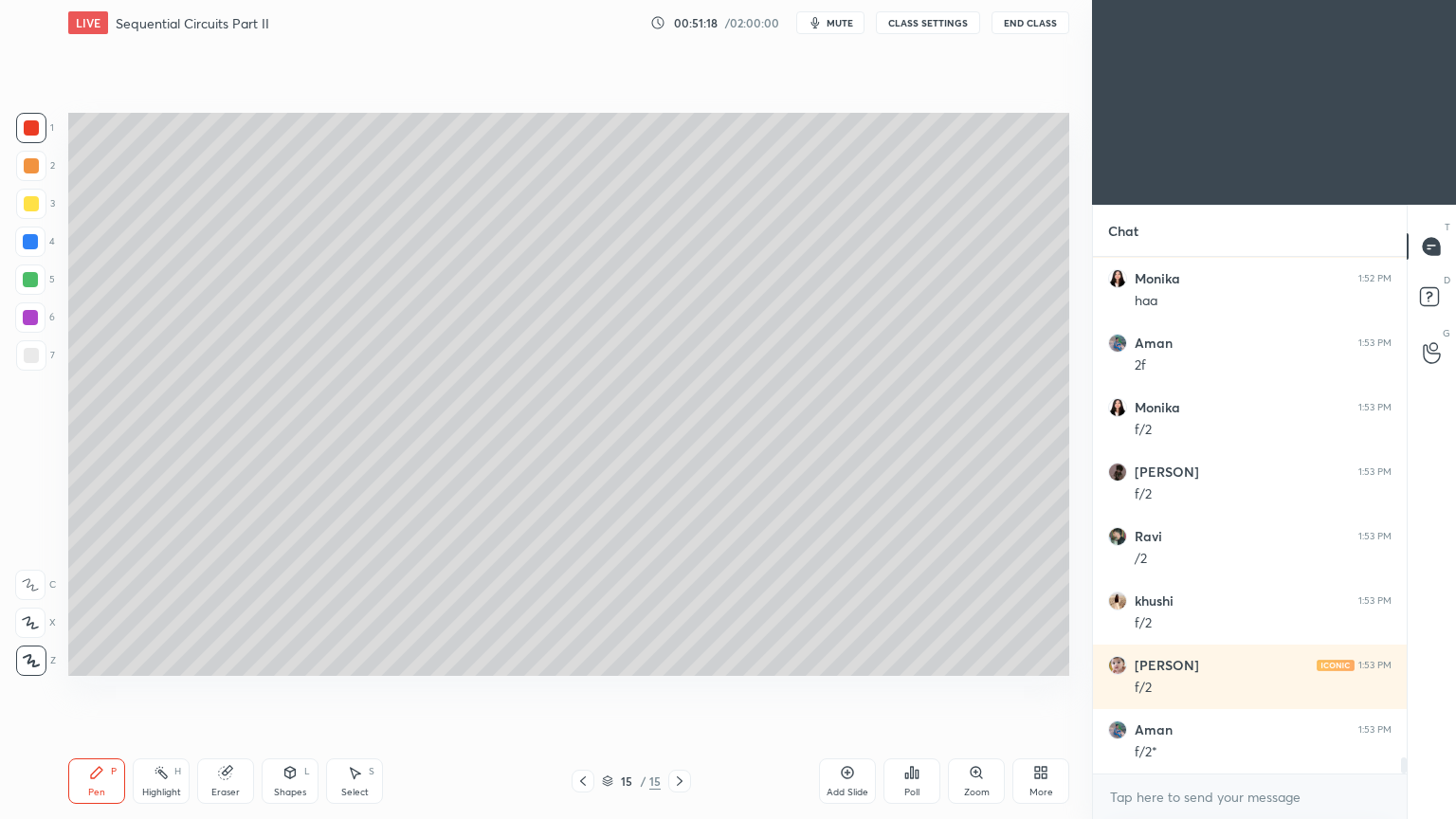 click on "Pen" at bounding box center (97, 792) 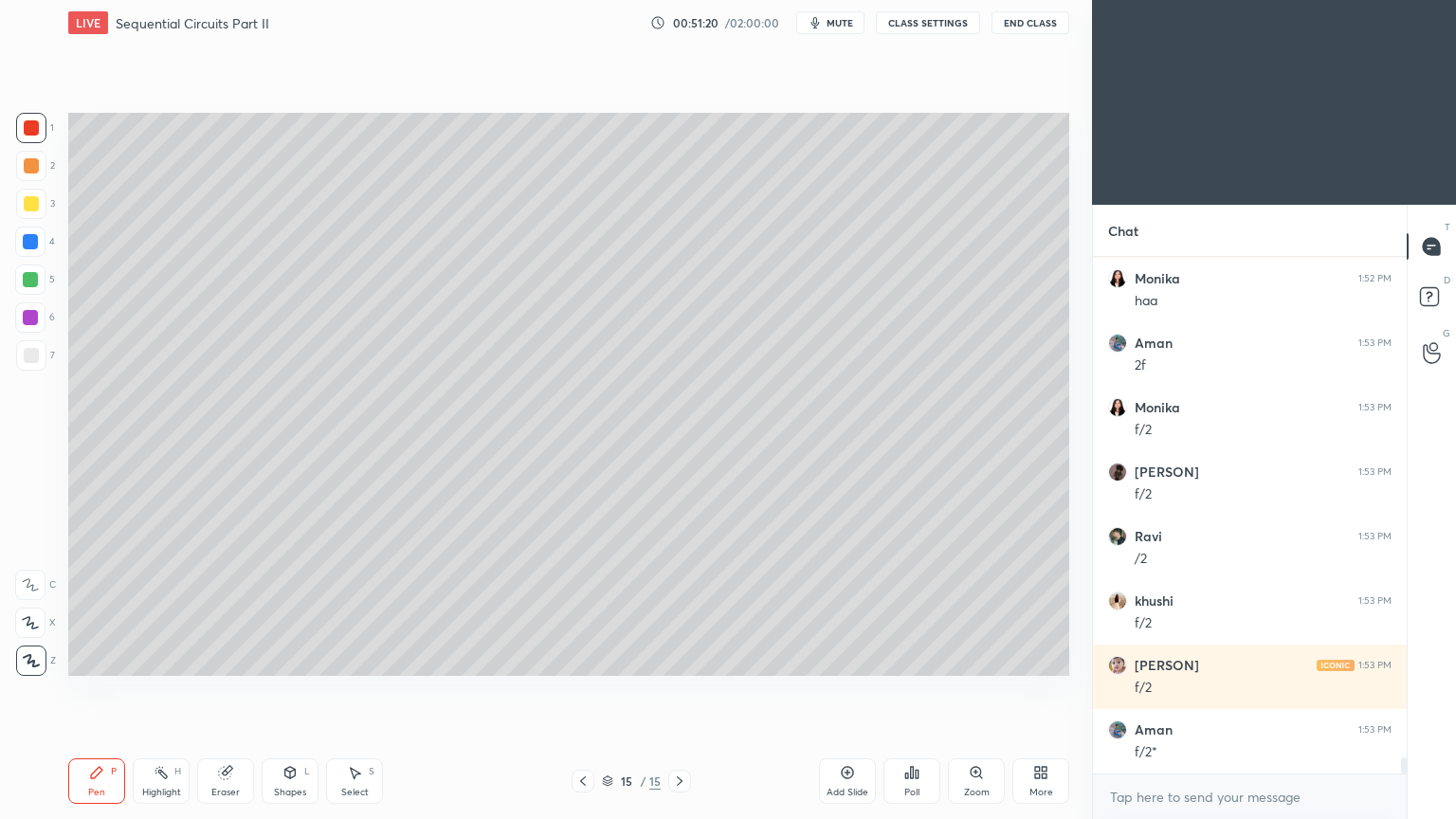 click at bounding box center (31, 204) 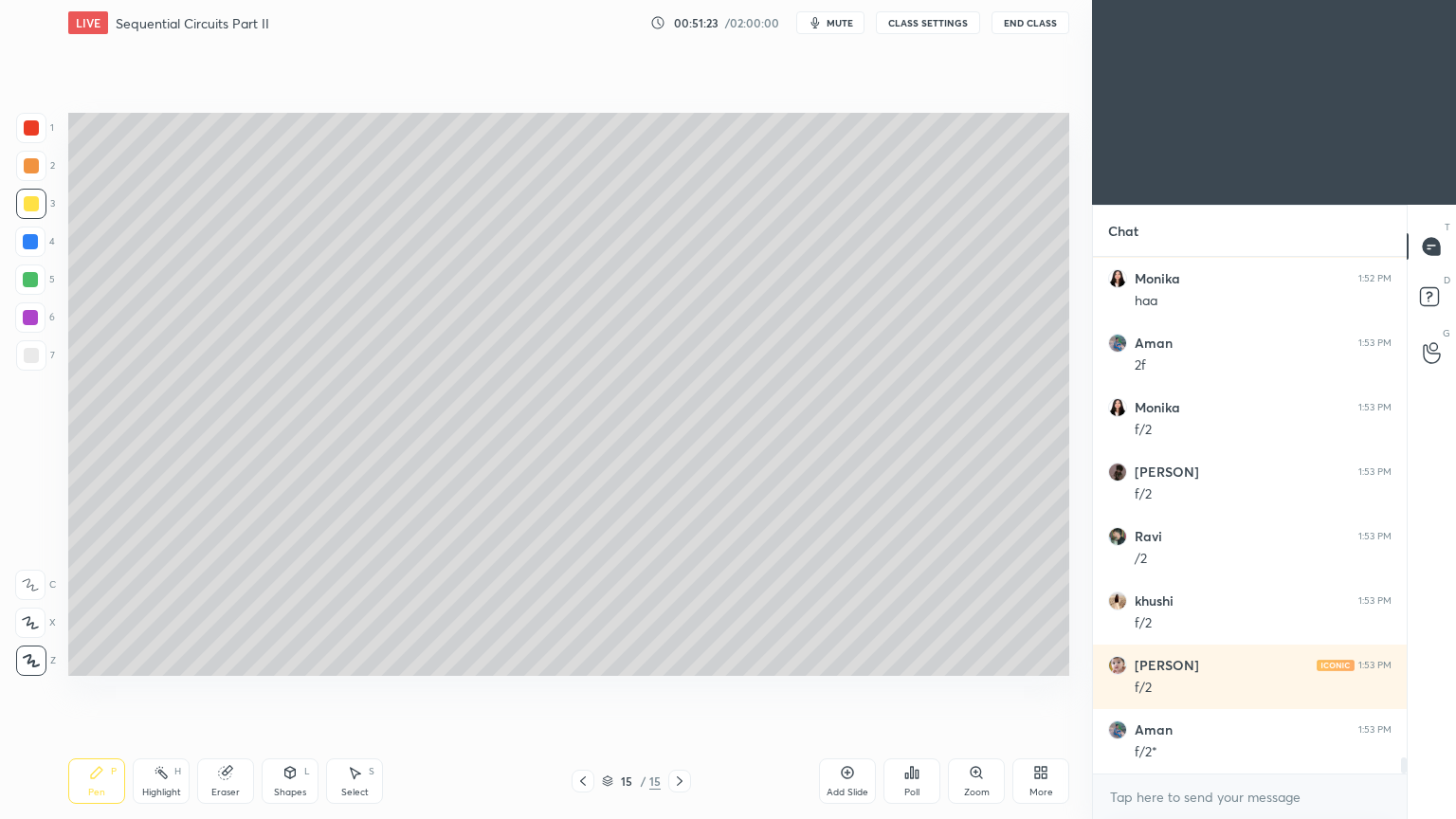 click at bounding box center (31, 355) 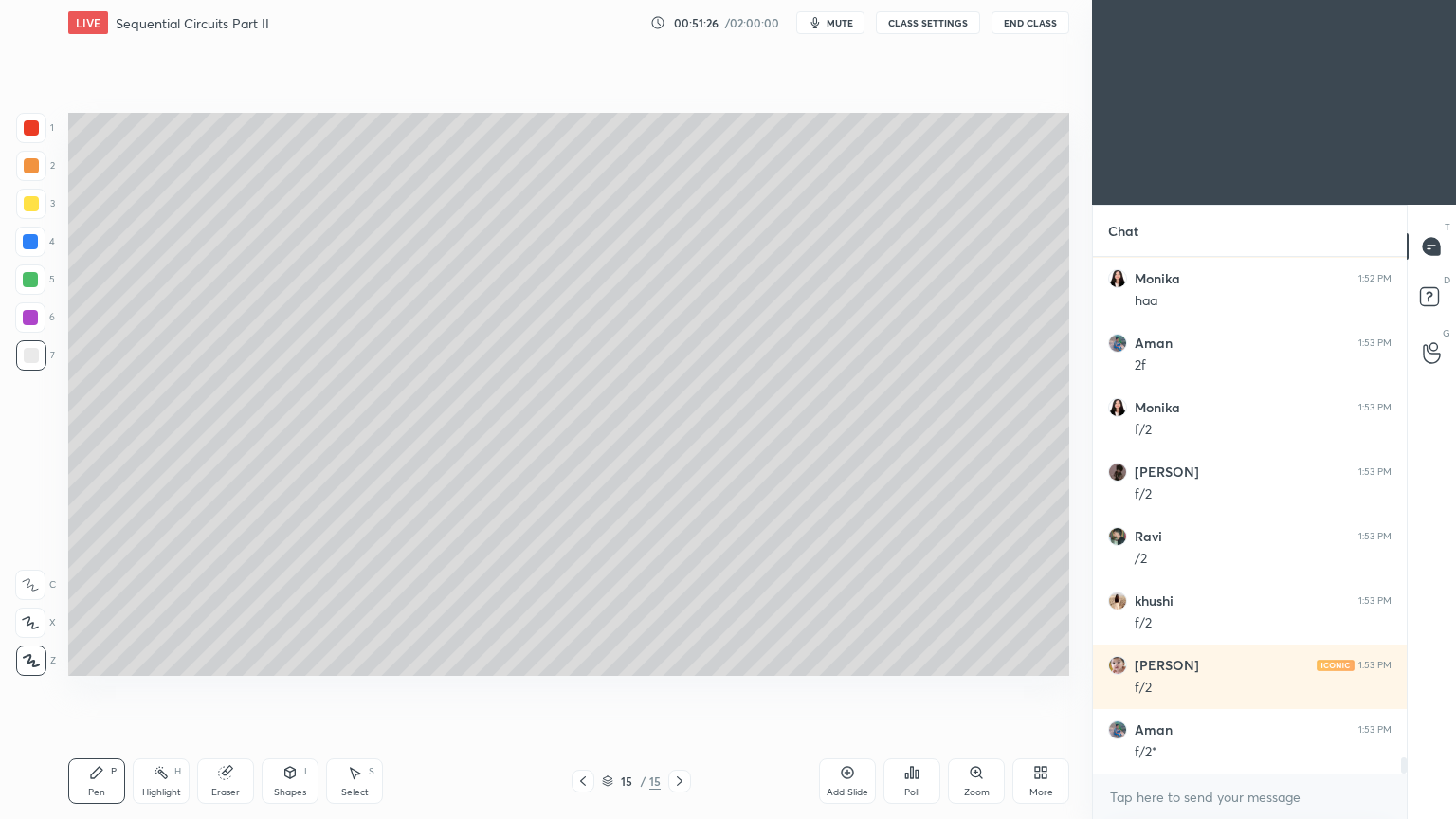 click on "Shapes L" at bounding box center [290, 781] 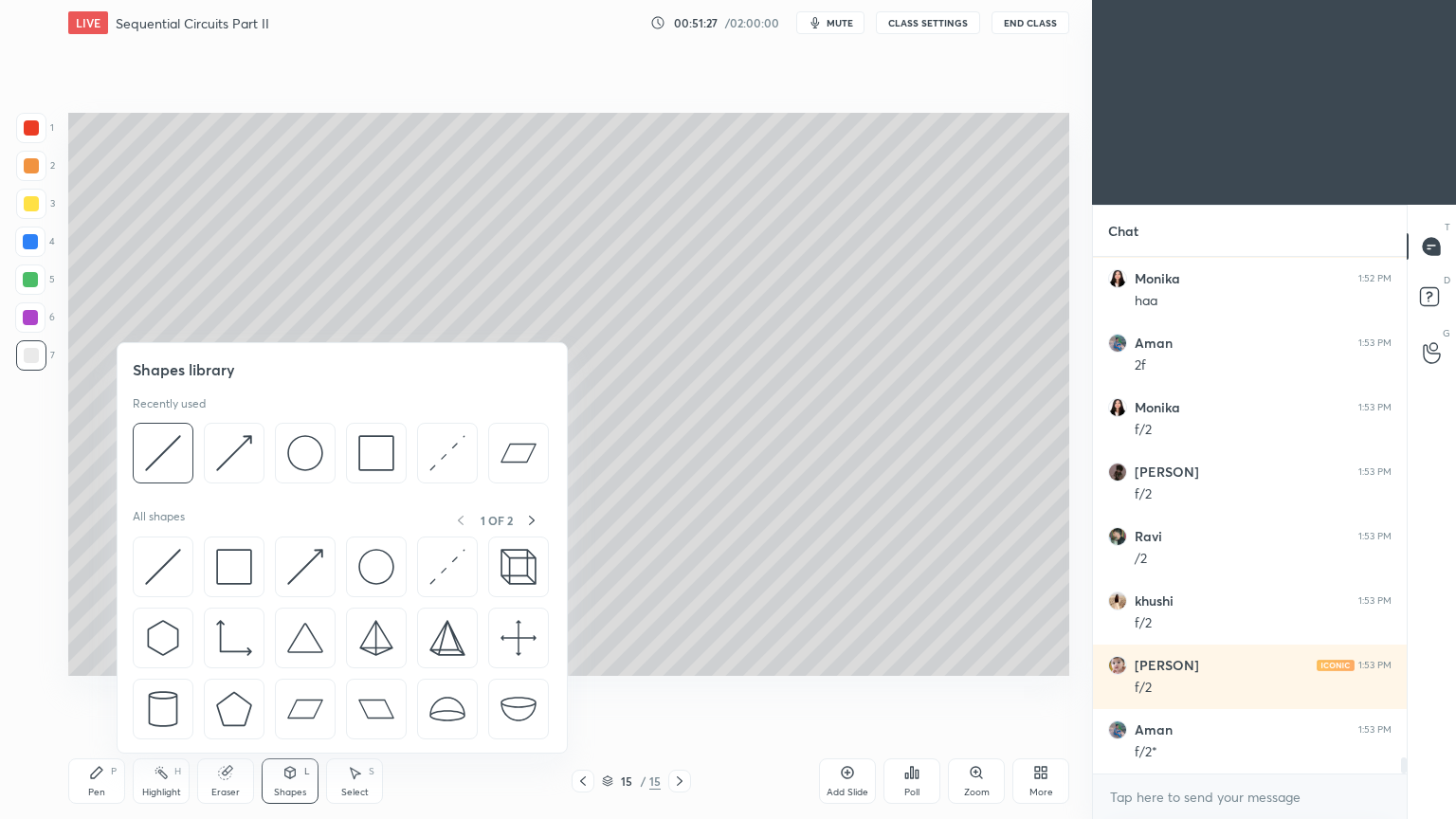 click at bounding box center (376, 453) 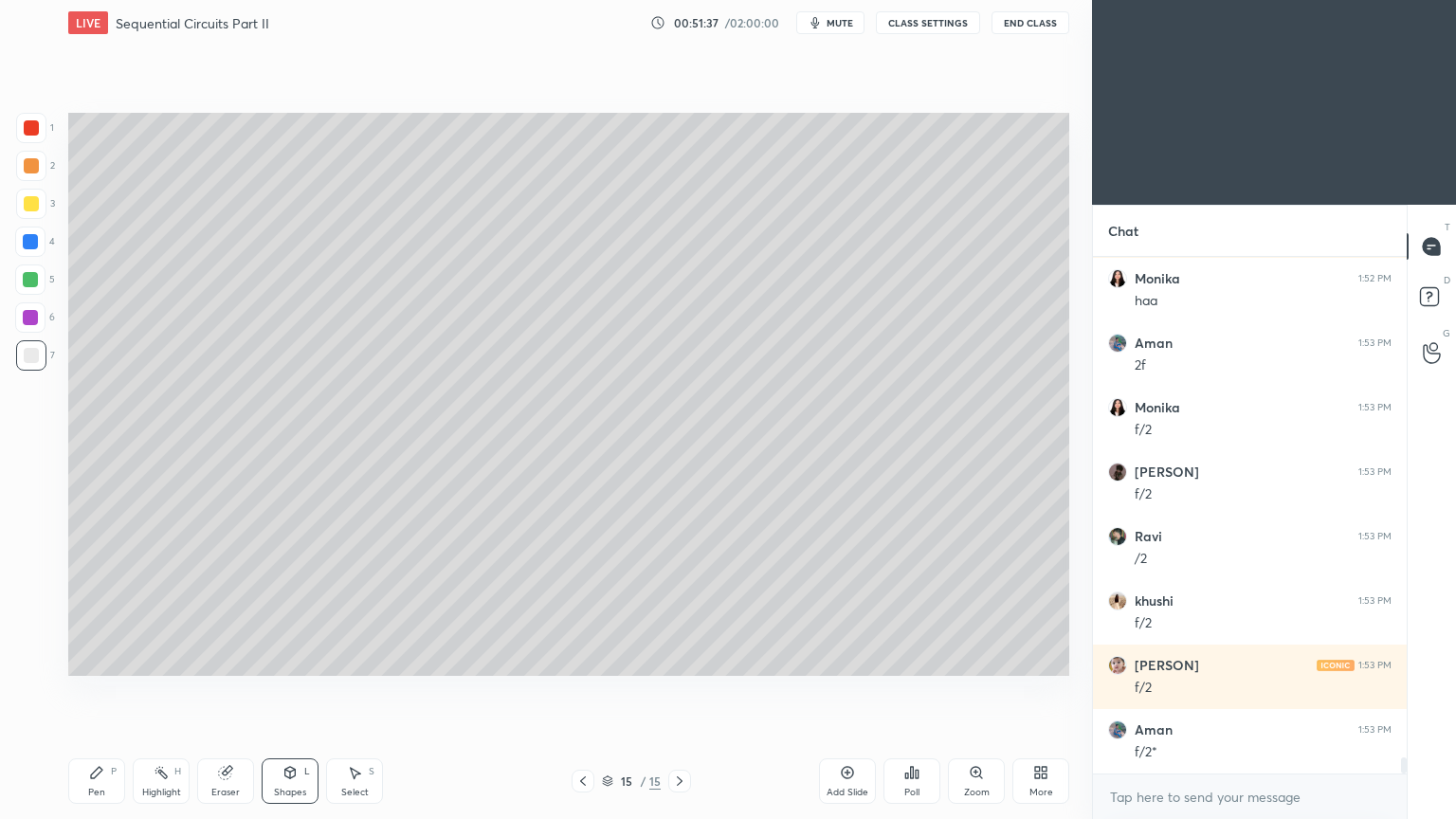 click on "Pen P" at bounding box center (97, 781) 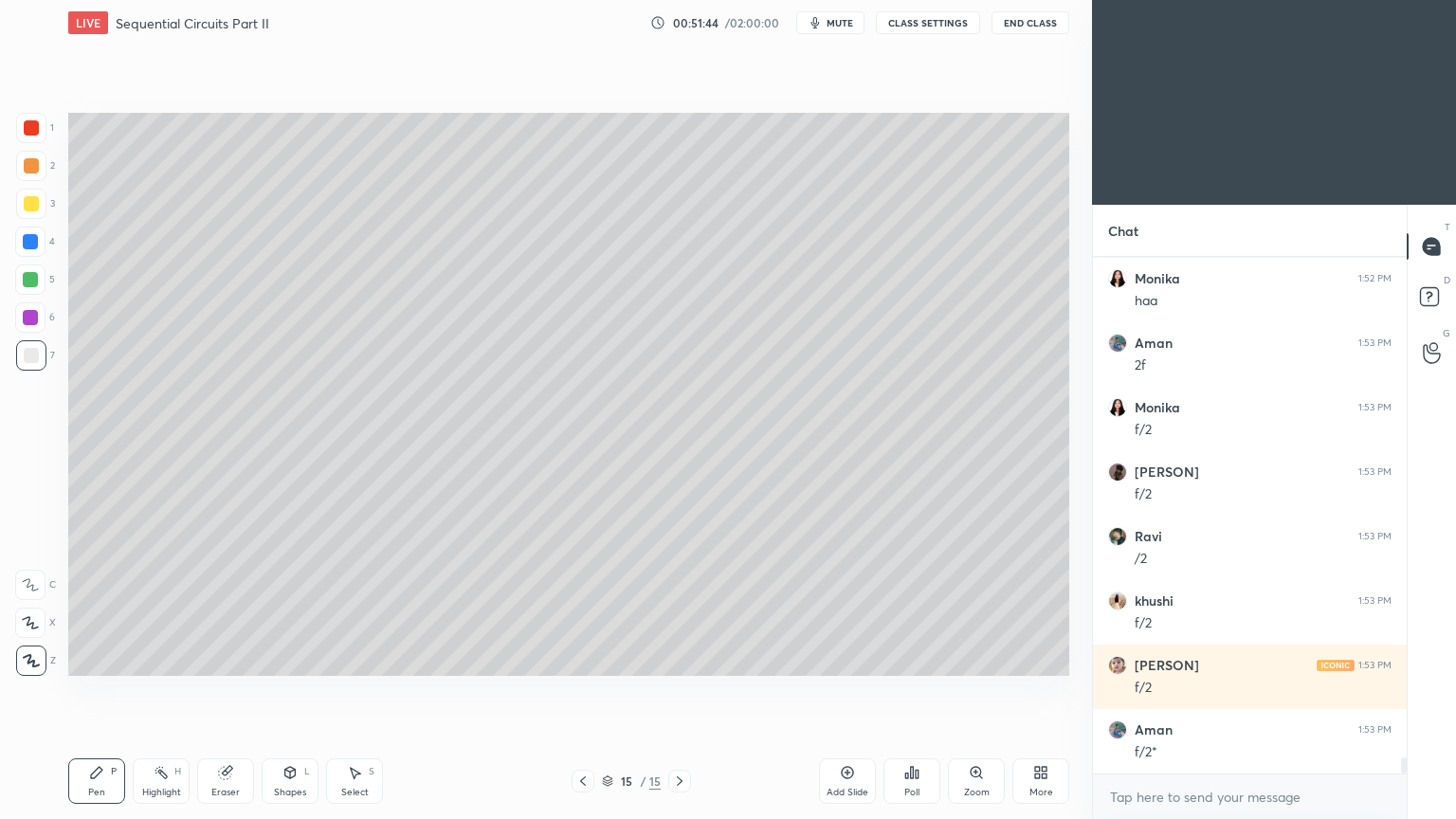 click on "Shapes" at bounding box center [290, 792] 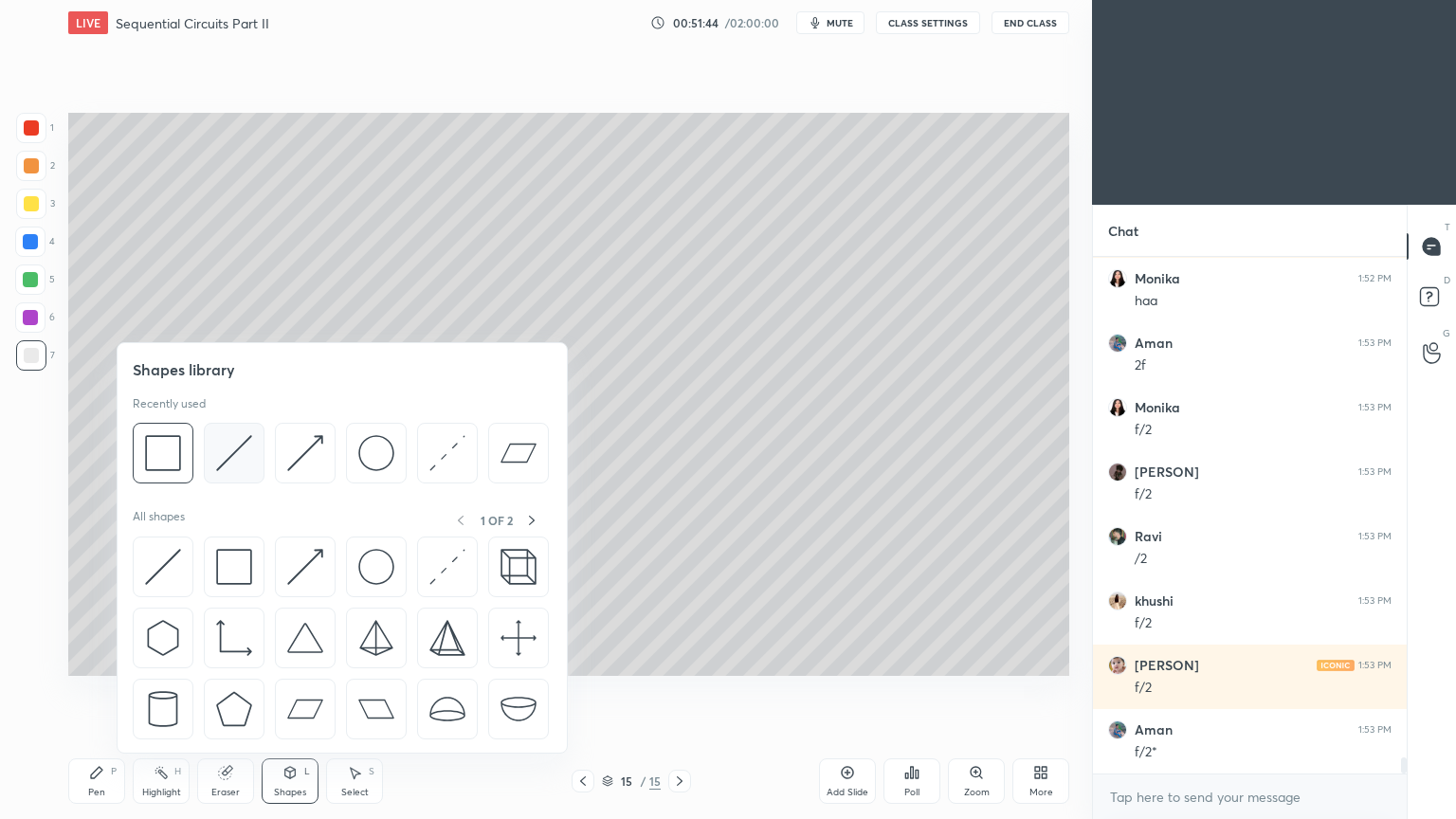 click at bounding box center (234, 453) 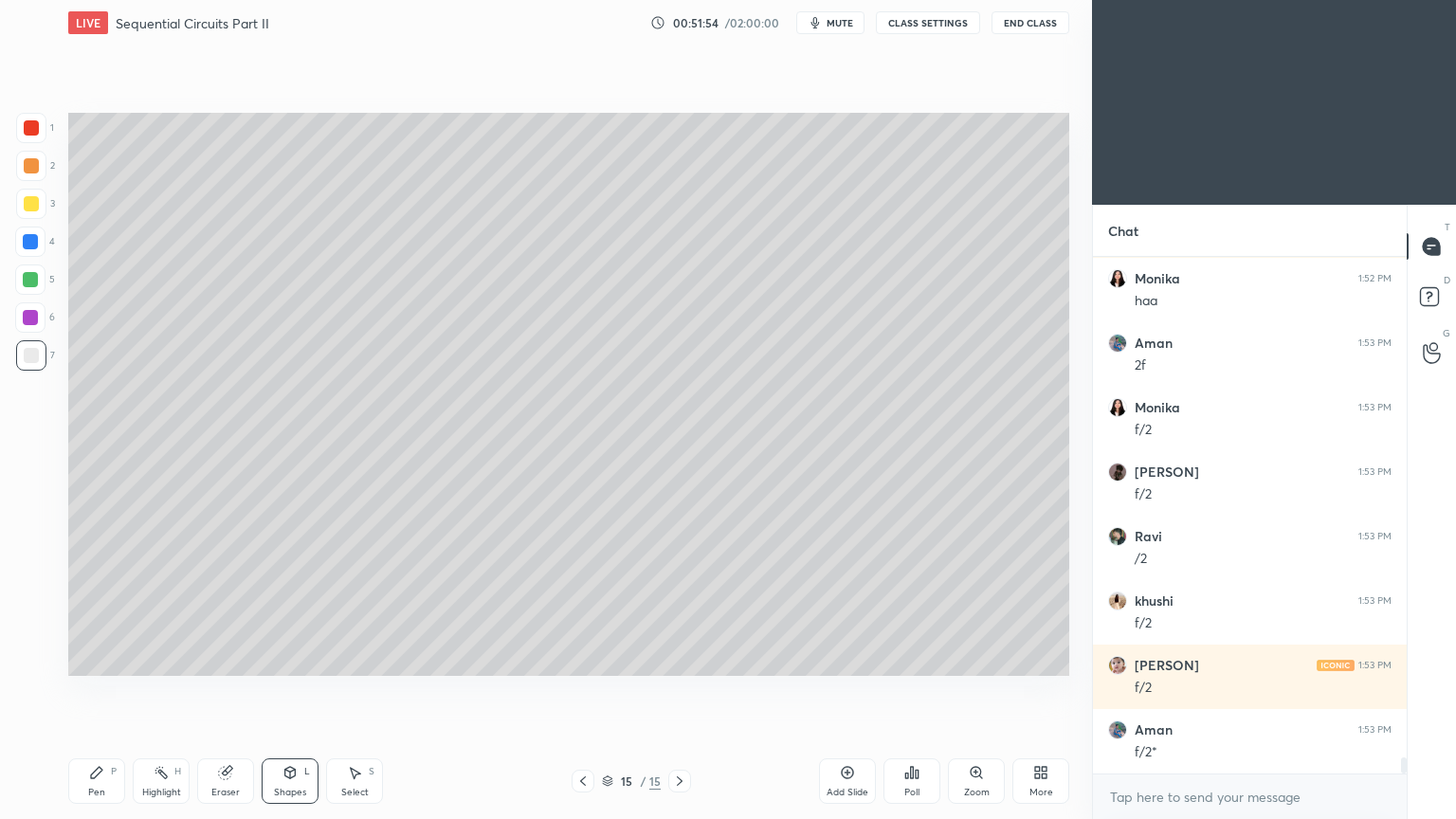 click on "Pen P" at bounding box center (97, 781) 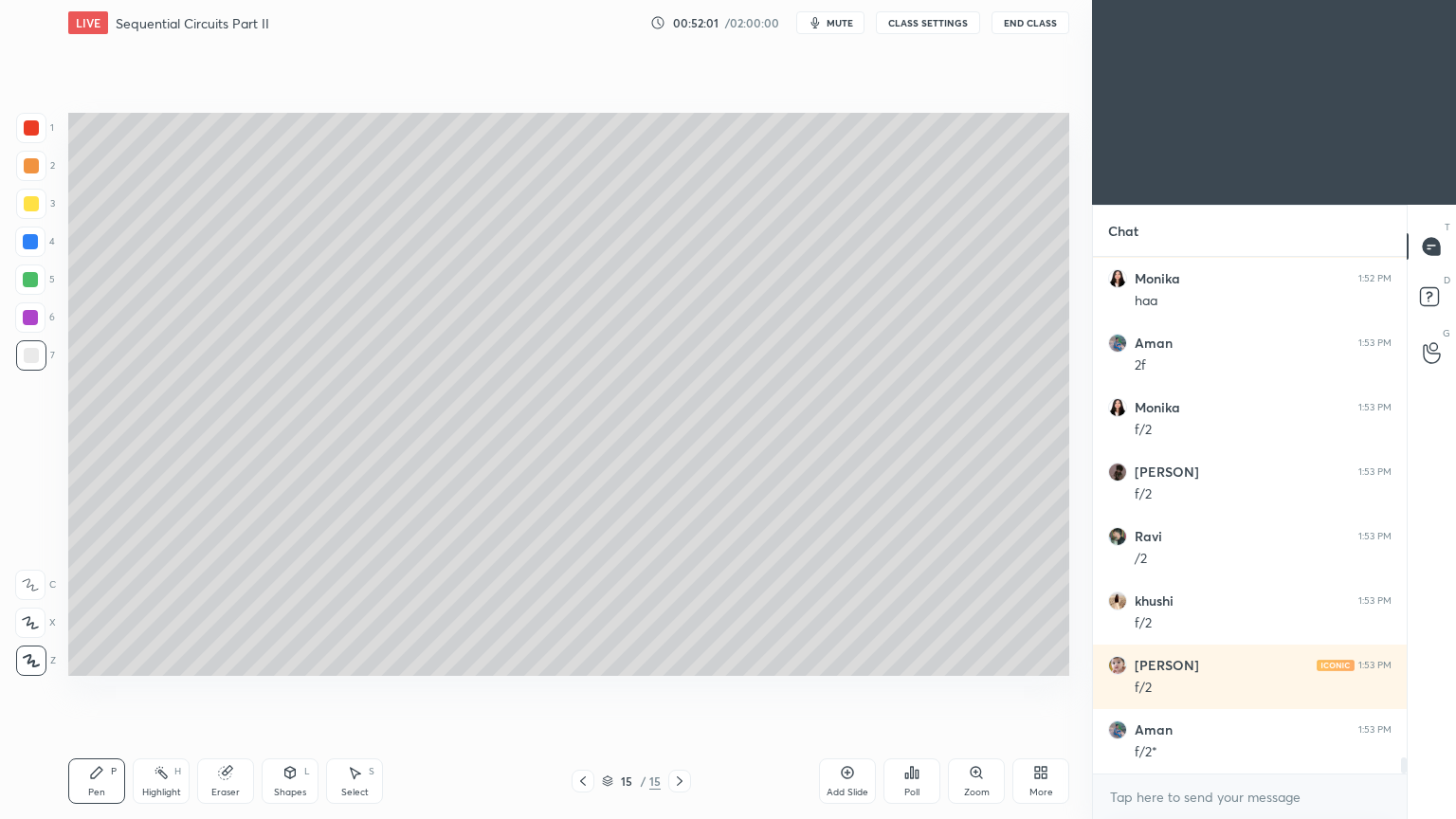 click on "Shapes L" at bounding box center [290, 781] 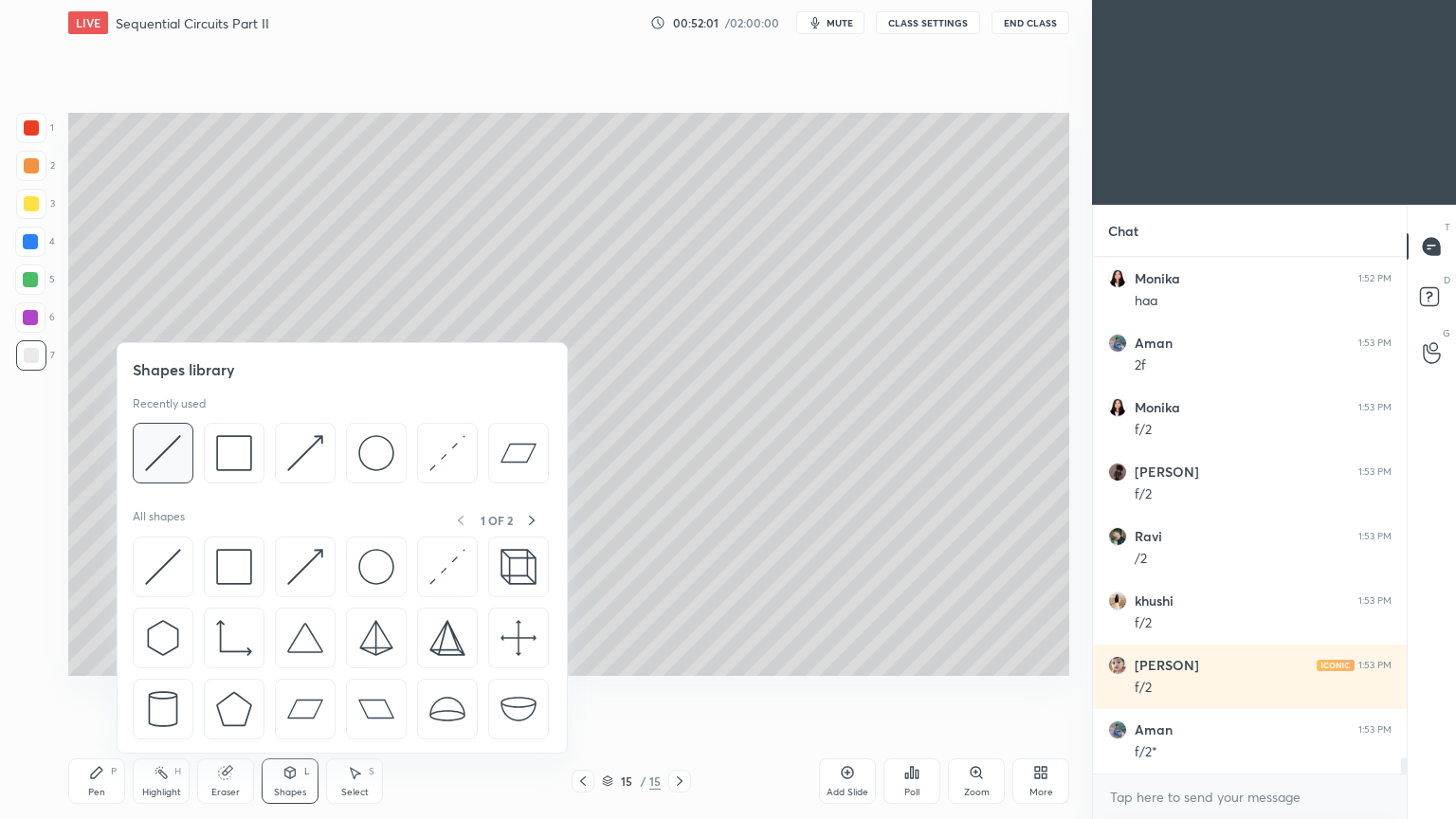 click at bounding box center (163, 453) 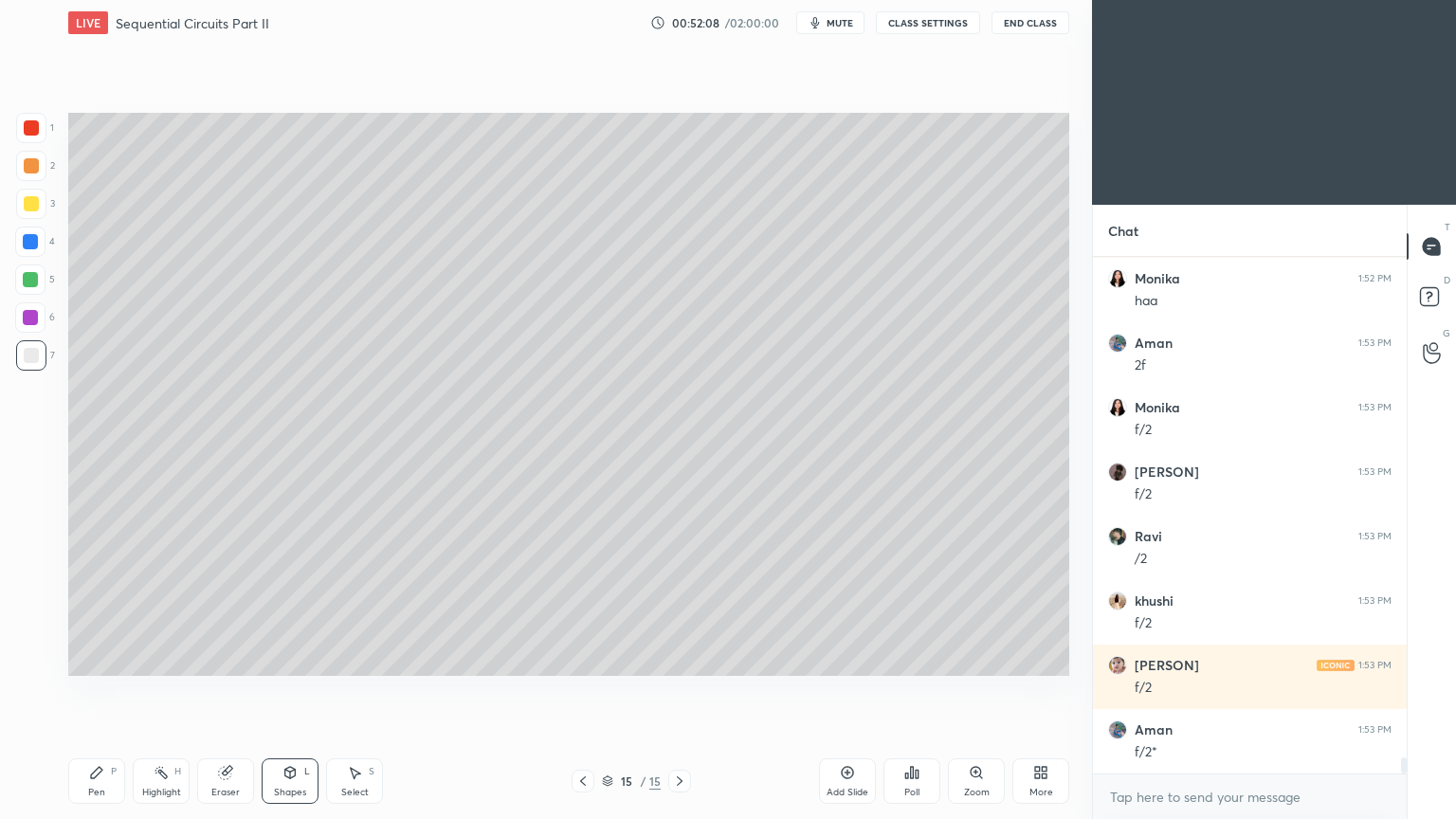 click on "Pen P" at bounding box center (97, 781) 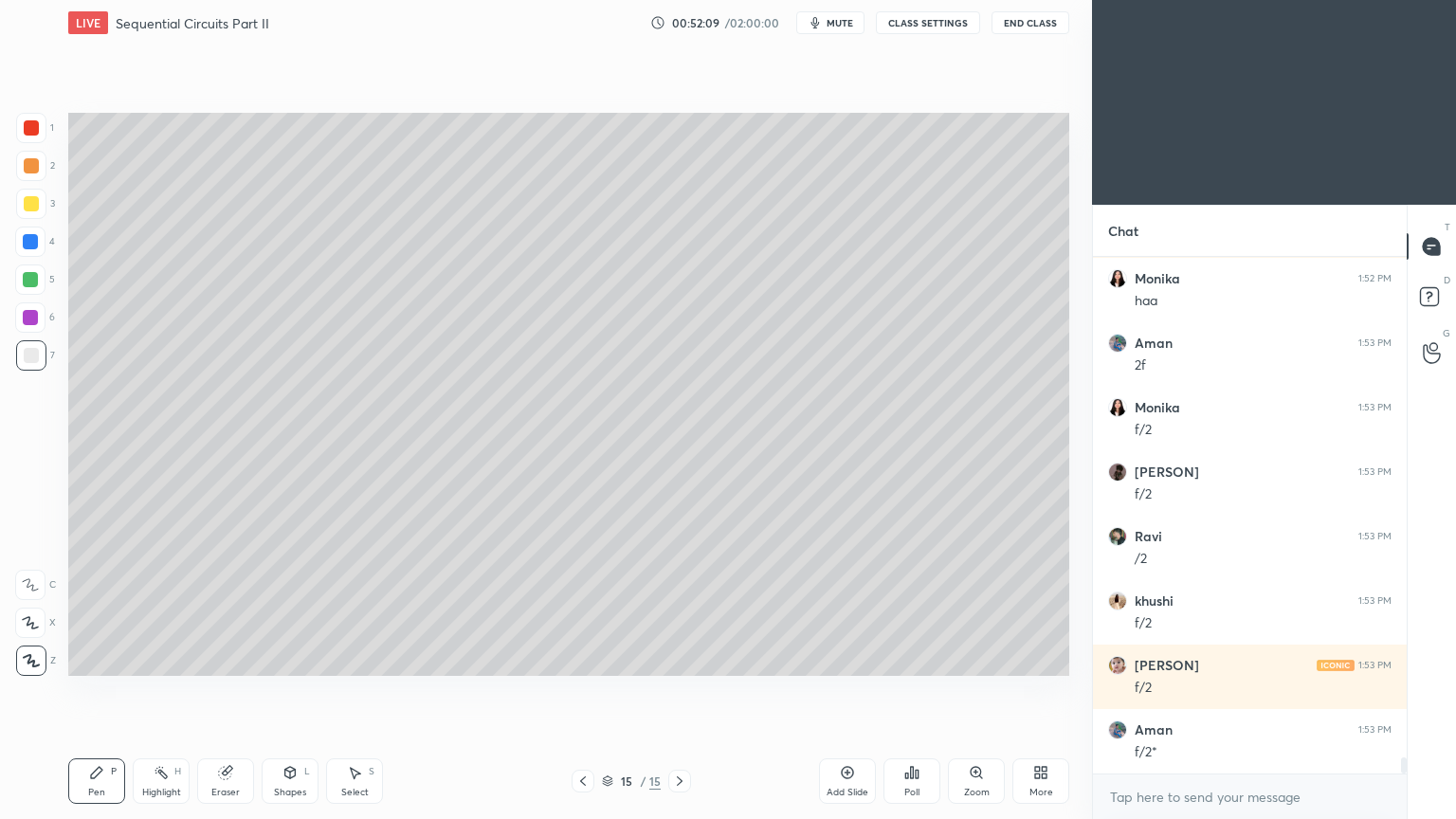 click at bounding box center [31, 204] 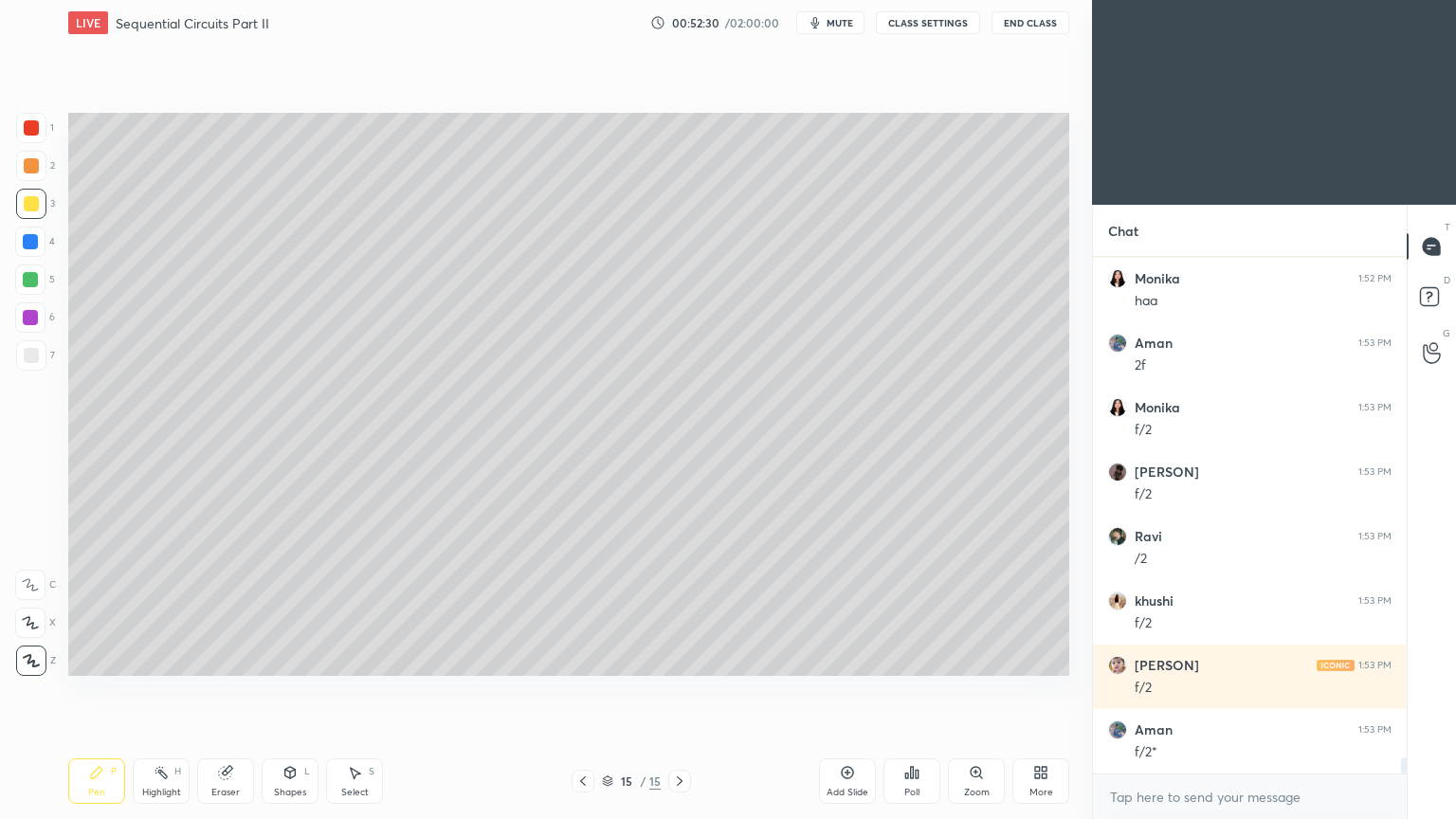 scroll, scrollTop: 16500, scrollLeft: 0, axis: vertical 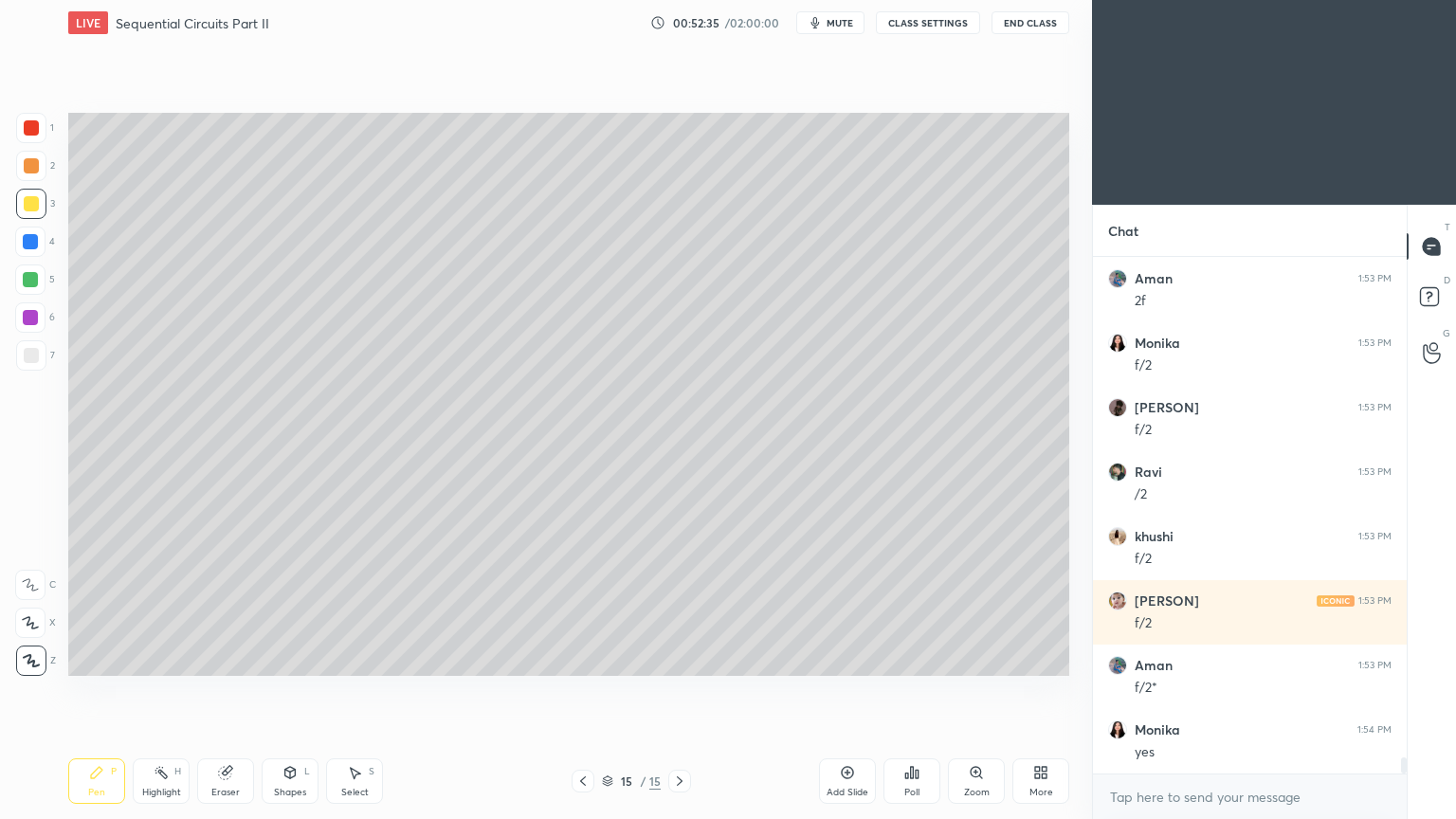 click at bounding box center [31, 355] 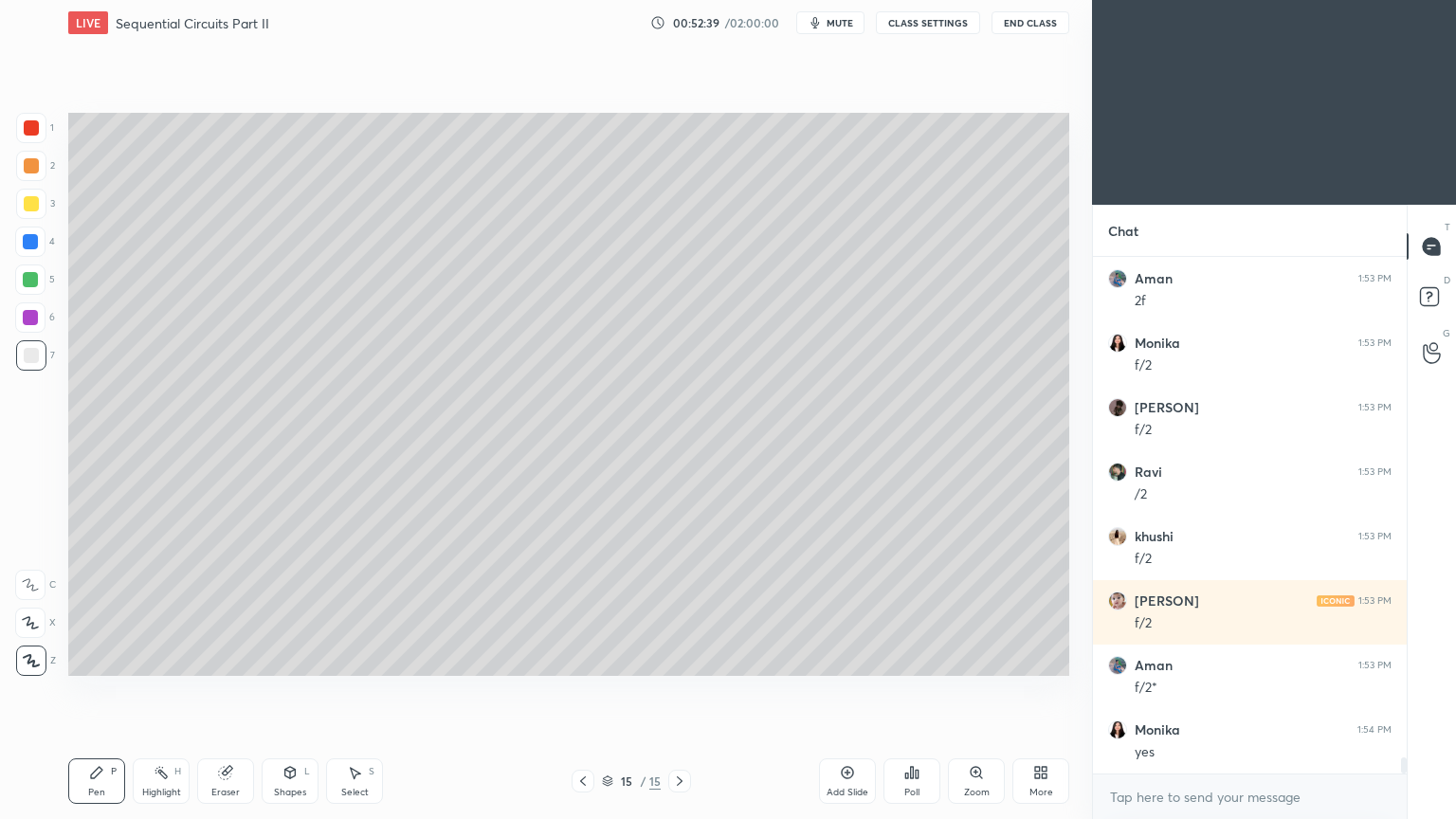 click on "Shapes" at bounding box center (290, 792) 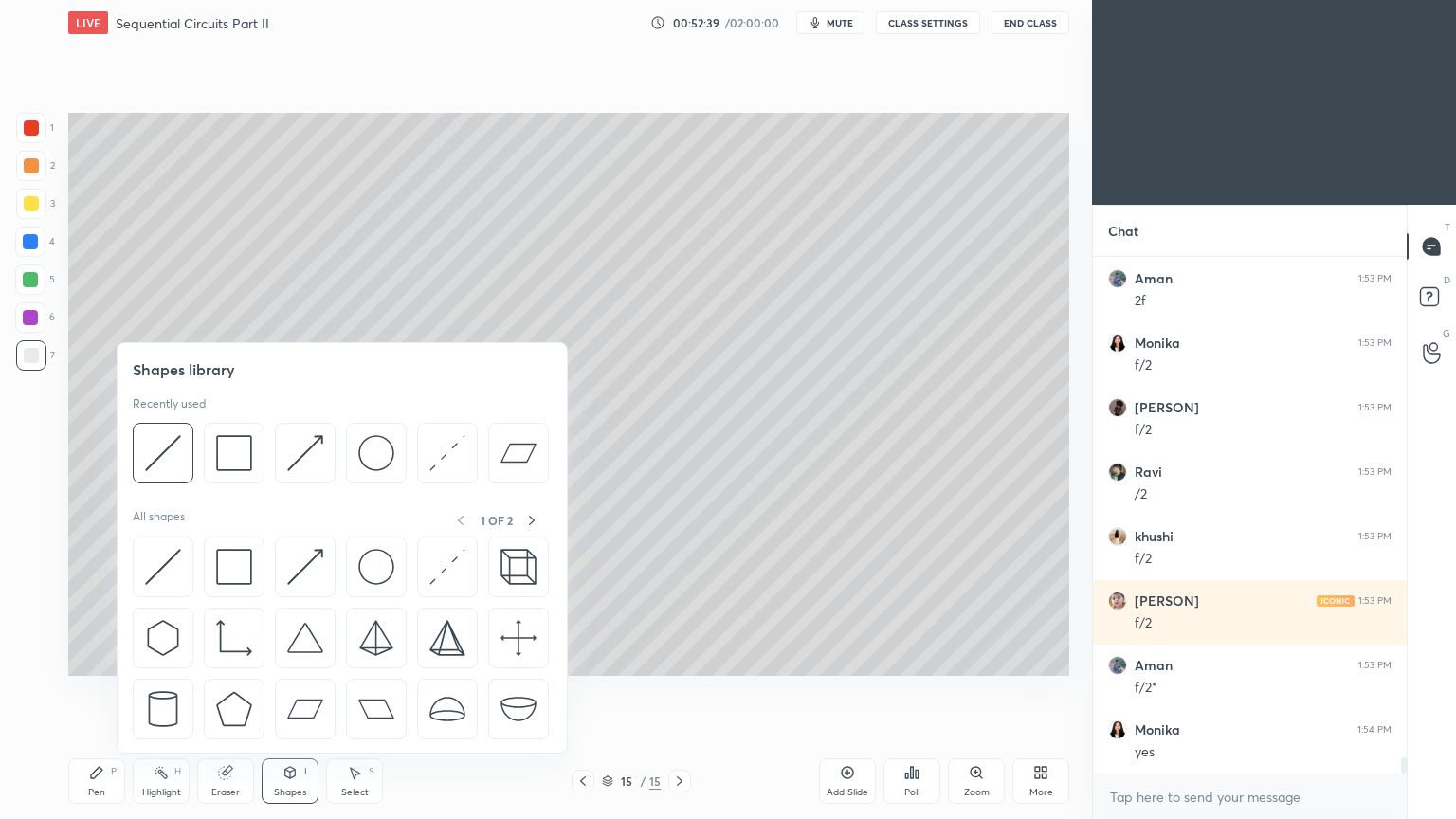 click at bounding box center [234, 453] 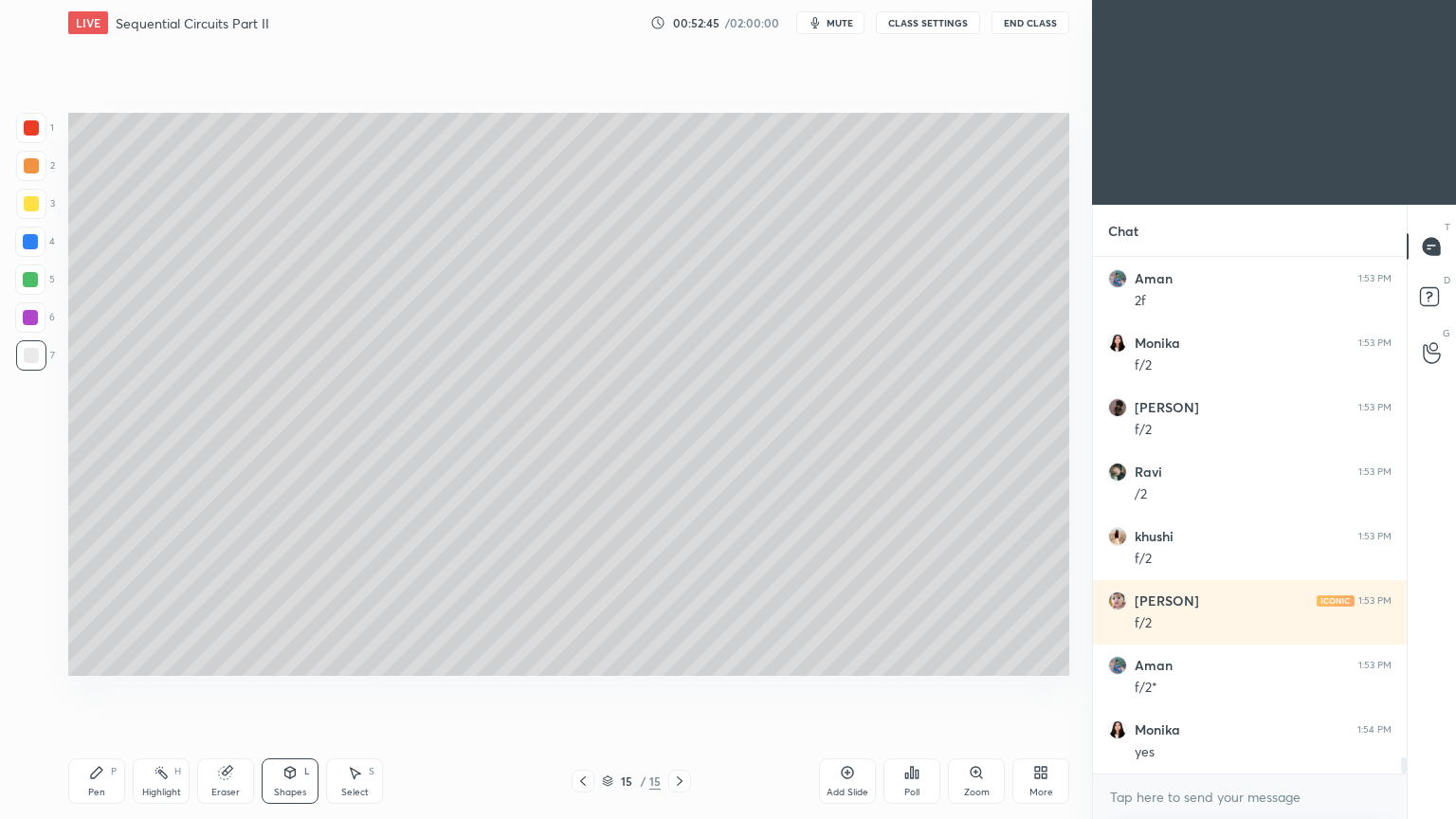 click on "Shapes L" at bounding box center [290, 781] 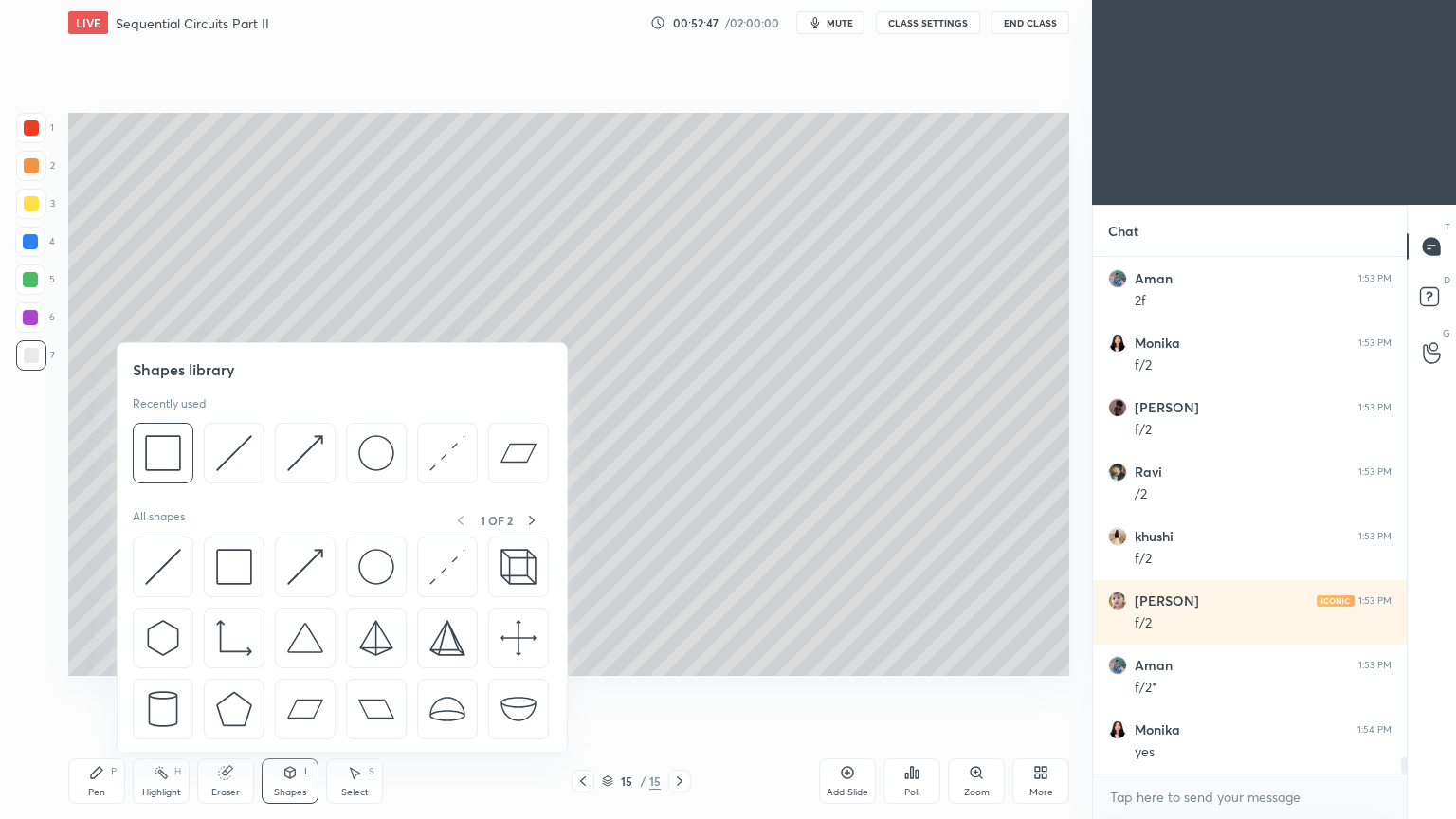 click at bounding box center [234, 453] 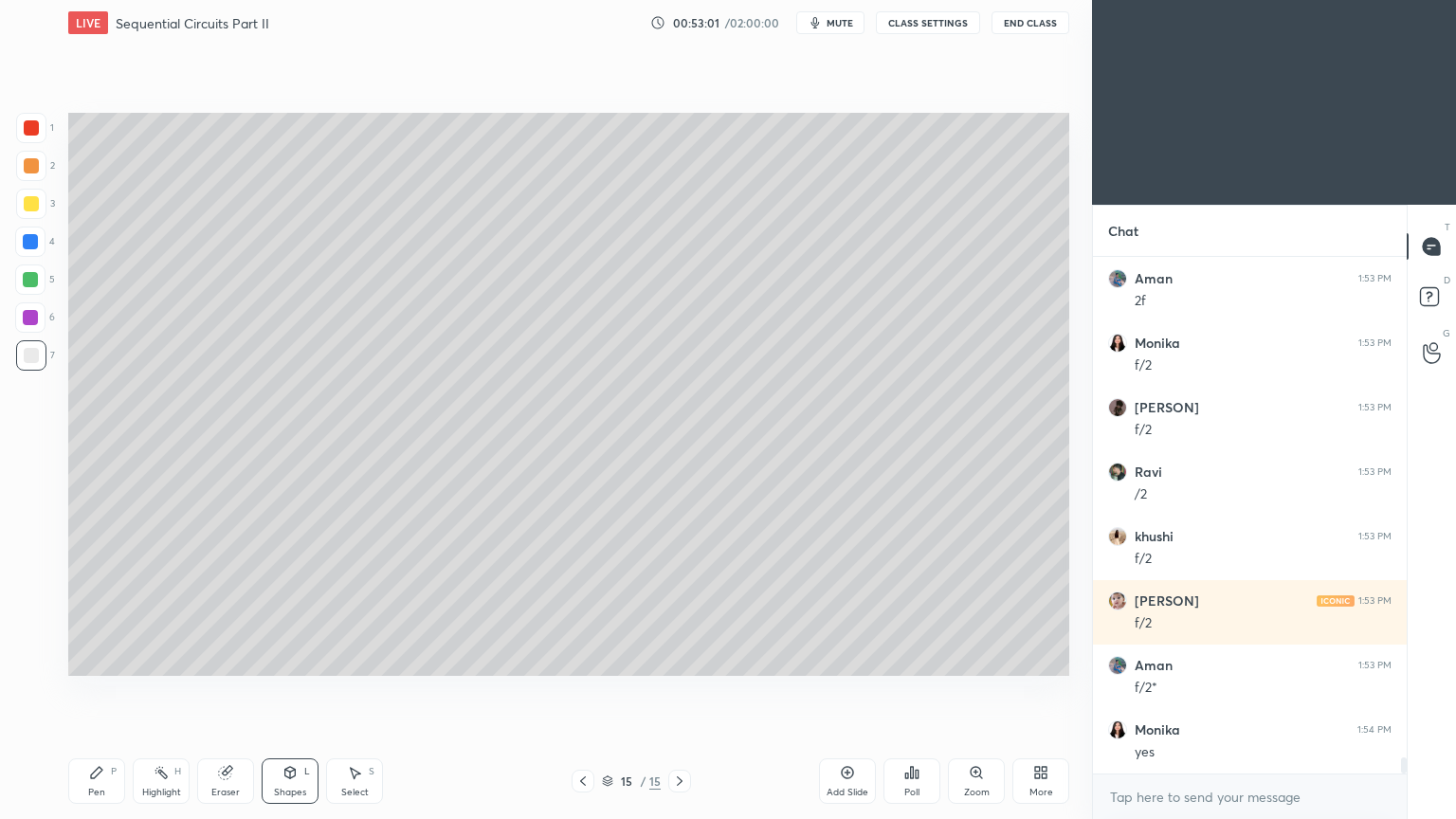 click on "Pen" at bounding box center [97, 792] 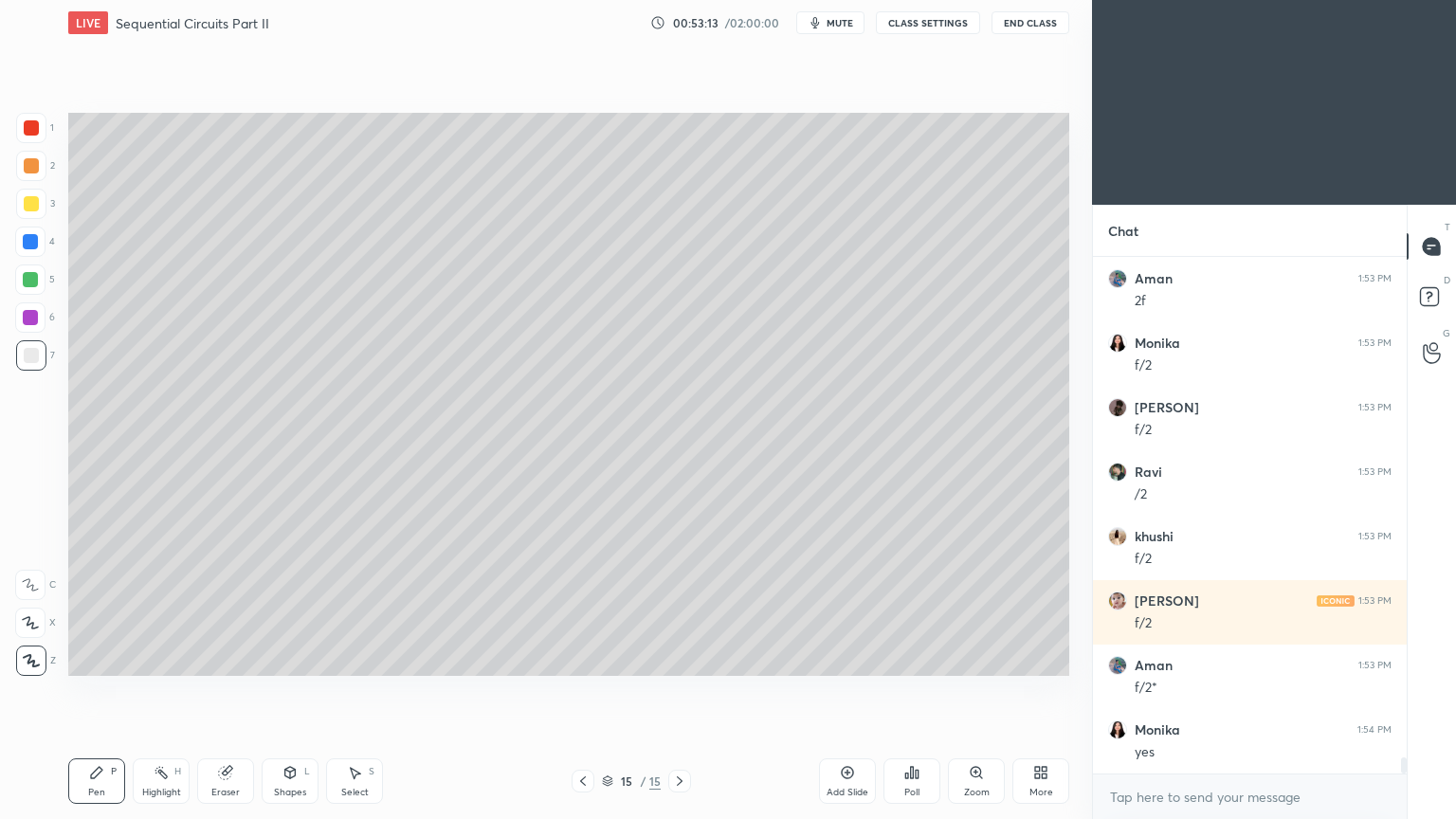 click at bounding box center [31, 204] 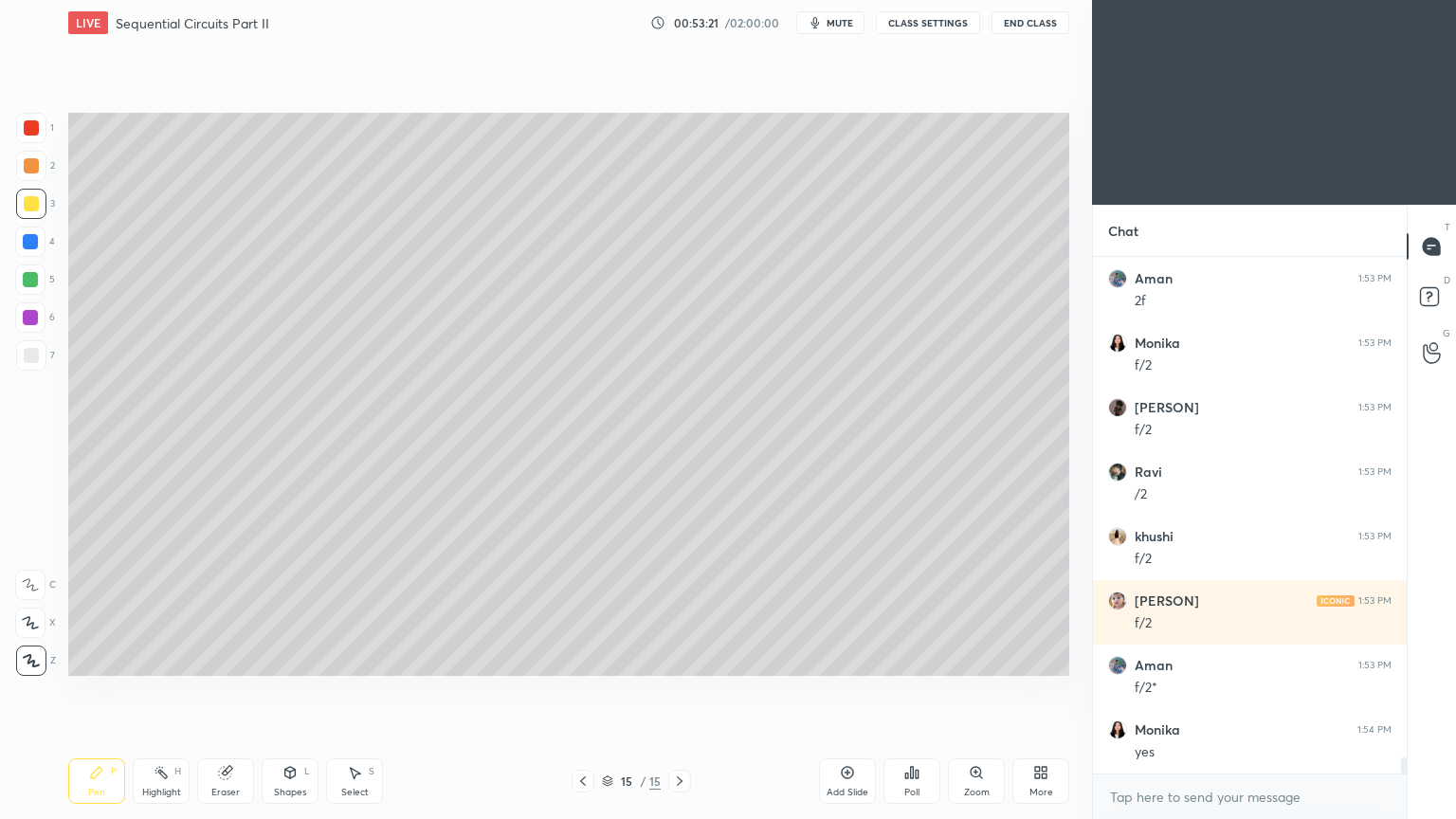 click at bounding box center [31, 128] 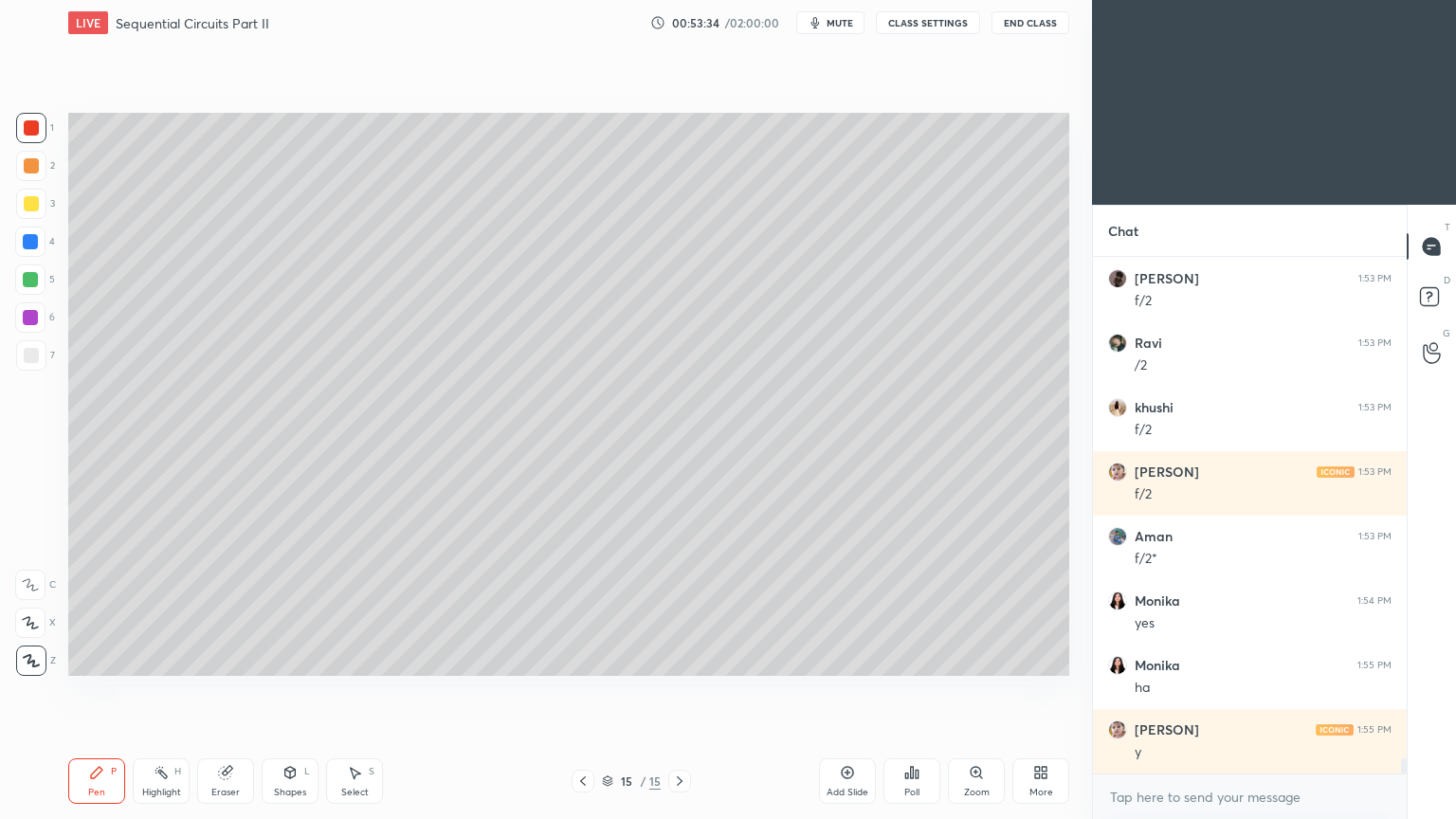 scroll, scrollTop: 16694, scrollLeft: 0, axis: vertical 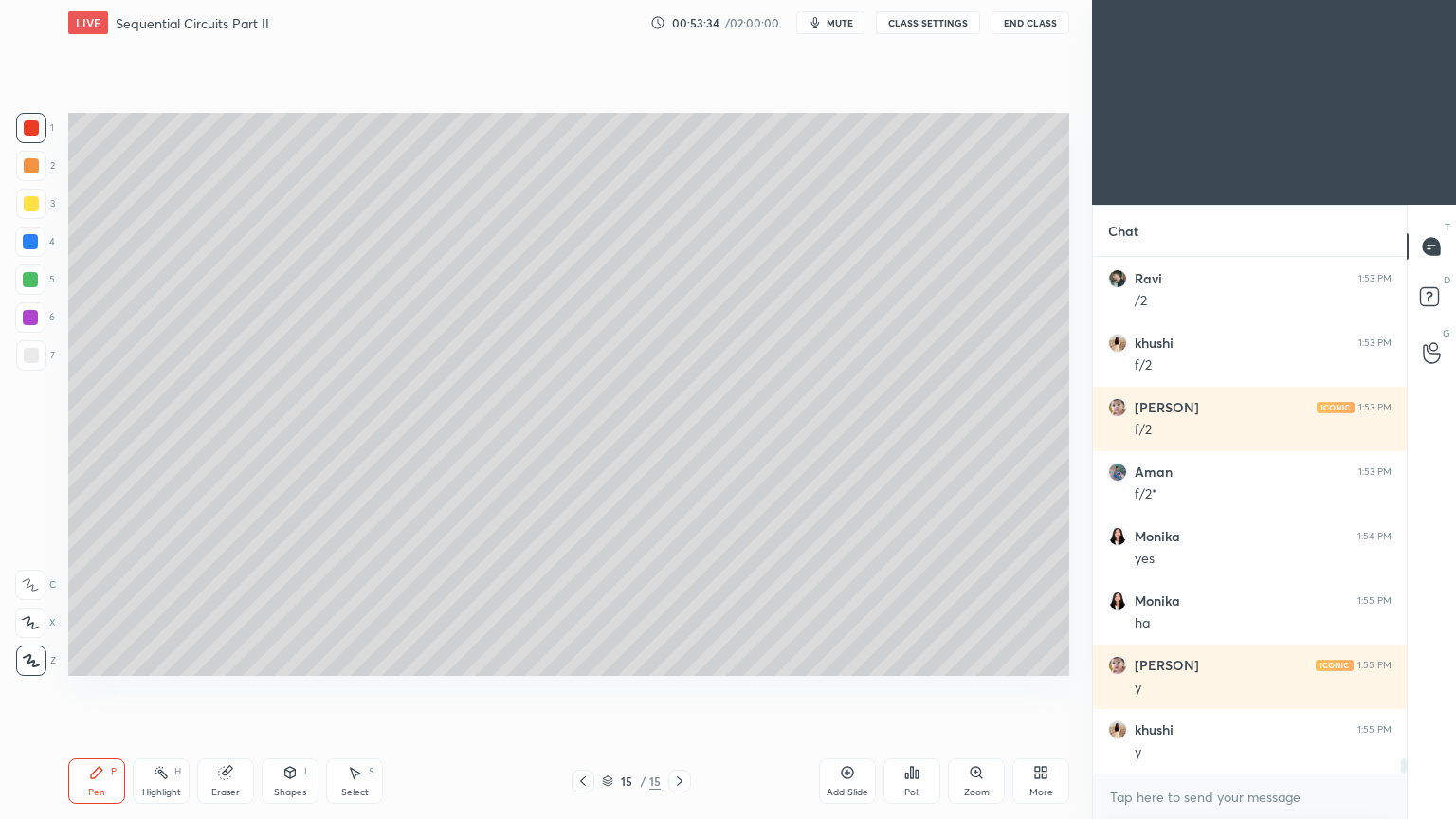 click at bounding box center (31, 204) 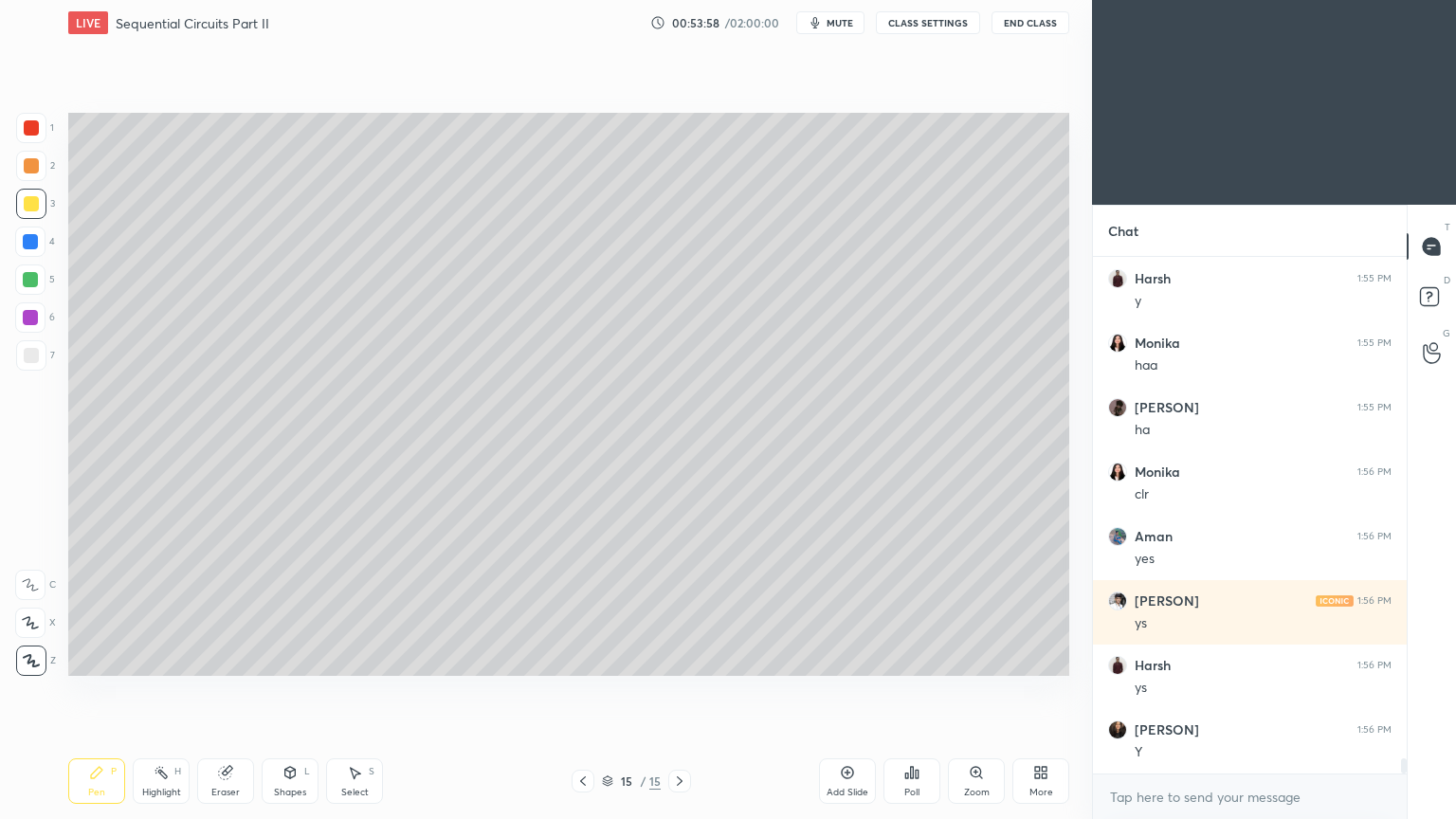 scroll, scrollTop: 17338, scrollLeft: 0, axis: vertical 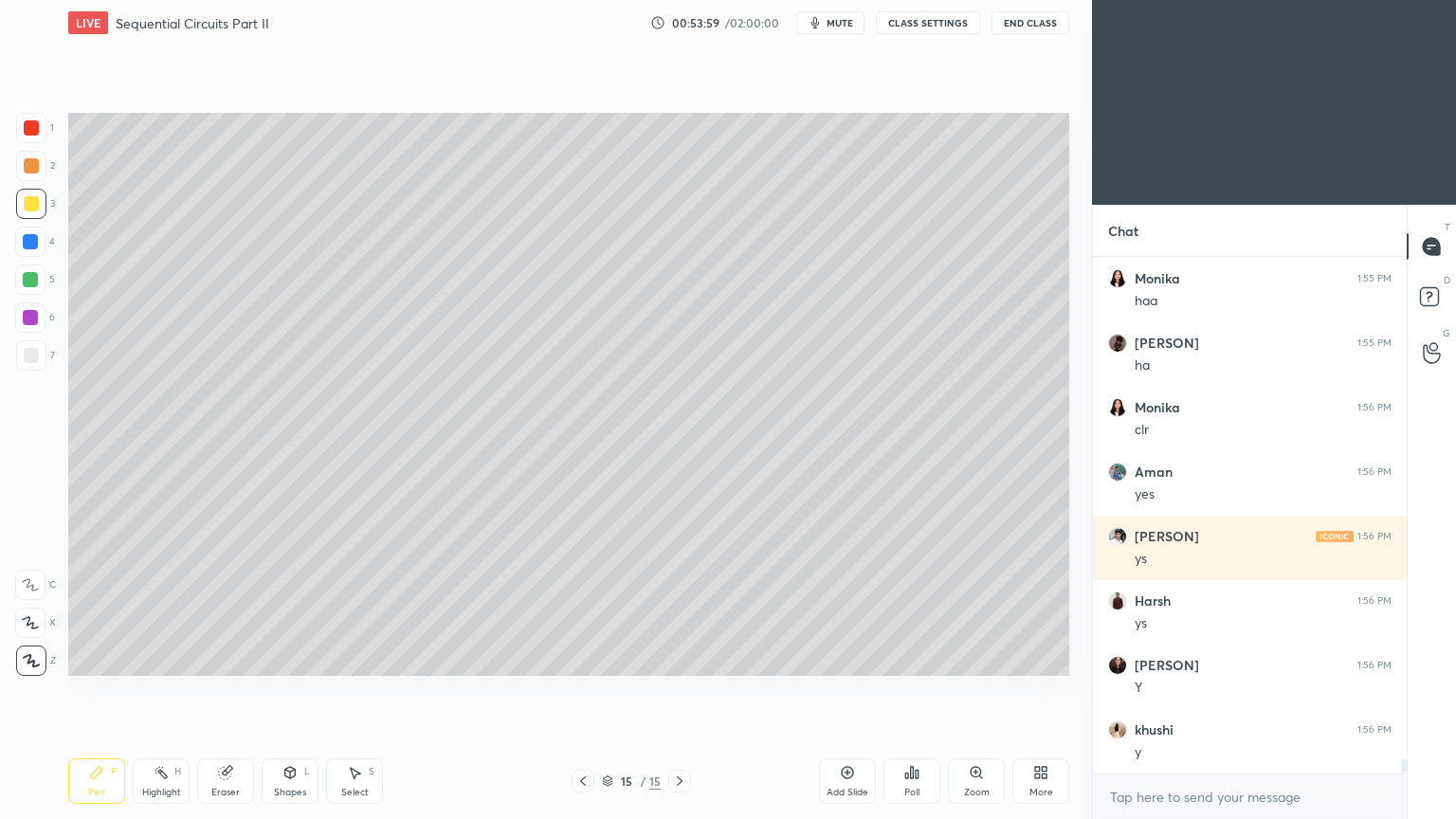 click at bounding box center [31, 355] 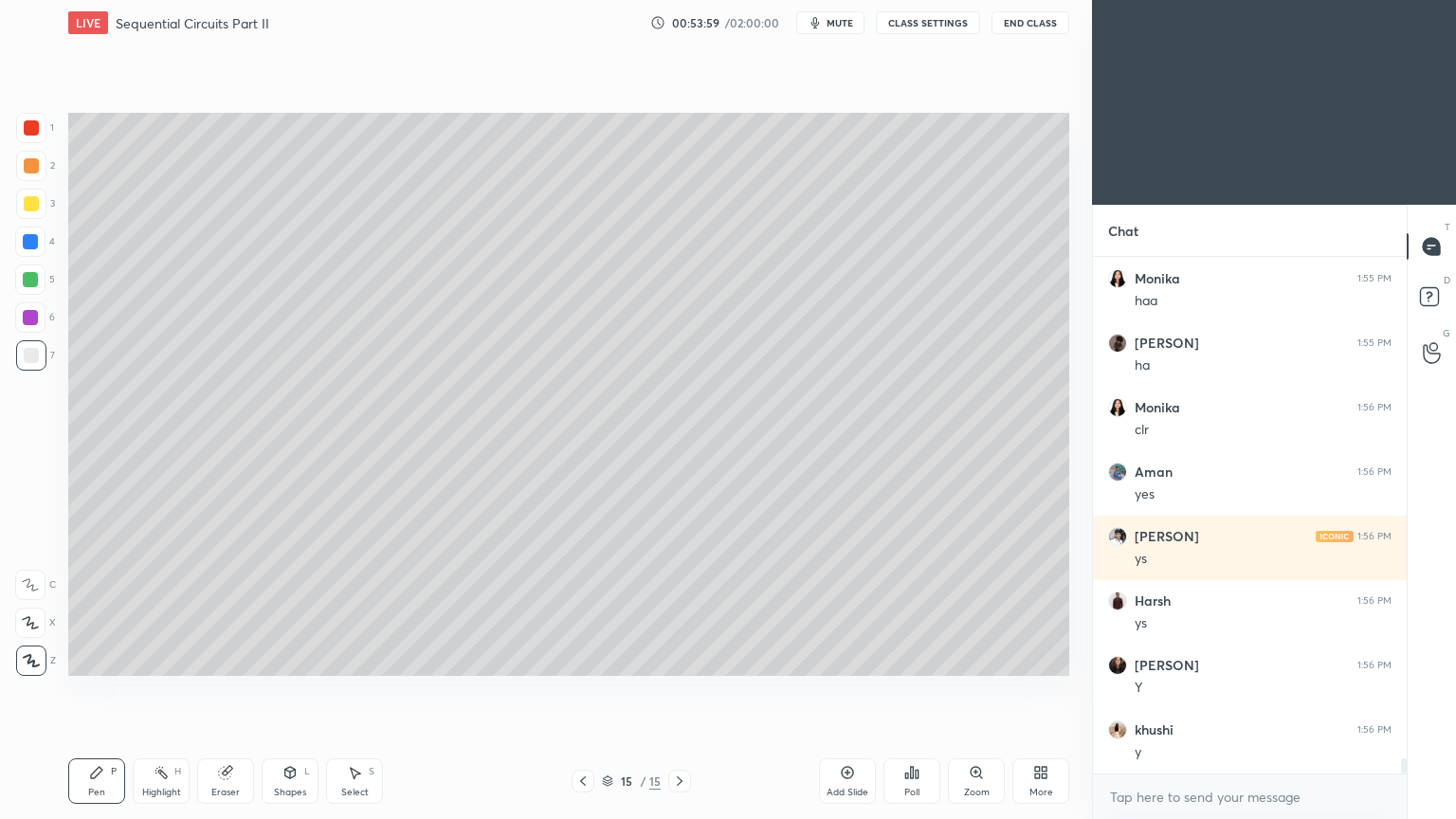 scroll, scrollTop: 17403, scrollLeft: 0, axis: vertical 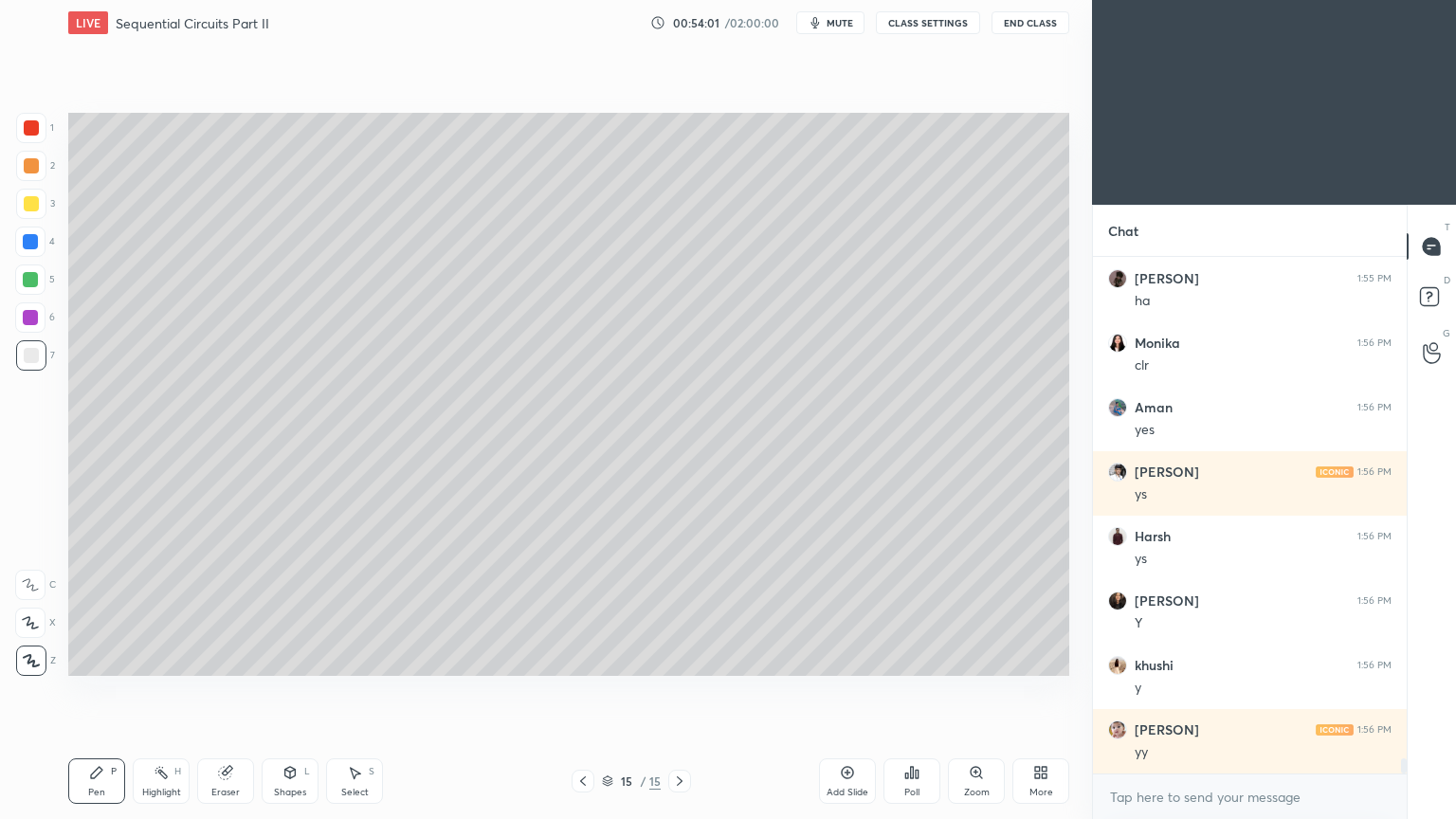 click on "Add Slide" at bounding box center (847, 781) 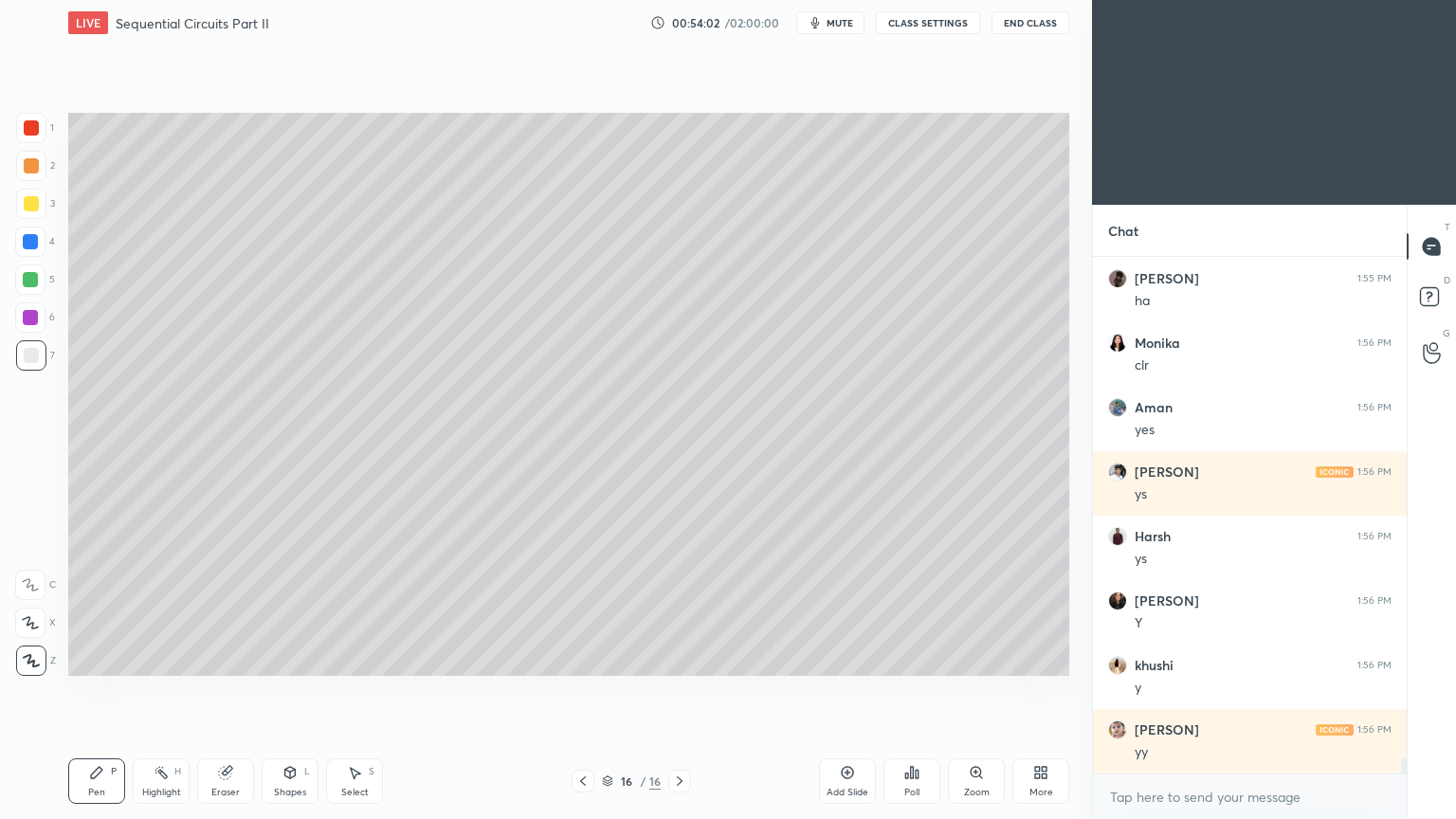 scroll, scrollTop: 17467, scrollLeft: 0, axis: vertical 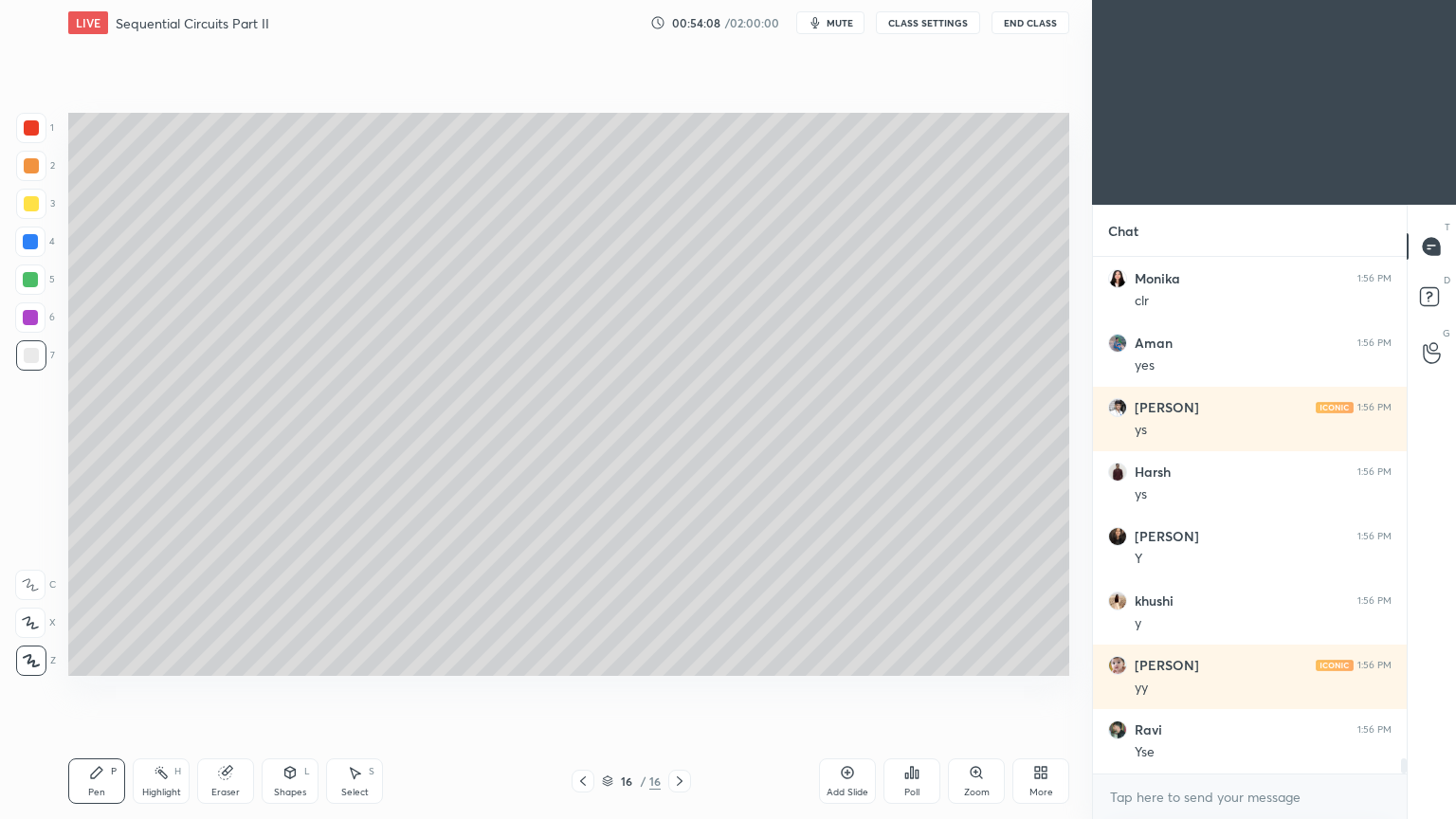 click on "Shapes L" at bounding box center (290, 781) 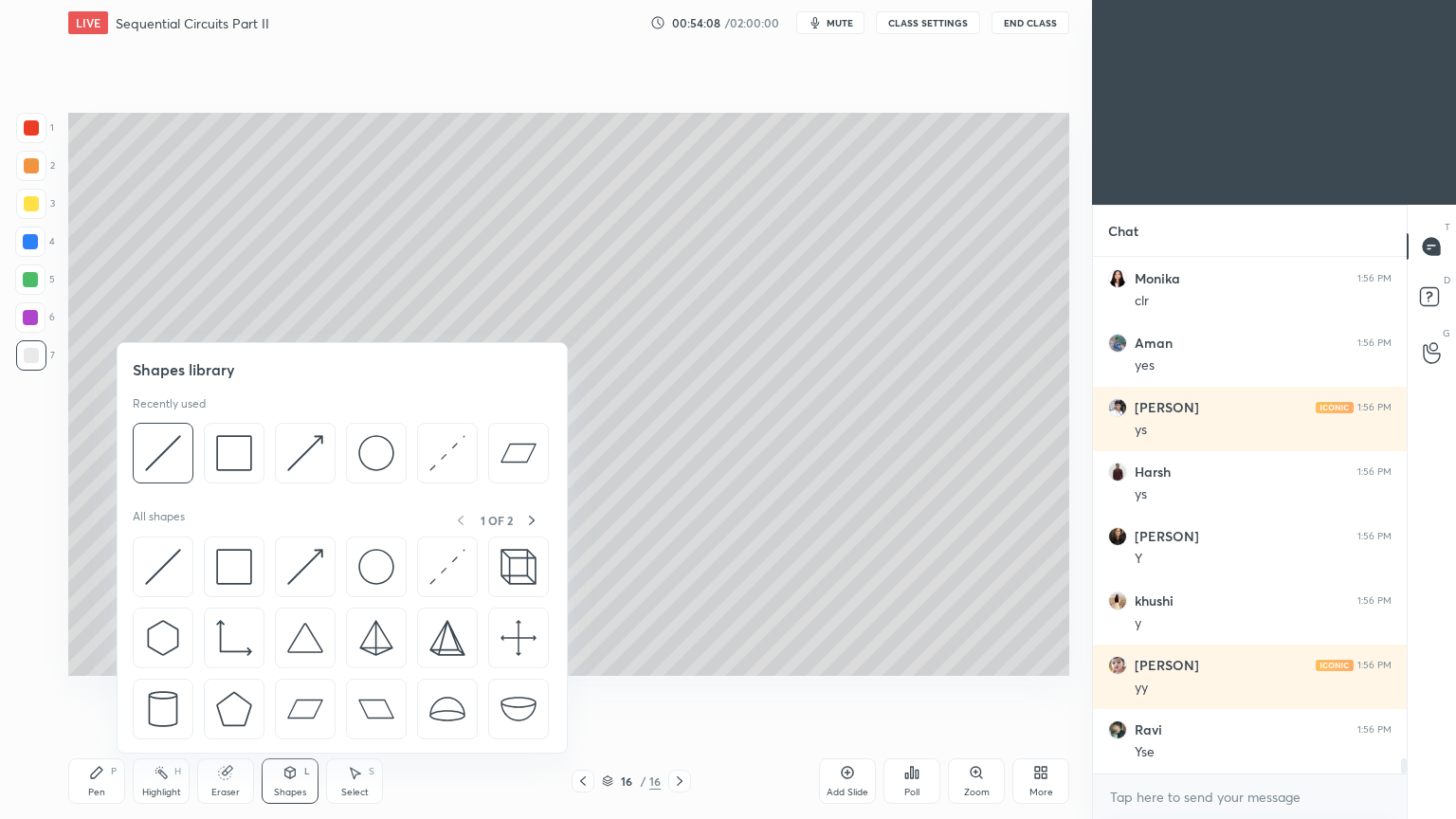 click at bounding box center (234, 453) 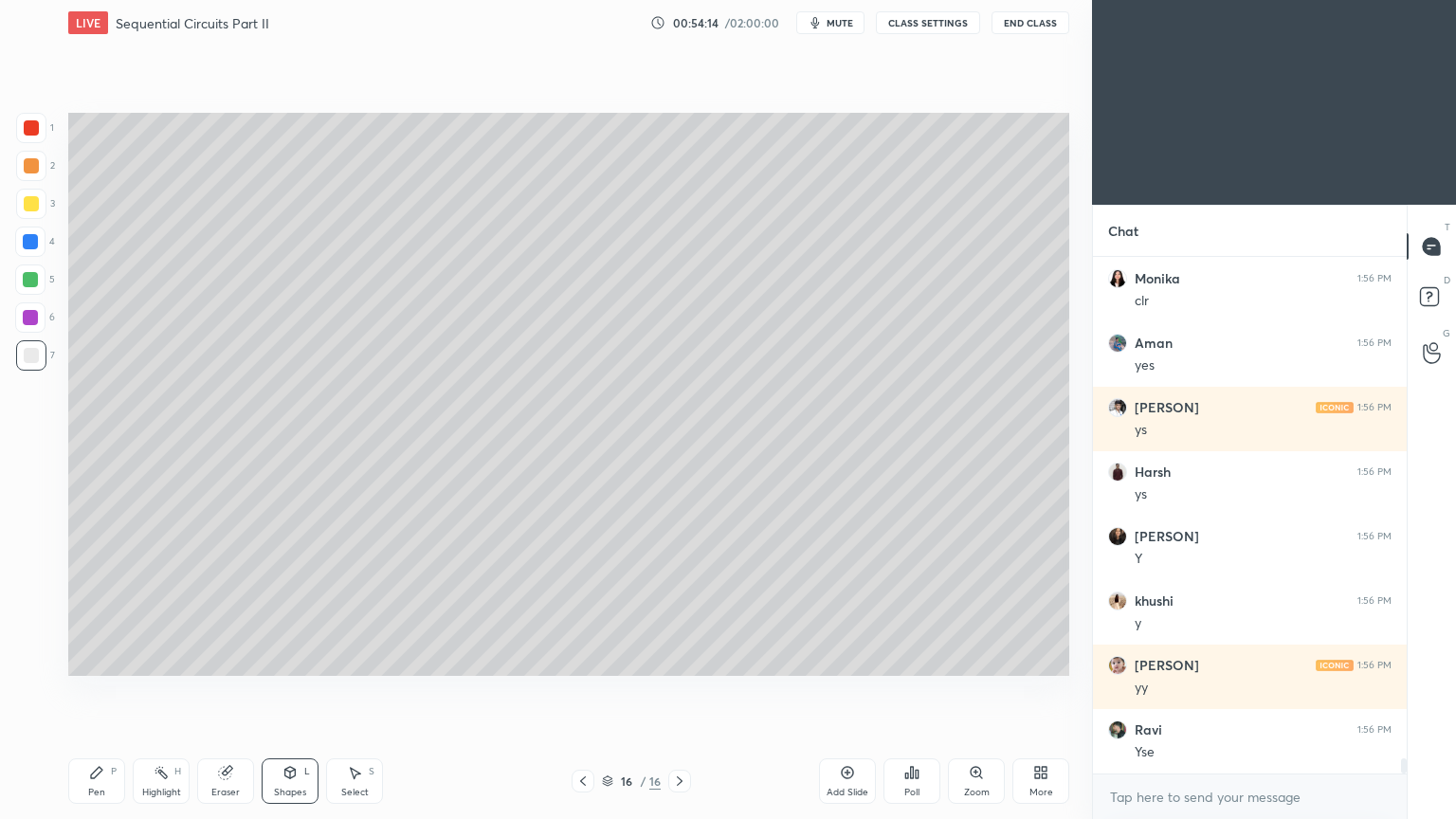 click on "Select S" at bounding box center (355, 781) 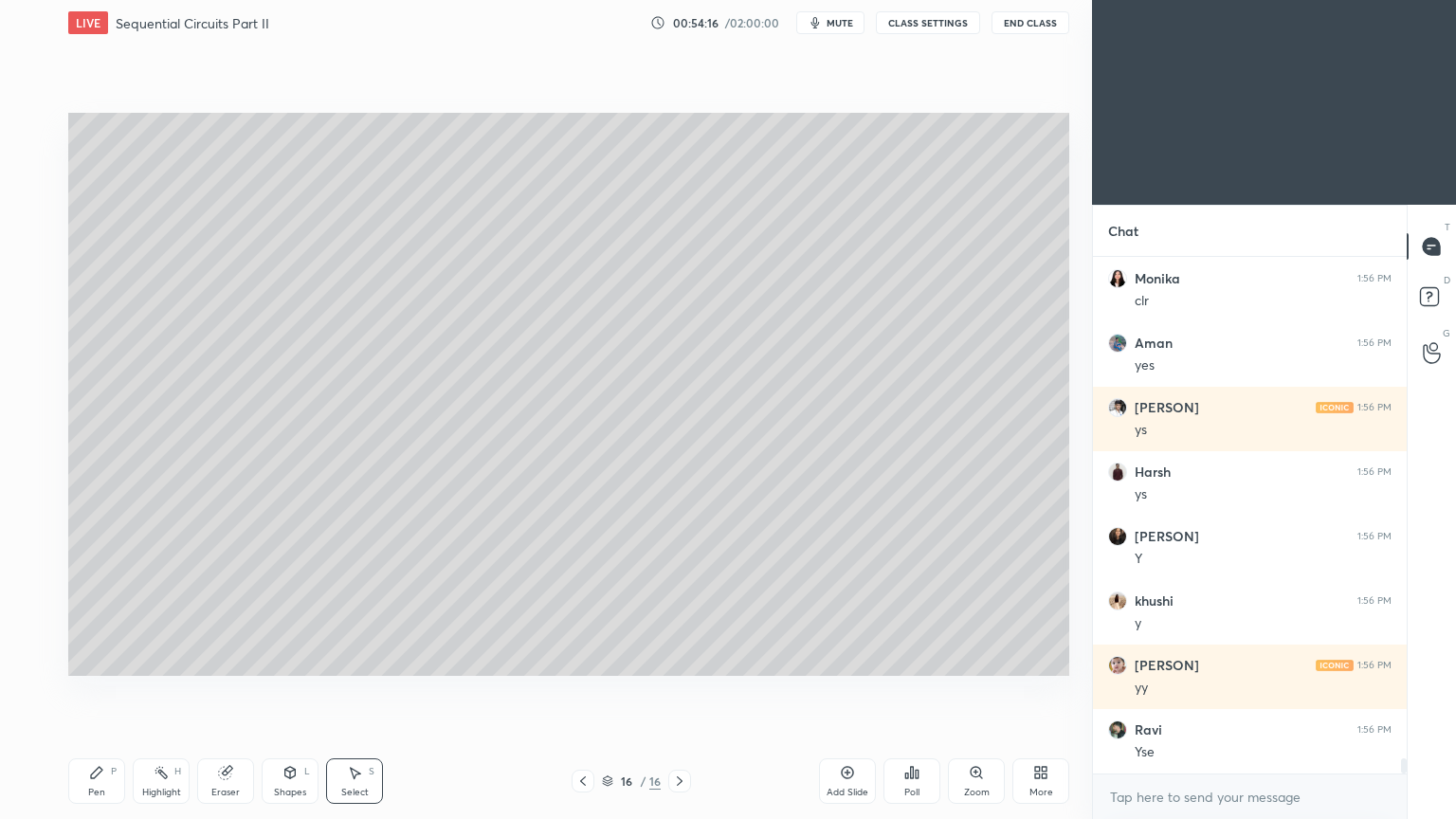 click on "Shapes" at bounding box center (290, 792) 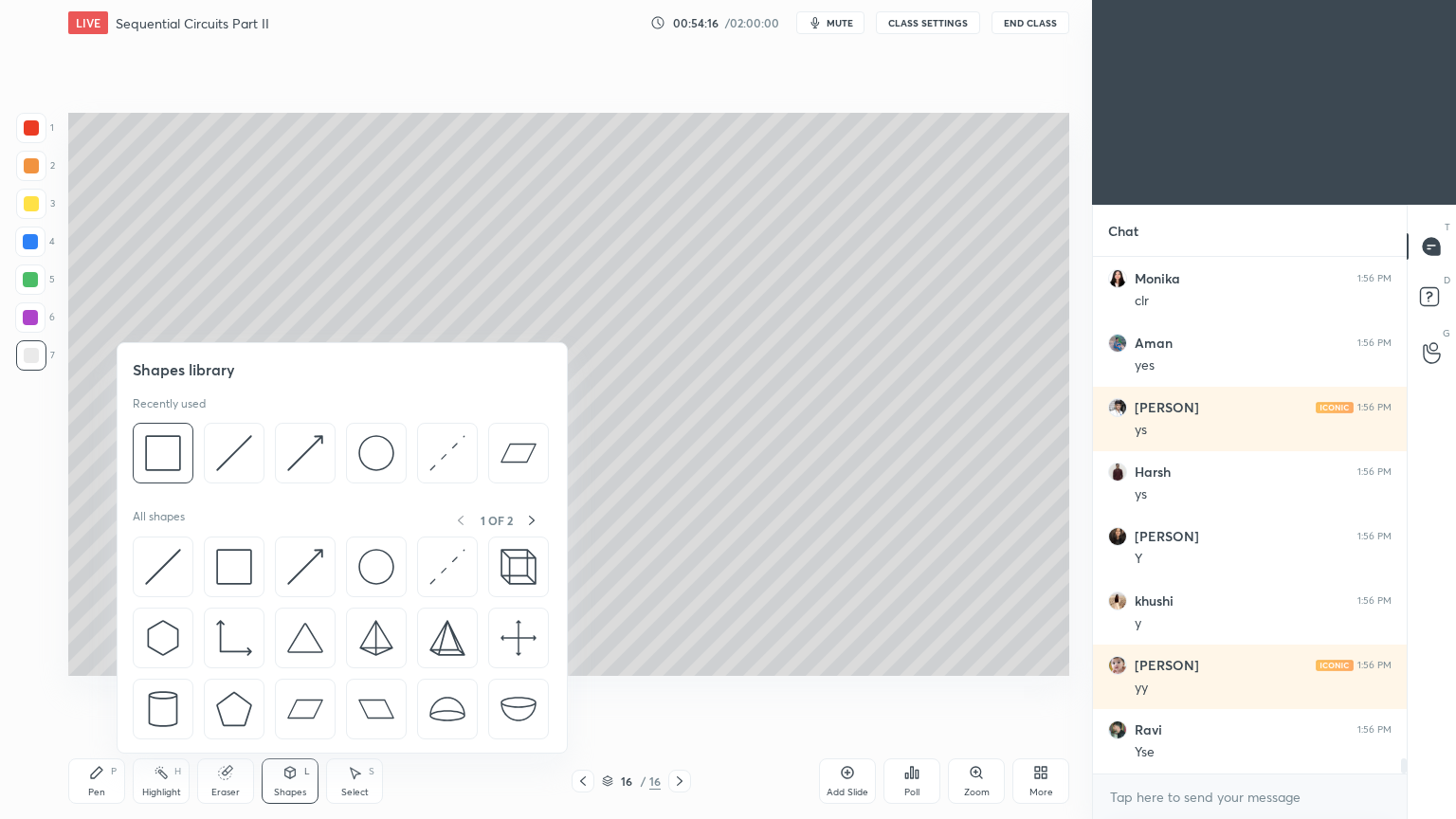 click at bounding box center [234, 453] 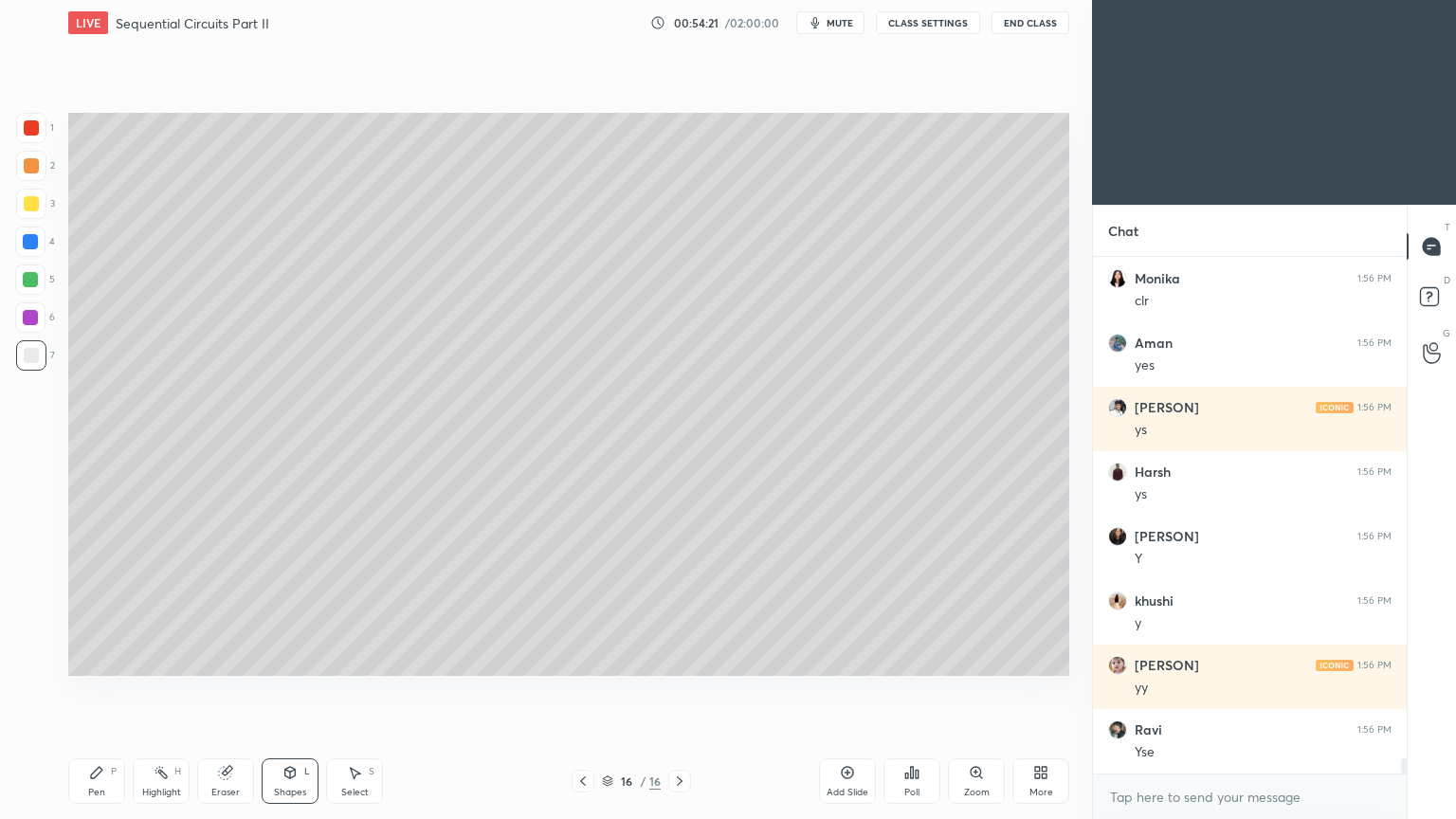 click on "Select S" at bounding box center (355, 781) 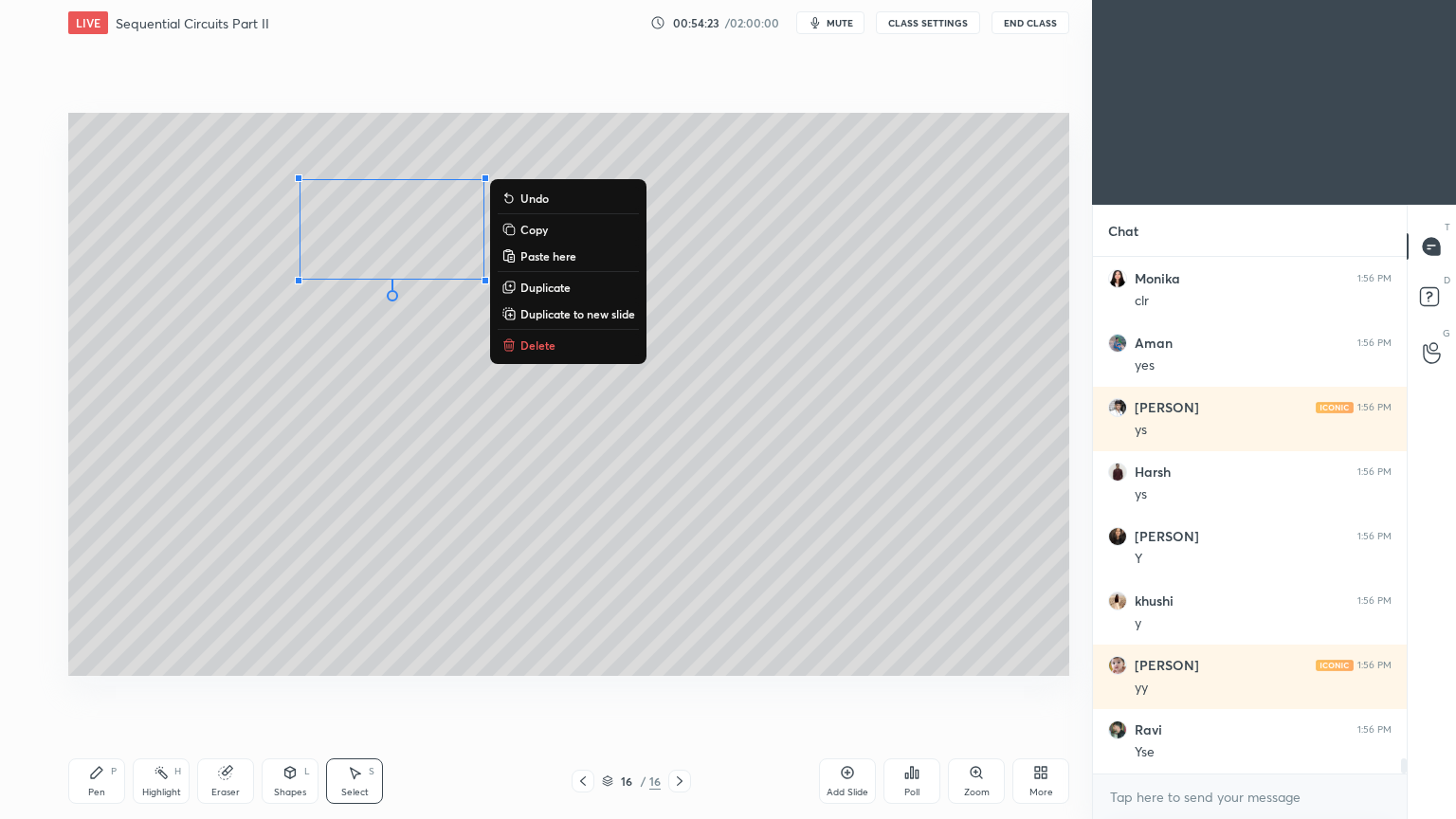 click on "Duplicate" at bounding box center [545, 287] 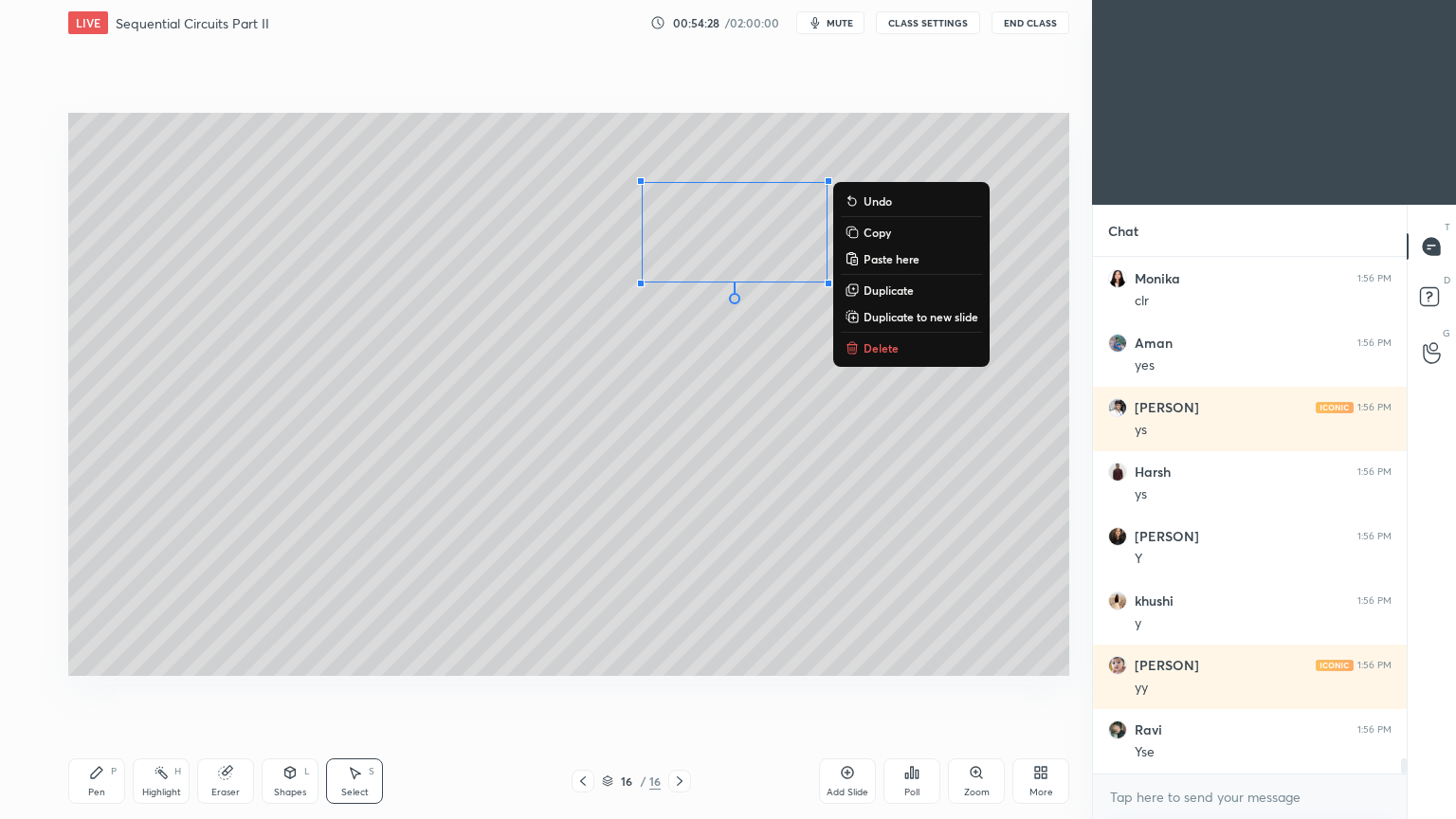 click on "Shapes" at bounding box center (290, 792) 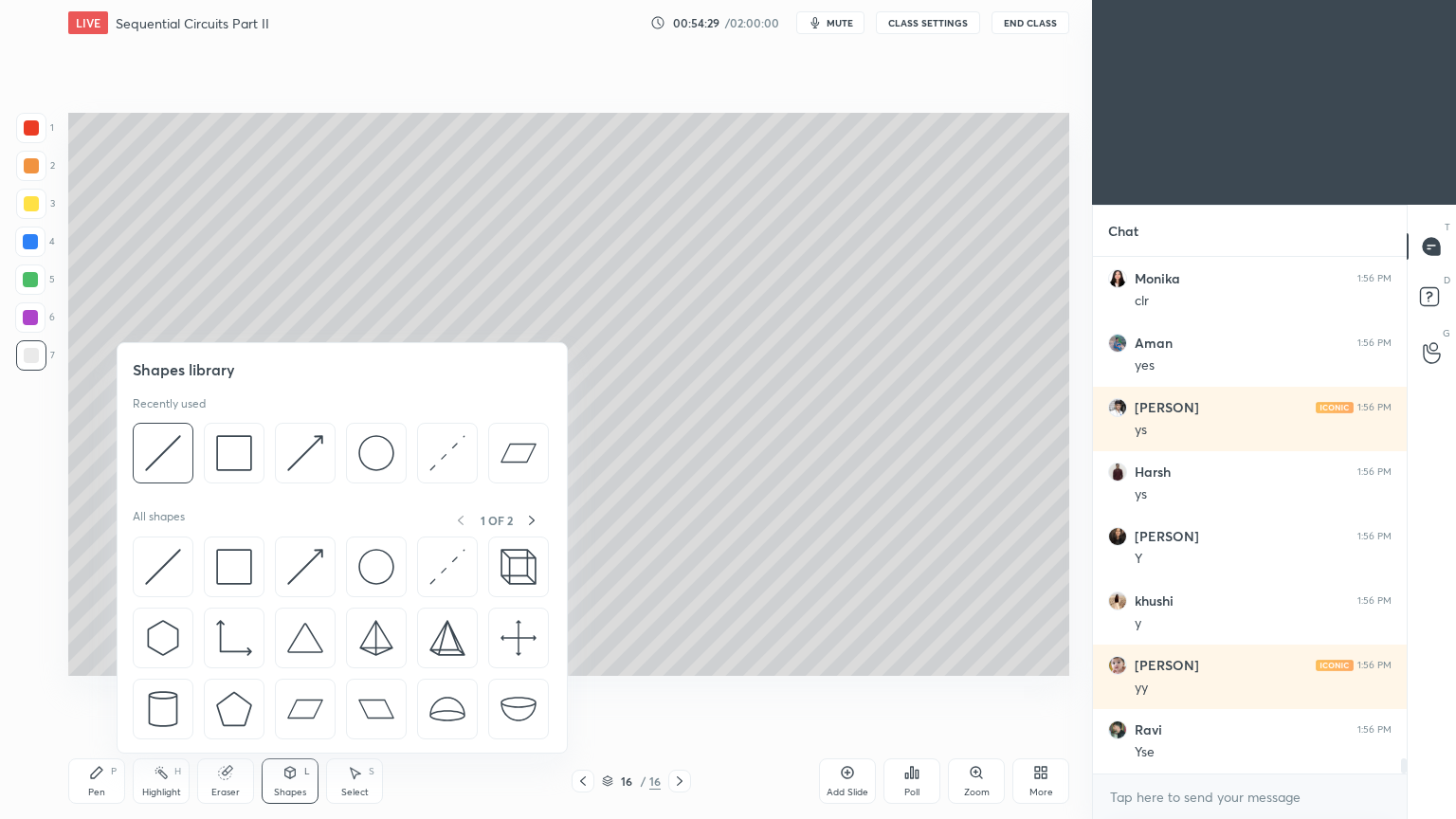 click at bounding box center [163, 453] 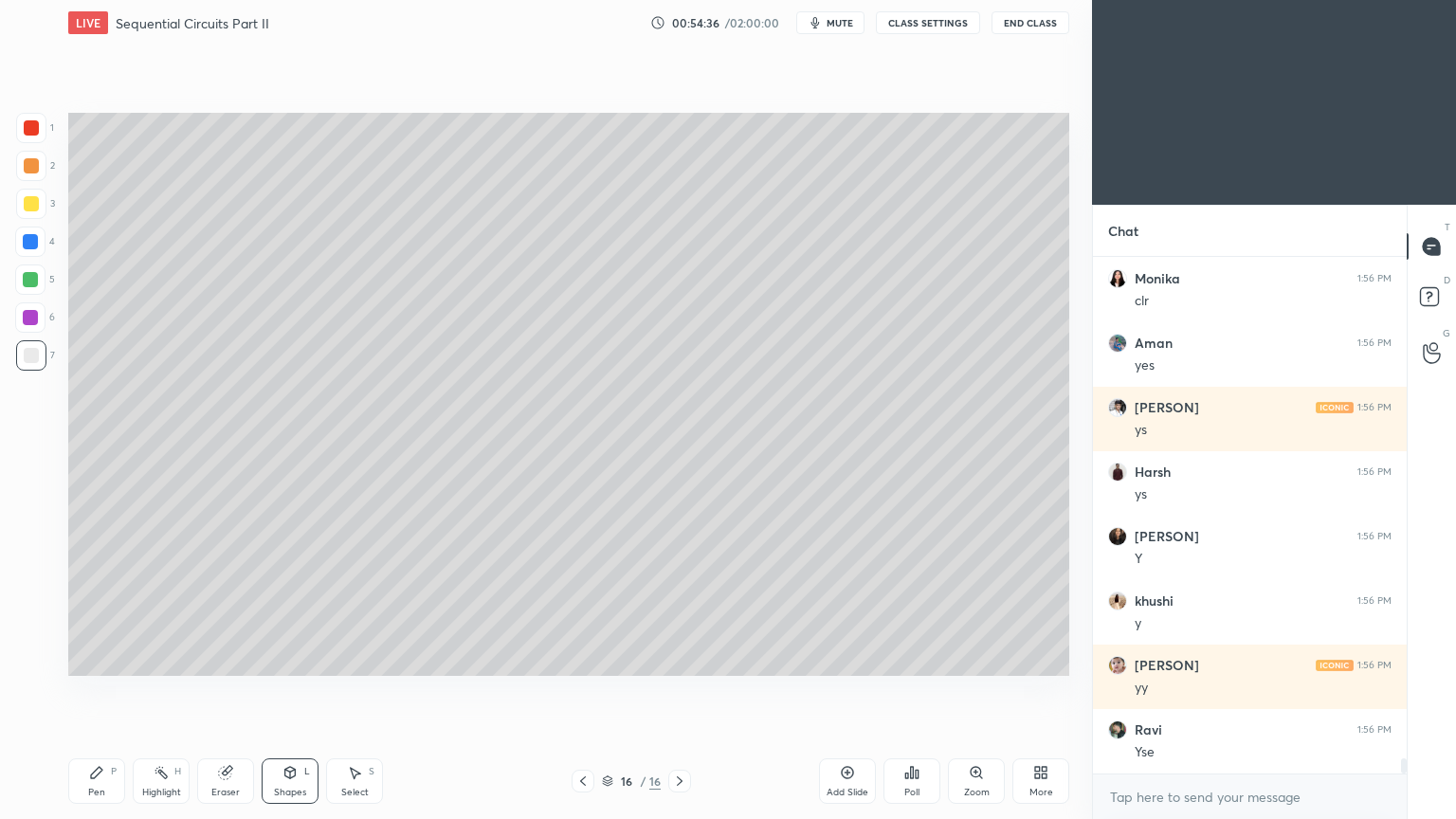 click on "Pen P" at bounding box center (97, 781) 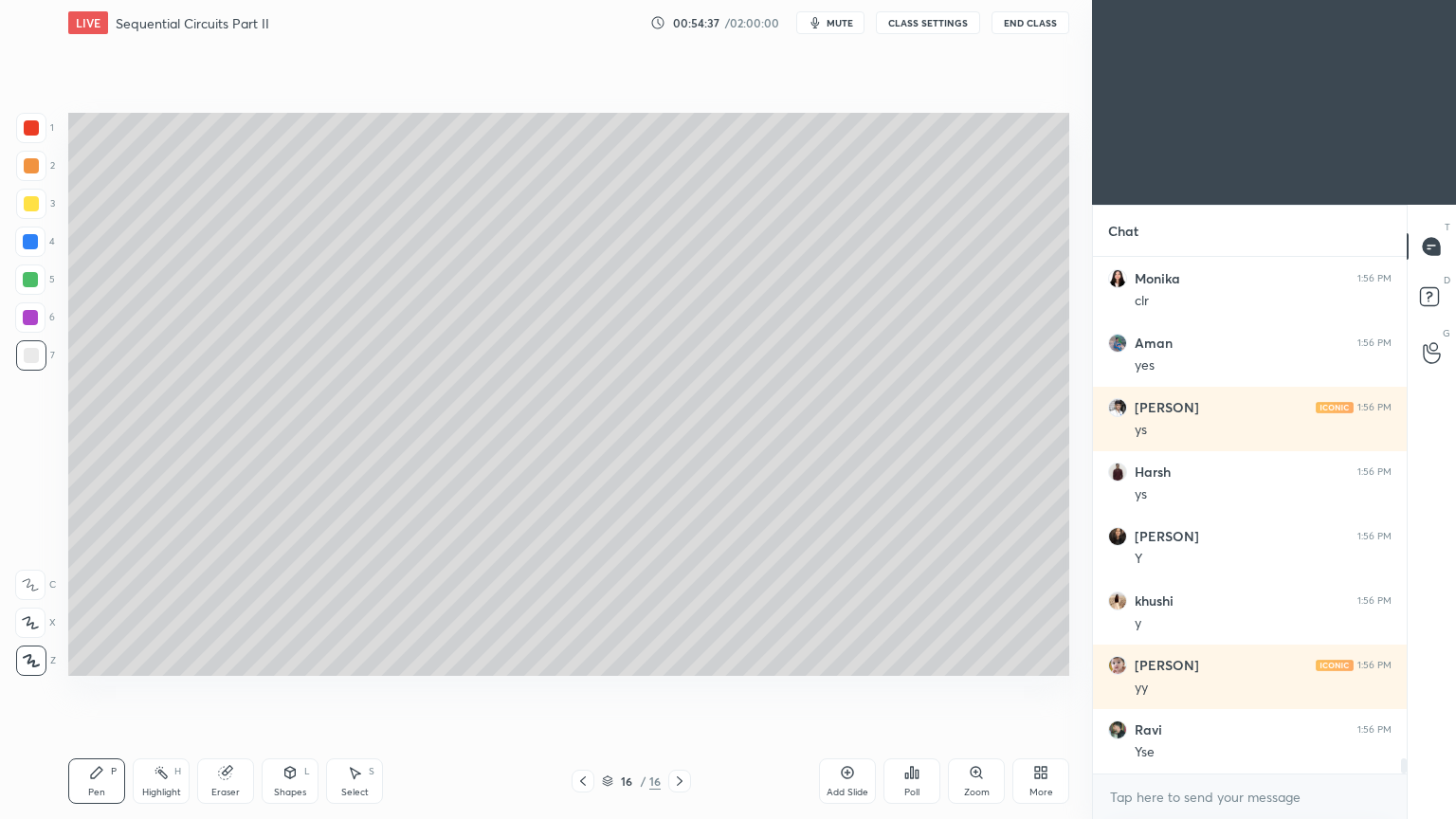 click at bounding box center [31, 204] 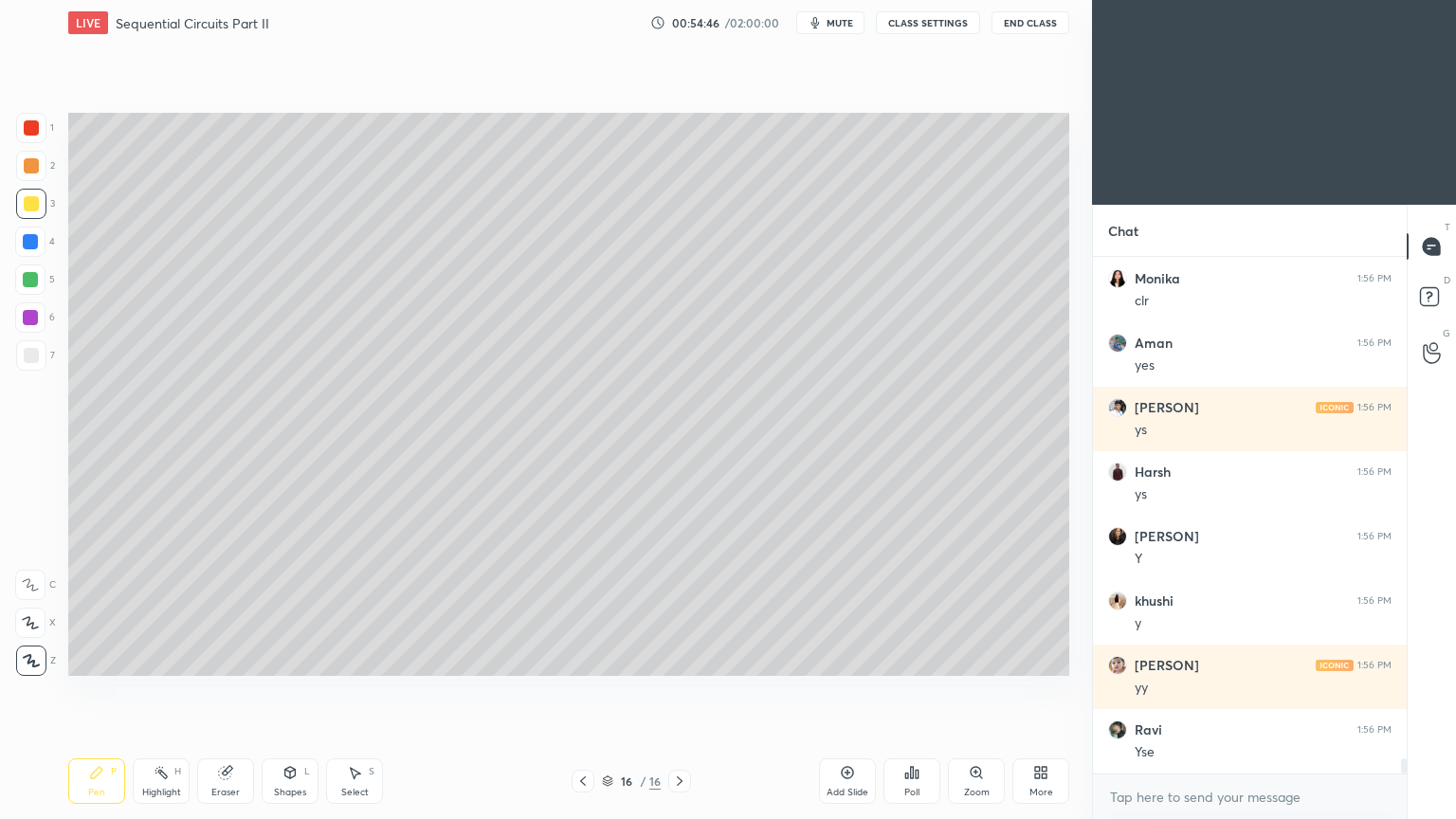 click on "Shapes L" at bounding box center (290, 781) 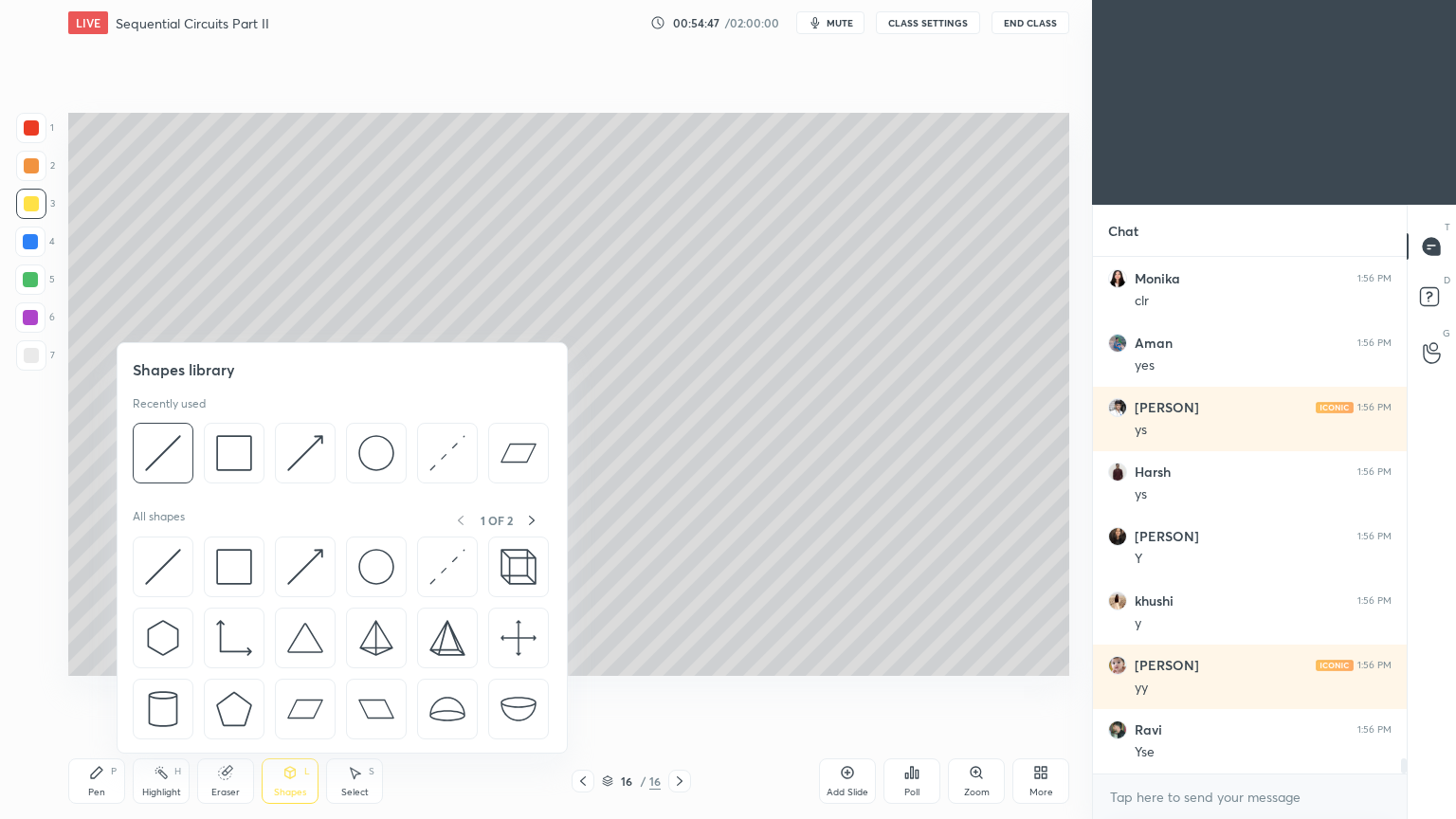 click at bounding box center (163, 453) 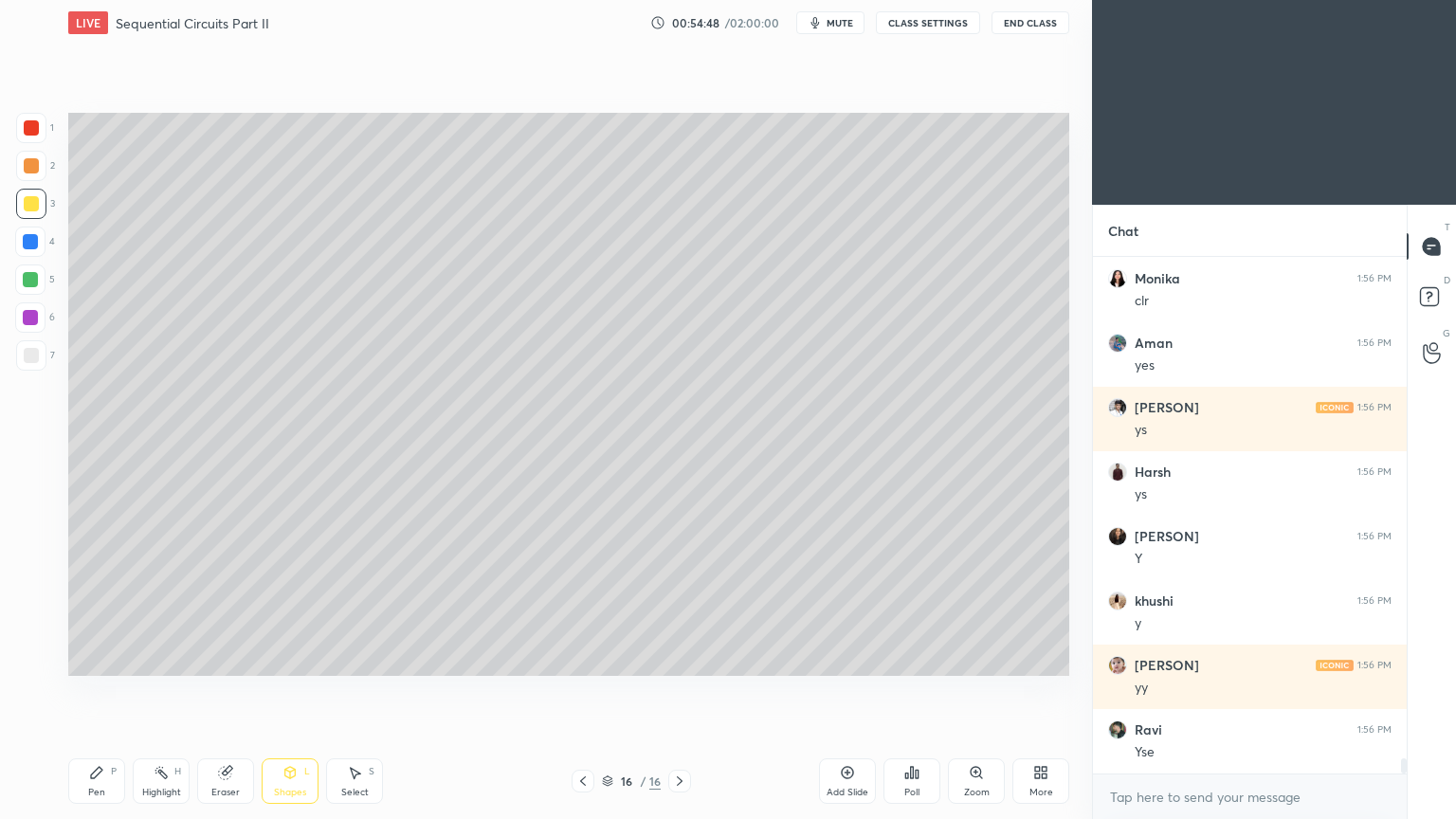 click at bounding box center [31, 355] 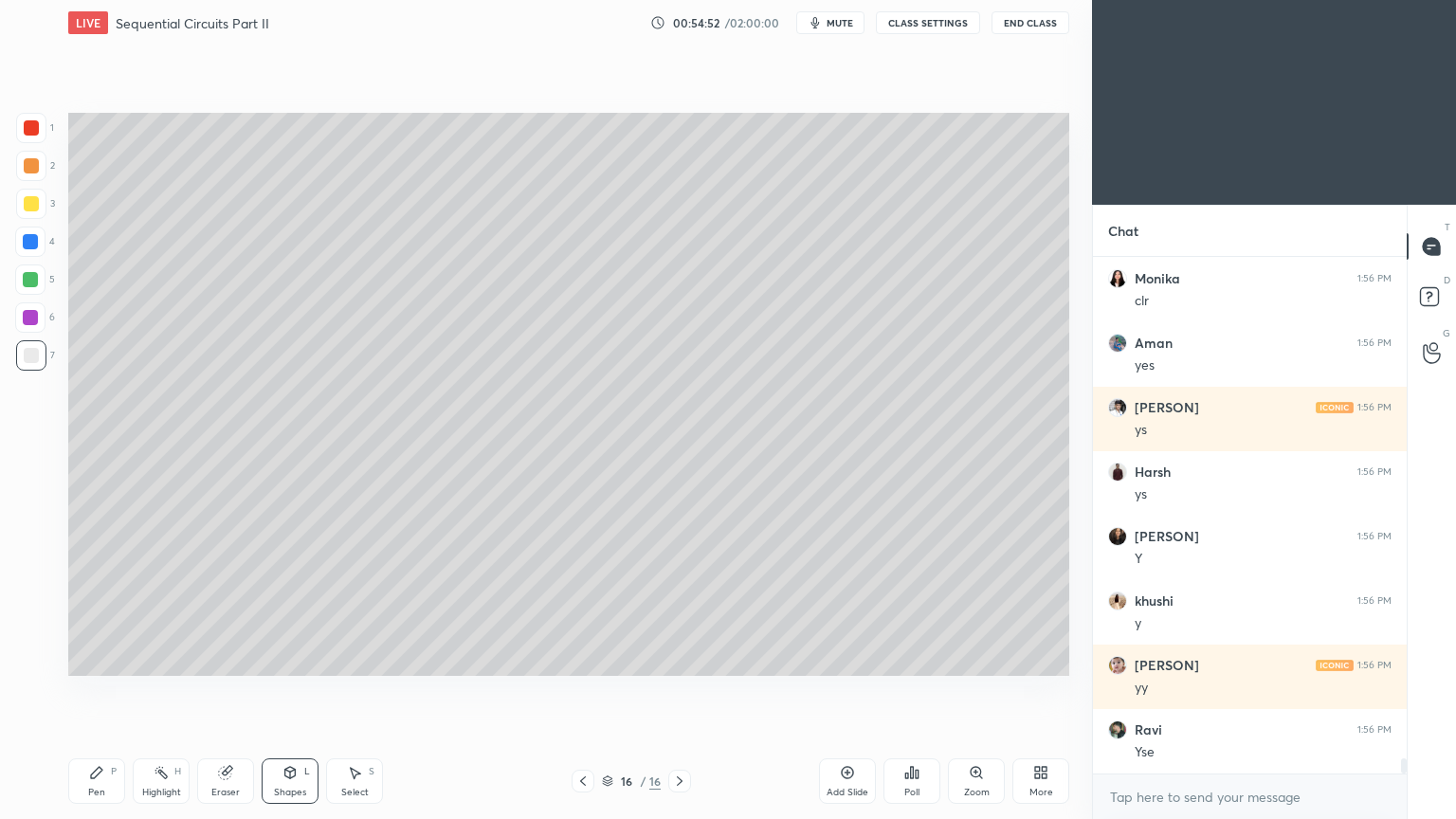 click 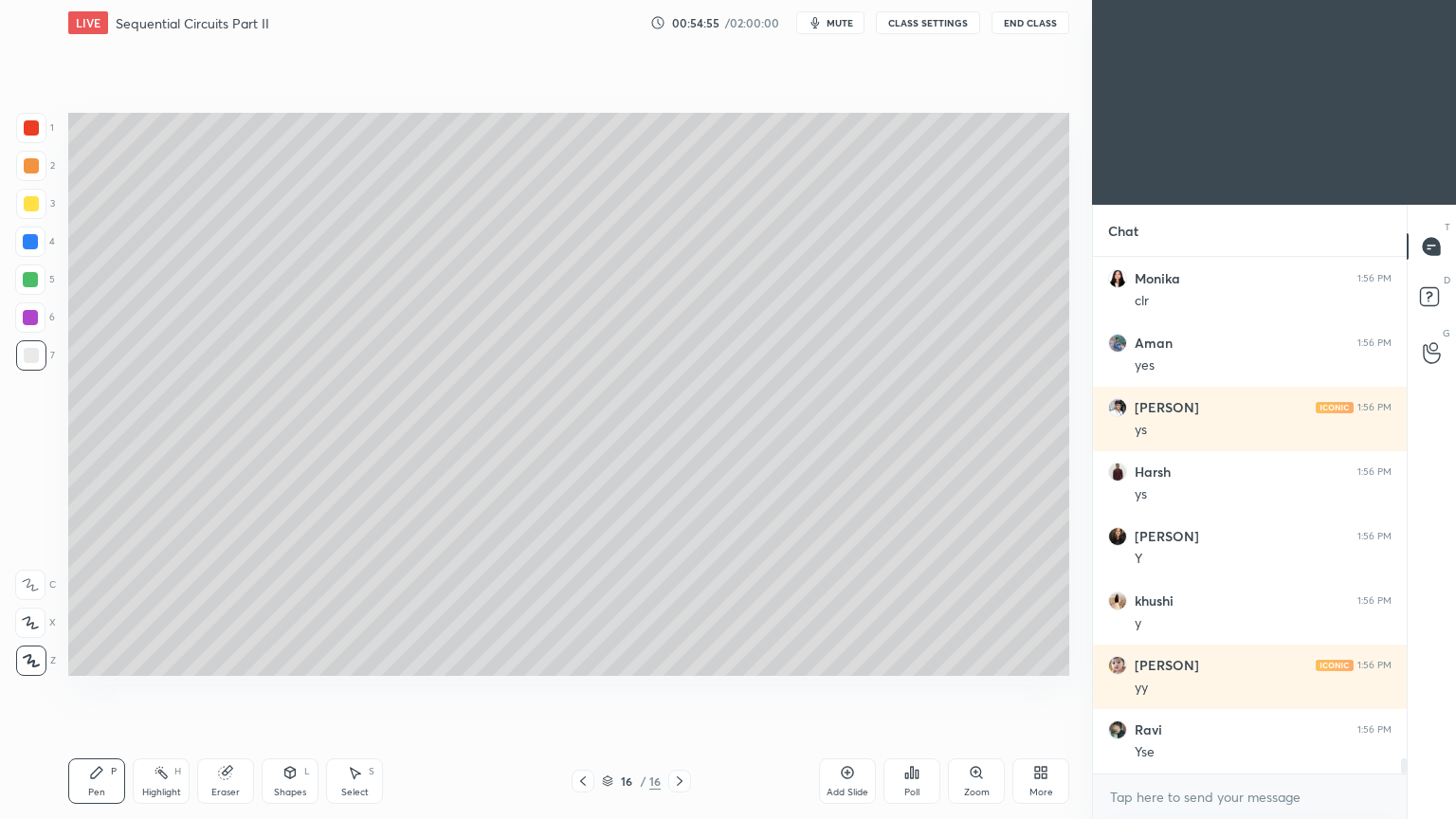click at bounding box center [31, 166] 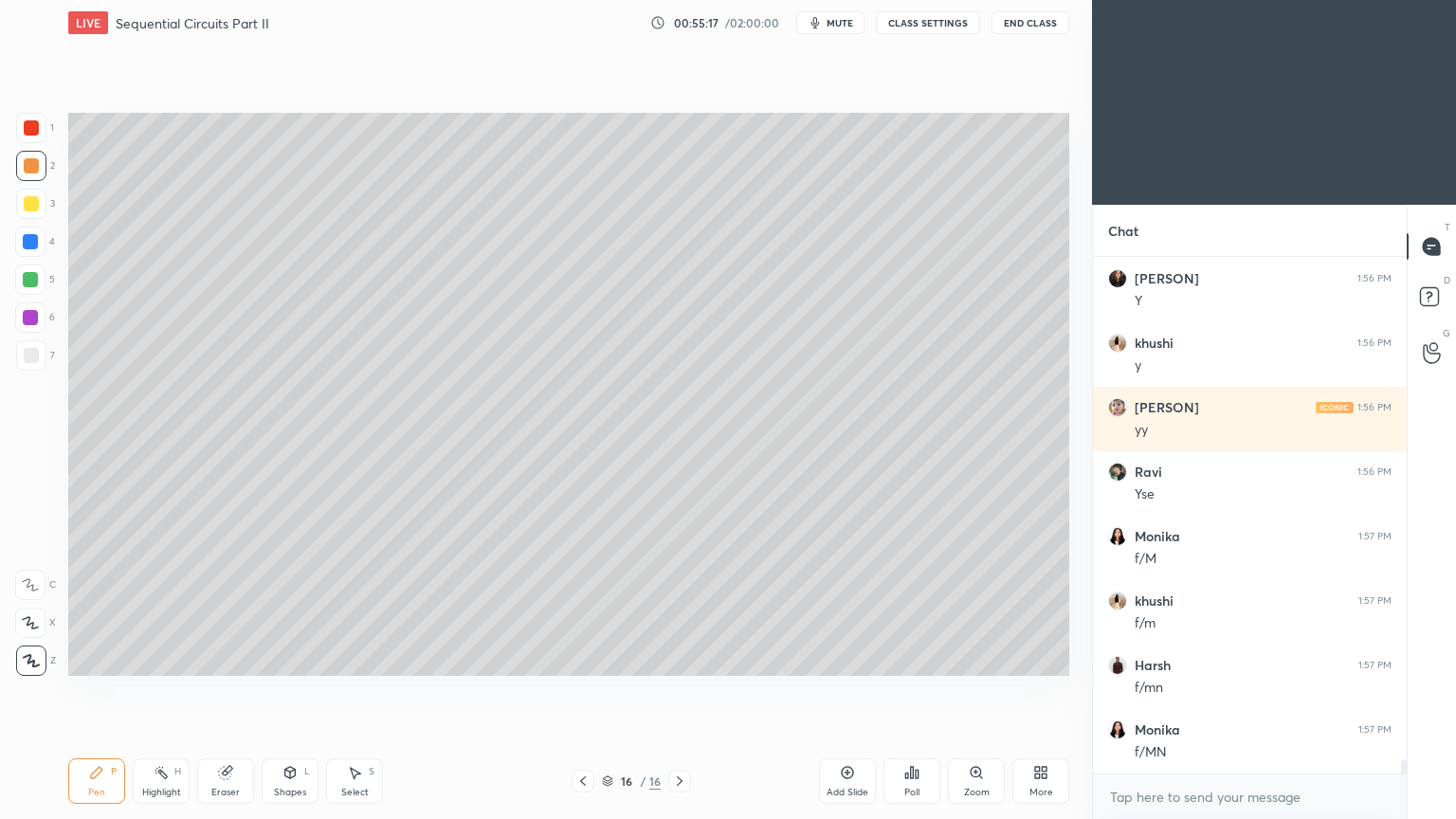 scroll, scrollTop: 17790, scrollLeft: 0, axis: vertical 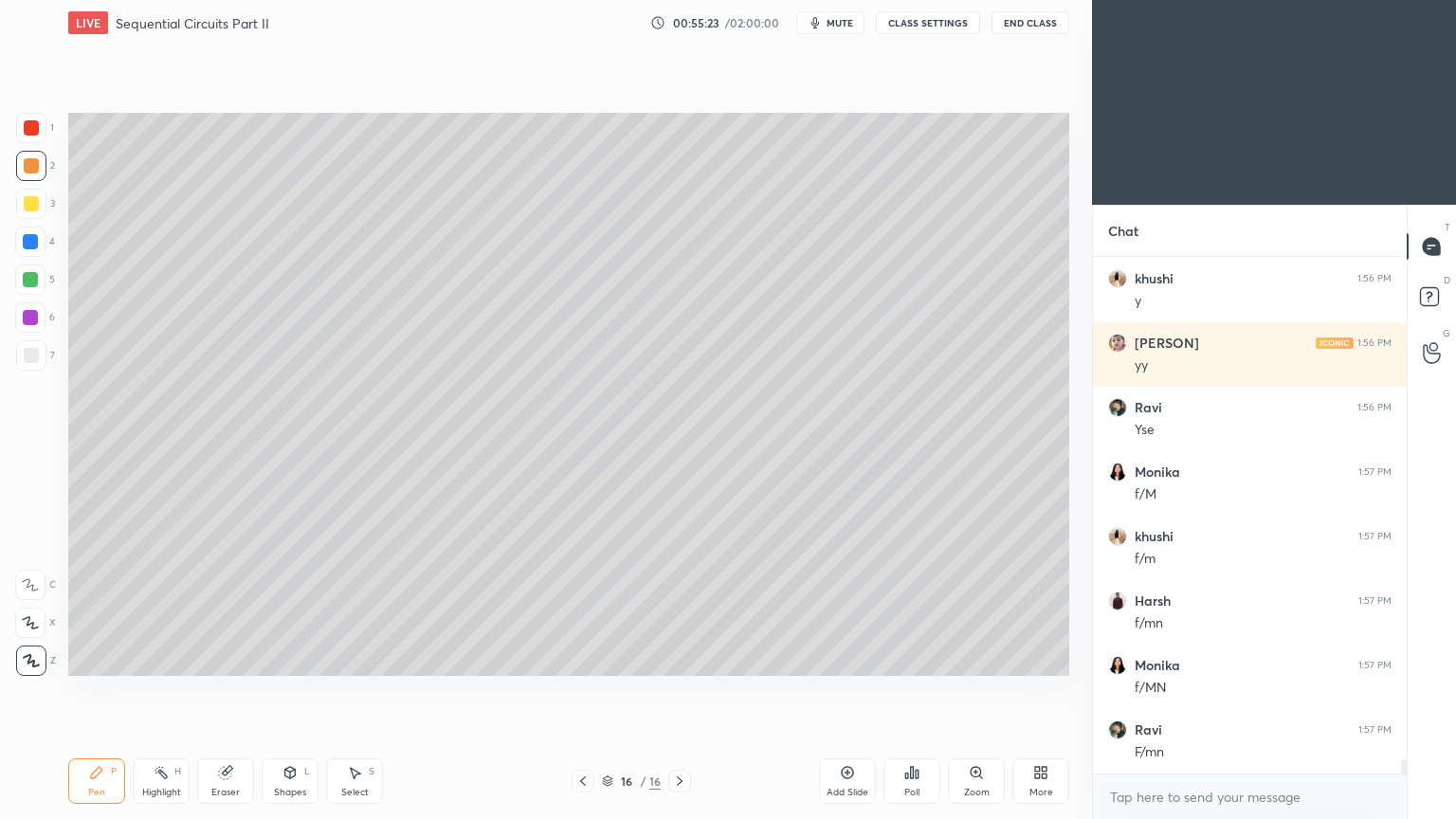 click 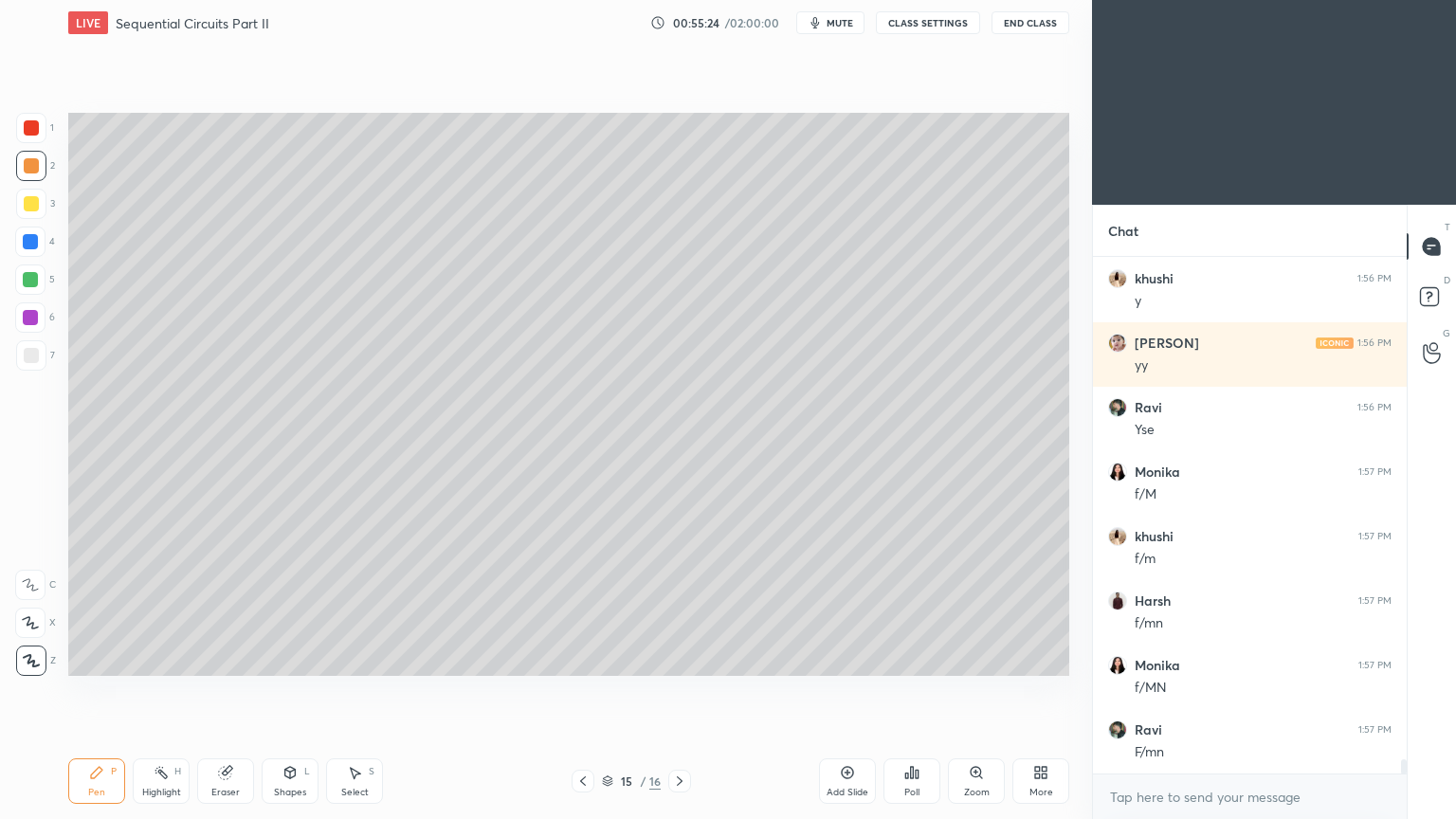 scroll, scrollTop: 17854, scrollLeft: 0, axis: vertical 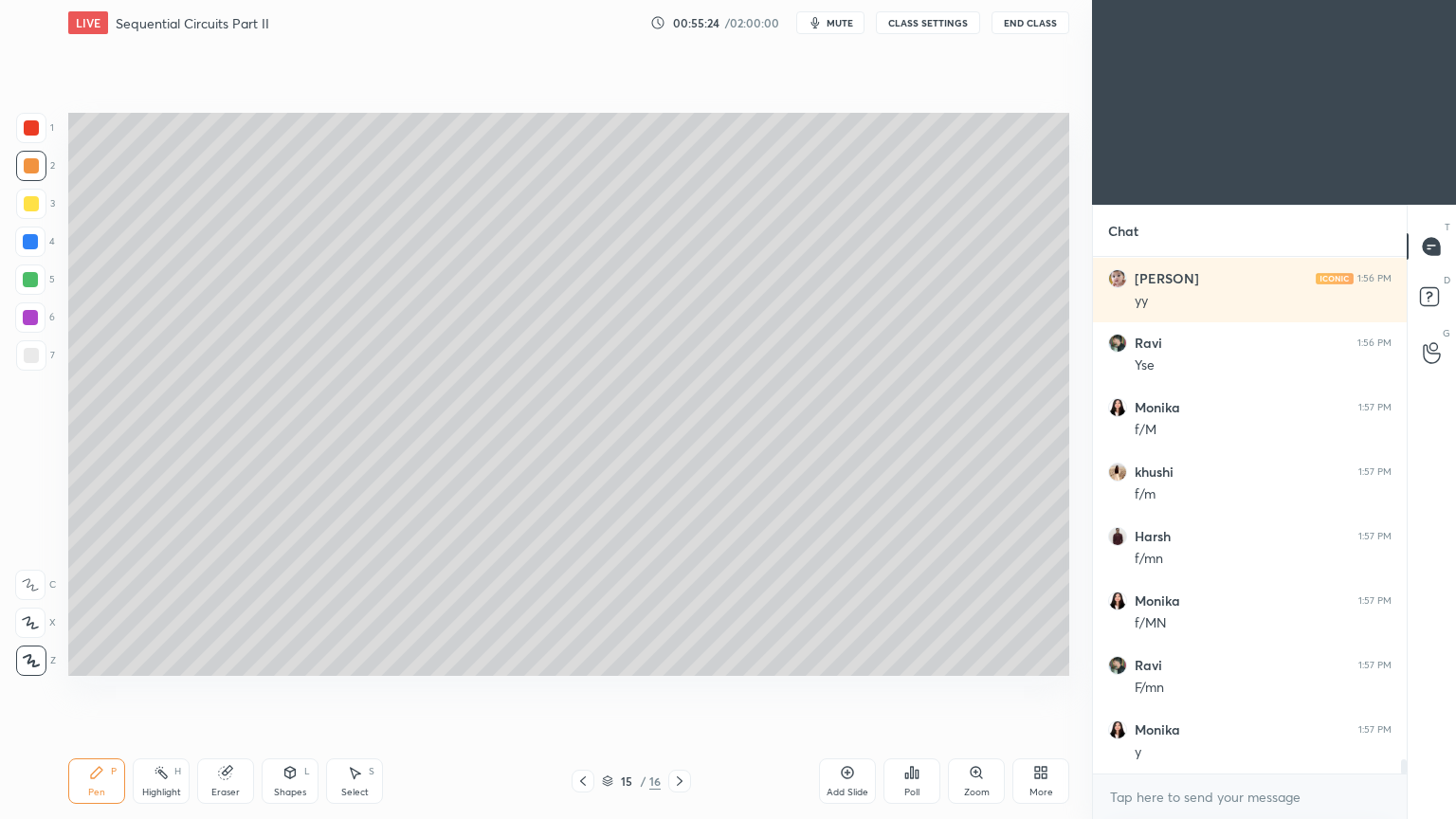 click on "Select S" at bounding box center [355, 781] 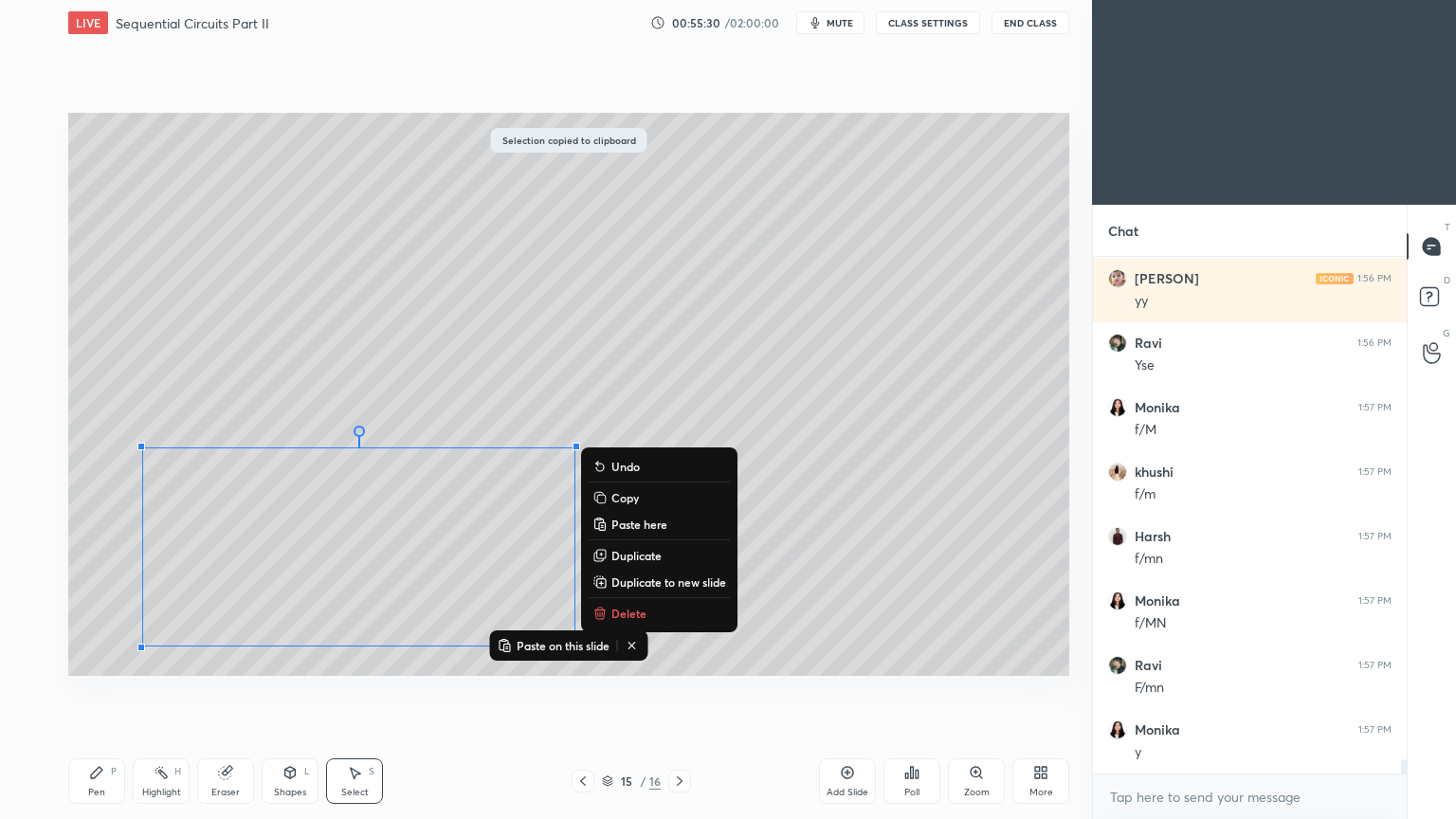 click 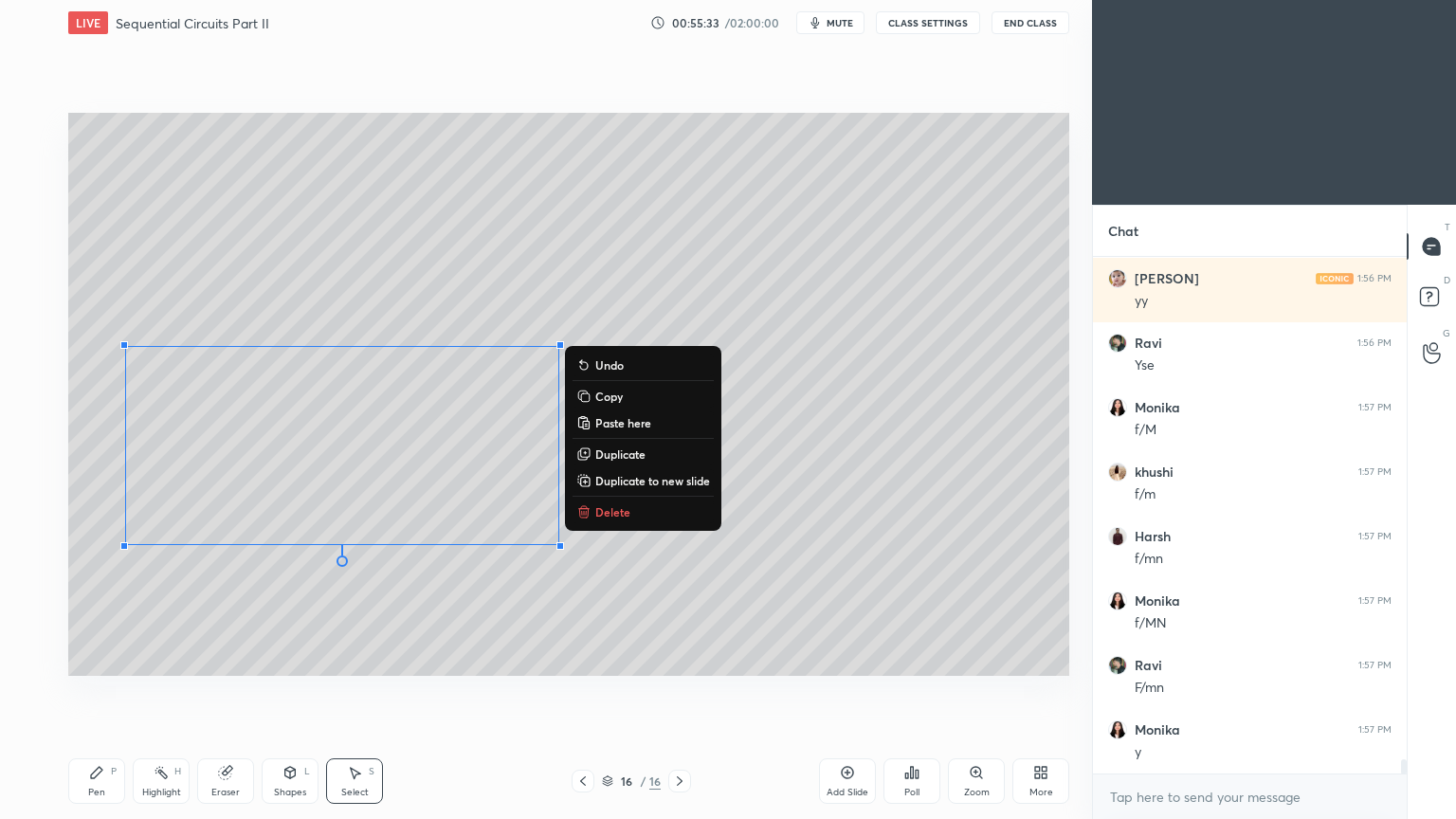 click on "Shapes L" at bounding box center [290, 781] 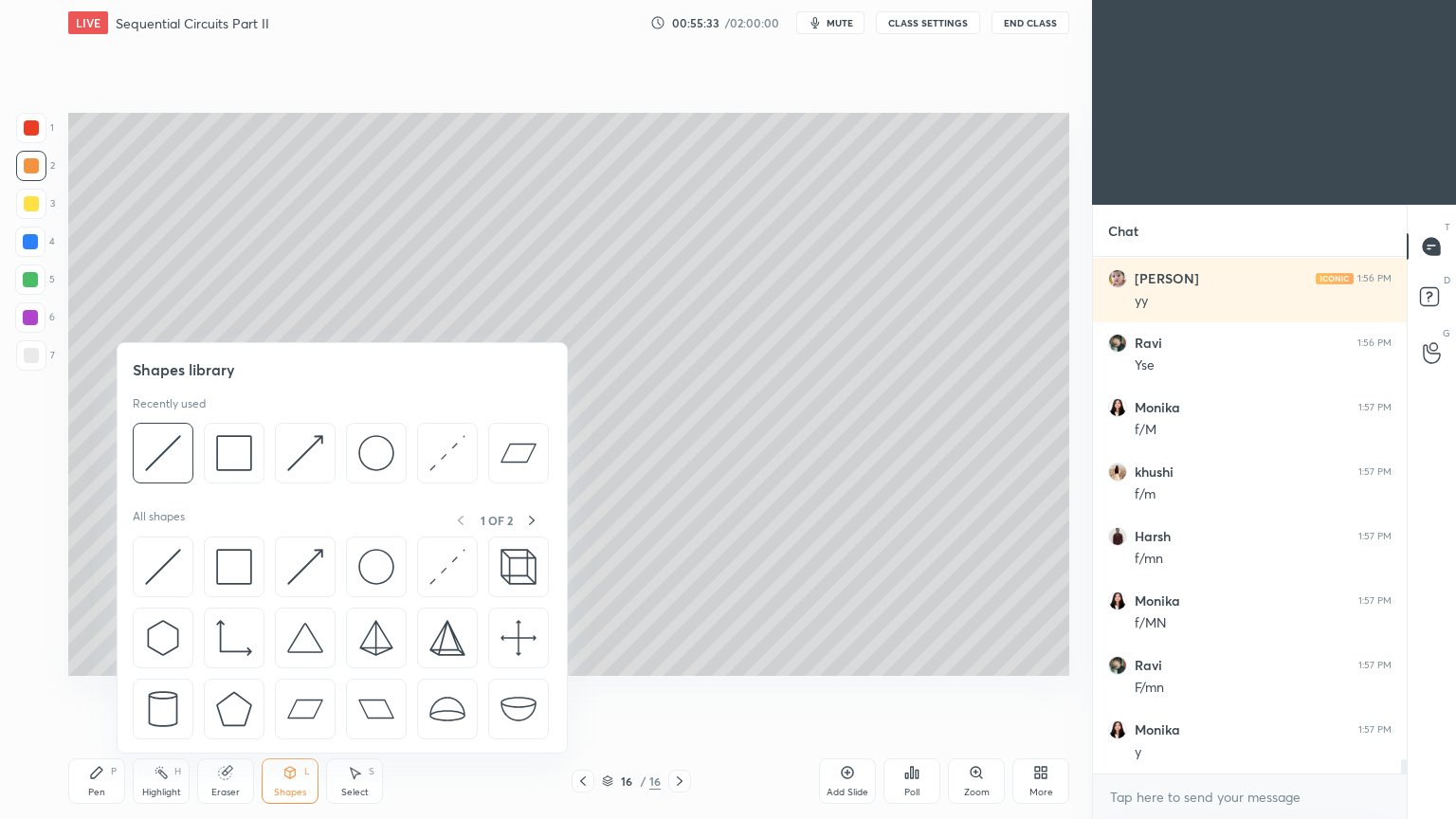 click on "Eraser" at bounding box center (226, 792) 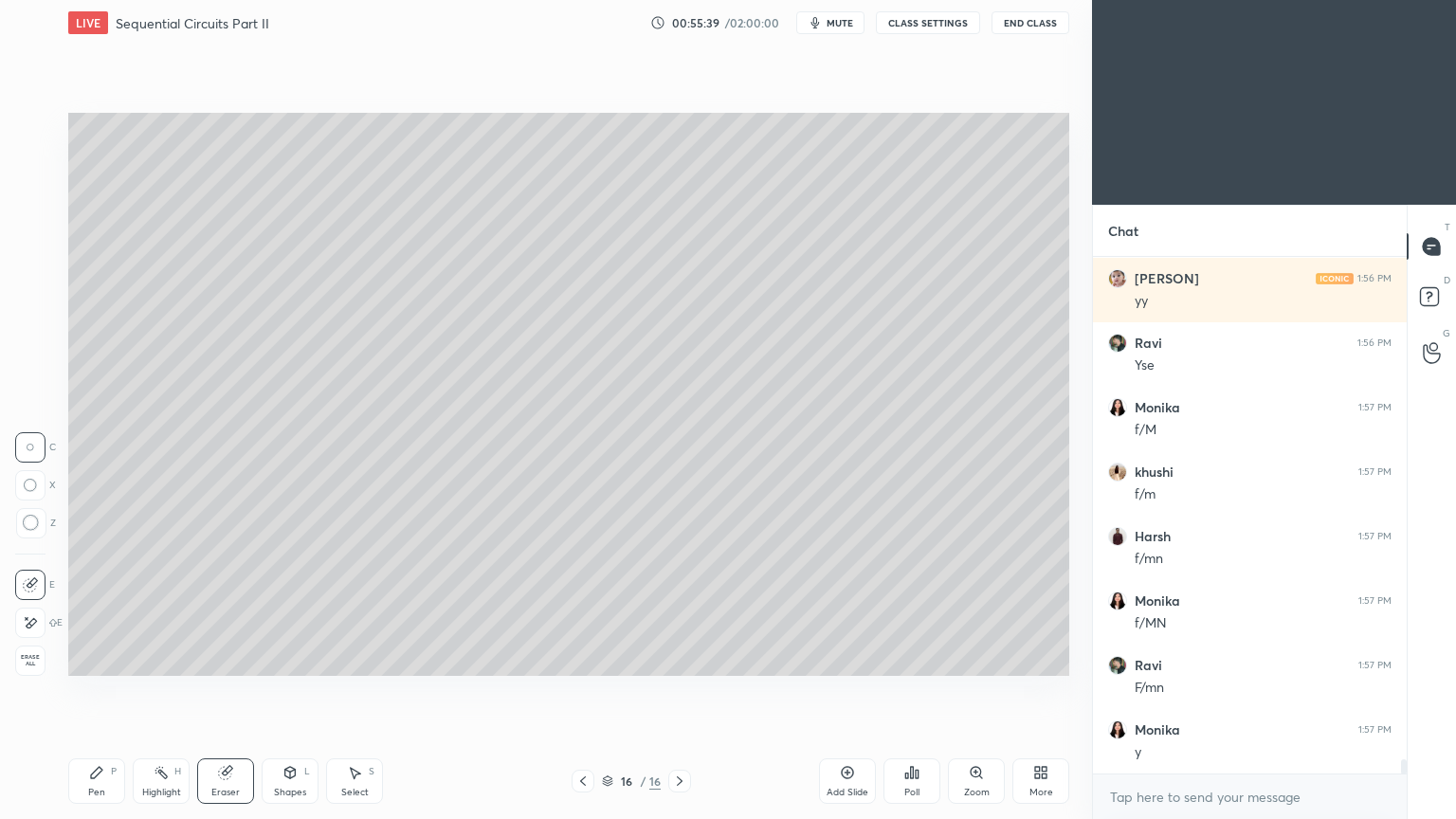 click on "Select" at bounding box center [355, 792] 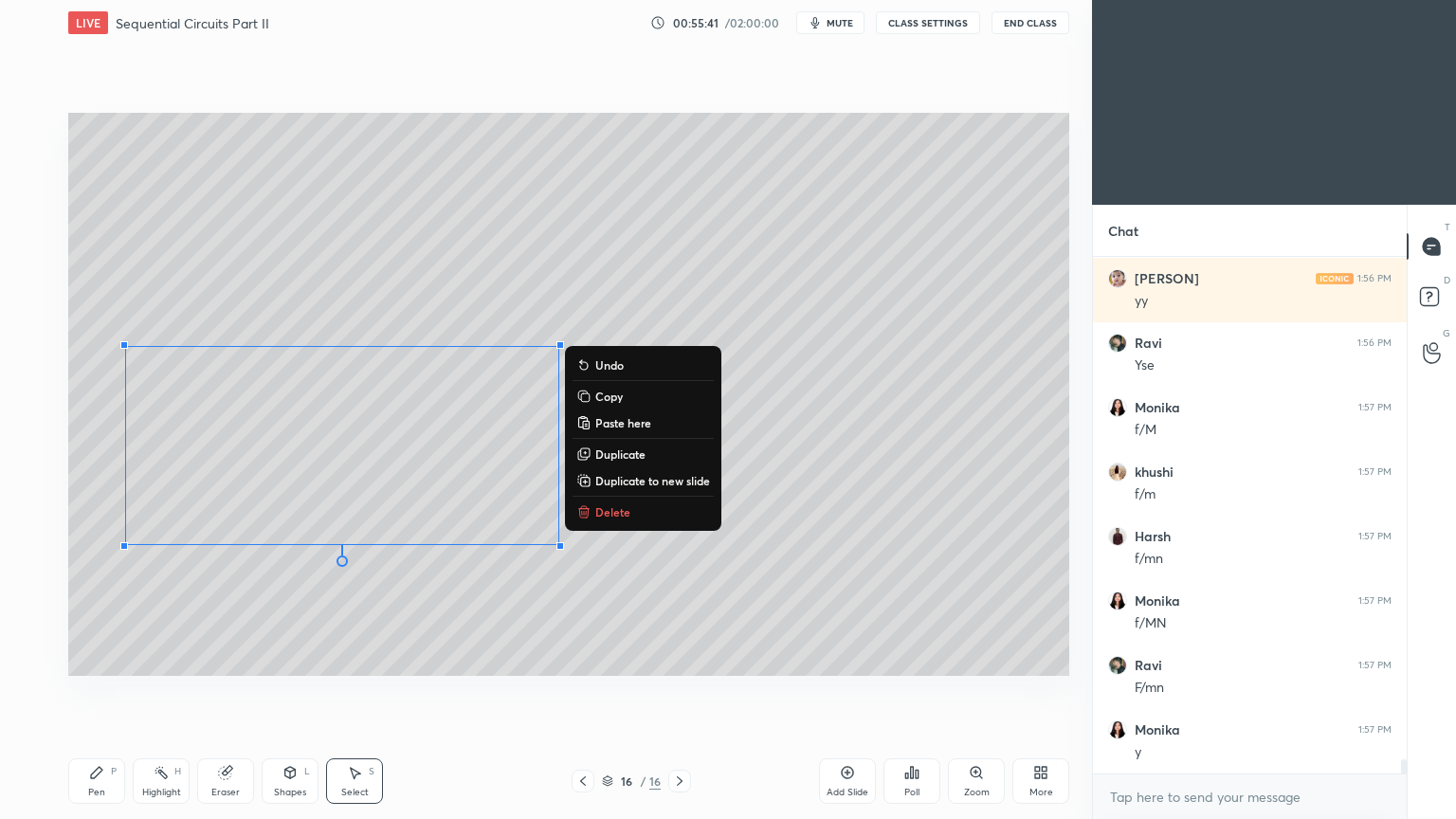 click on "Duplicate" at bounding box center [620, 454] 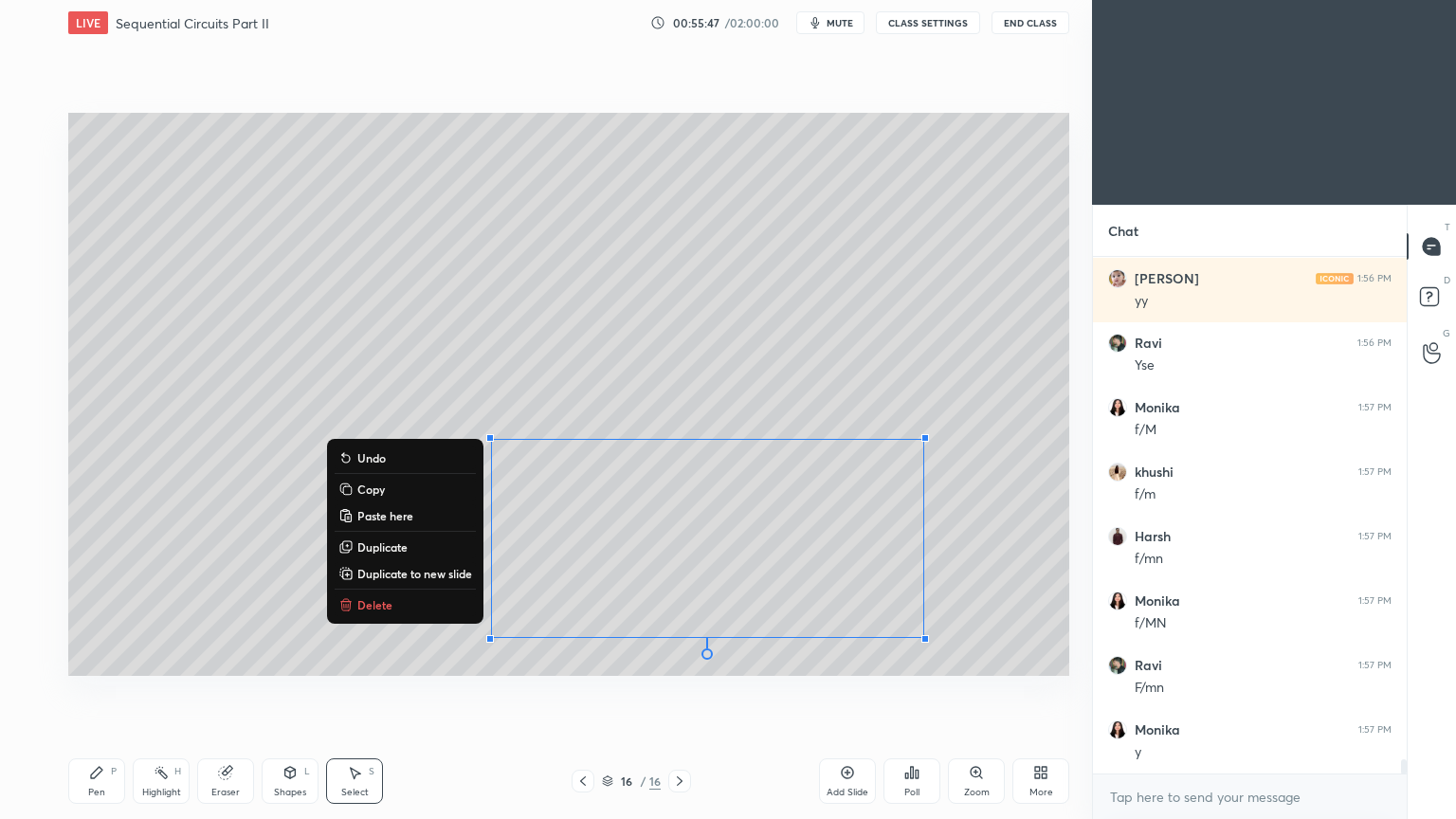 click on "Eraser" at bounding box center (226, 792) 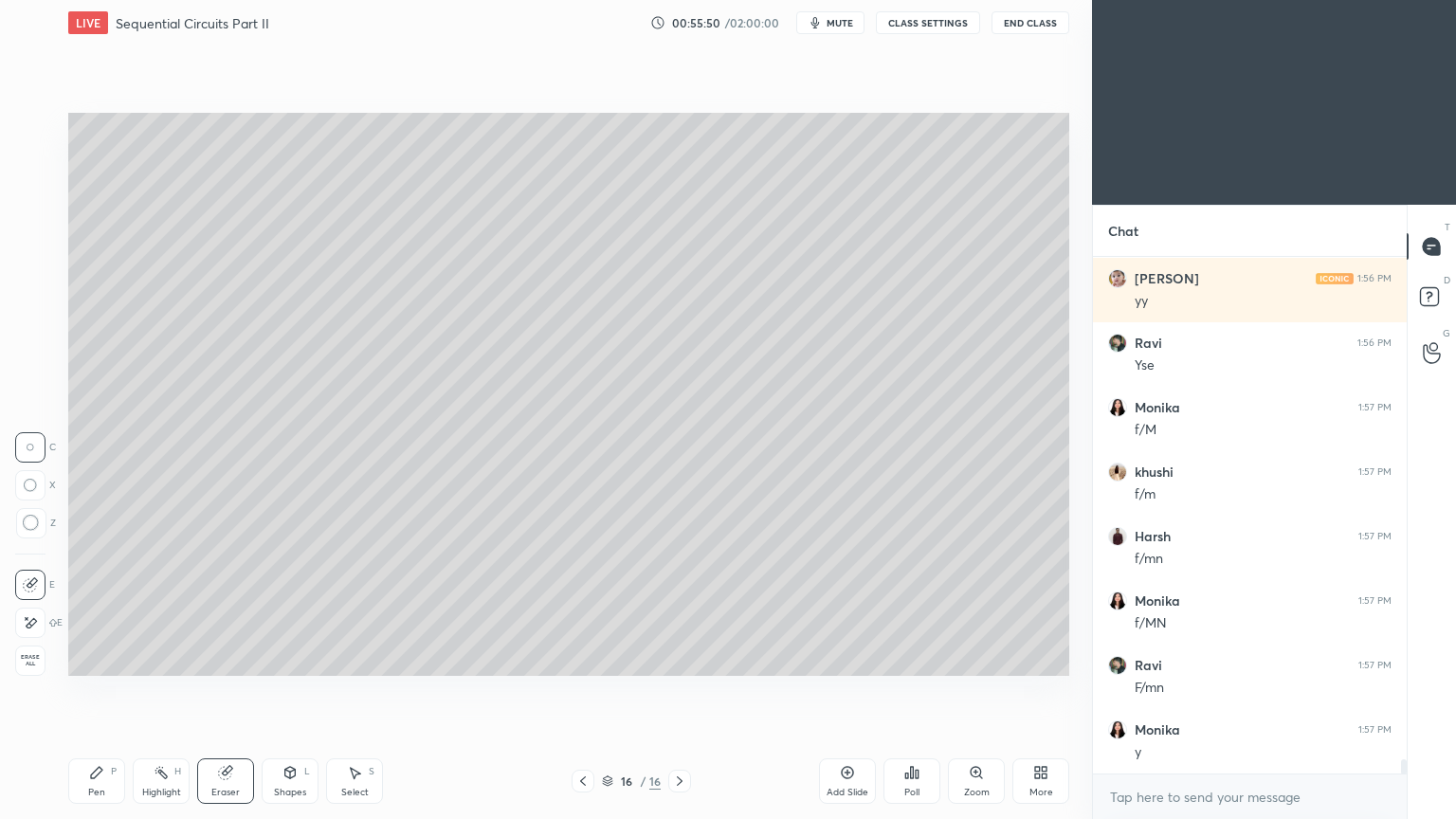 click on "Pen" at bounding box center (97, 792) 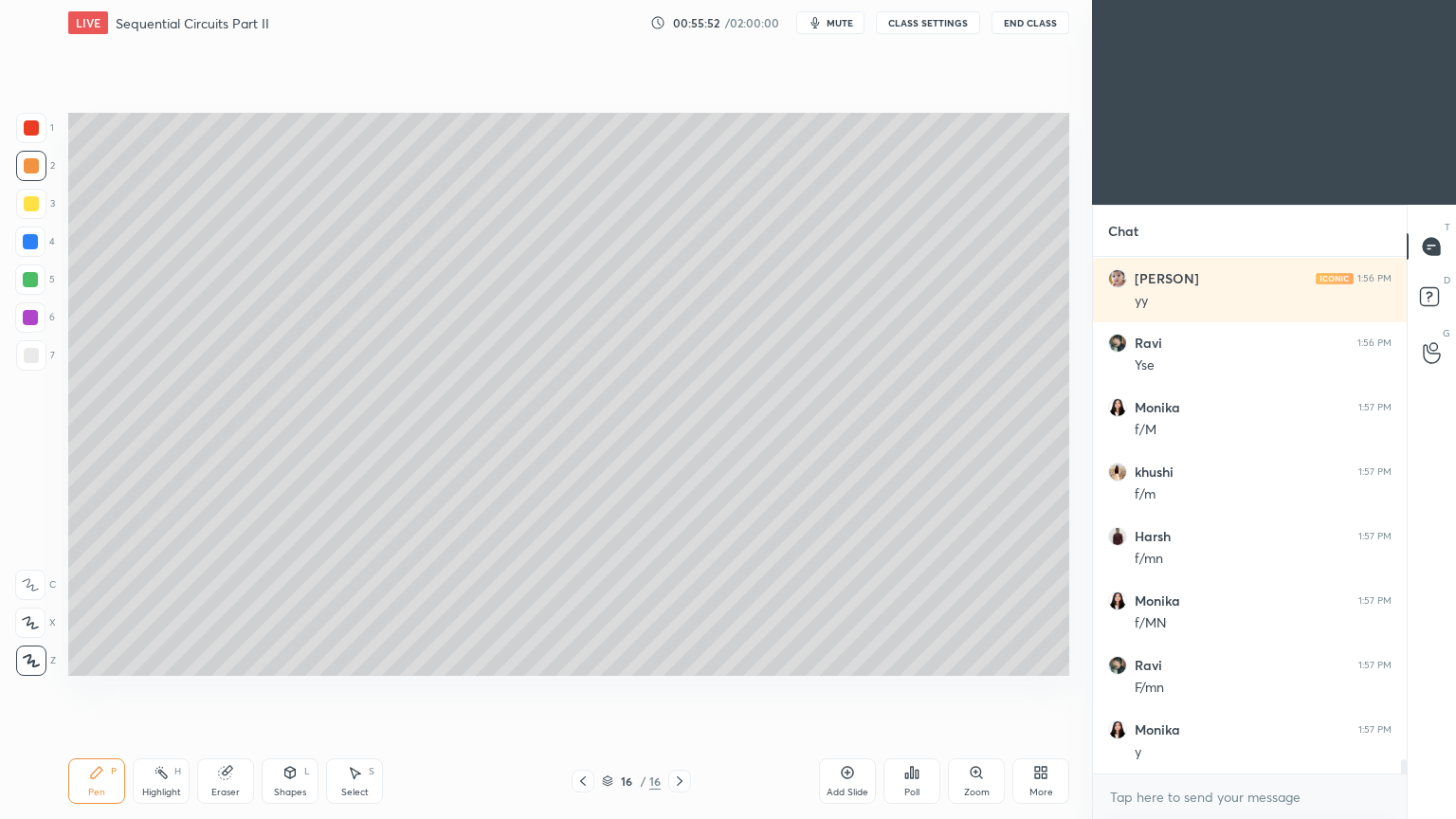 click at bounding box center (31, 204) 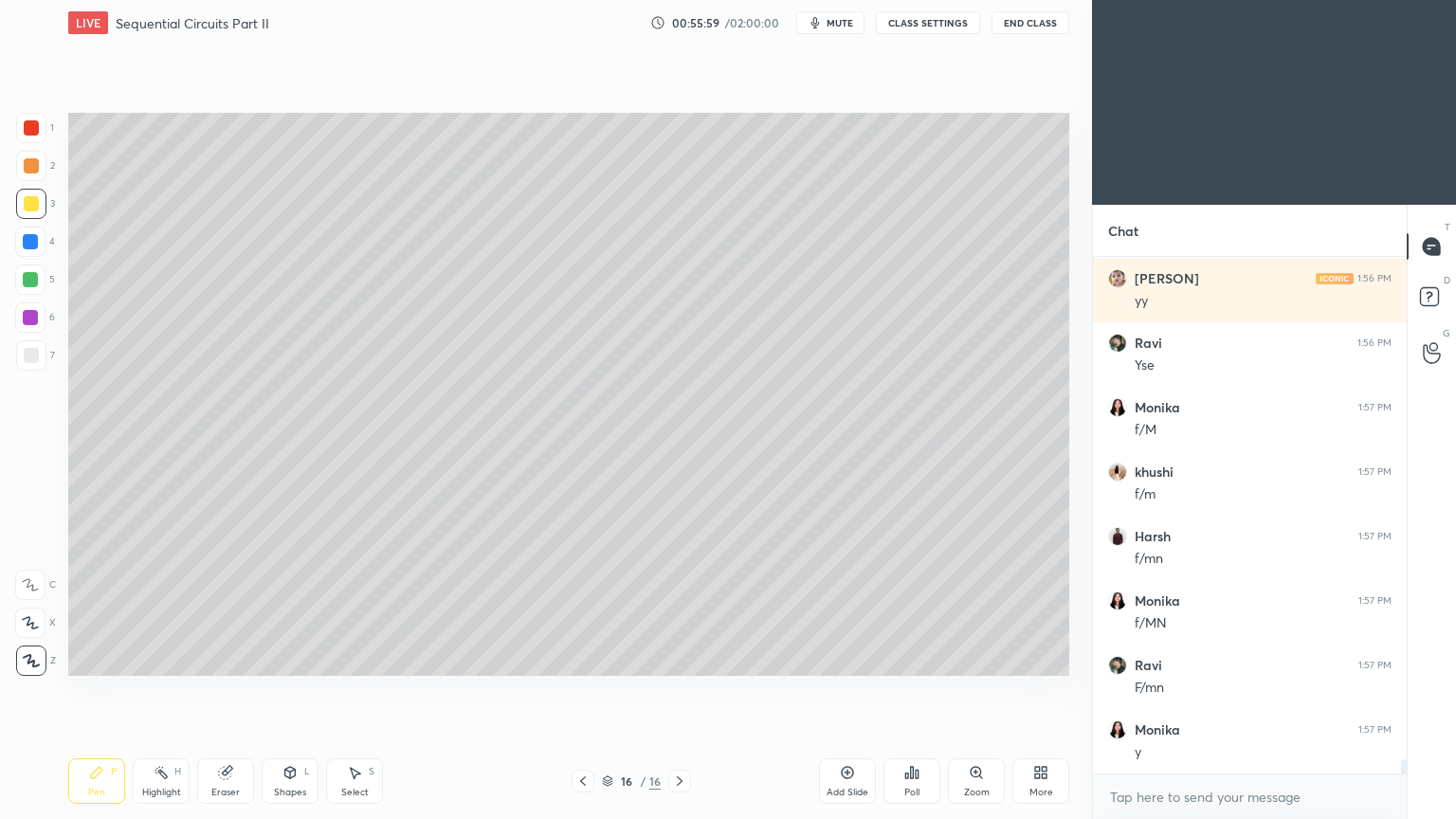 click at bounding box center [31, 166] 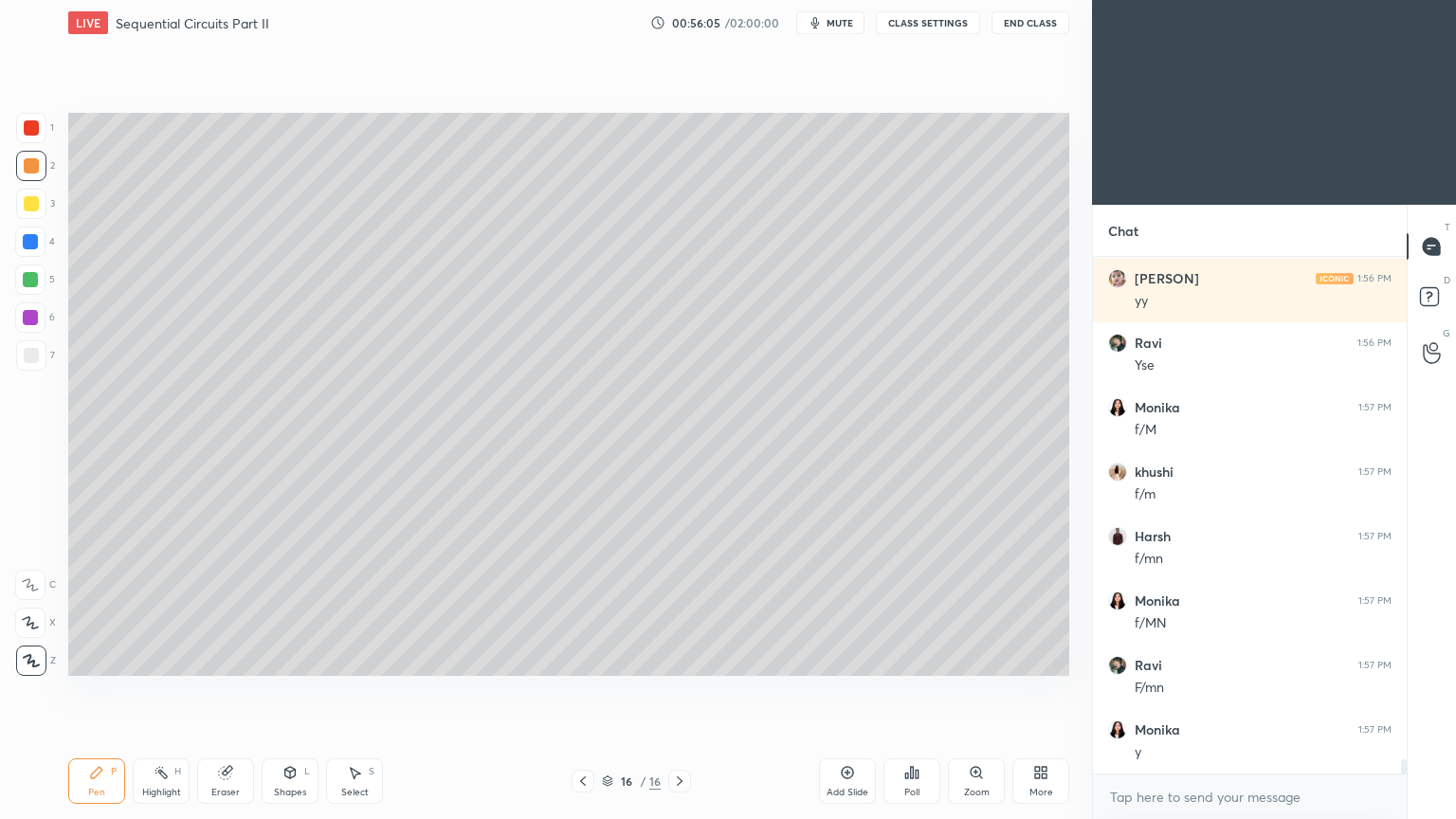 scroll, scrollTop: 17918, scrollLeft: 0, axis: vertical 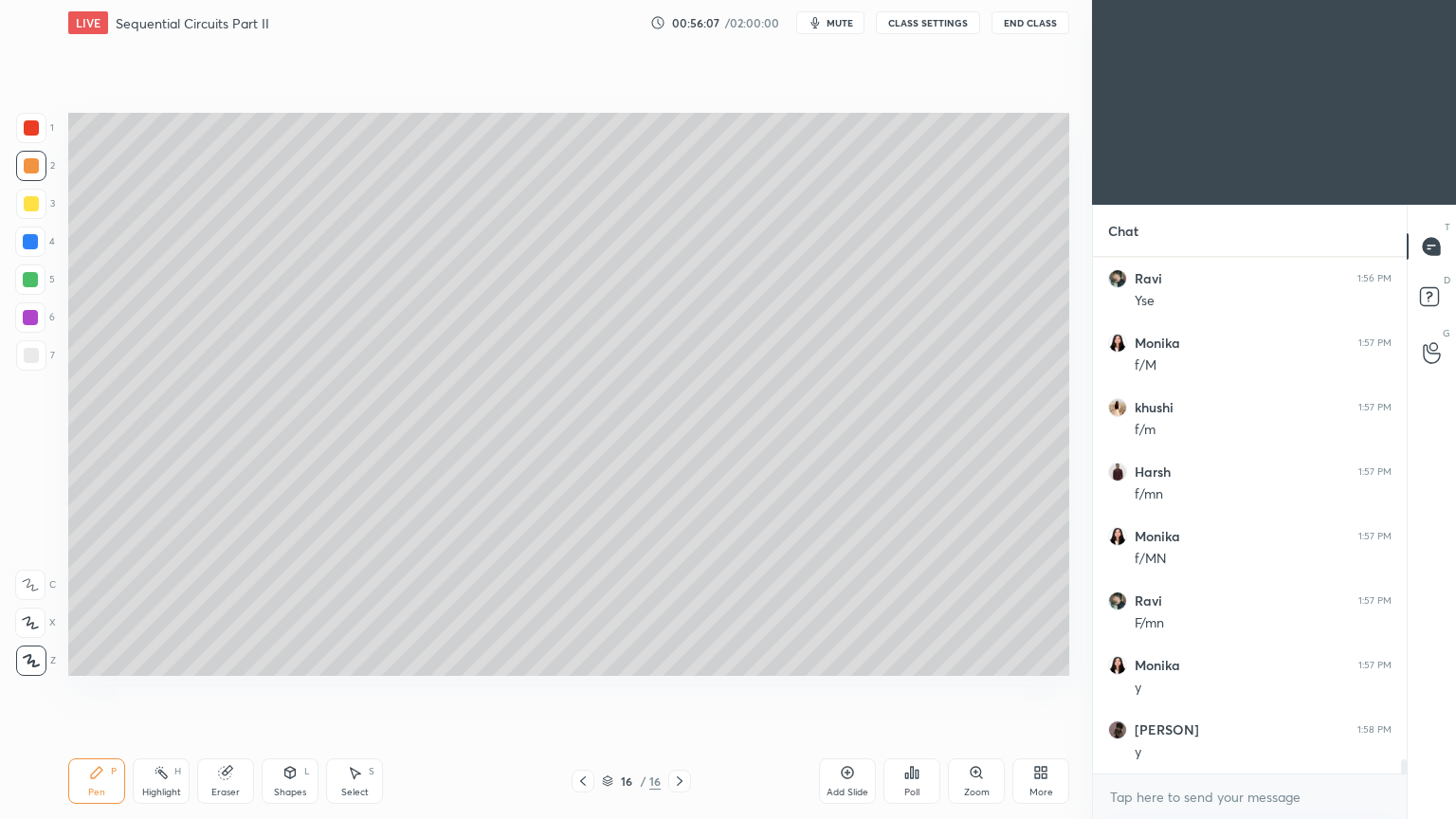 click at bounding box center [31, 204] 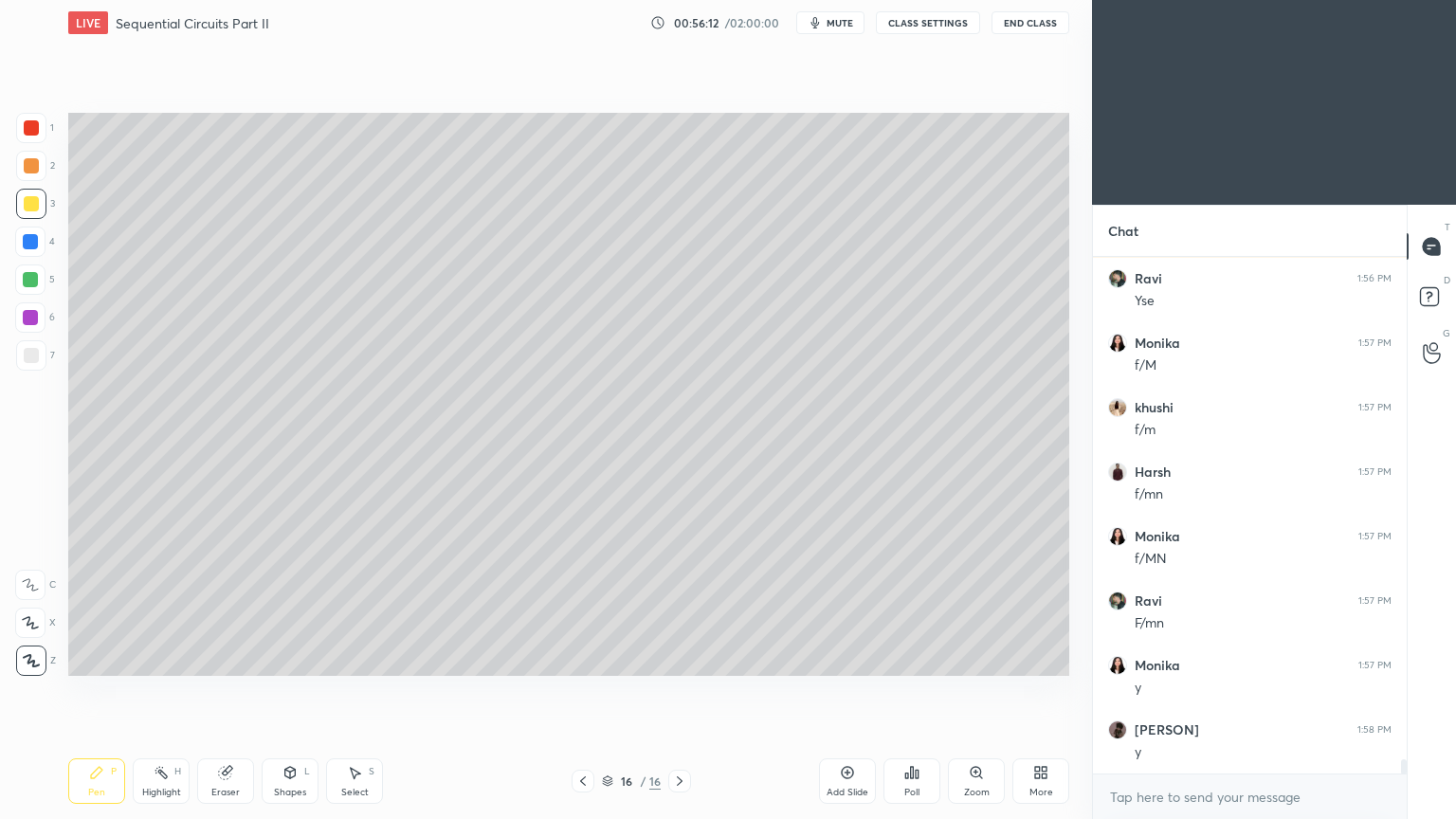click at bounding box center (31, 166) 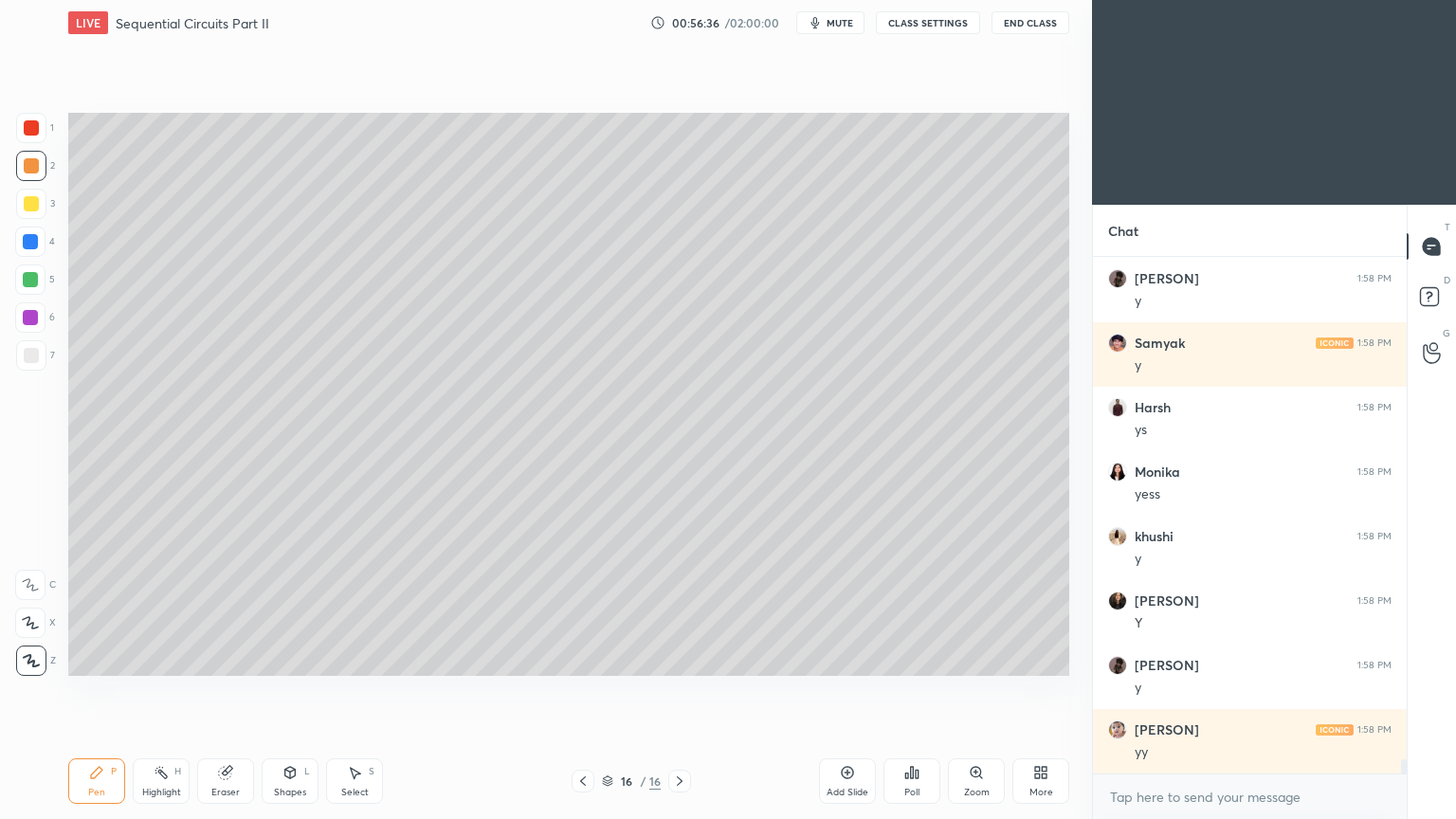 scroll, scrollTop: 18434, scrollLeft: 0, axis: vertical 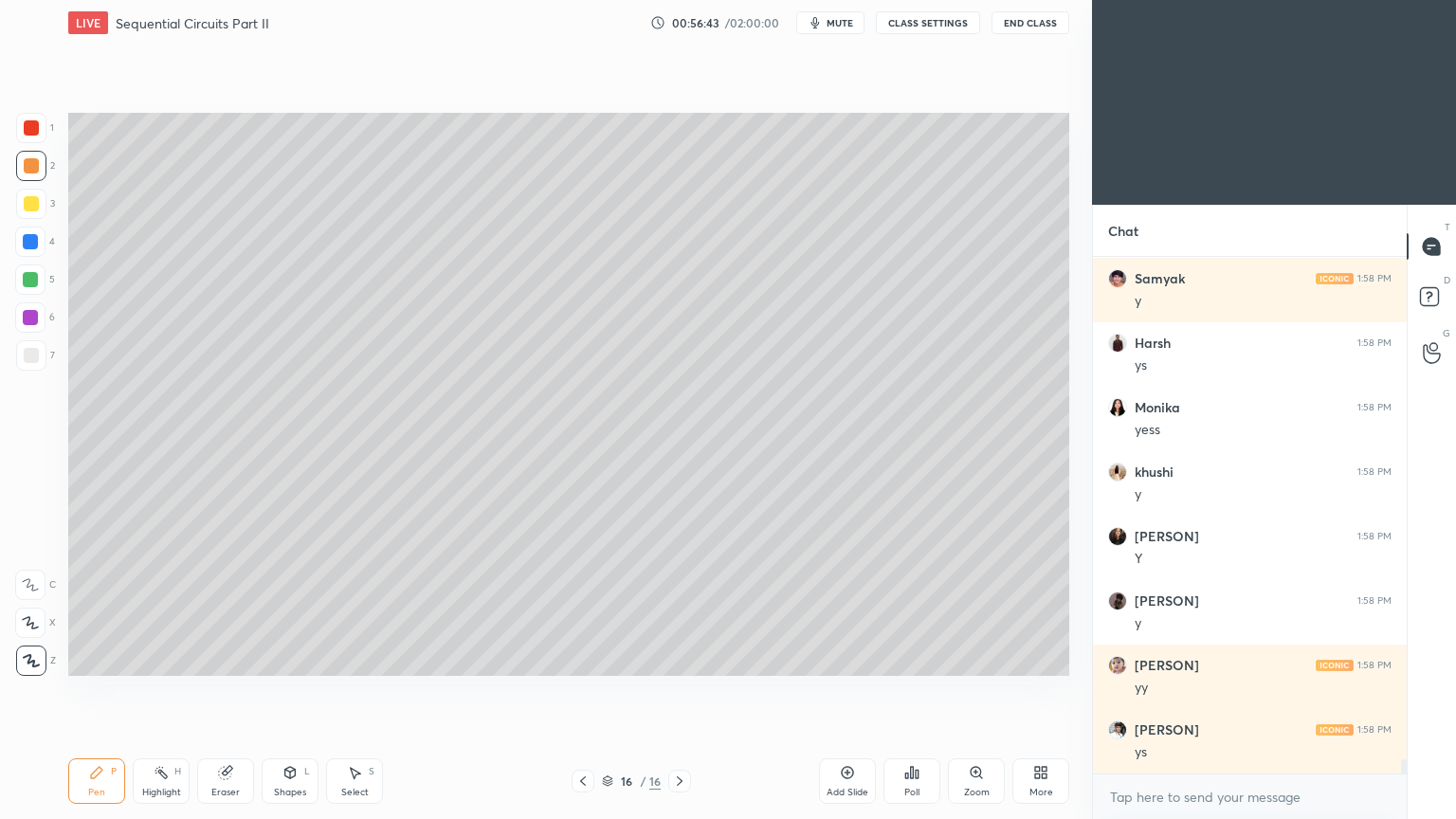 click 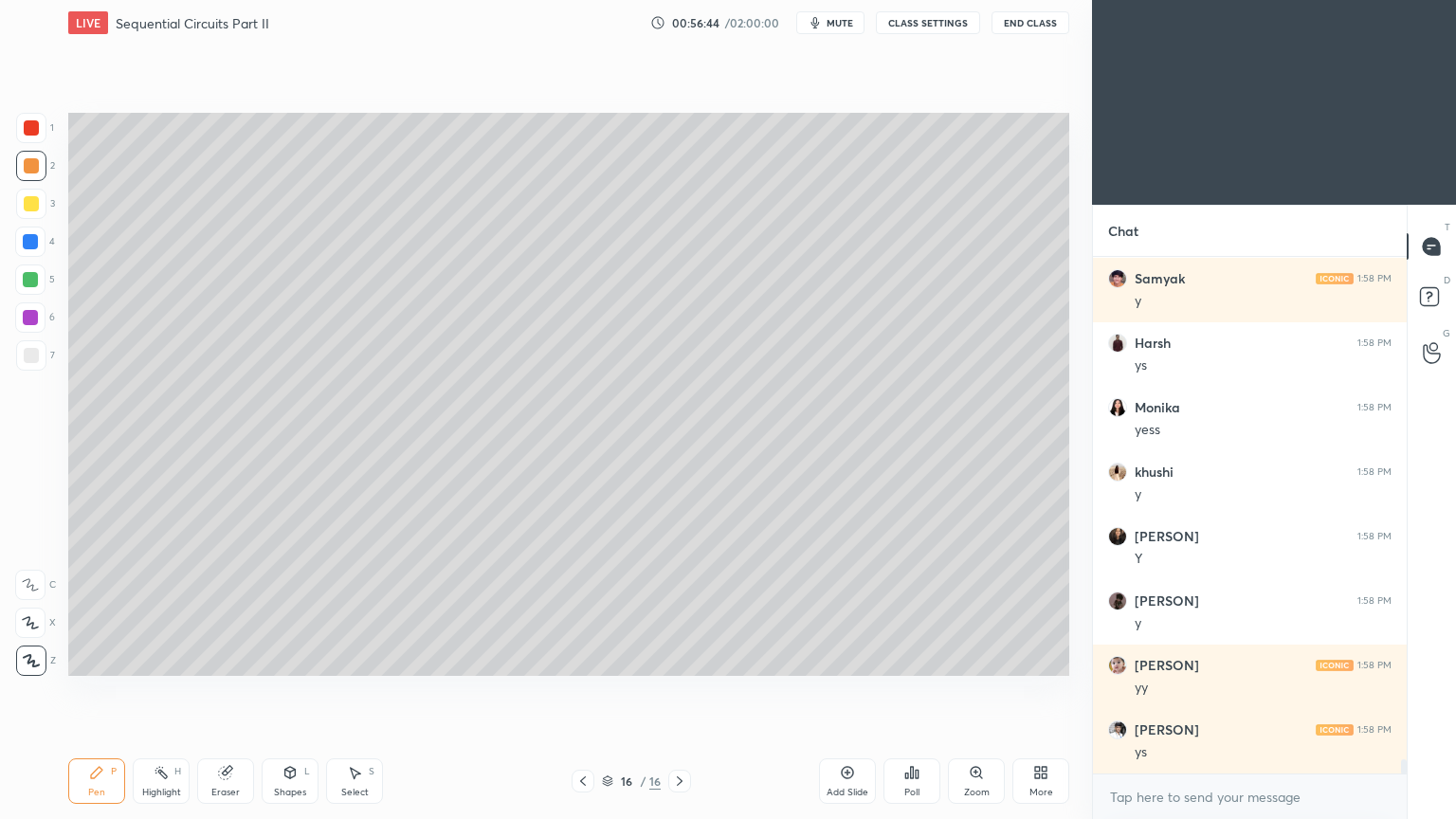 click at bounding box center (31, 204) 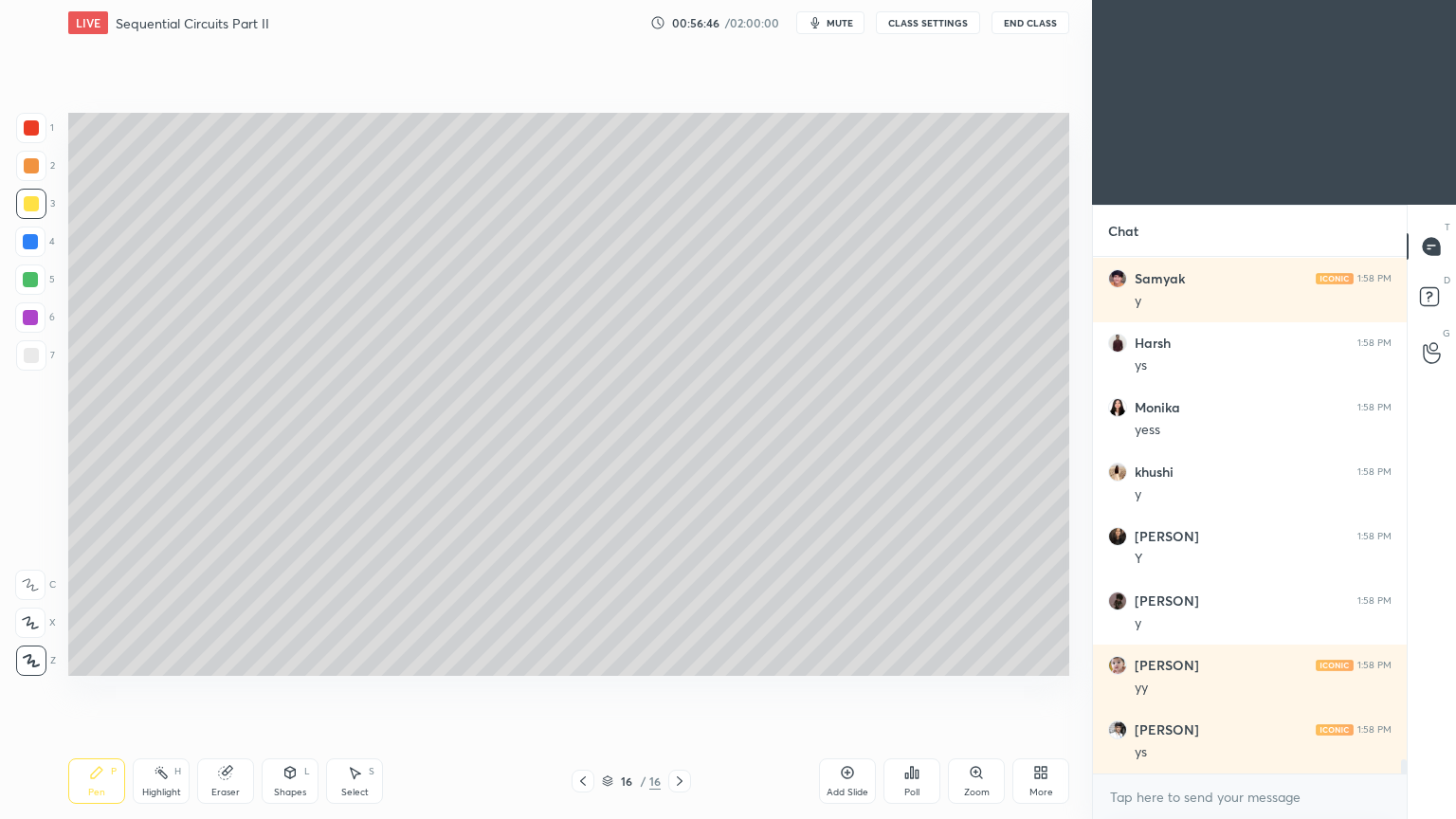 click on "Add Slide" at bounding box center [847, 781] 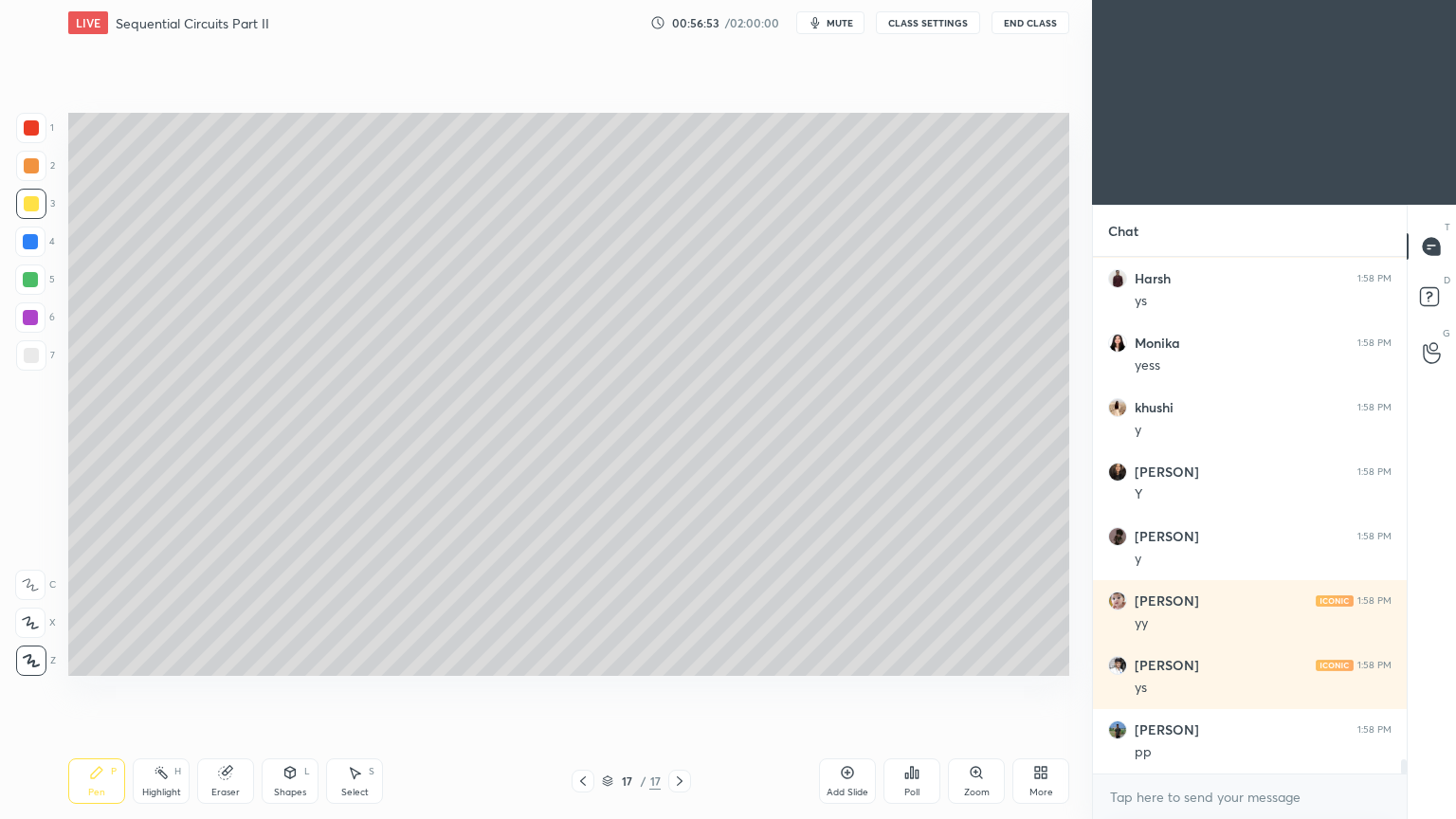 scroll, scrollTop: 18563, scrollLeft: 0, axis: vertical 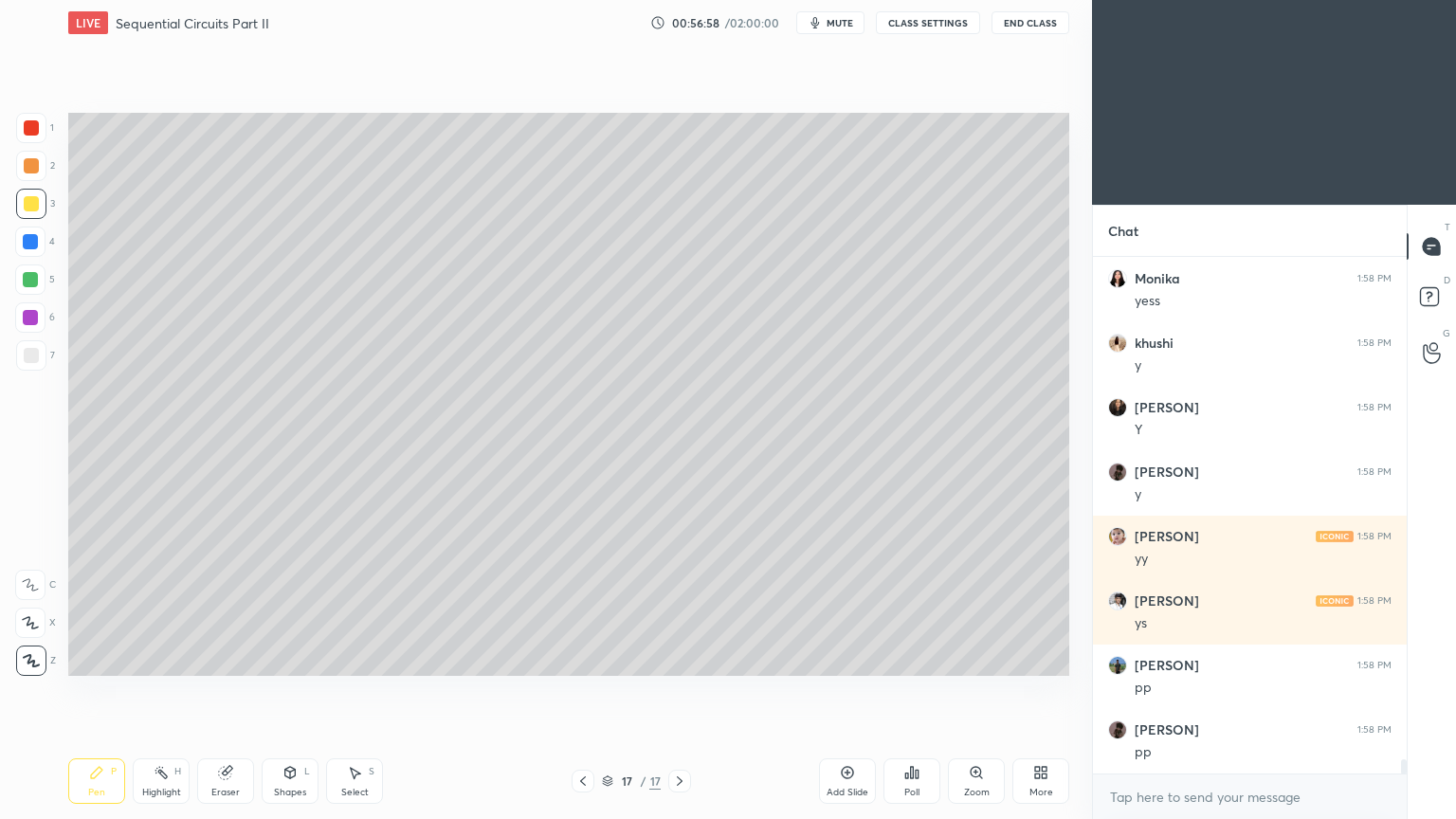 click at bounding box center (31, 166) 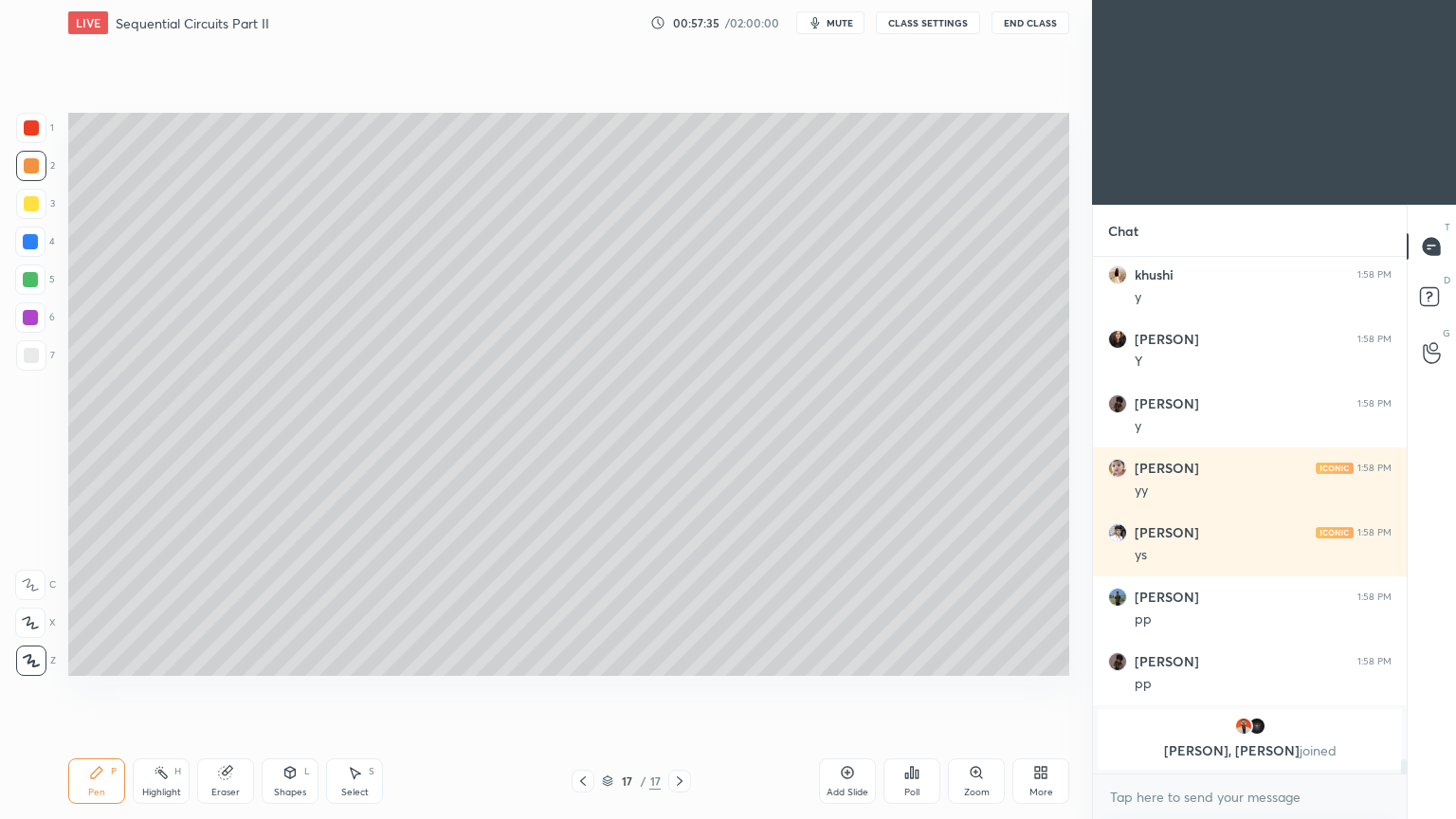 scroll, scrollTop: 15830, scrollLeft: 0, axis: vertical 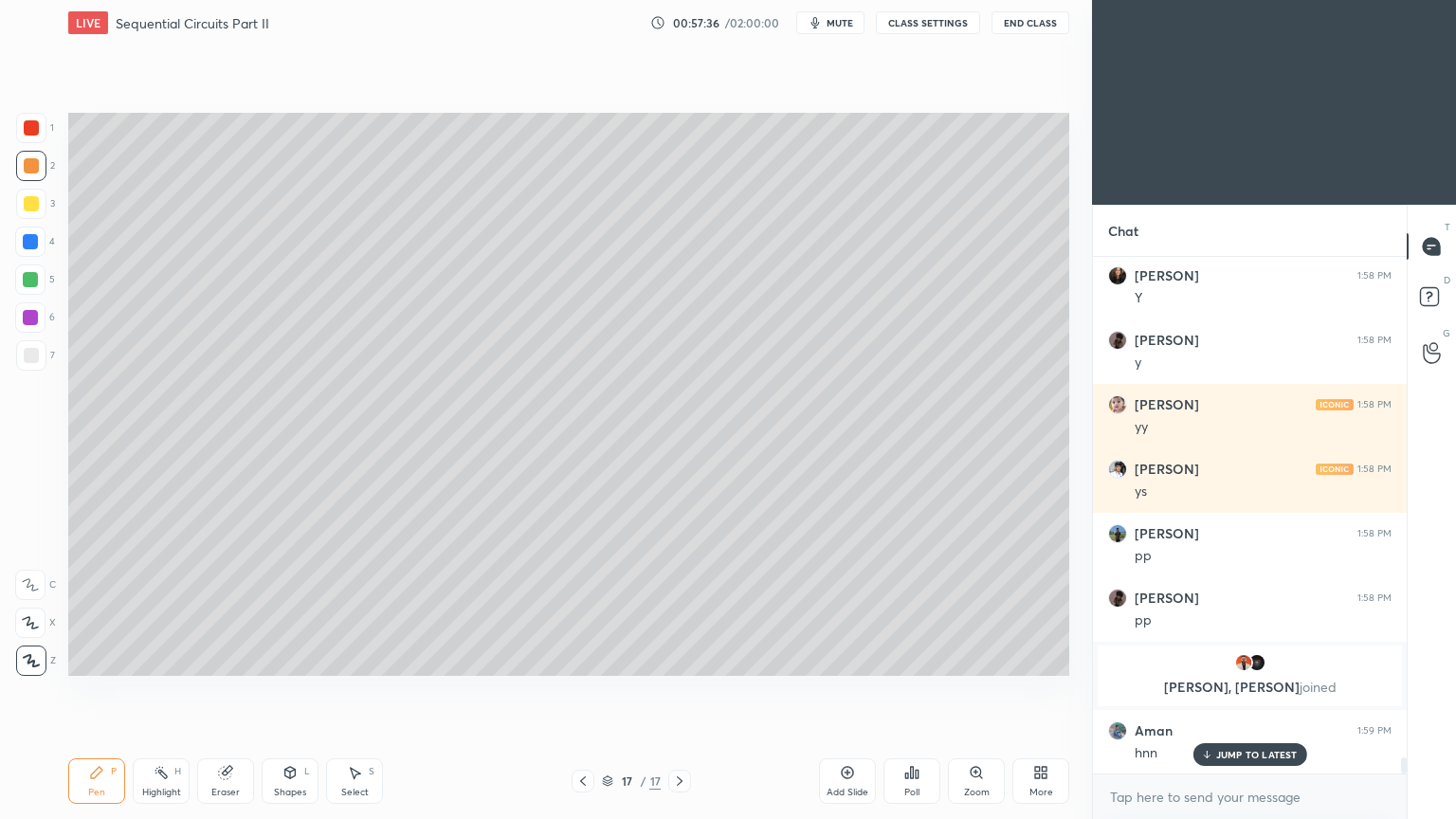 click on "Shapes" at bounding box center (290, 792) 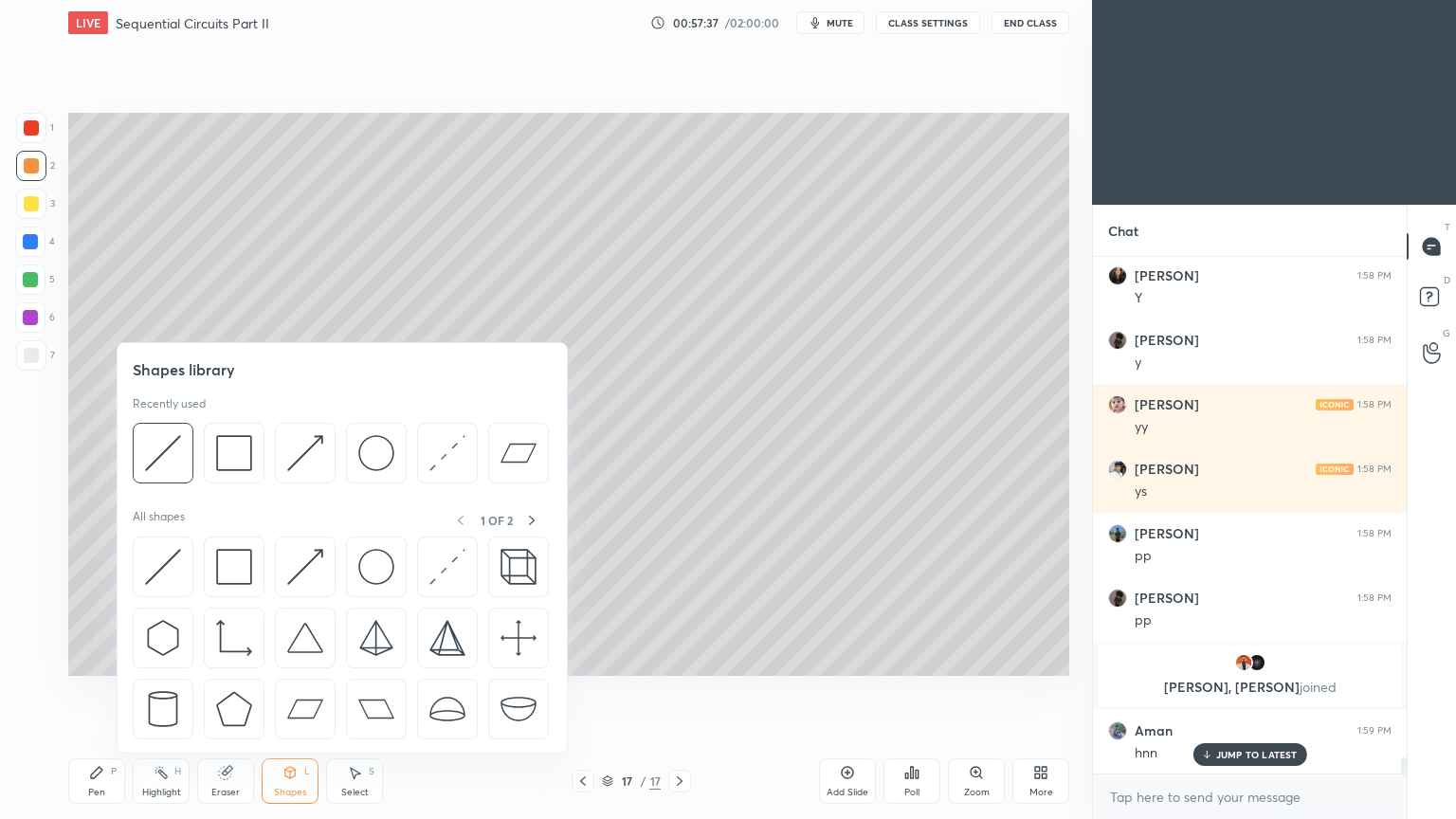 click at bounding box center (163, 453) 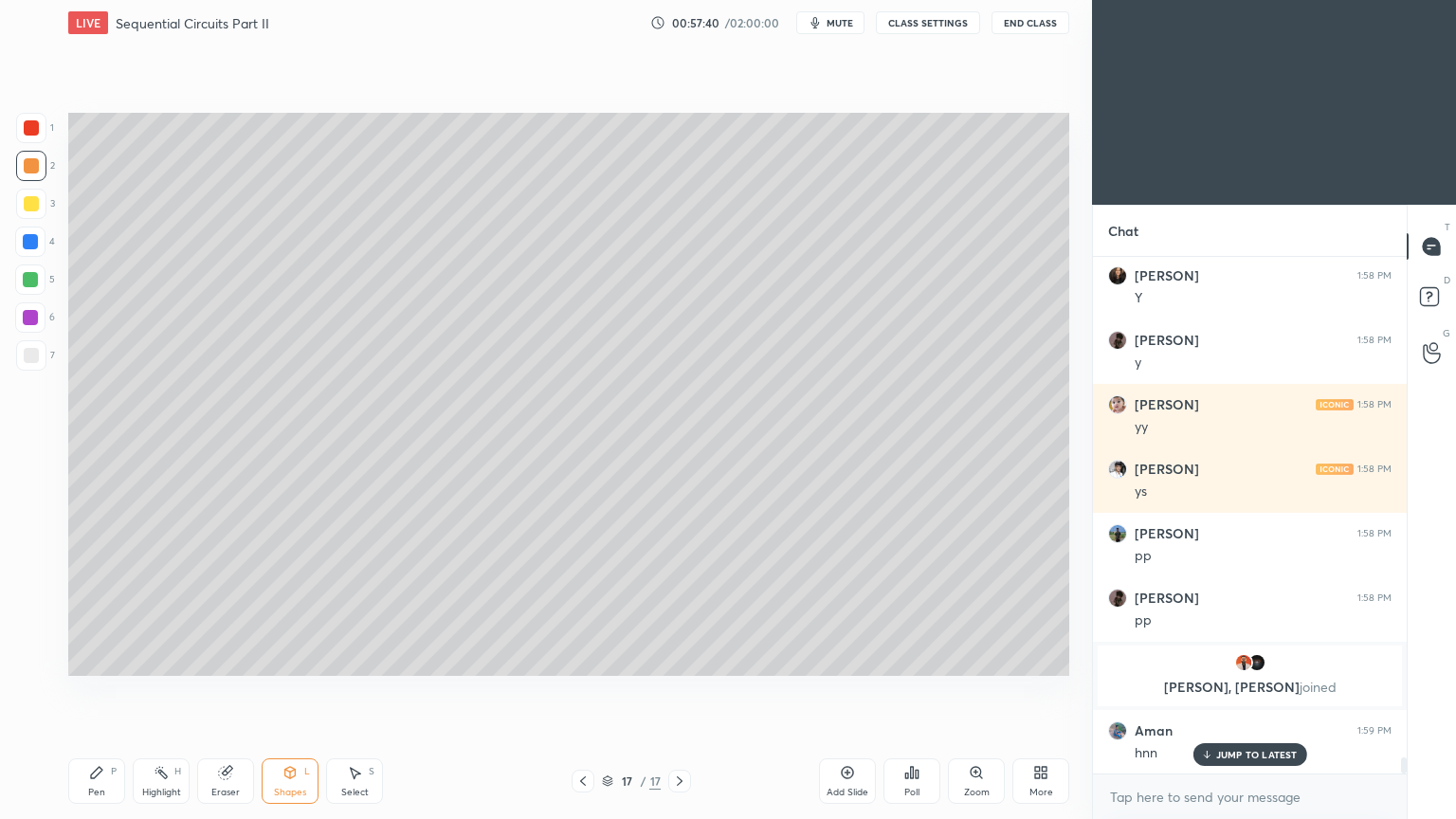click at bounding box center (30, 242) 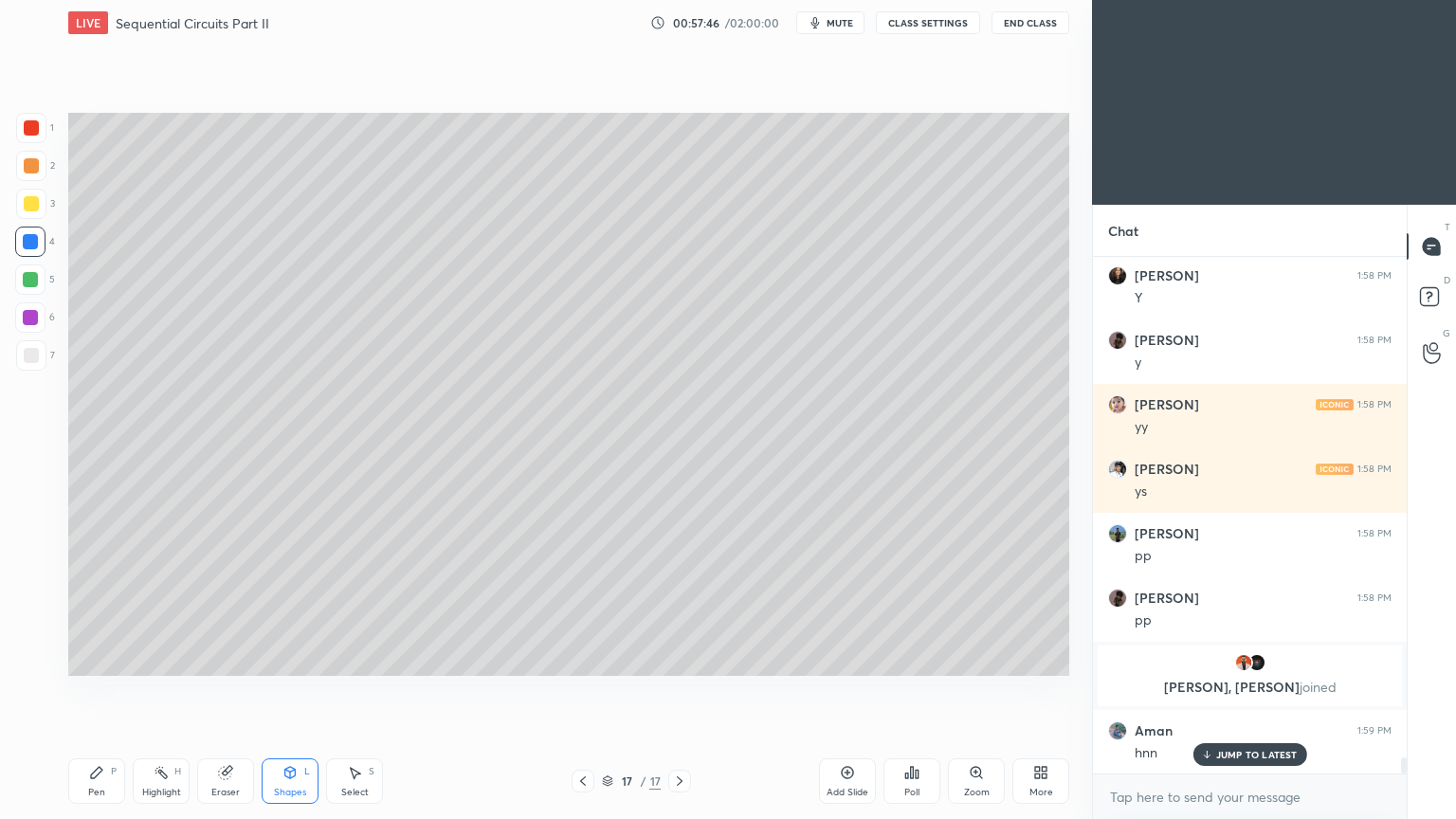click on "Pen P" at bounding box center (97, 781) 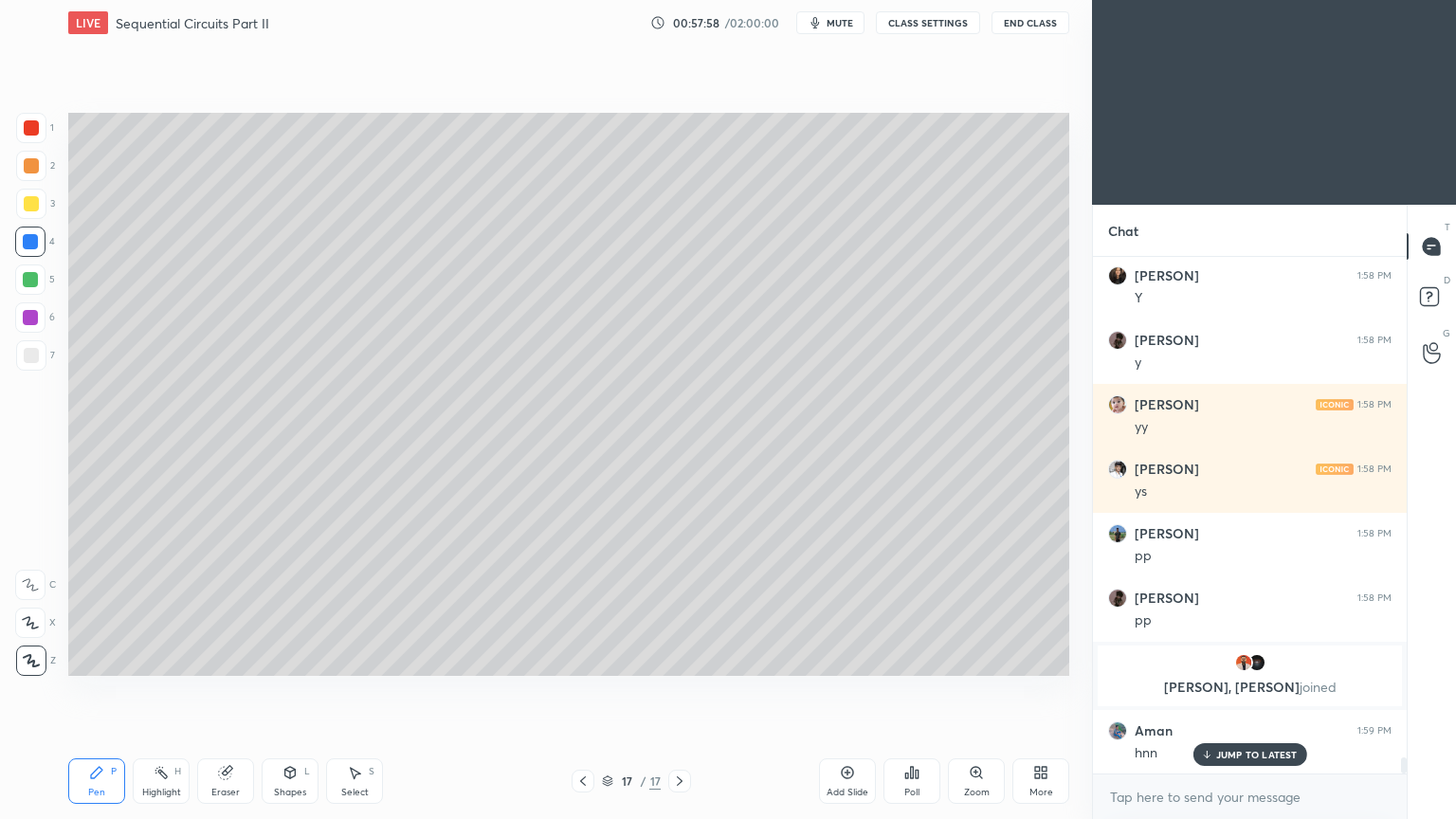 click at bounding box center [31, 355] 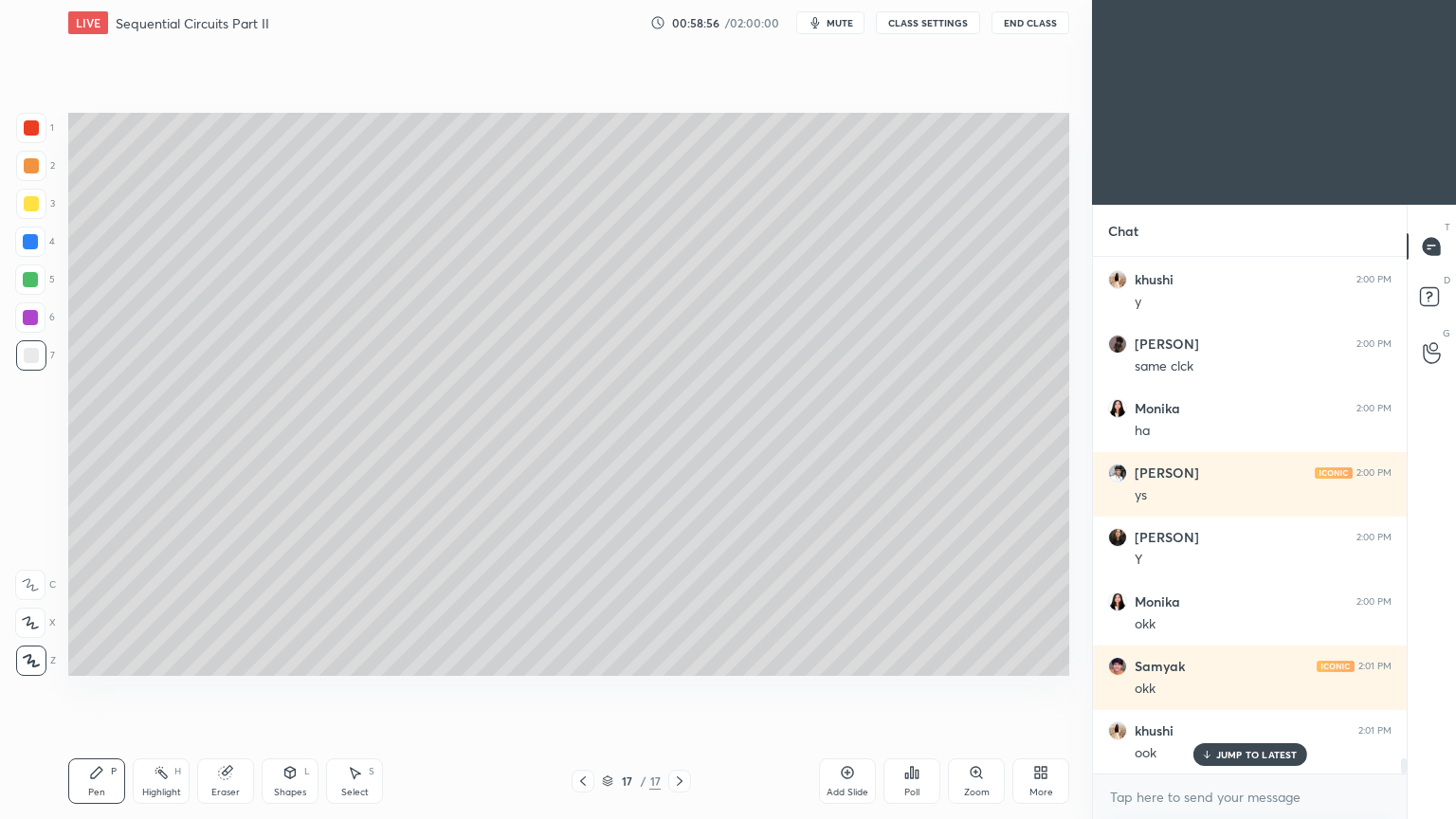 scroll, scrollTop: 16668, scrollLeft: 0, axis: vertical 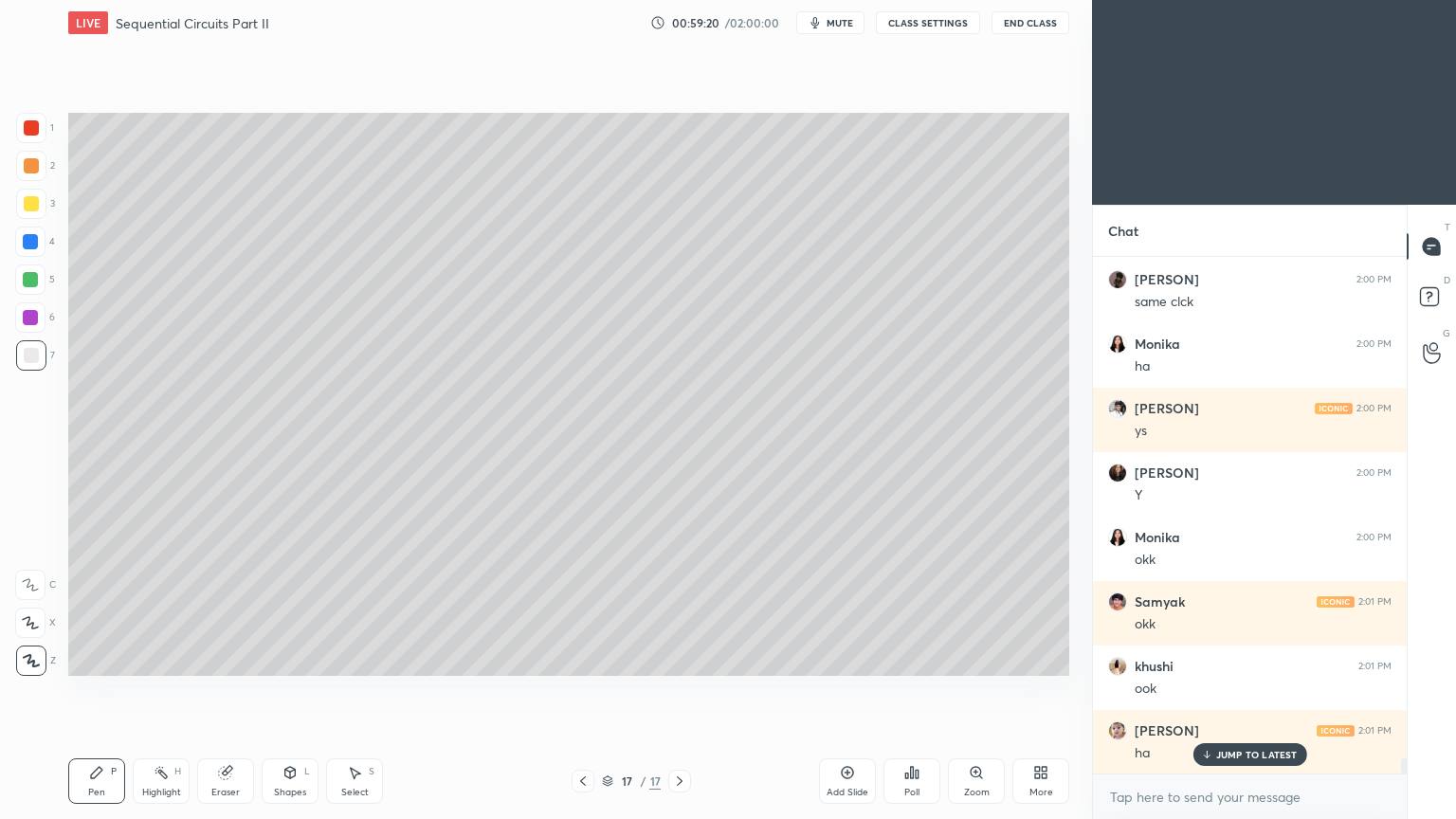 click at bounding box center (30, 242) 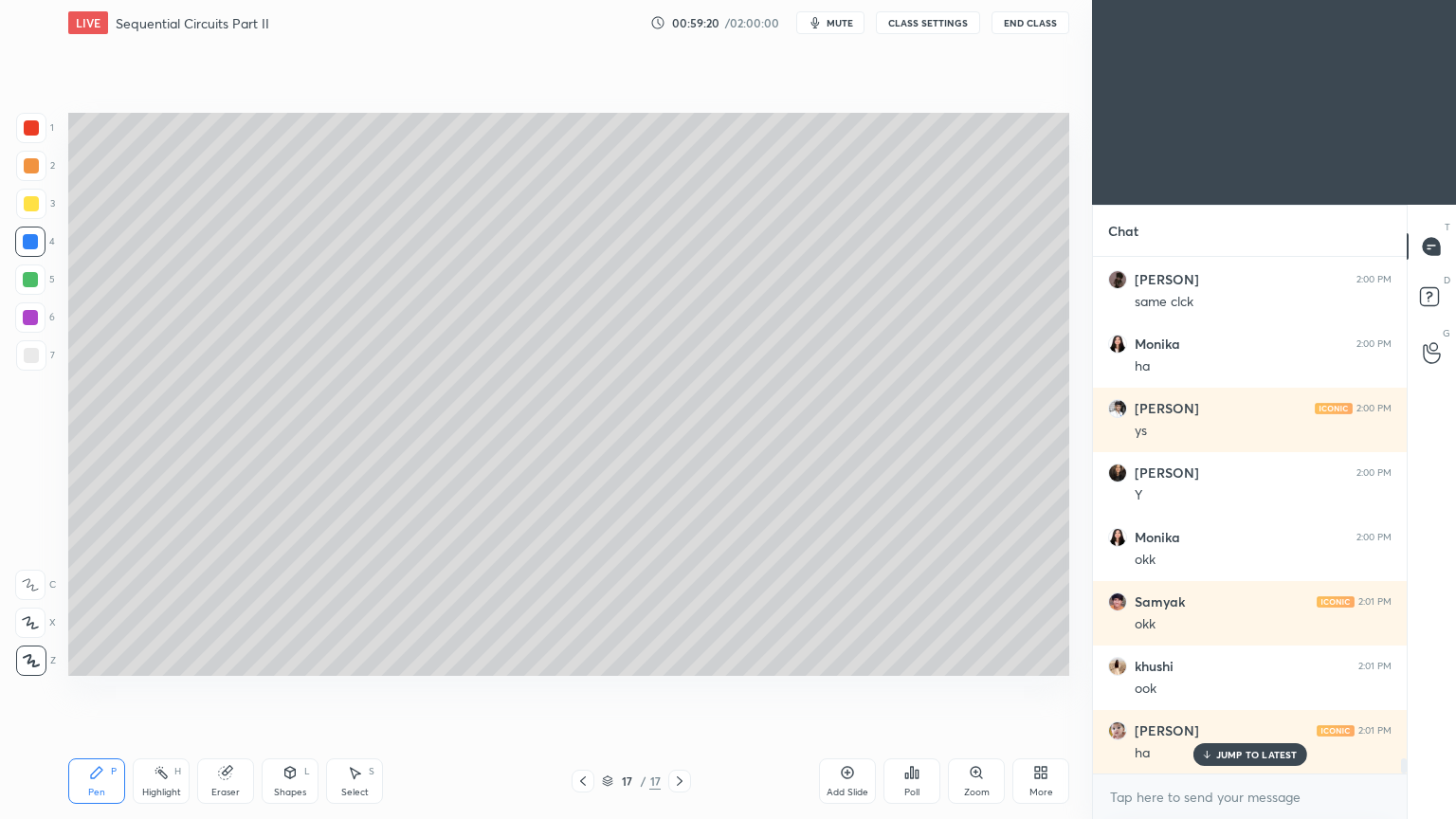 click on "Shapes" at bounding box center [290, 792] 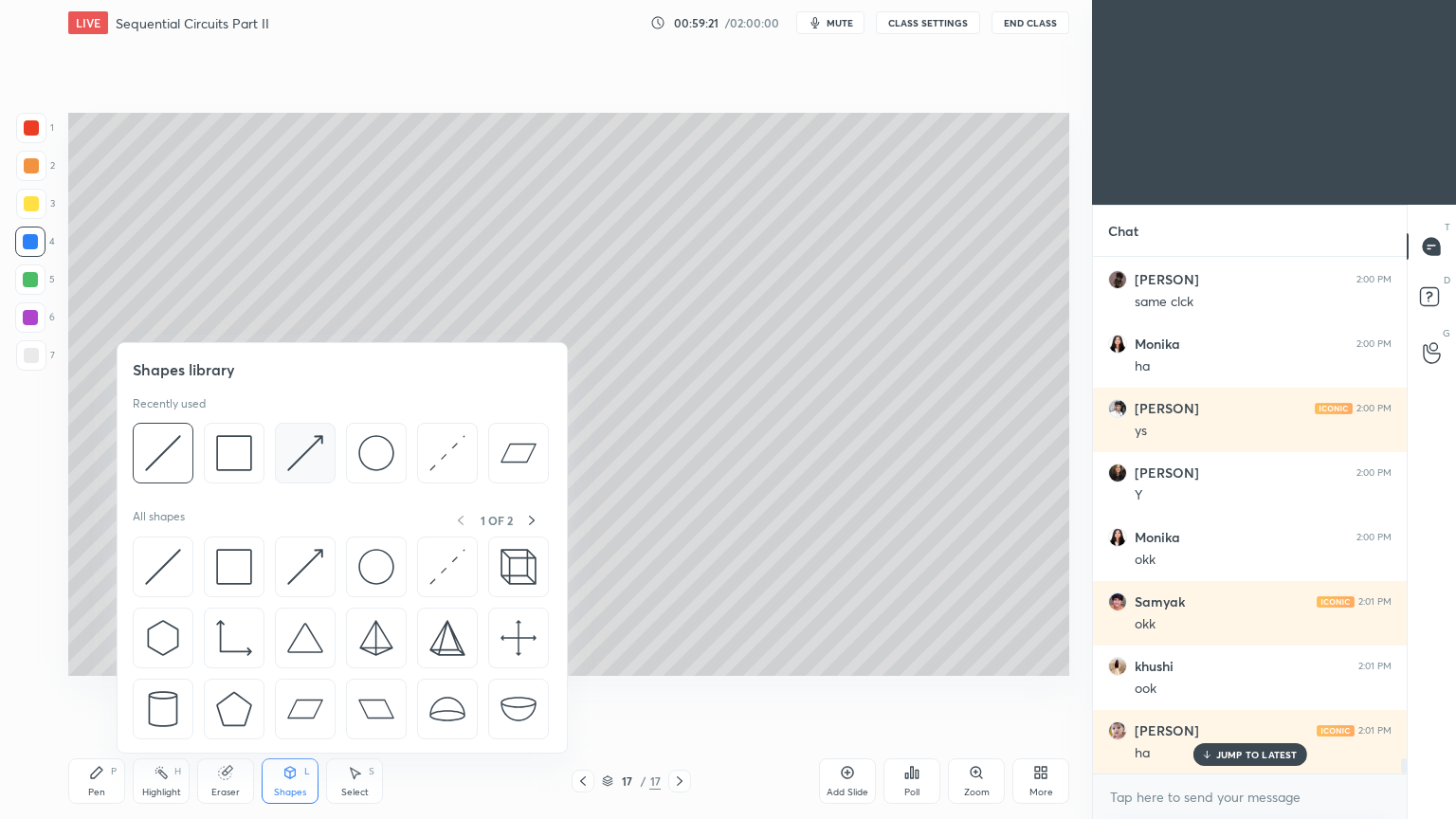 click at bounding box center [305, 453] 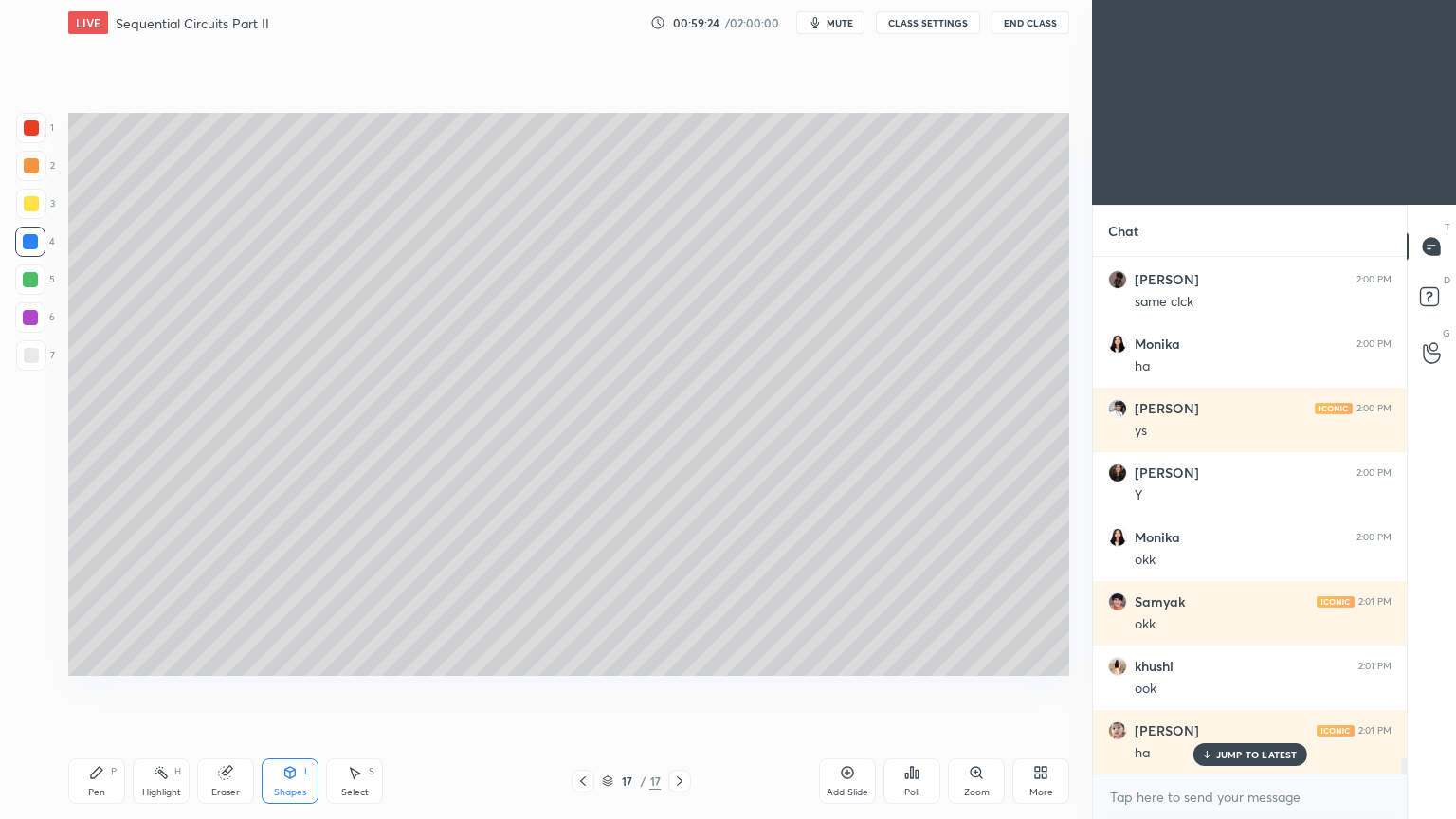 click on "Eraser" at bounding box center (226, 781) 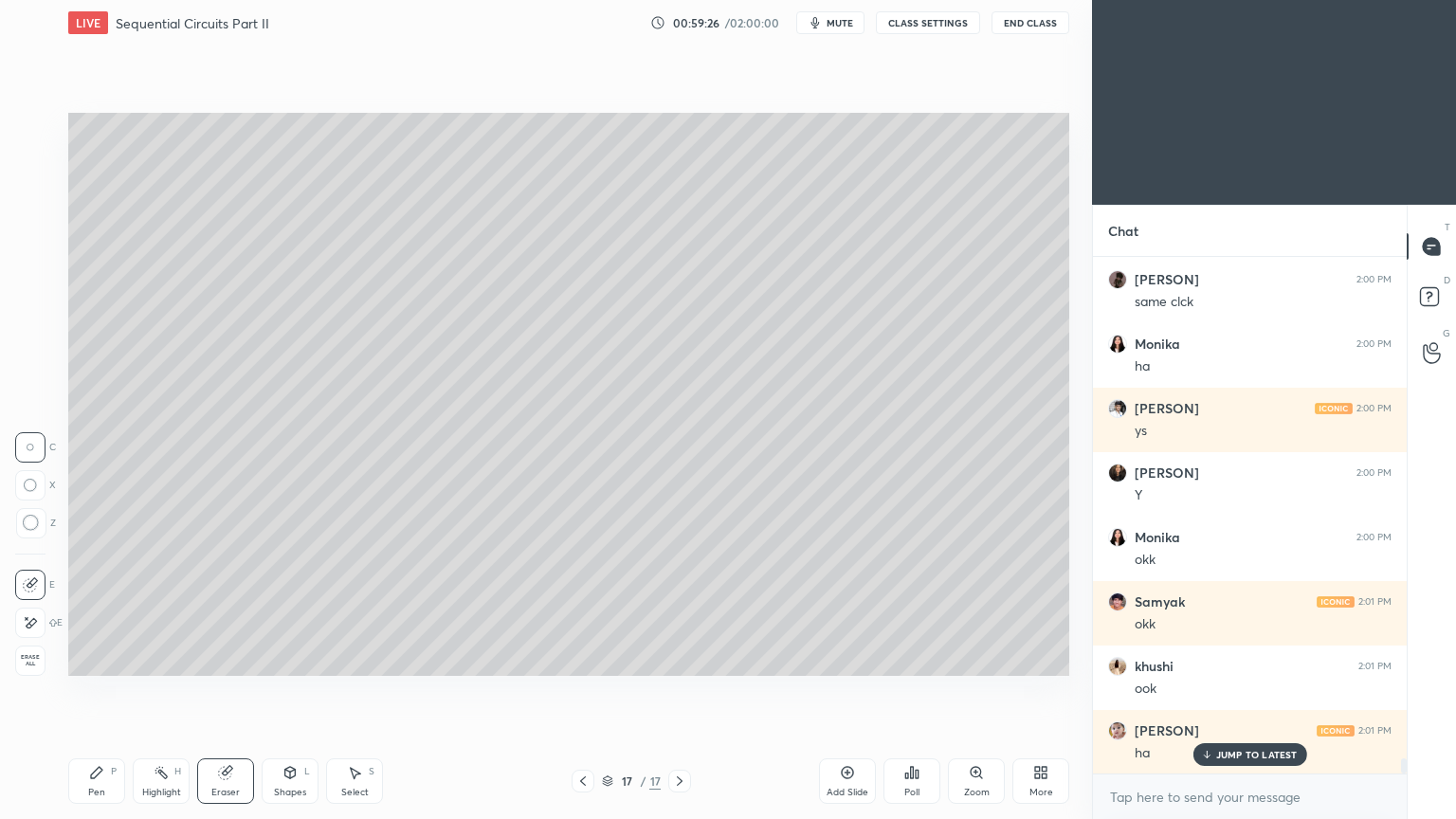 click on "Pen P" at bounding box center (97, 781) 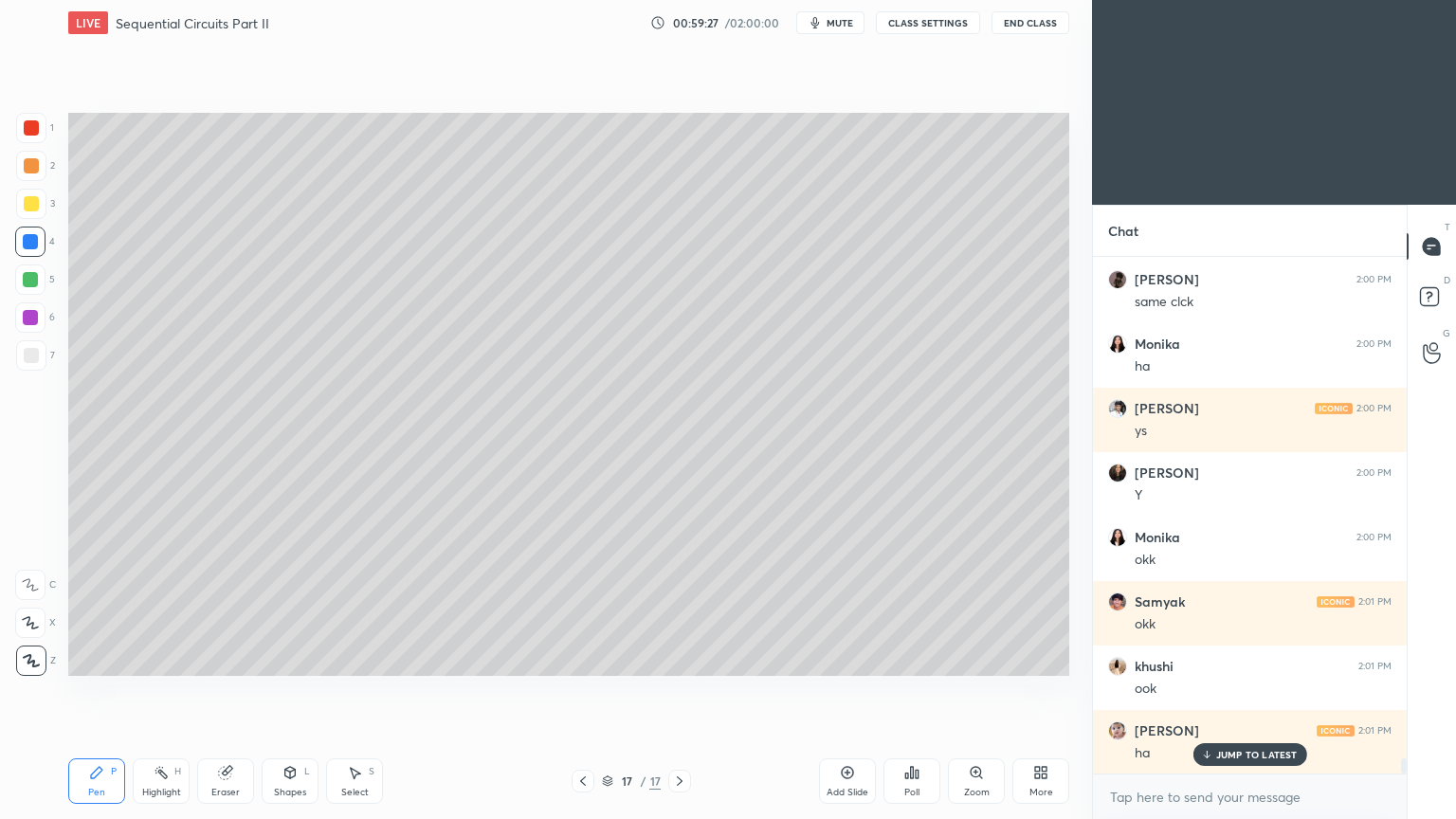 click at bounding box center (31, 355) 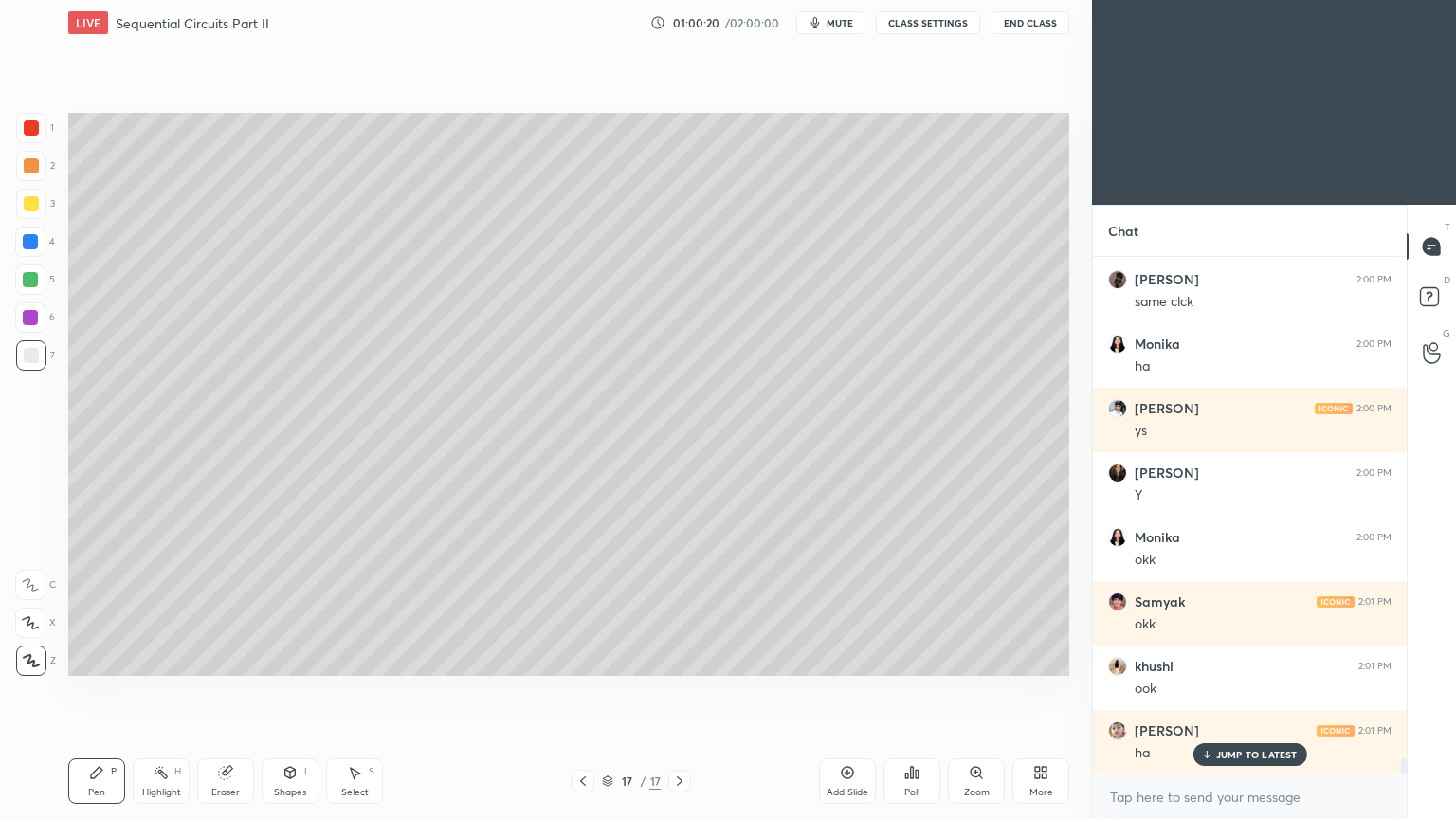 click on "Add Slide" at bounding box center [847, 781] 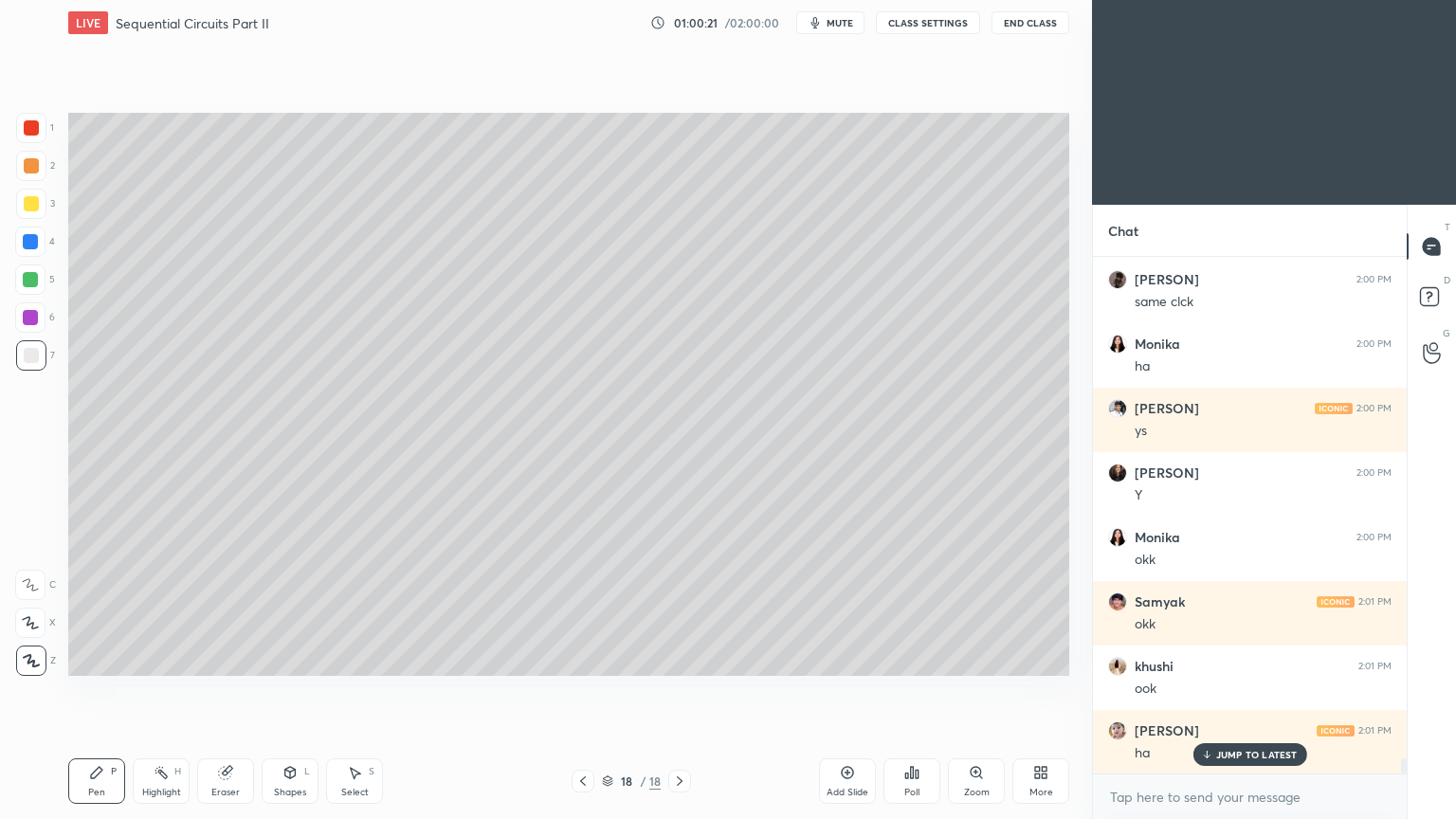 click at bounding box center (31, 166) 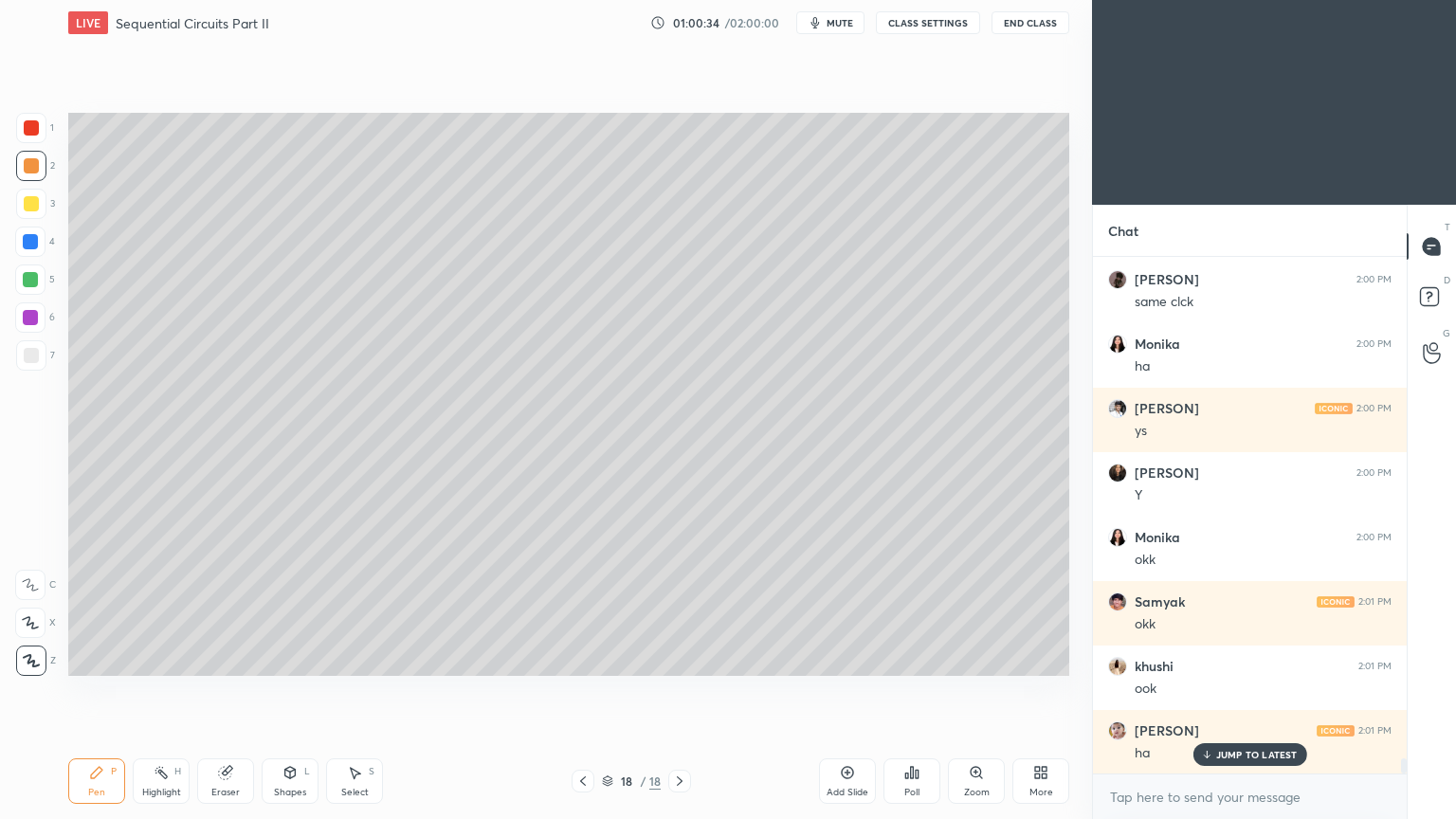 click at bounding box center [31, 355] 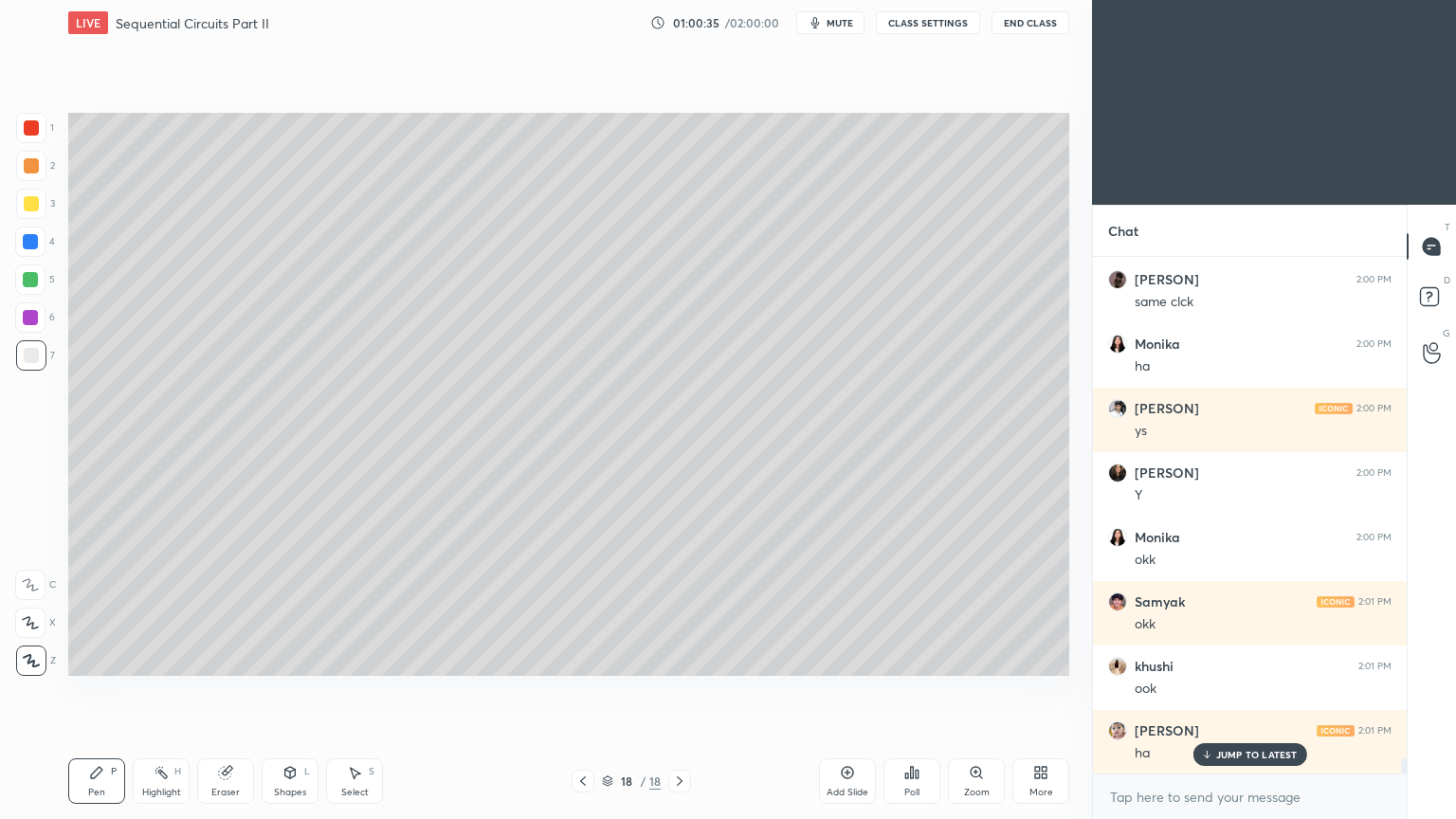 click on "Shapes L" at bounding box center [290, 781] 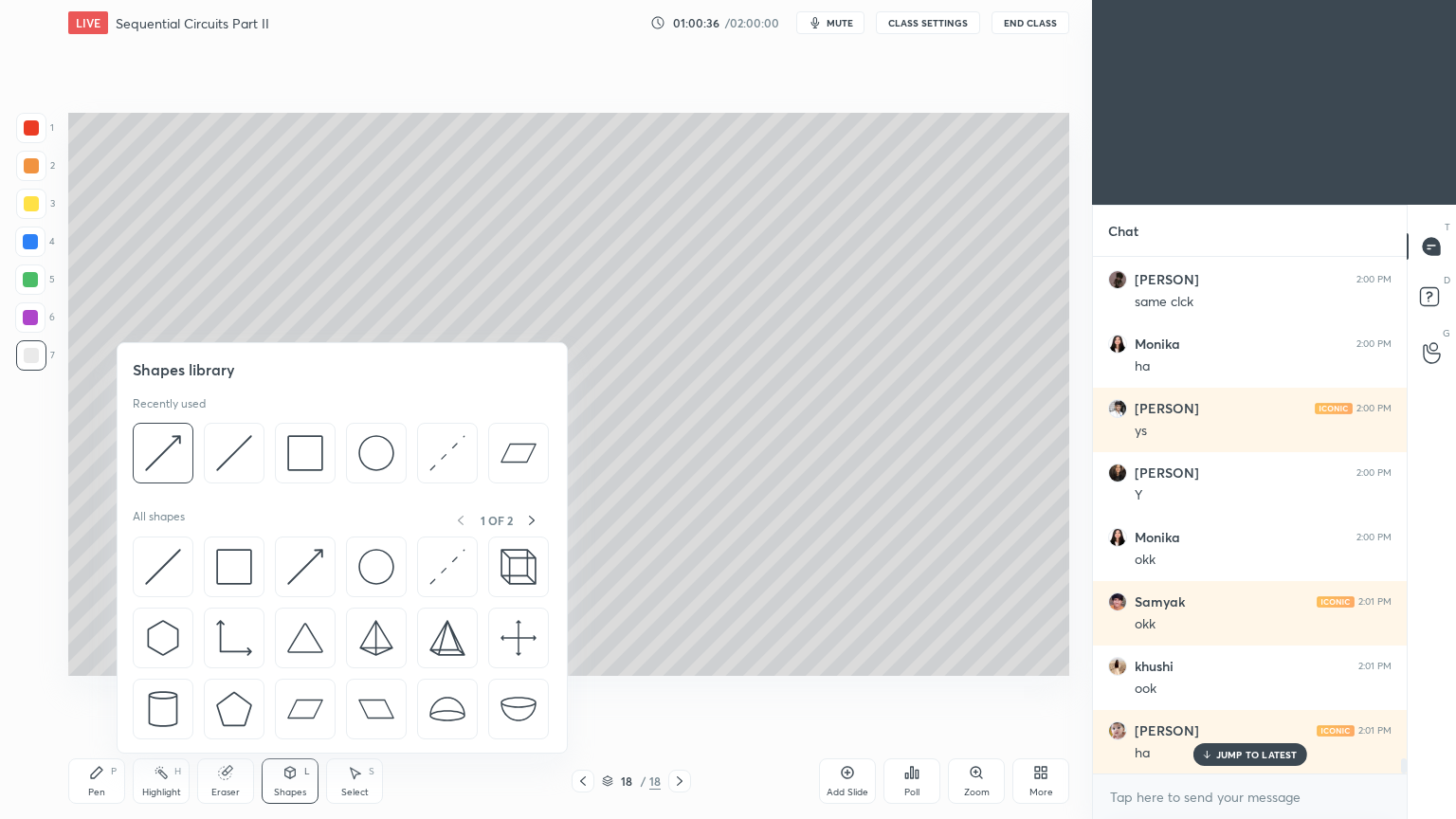 click at bounding box center [305, 453] 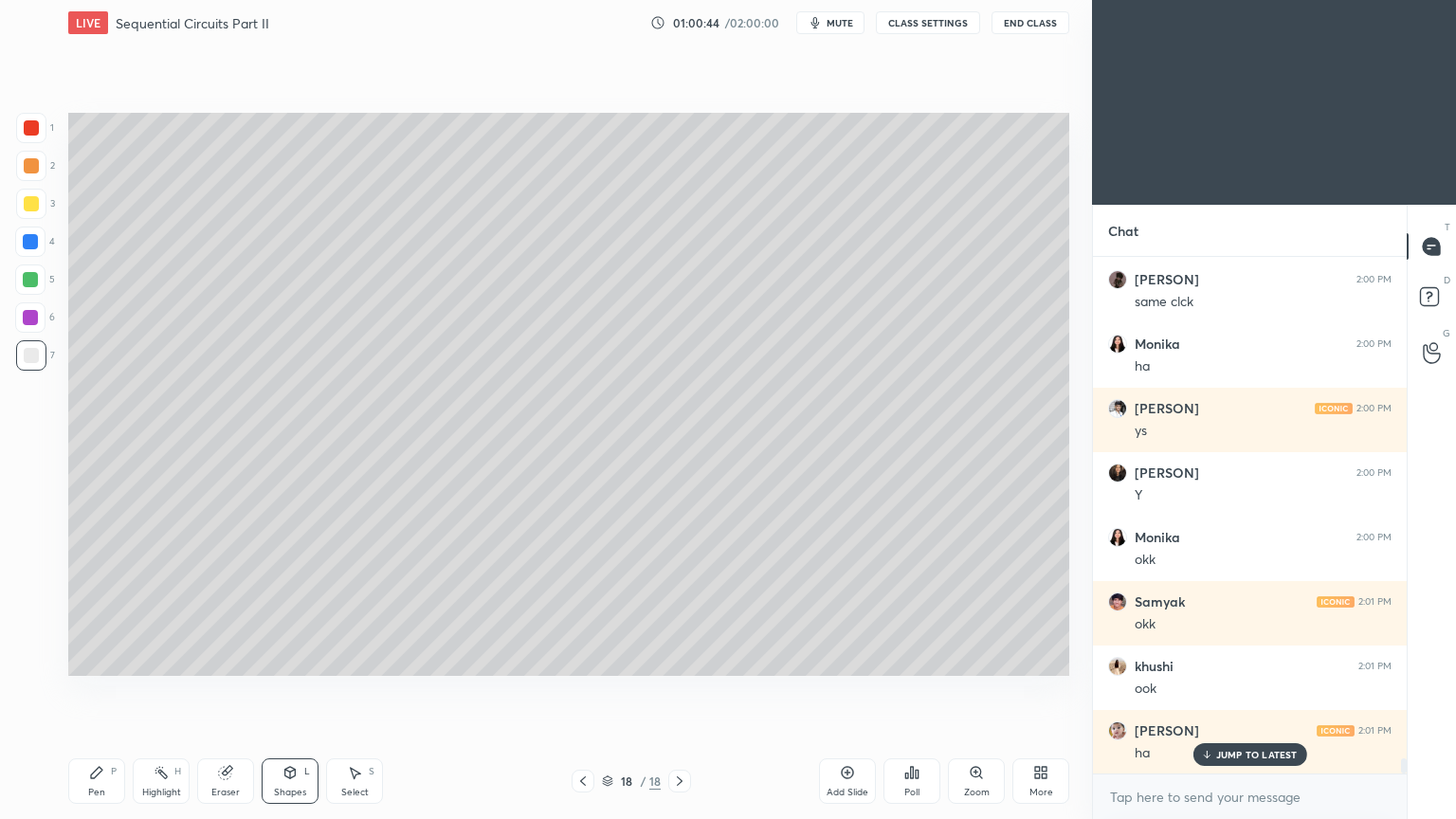 click on "Select S" at bounding box center [355, 781] 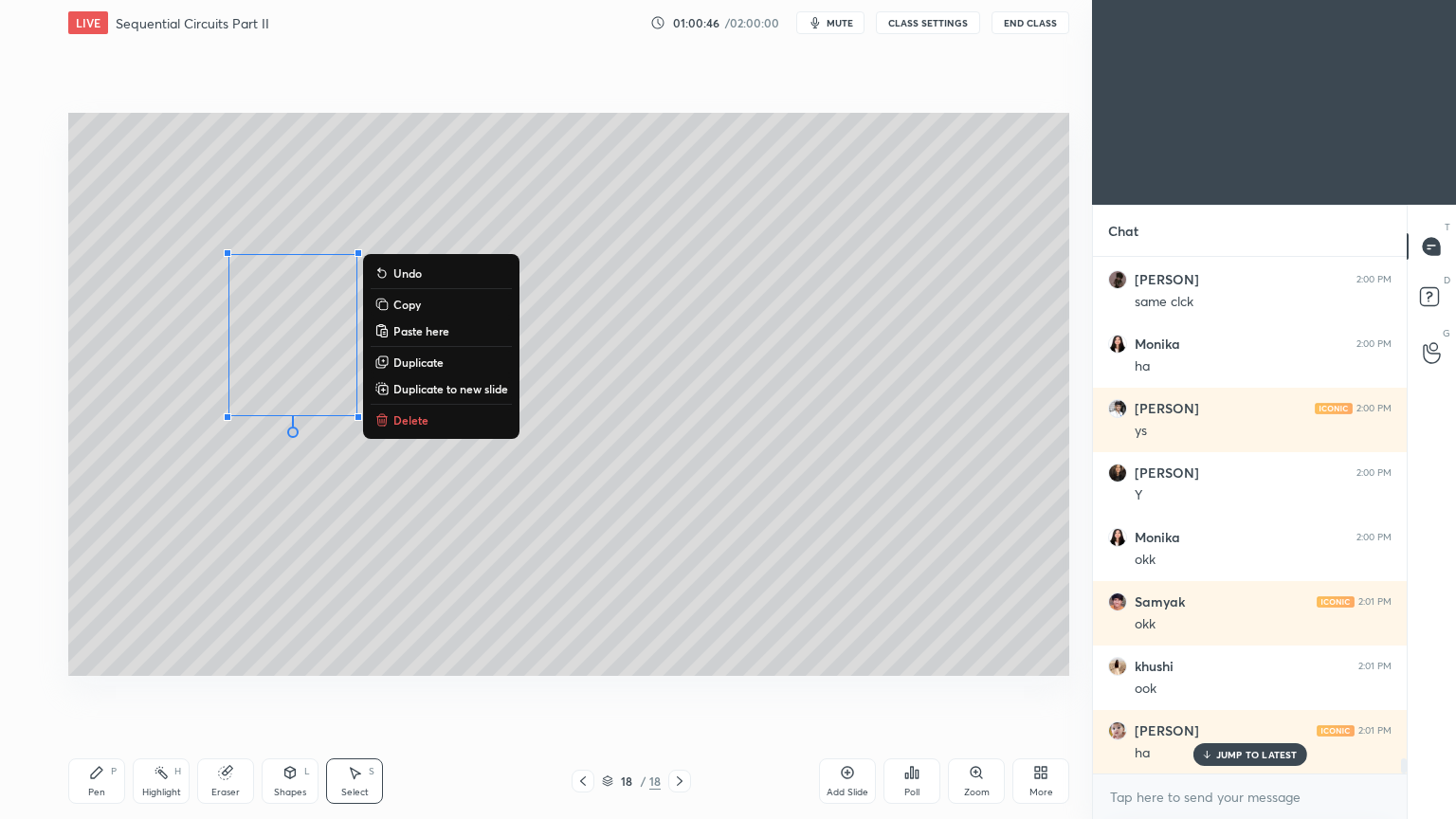 click on "Duplicate" at bounding box center (418, 362) 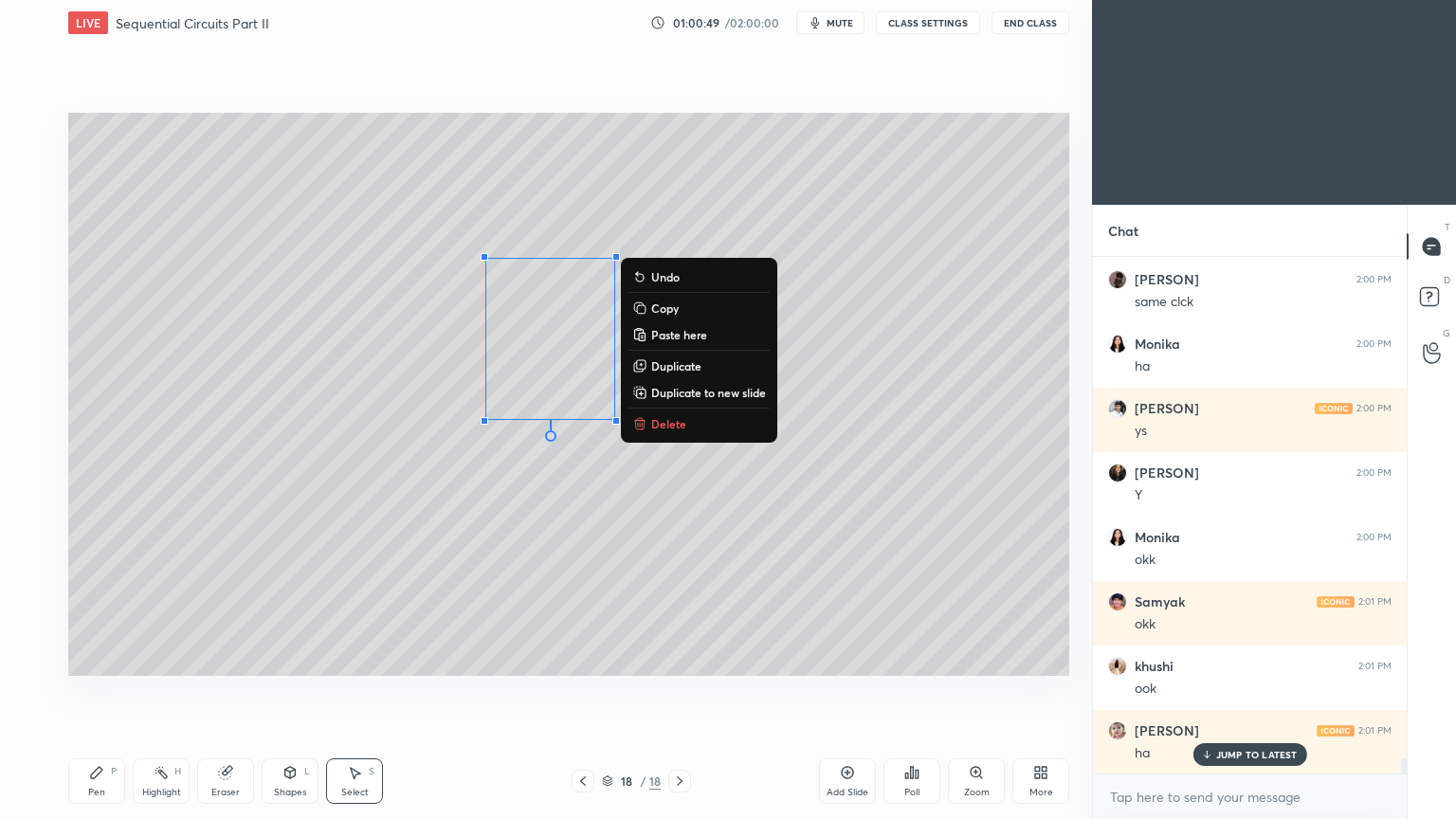click on "Duplicate" at bounding box center (676, 366) 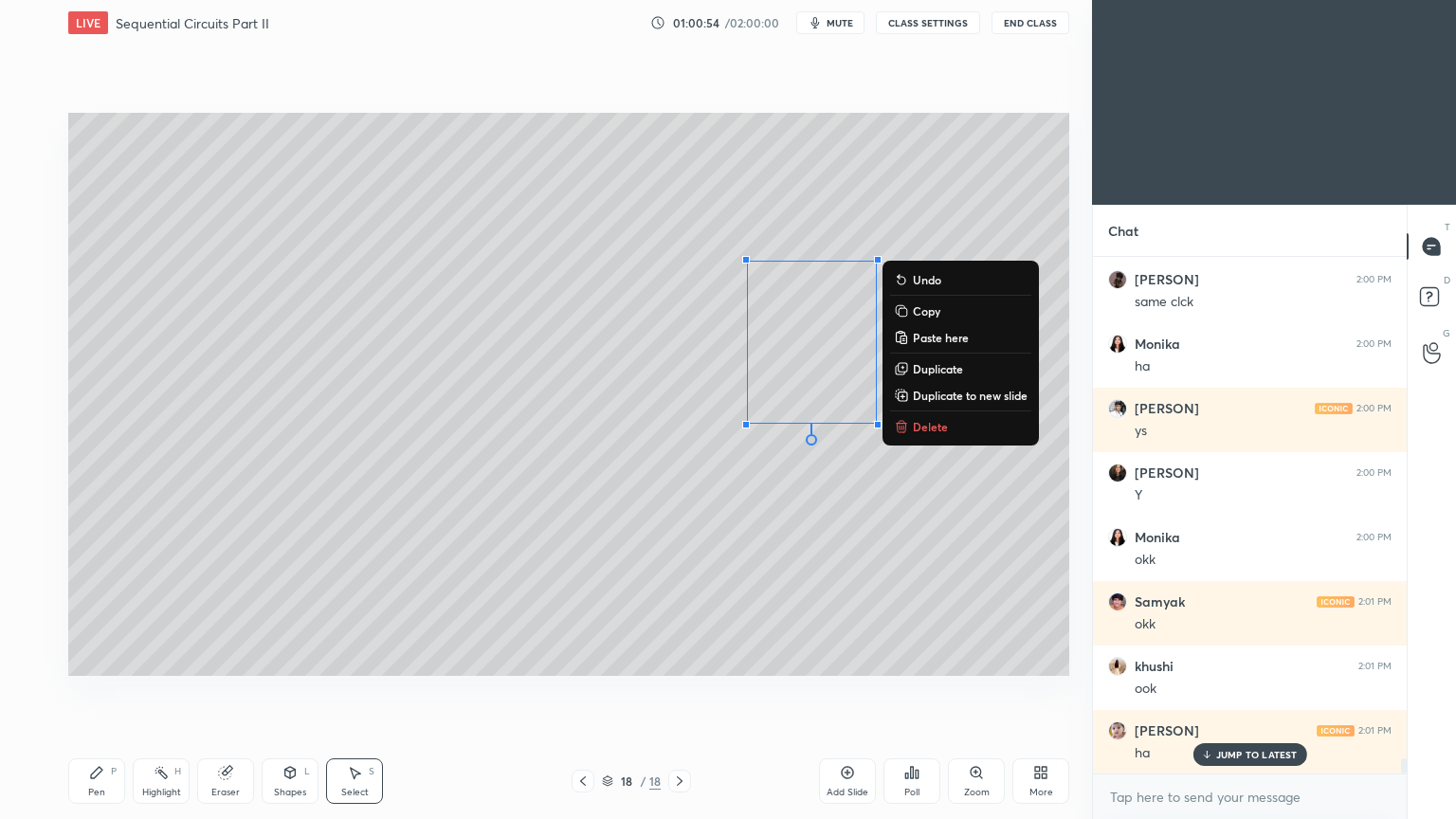 click on "Shapes L" at bounding box center [290, 781] 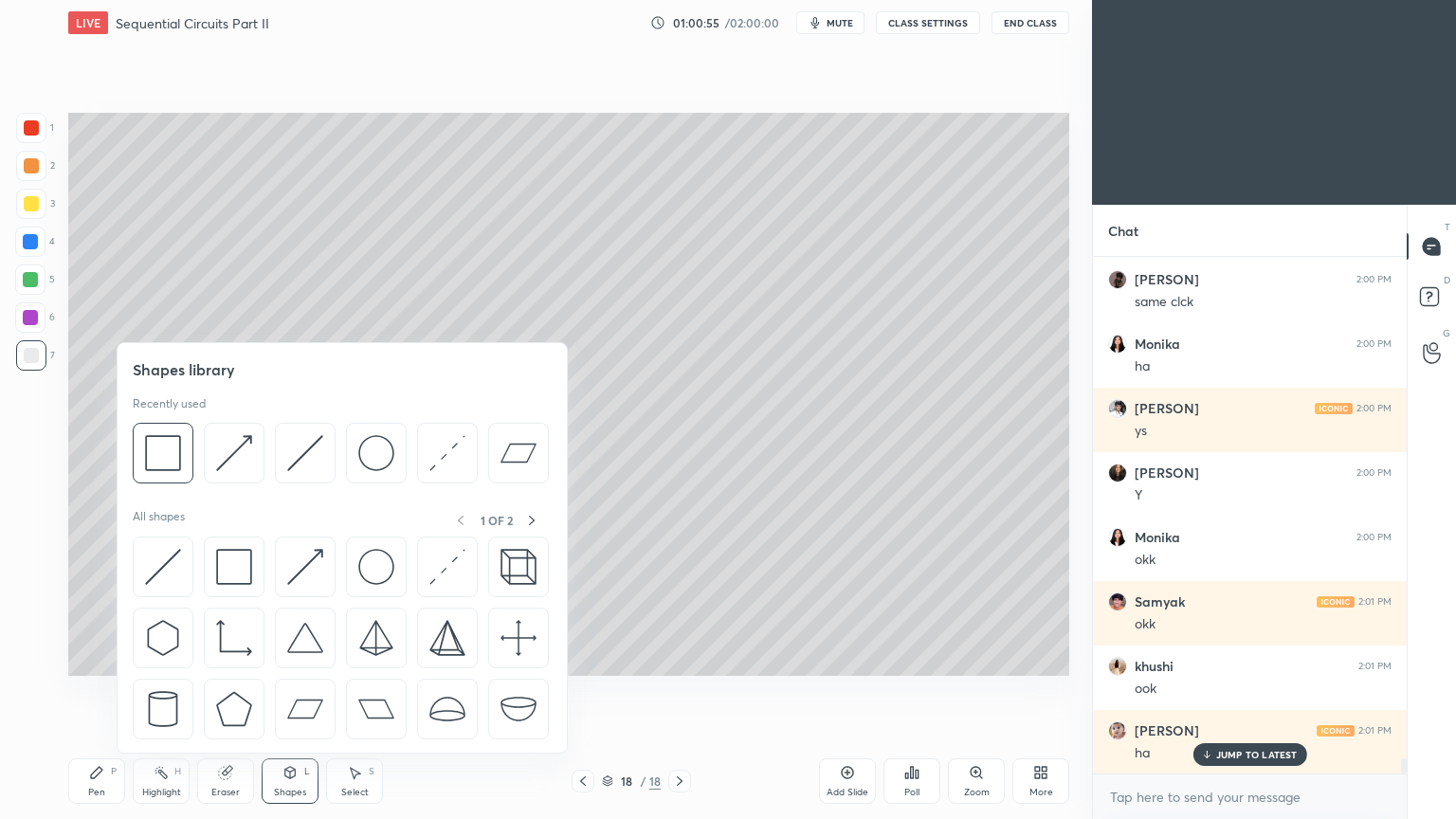 click at bounding box center (305, 453) 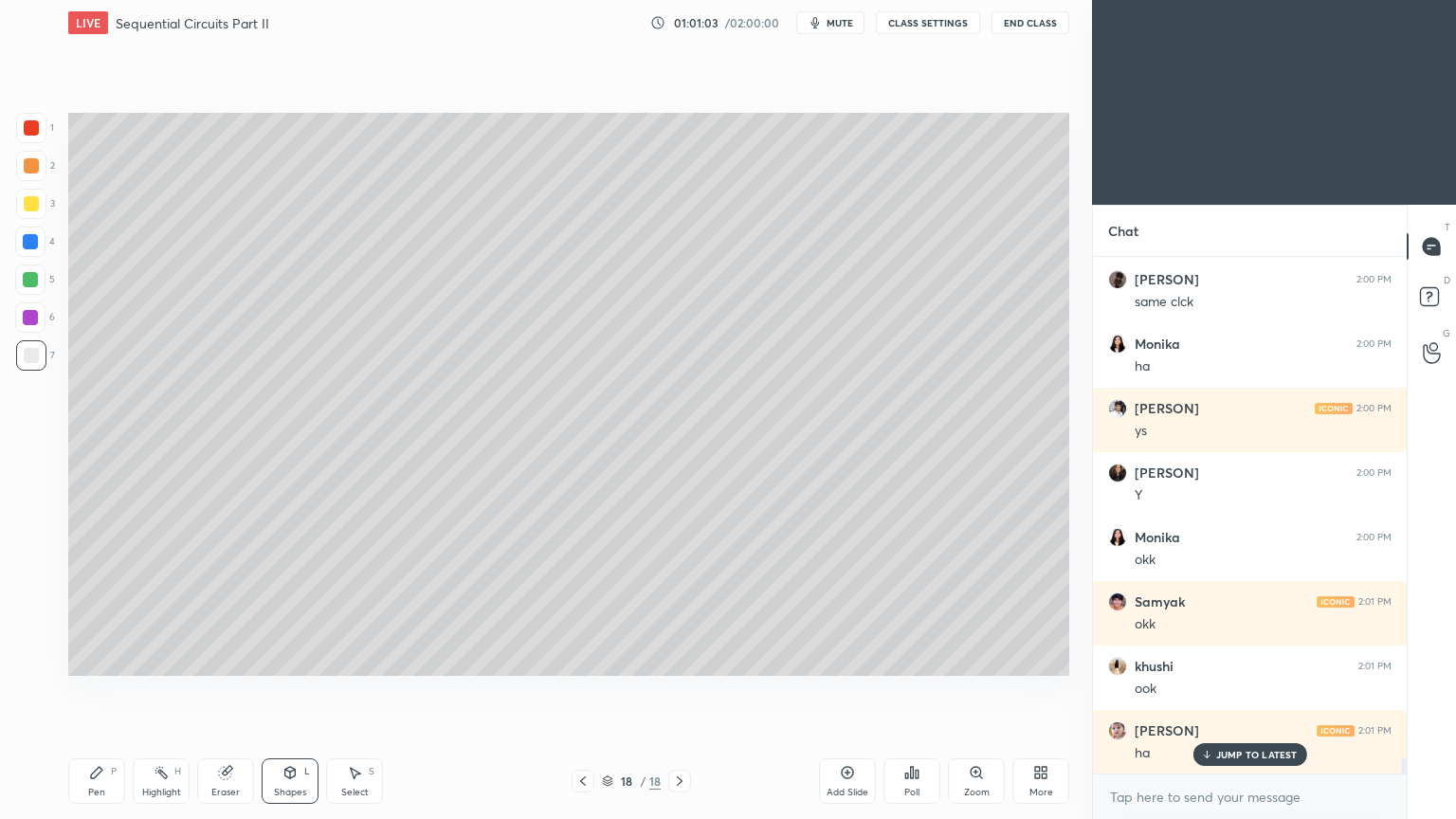 click on "Shapes L" at bounding box center (290, 781) 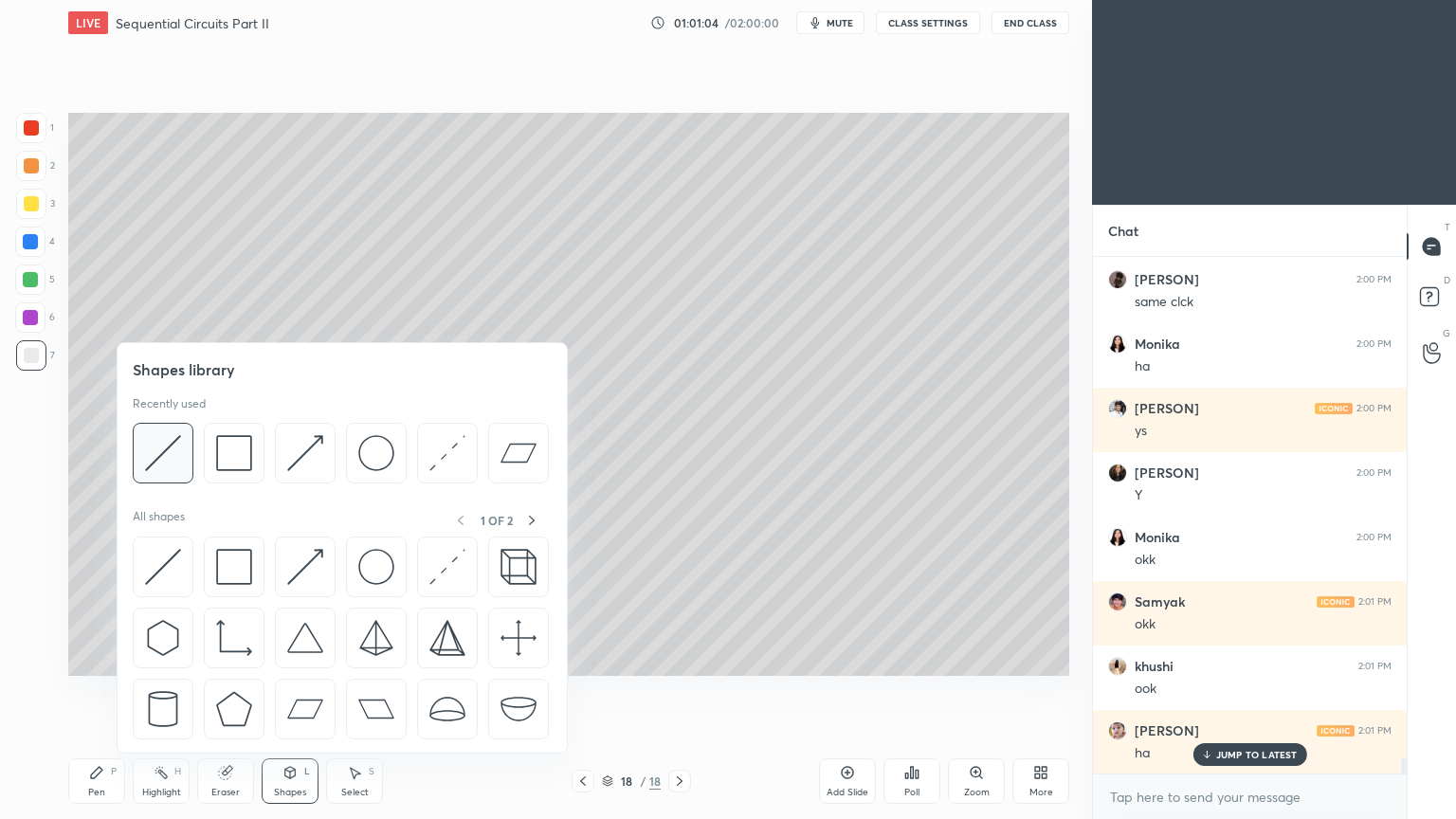 click at bounding box center [163, 453] 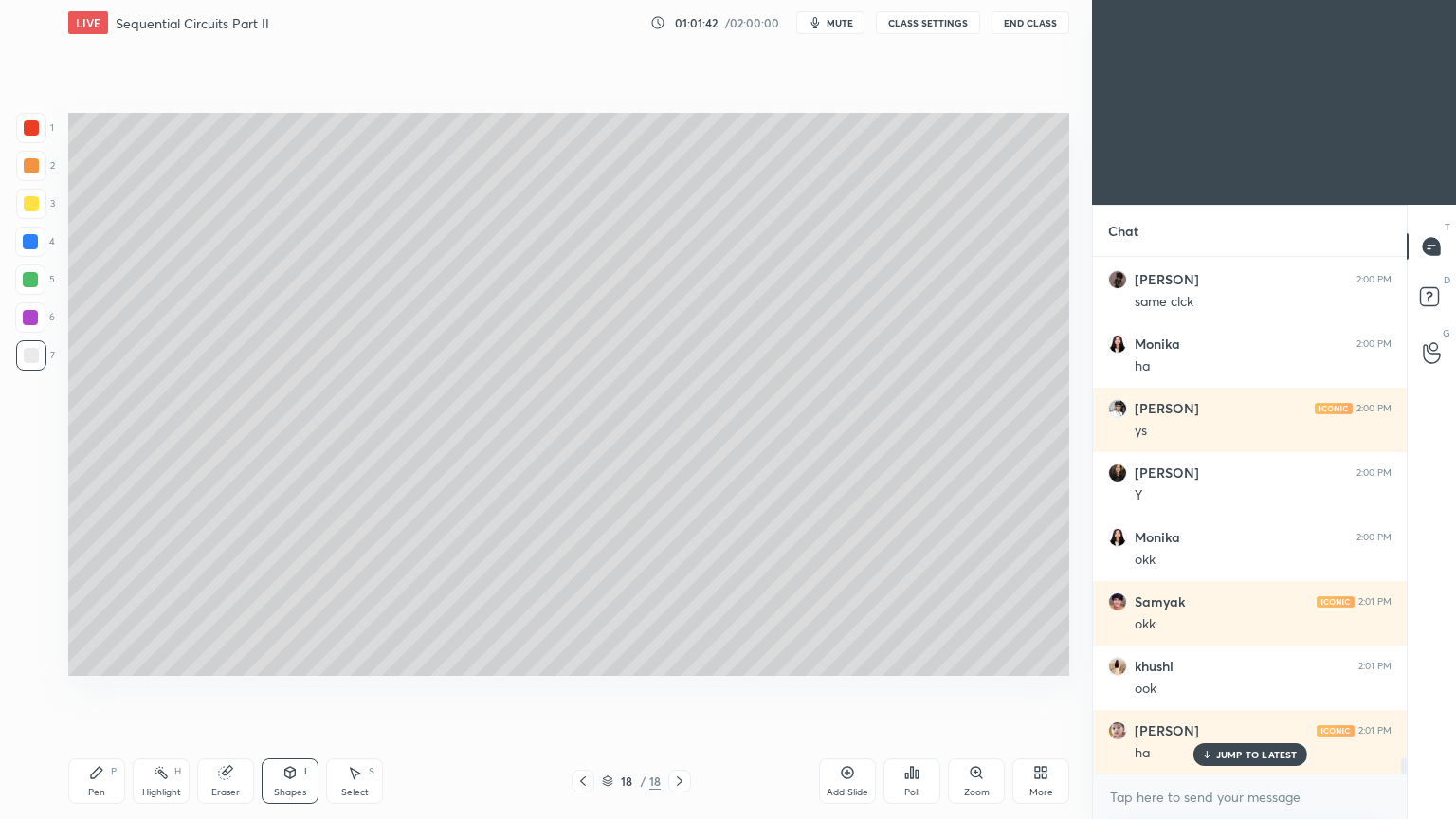 click on "Pen P" at bounding box center [97, 781] 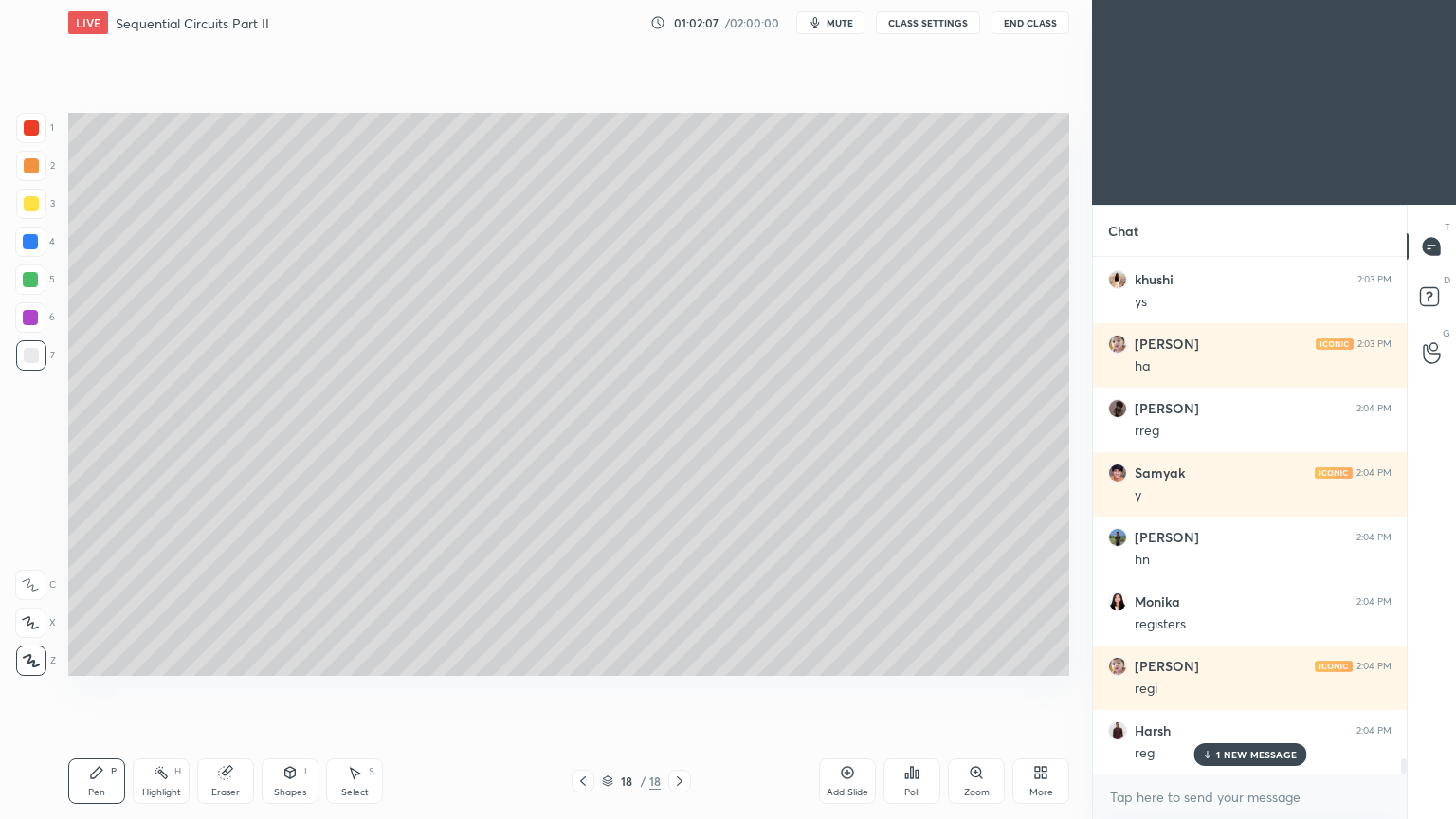 scroll, scrollTop: 17313, scrollLeft: 0, axis: vertical 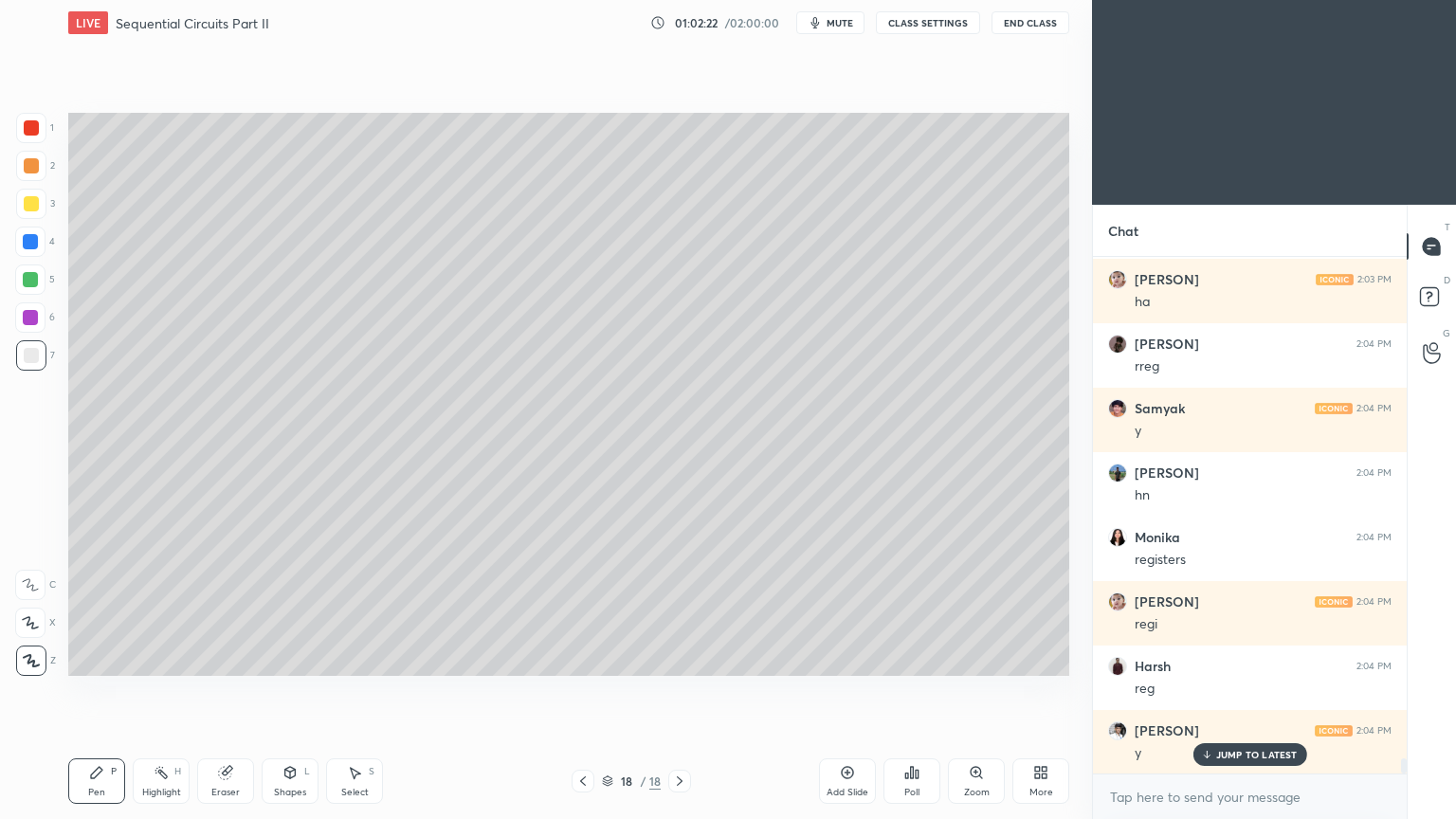 click at bounding box center [31, 204] 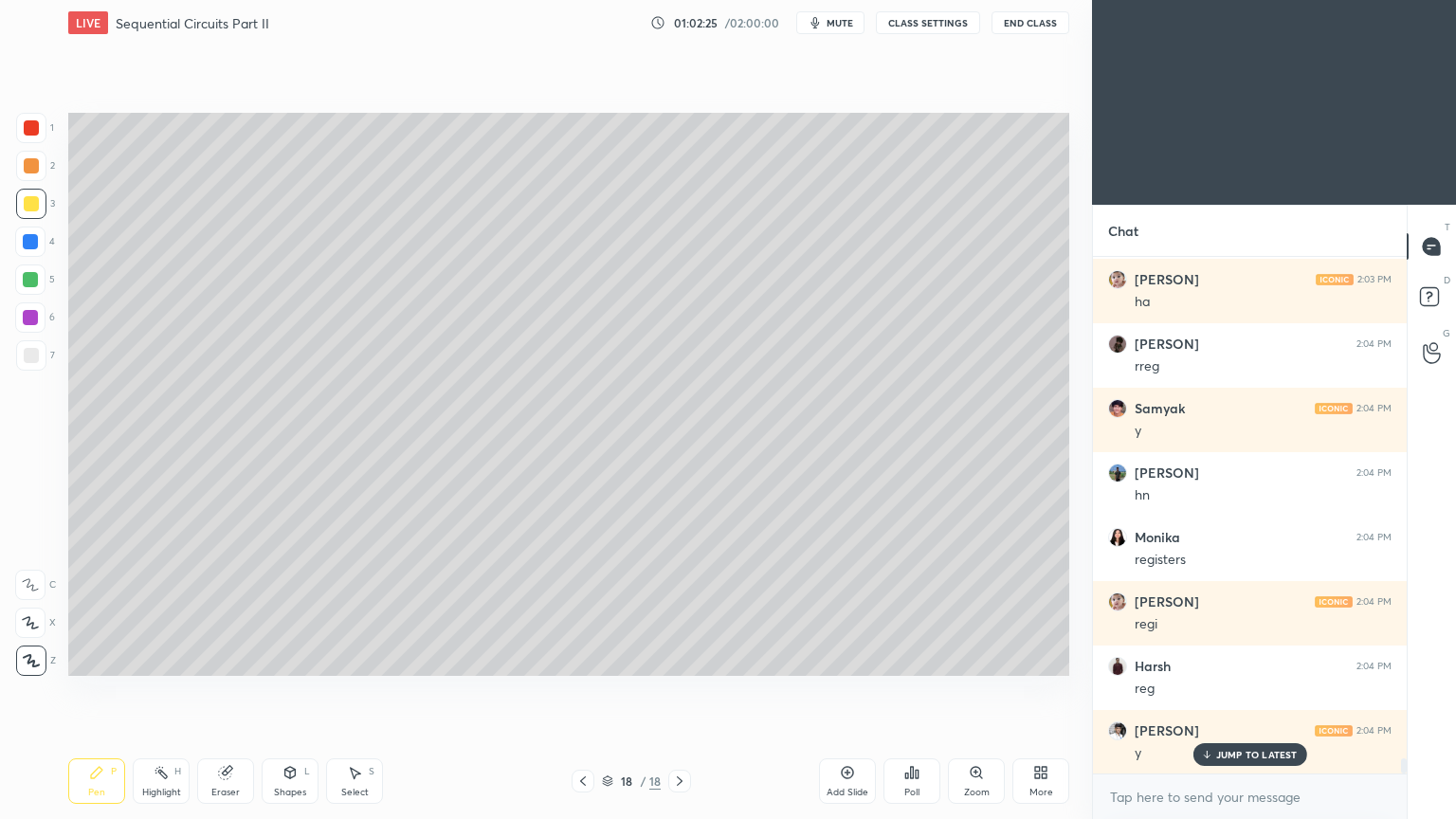 click at bounding box center (31, 355) 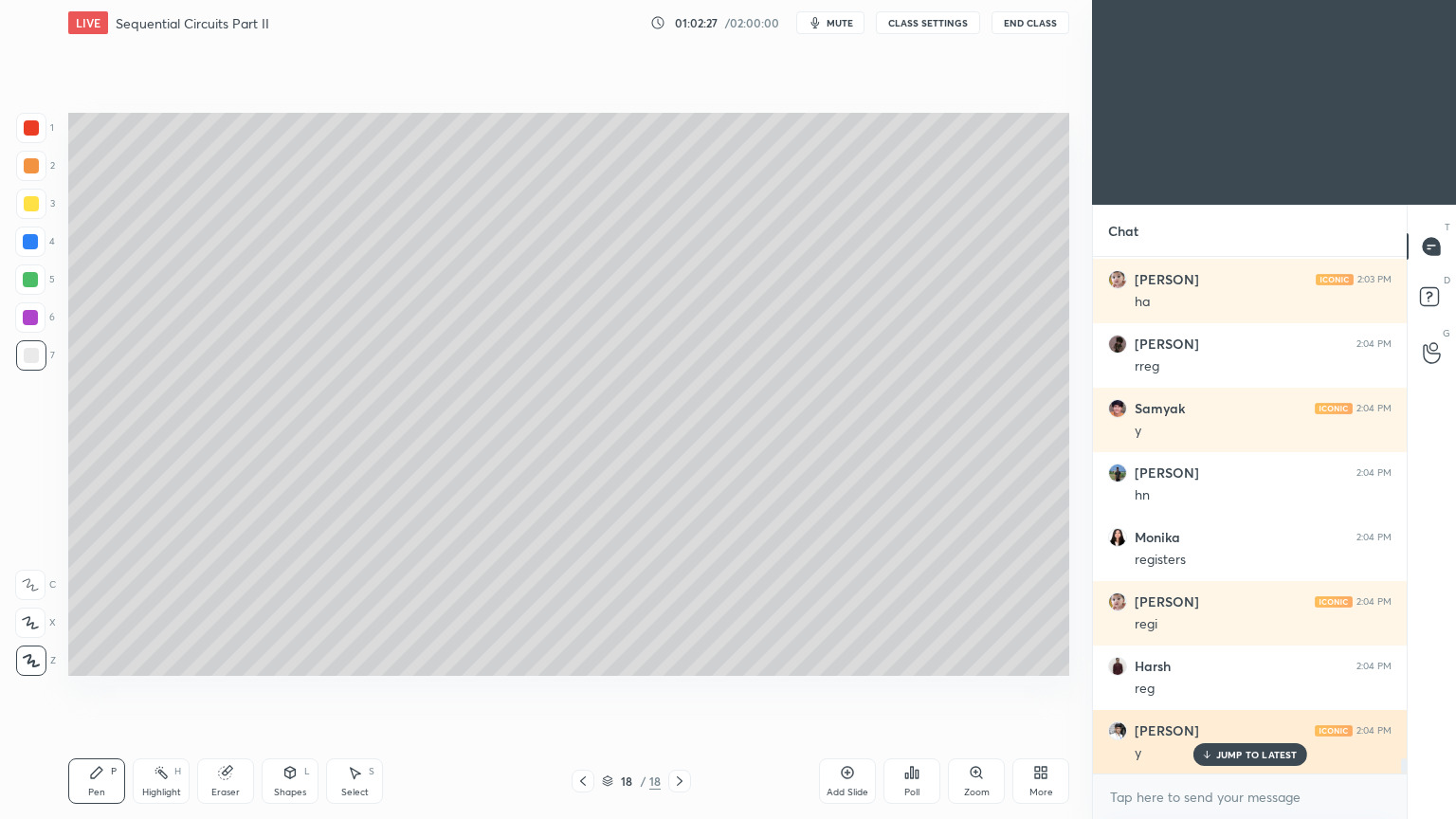click on "JUMP TO LATEST" at bounding box center [1249, 755] 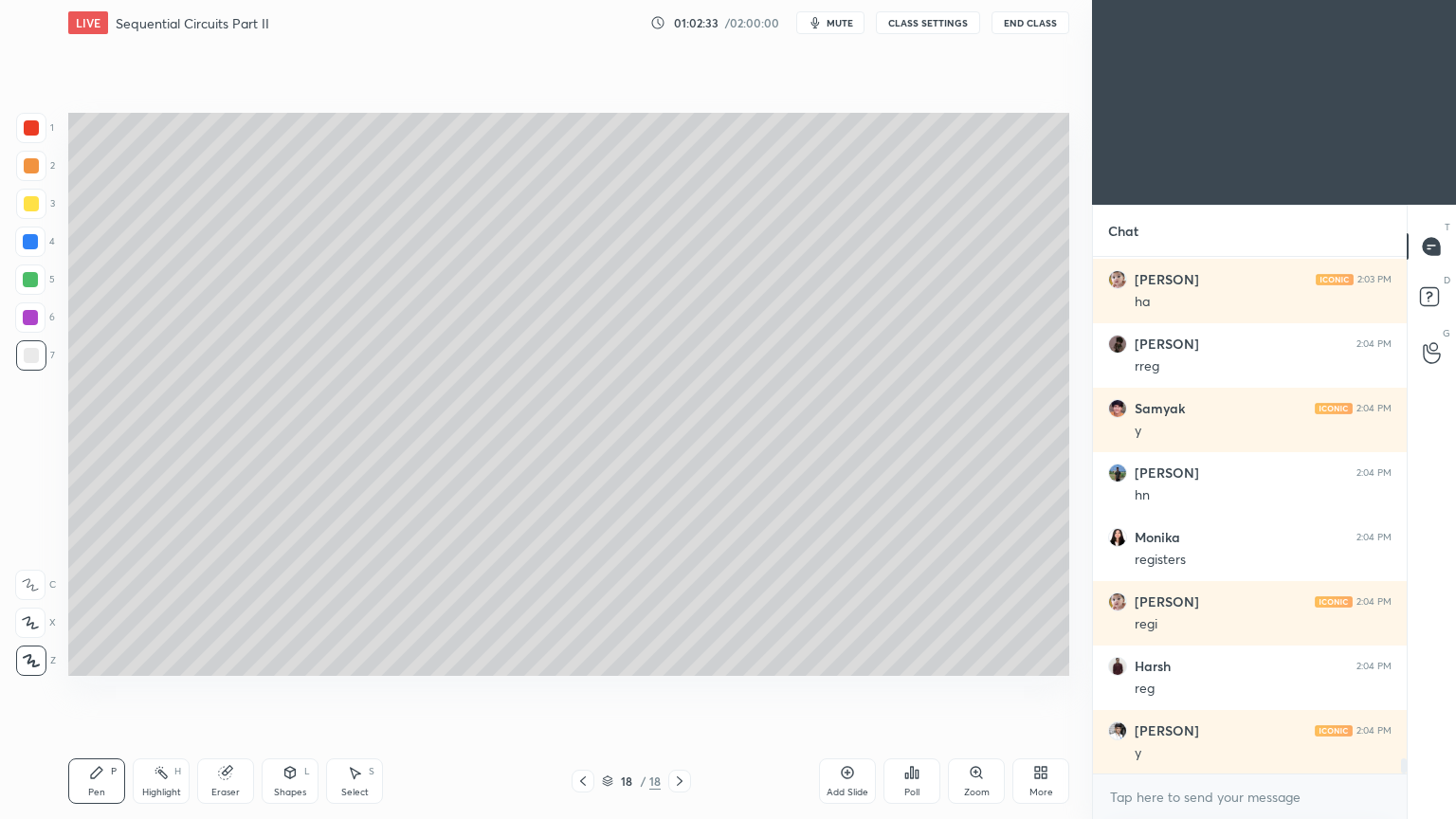 click on "Highlight" at bounding box center (161, 792) 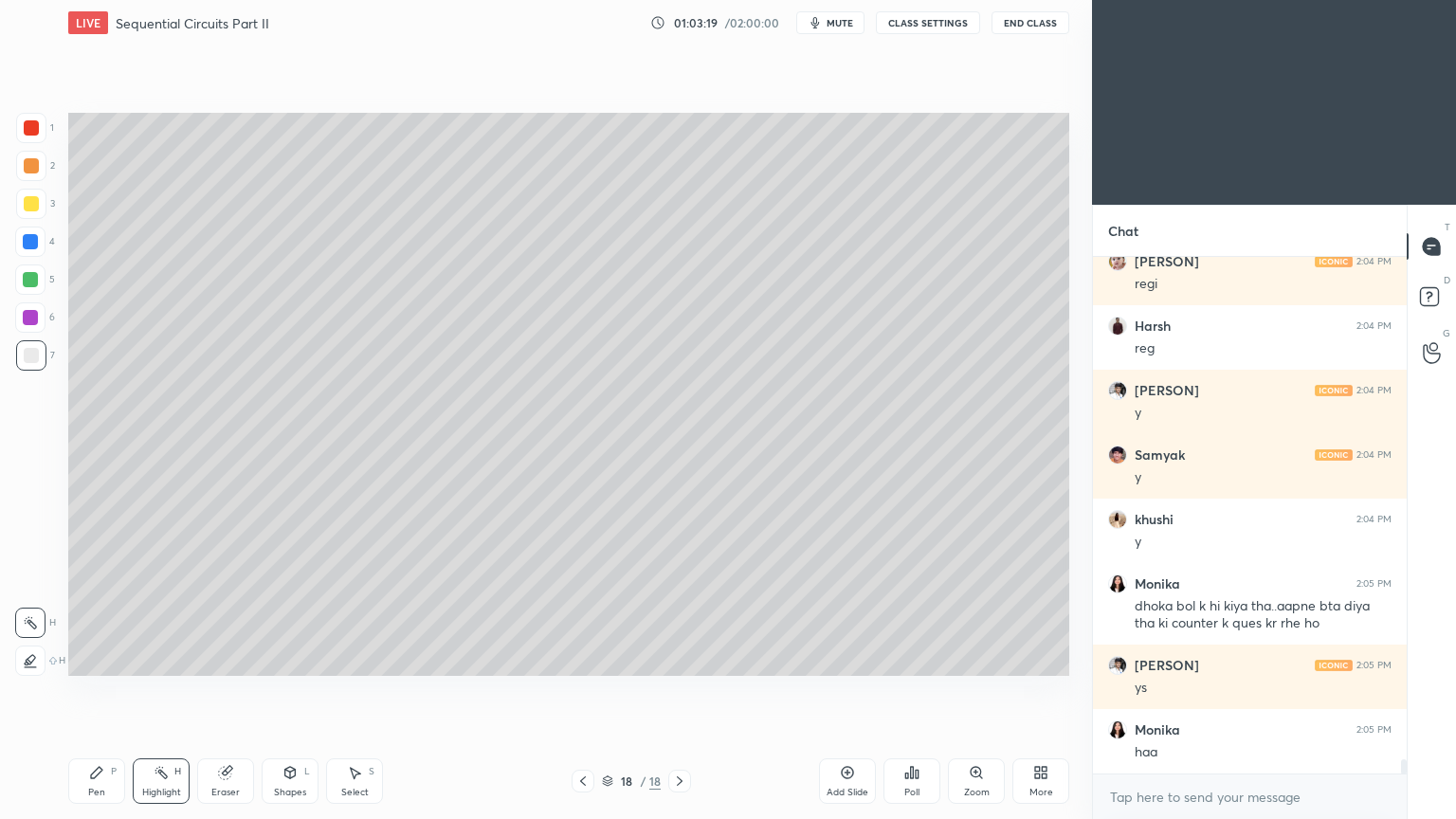 scroll, scrollTop: 17718, scrollLeft: 0, axis: vertical 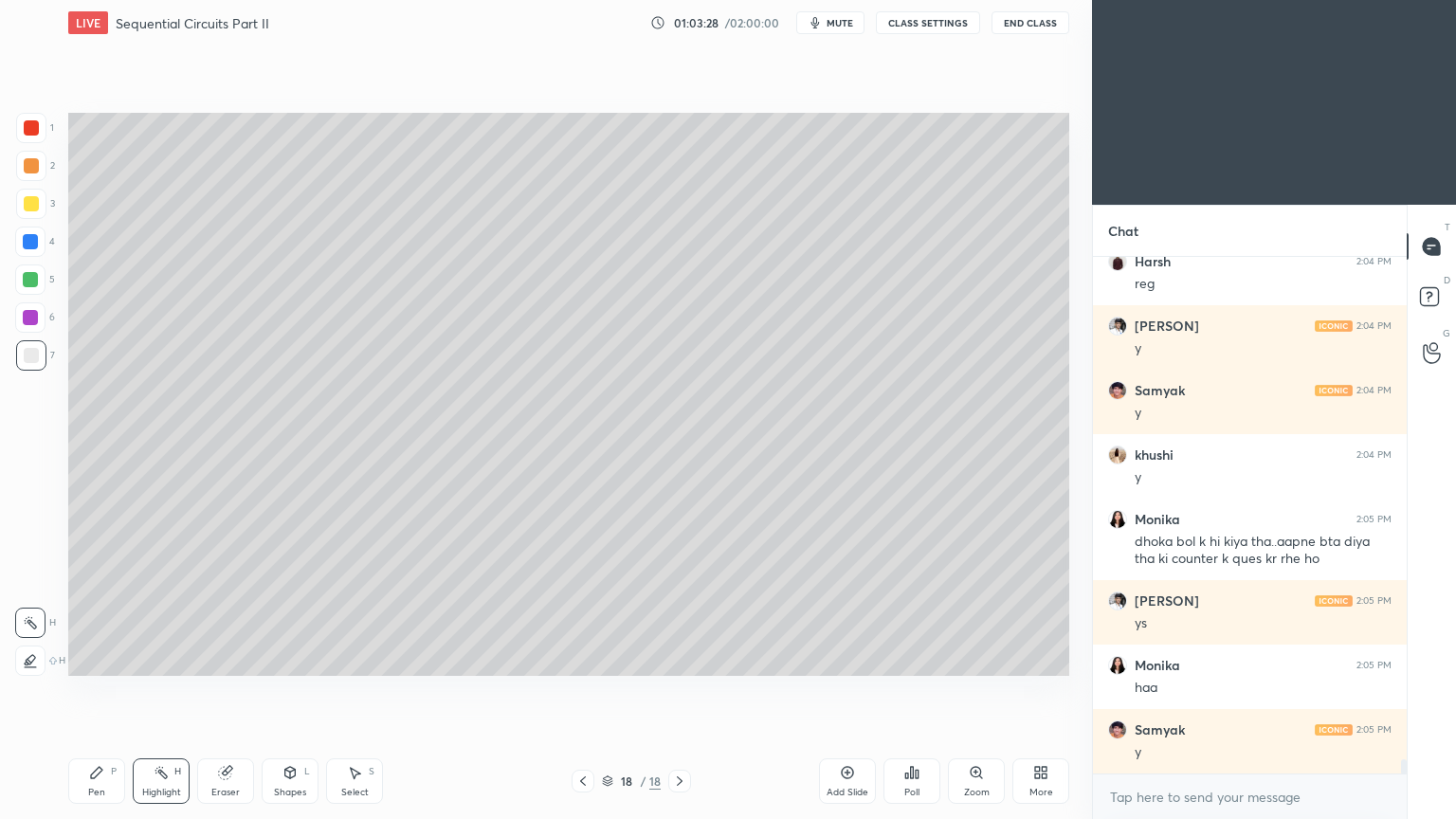 click on "Pen" at bounding box center (97, 792) 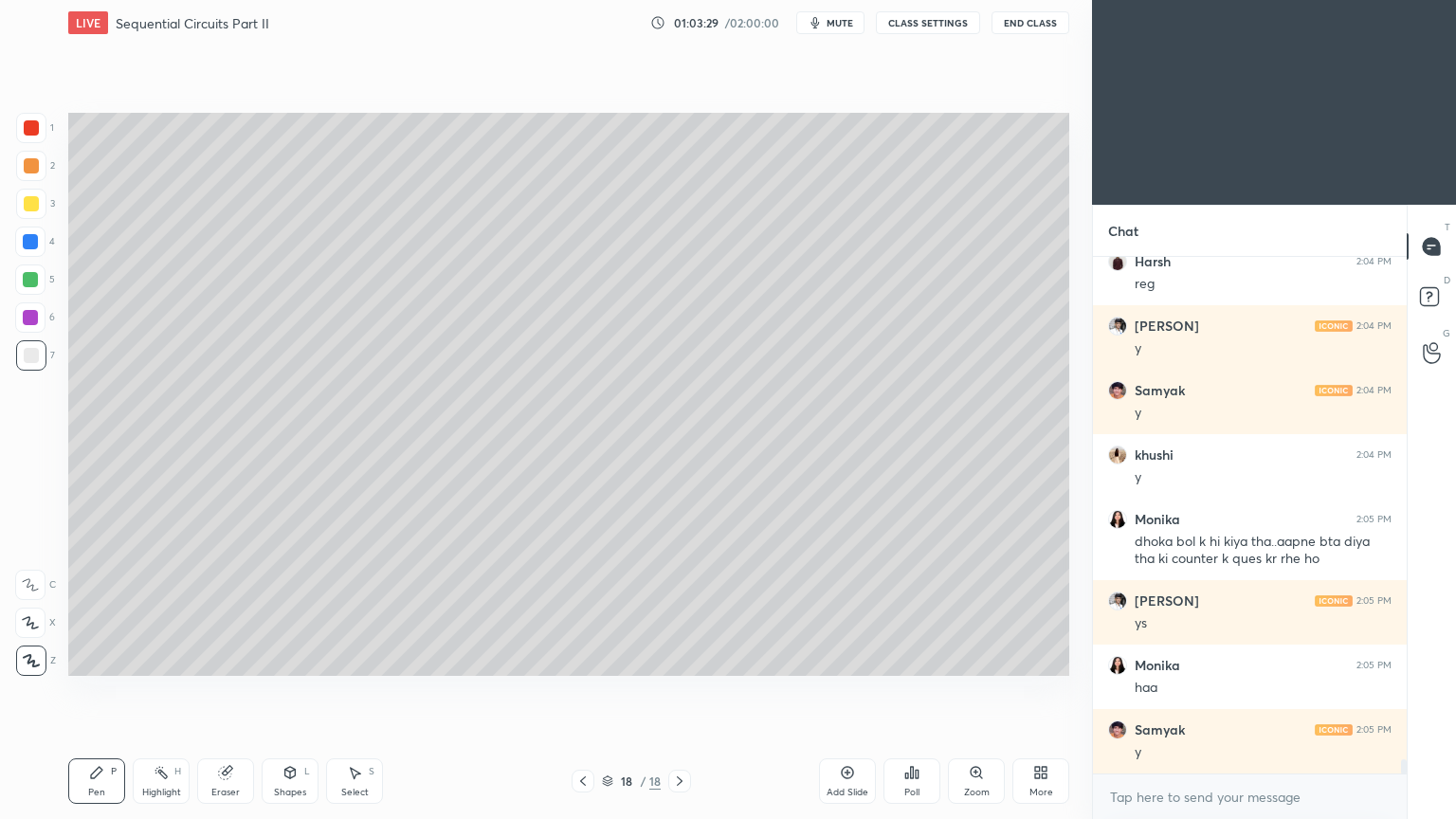 click at bounding box center (31, 166) 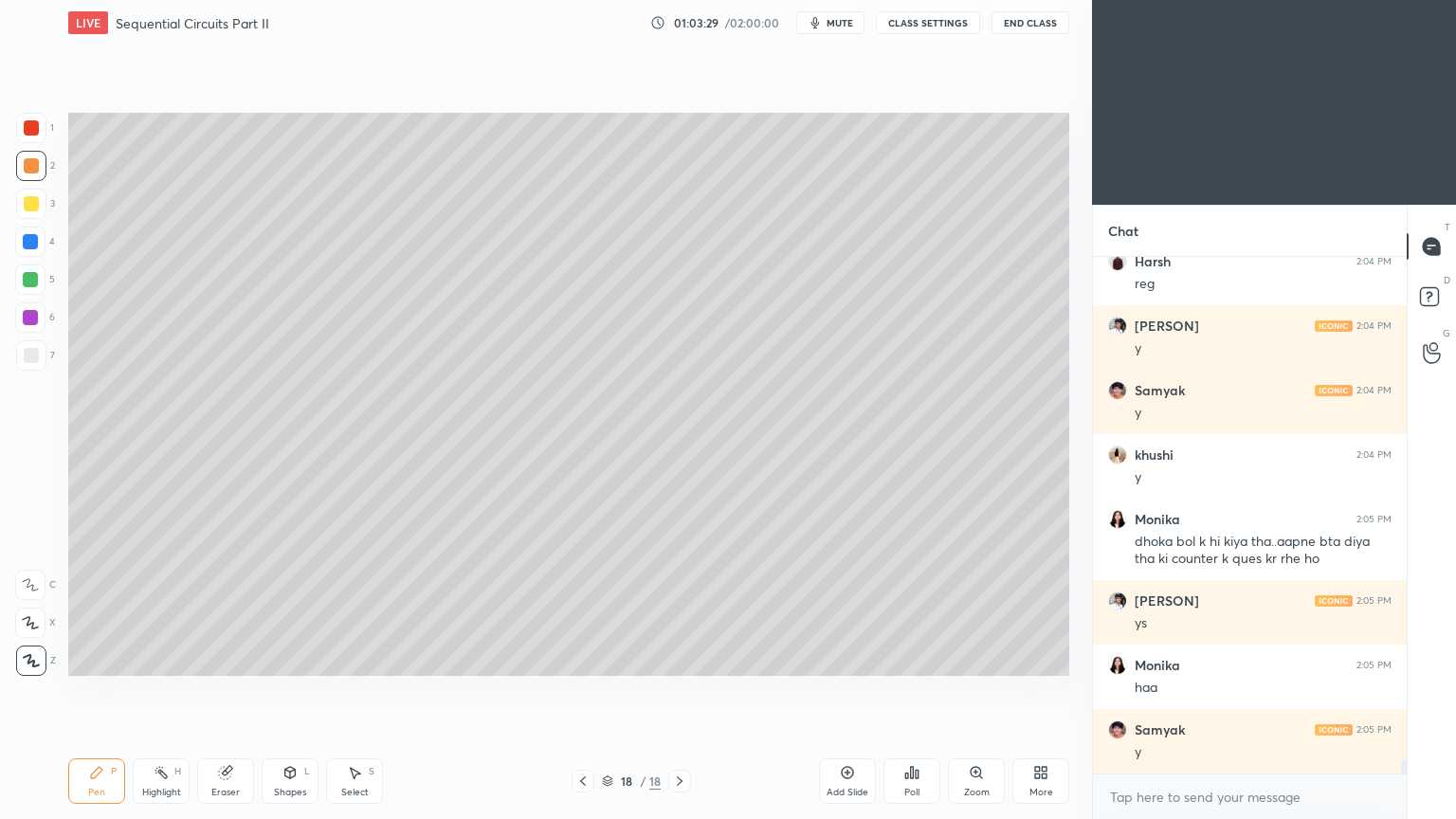 scroll, scrollTop: 17782, scrollLeft: 0, axis: vertical 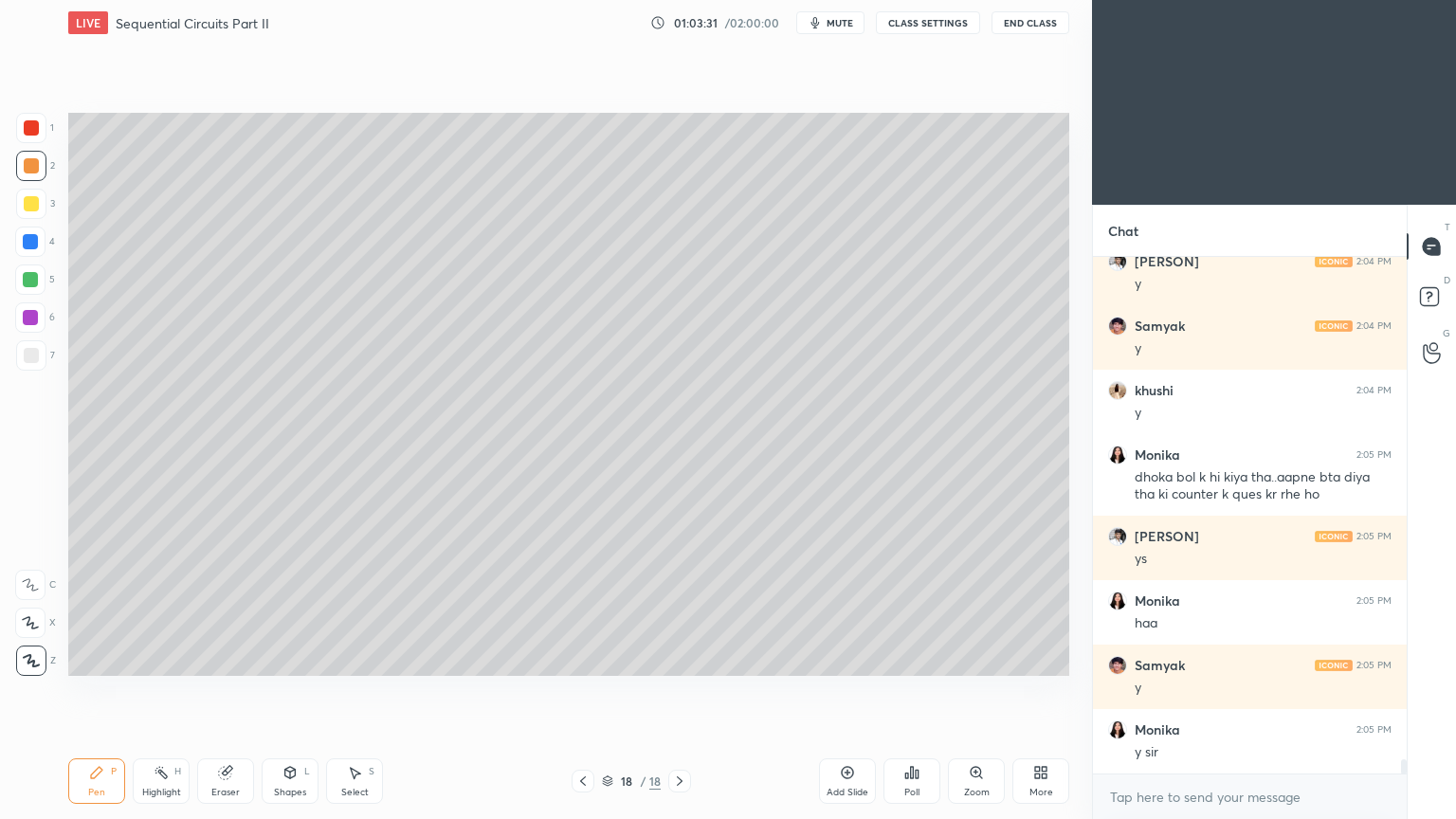 click on "Add Slide" at bounding box center [847, 781] 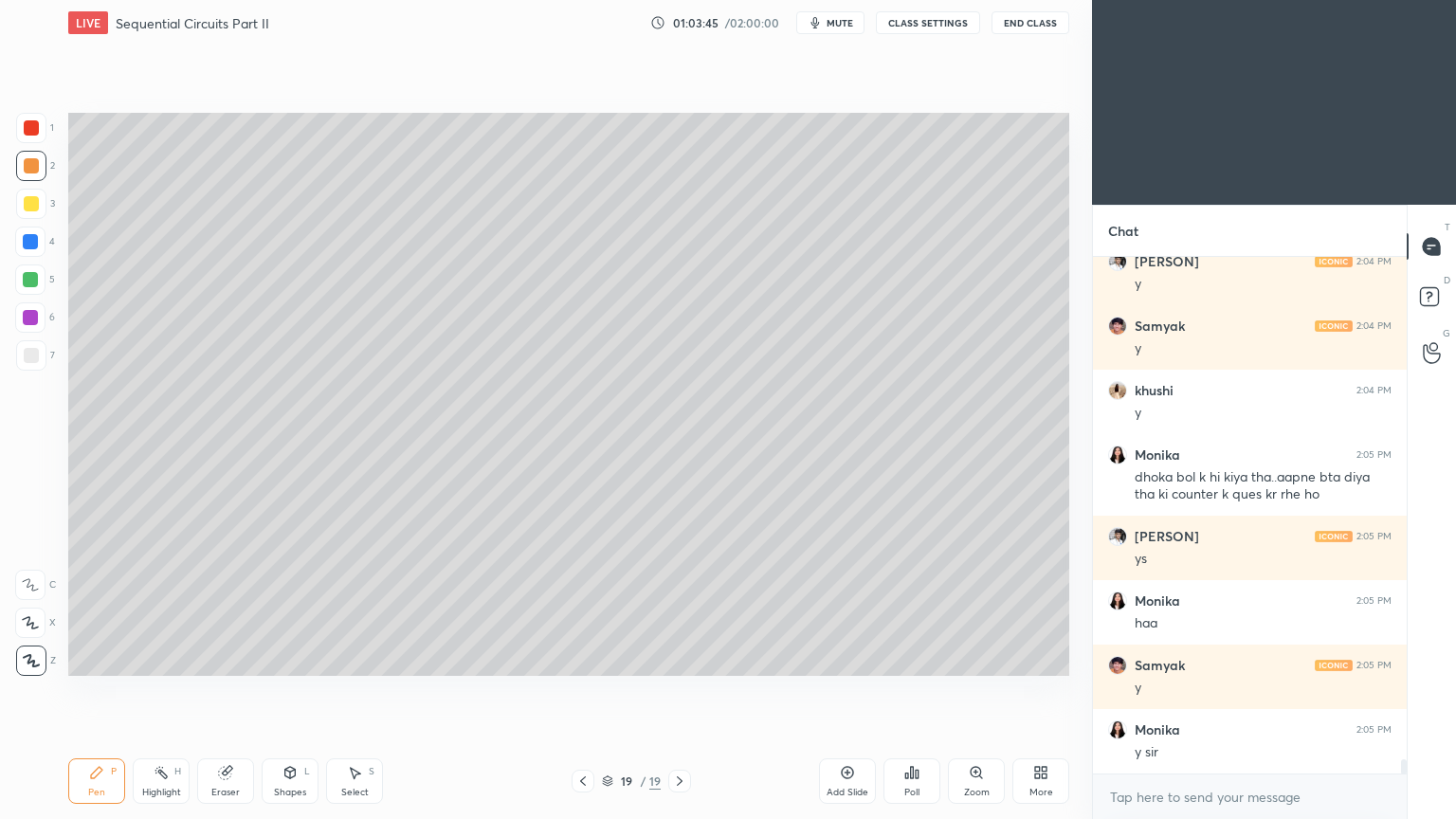 click on "Shapes L" at bounding box center [290, 781] 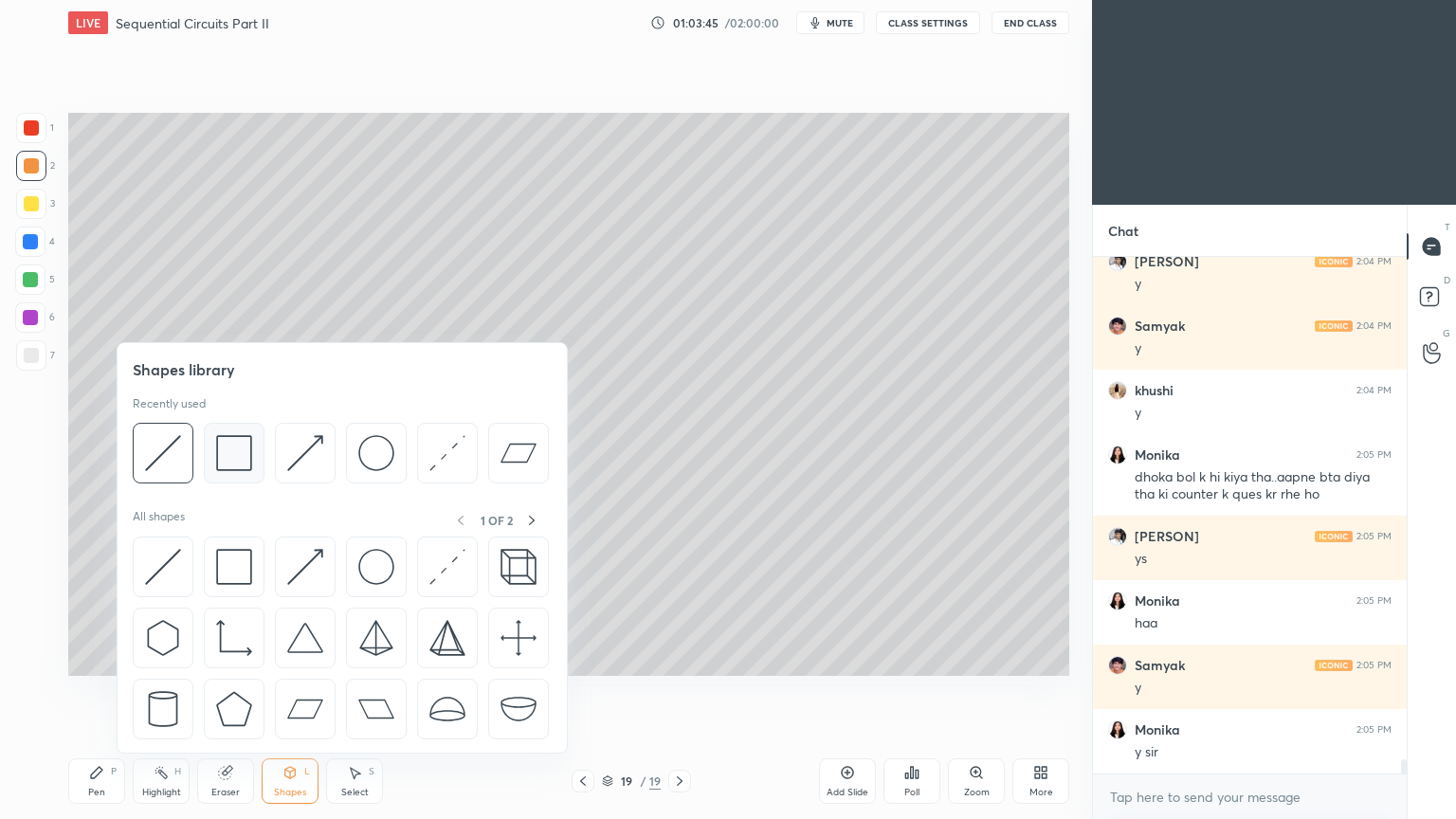 click at bounding box center [234, 453] 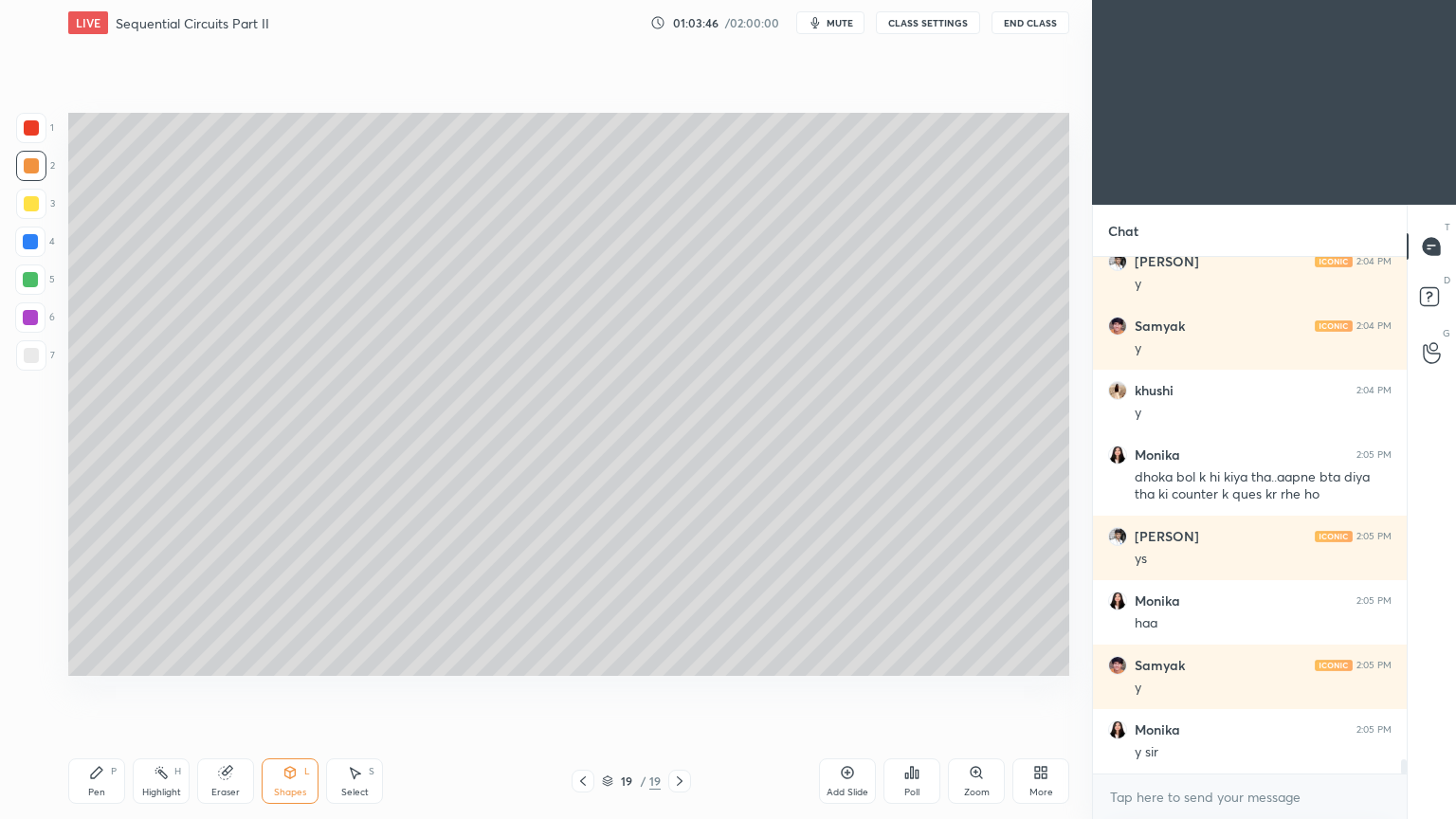 click at bounding box center (31, 355) 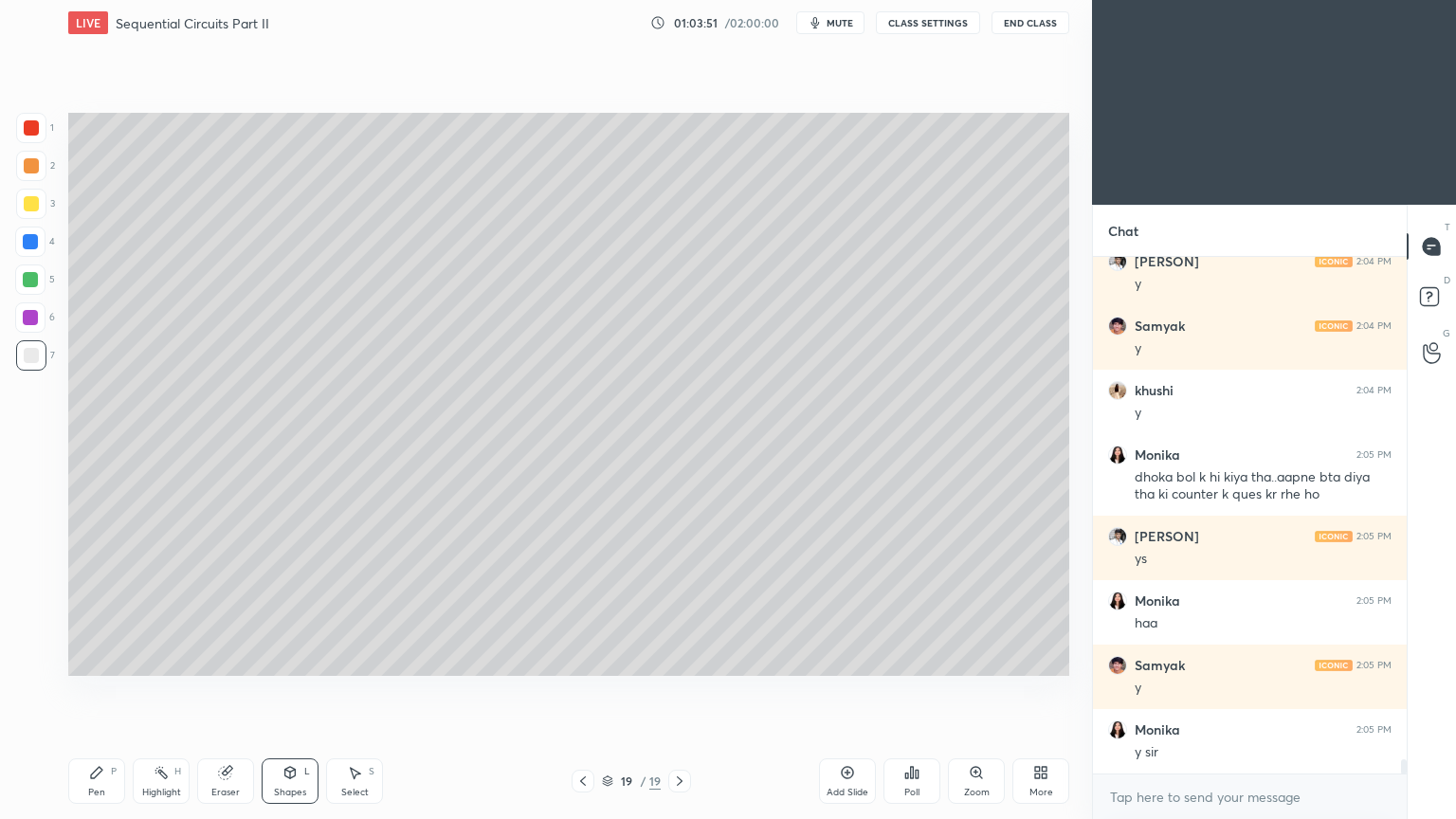 click on "S" at bounding box center (372, 772) 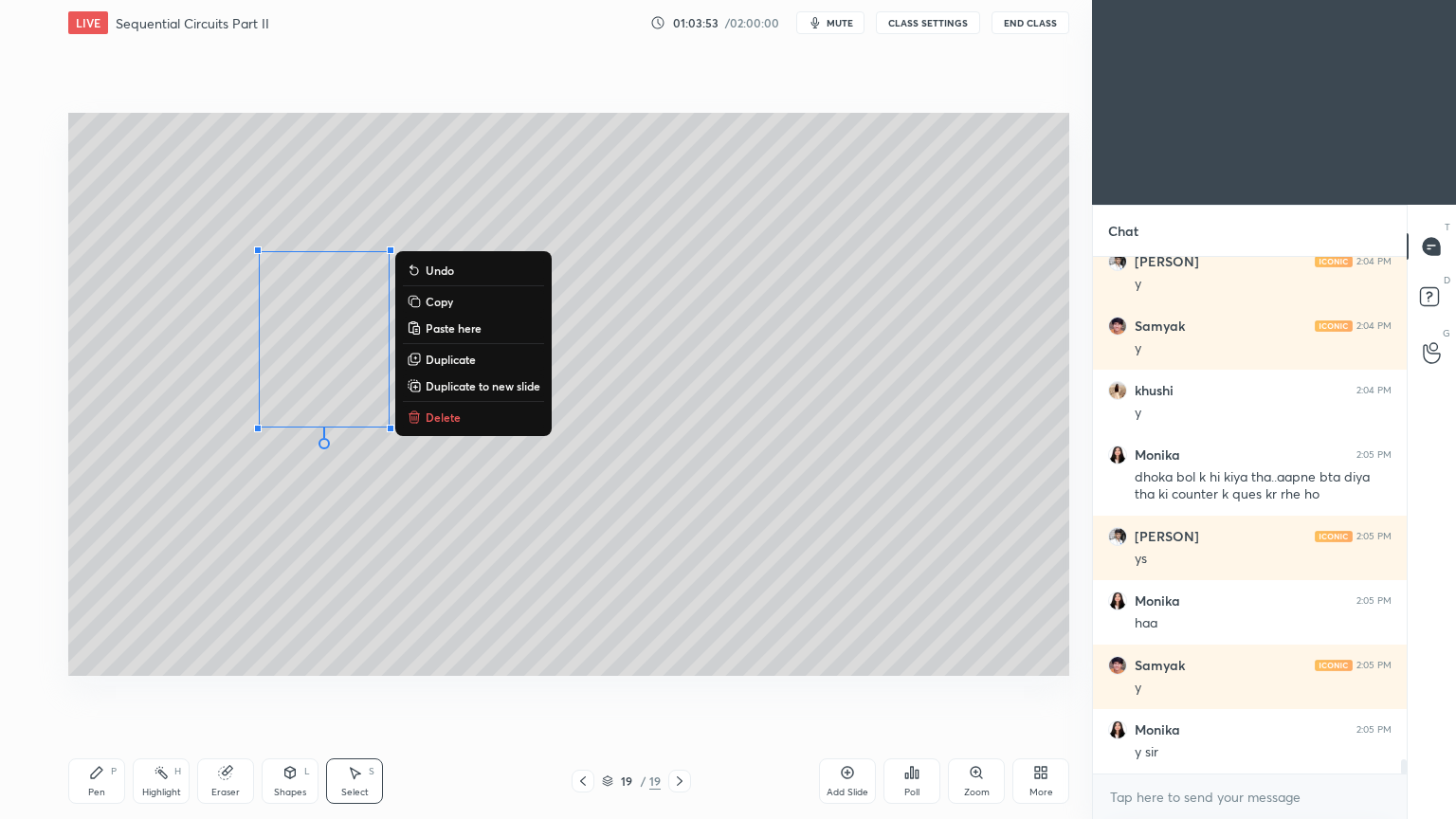 click on "Duplicate" at bounding box center (450, 359) 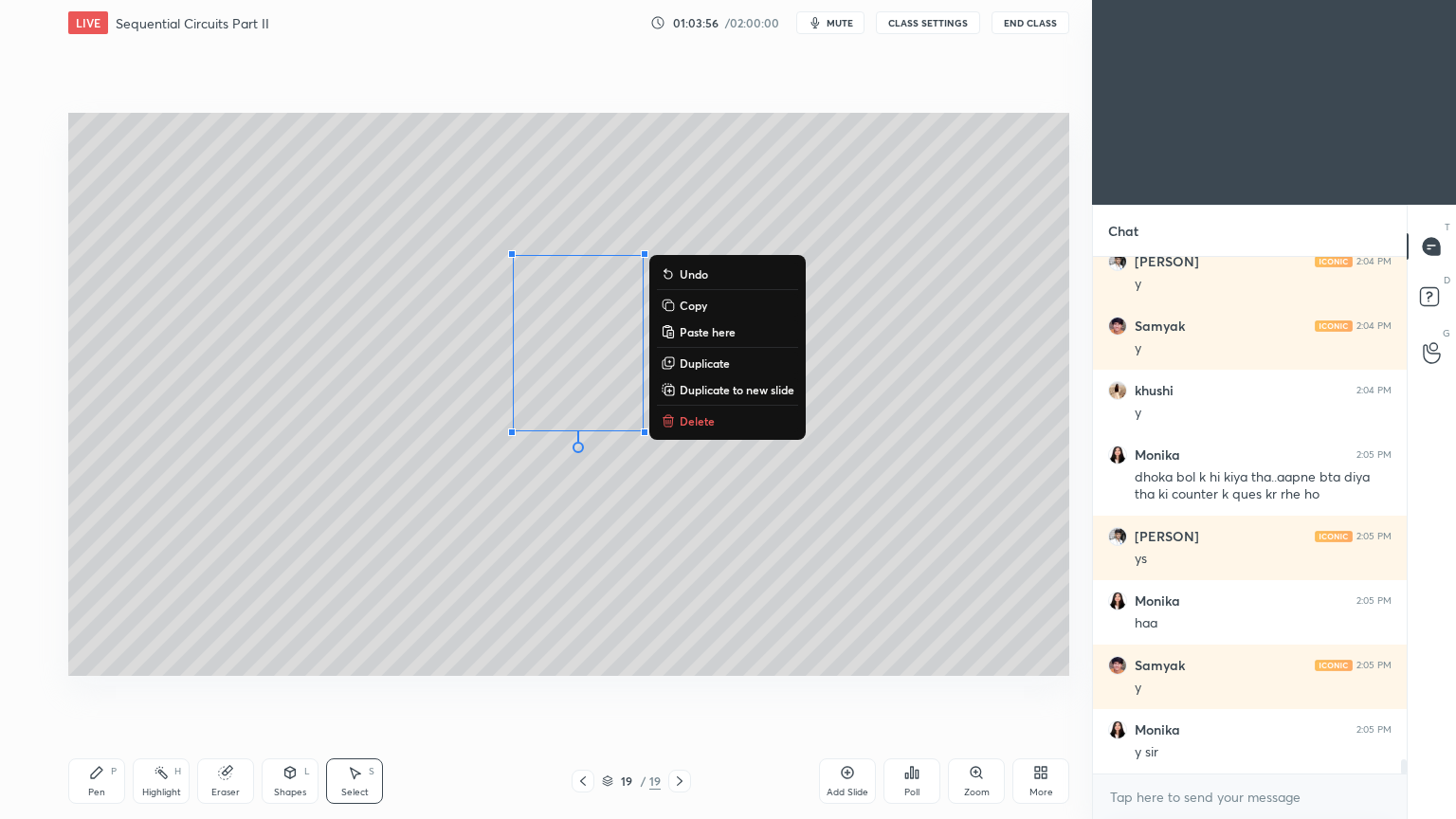click on "Duplicate" at bounding box center (704, 363) 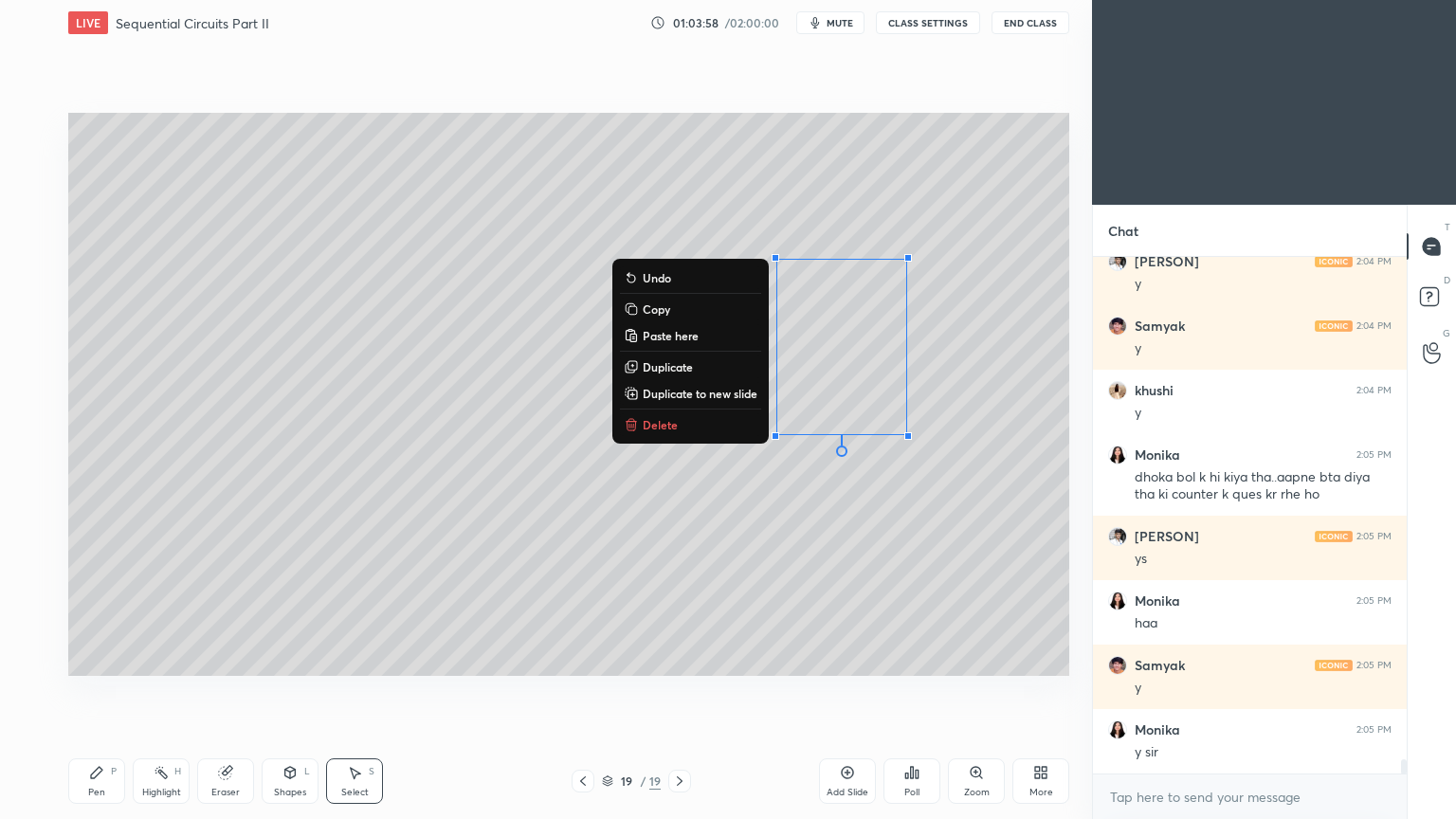click on "Shapes L" at bounding box center (290, 781) 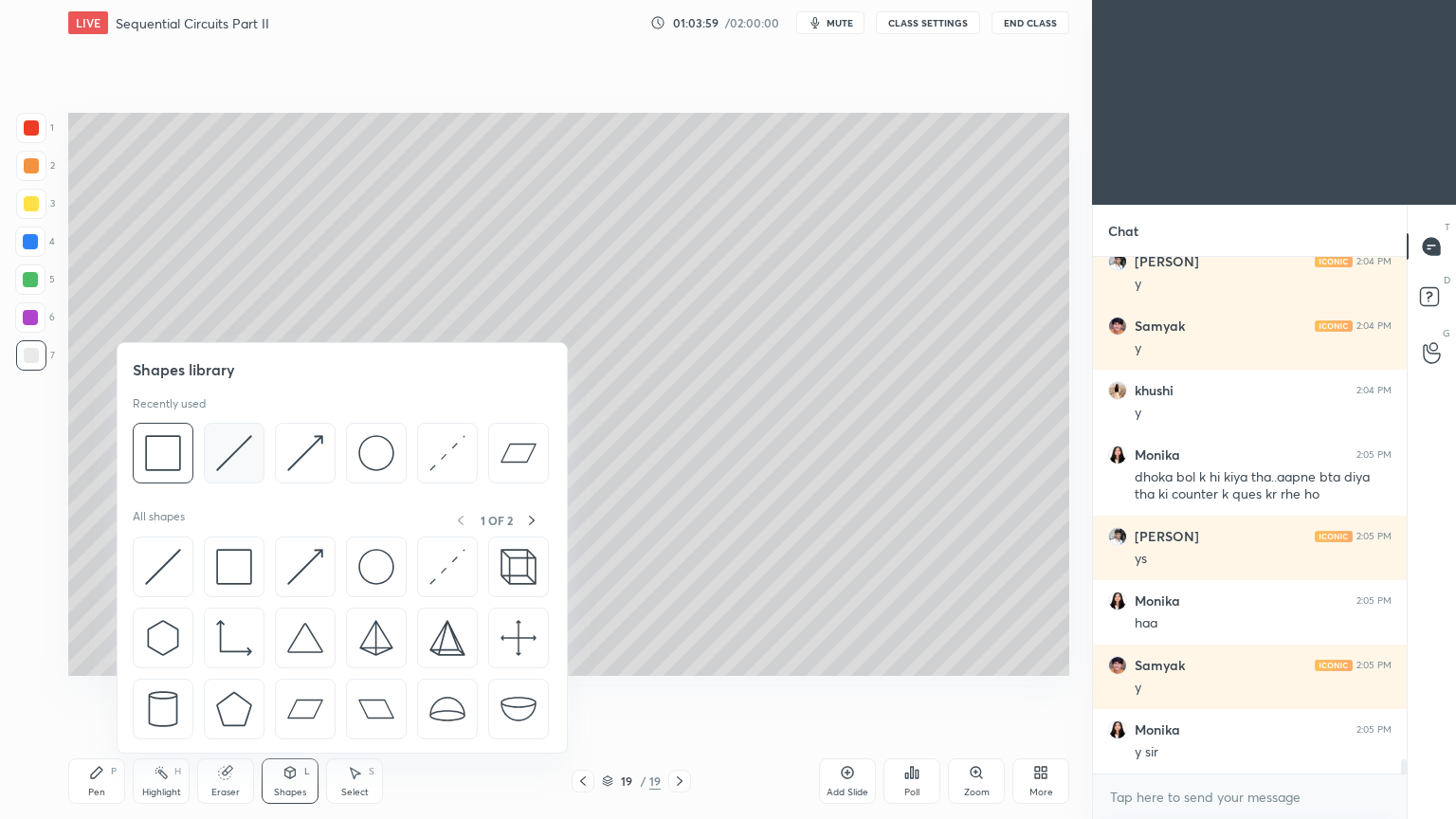 click at bounding box center (234, 453) 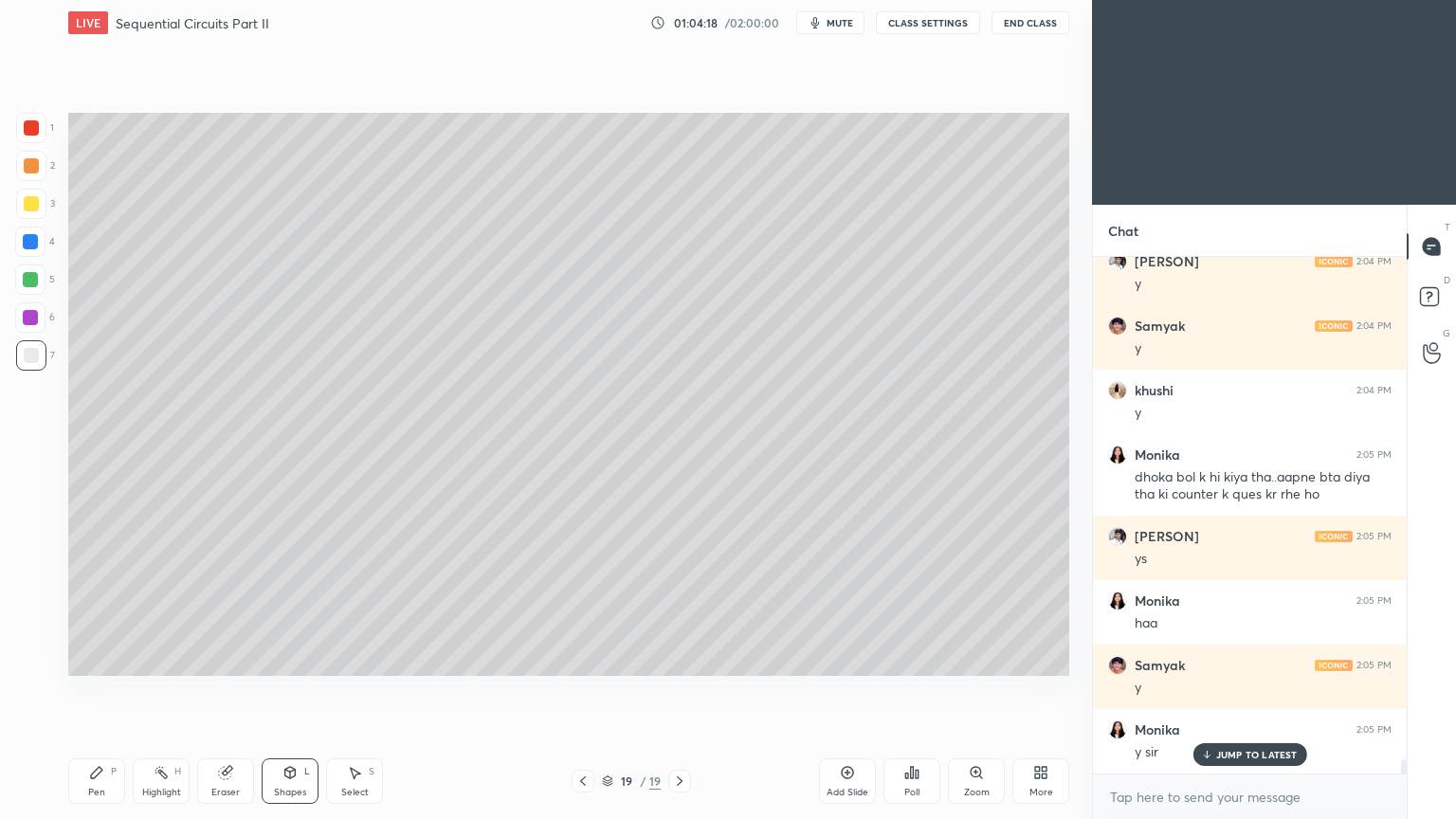 scroll, scrollTop: 17965, scrollLeft: 0, axis: vertical 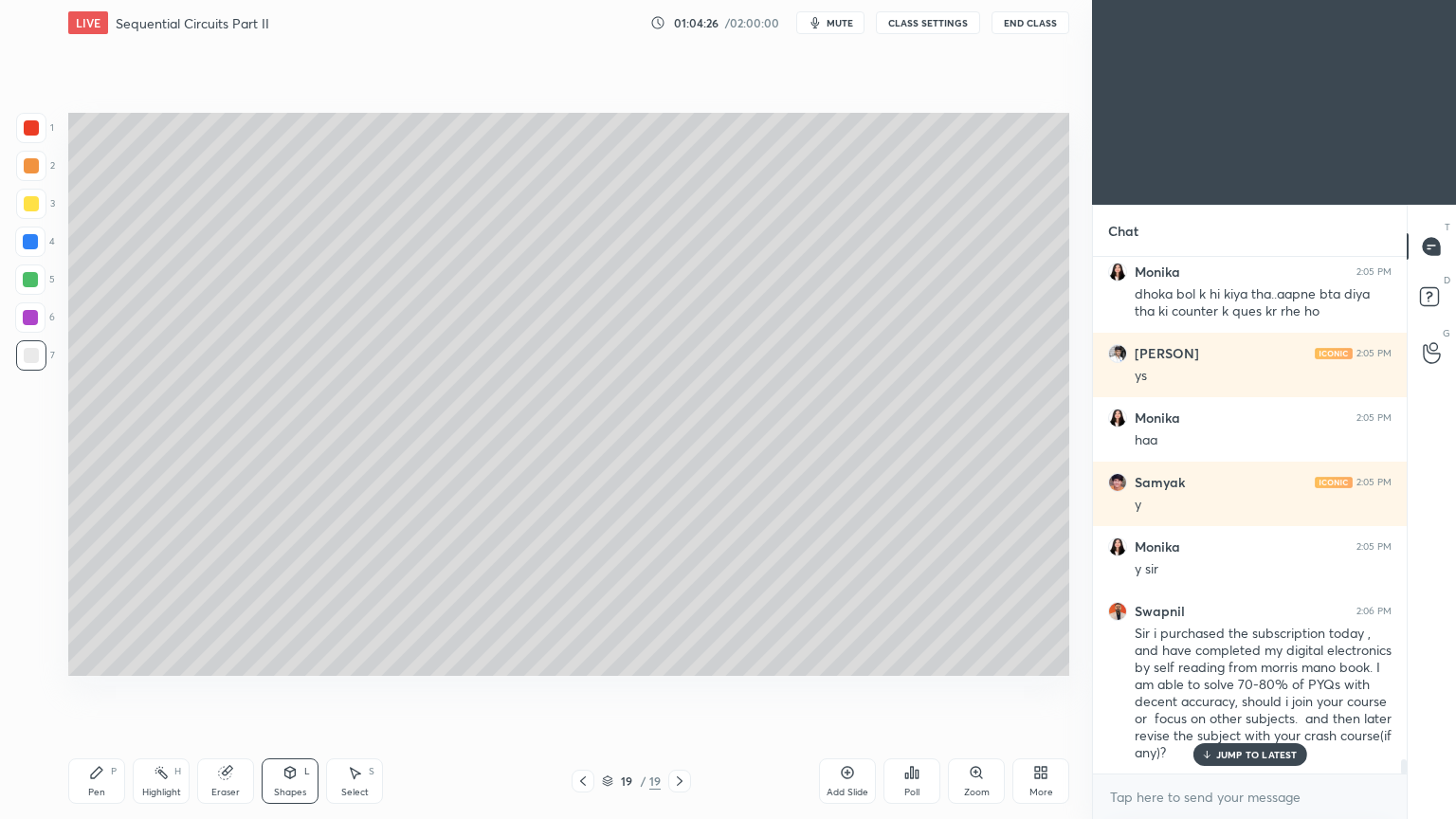 click on "Eraser" at bounding box center (226, 792) 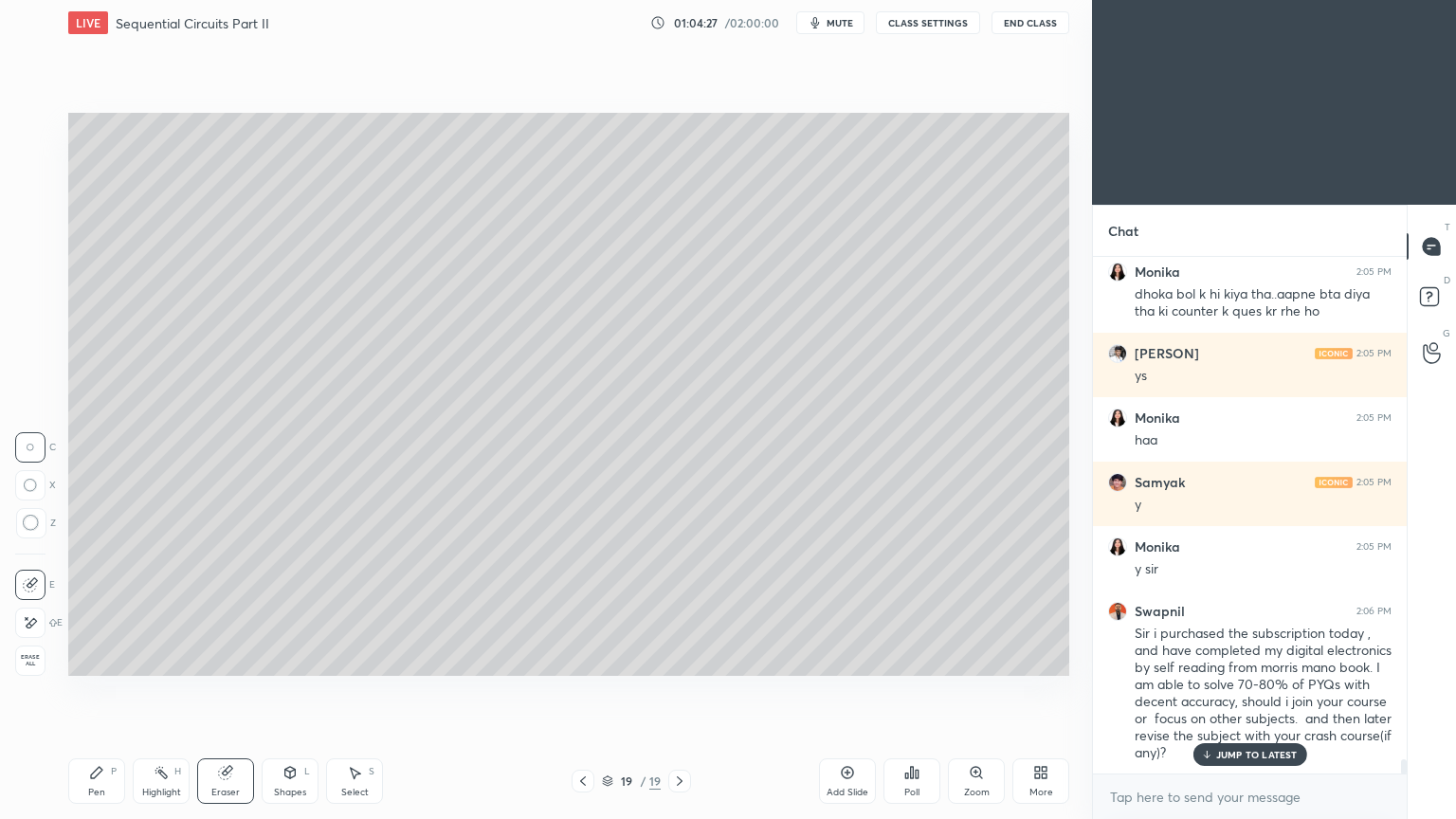 click at bounding box center (30, 623) 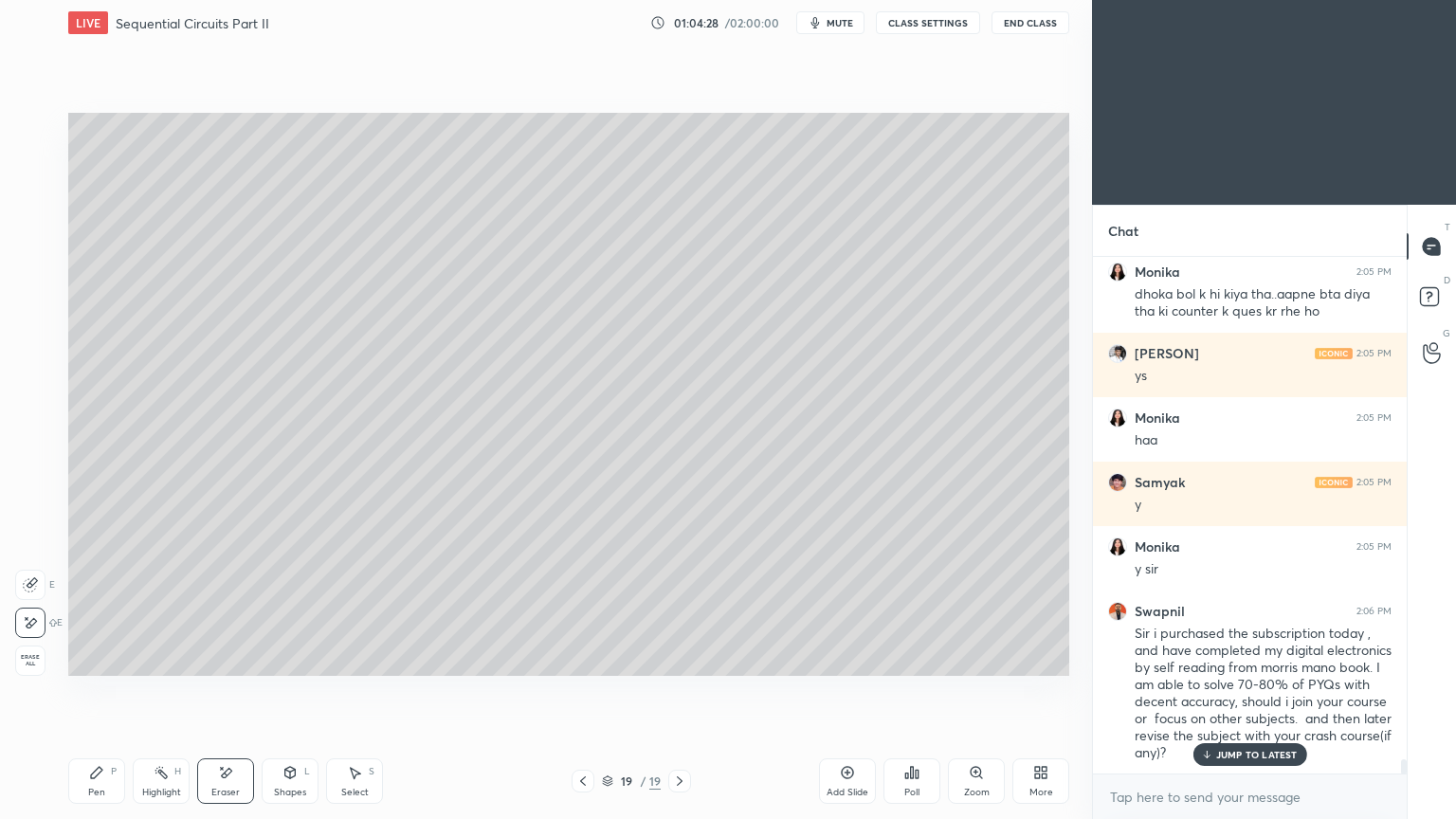 click on "Pen P" at bounding box center [97, 781] 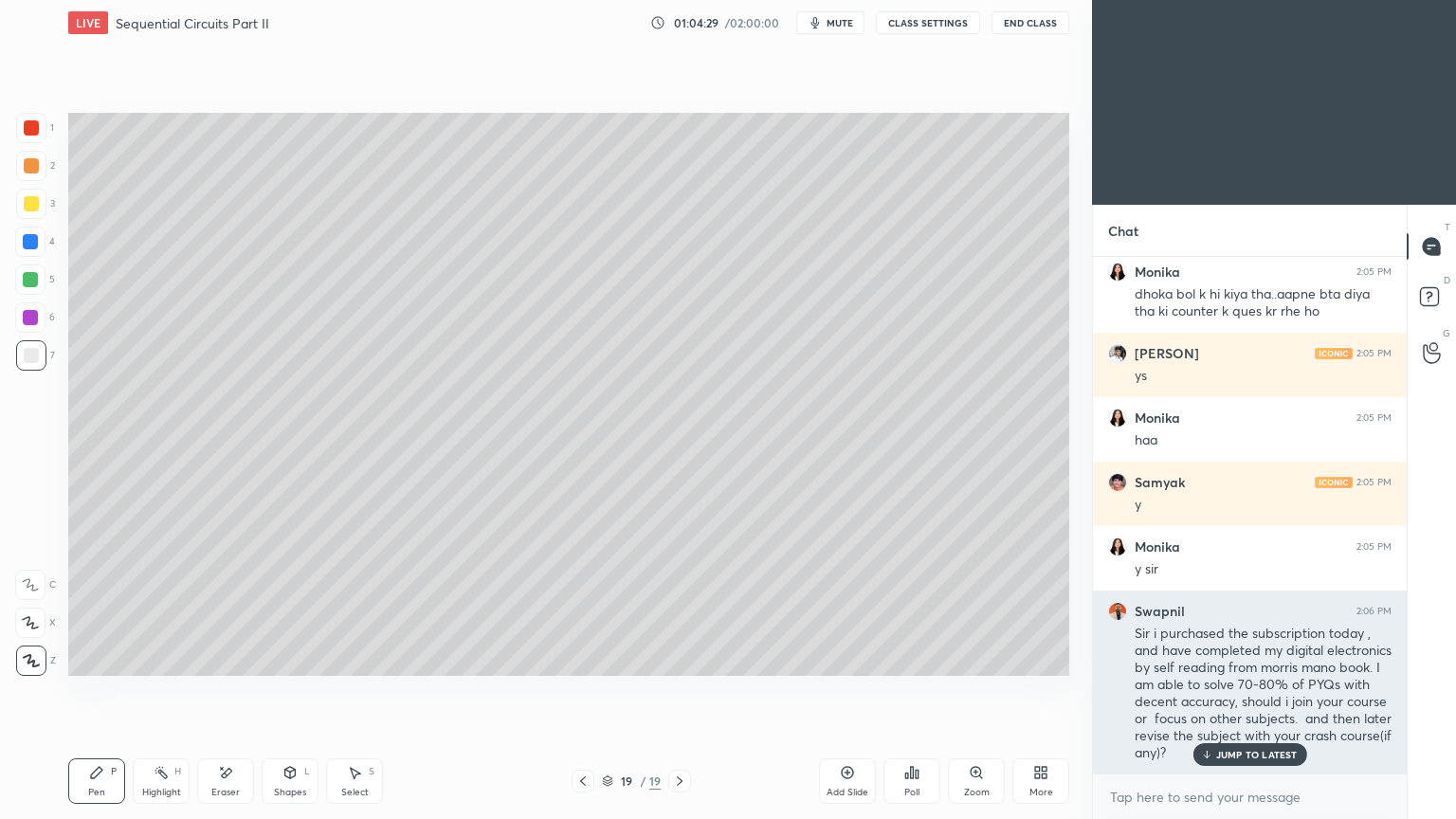 click on "JUMP TO LATEST" at bounding box center (1257, 755) 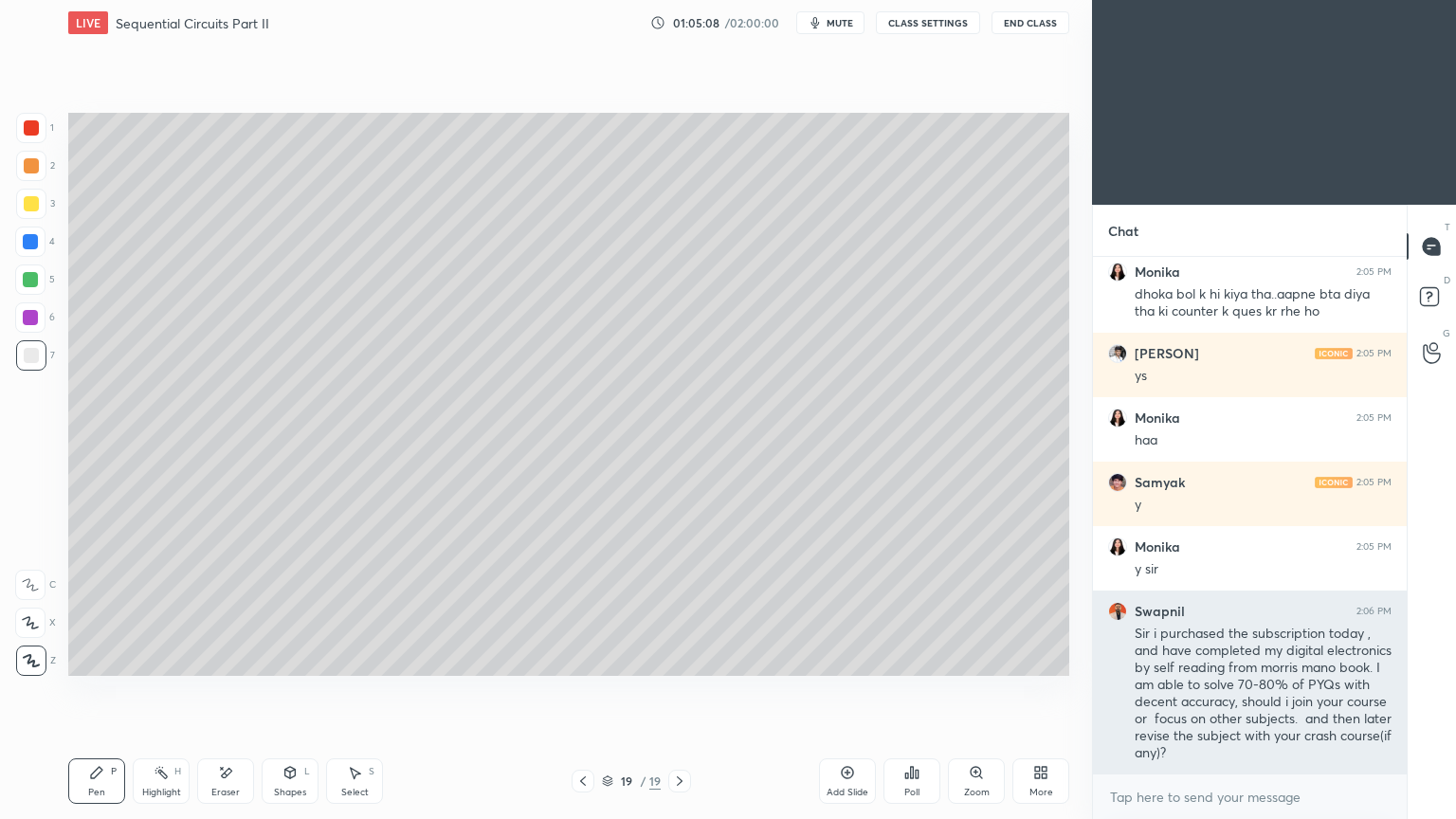 scroll, scrollTop: 18029, scrollLeft: 0, axis: vertical 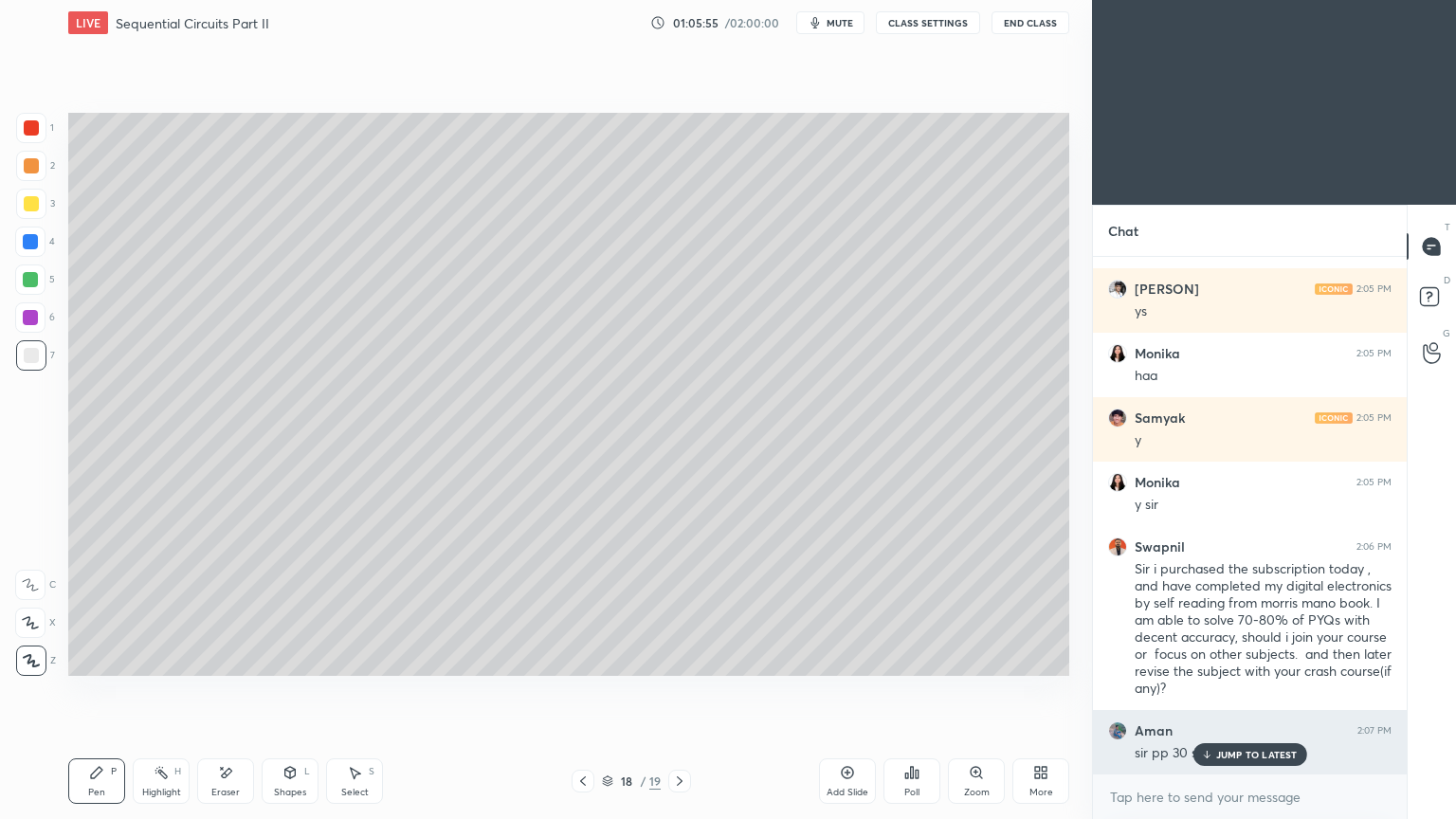 click on "JUMP TO LATEST" at bounding box center [1249, 755] 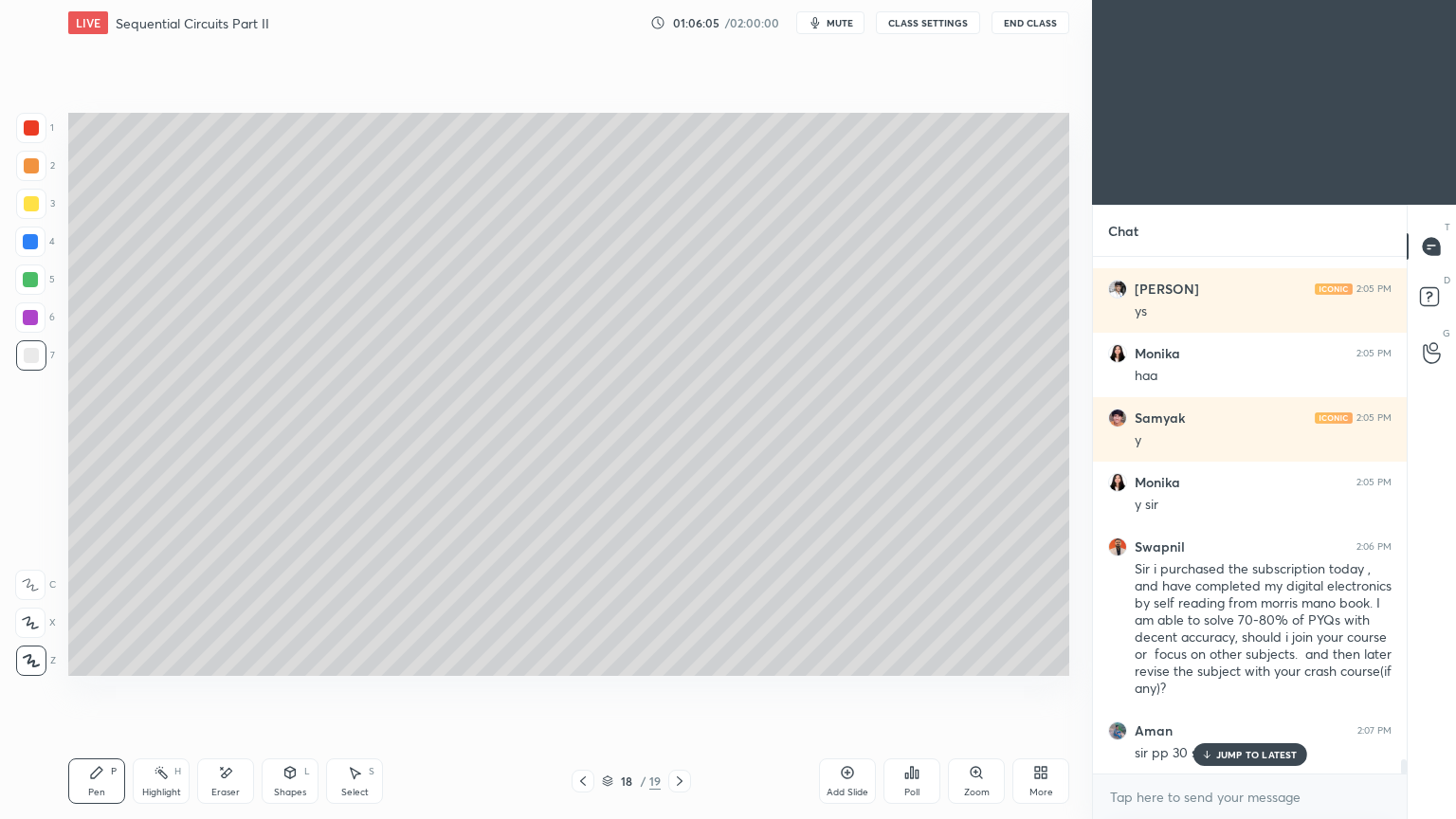 scroll, scrollTop: 18094, scrollLeft: 0, axis: vertical 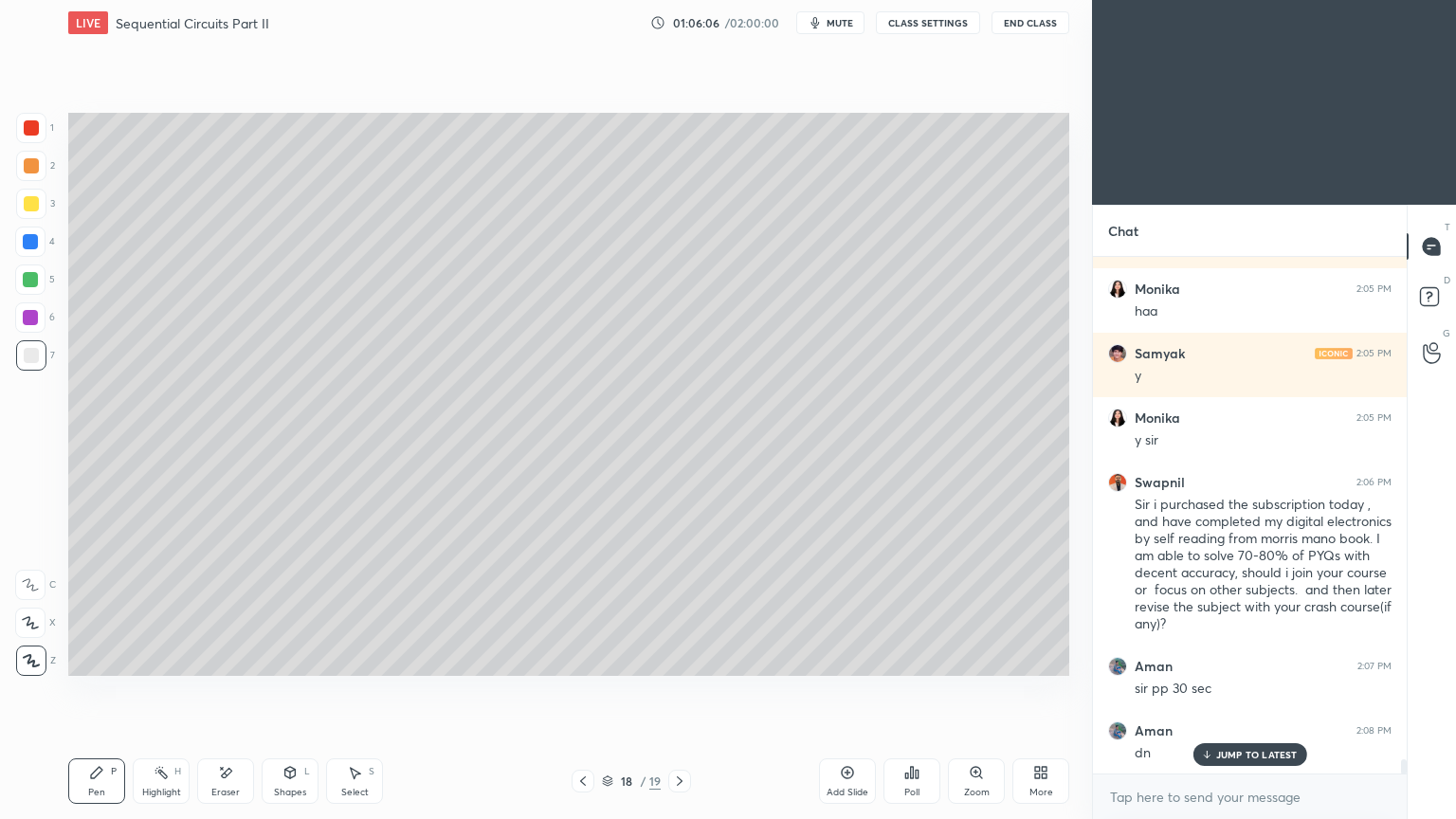 click 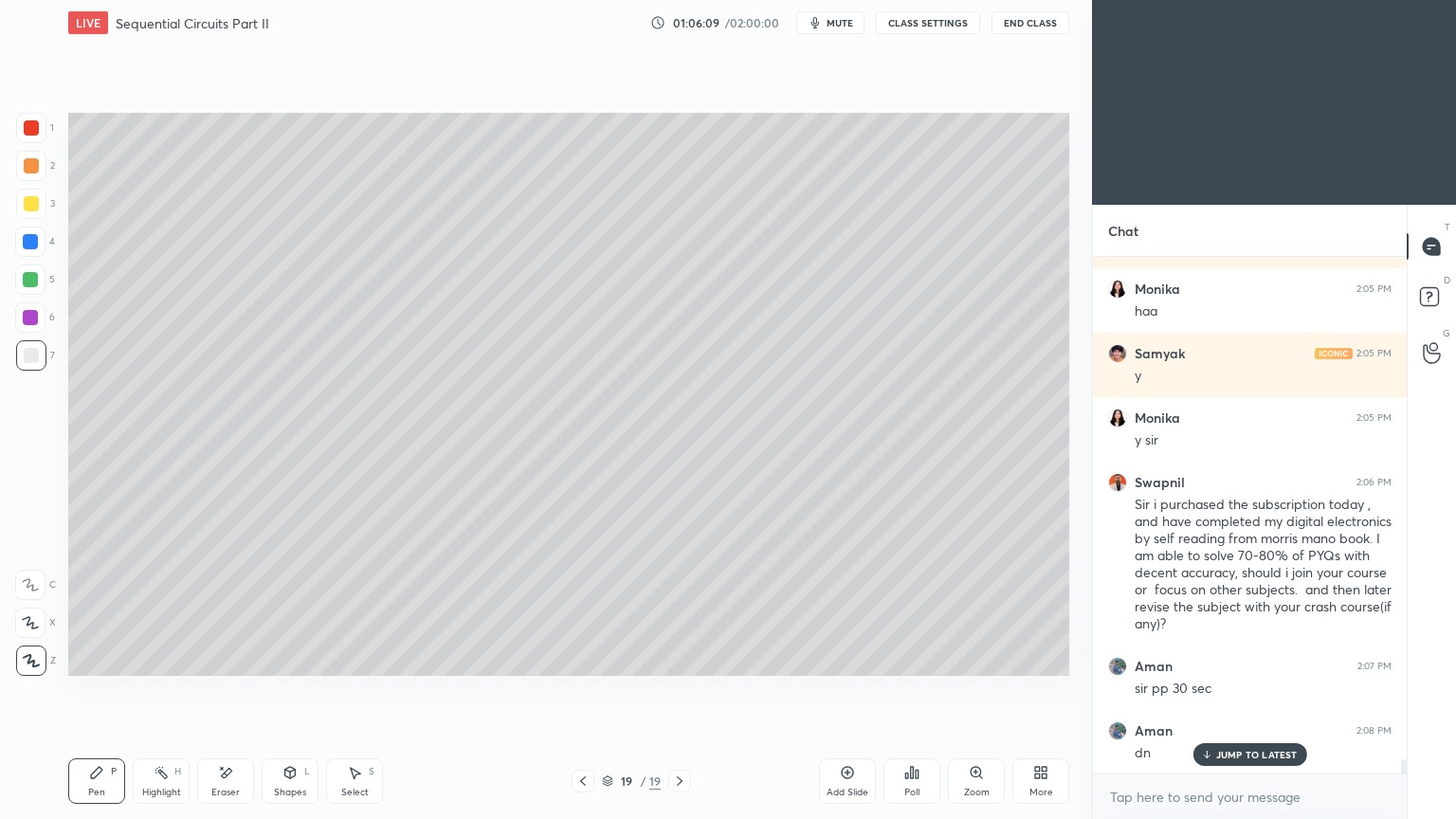 click at bounding box center [31, 204] 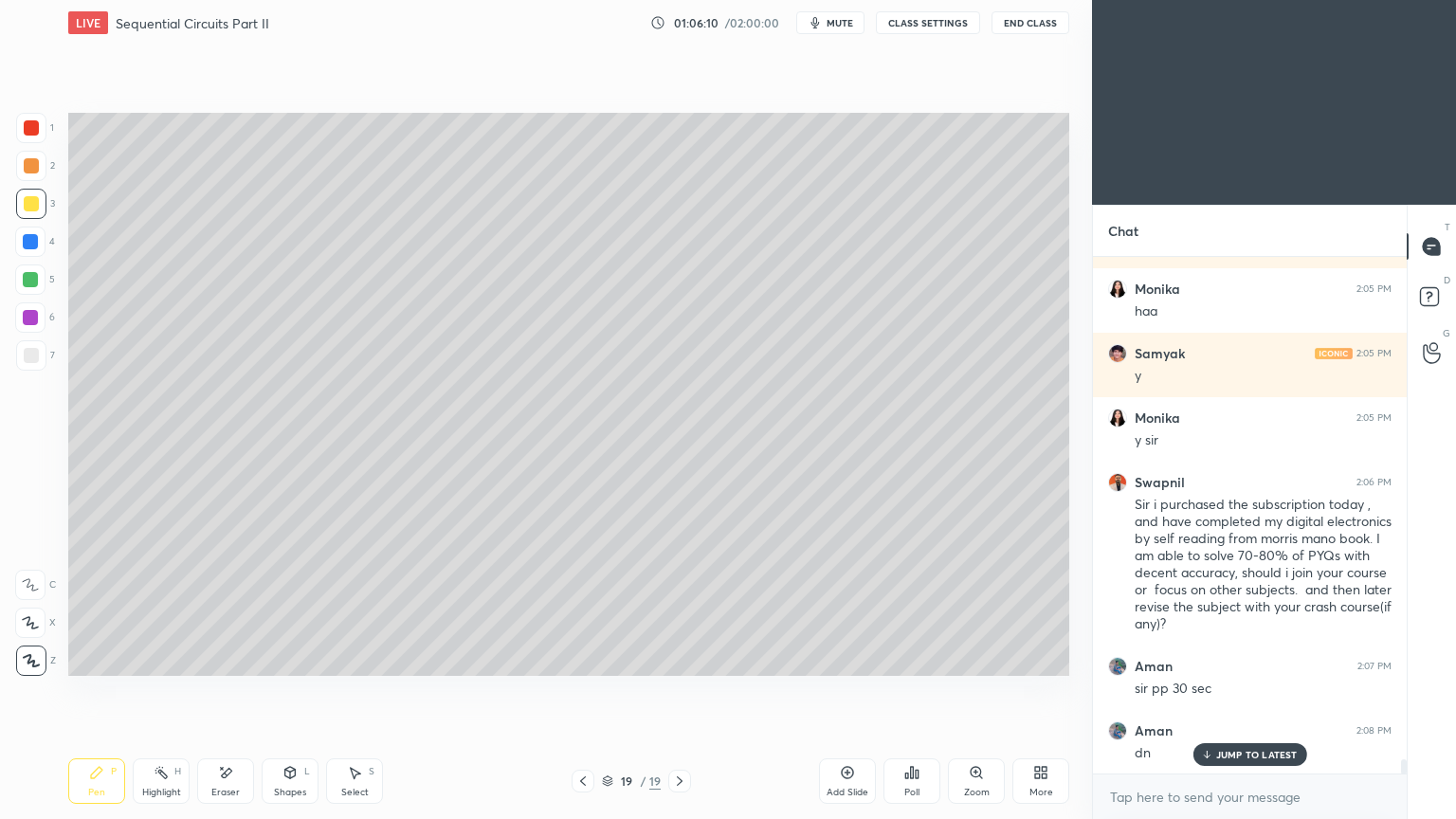 click on "Shapes L" at bounding box center [290, 781] 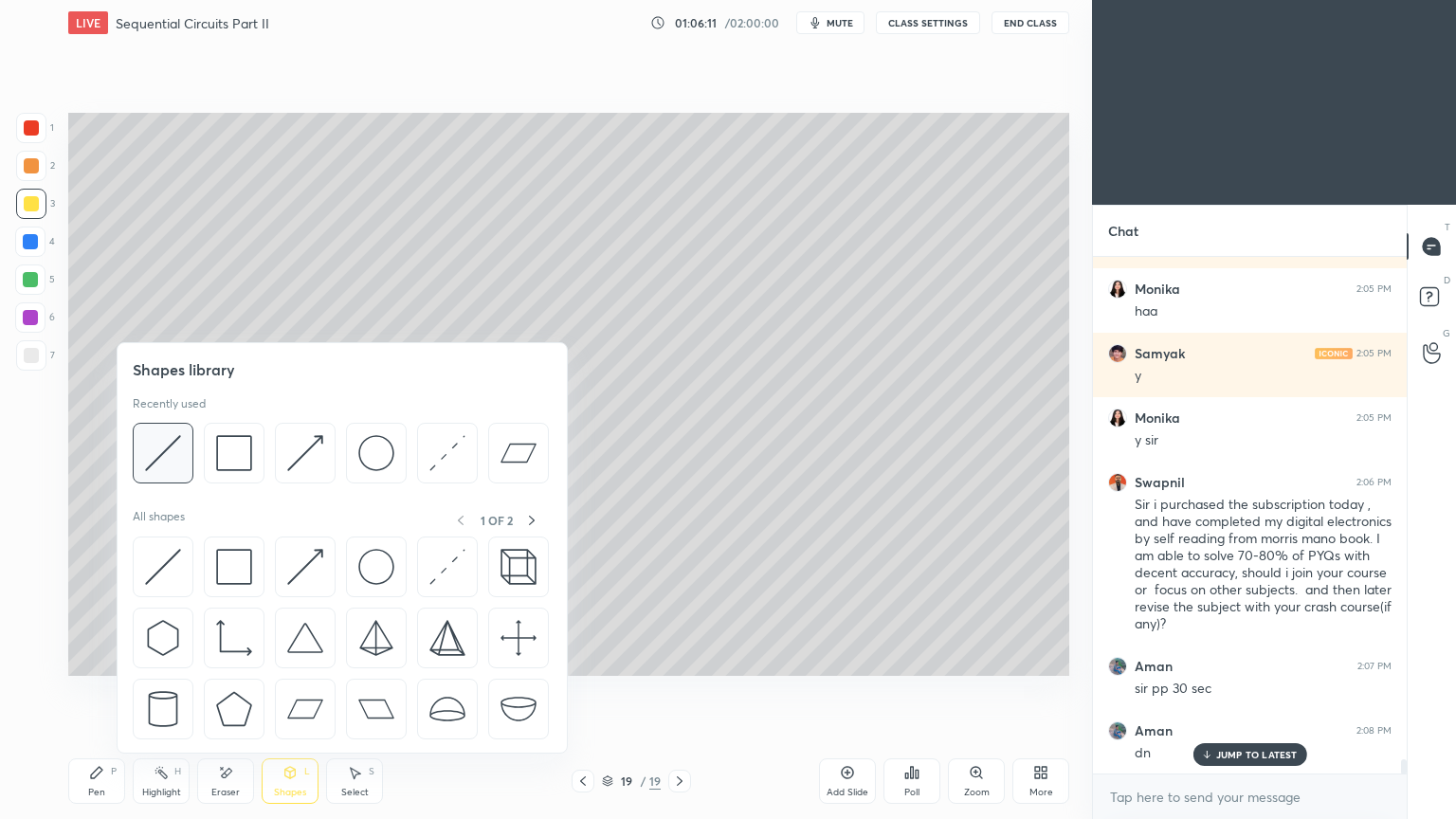 click at bounding box center (163, 453) 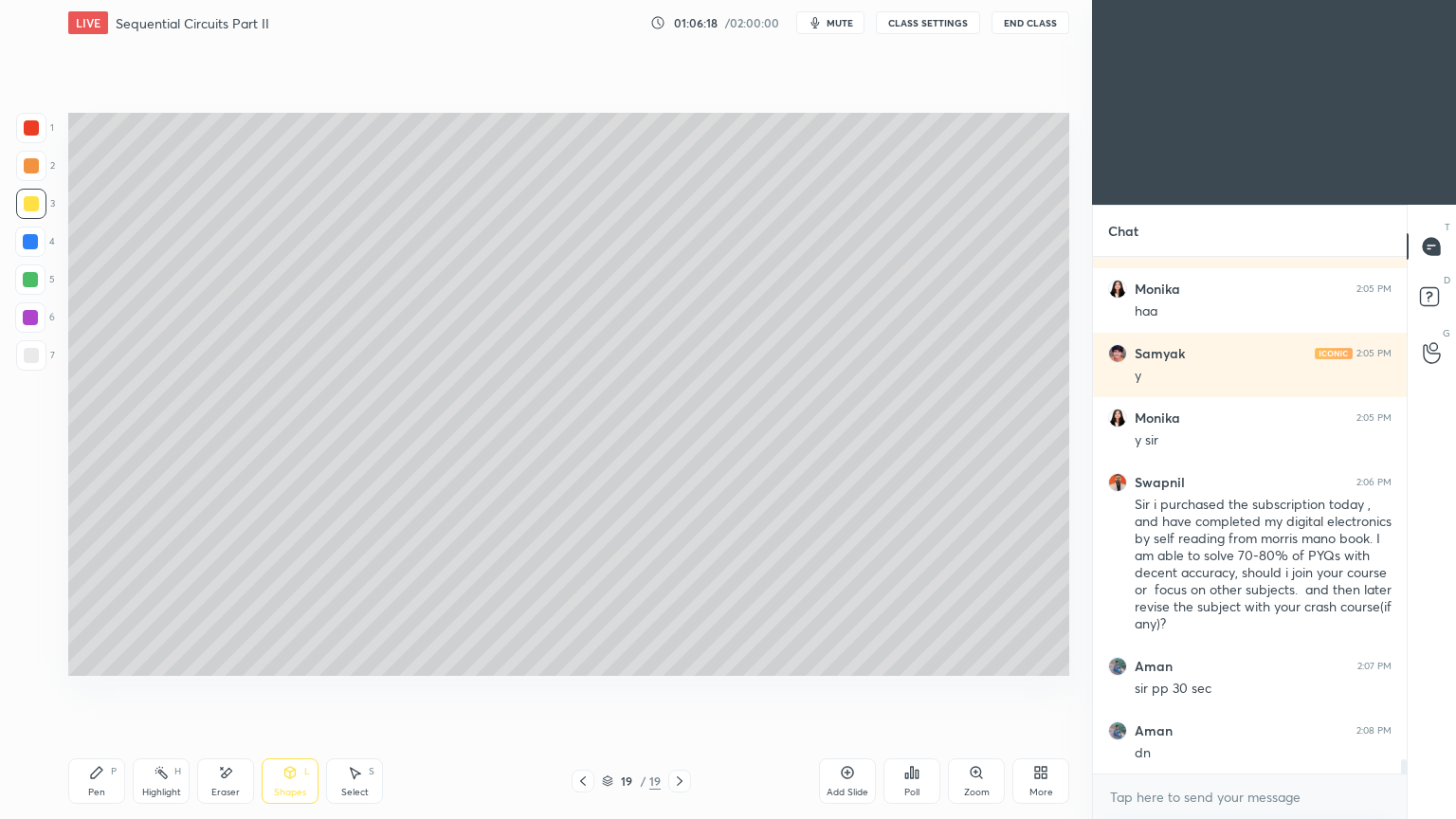 scroll, scrollTop: 18158, scrollLeft: 0, axis: vertical 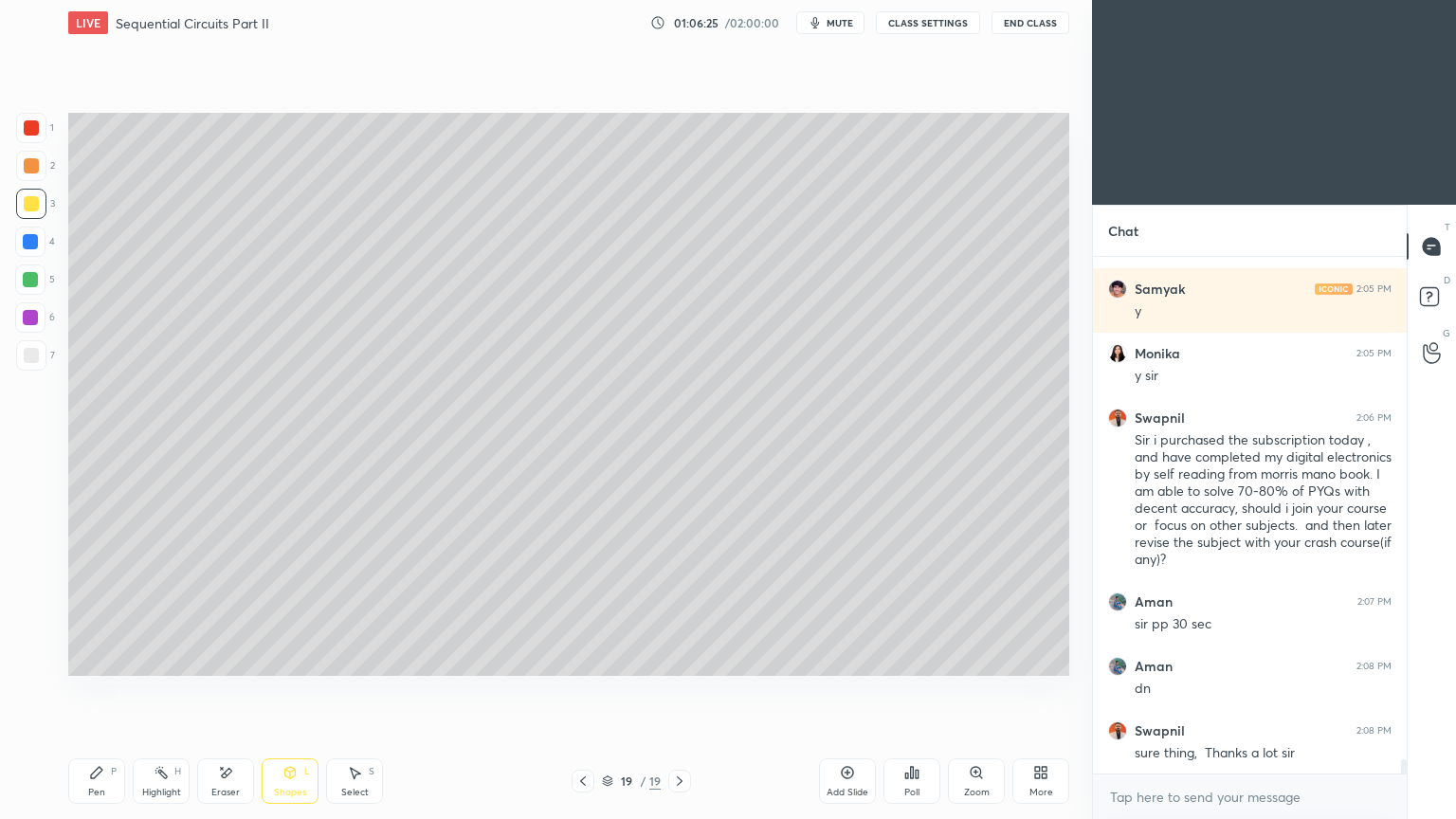 click on "Pen" at bounding box center [97, 792] 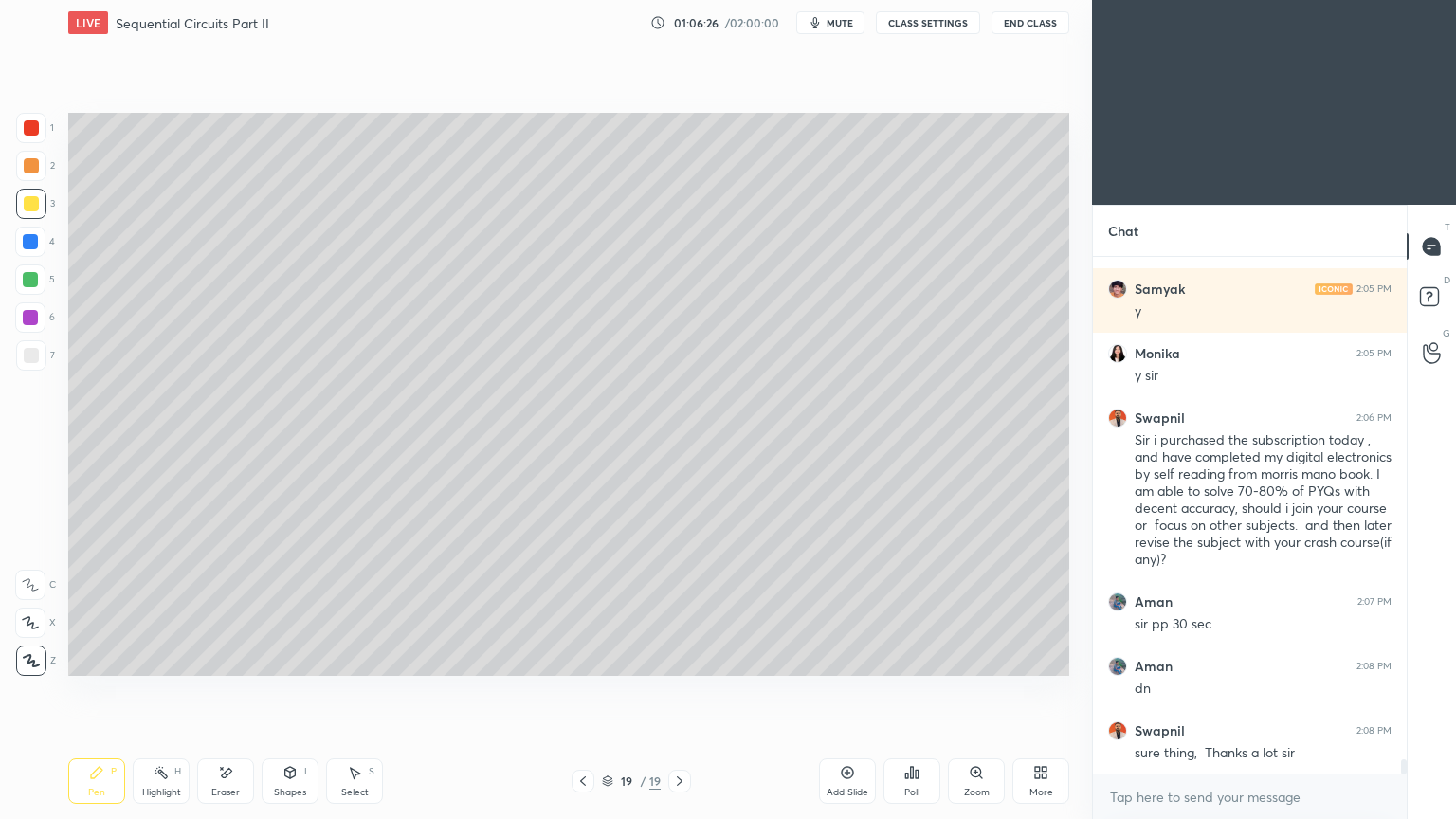 click at bounding box center [31, 355] 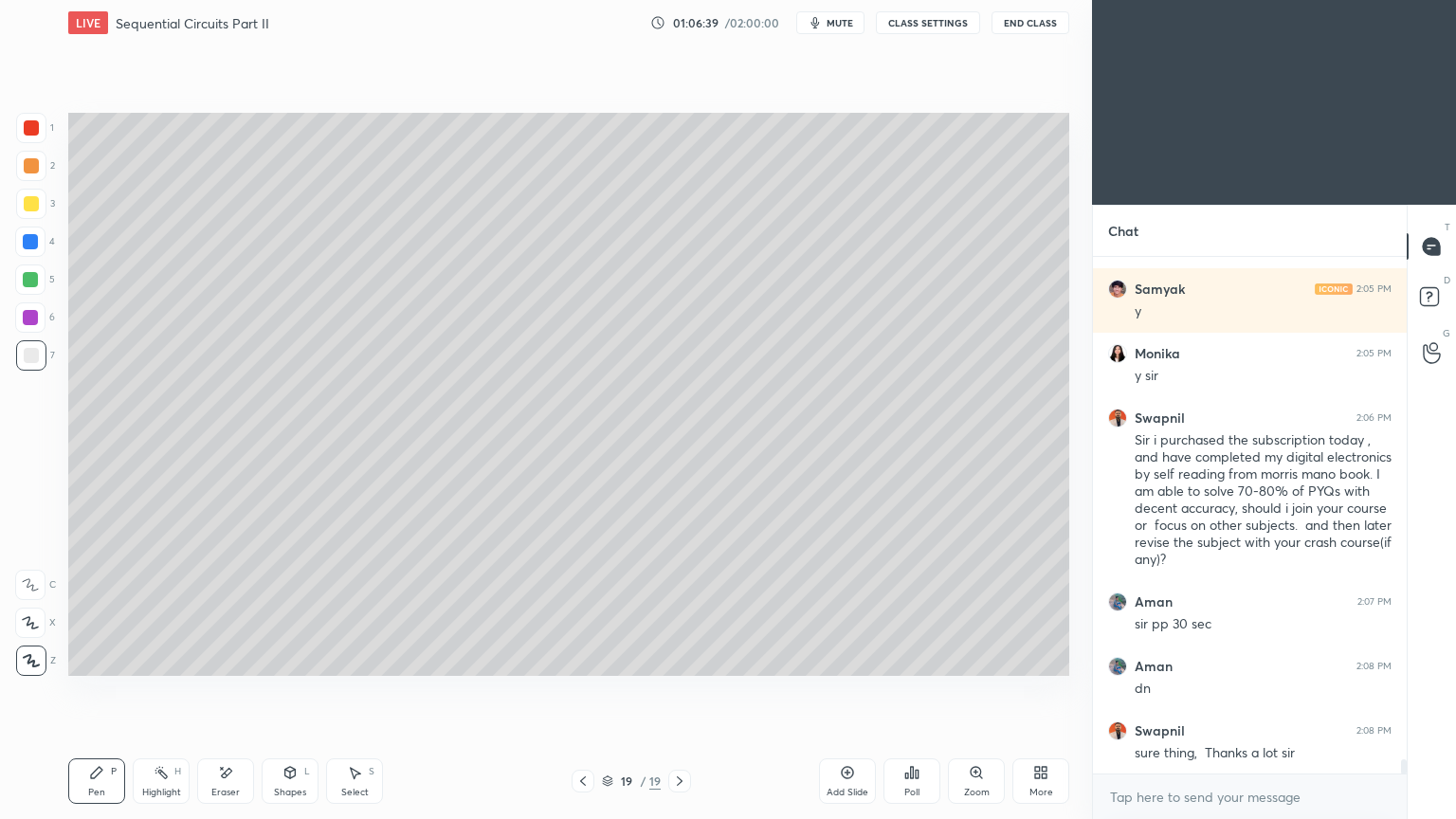 click at bounding box center [30, 242] 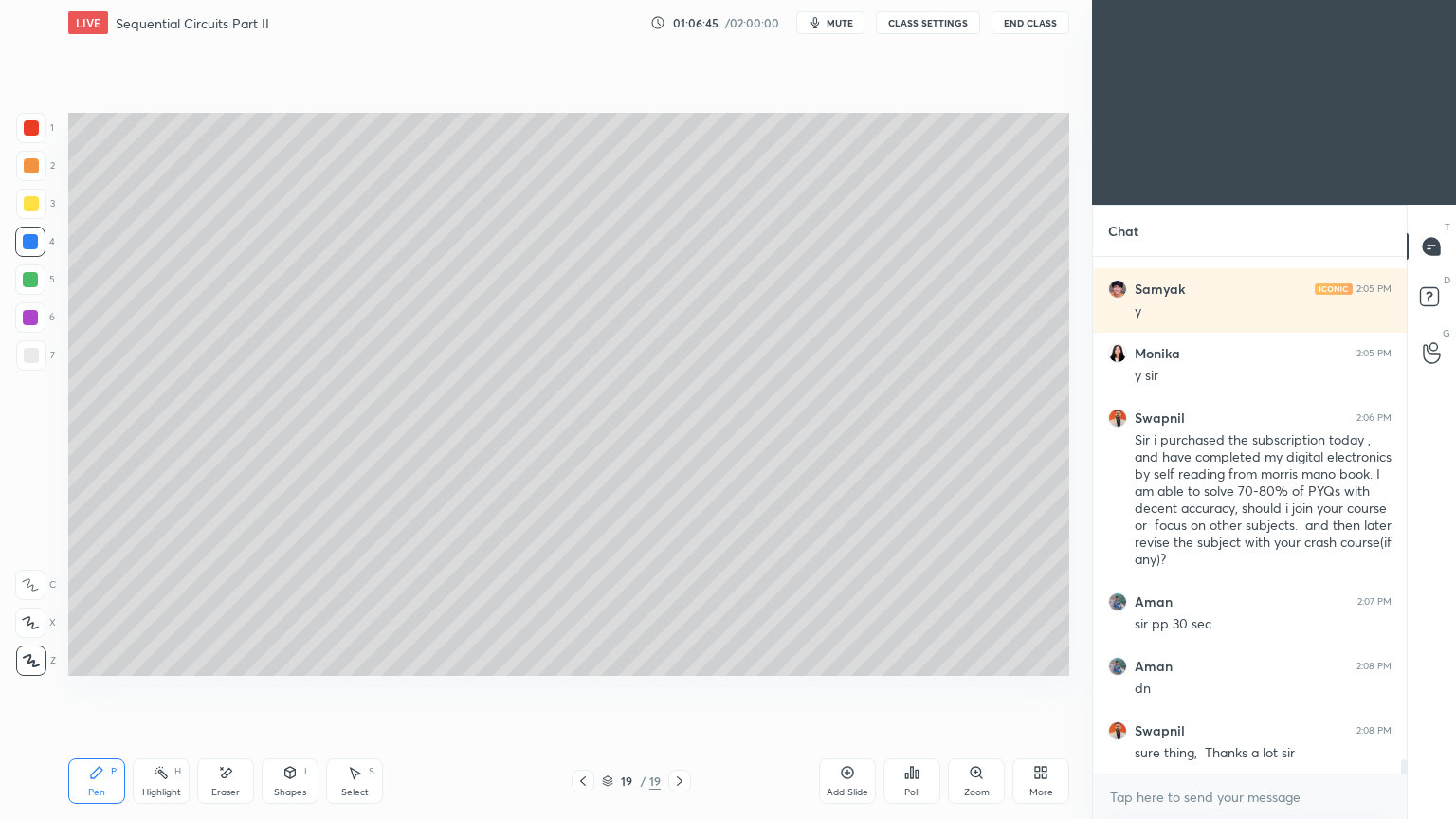 click at bounding box center (30, 318) 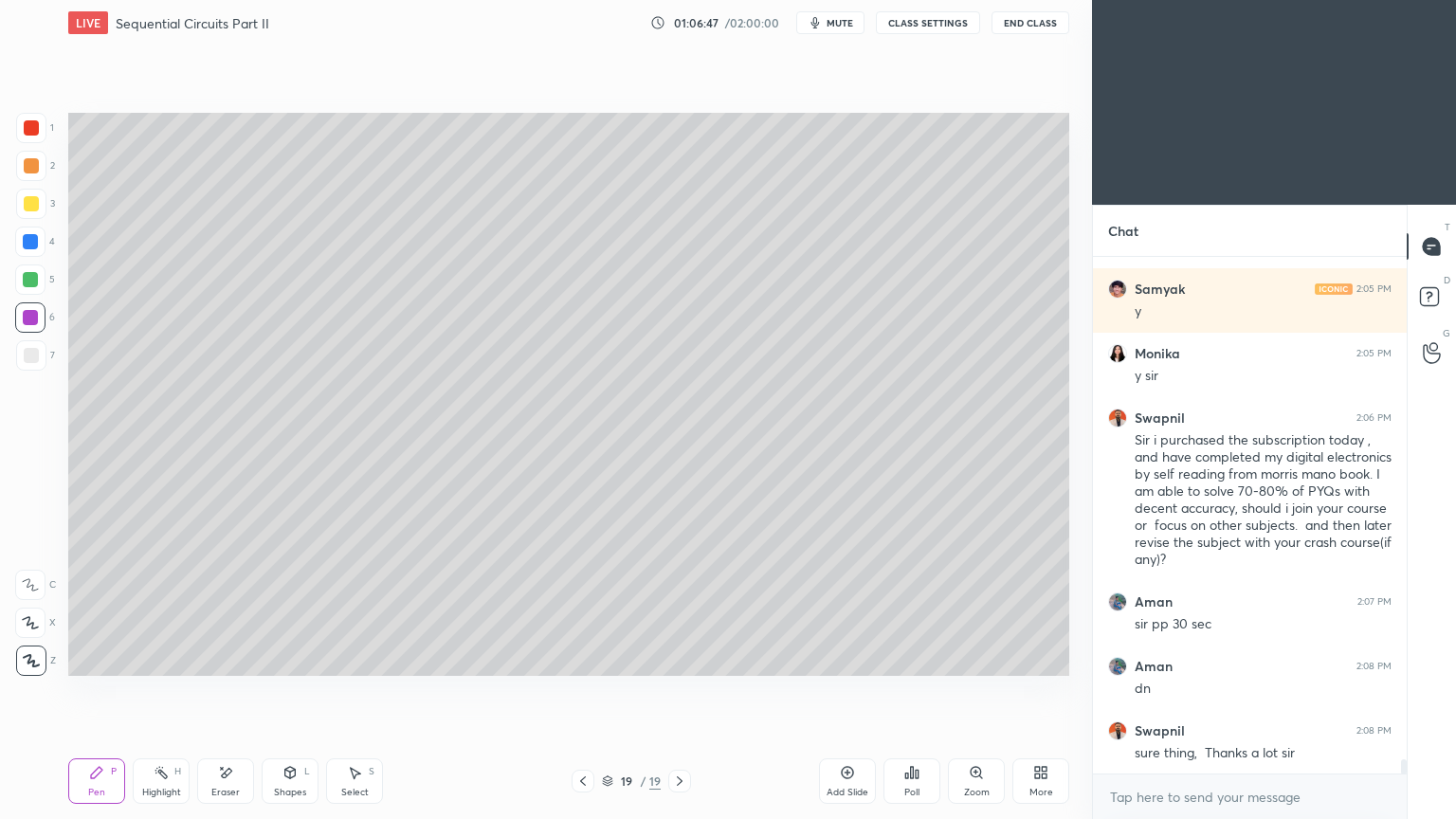 click at bounding box center (31, 128) 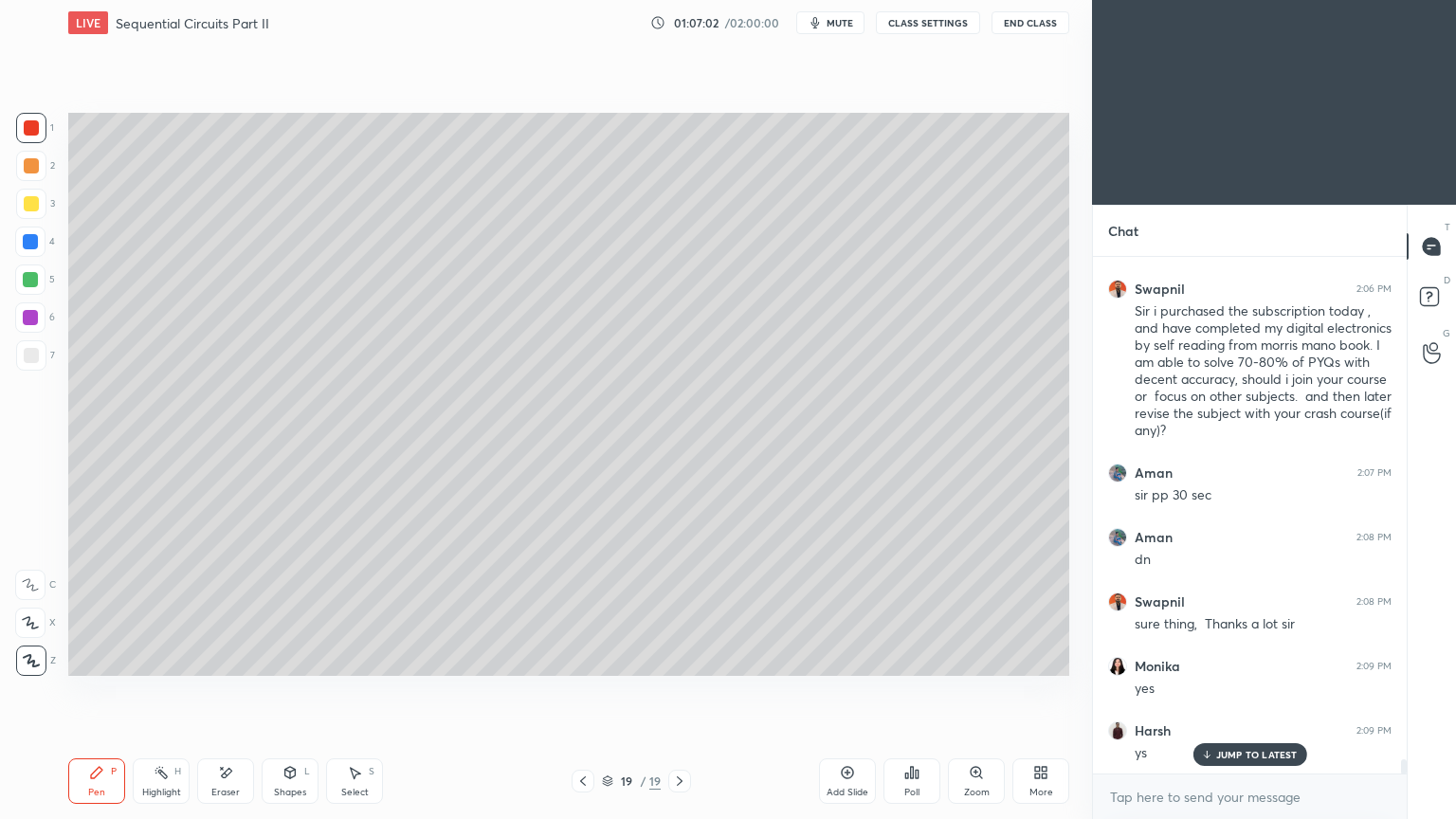 scroll, scrollTop: 18352, scrollLeft: 0, axis: vertical 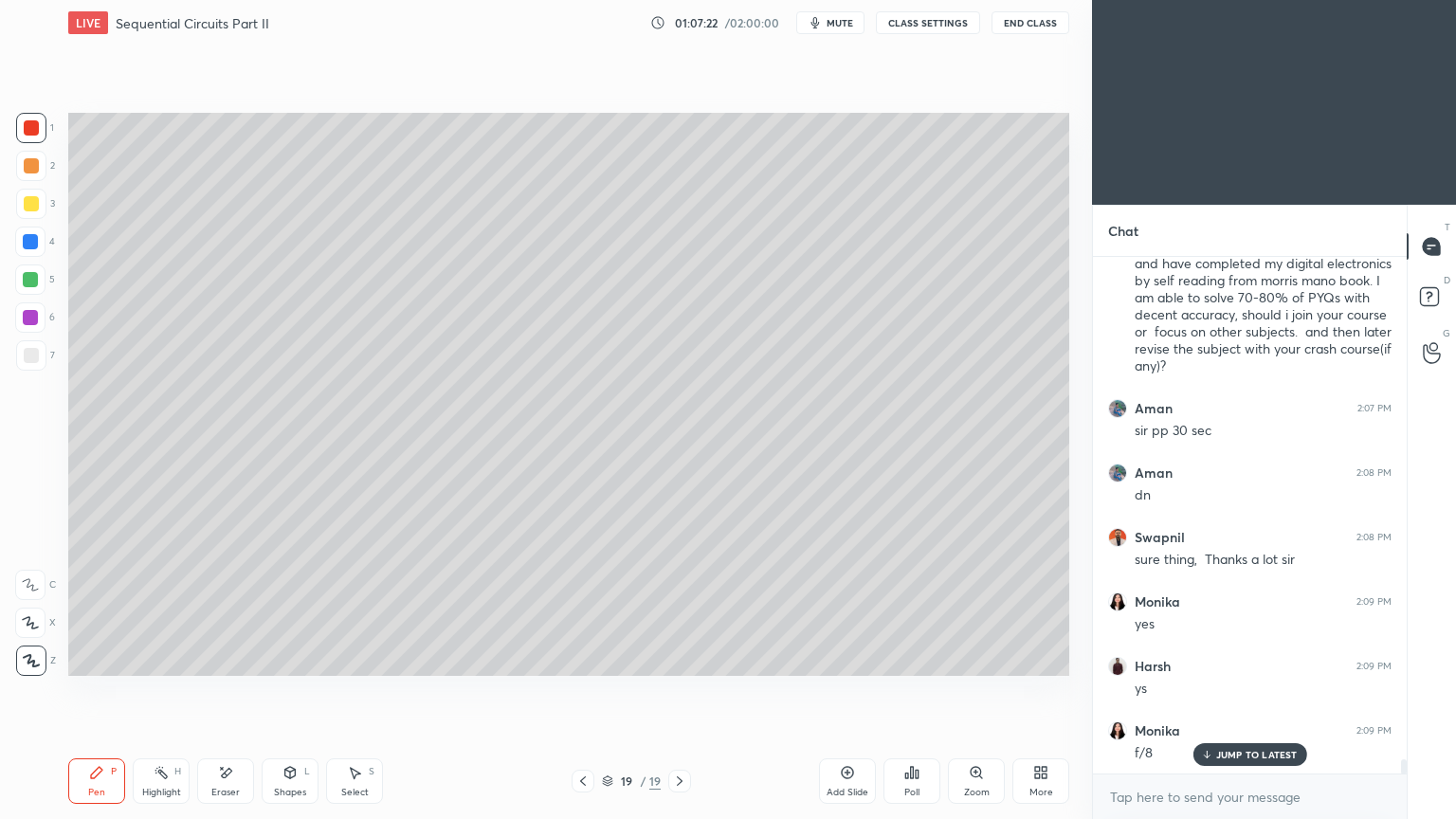 click 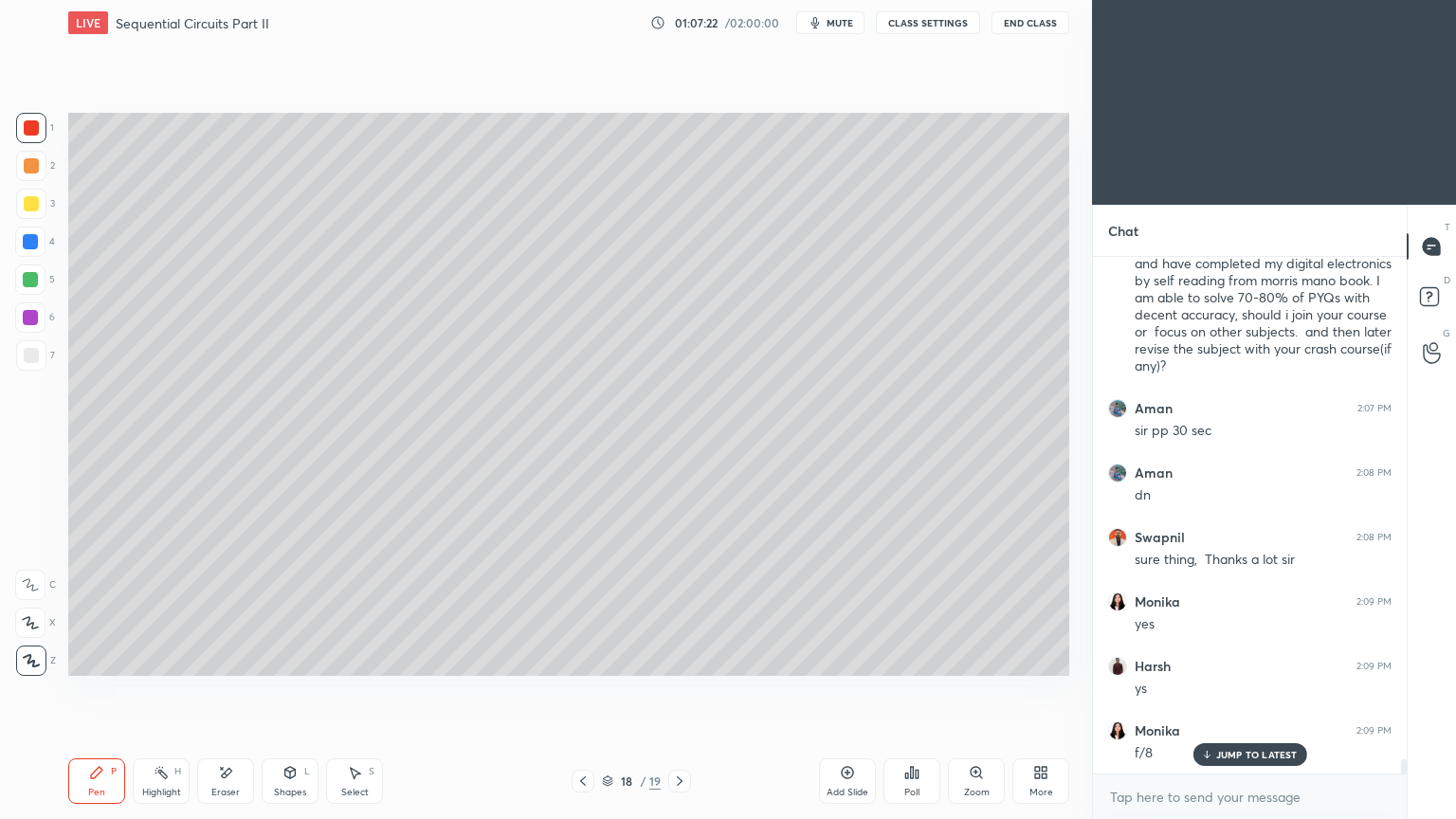 click 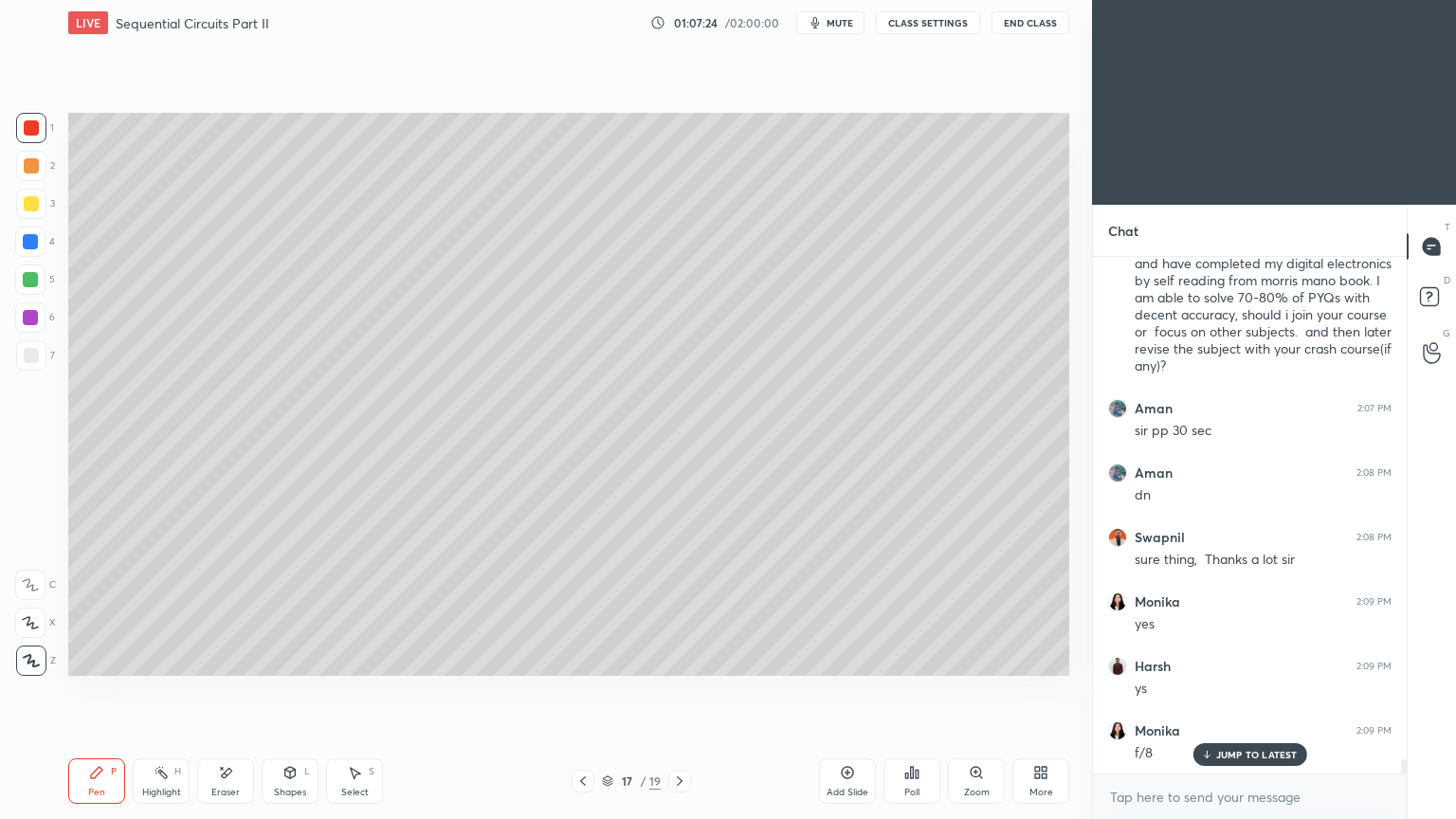 click 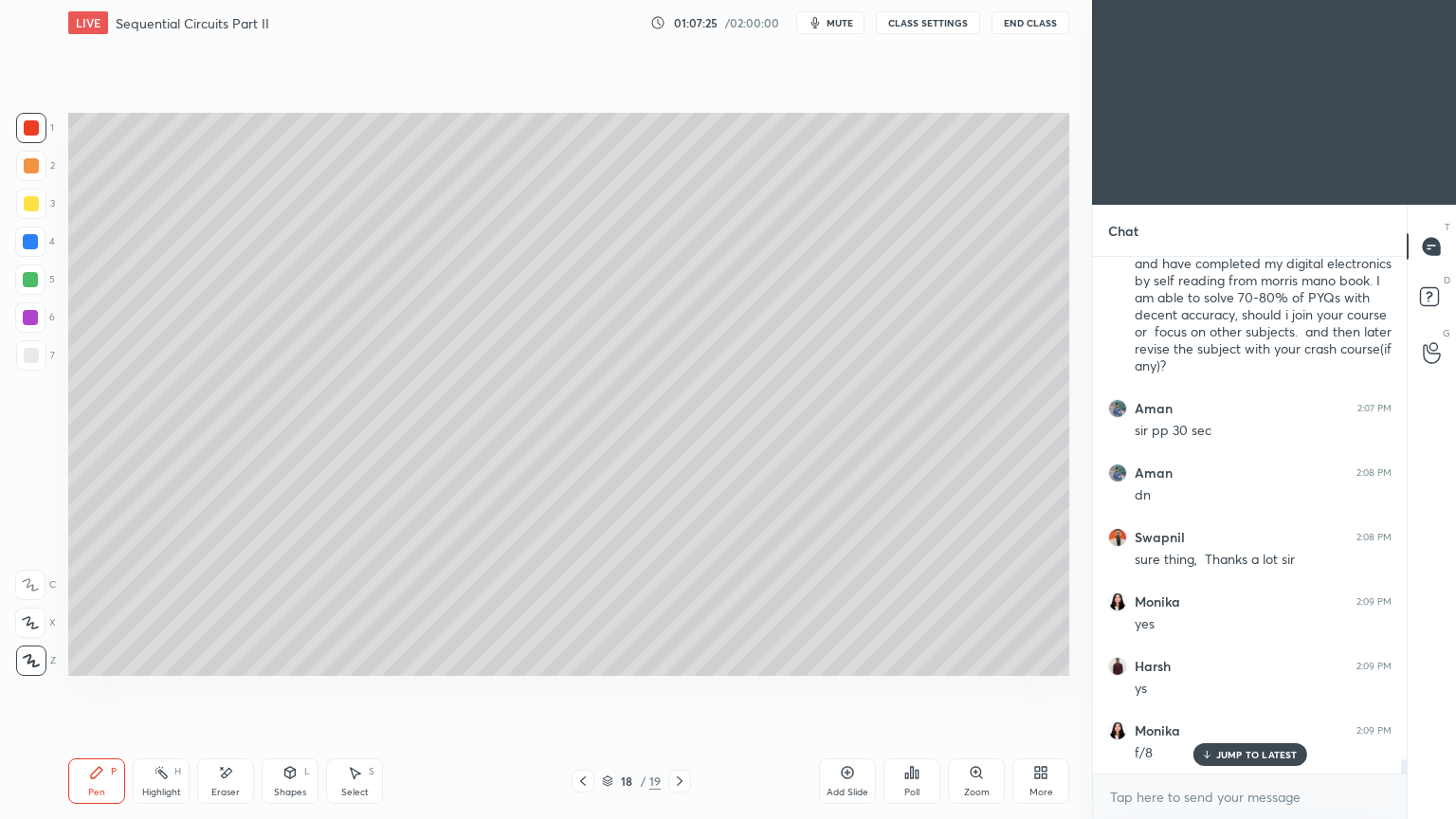 click 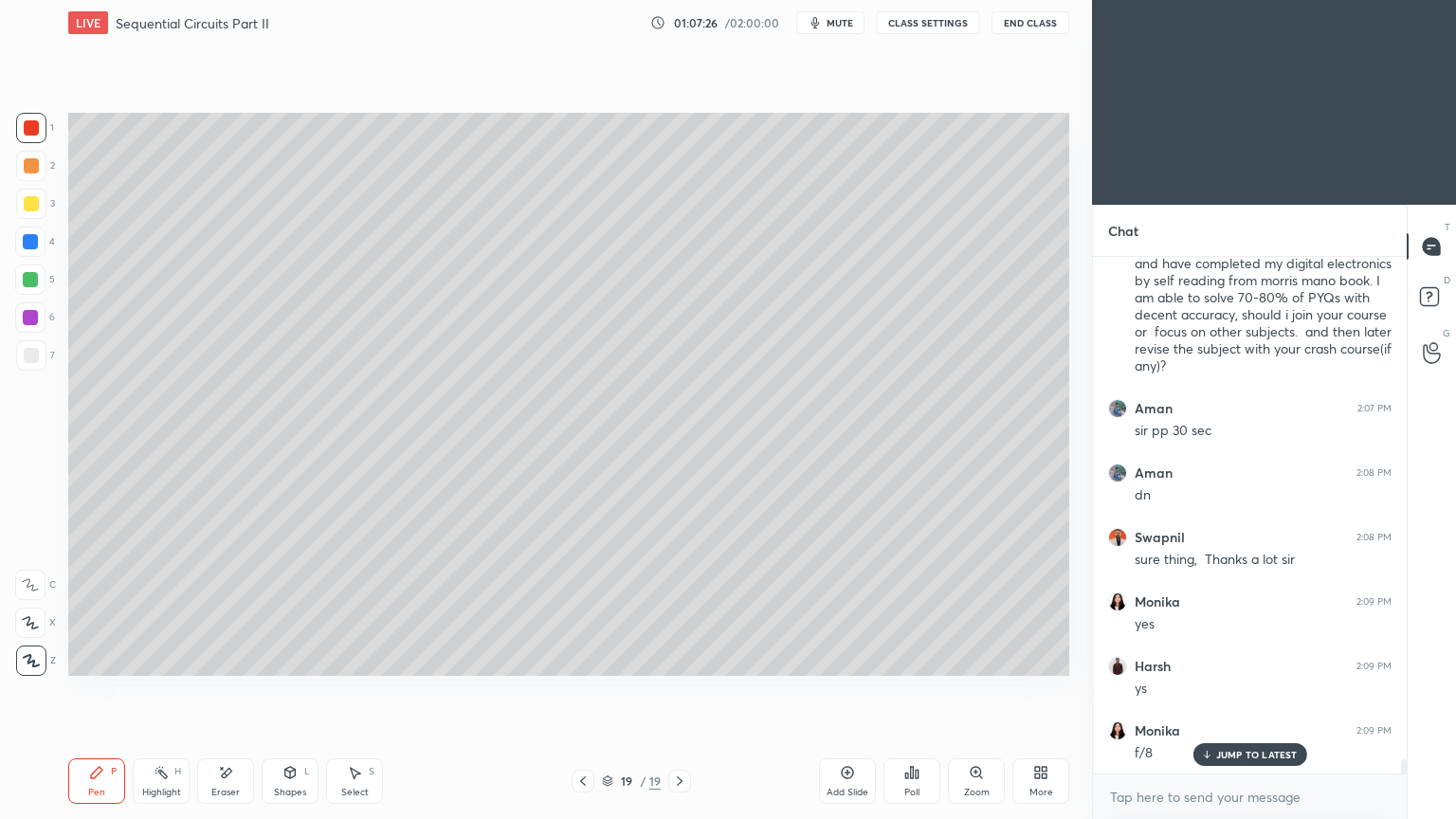 click 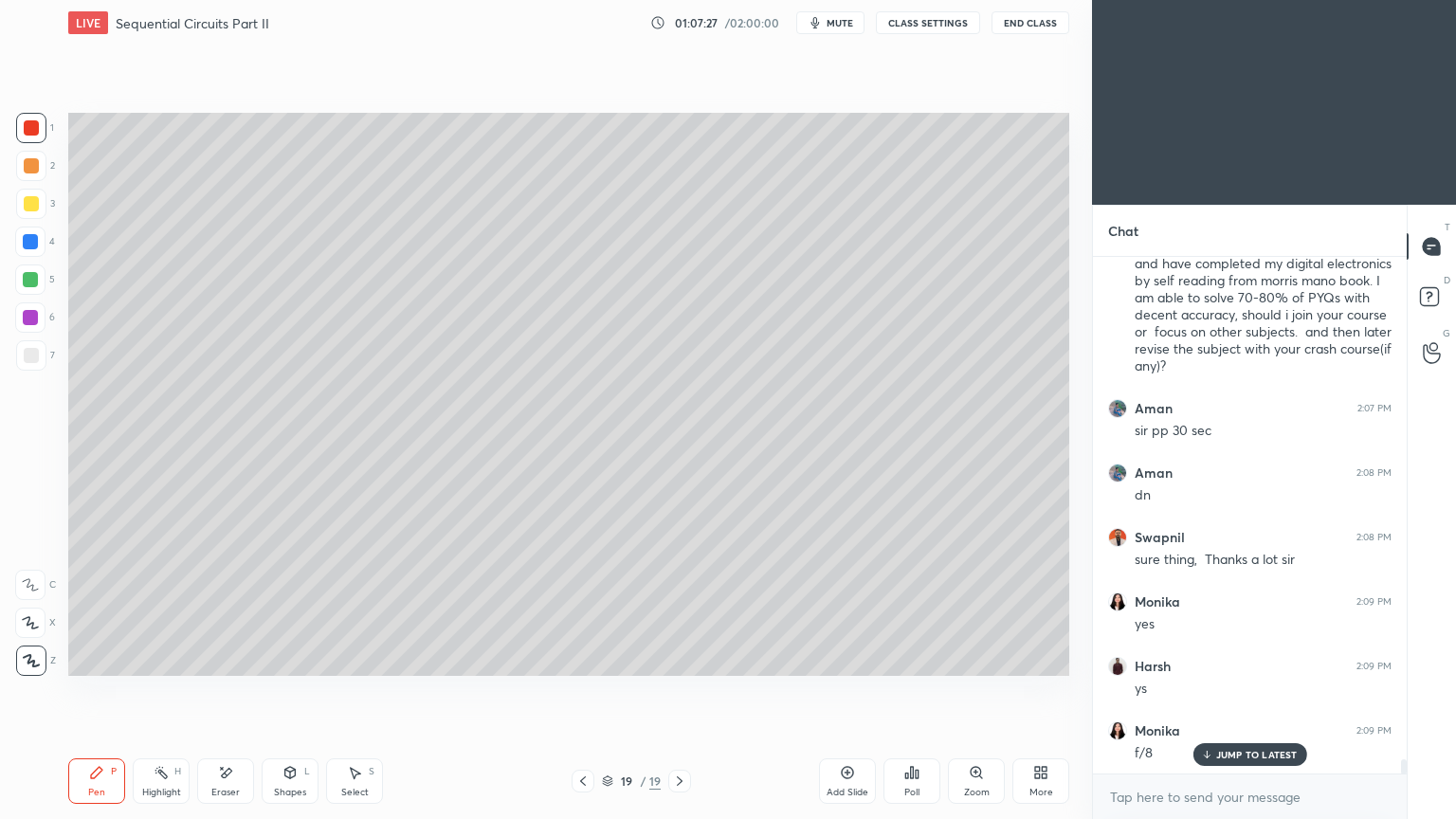 click on "Add Slide" at bounding box center [847, 781] 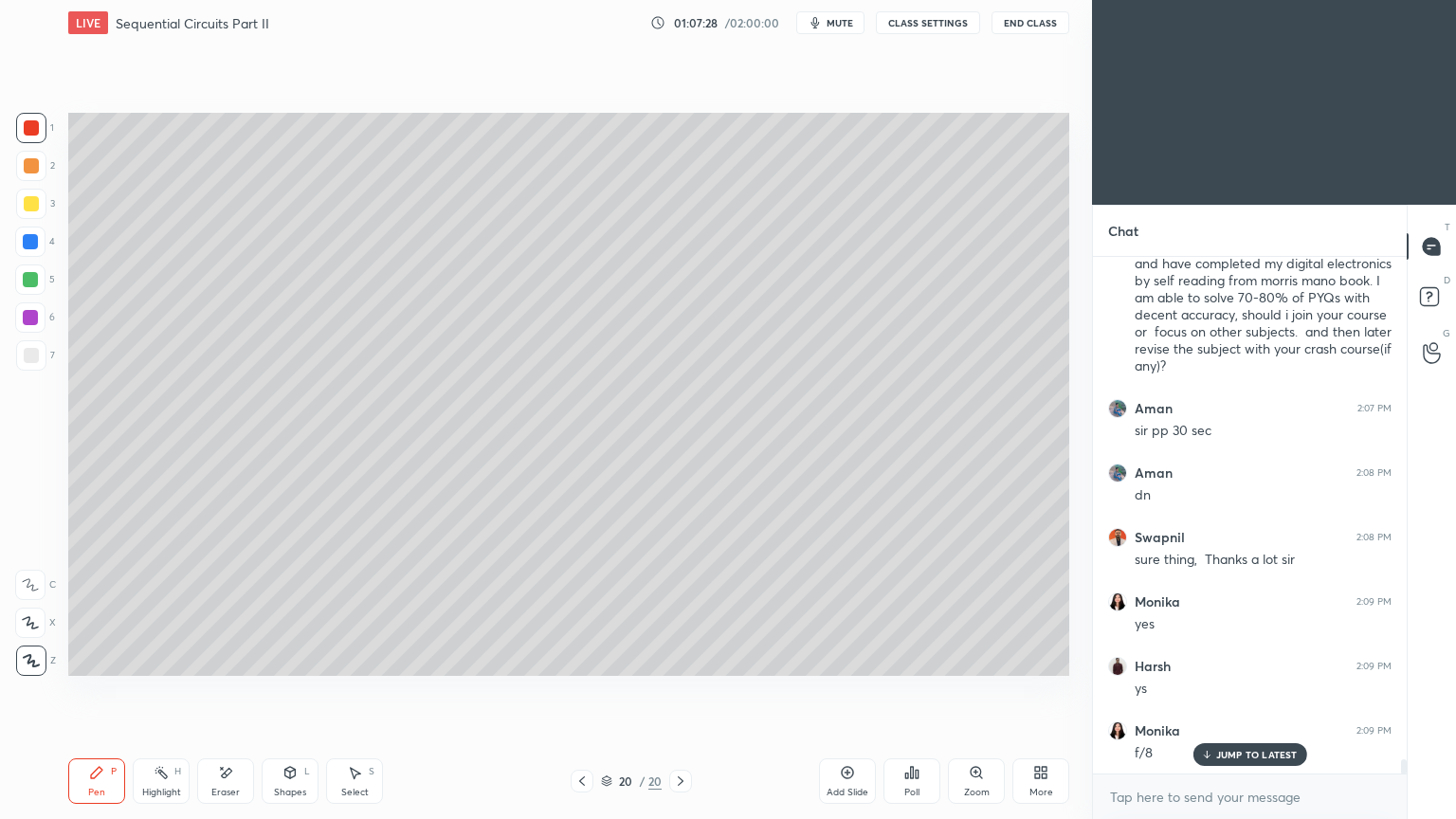 click at bounding box center (31, 166) 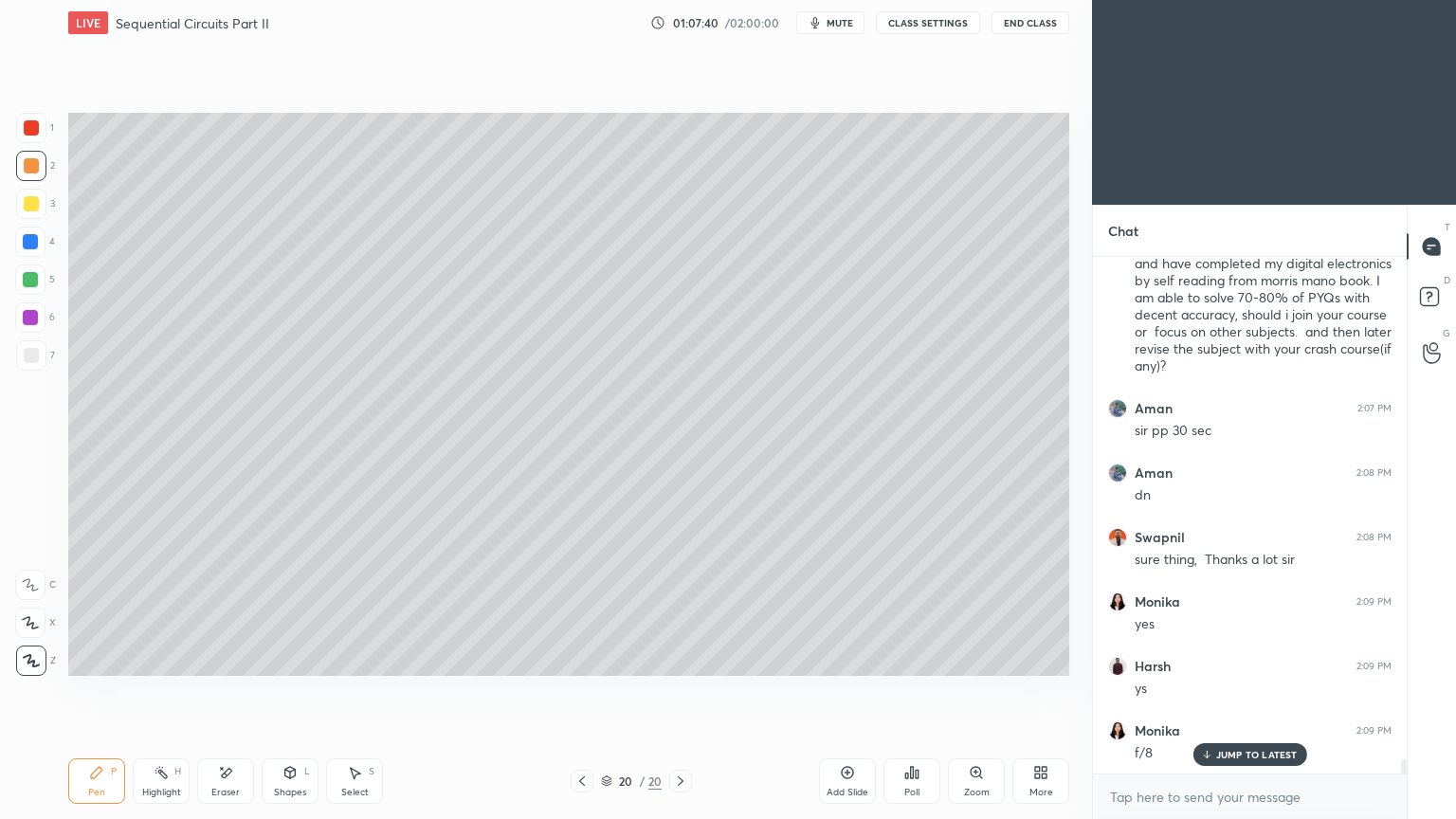 click on "Shapes" at bounding box center [290, 792] 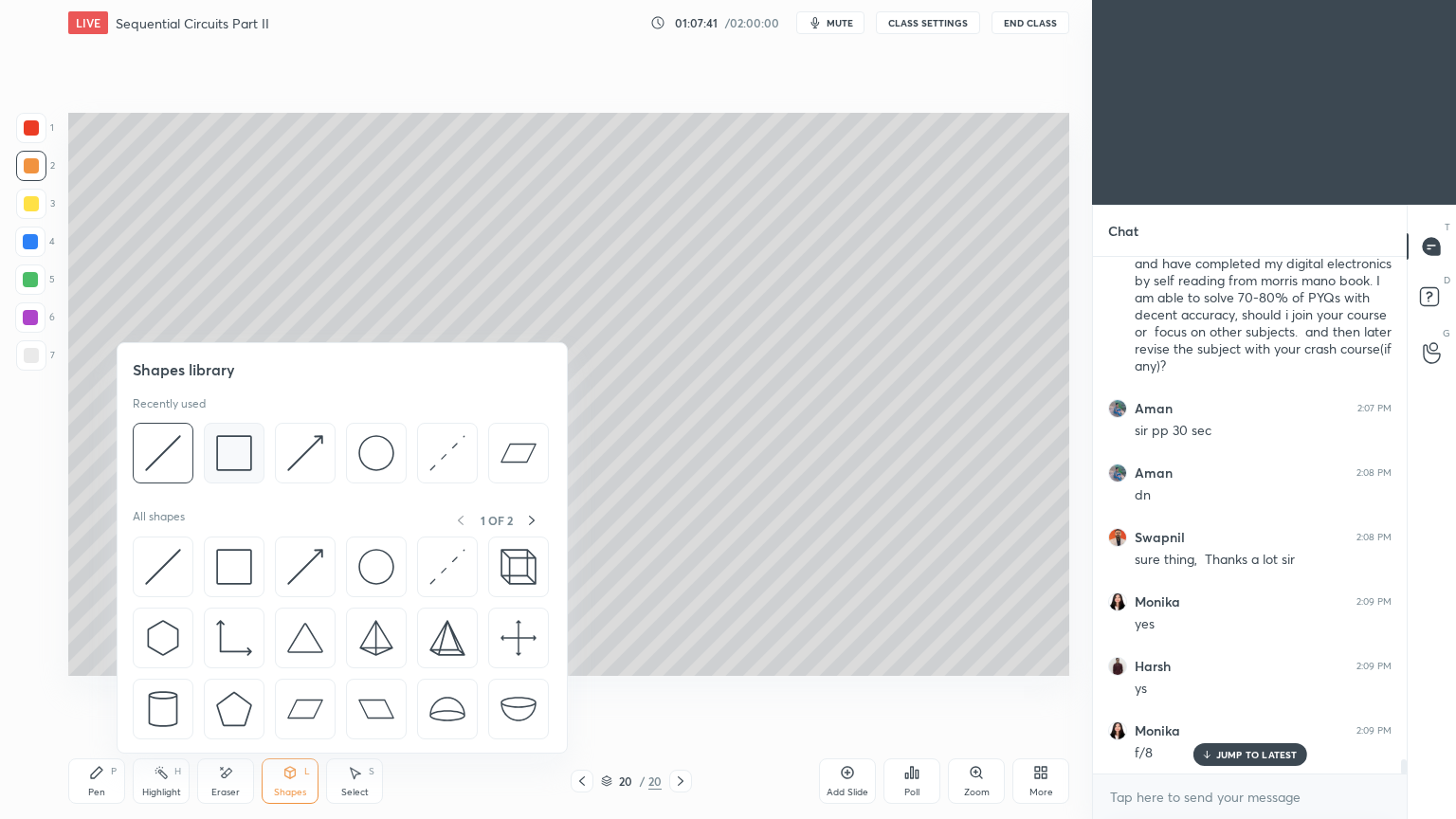 click at bounding box center [234, 453] 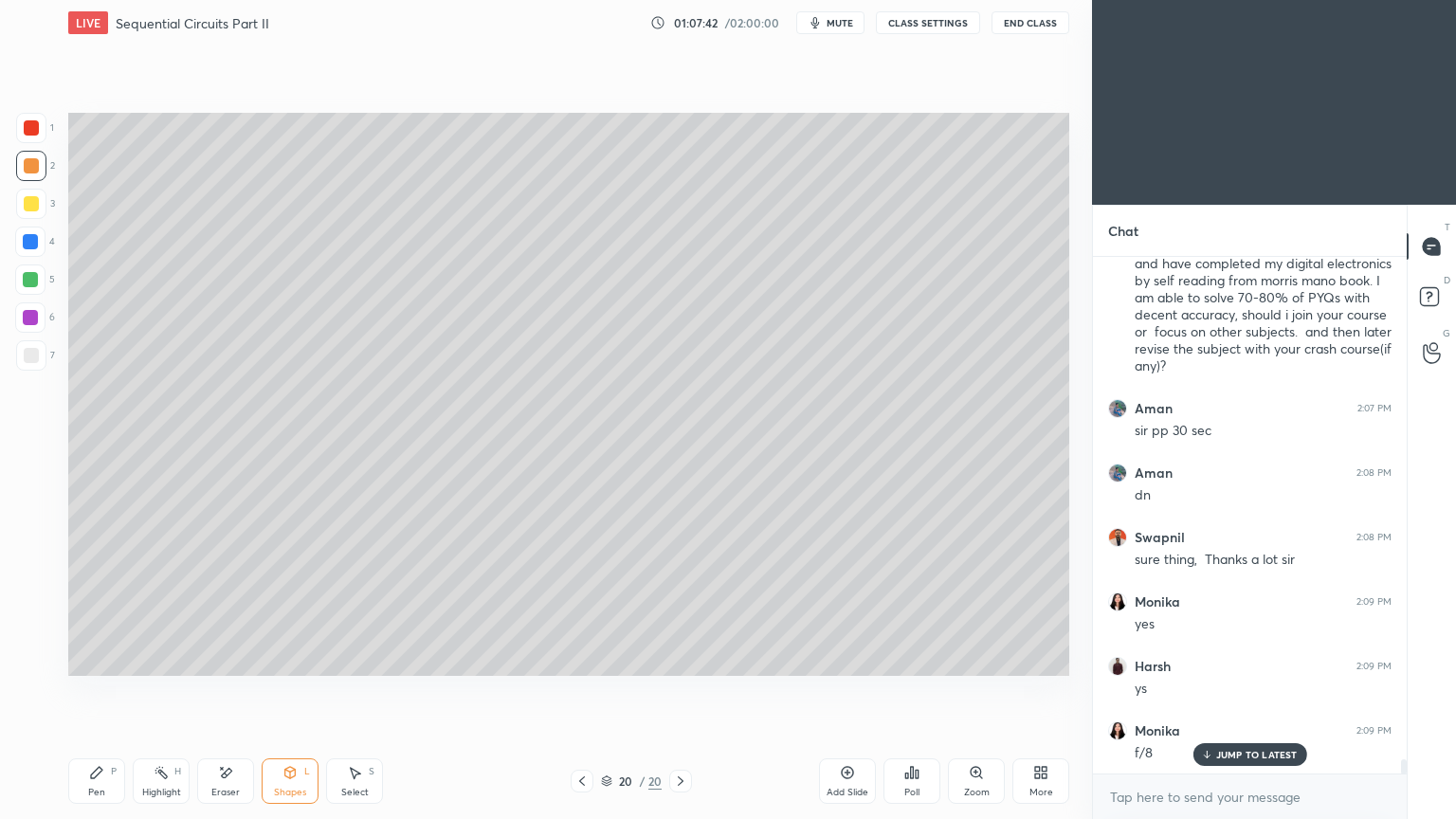 click at bounding box center [31, 355] 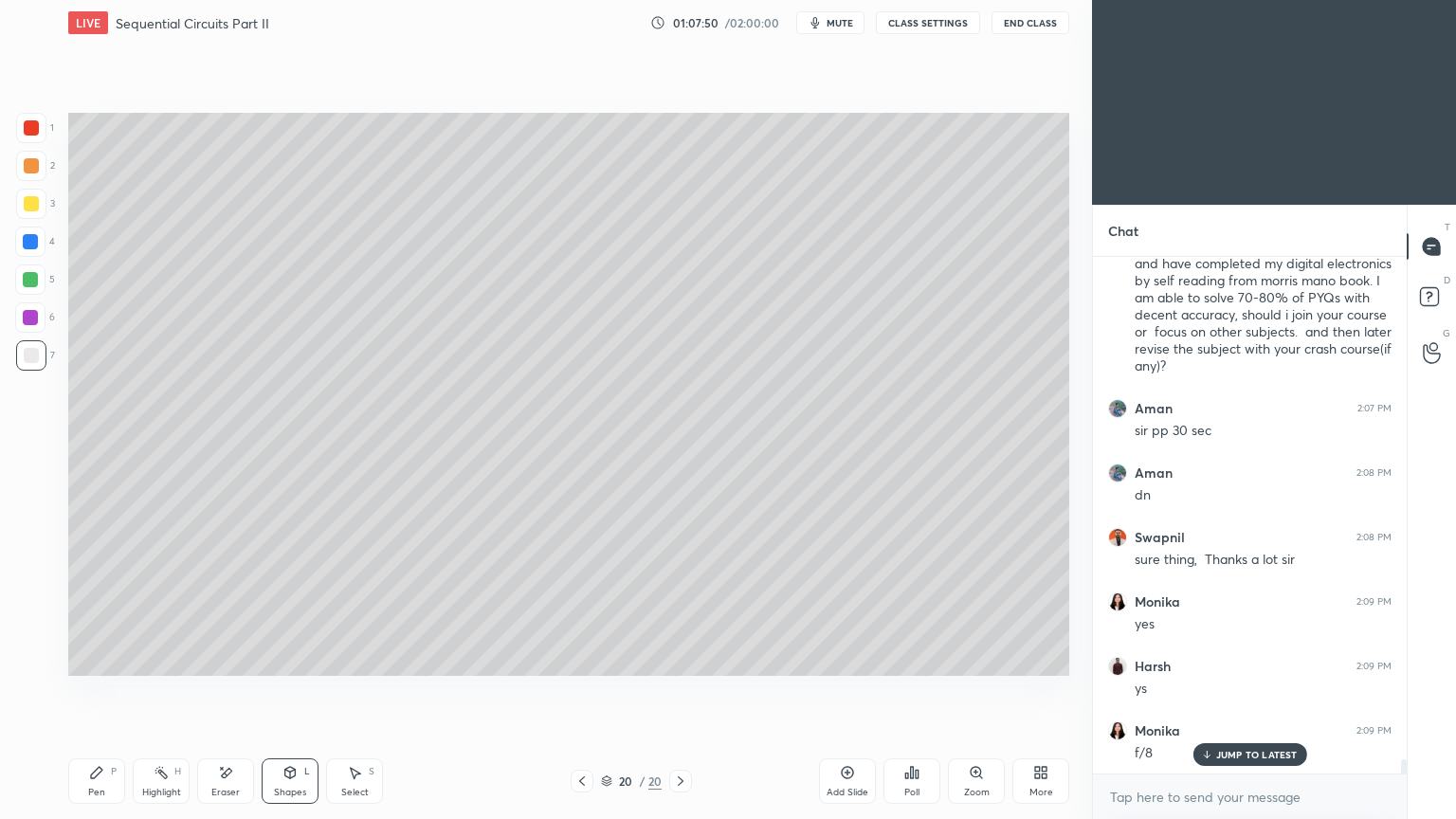 click 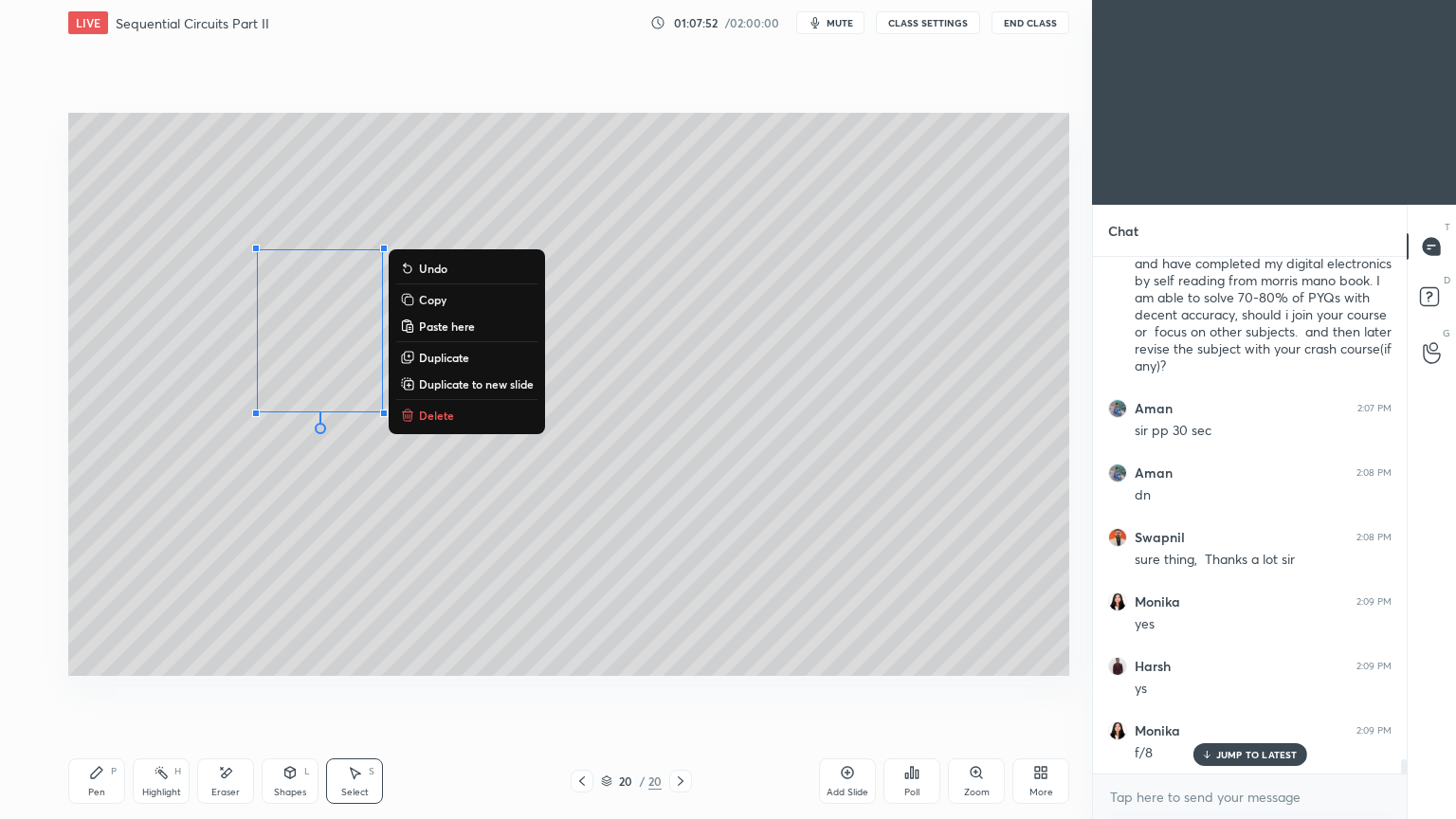 click on "Duplicate" at bounding box center (444, 357) 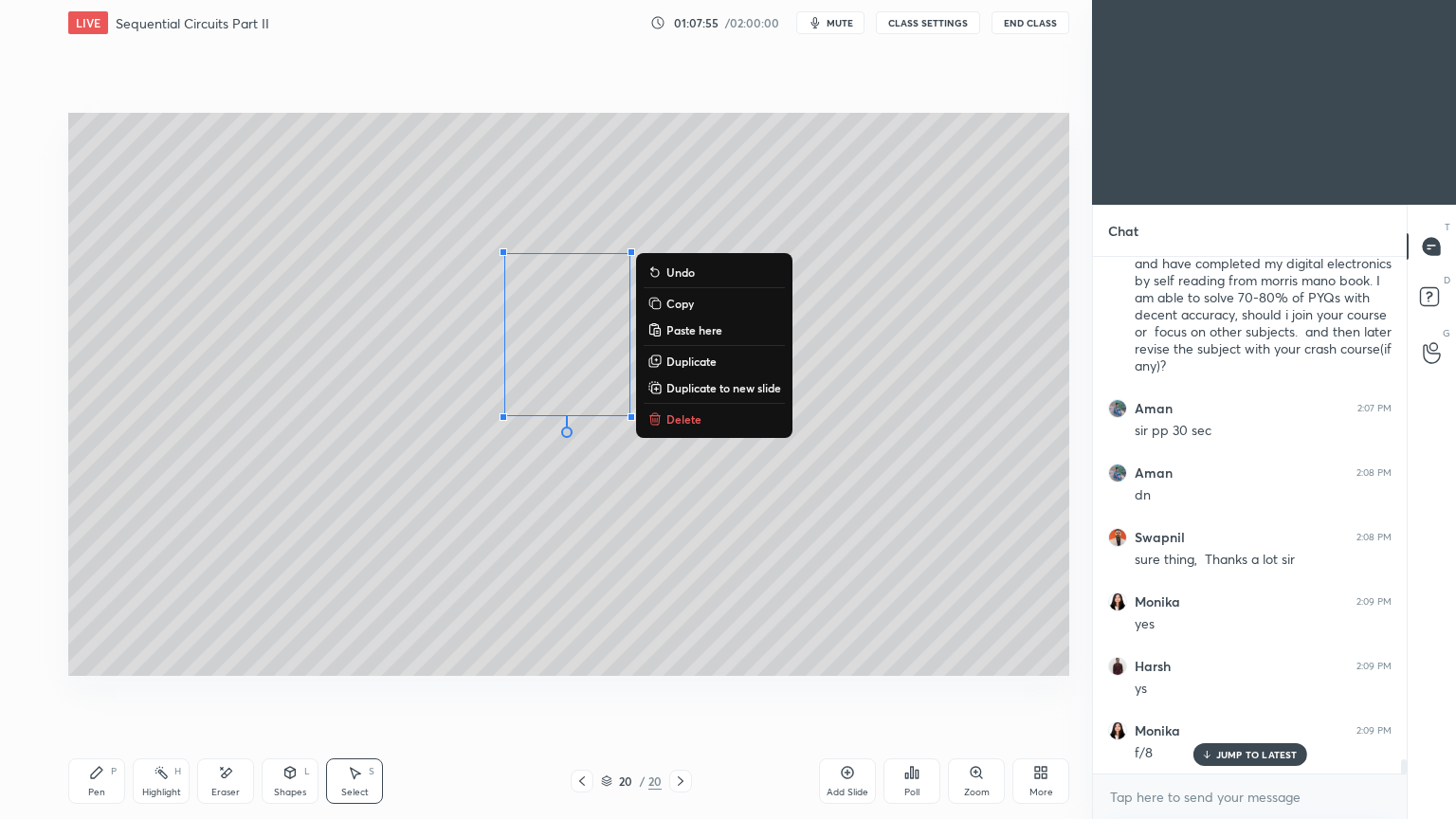 click on "Duplicate" at bounding box center (691, 361) 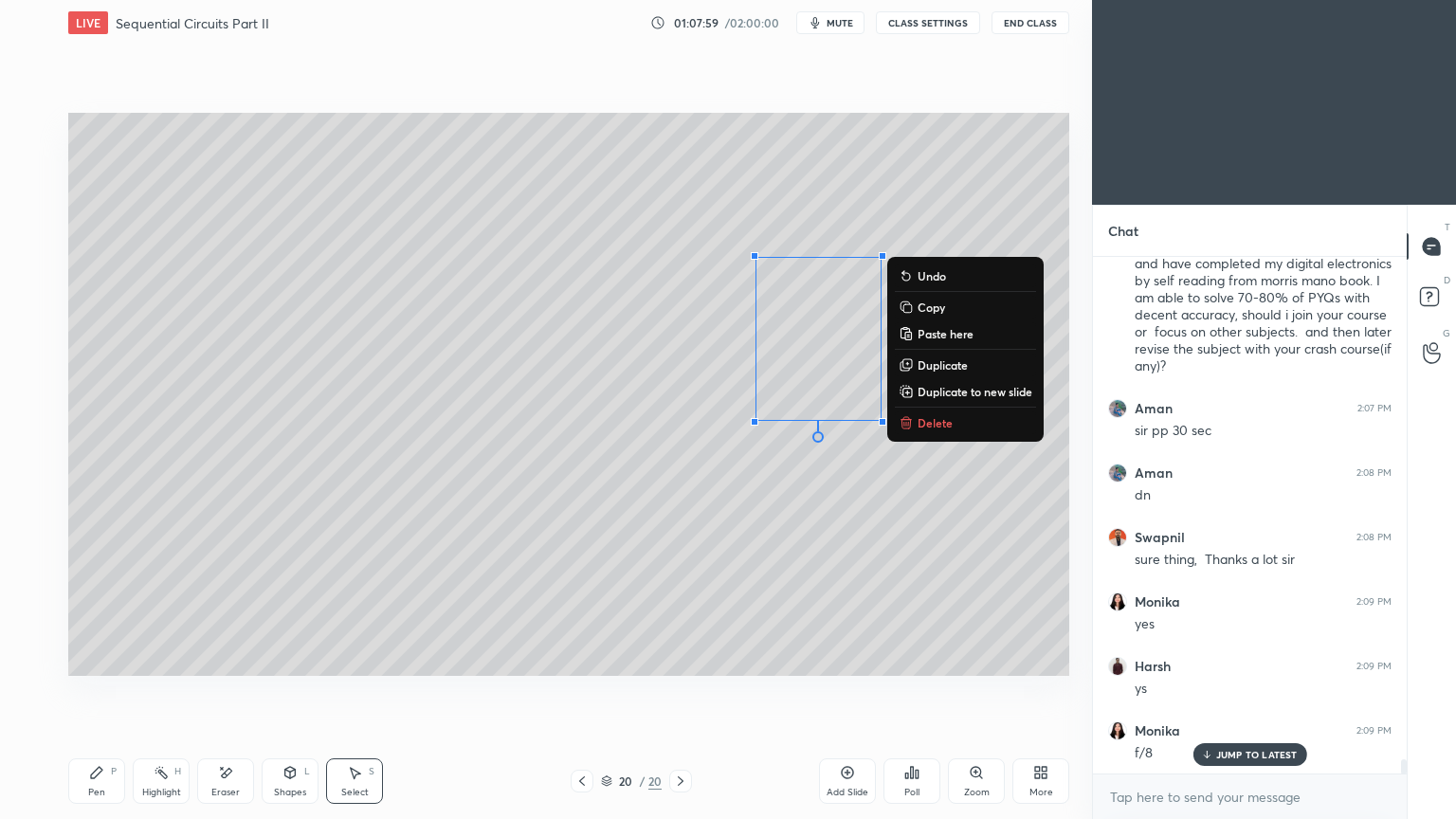 click on "Shapes L" at bounding box center [290, 781] 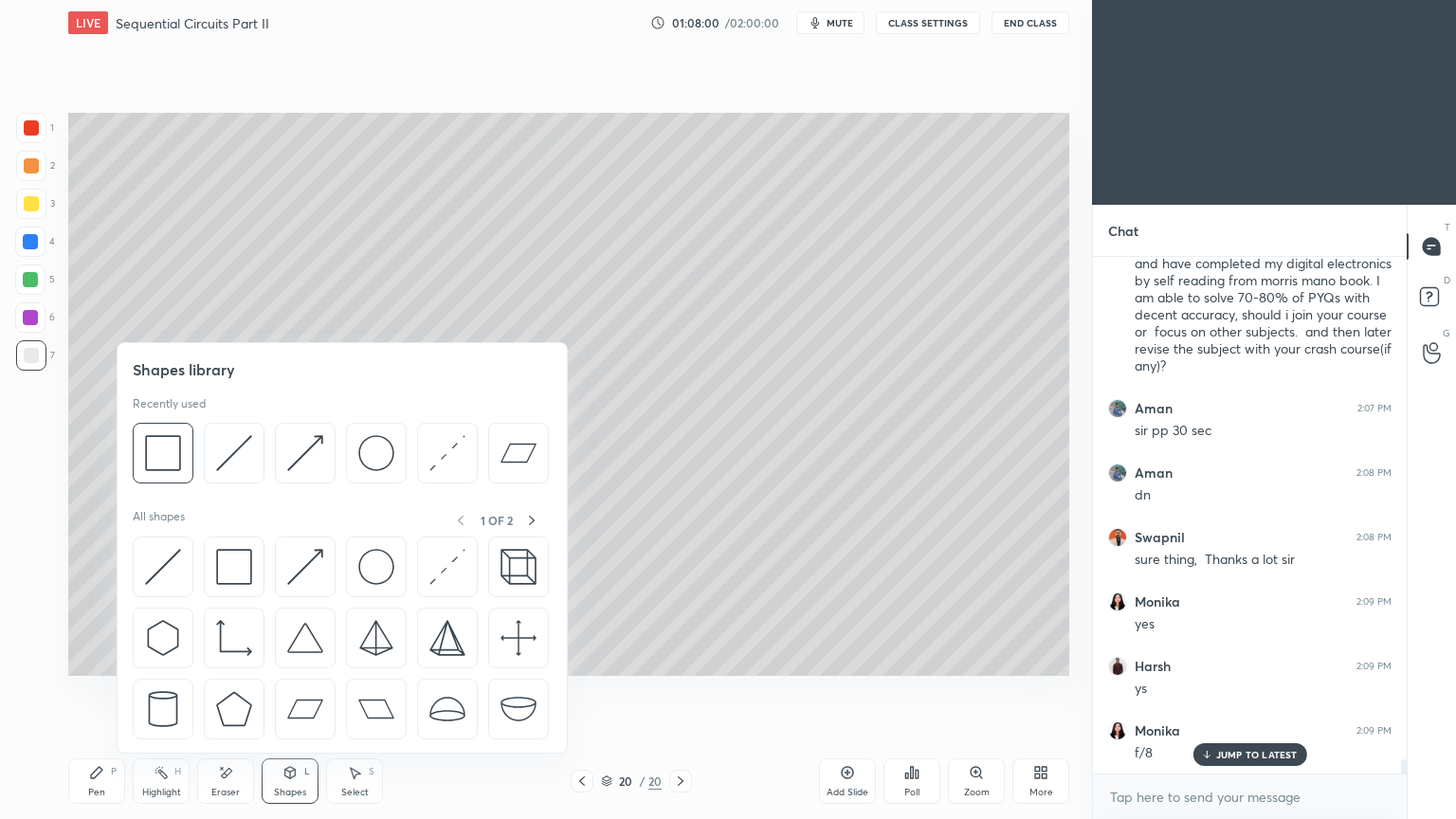 click at bounding box center [234, 453] 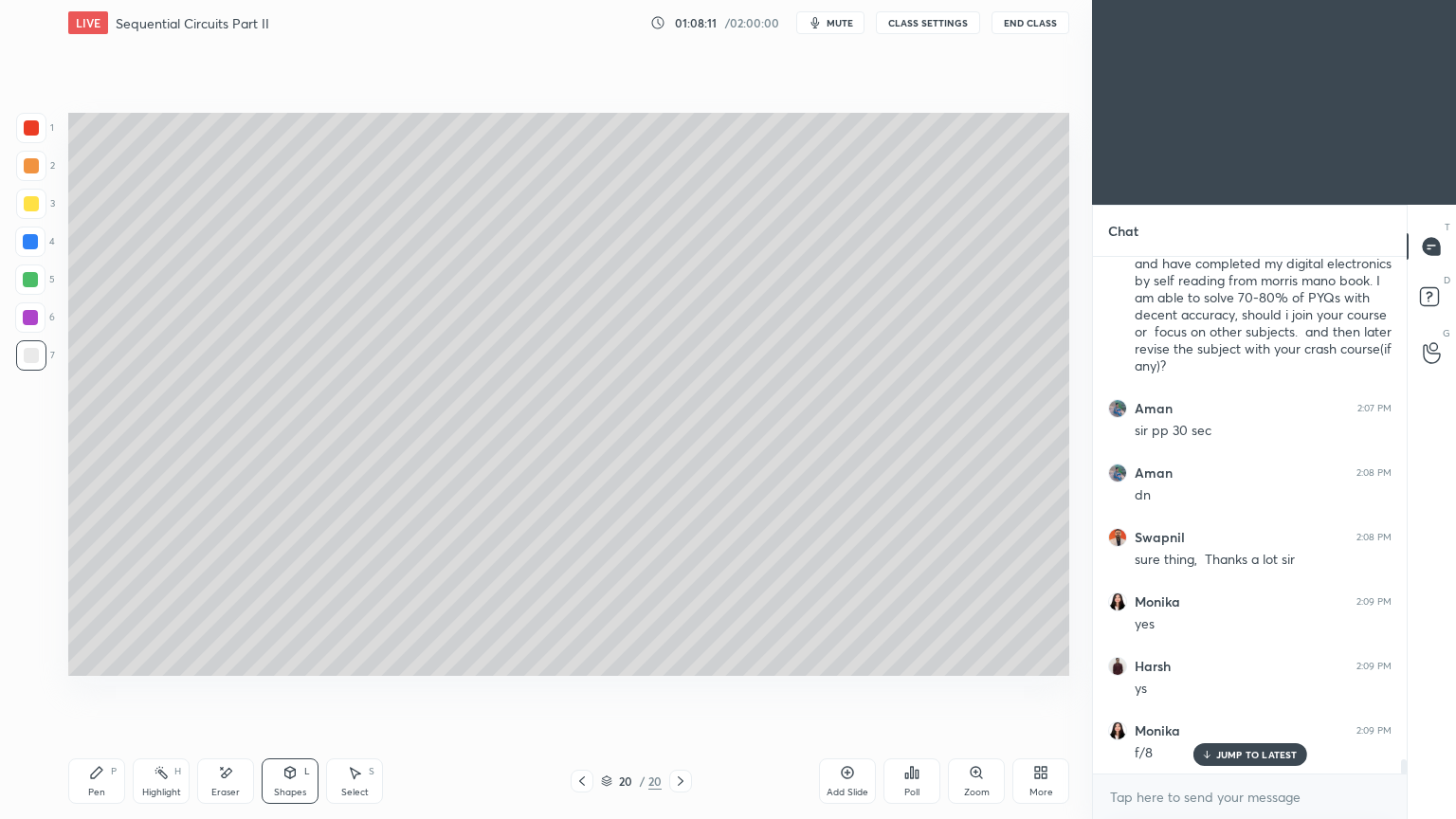click at bounding box center (31, 204) 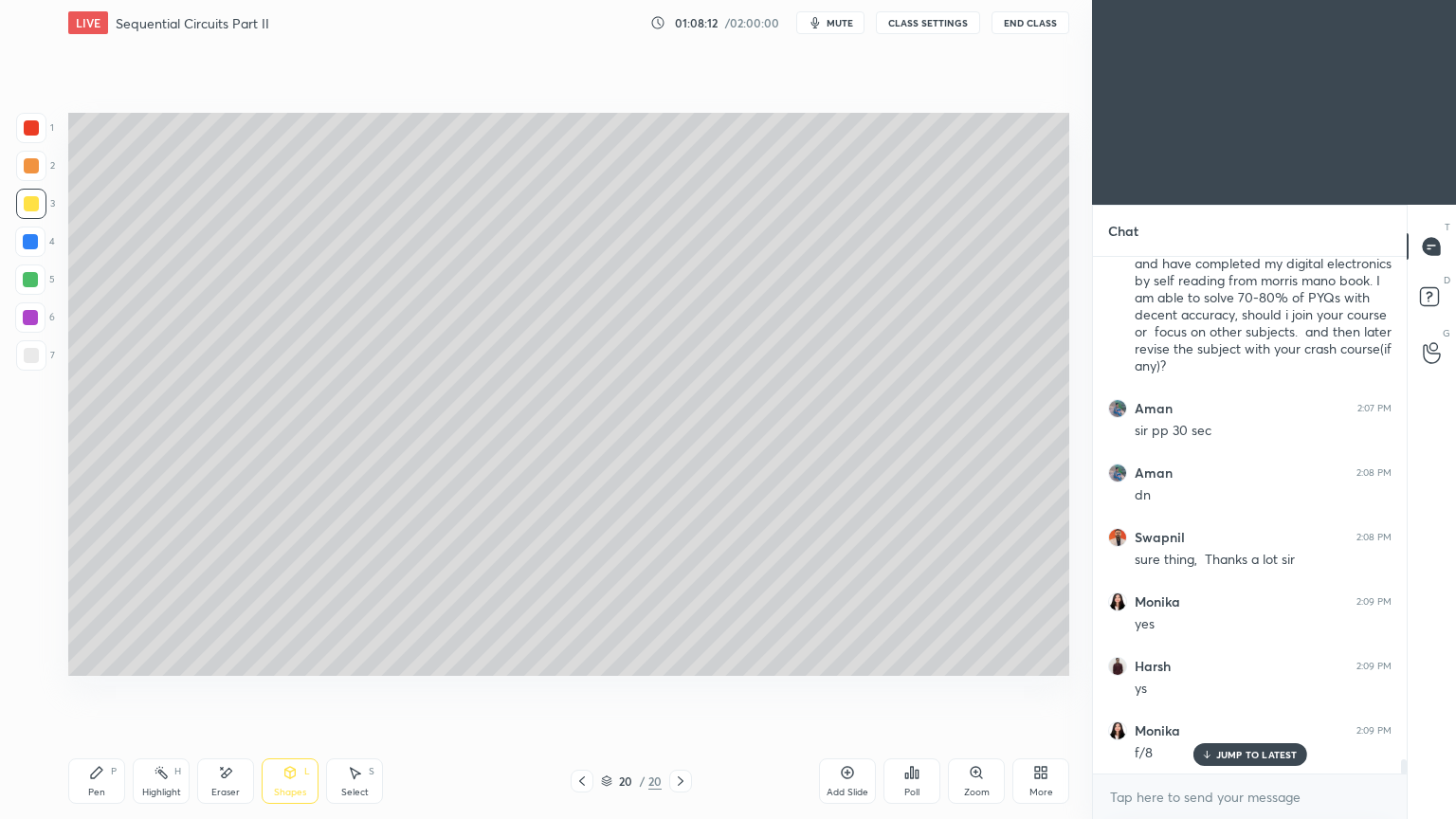 click 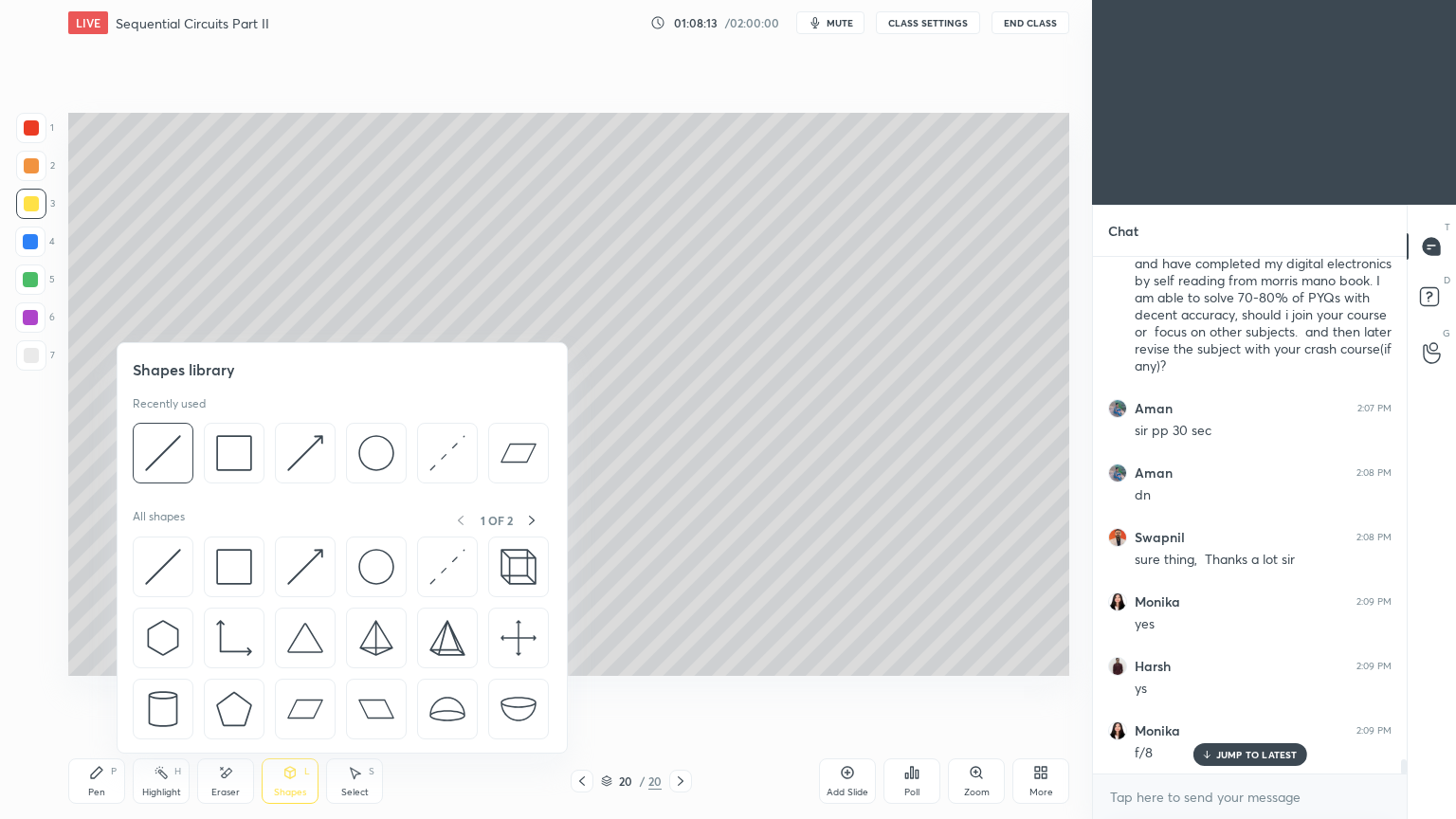 click at bounding box center [163, 453] 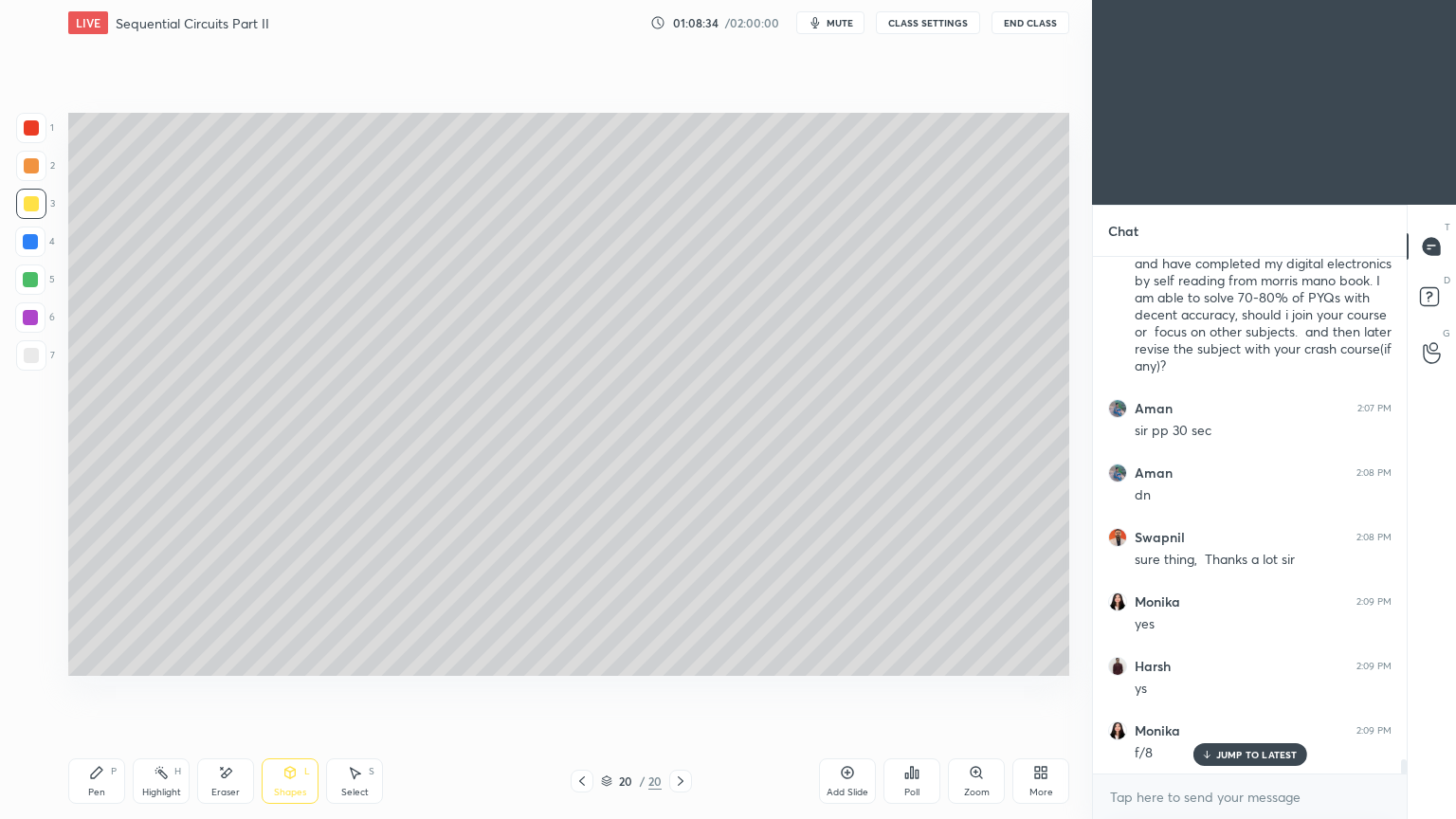 click on "Pen P" at bounding box center [97, 781] 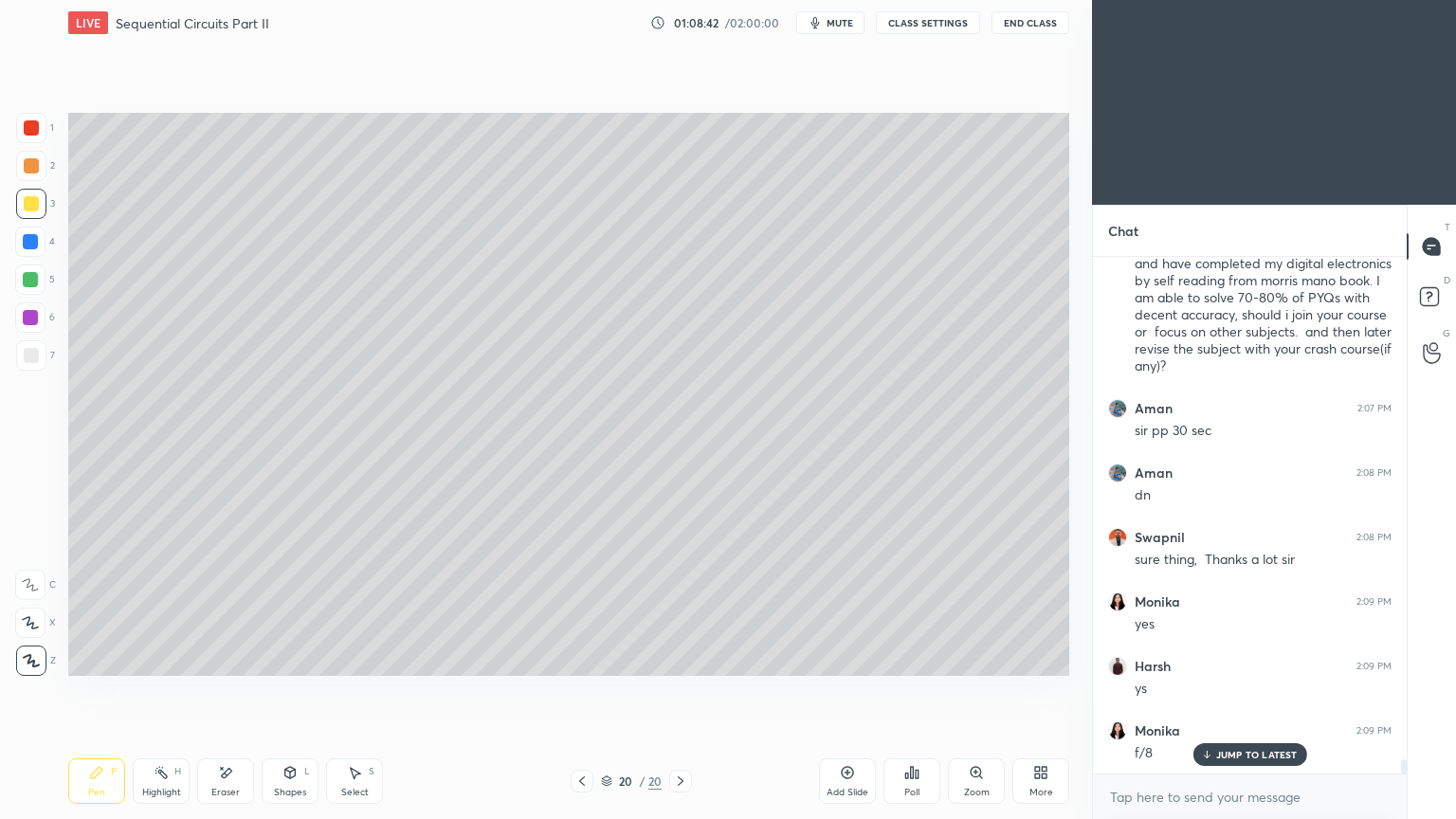 click on "Shapes L" at bounding box center [290, 781] 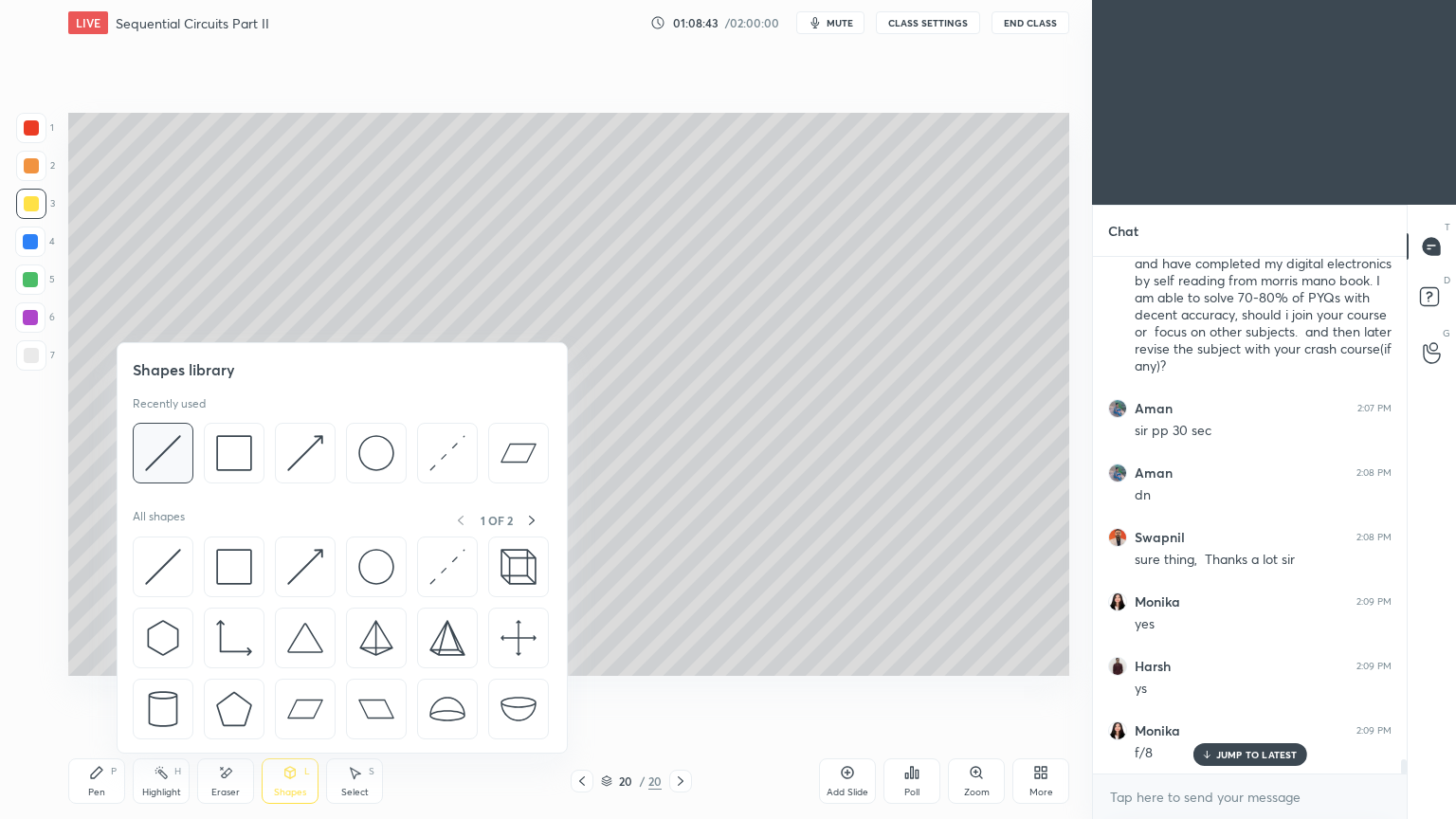 click at bounding box center (163, 453) 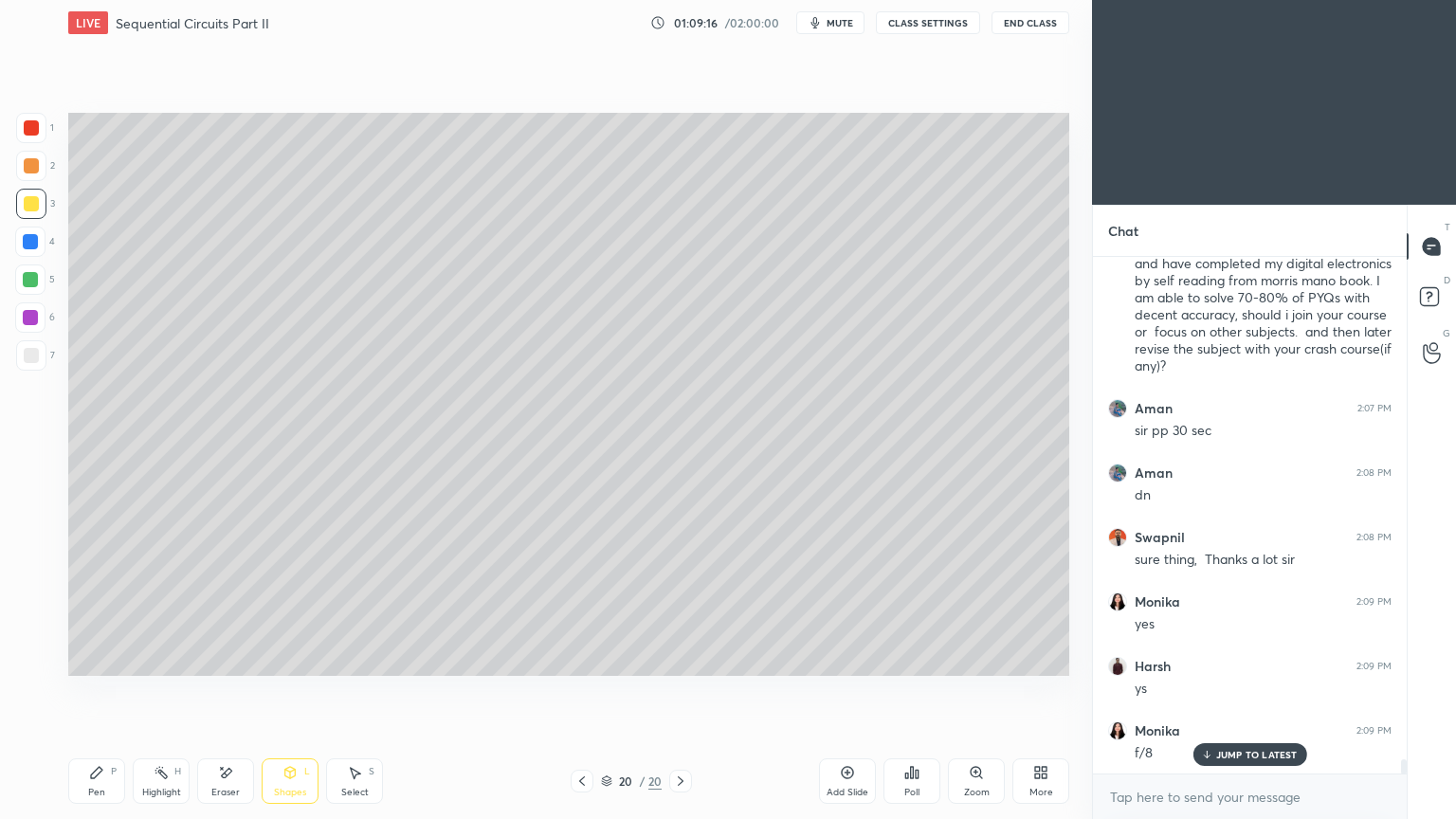 scroll, scrollTop: 18416, scrollLeft: 0, axis: vertical 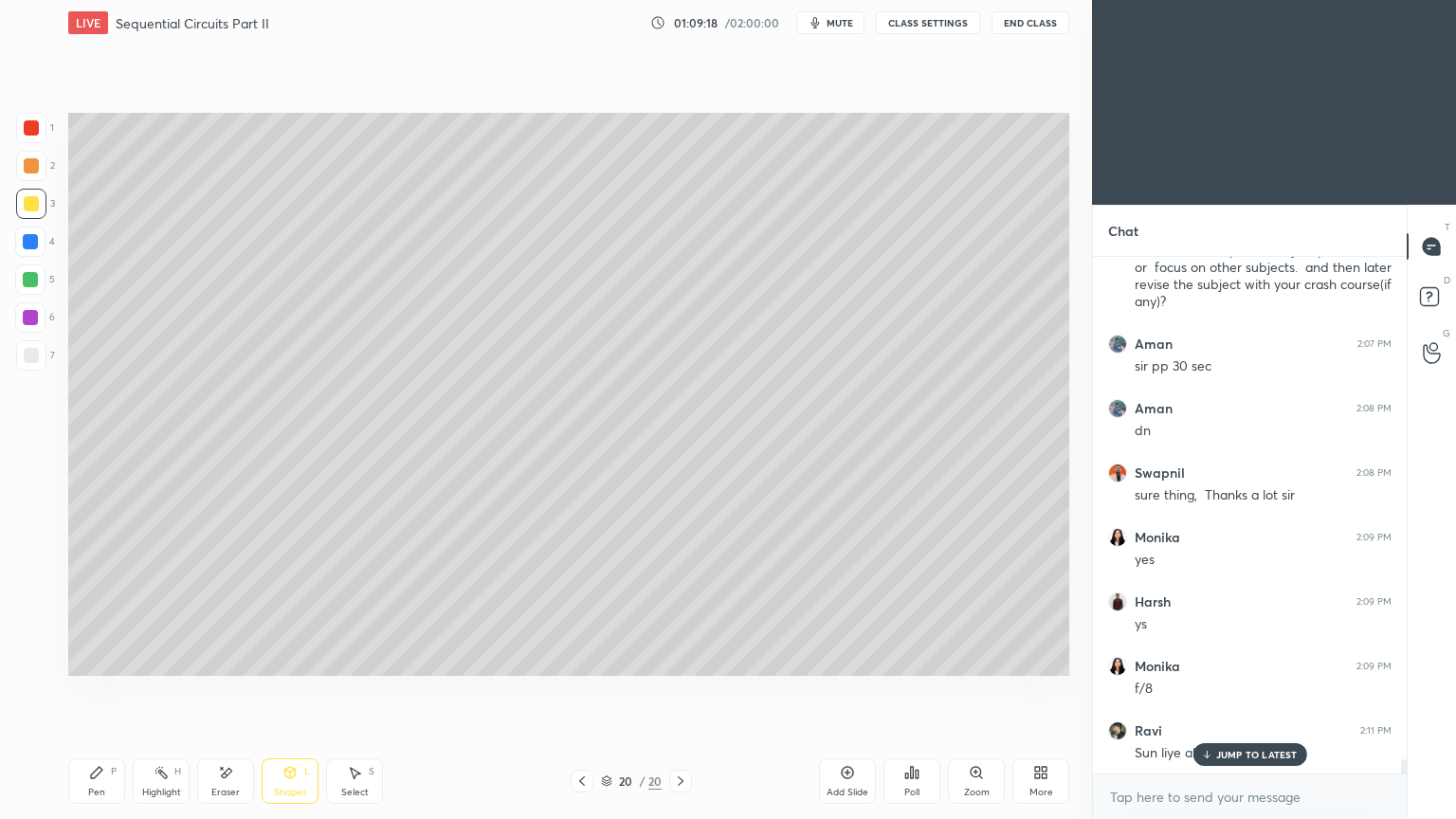 click on "Pen" at bounding box center [97, 792] 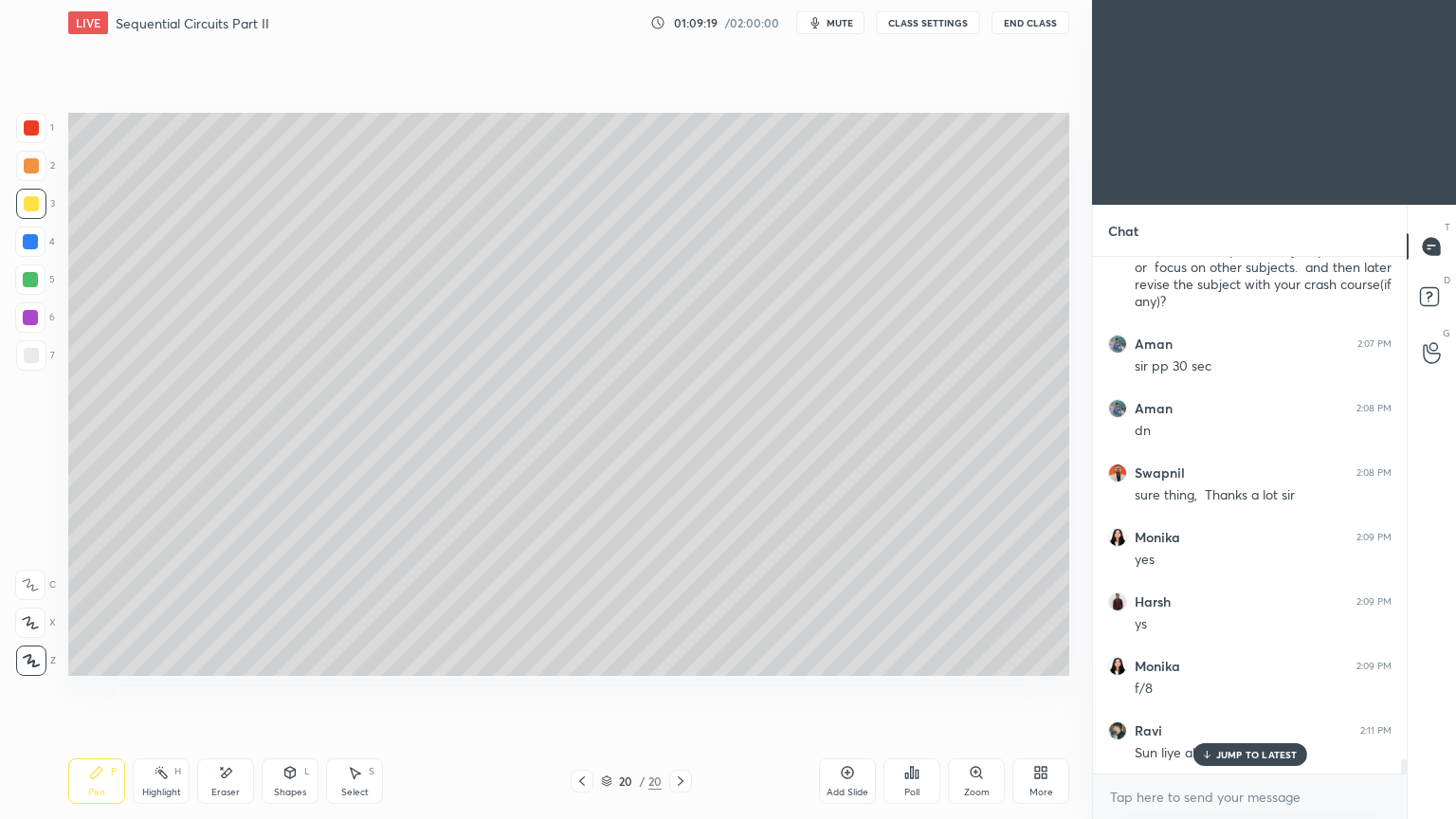 click at bounding box center [30, 242] 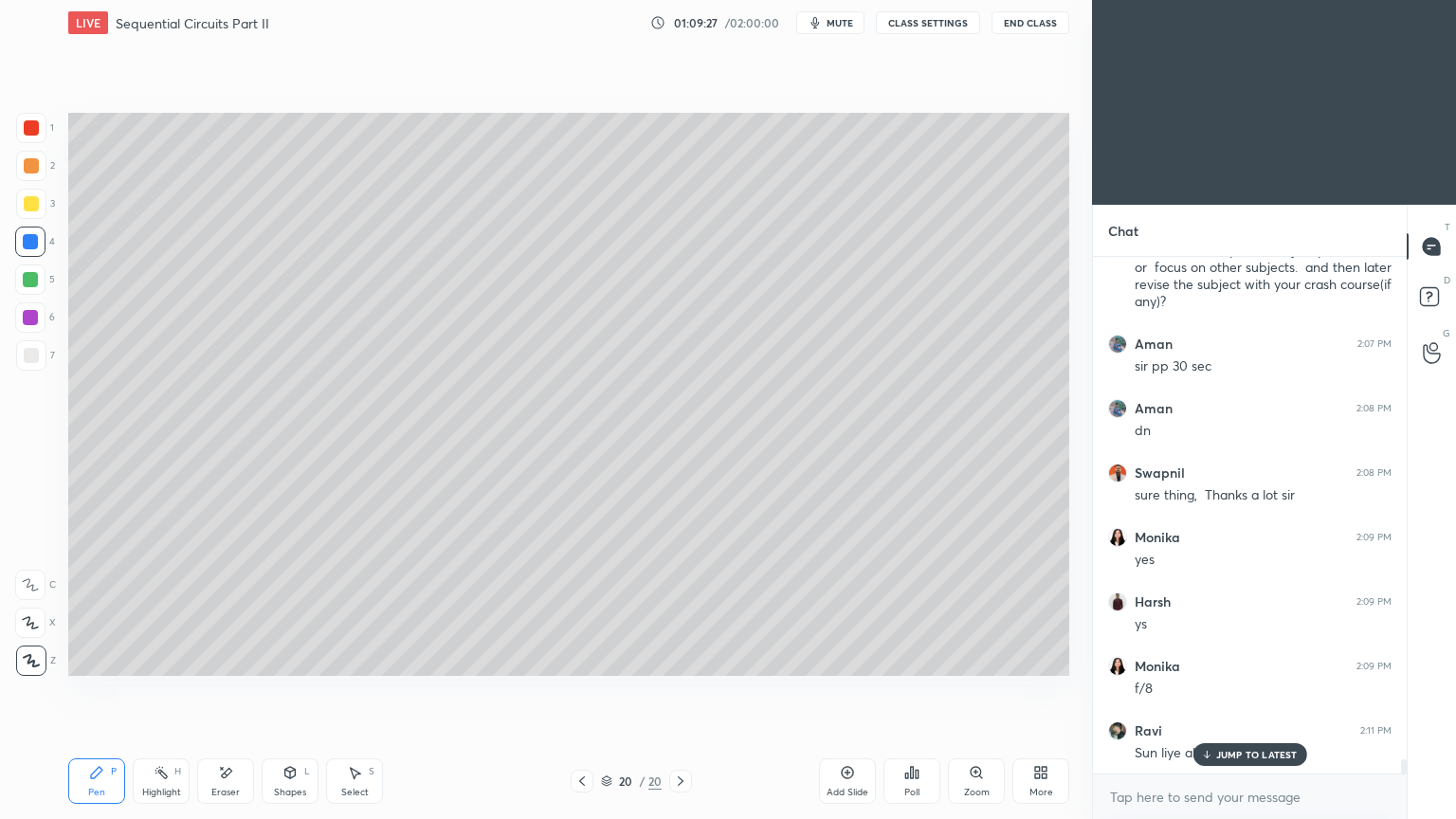 click at bounding box center [31, 204] 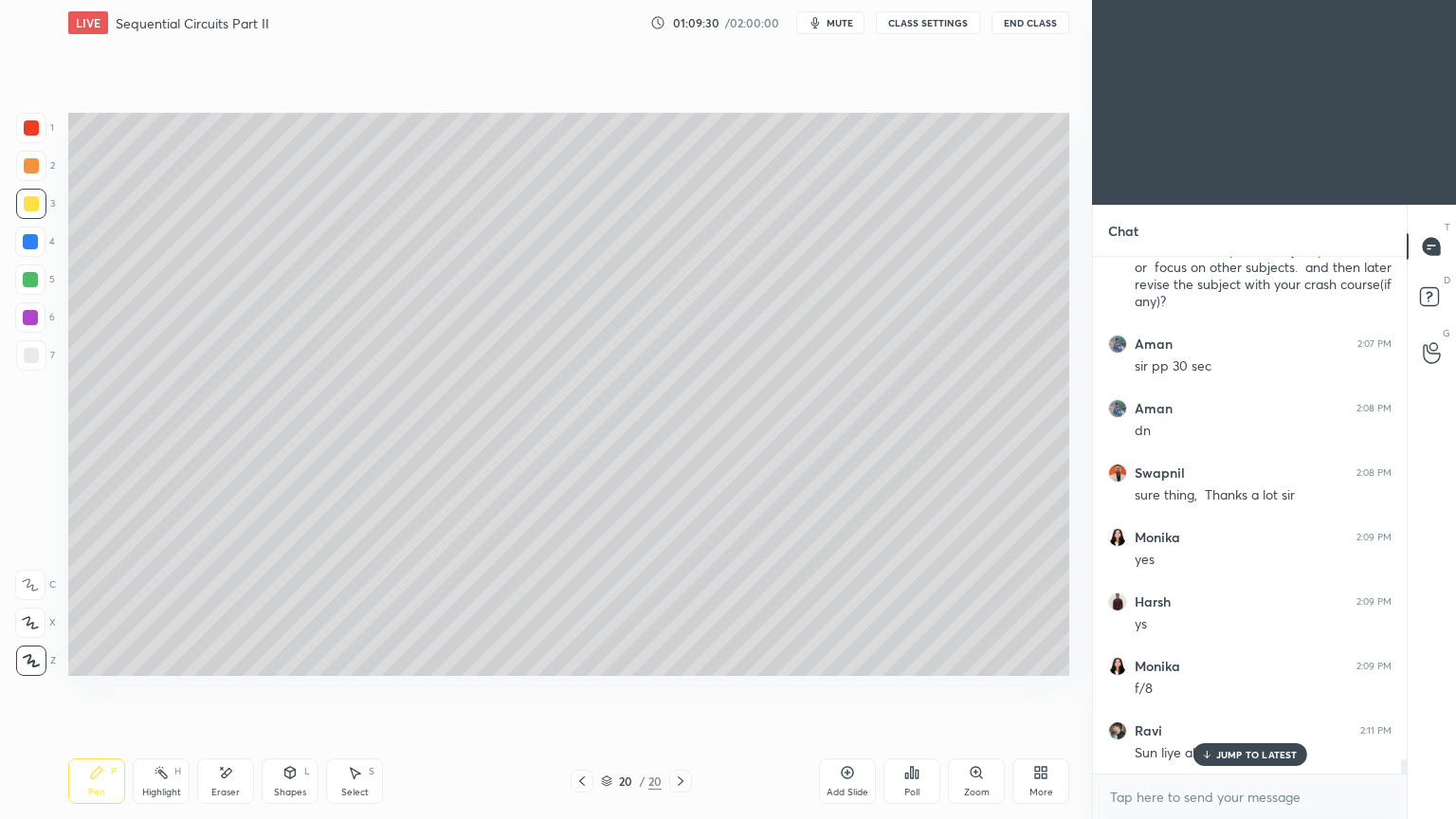 click at bounding box center [30, 242] 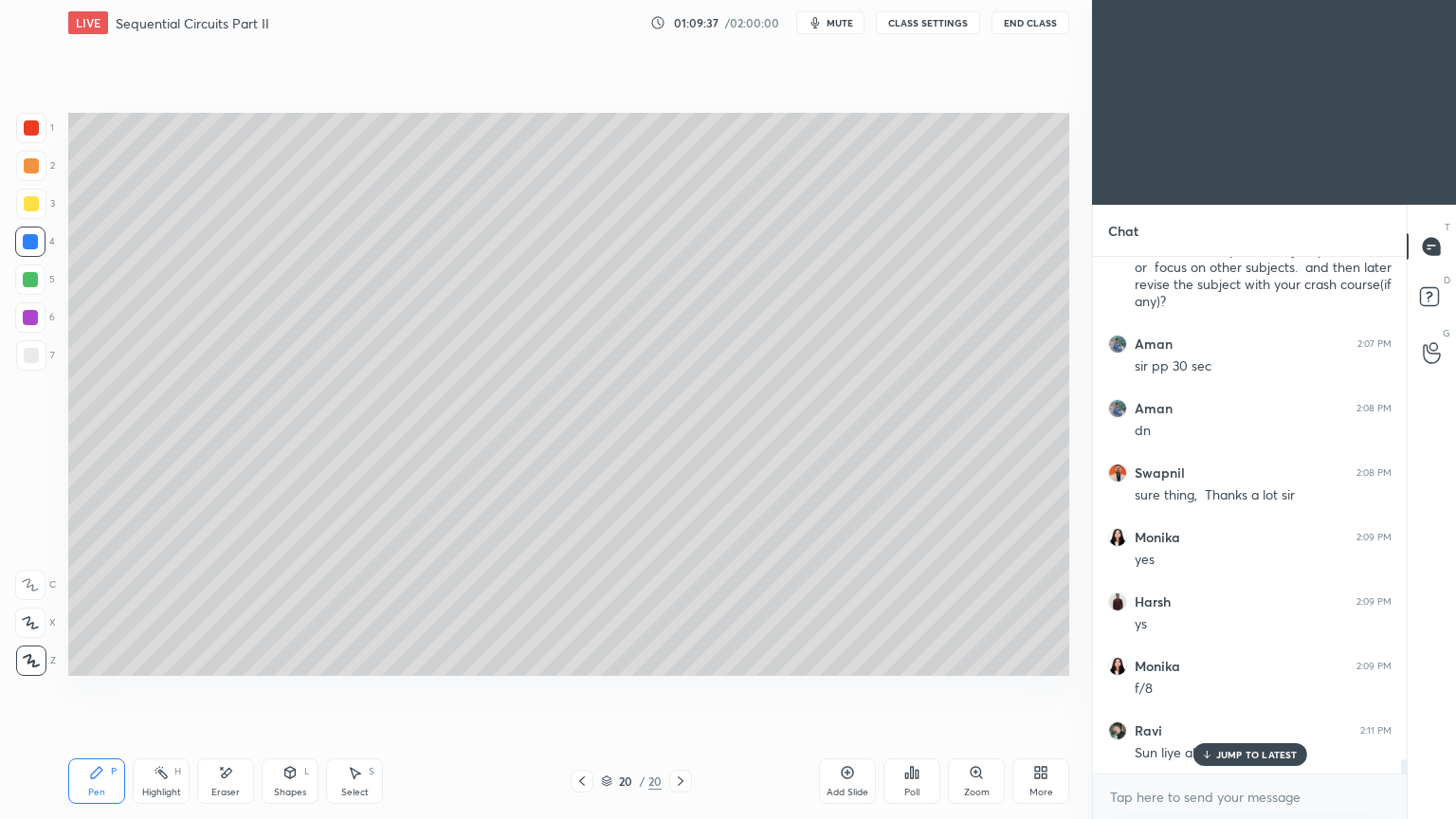 scroll, scrollTop: 18481, scrollLeft: 0, axis: vertical 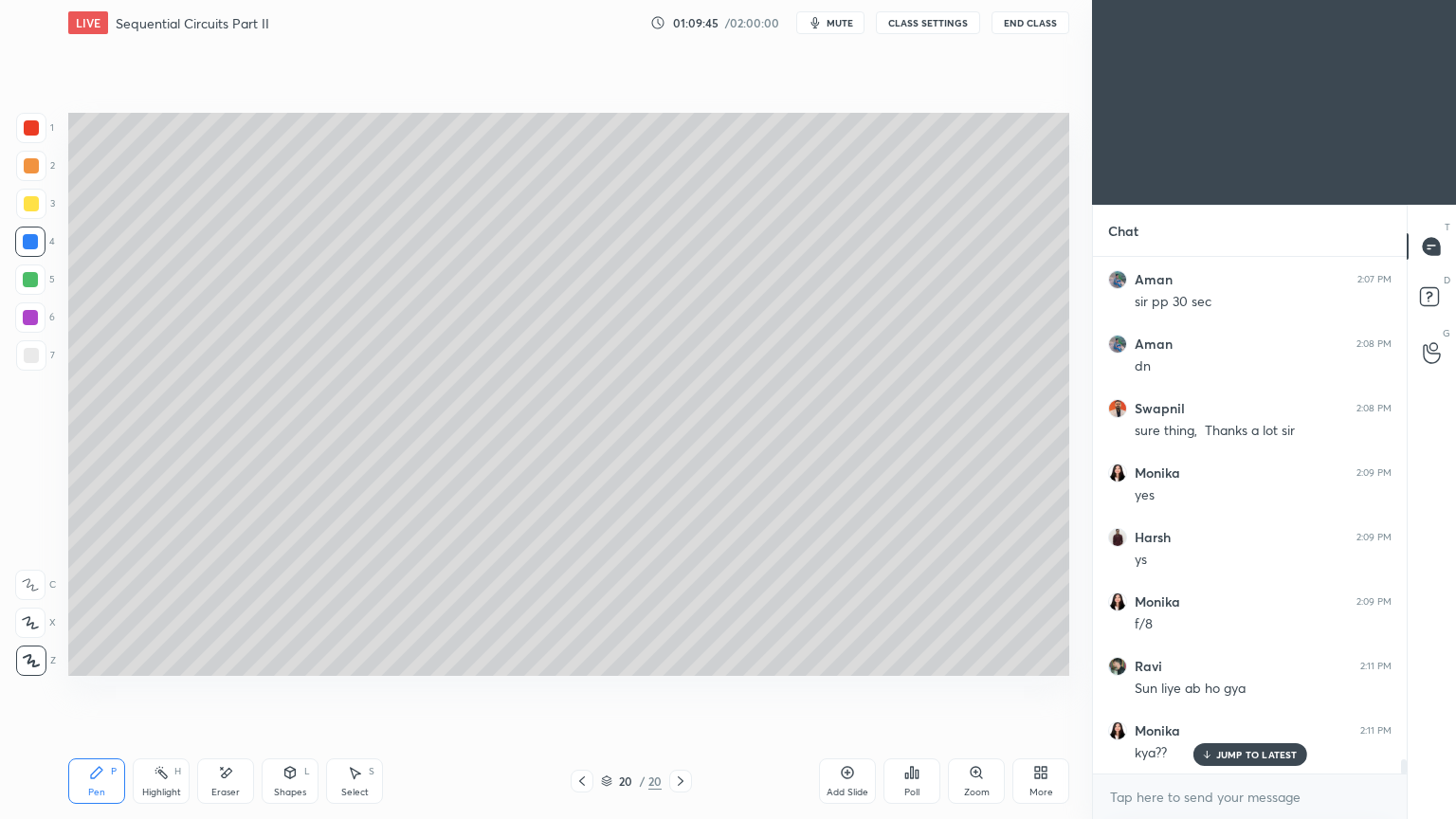 click at bounding box center (31, 204) 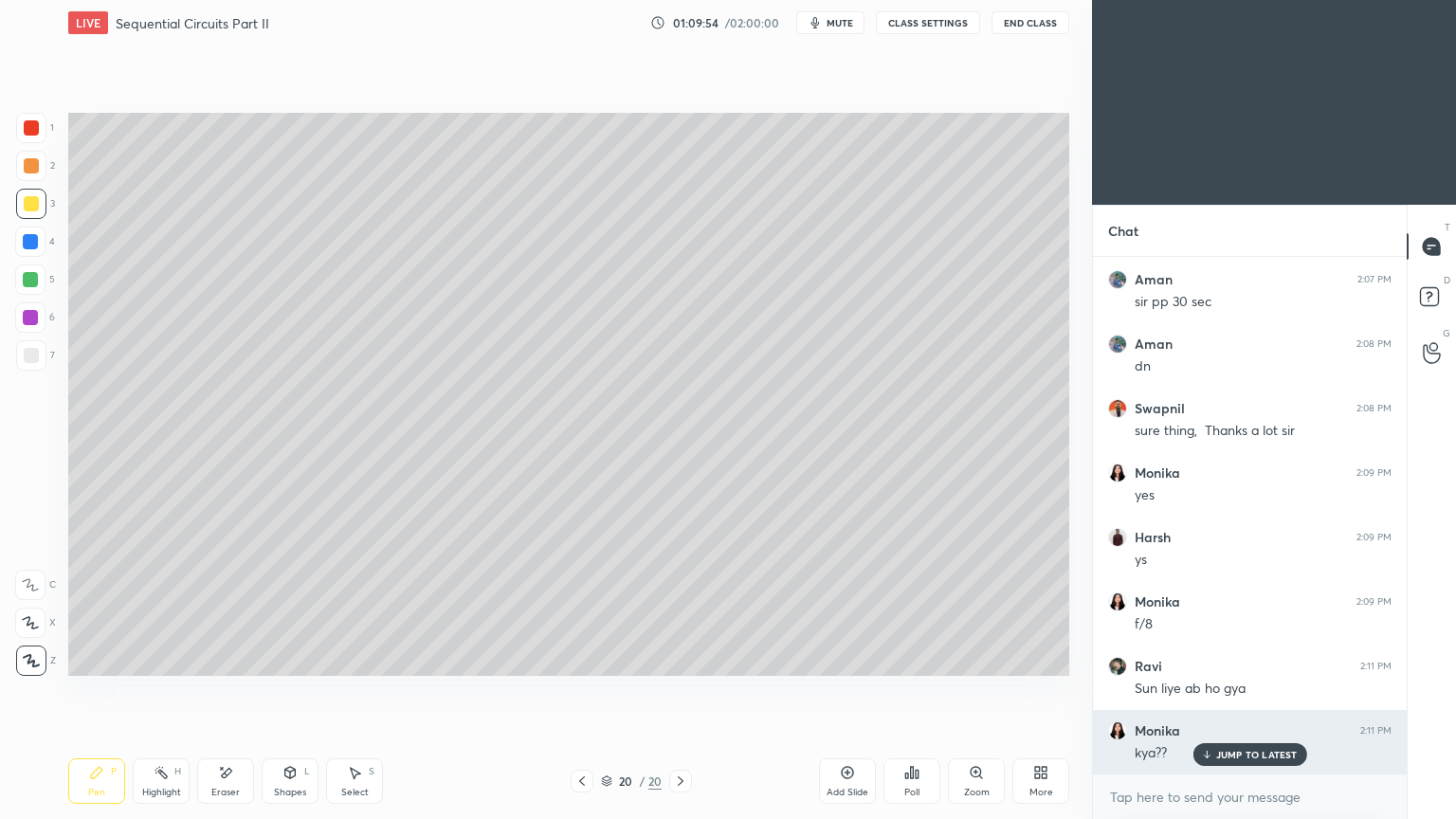 click on "JUMP TO LATEST" at bounding box center (1257, 755) 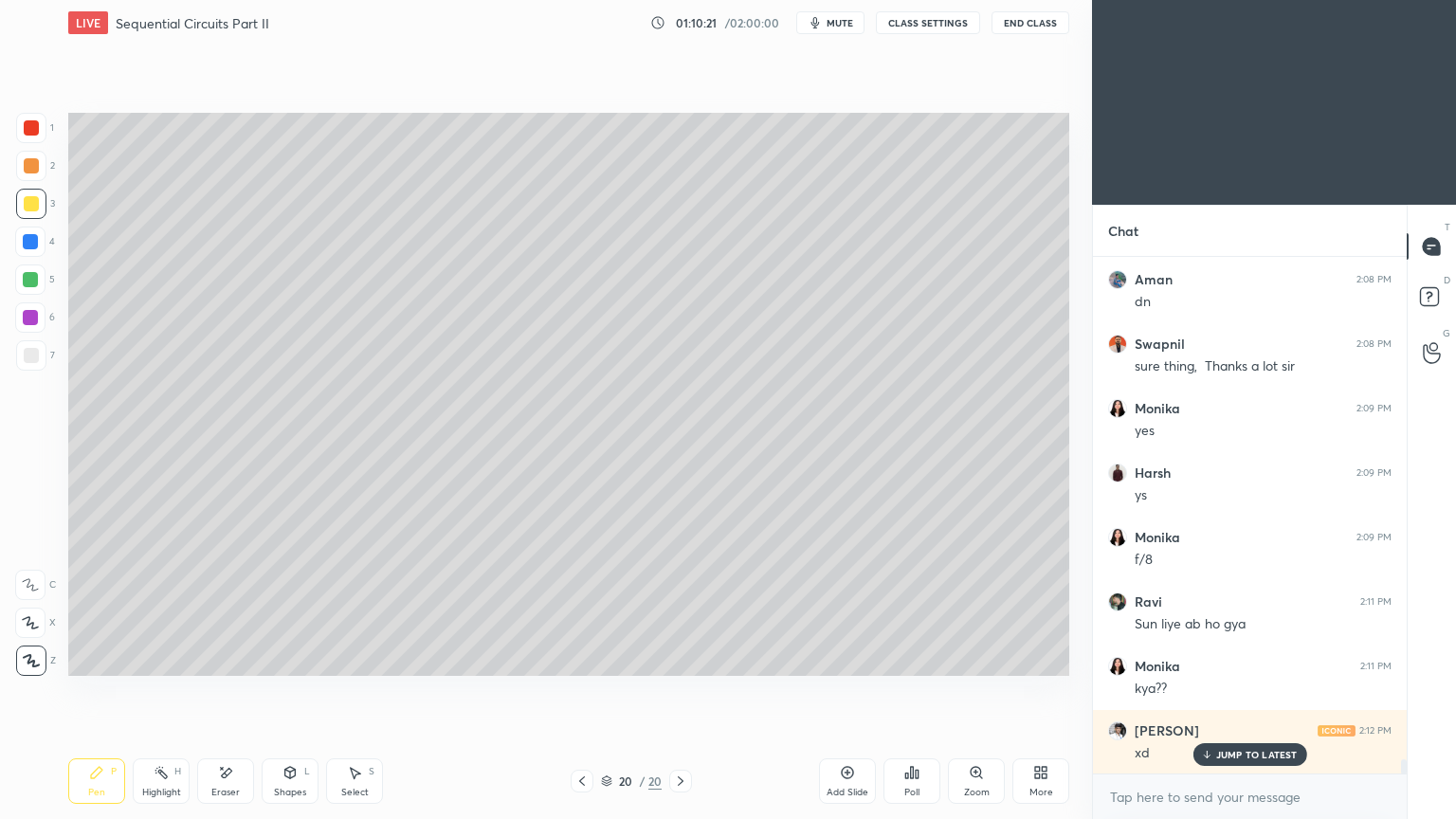 scroll, scrollTop: 18610, scrollLeft: 0, axis: vertical 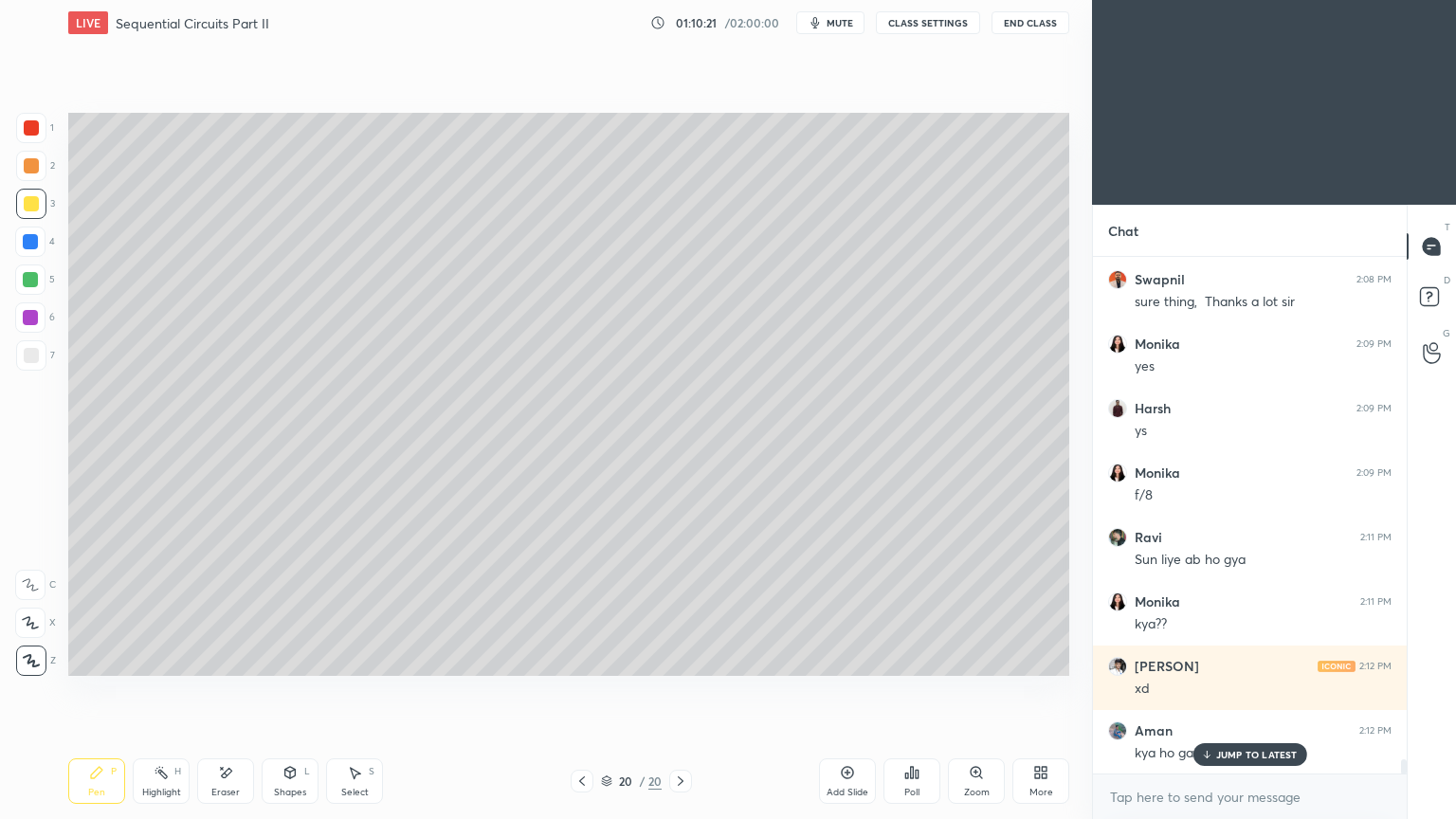 click on "Highlight" at bounding box center (161, 792) 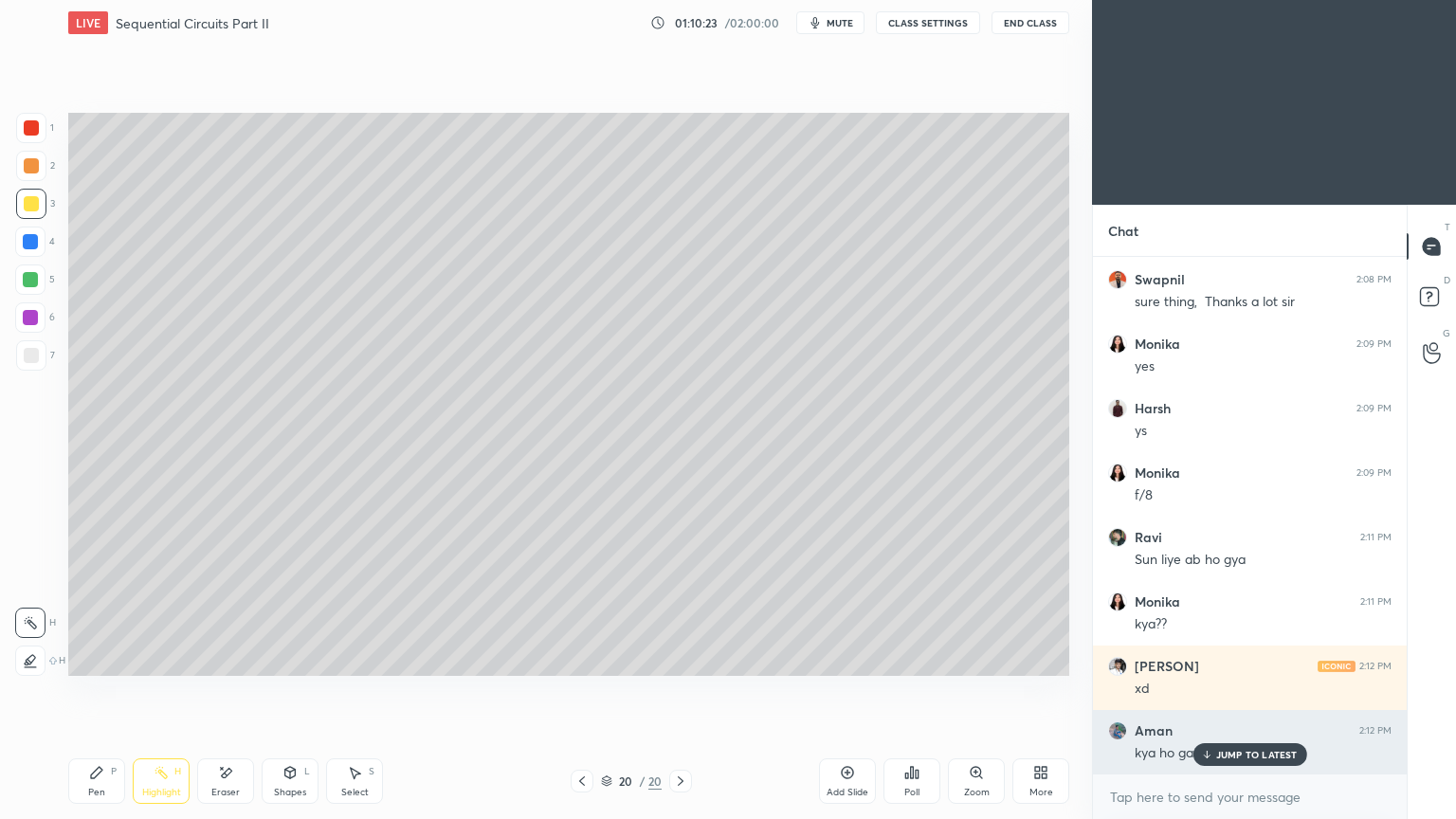 click on "JUMP TO LATEST" at bounding box center [1257, 755] 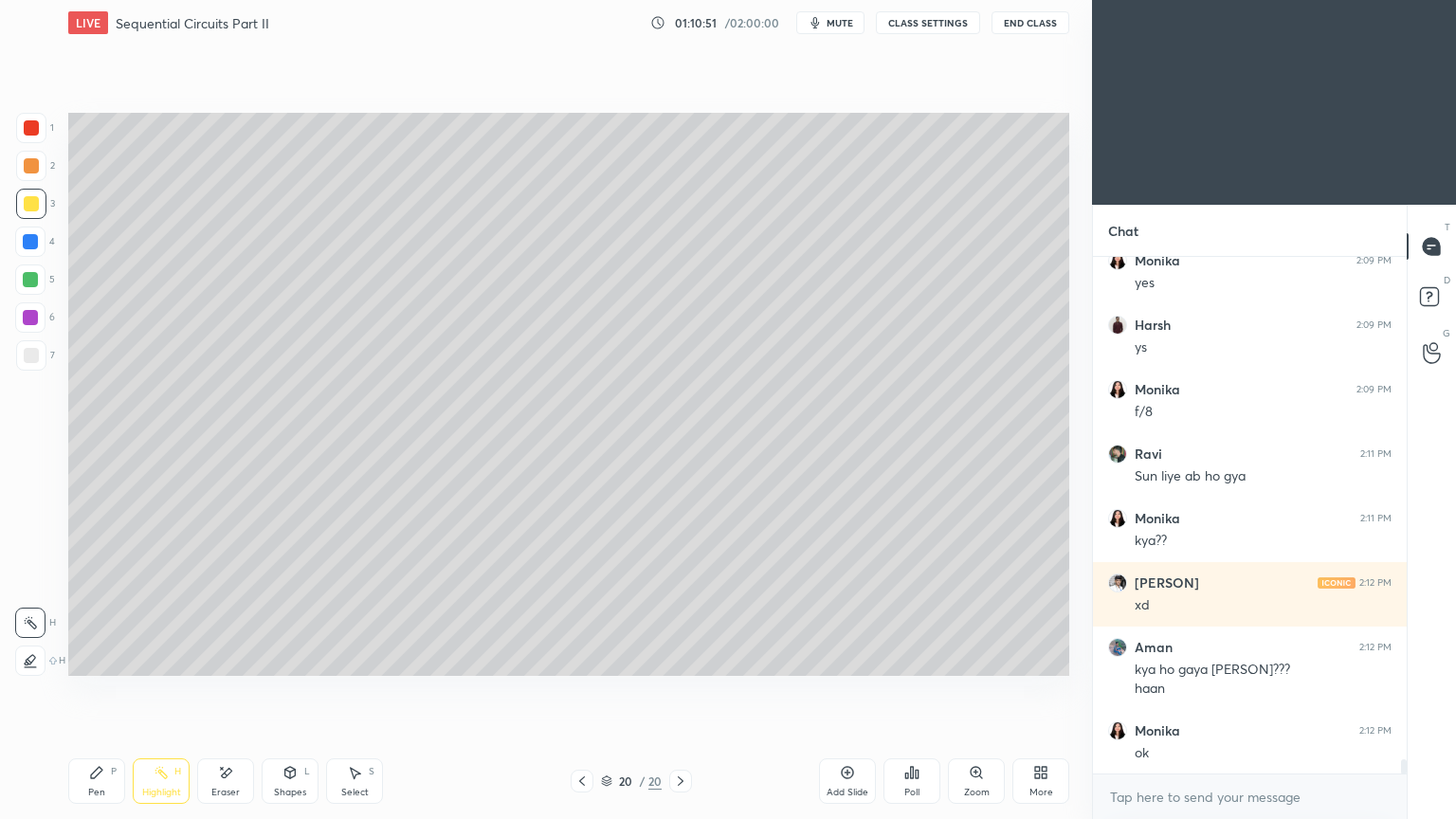 scroll, scrollTop: 18757, scrollLeft: 0, axis: vertical 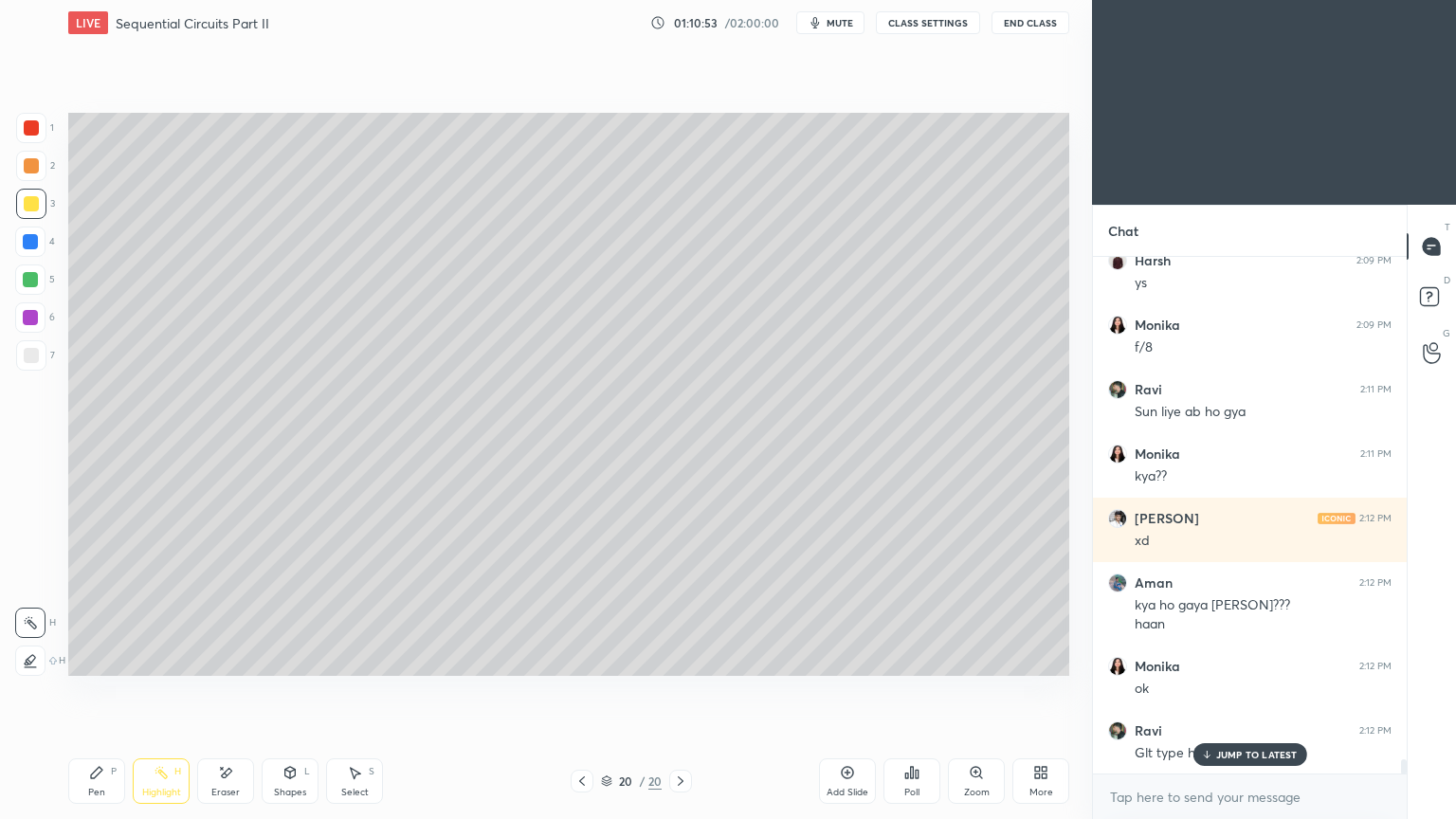 click on "JUMP TO LATEST" at bounding box center (1249, 755) 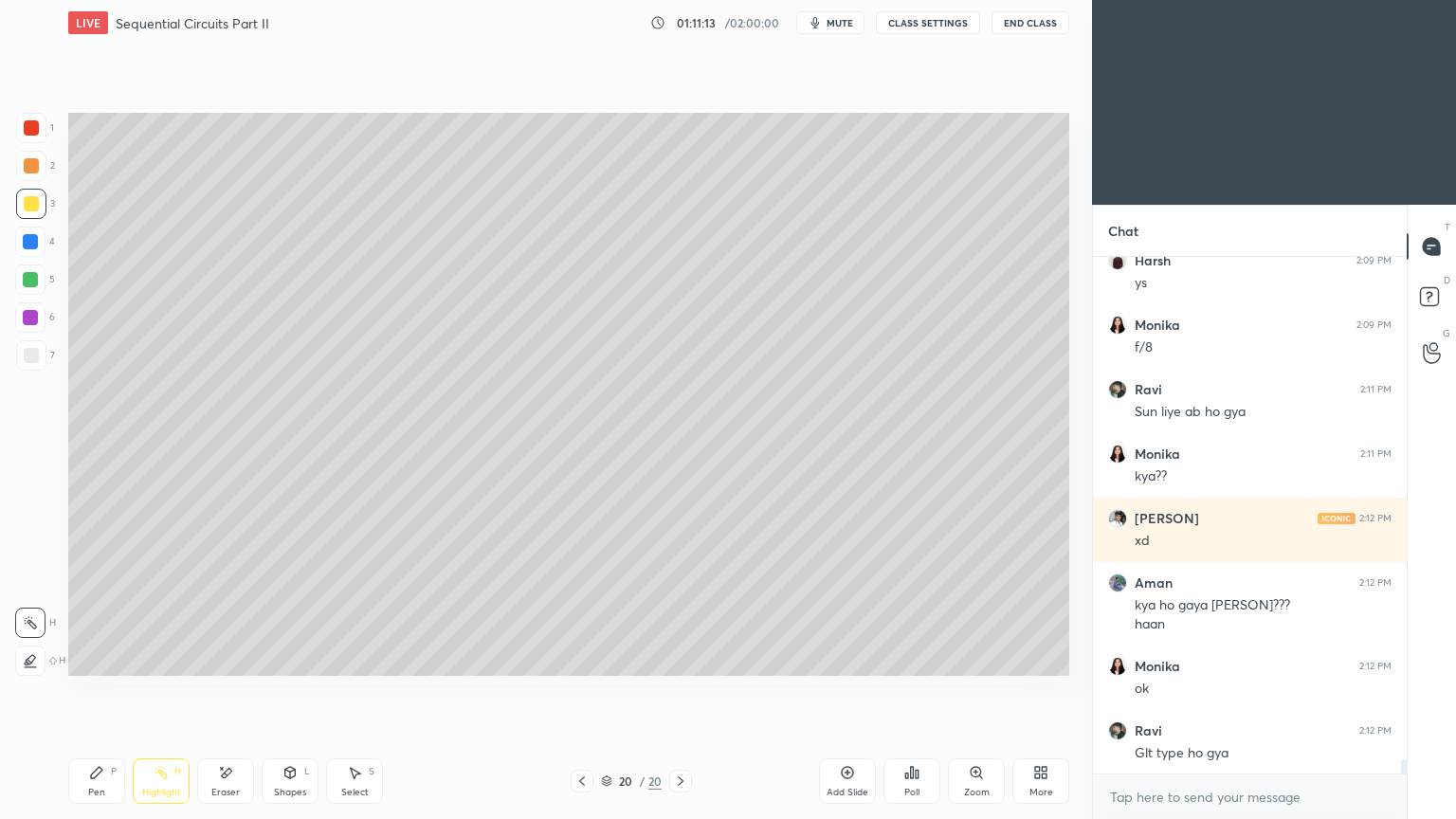 click on "Pen P" at bounding box center (97, 781) 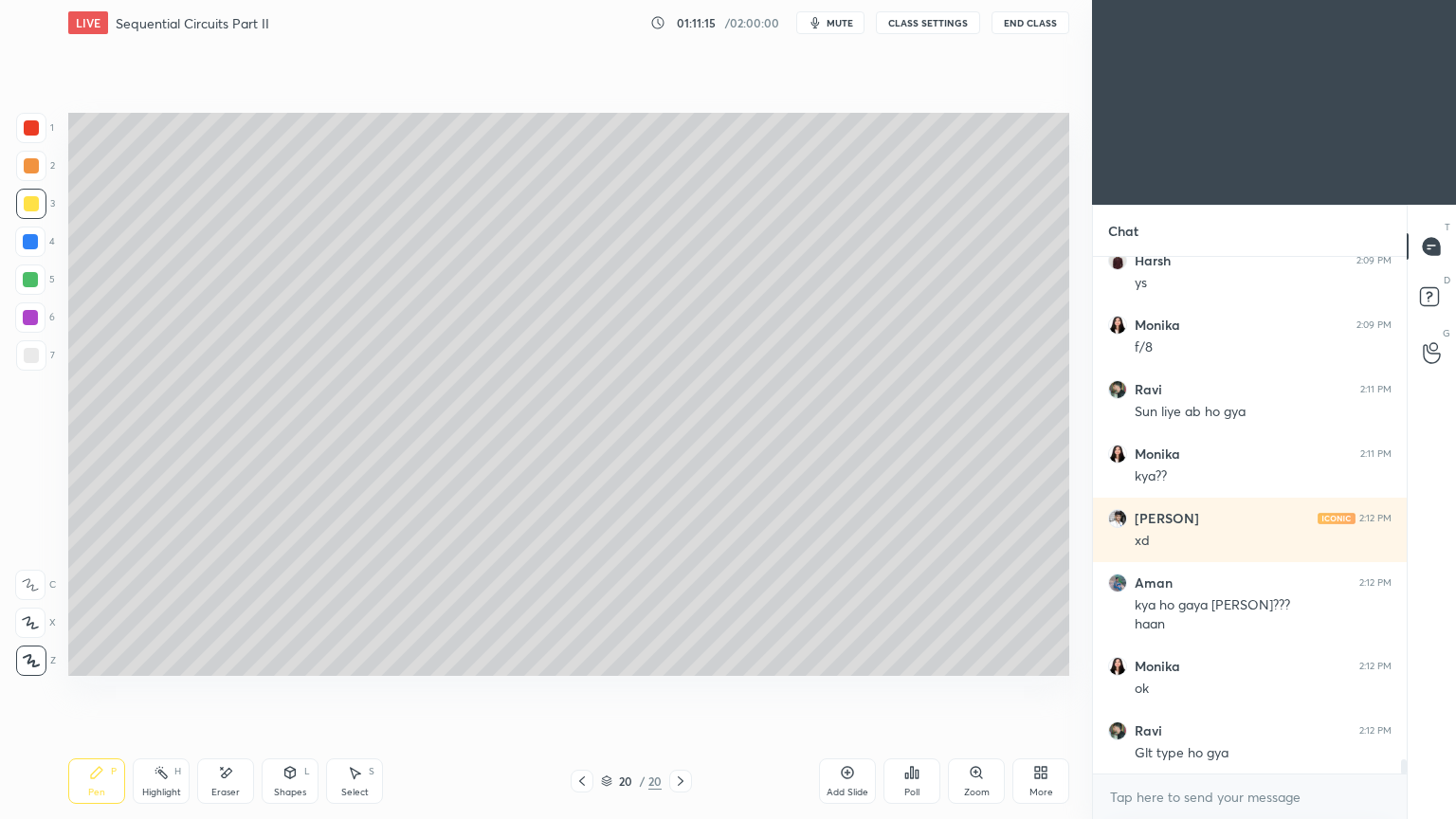 click on "Add Slide" at bounding box center [847, 781] 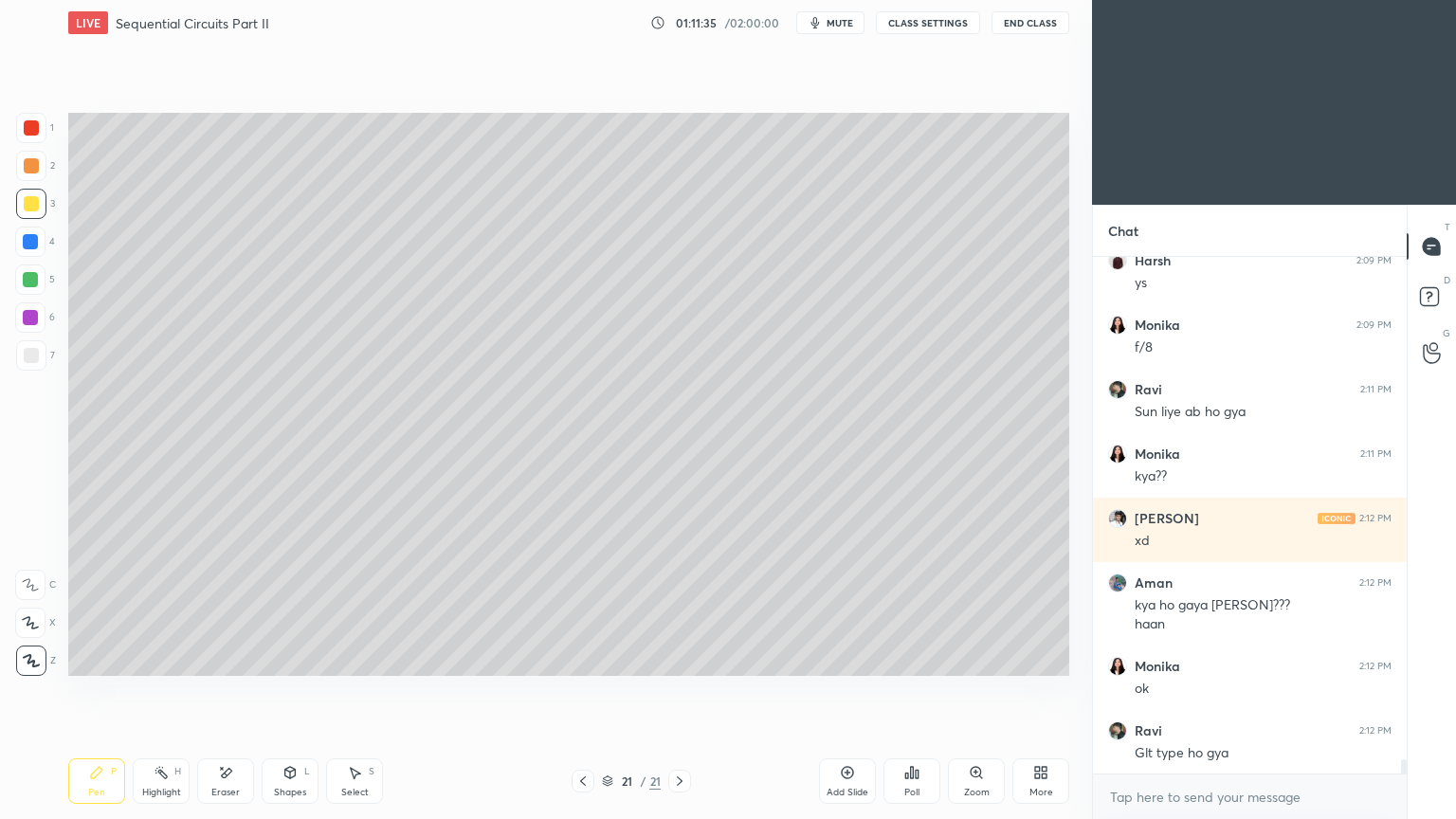 click on "Select S" at bounding box center [355, 781] 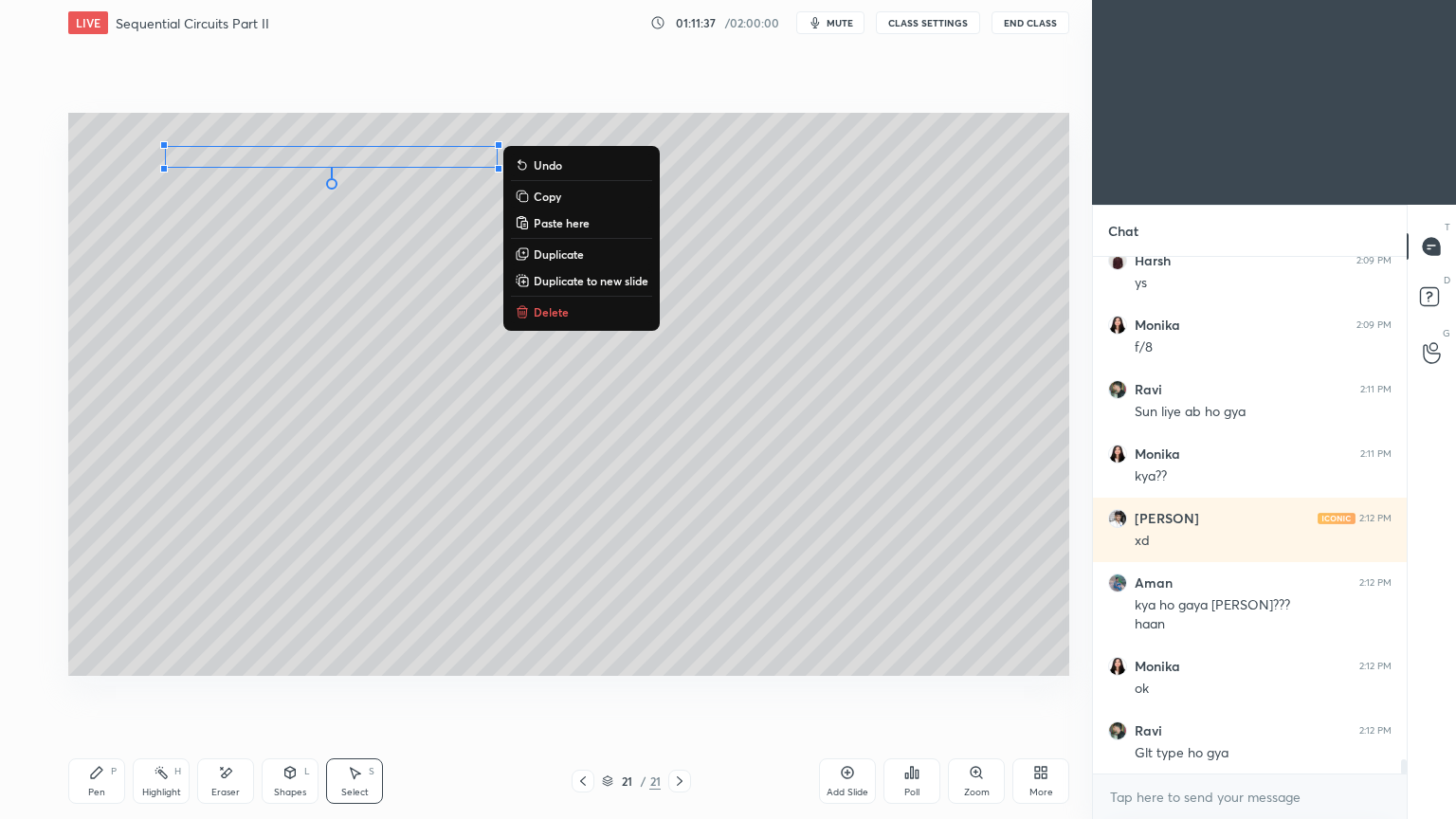 click on "Duplicate" at bounding box center [558, 254] 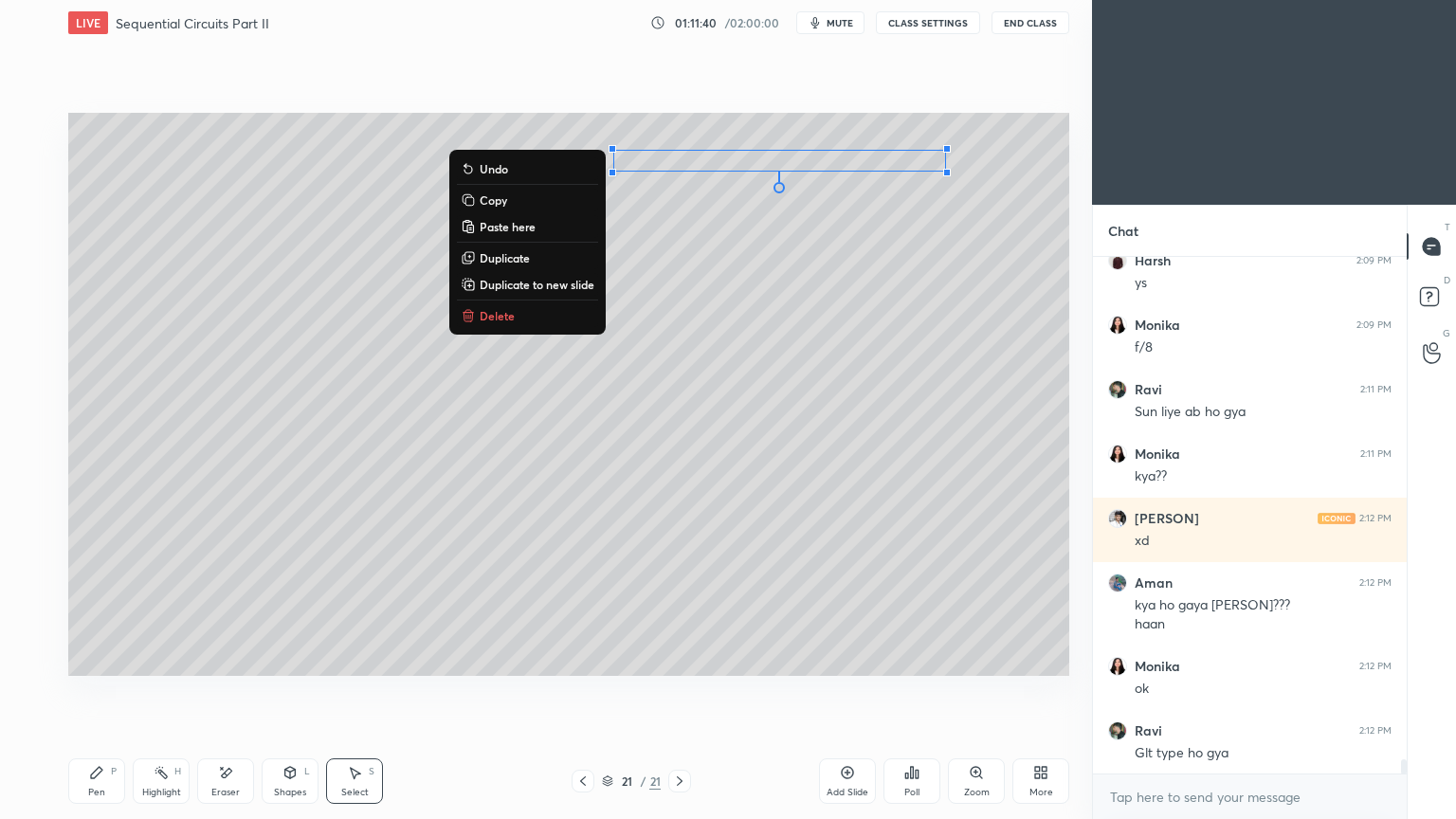click on "Eraser" at bounding box center (226, 792) 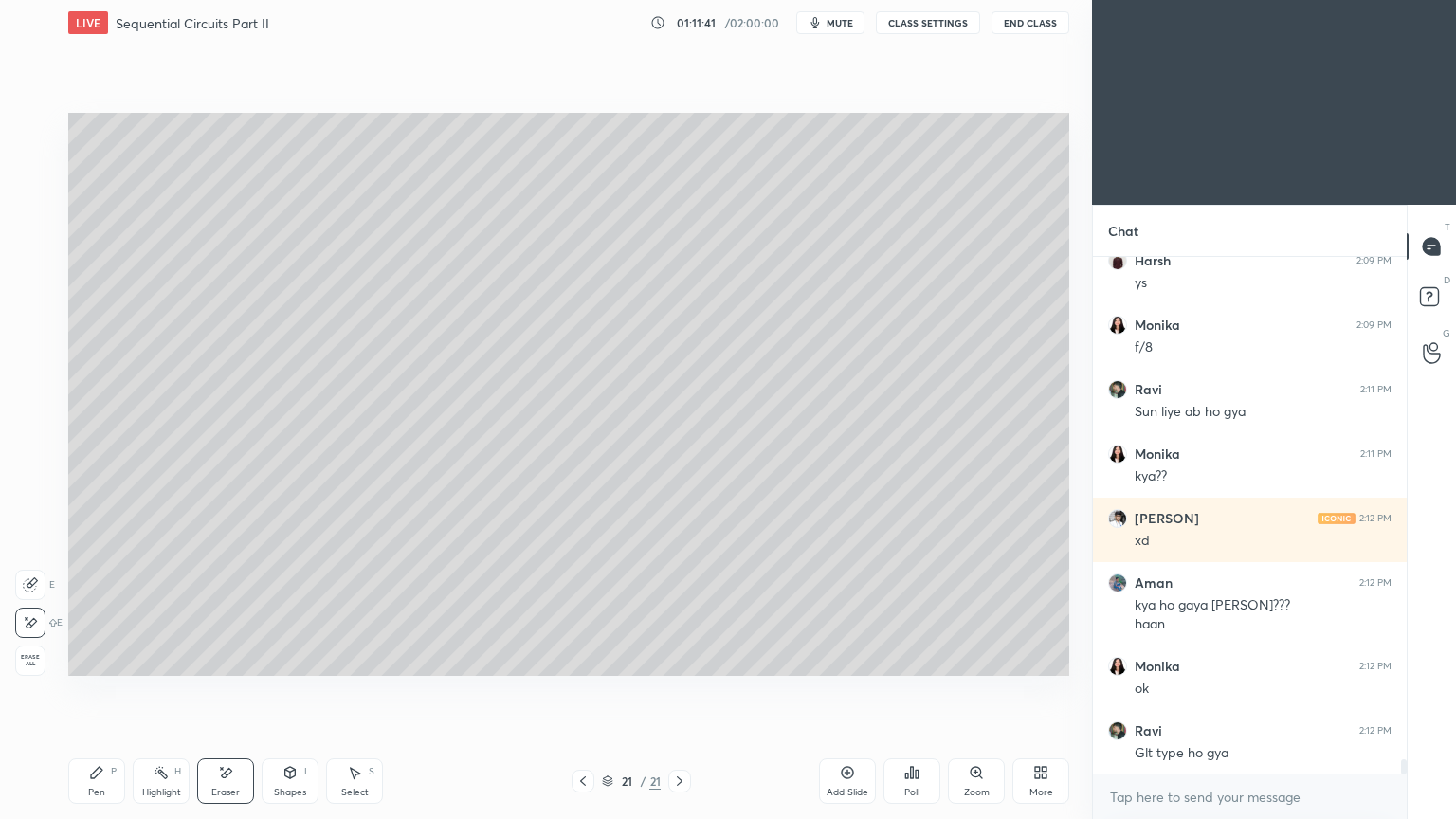 click at bounding box center [30, 585] 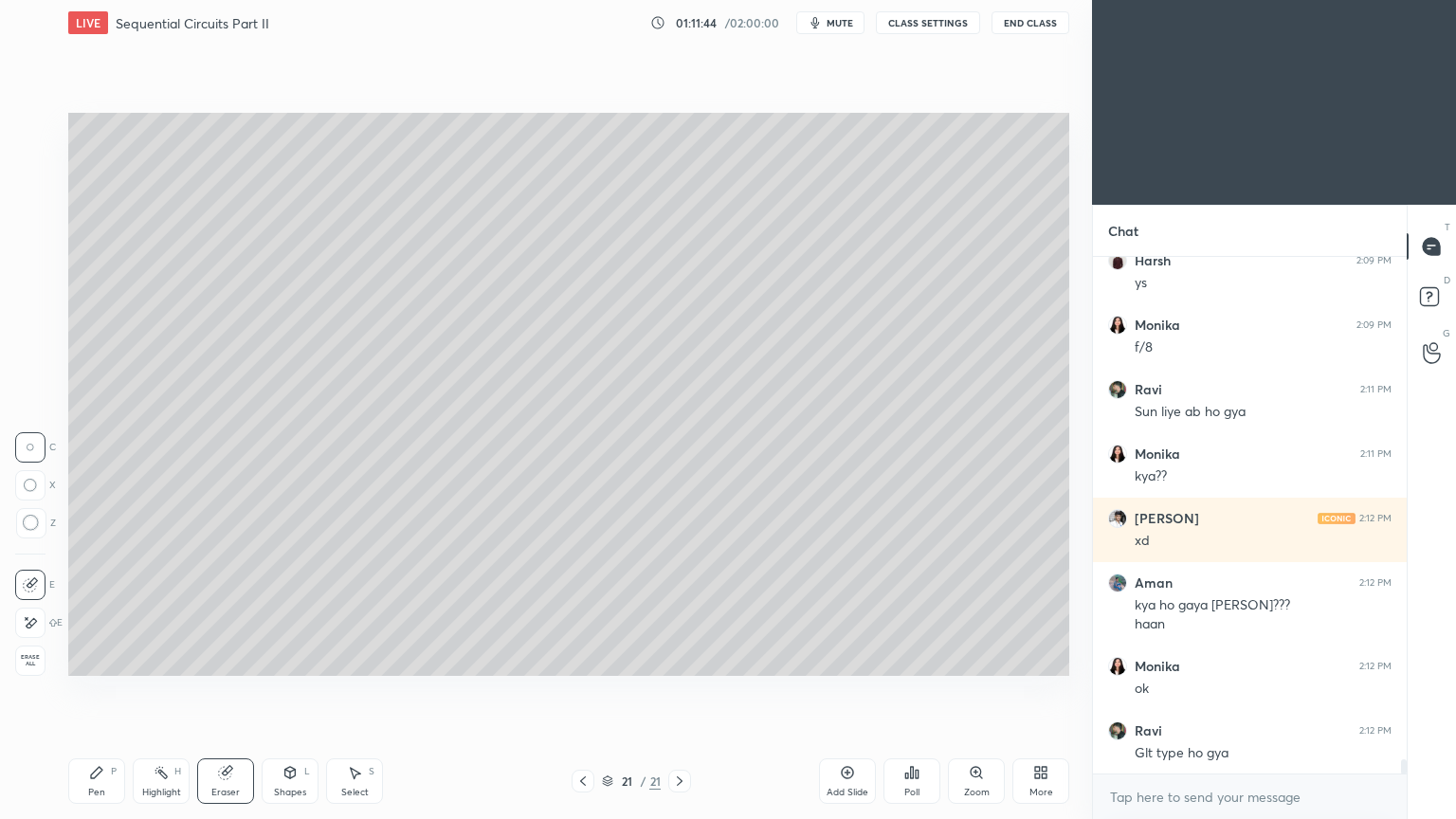 click on "Shapes" at bounding box center (290, 792) 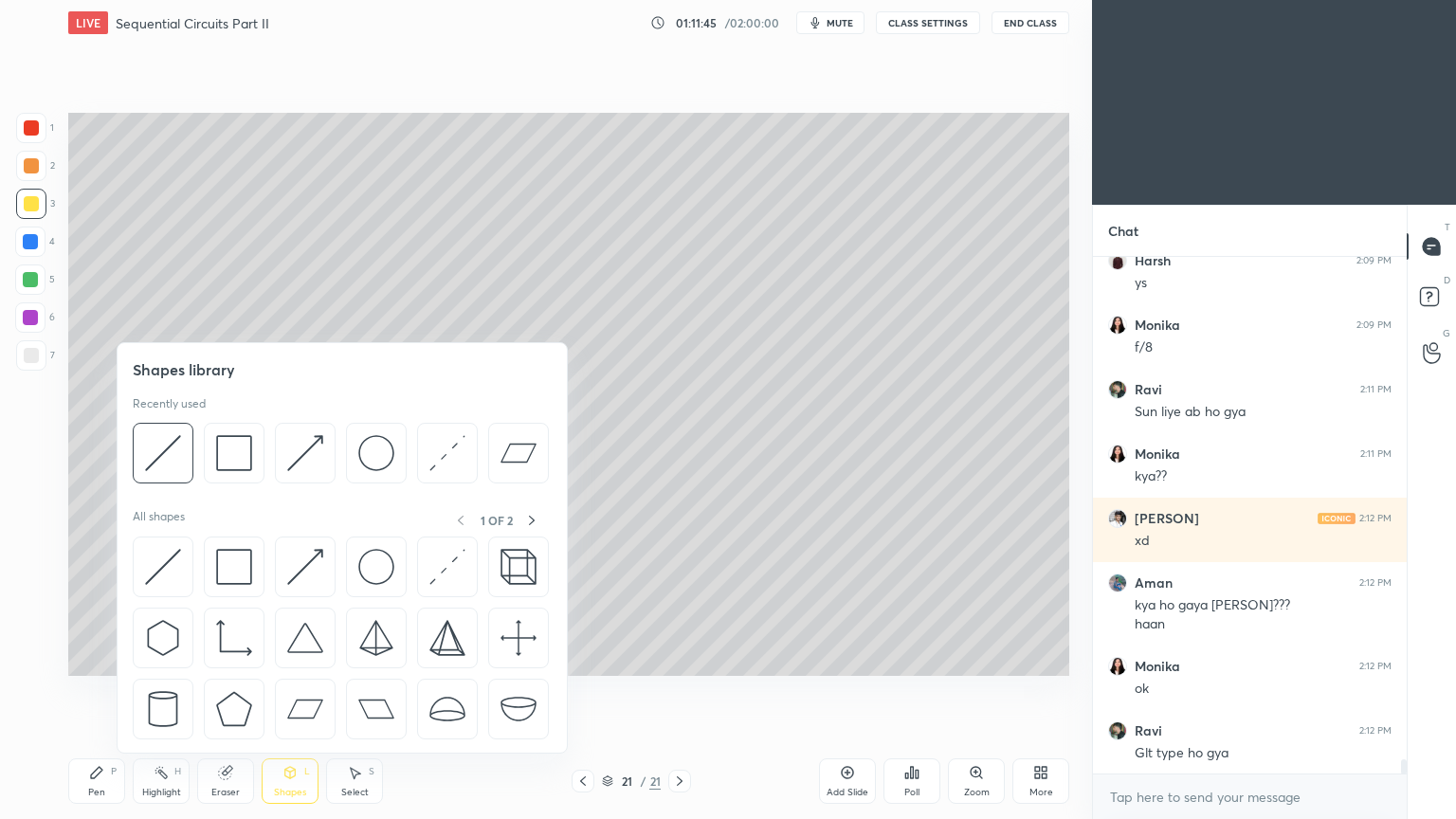 click at bounding box center [163, 453] 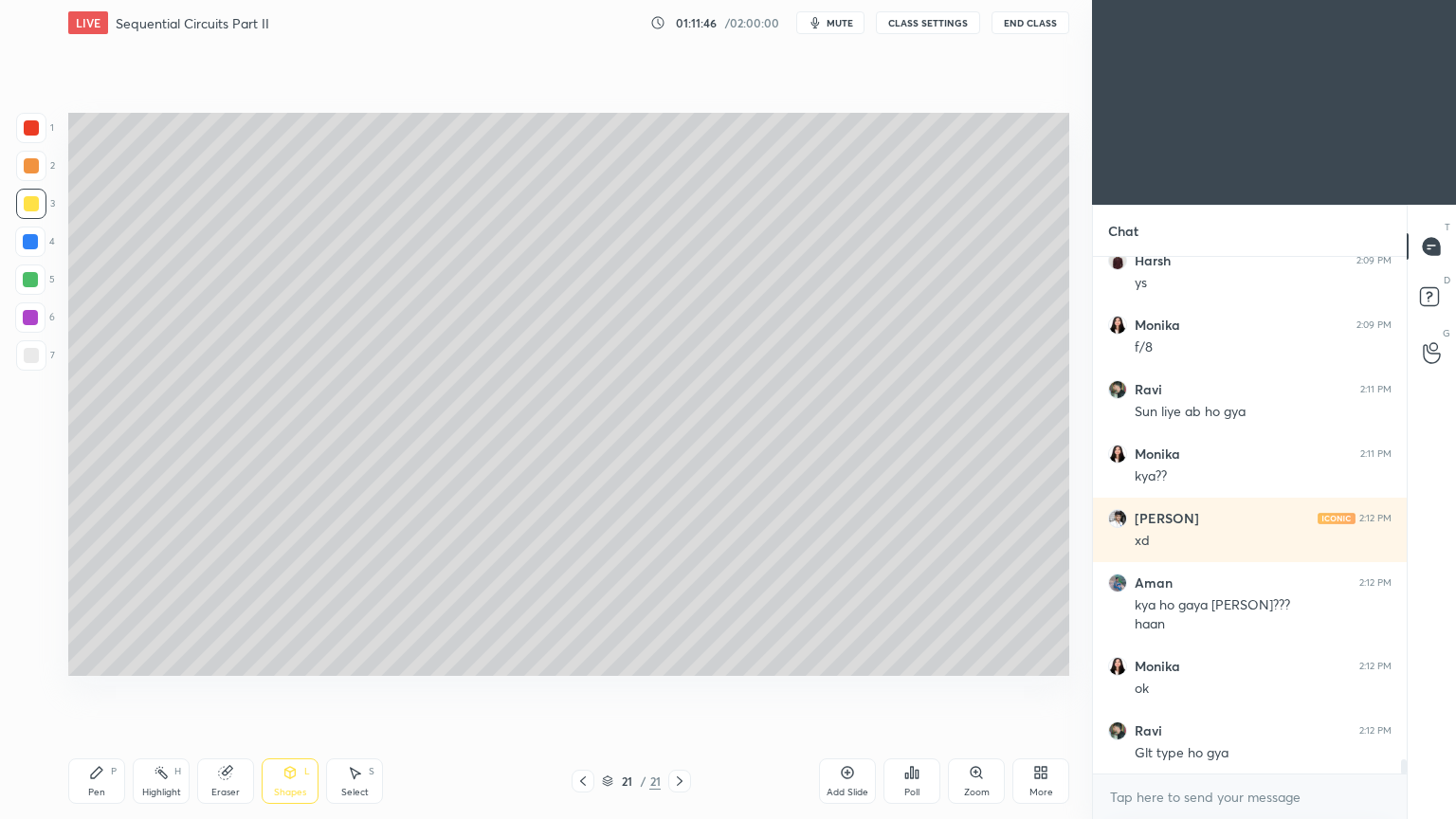 click at bounding box center [30, 242] 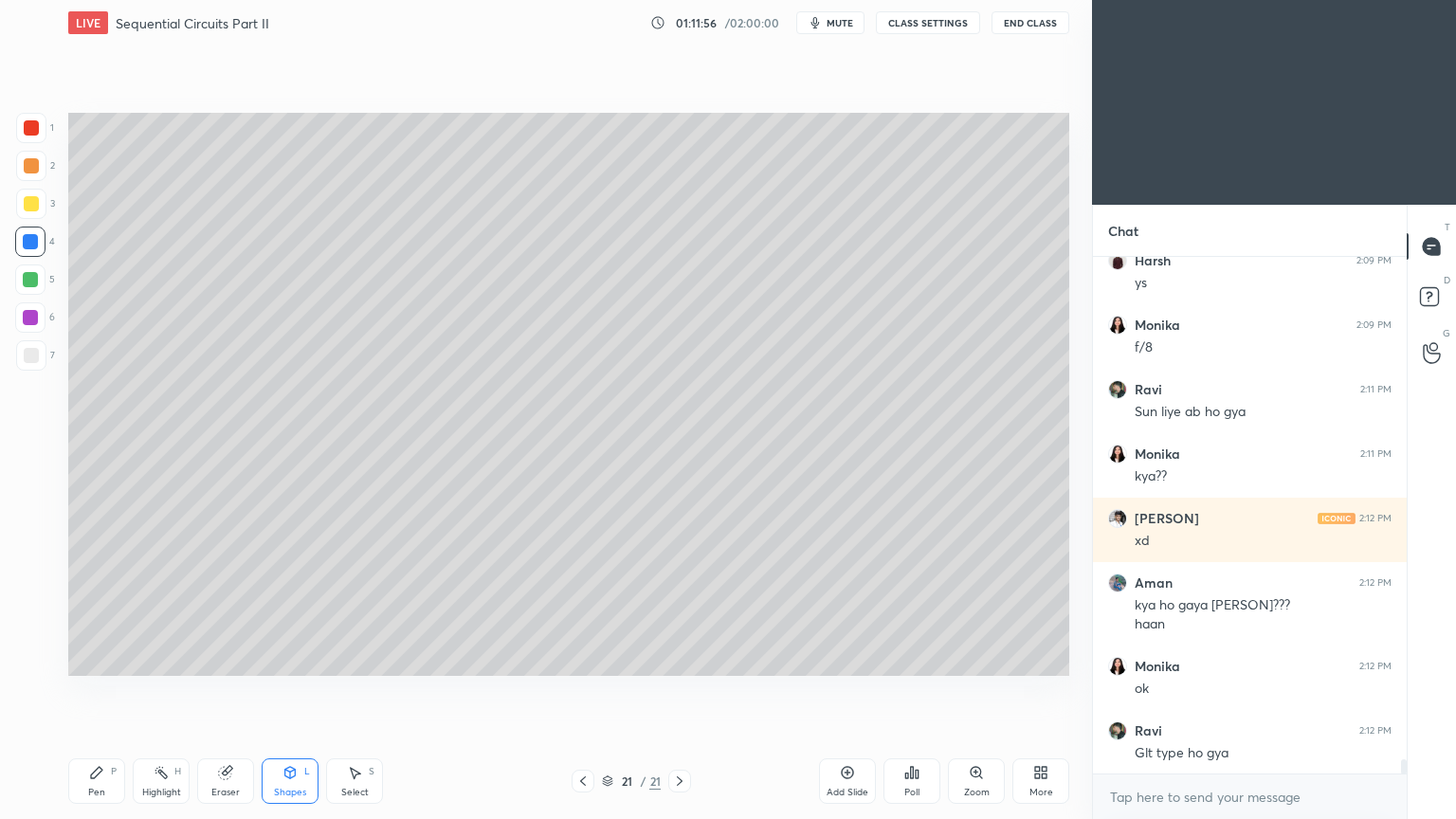 click on "Pen" at bounding box center (97, 792) 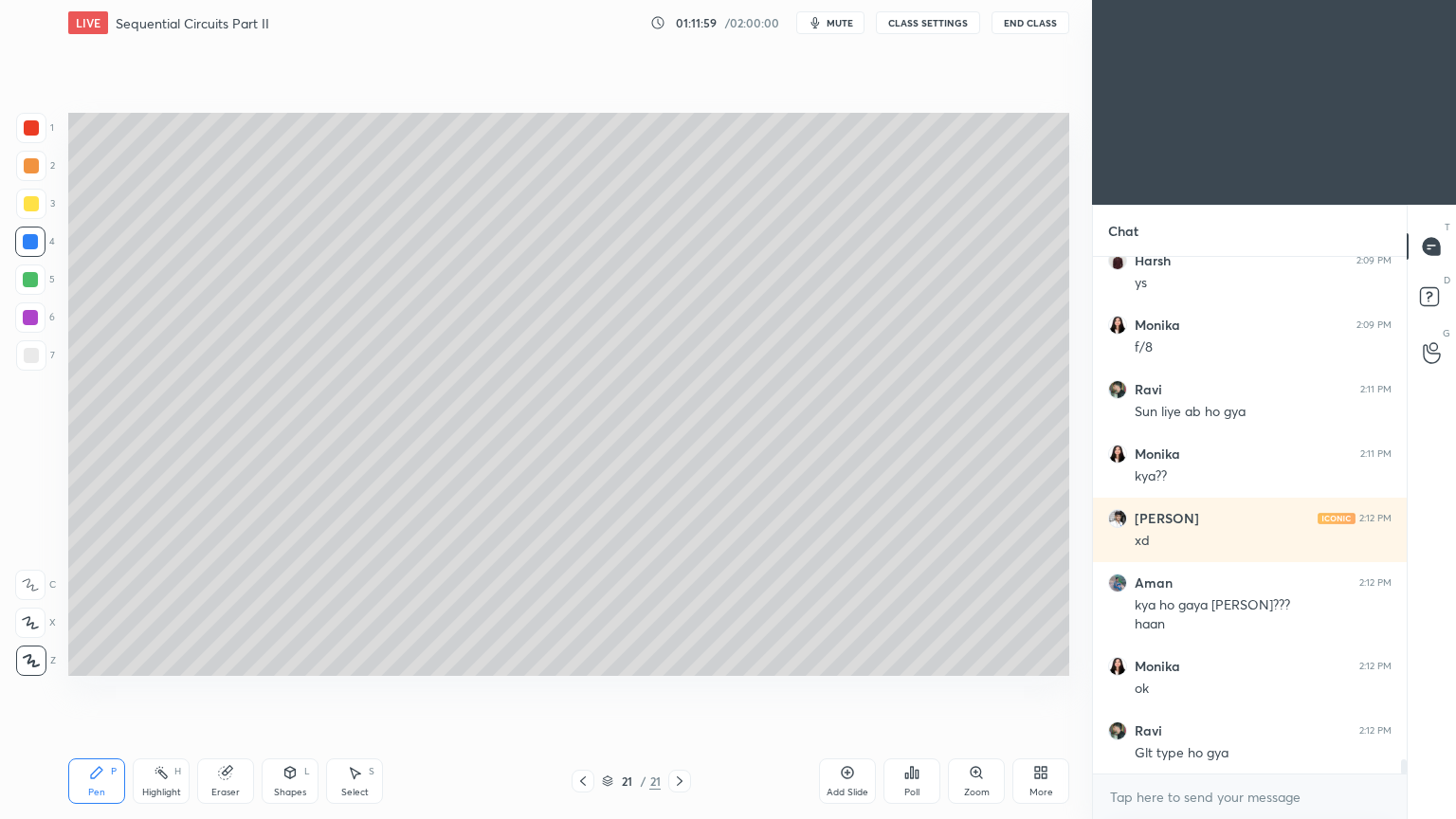 click on "Shapes L" at bounding box center [290, 781] 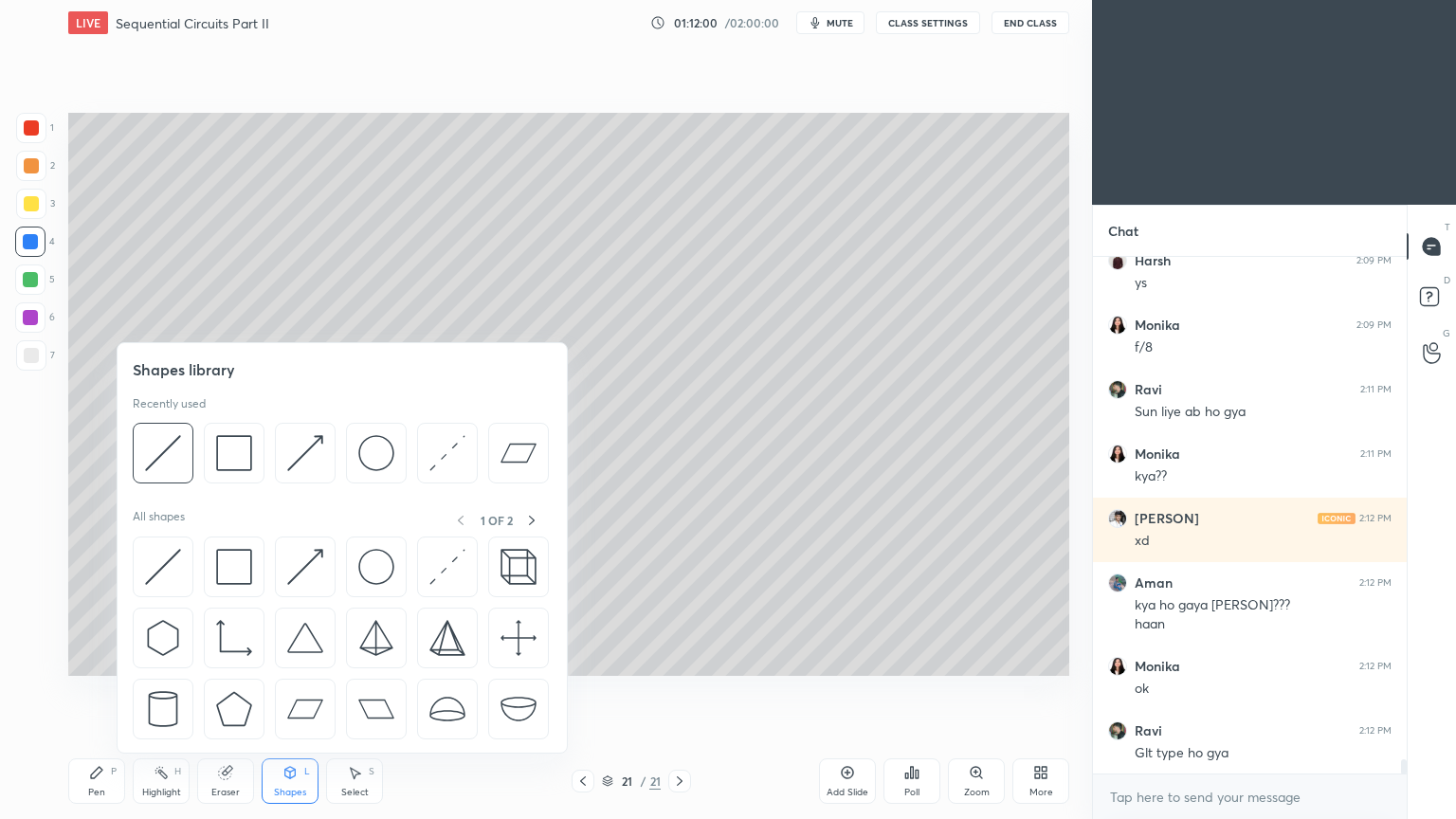 click at bounding box center (163, 453) 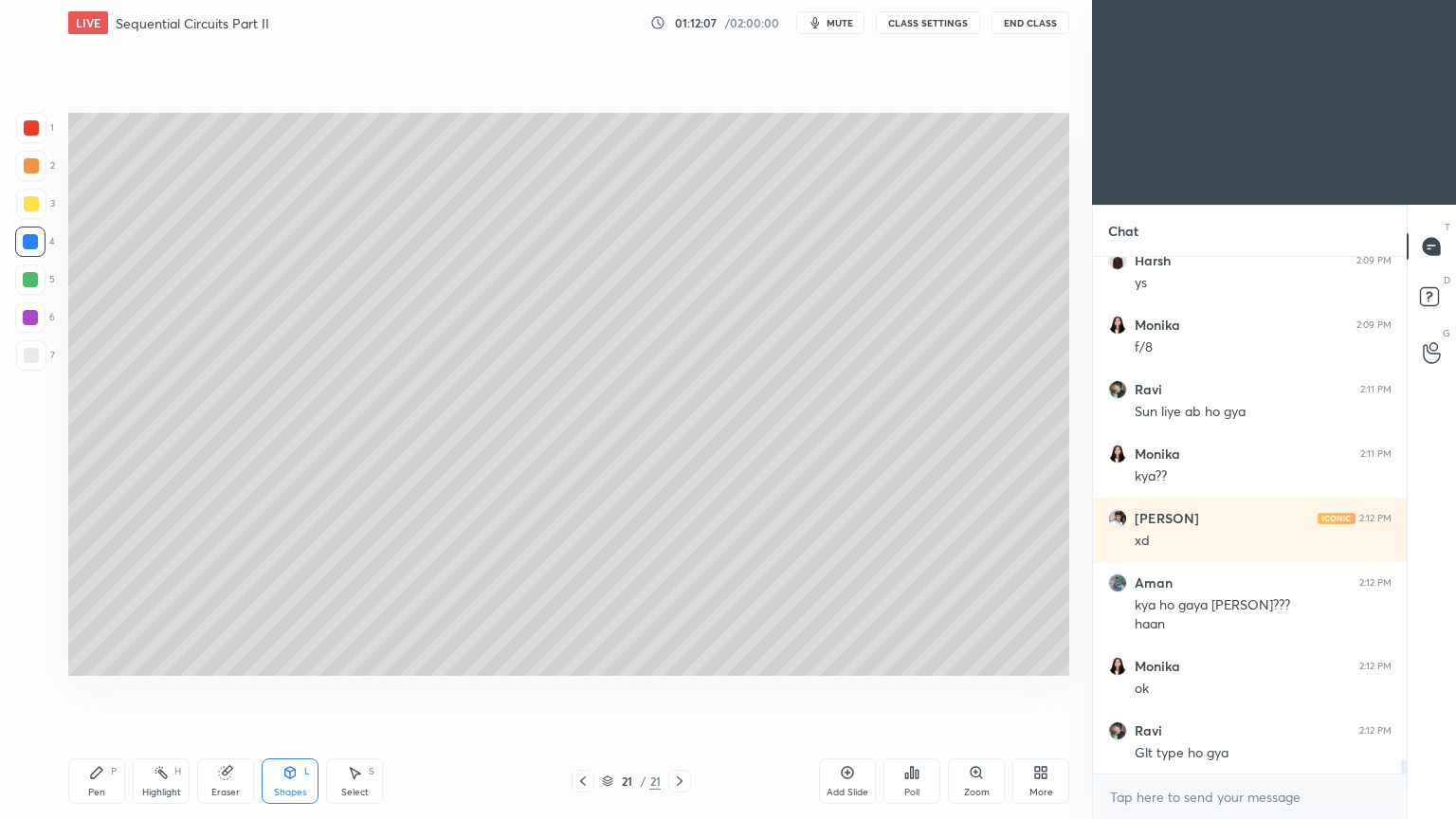 click on "Pen P" at bounding box center [97, 781] 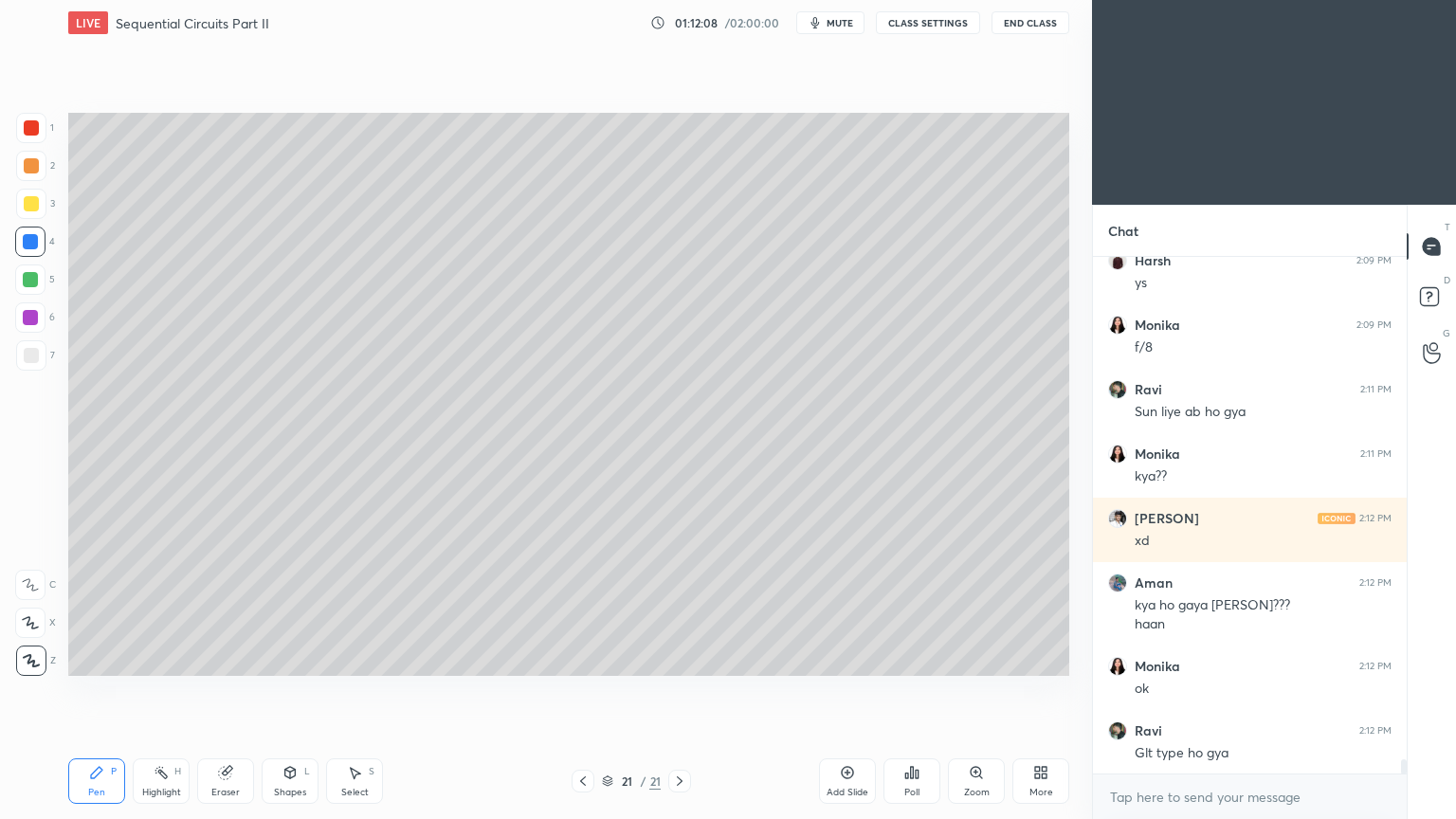 click at bounding box center (31, 355) 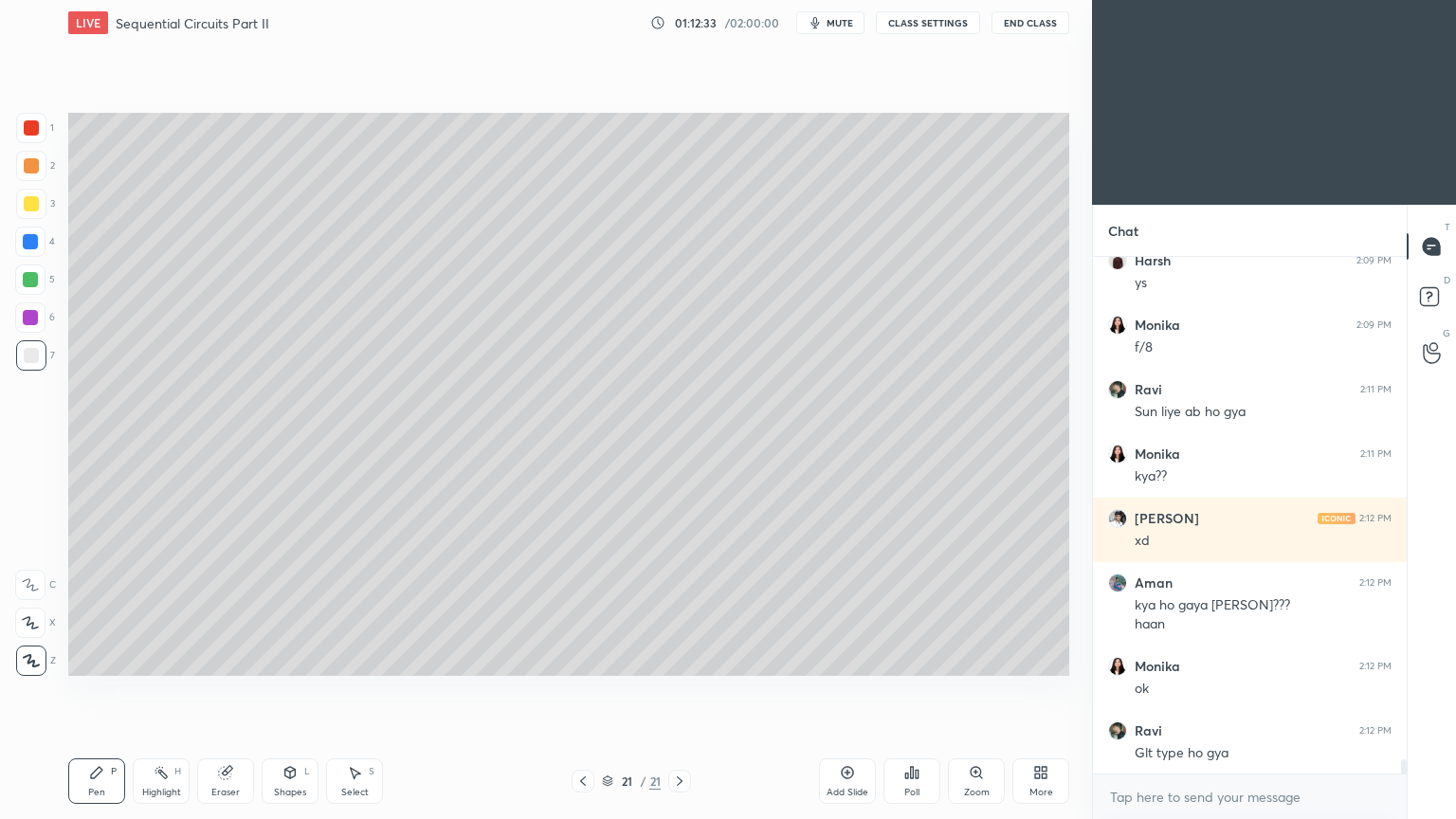 click on "Select S" at bounding box center (355, 781) 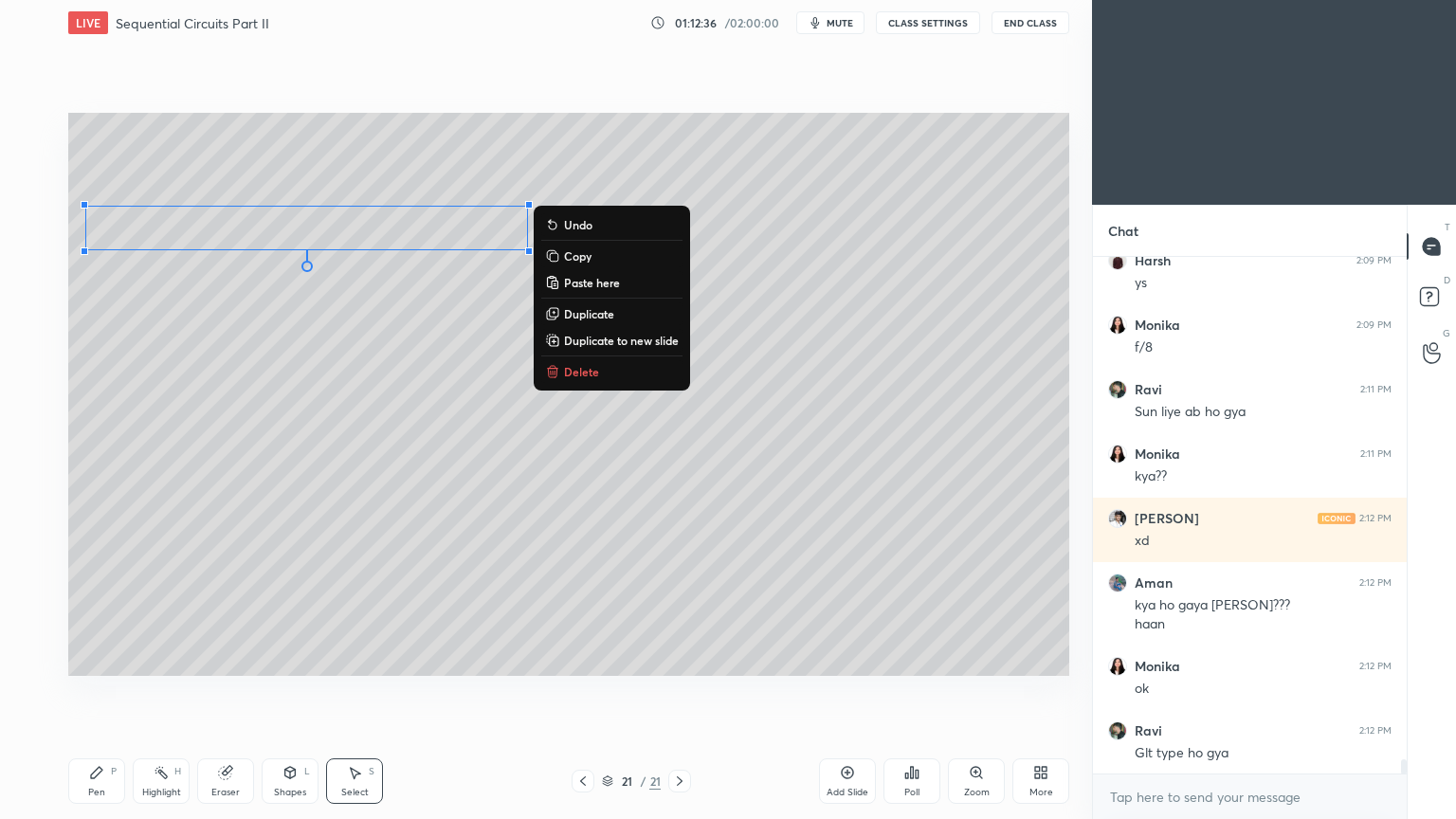 click on "Duplicate" at bounding box center (589, 314) 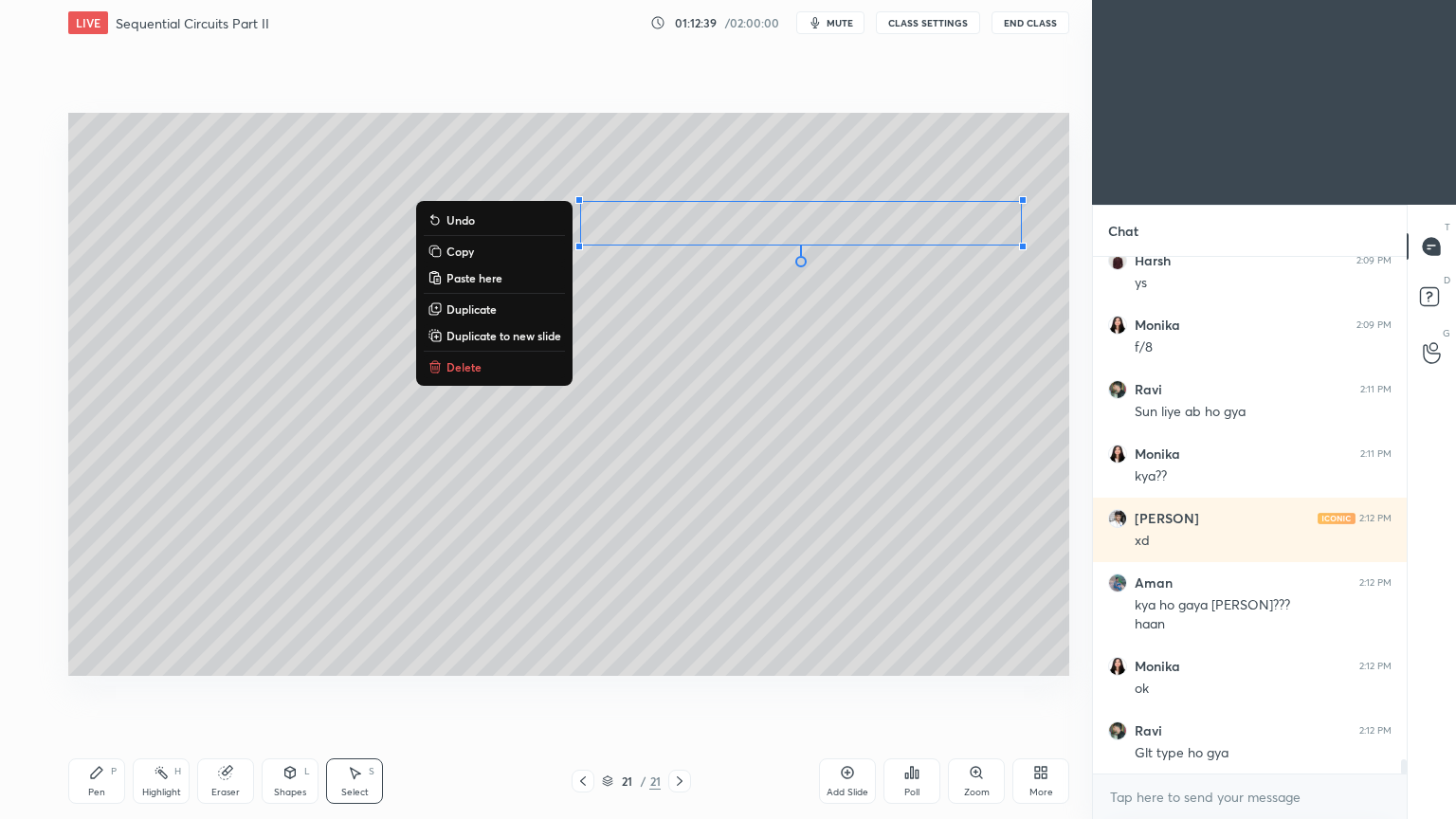 click on "Pen P" at bounding box center [97, 781] 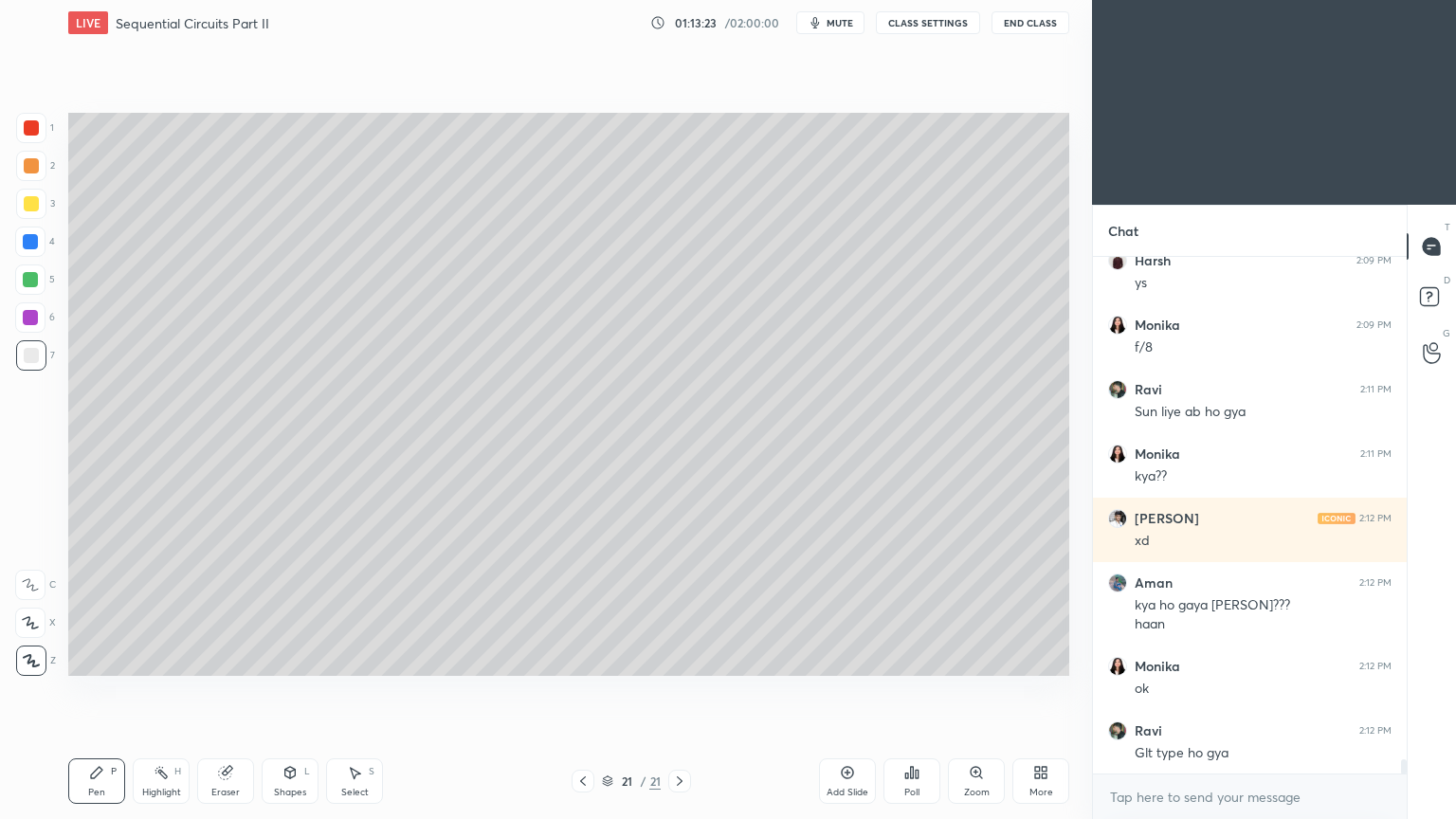 click on "Select S" at bounding box center [355, 781] 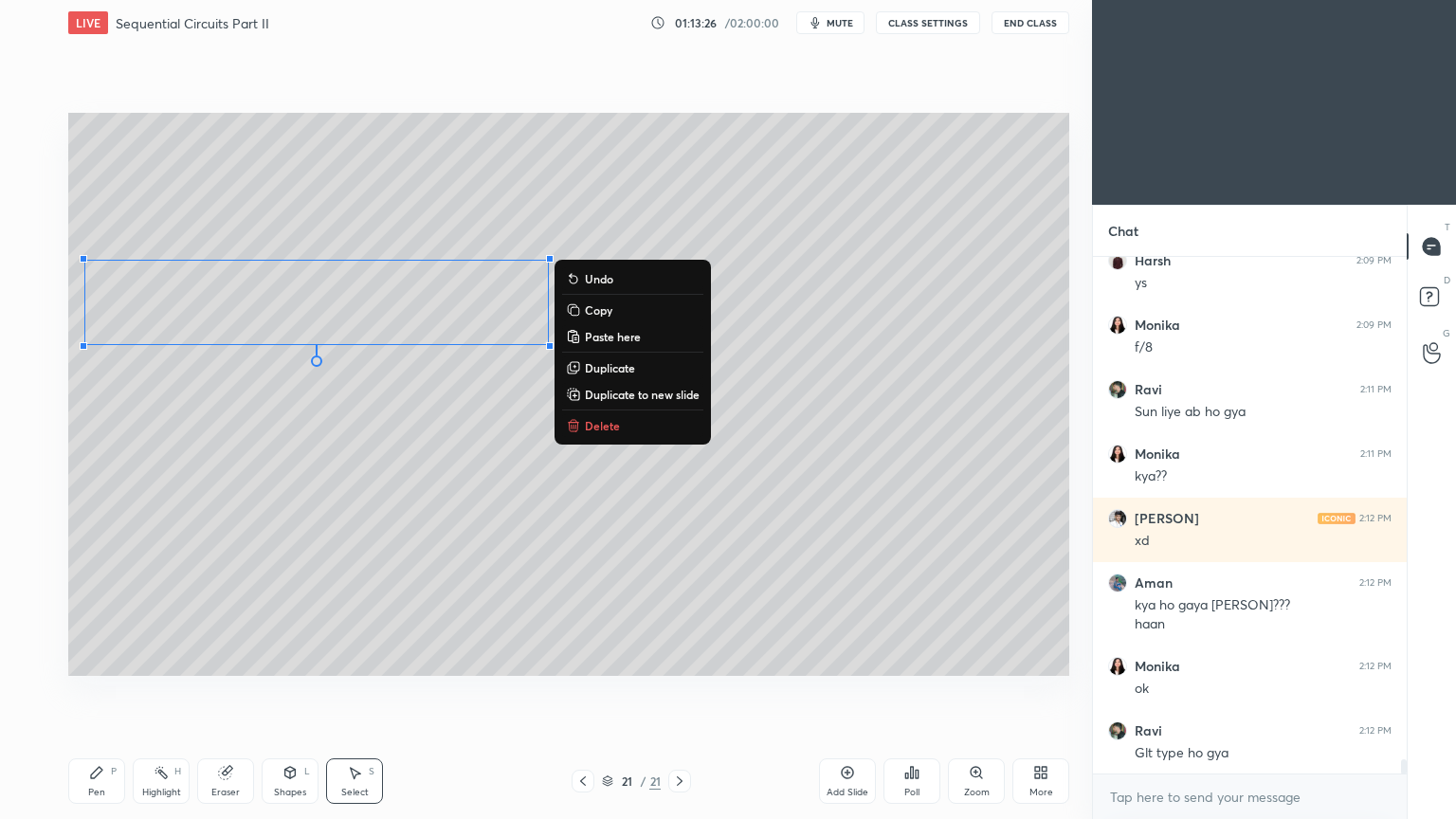 click on "Duplicate" at bounding box center (610, 368) 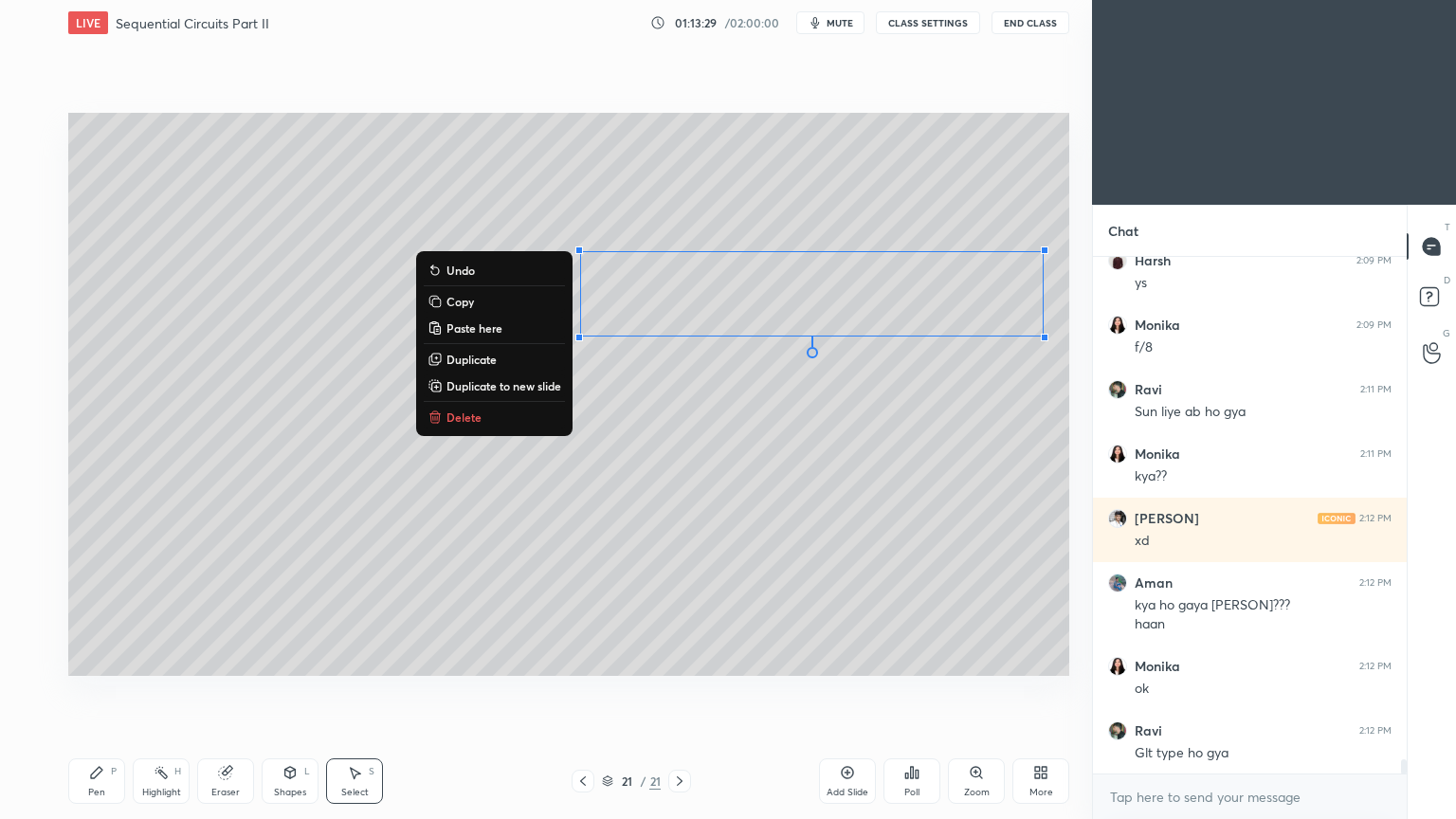 click on "Highlight" at bounding box center [161, 792] 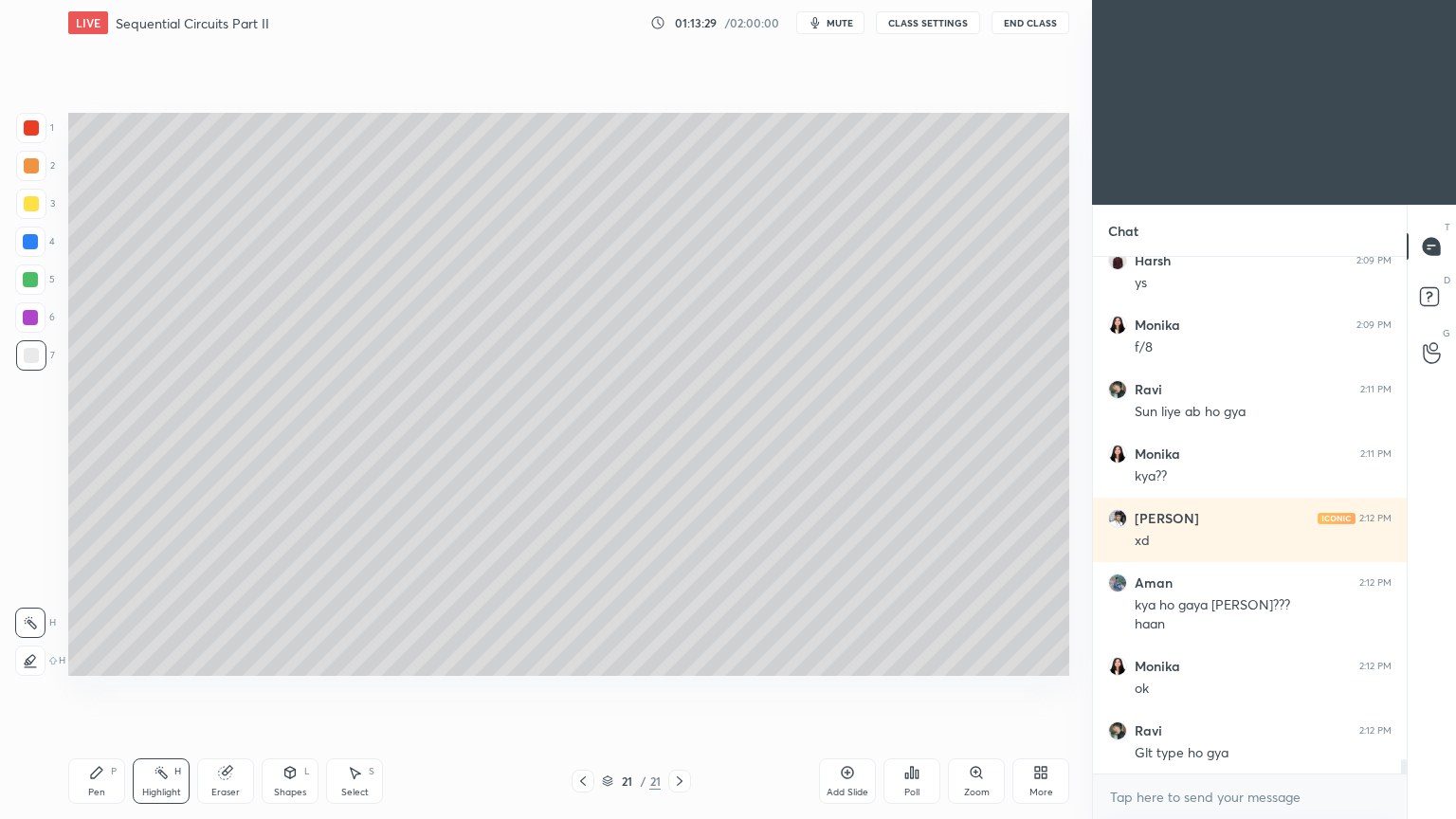 click on "Eraser" at bounding box center [226, 792] 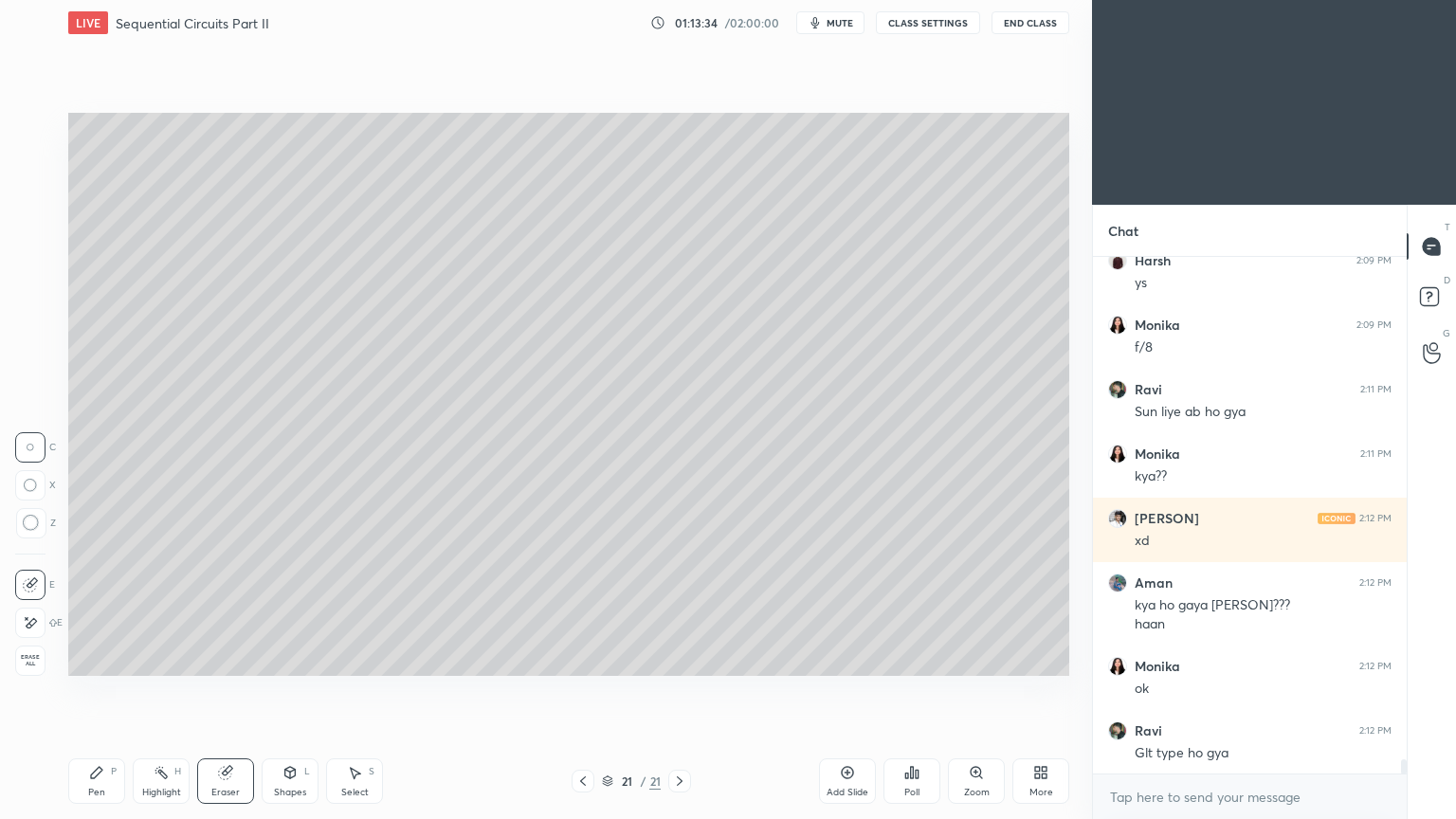 scroll, scrollTop: 18822, scrollLeft: 0, axis: vertical 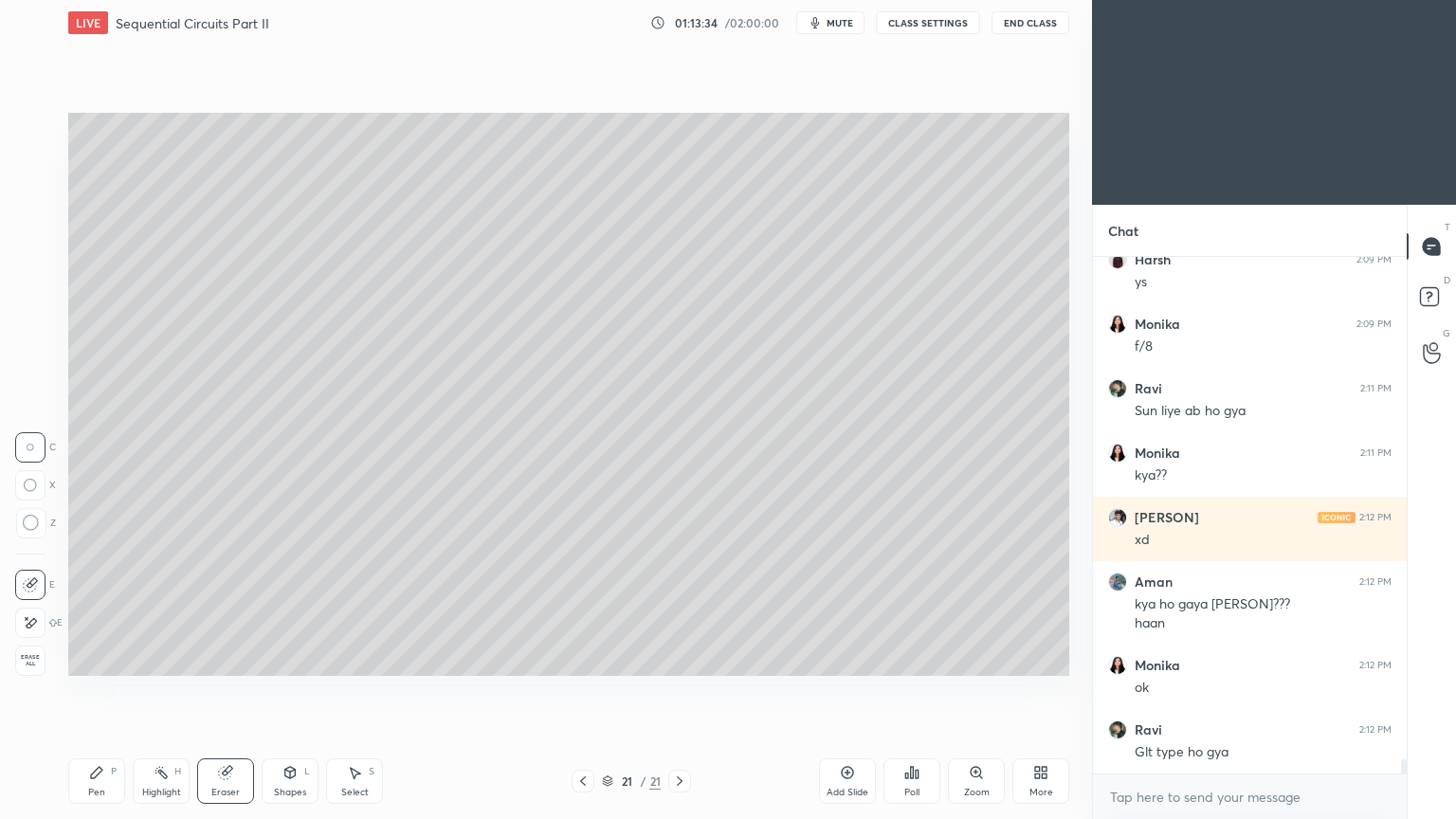 click on "Pen P" at bounding box center [97, 781] 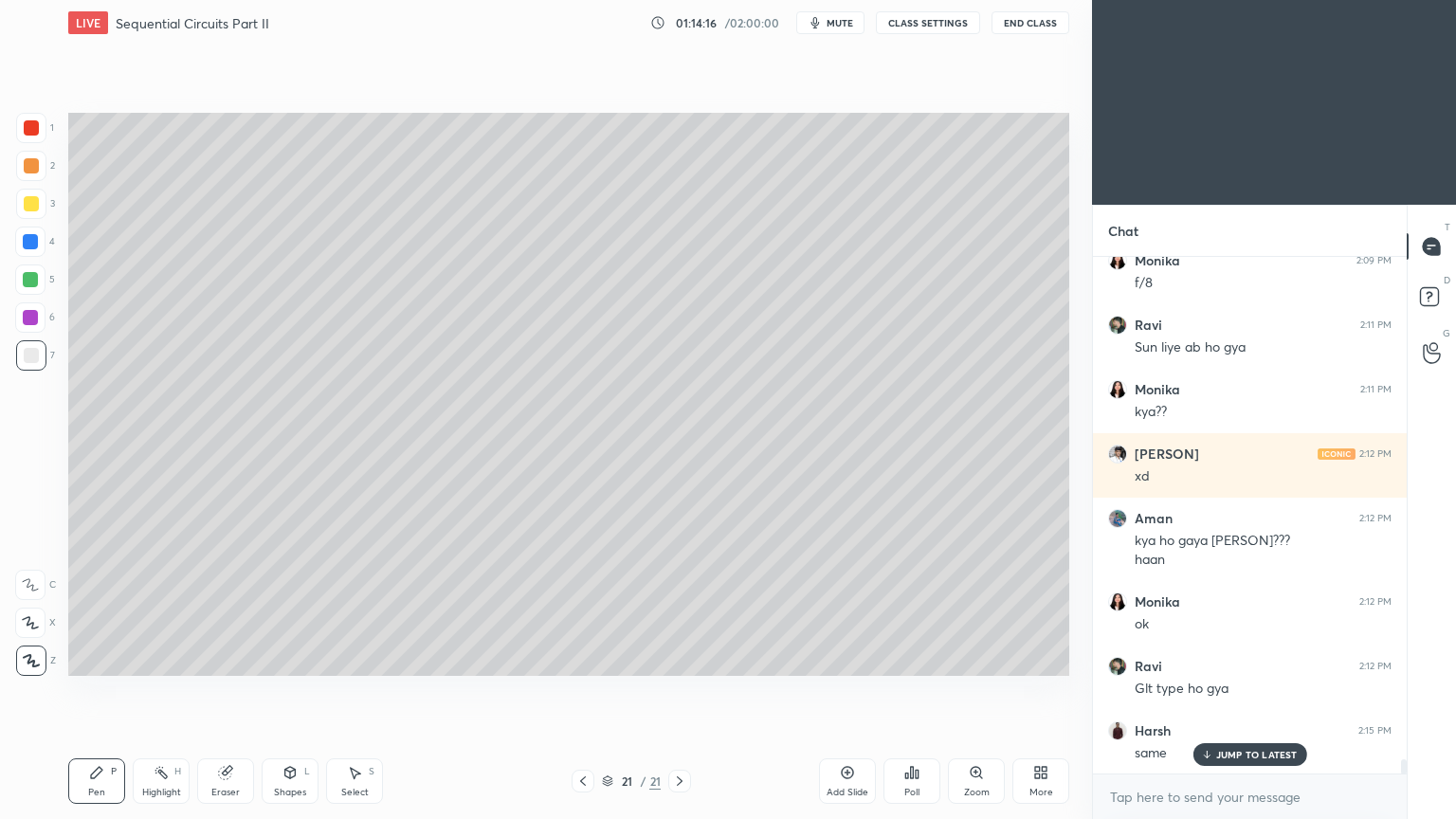 click 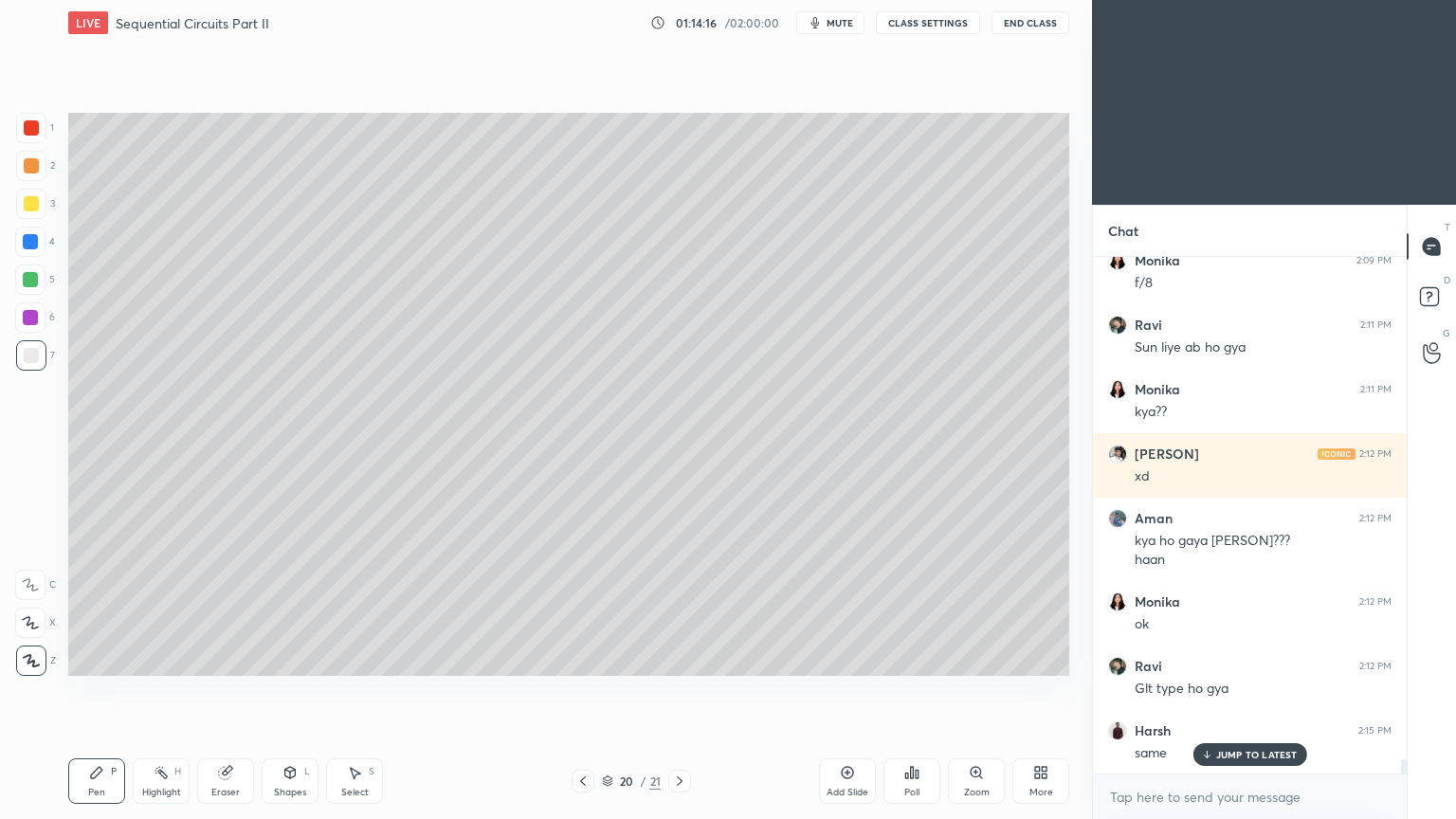 click 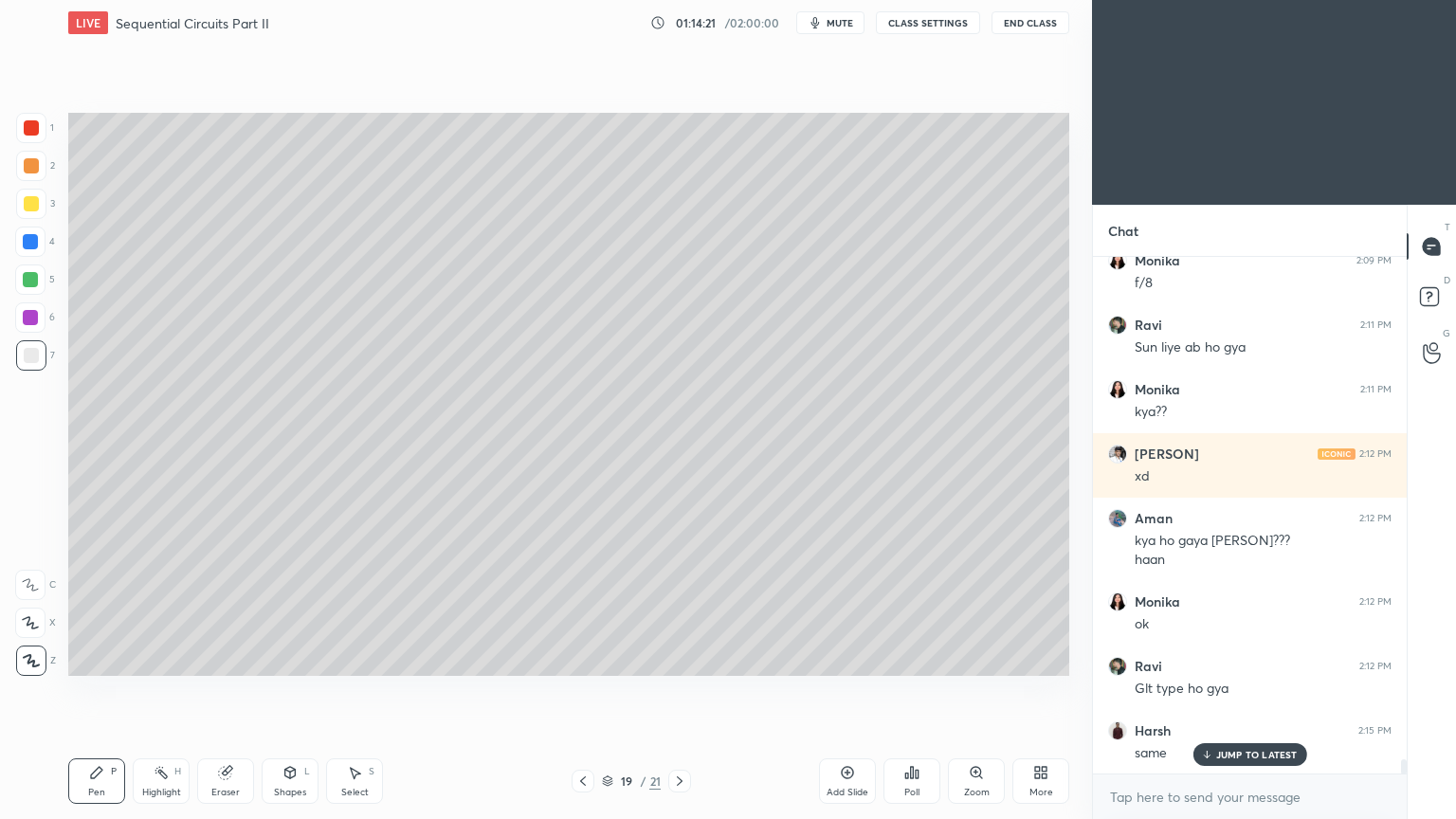 click 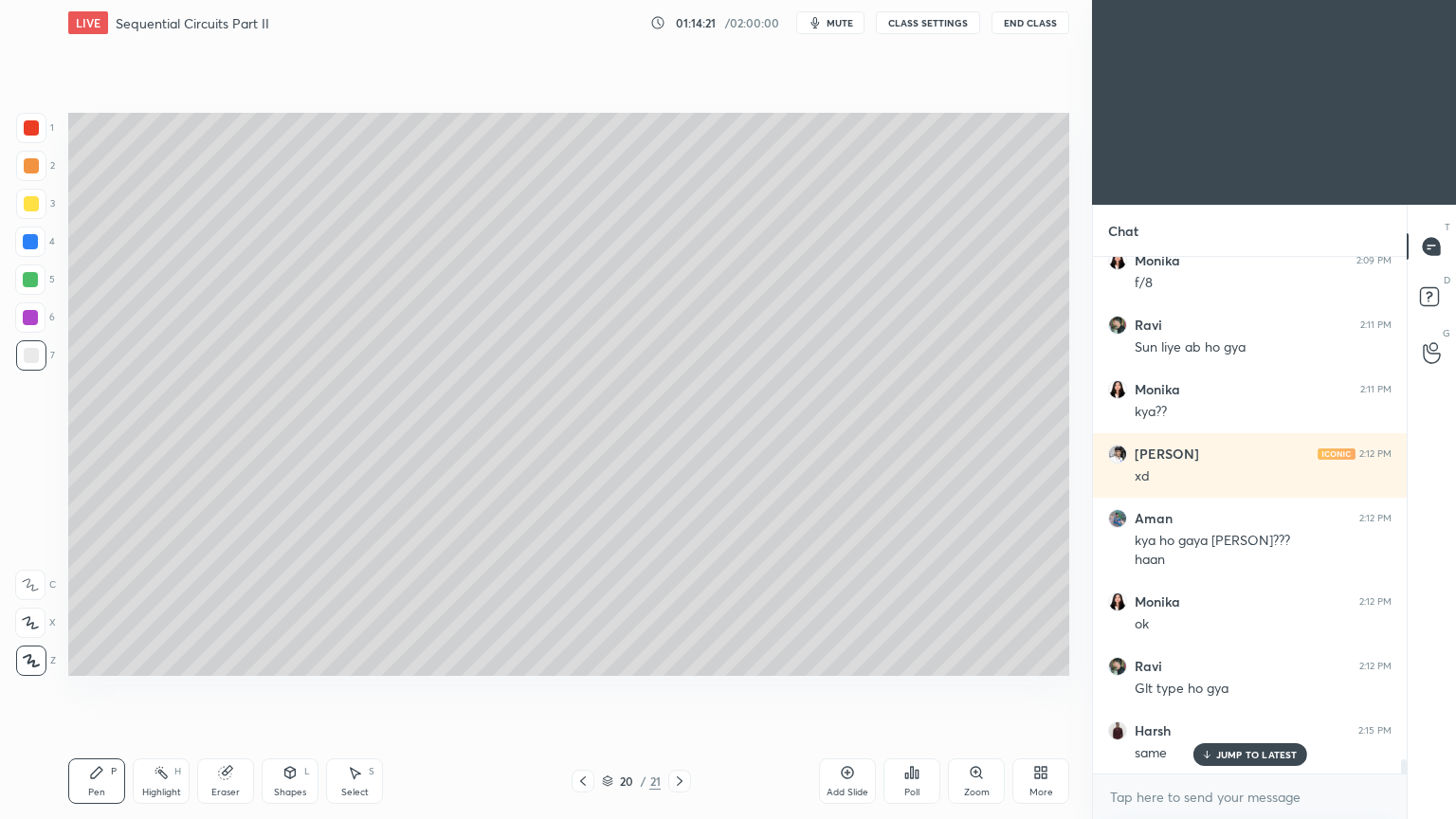 click 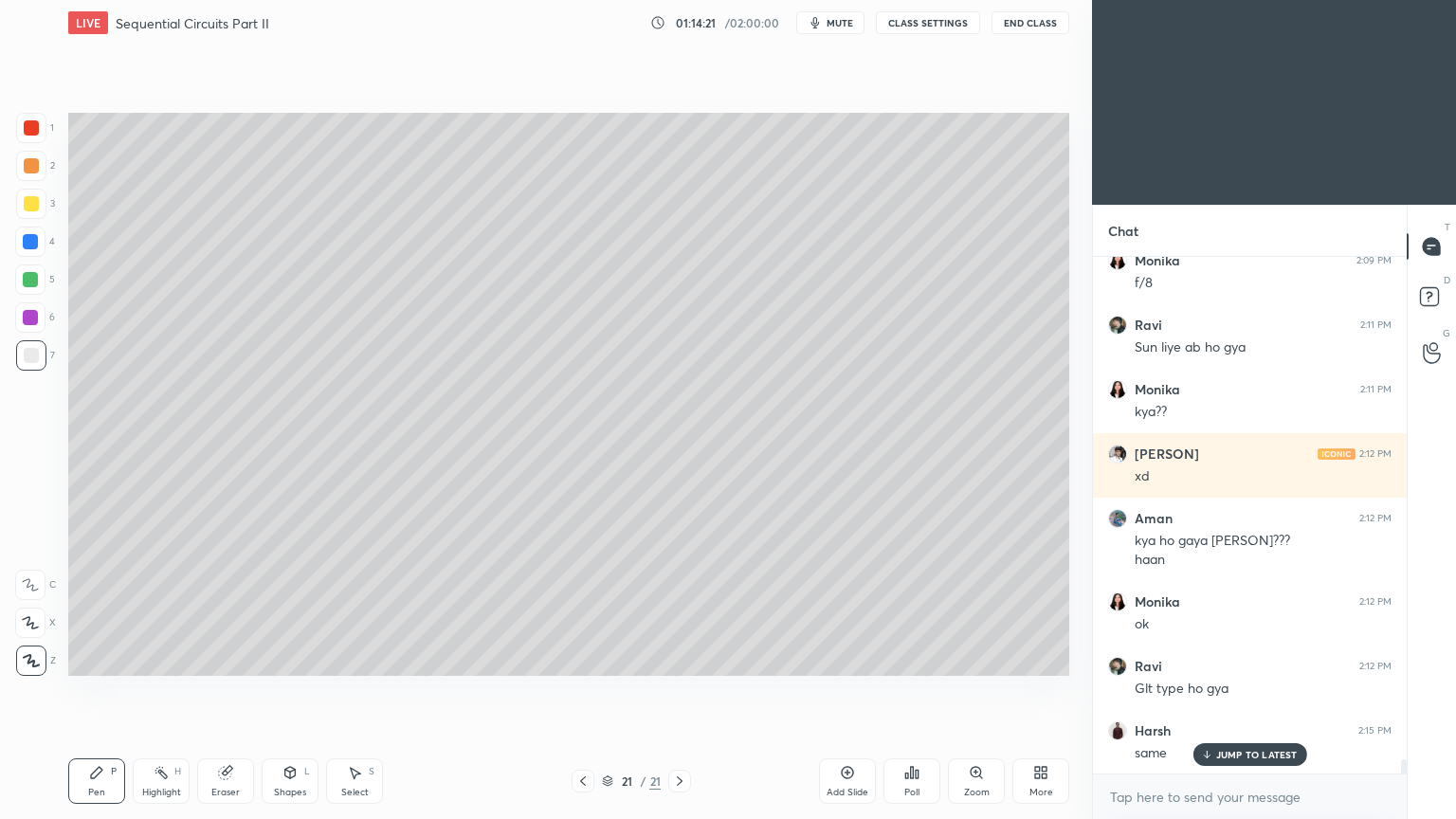 click 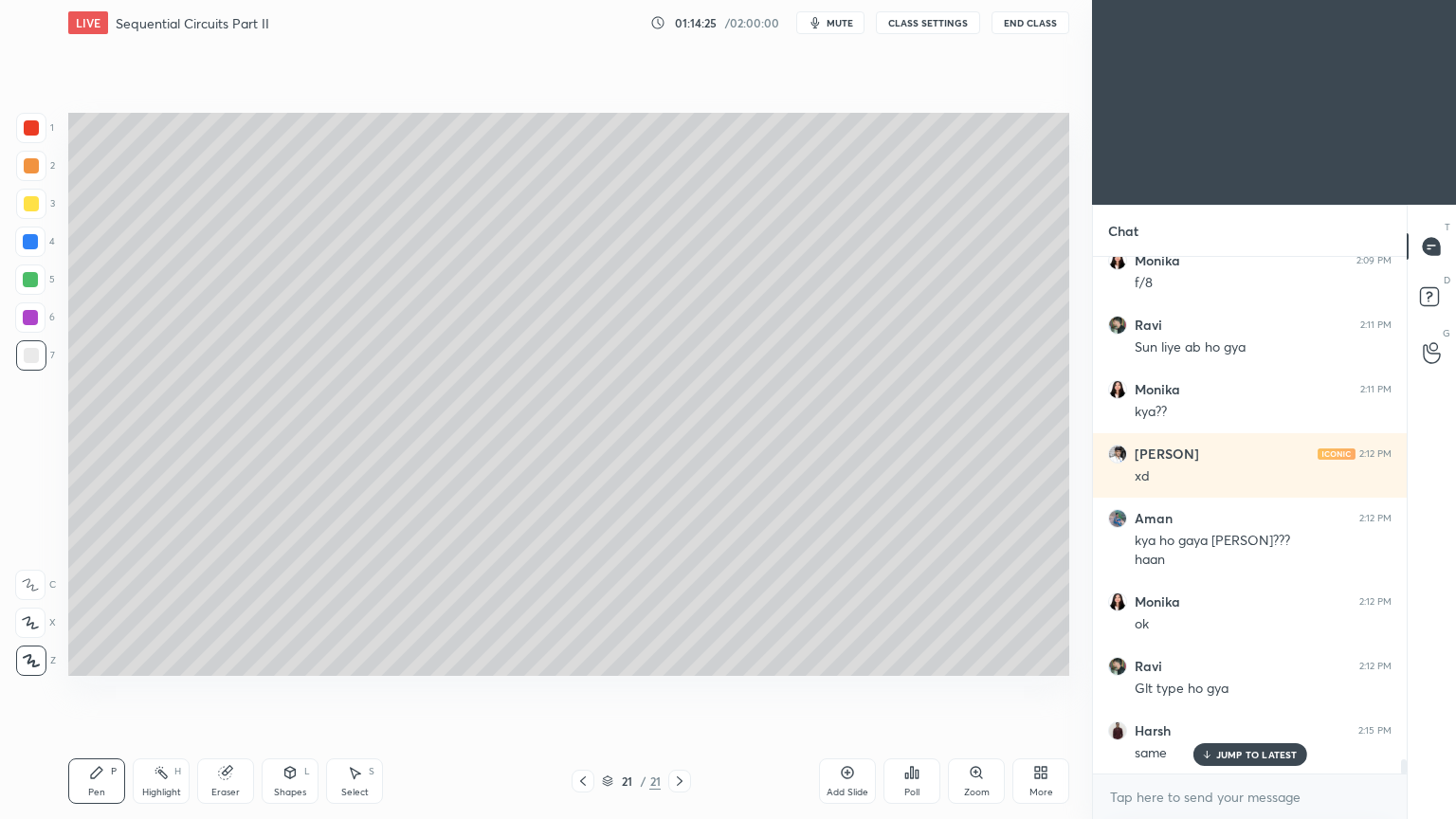 scroll, scrollTop: 18886, scrollLeft: 0, axis: vertical 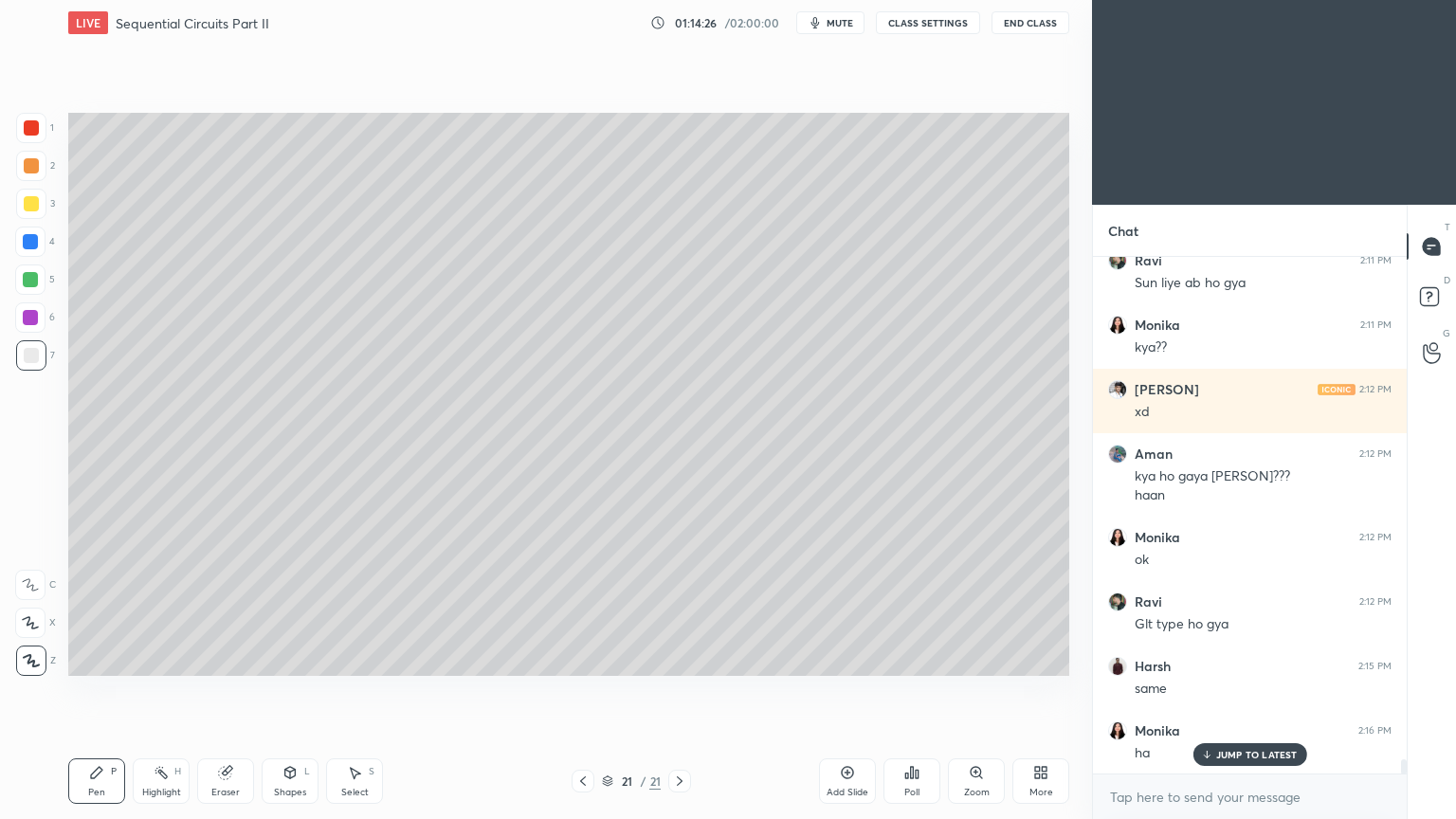 click on "Select S" at bounding box center (355, 781) 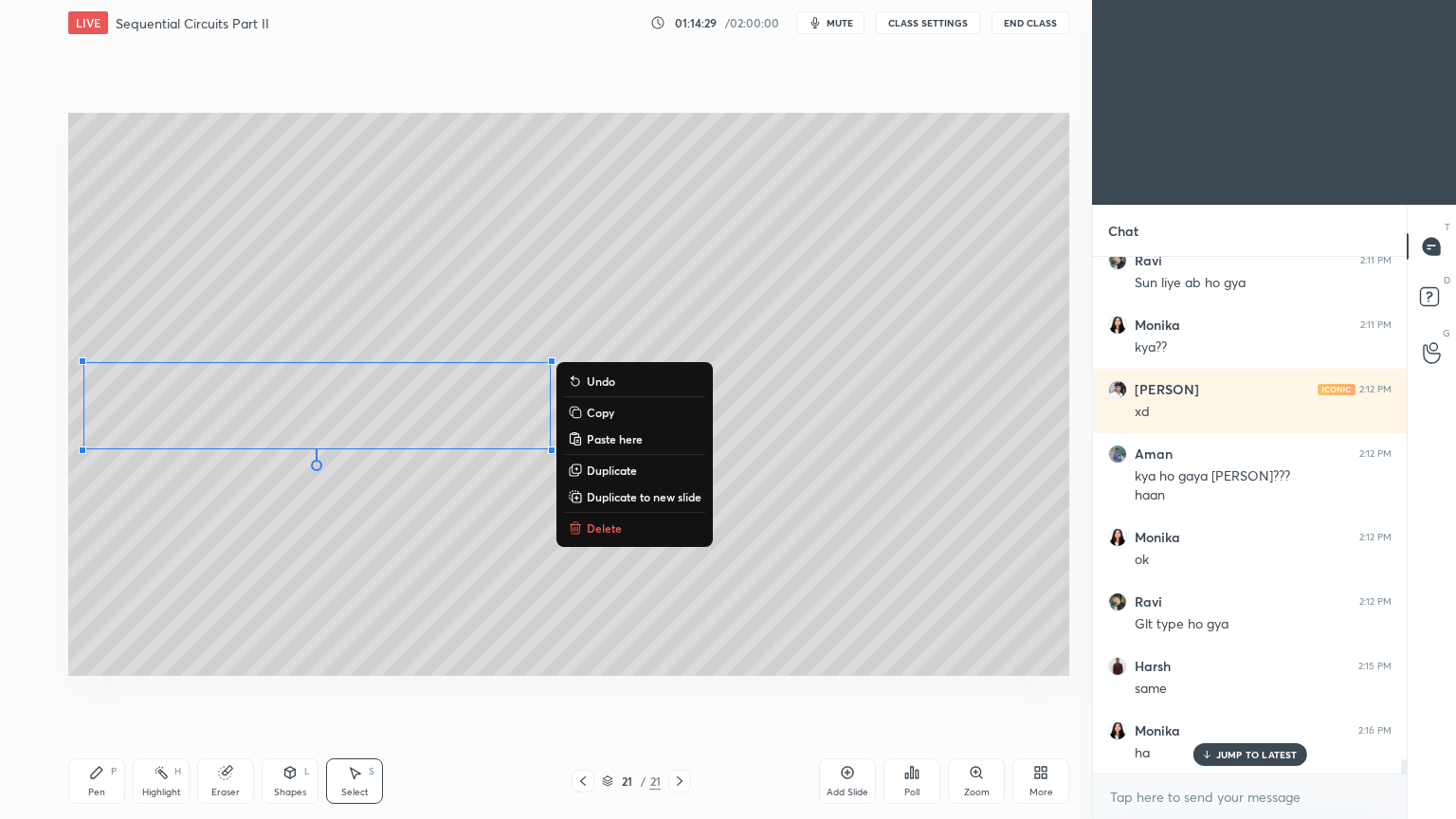 click on "Duplicate" at bounding box center (611, 470) 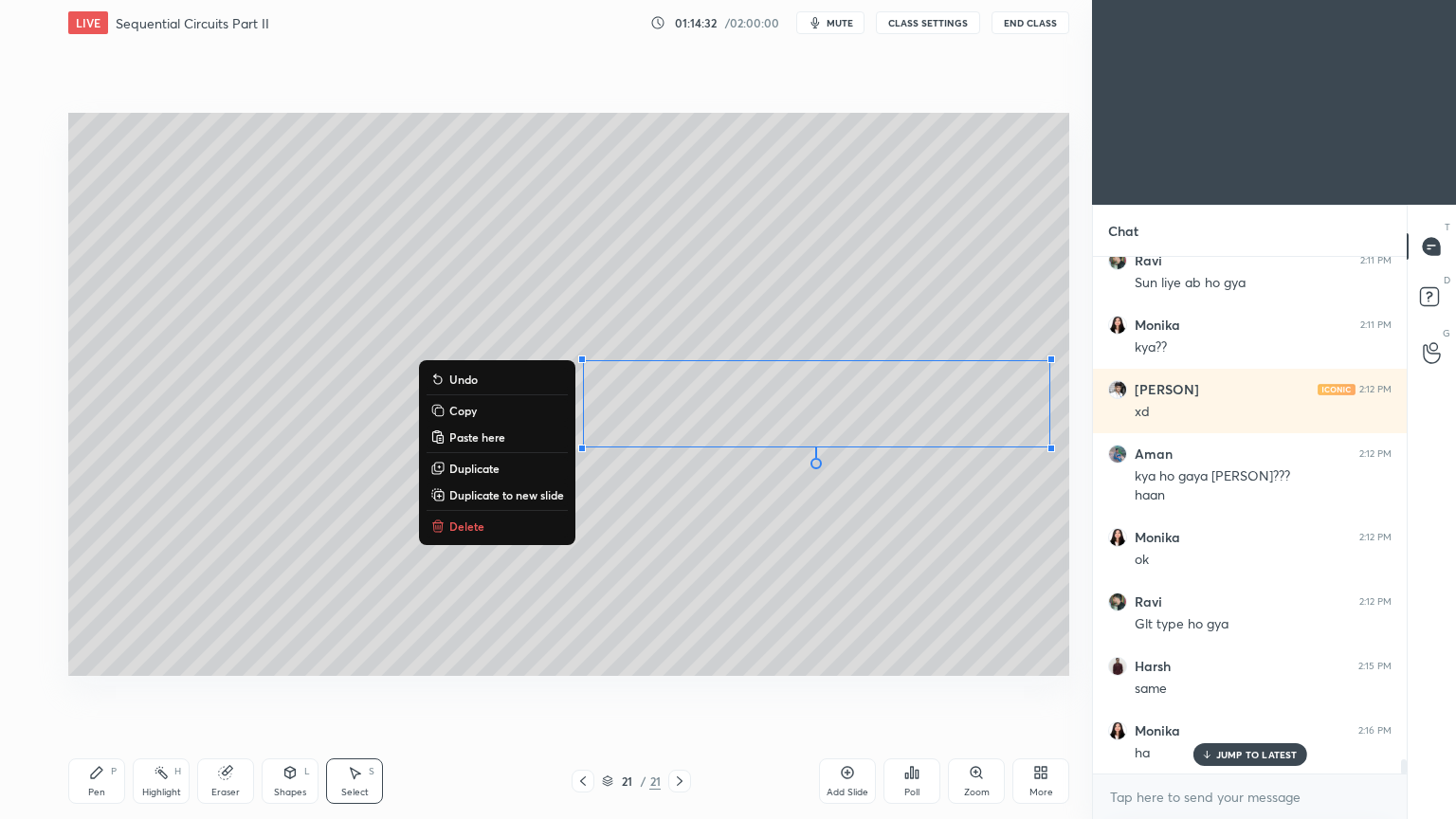 click on "Eraser" at bounding box center [226, 781] 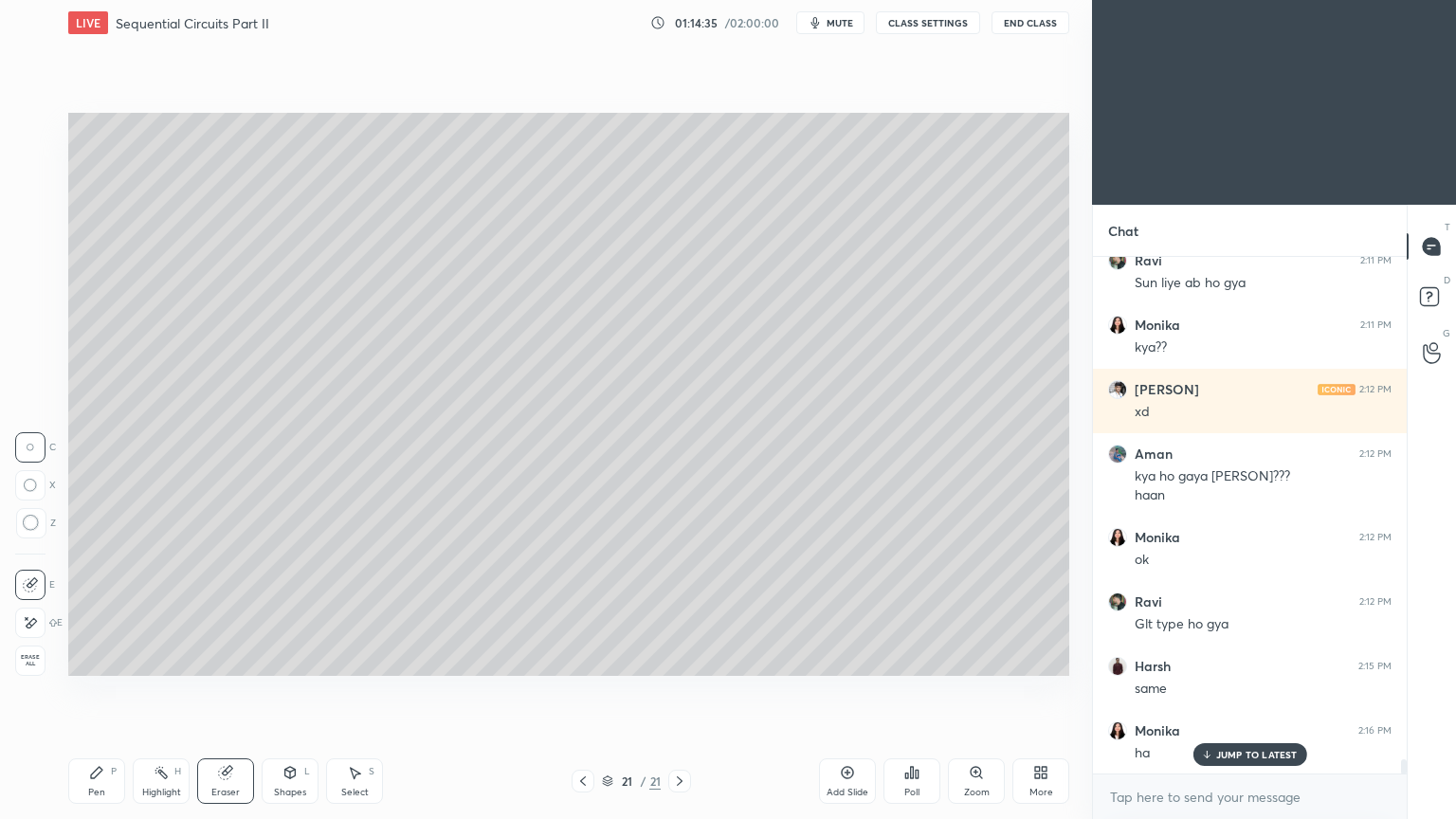 click on "Select S" at bounding box center (355, 781) 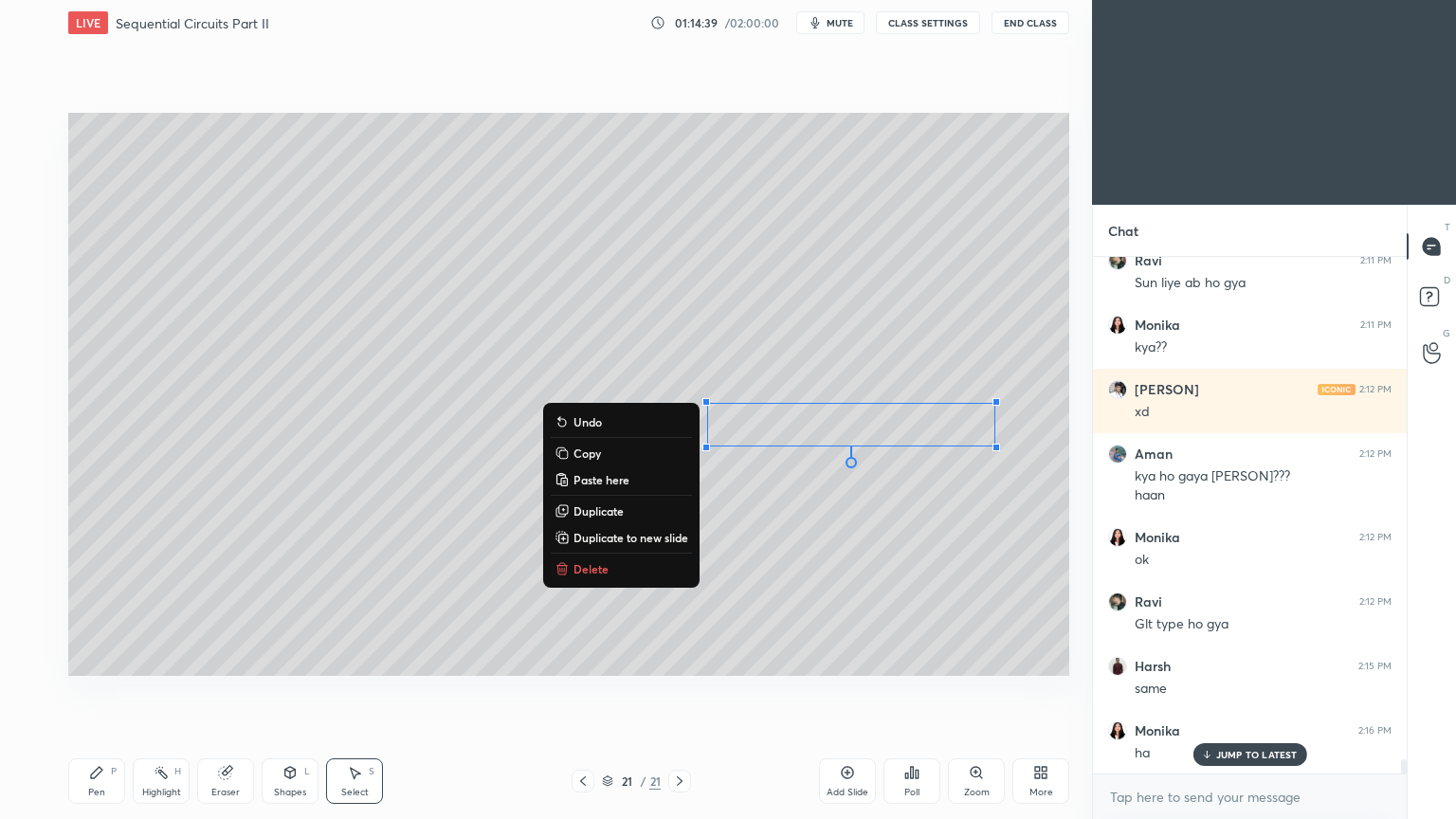 click on "Pen P" at bounding box center [97, 781] 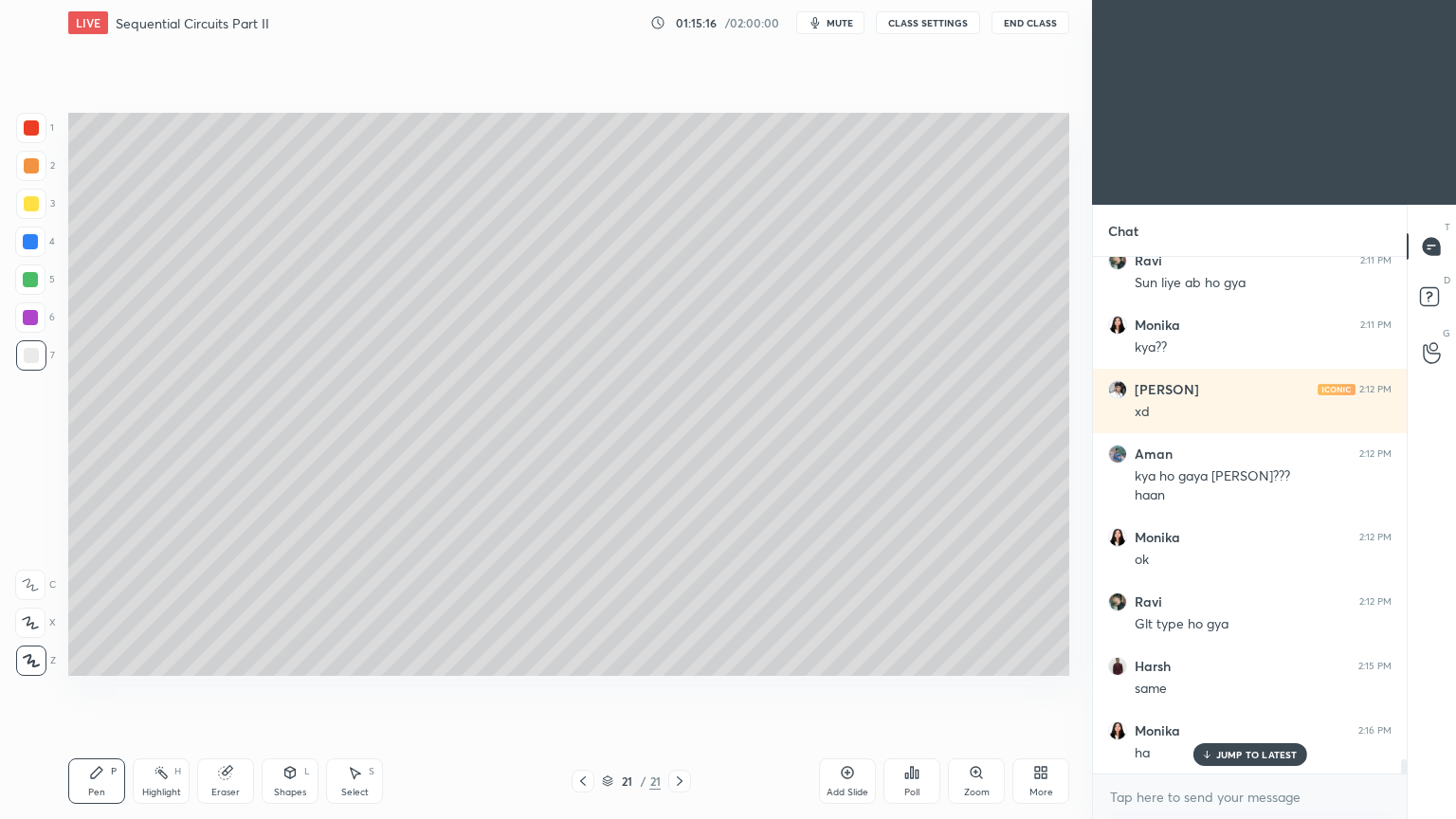 scroll, scrollTop: 18951, scrollLeft: 0, axis: vertical 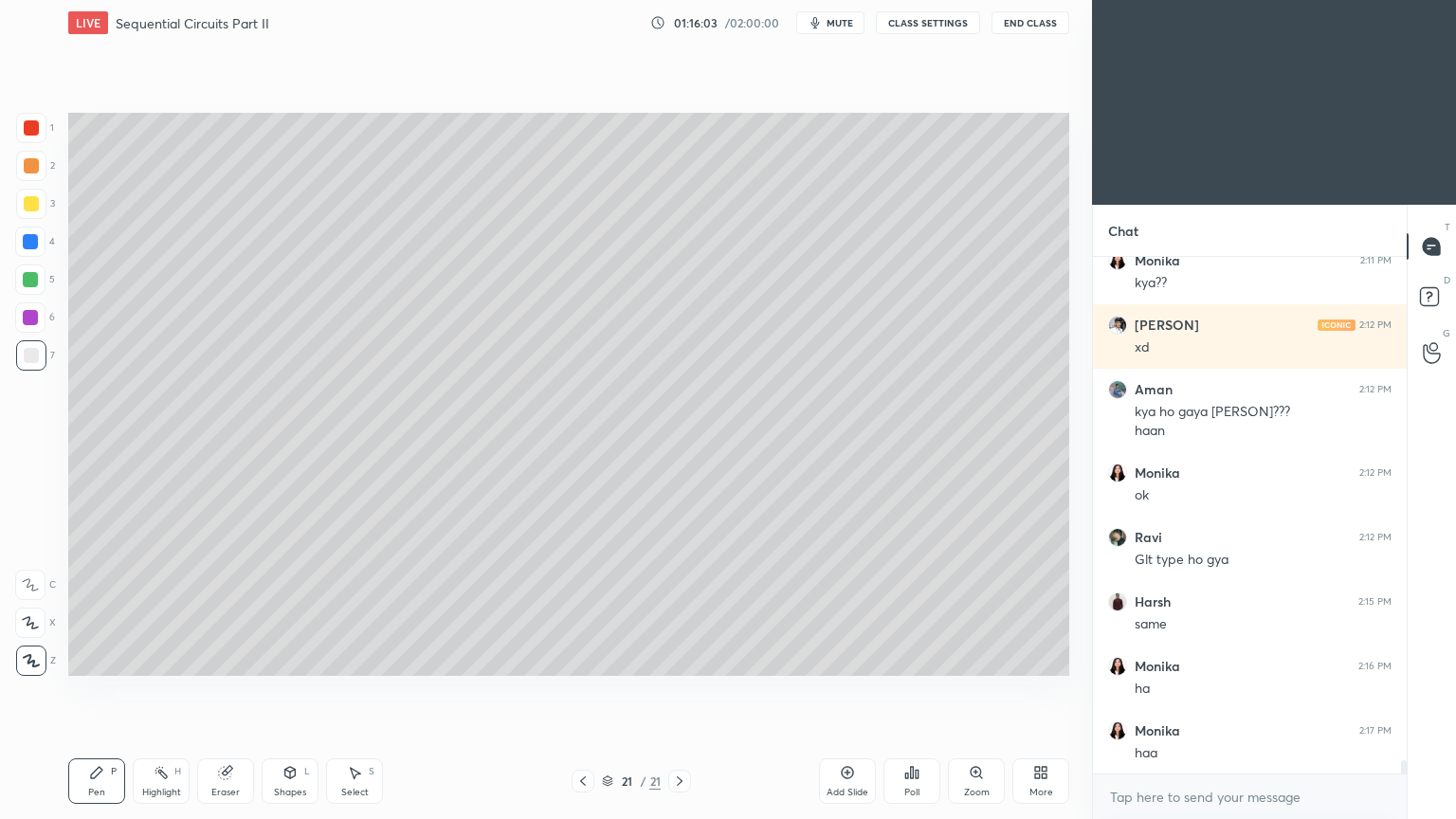 click 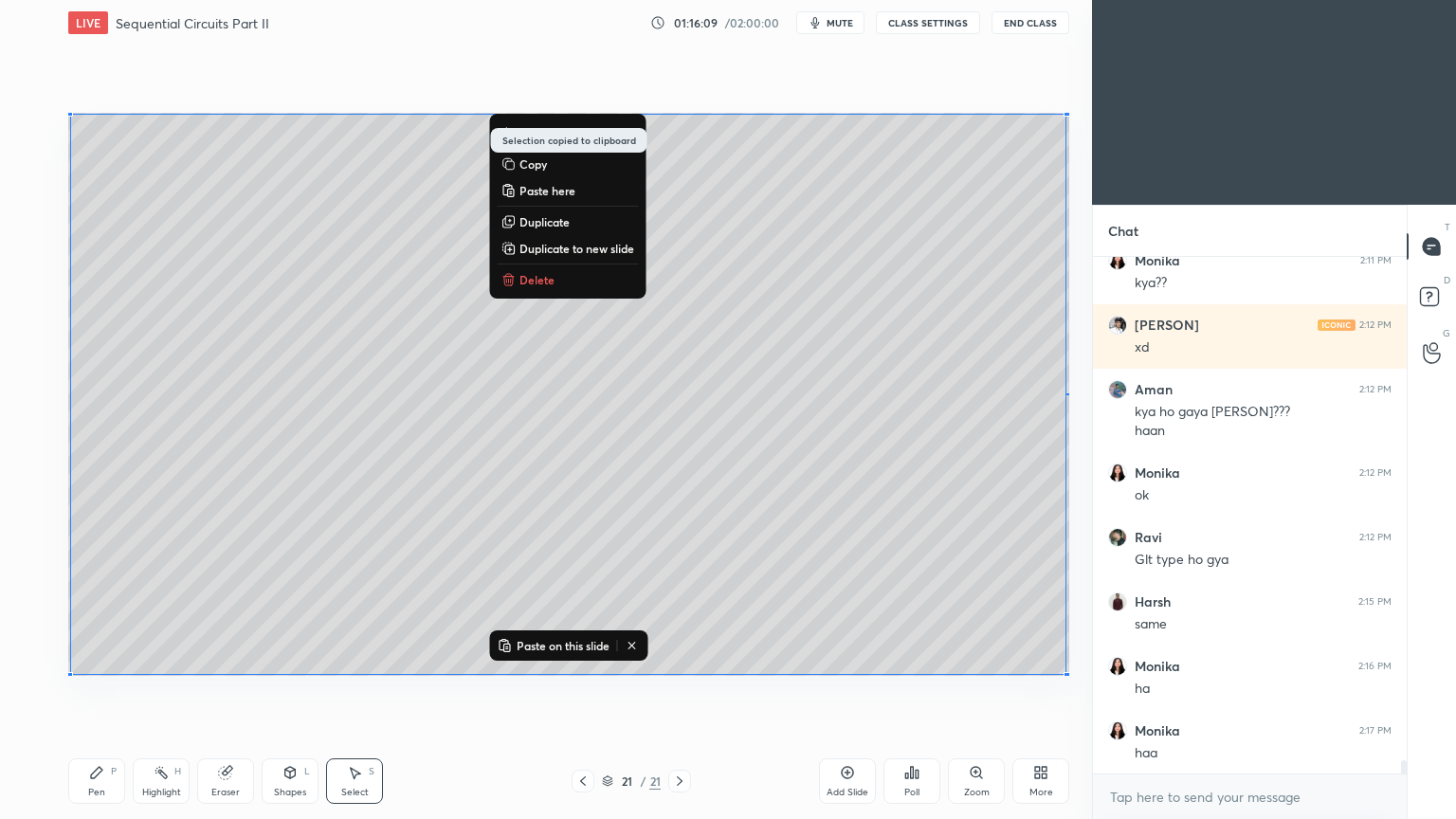 click on "Add Slide" at bounding box center (847, 781) 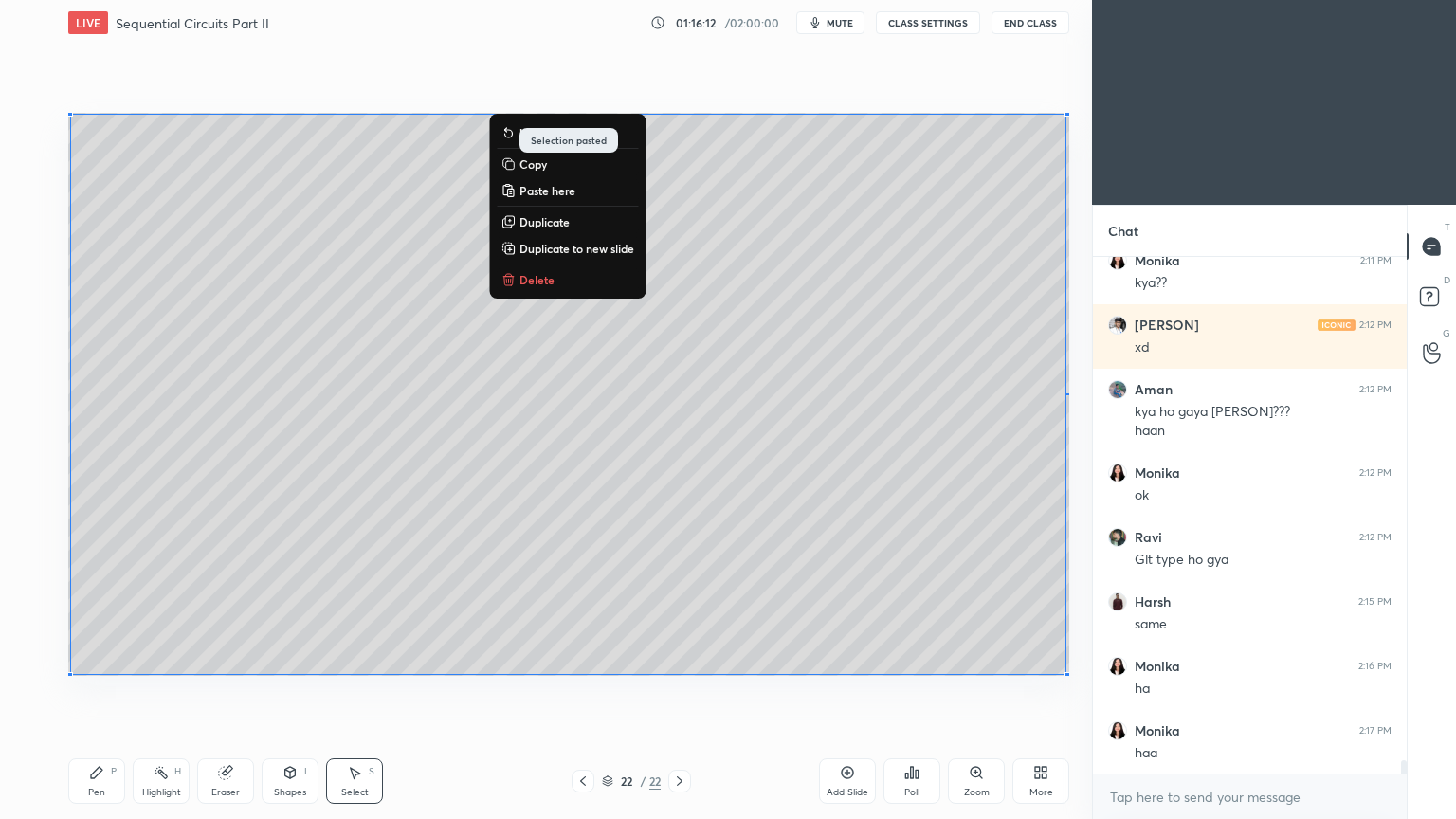 click on "Eraser" at bounding box center [226, 781] 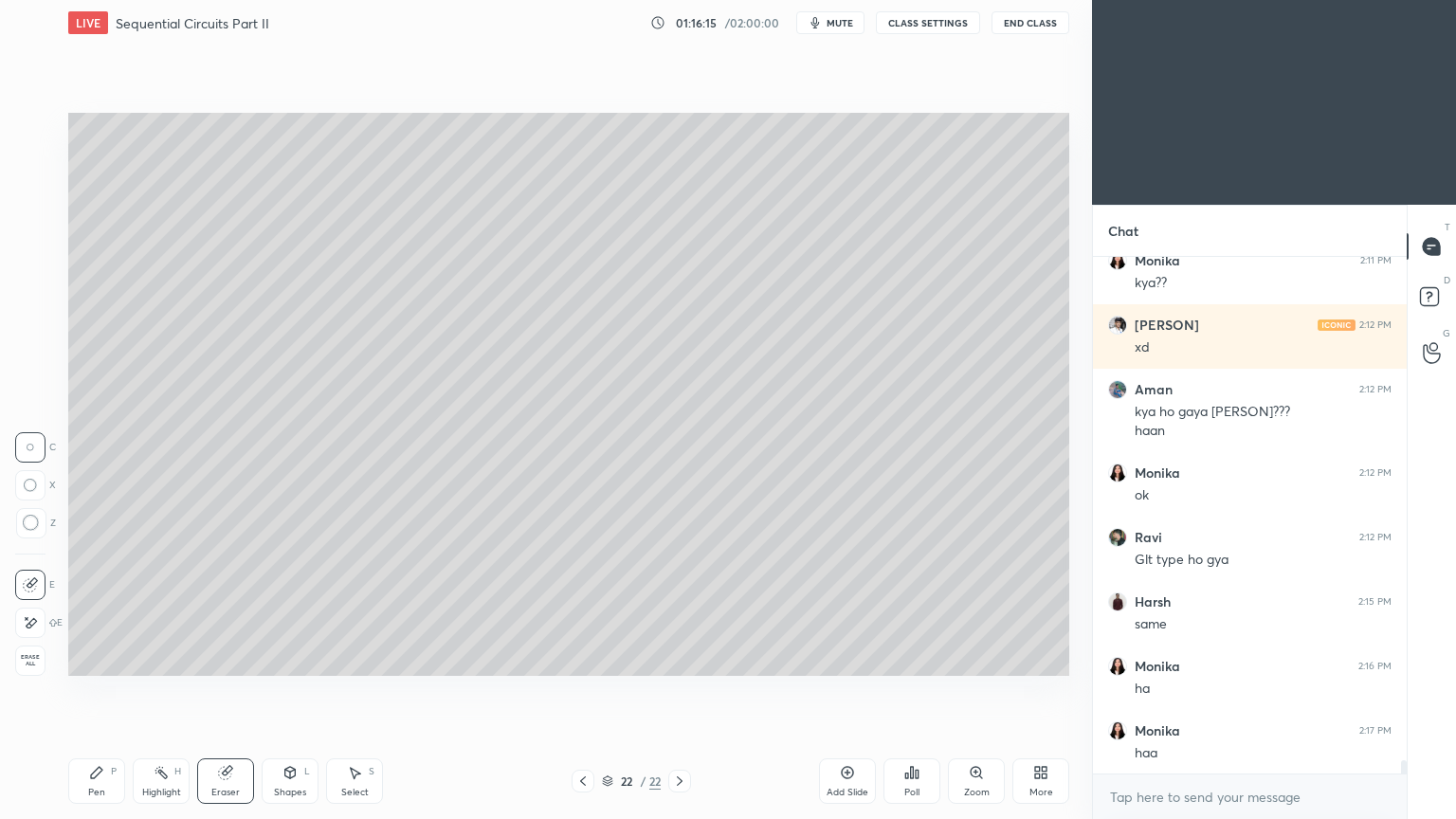 click on "Pen" at bounding box center (97, 792) 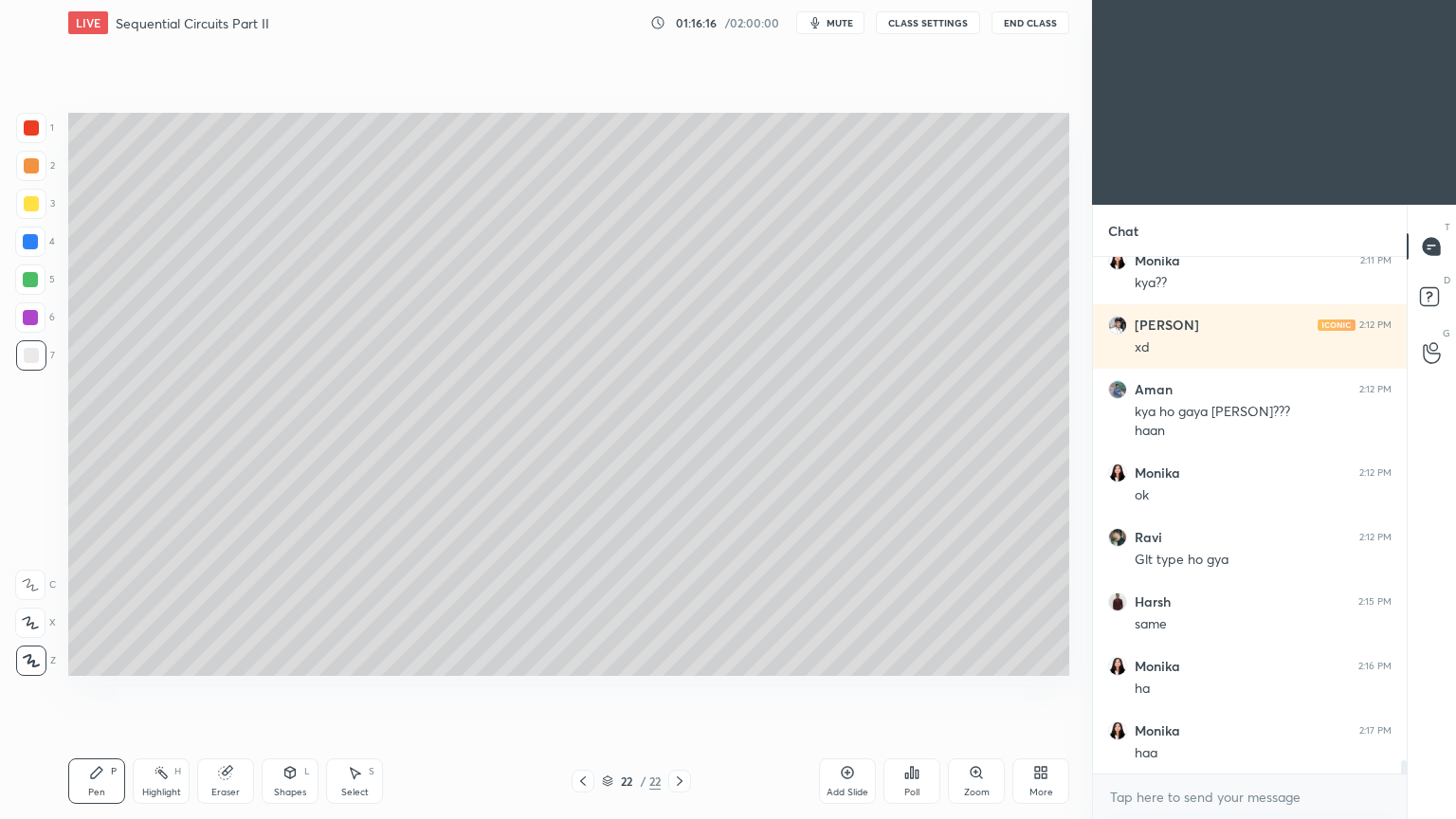 click at bounding box center [31, 355] 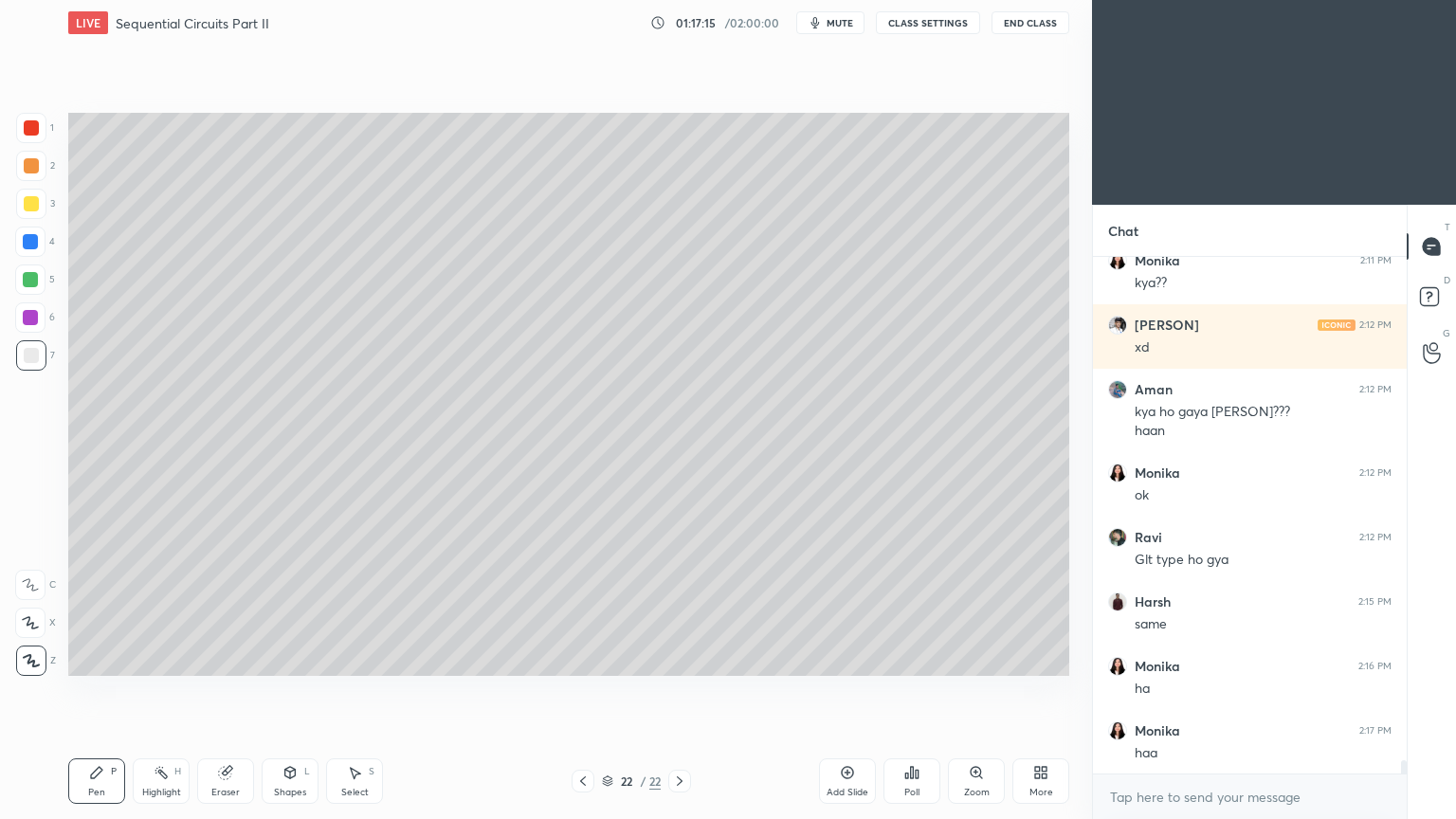 click on "Eraser" at bounding box center (226, 781) 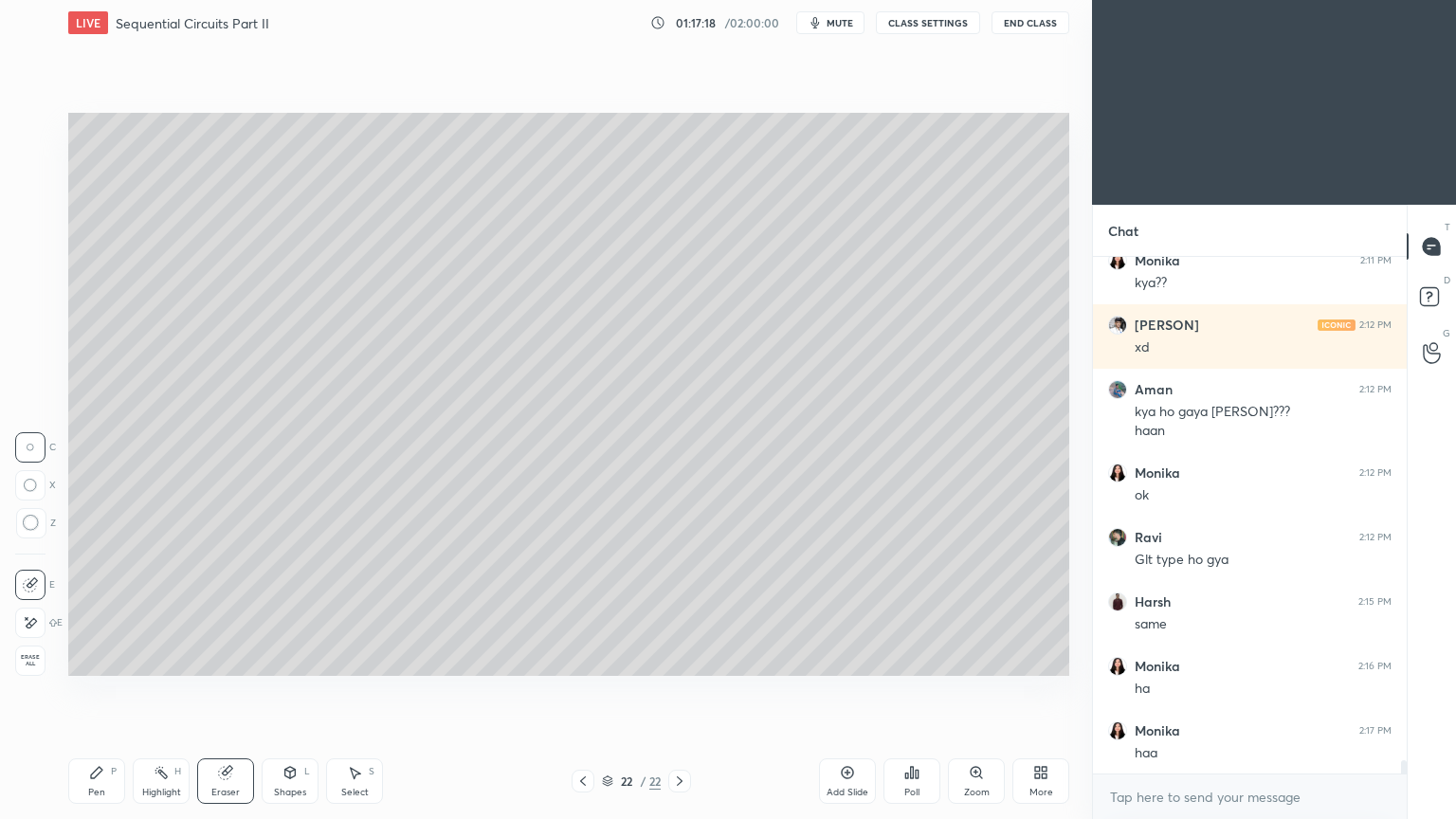 click on "Pen P" at bounding box center [97, 781] 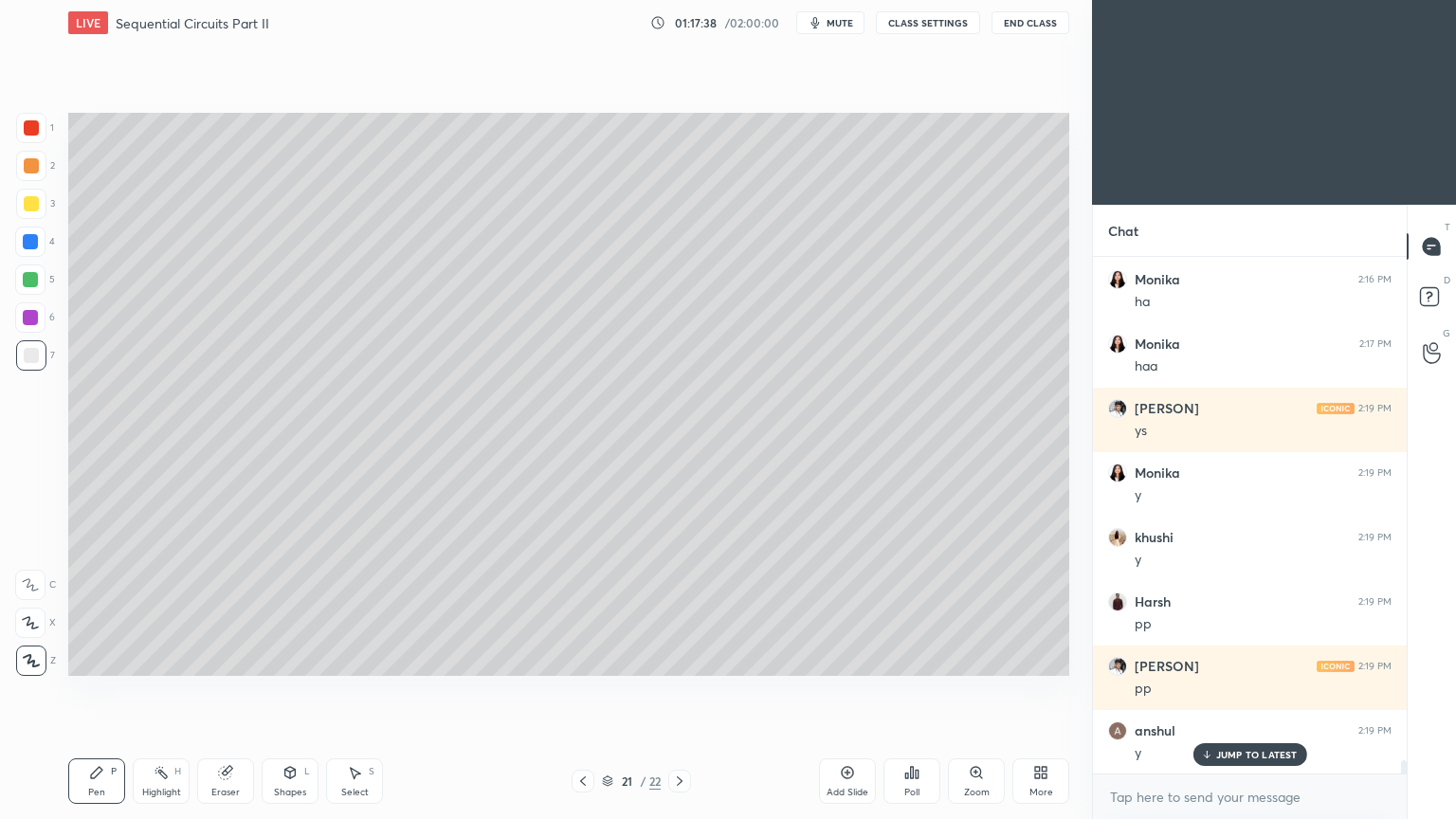 scroll, scrollTop: 19402, scrollLeft: 0, axis: vertical 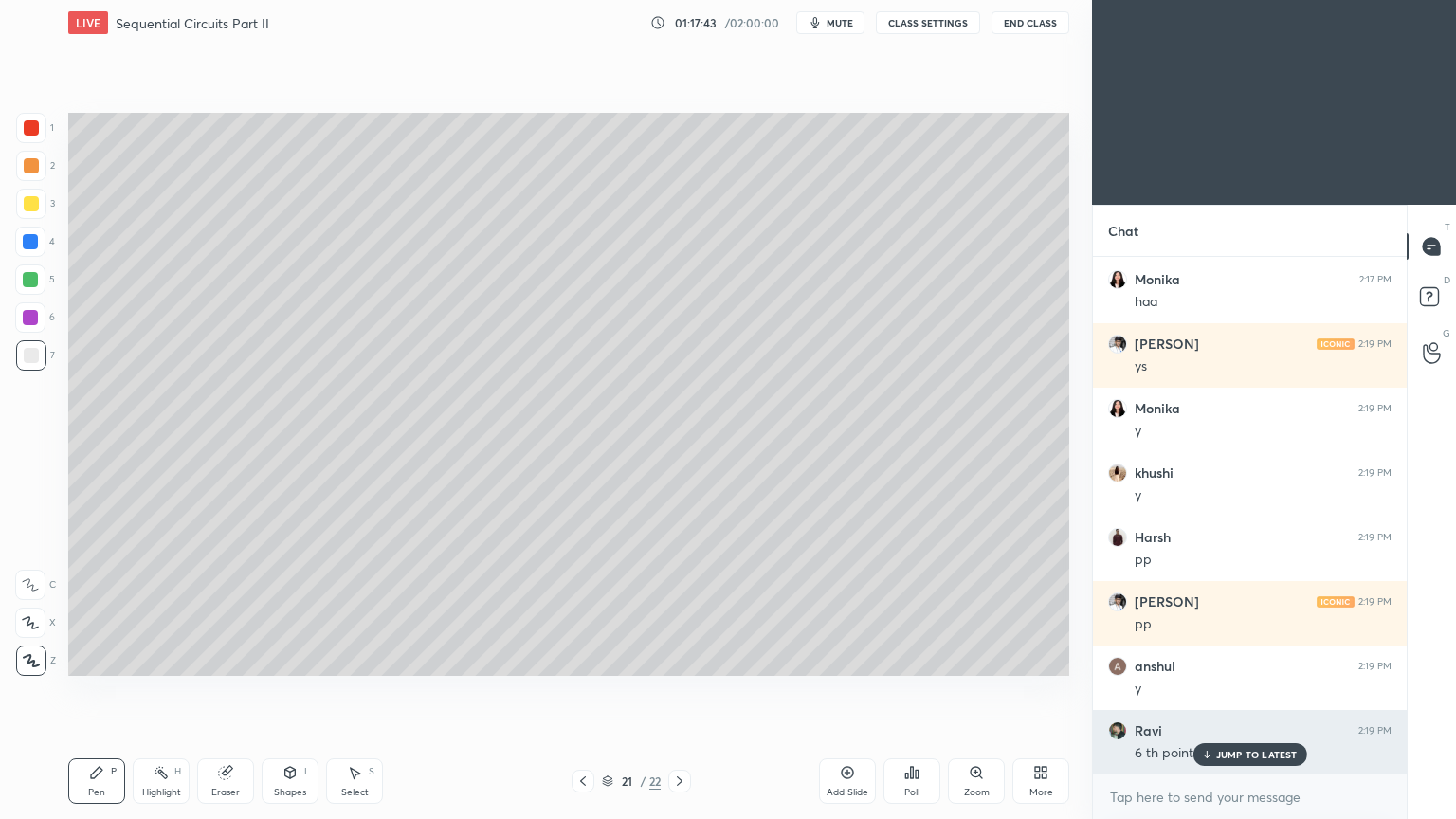 click on "JUMP TO LATEST" at bounding box center [1257, 755] 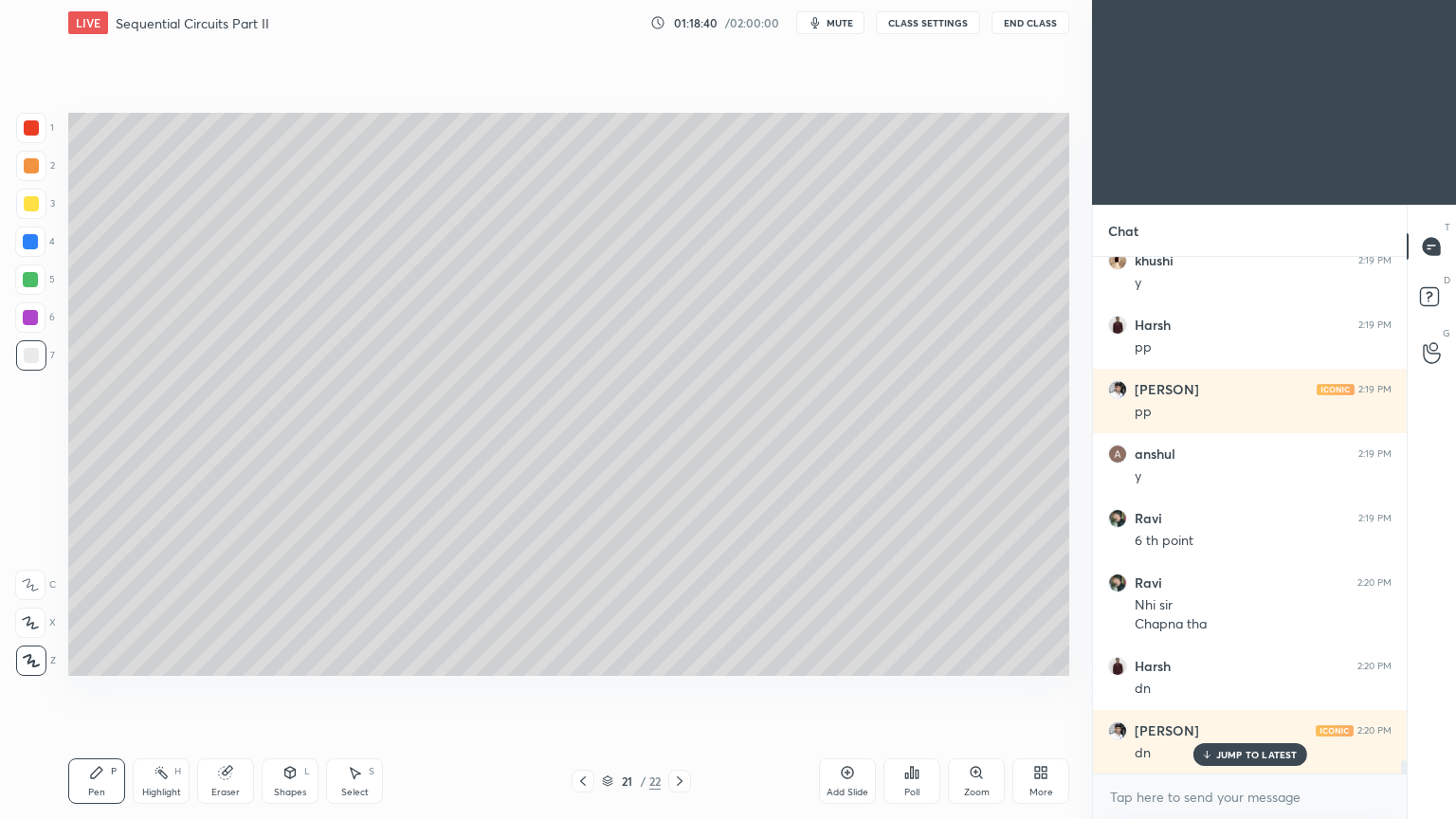 scroll, scrollTop: 19679, scrollLeft: 0, axis: vertical 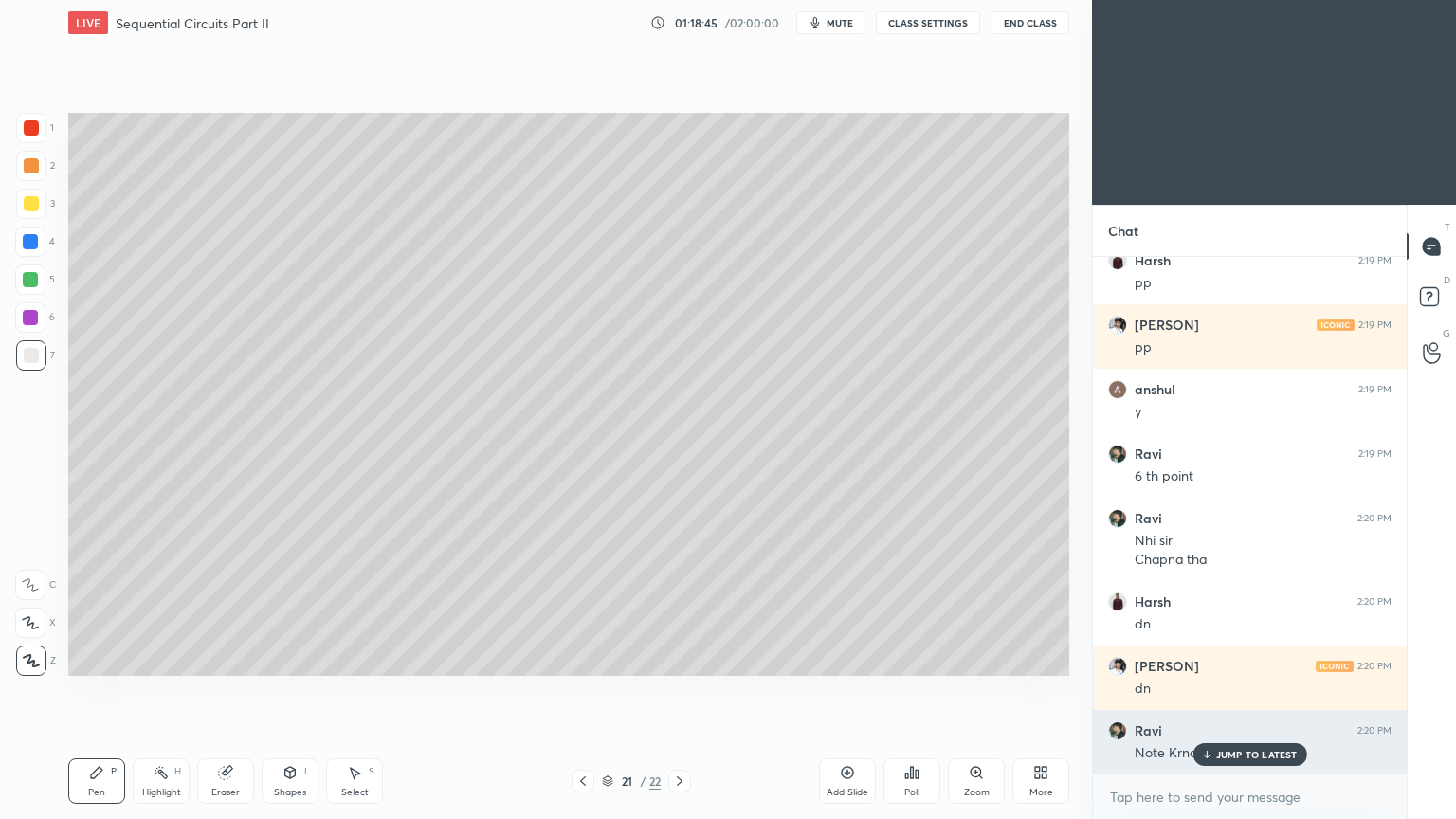 click on "JUMP TO LATEST" at bounding box center [1257, 755] 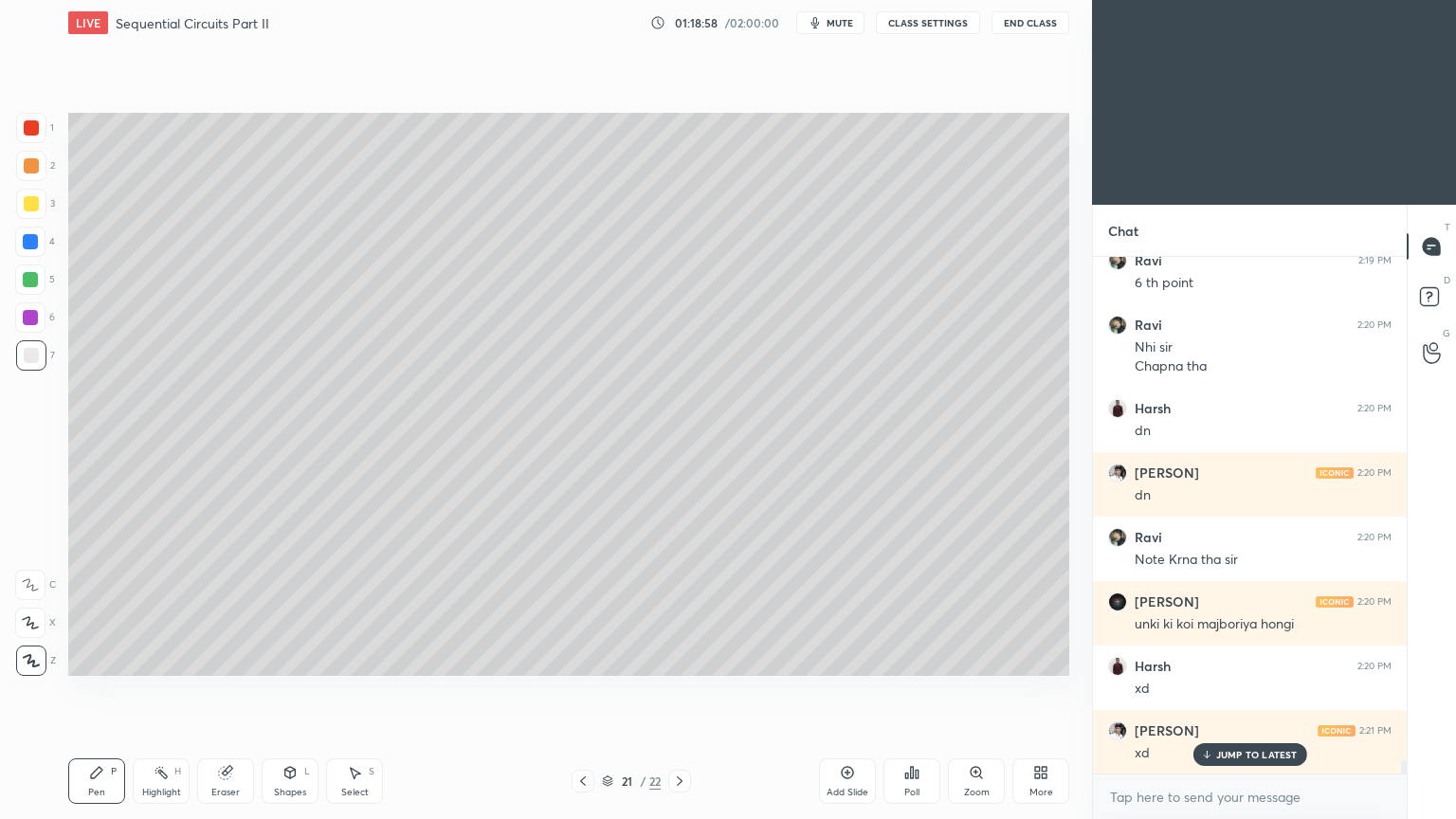 scroll, scrollTop: 19937, scrollLeft: 0, axis: vertical 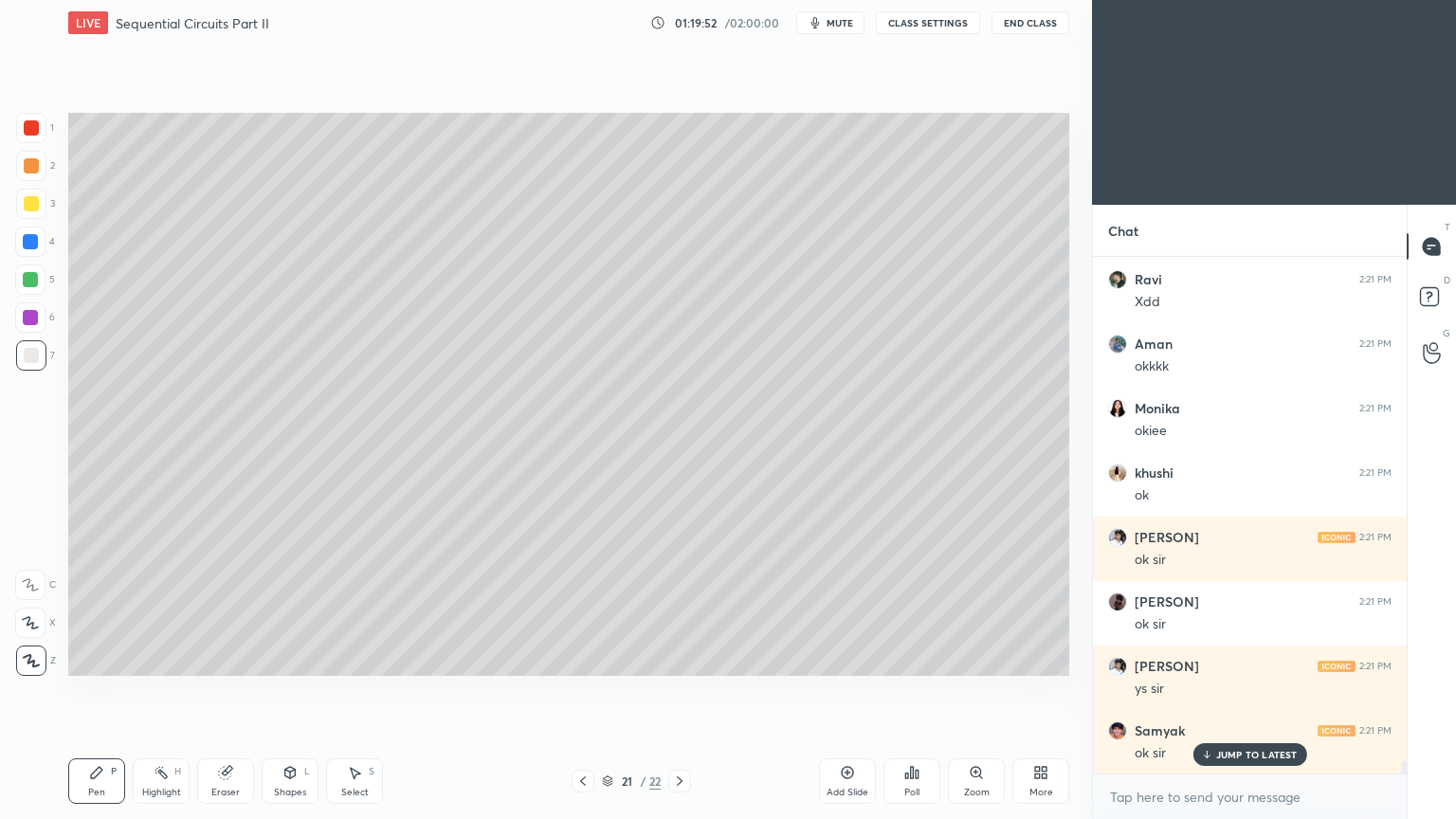 click on "End Class" at bounding box center (1030, 23) 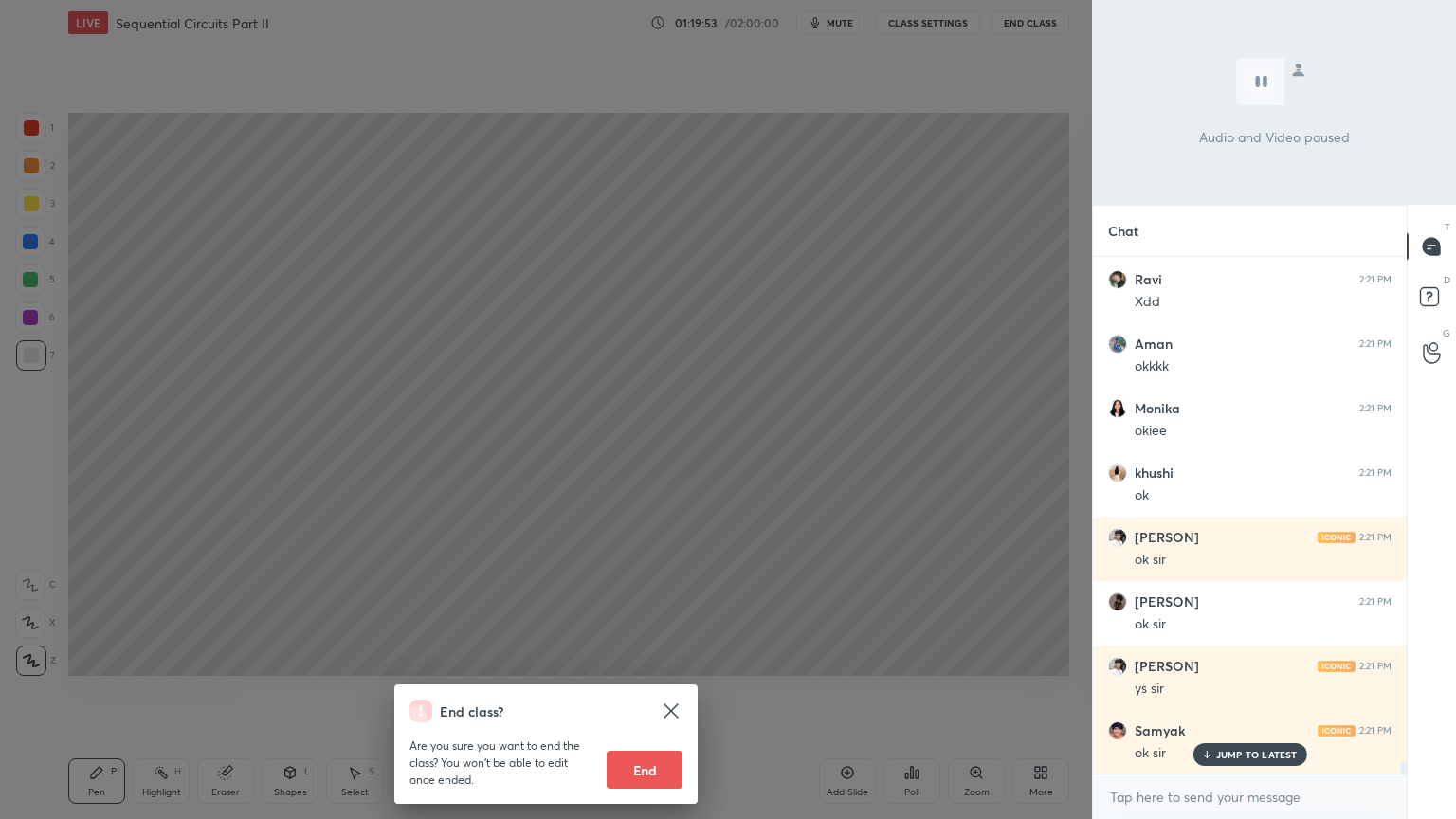 click on "End" at bounding box center [645, 770] 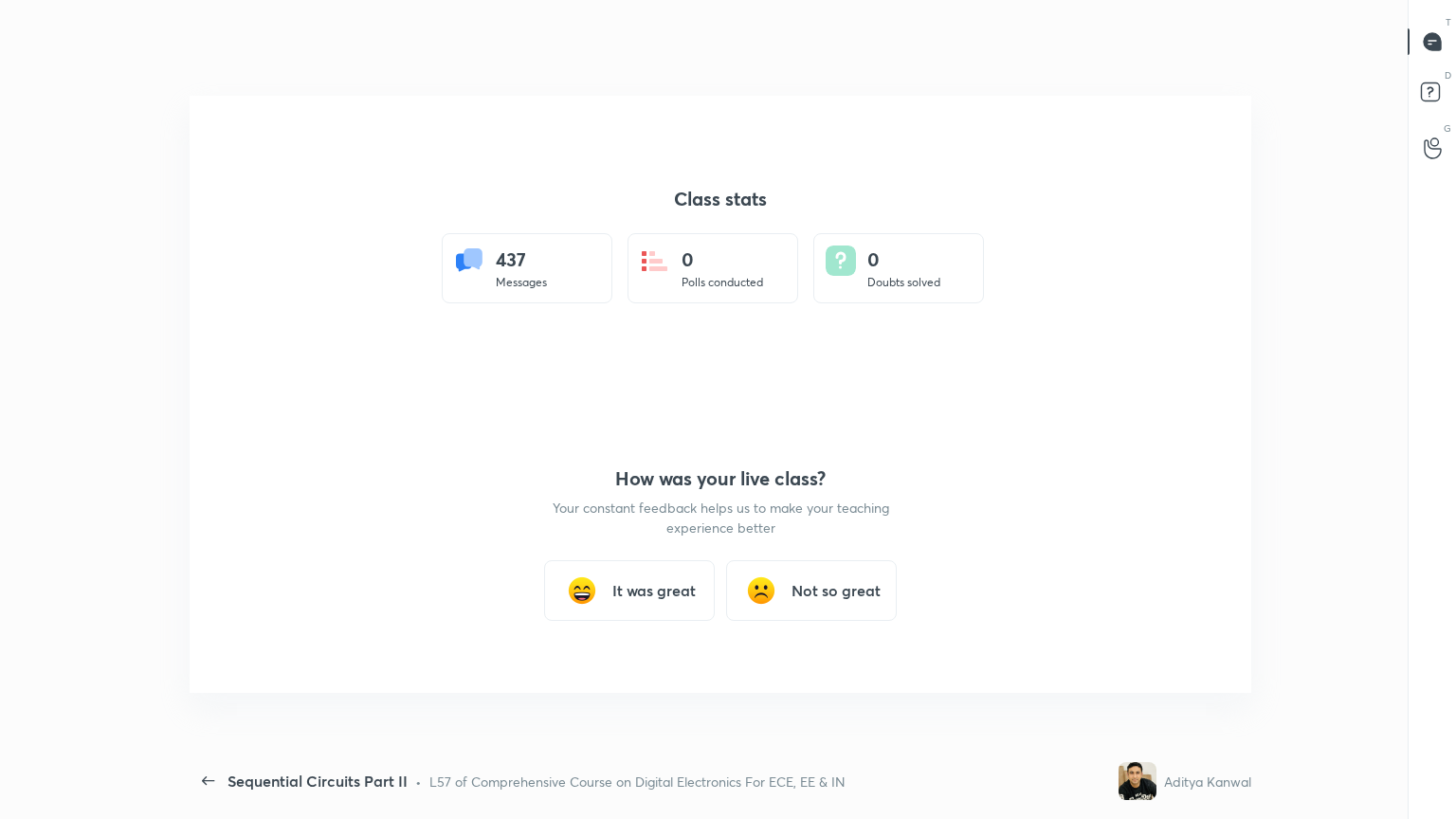 scroll, scrollTop: 94094, scrollLeft: 93711, axis: both 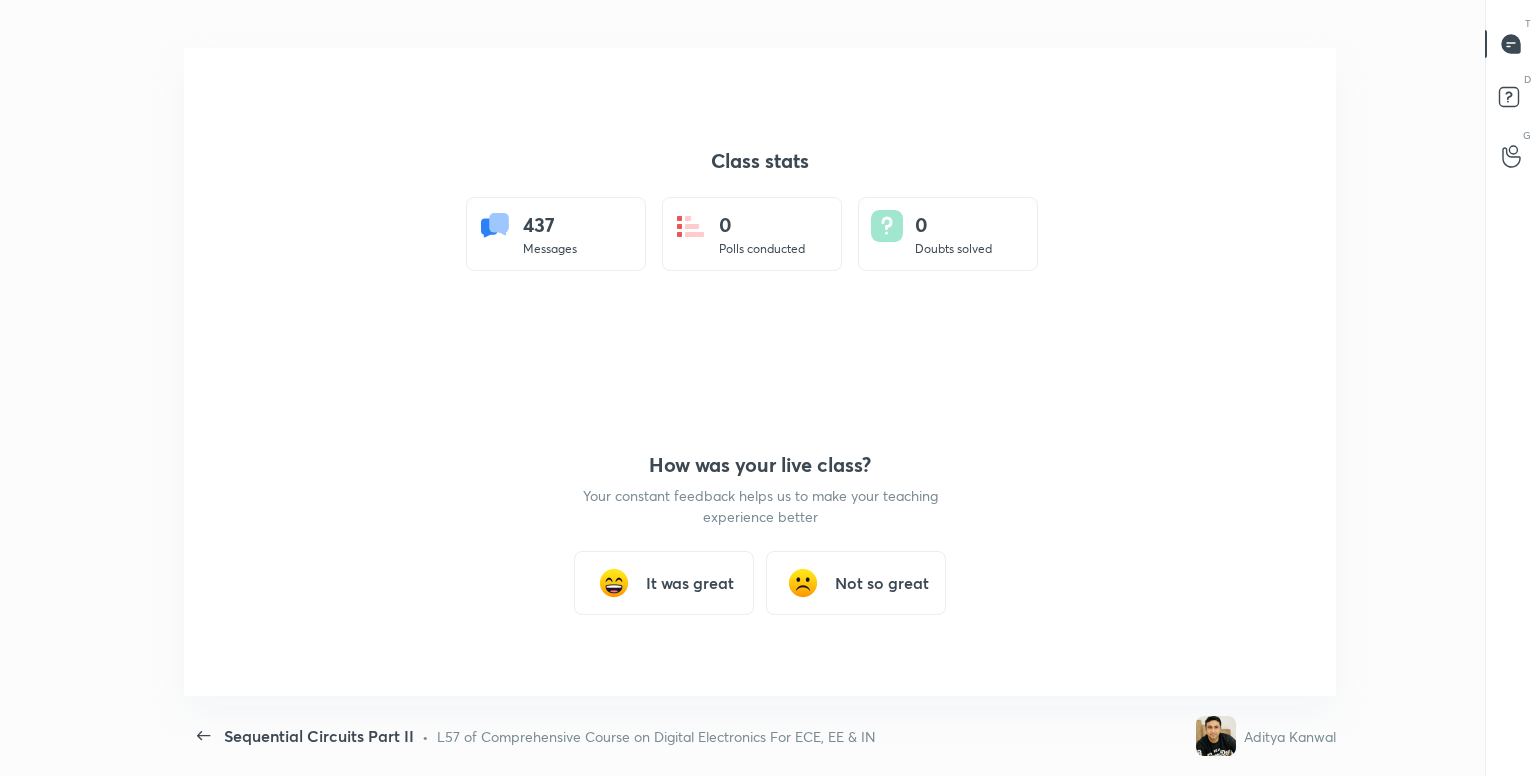 type on "x" 